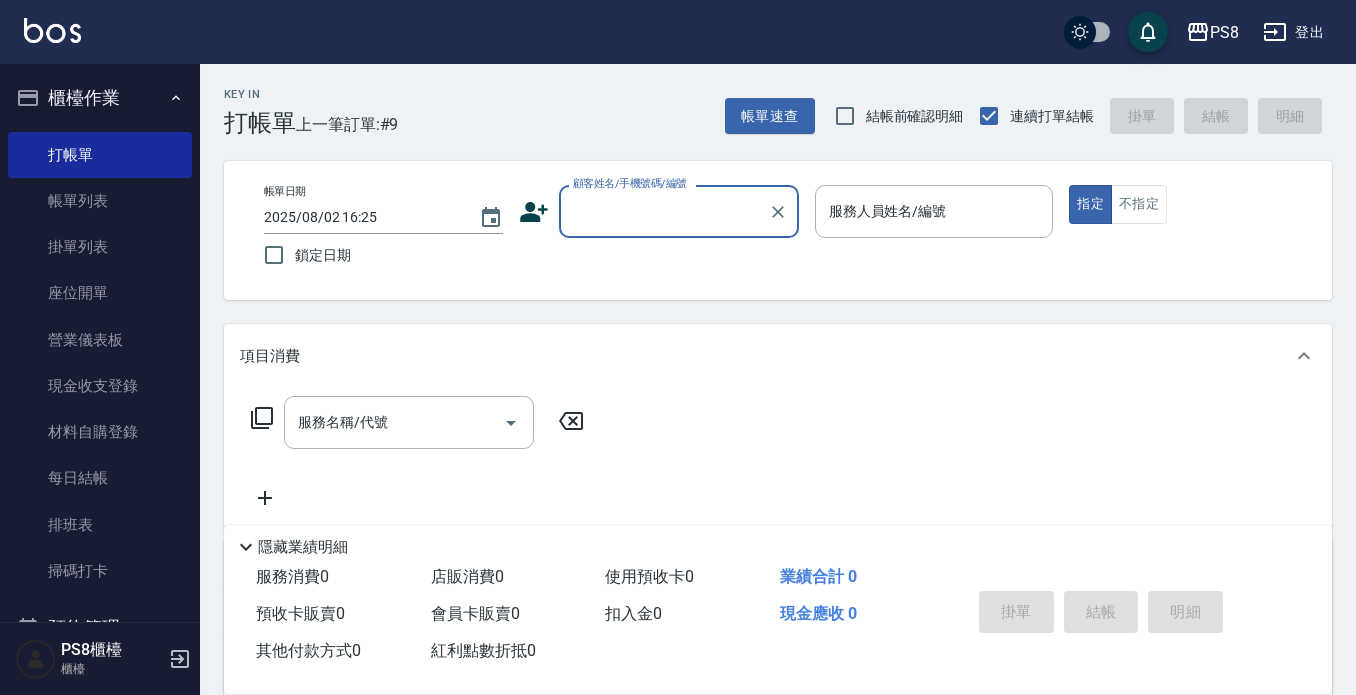scroll, scrollTop: 0, scrollLeft: 0, axis: both 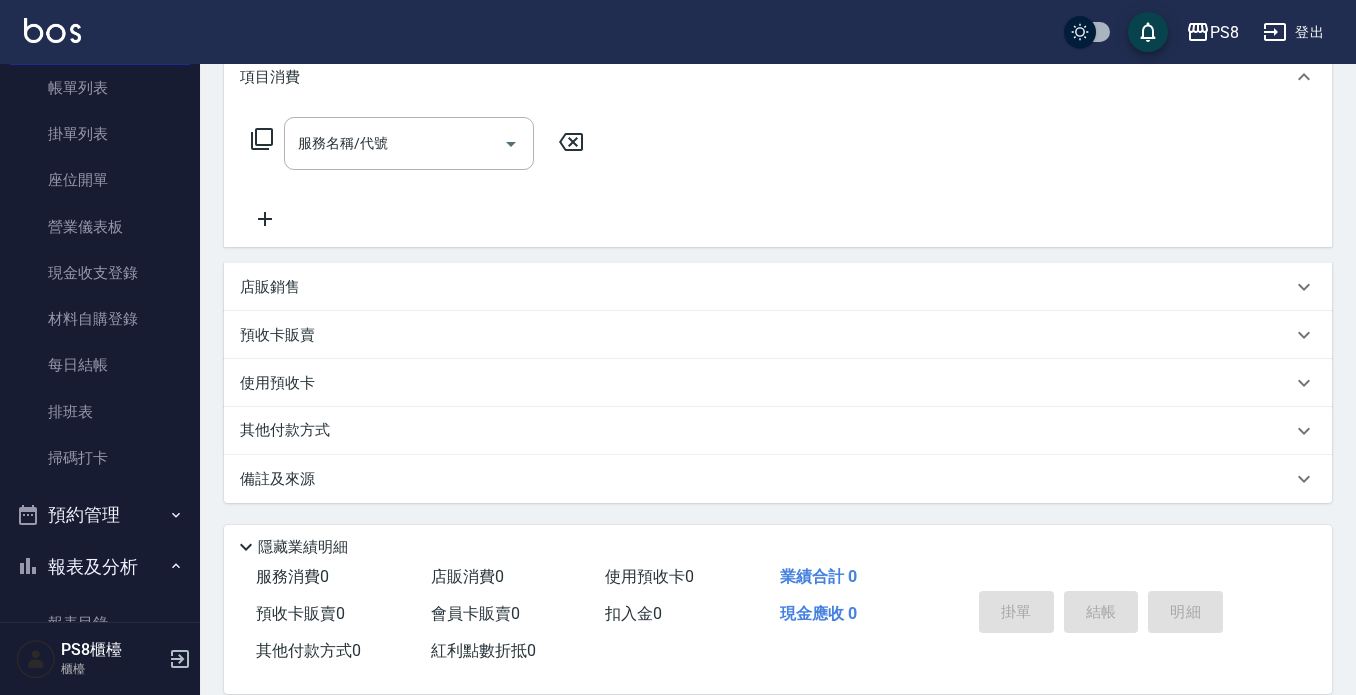 click on "店販銷售" at bounding box center (766, 287) 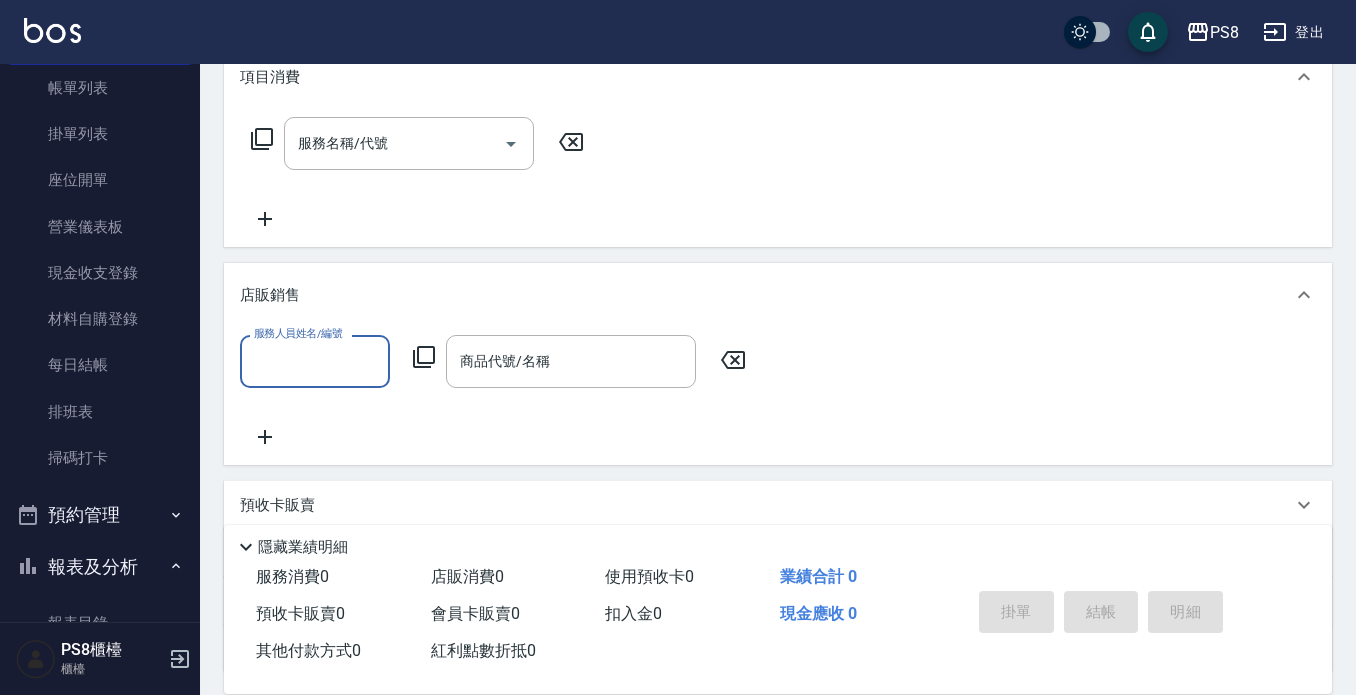 scroll, scrollTop: 0, scrollLeft: 0, axis: both 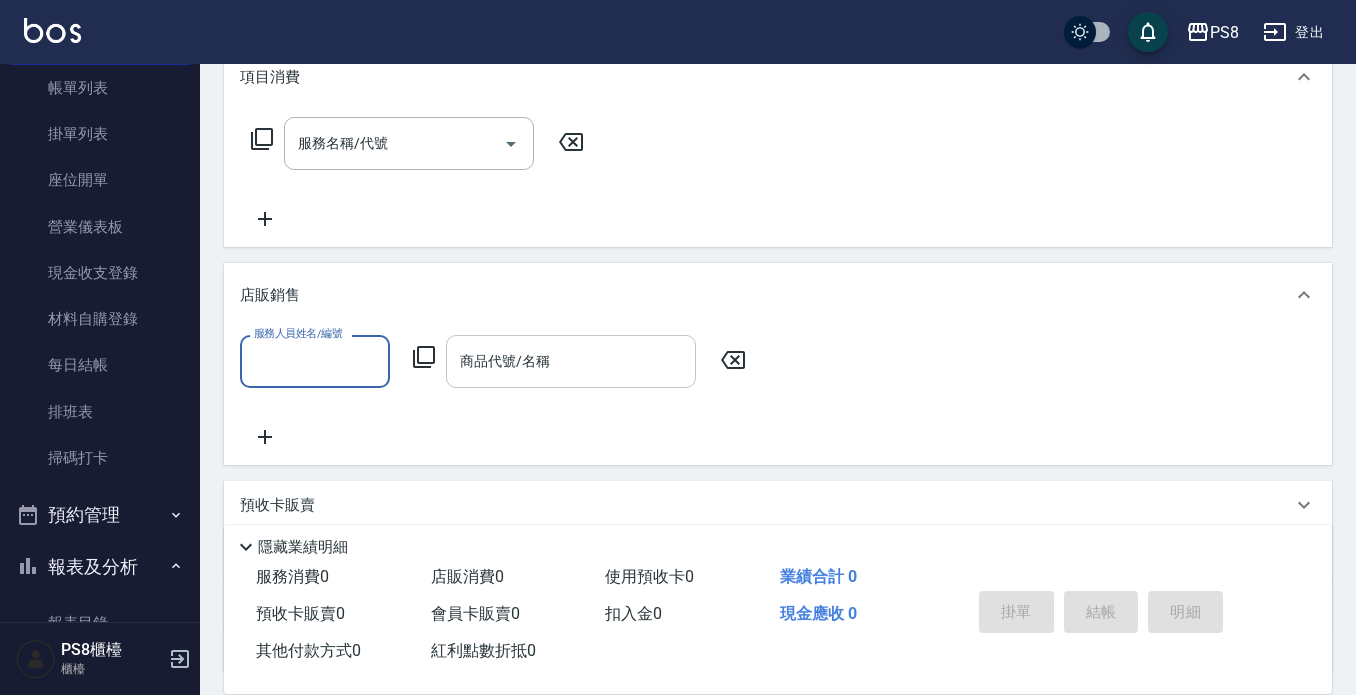 click on "商品代號/名稱" at bounding box center [571, 361] 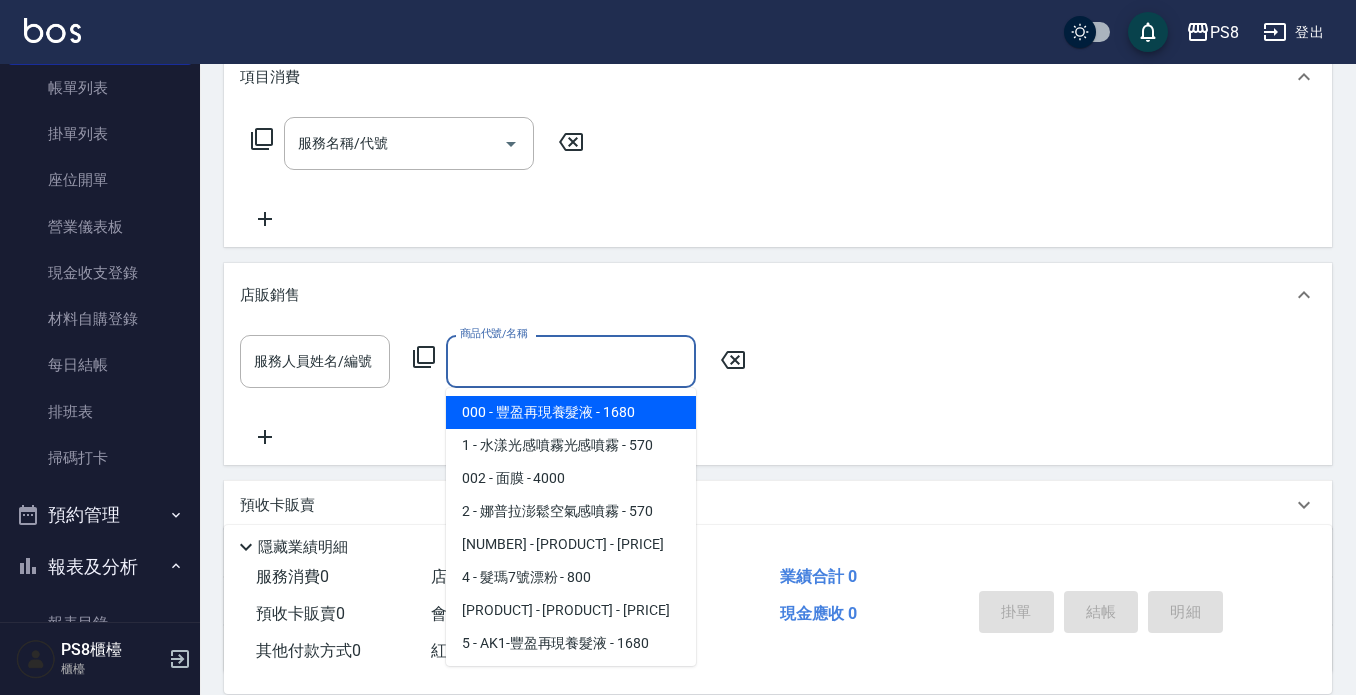 type on "ㄏ" 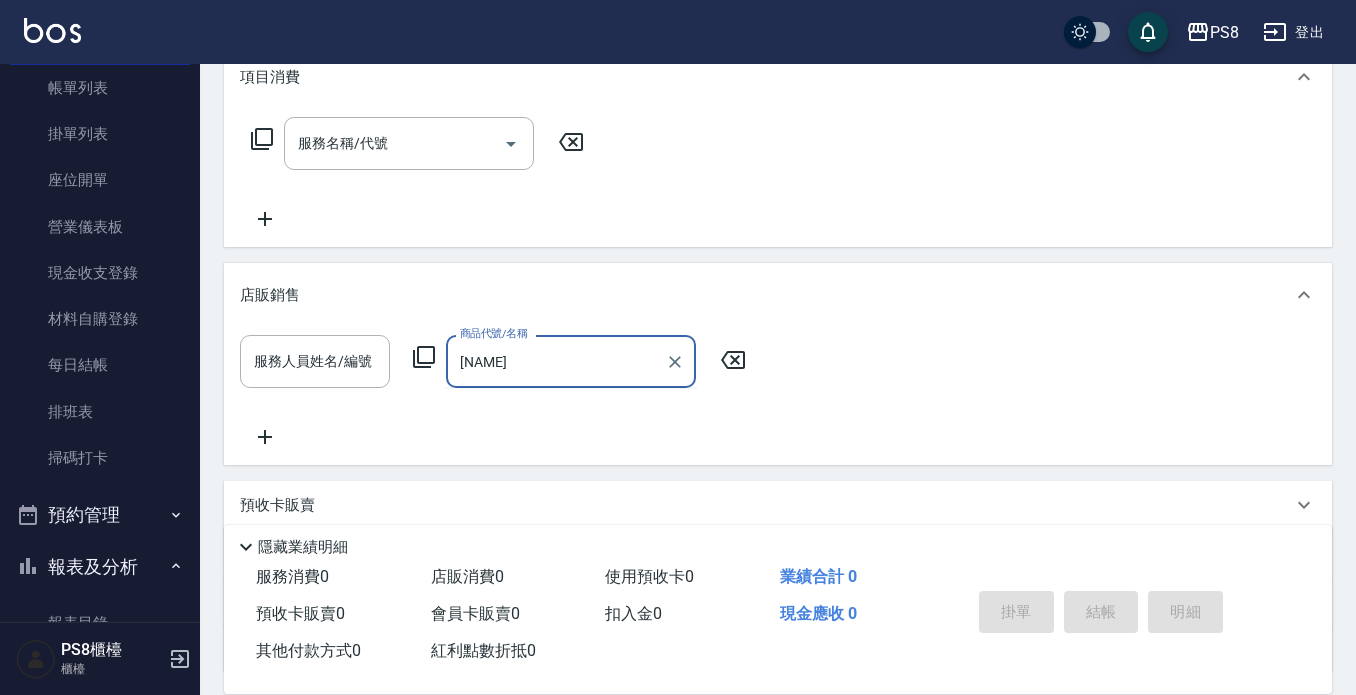 type on "v" 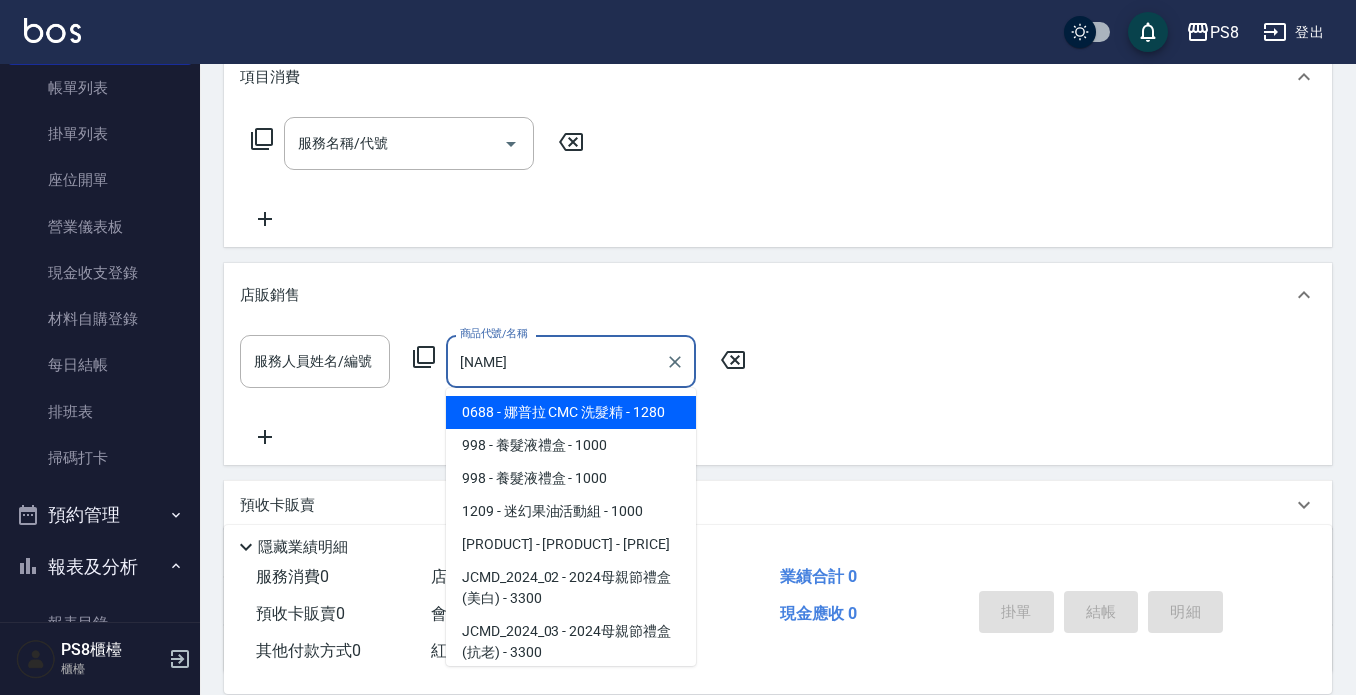 type on "CMC" 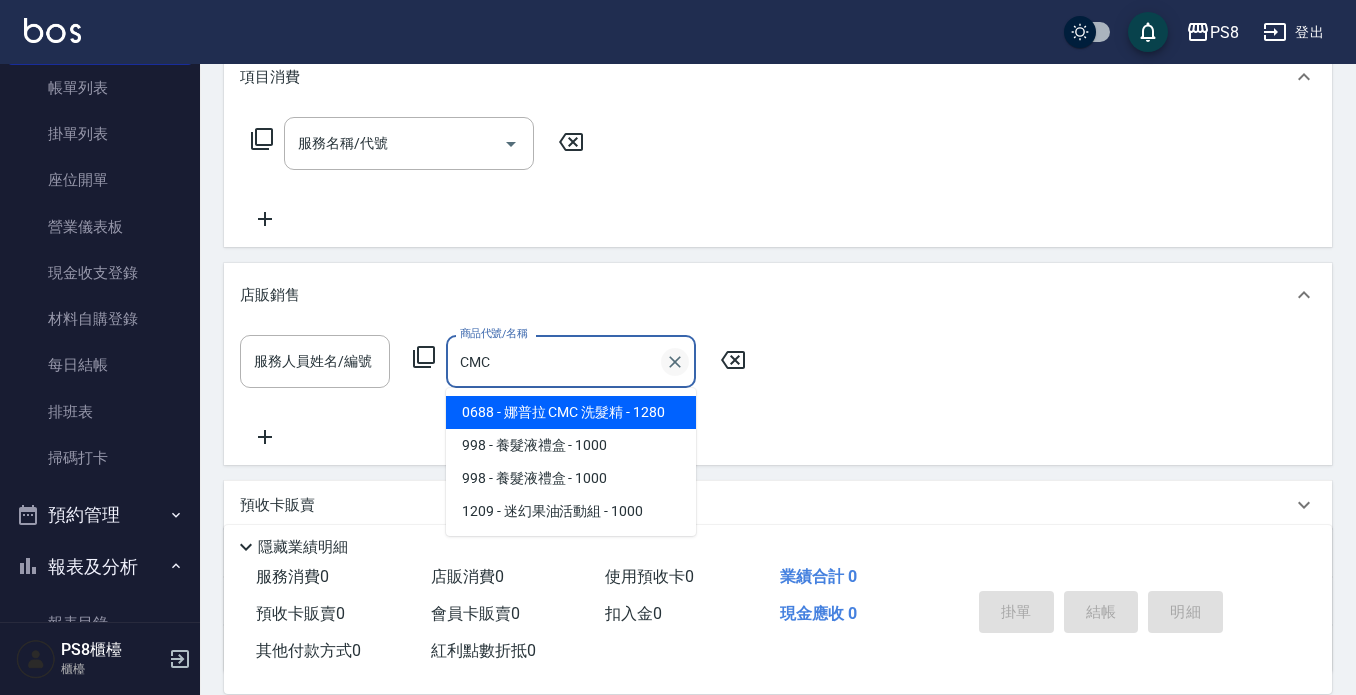 click 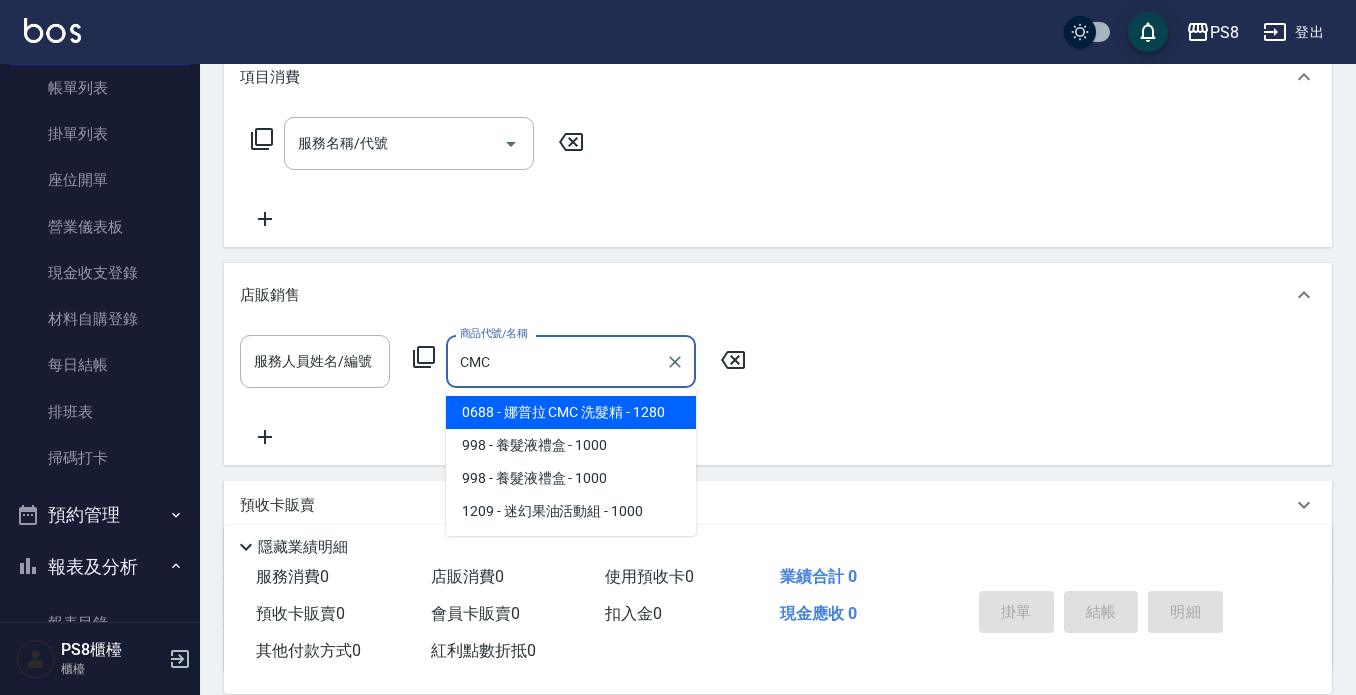 type 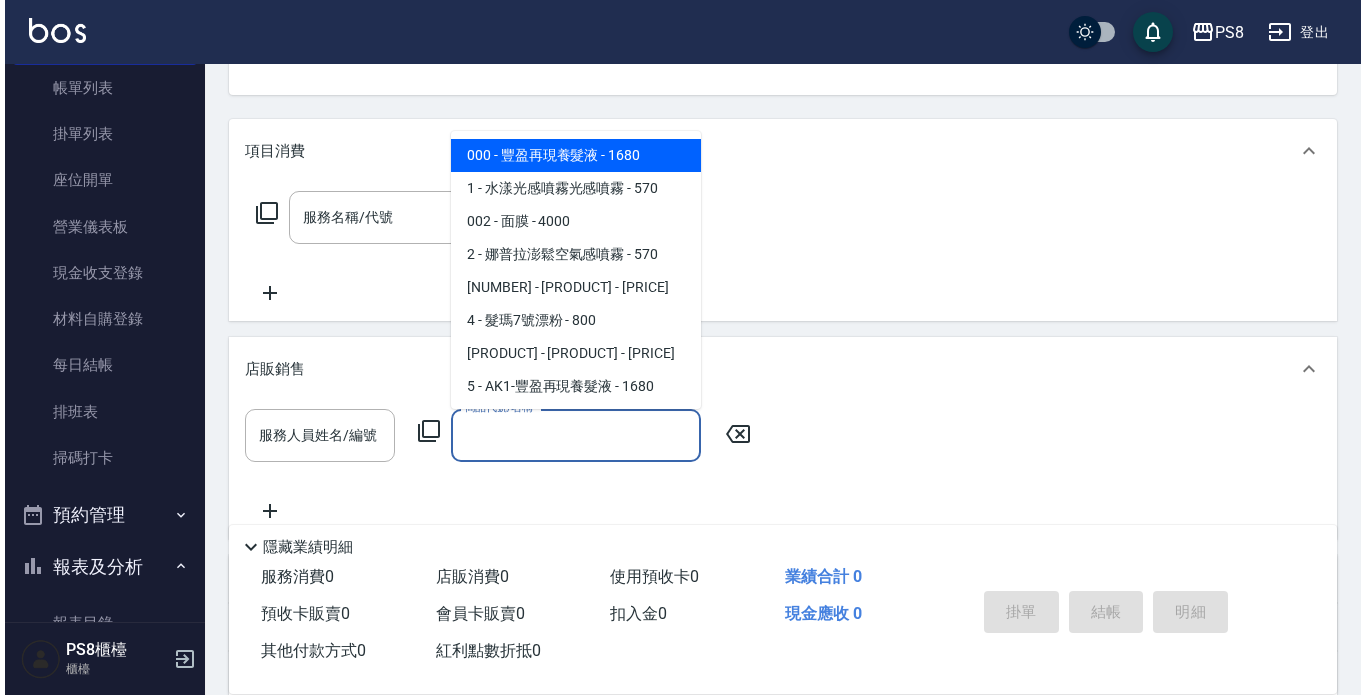 scroll, scrollTop: 79, scrollLeft: 0, axis: vertical 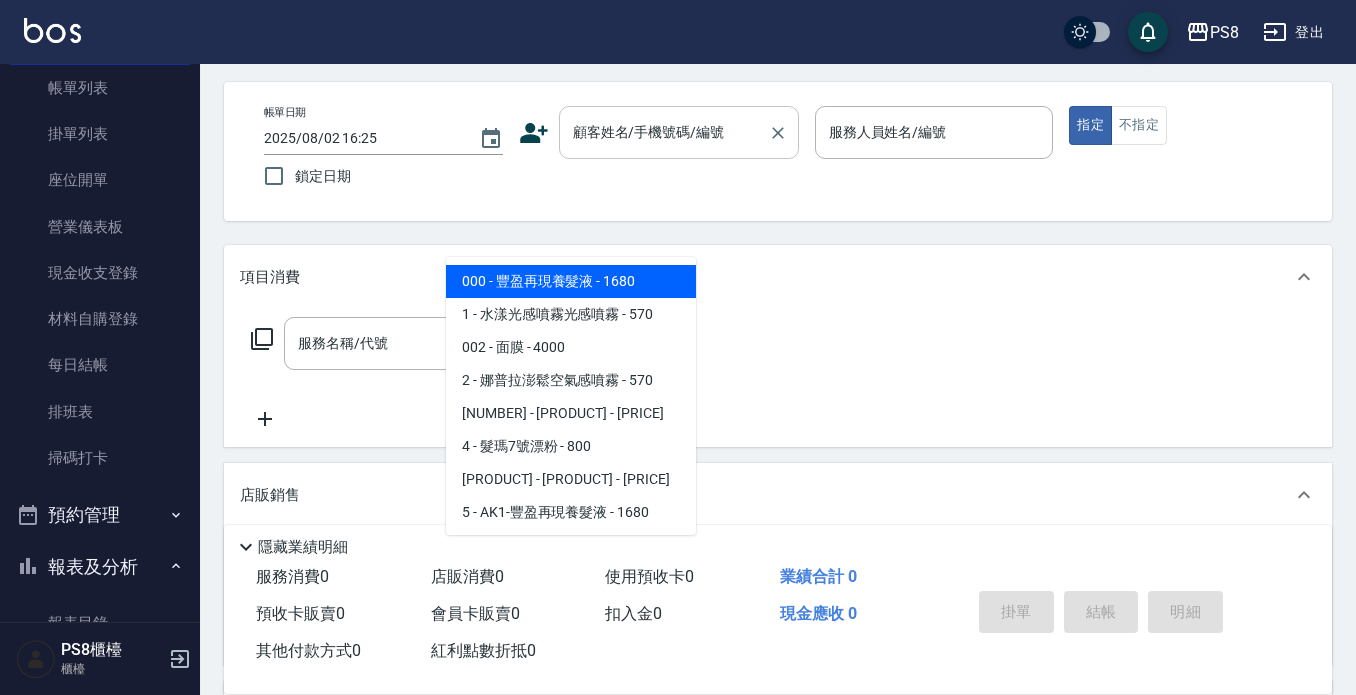 click on "顧客姓名/手機號碼/編號" at bounding box center (664, 132) 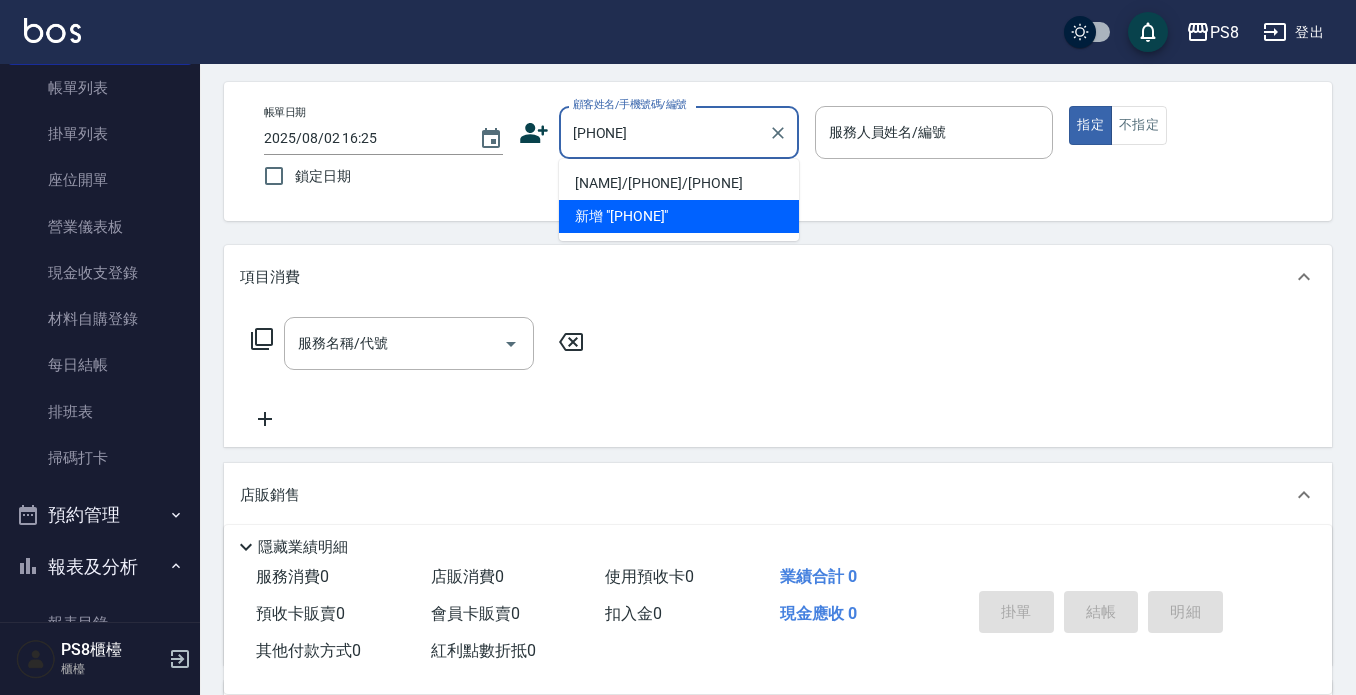 click on "[LAST] / [PHONE] / [PHONE]" at bounding box center (679, 183) 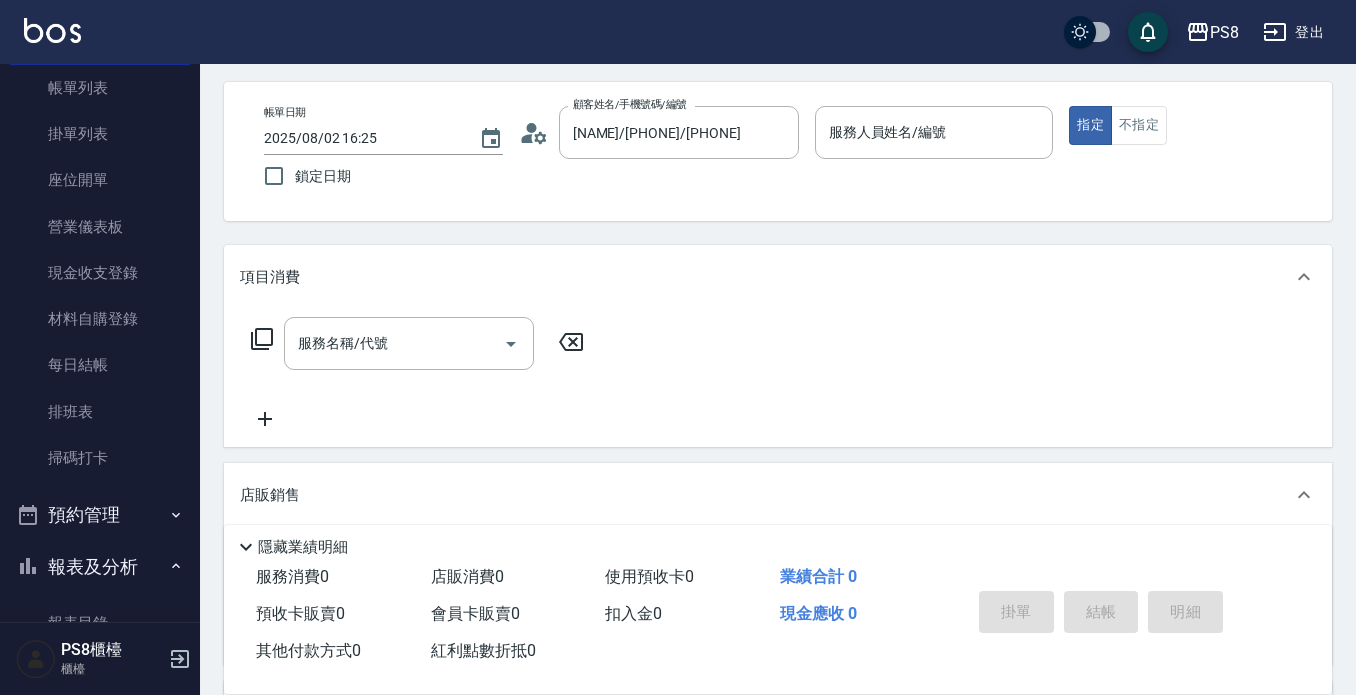 click 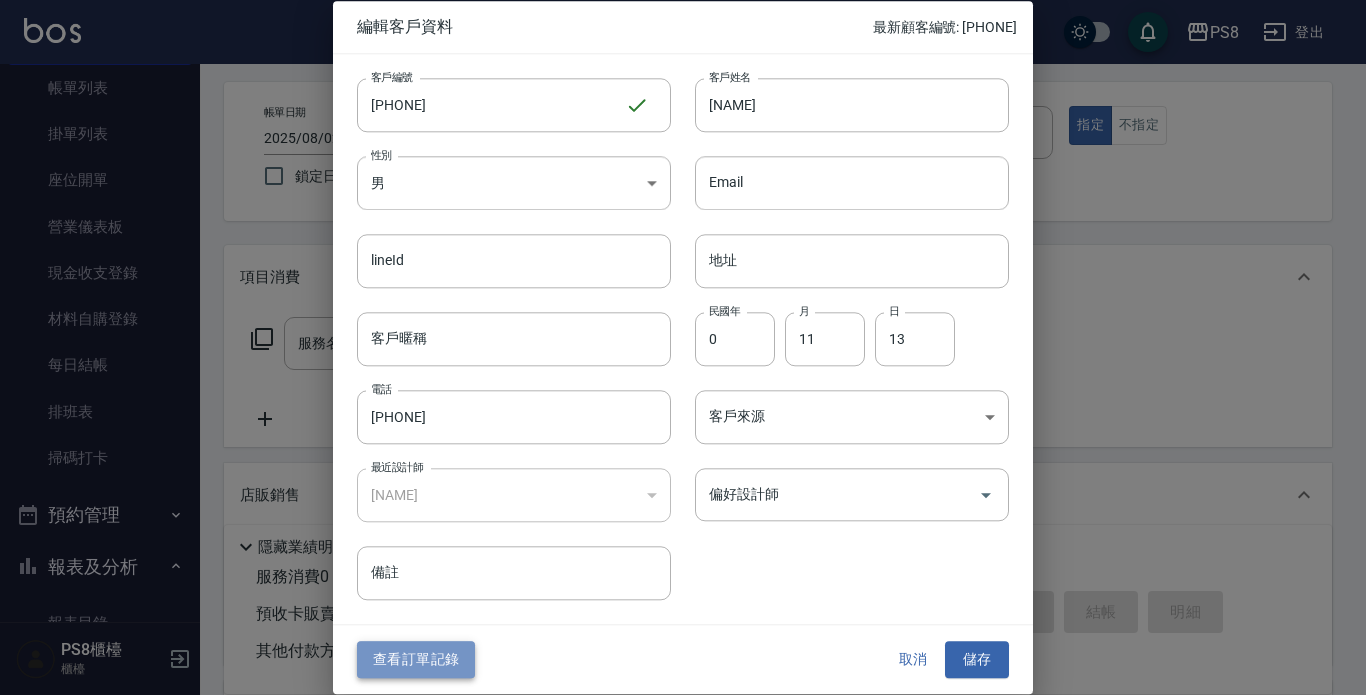 click on "查看訂單記錄" at bounding box center (416, 660) 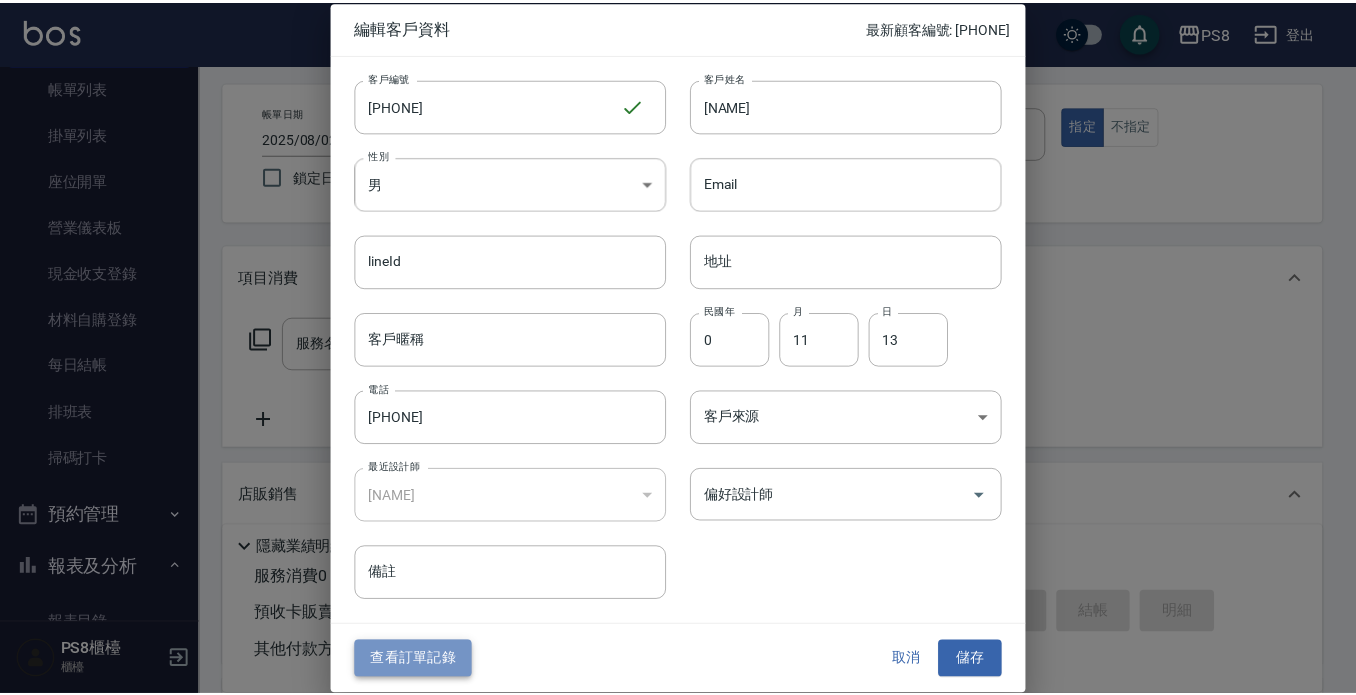scroll, scrollTop: 0, scrollLeft: 0, axis: both 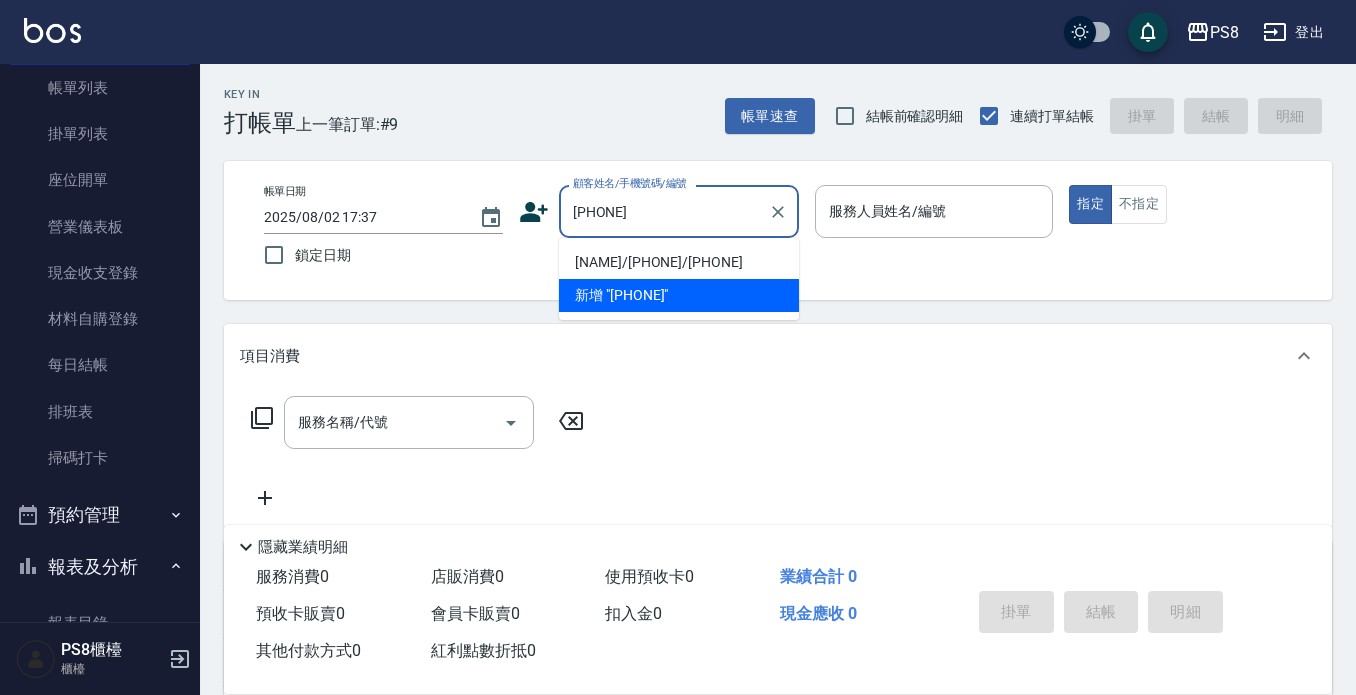 click on "[LAST] / [PHONE] / [PHONE]" at bounding box center (679, 262) 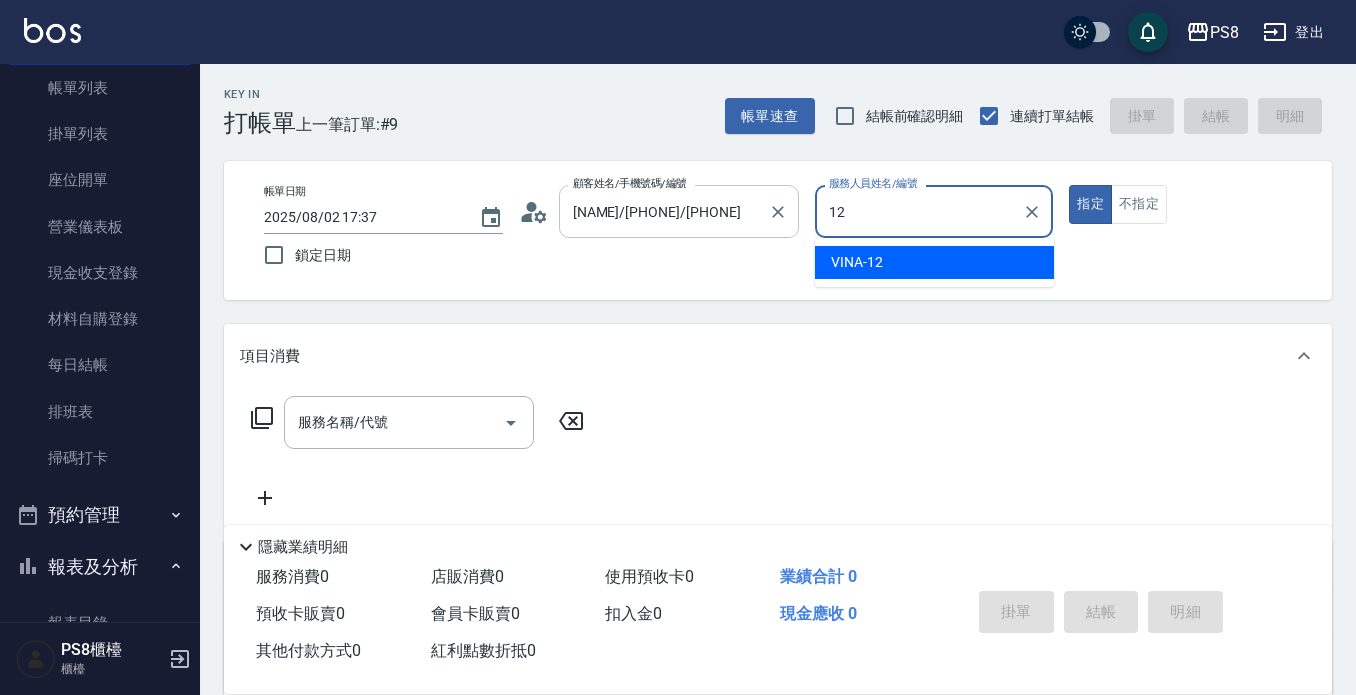 type on "VINA-12" 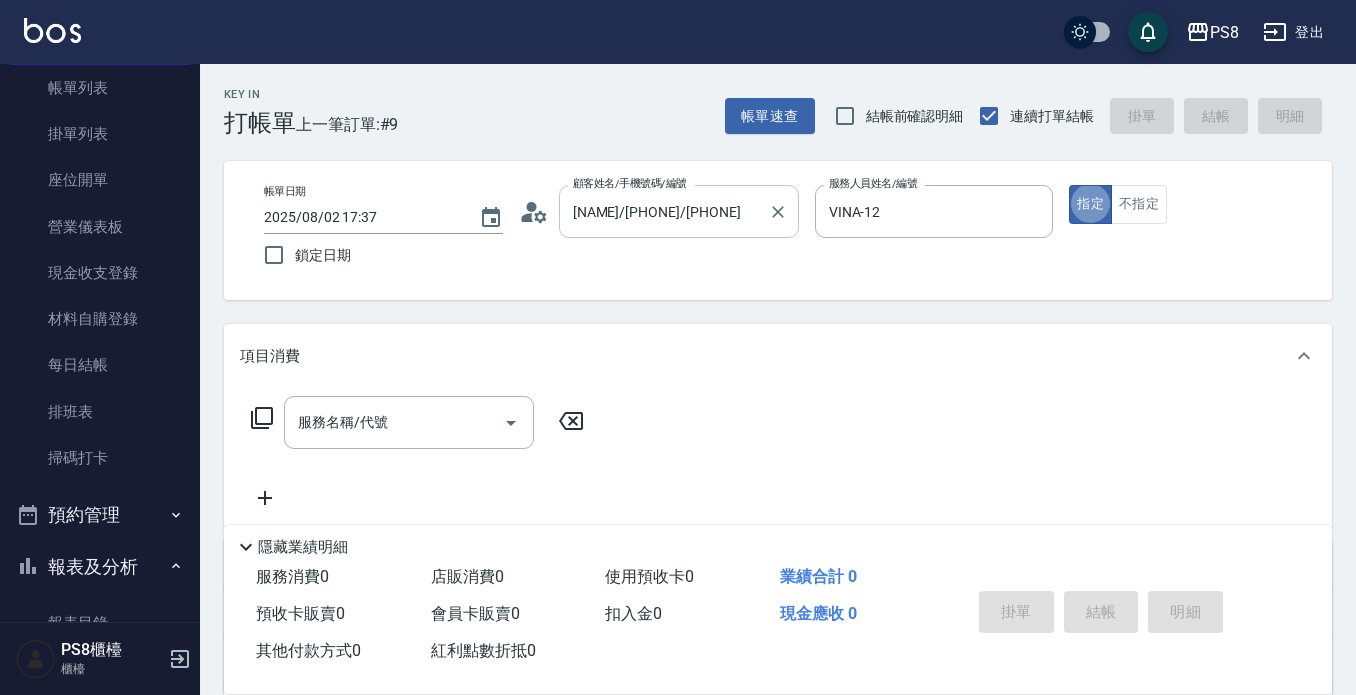type on "true" 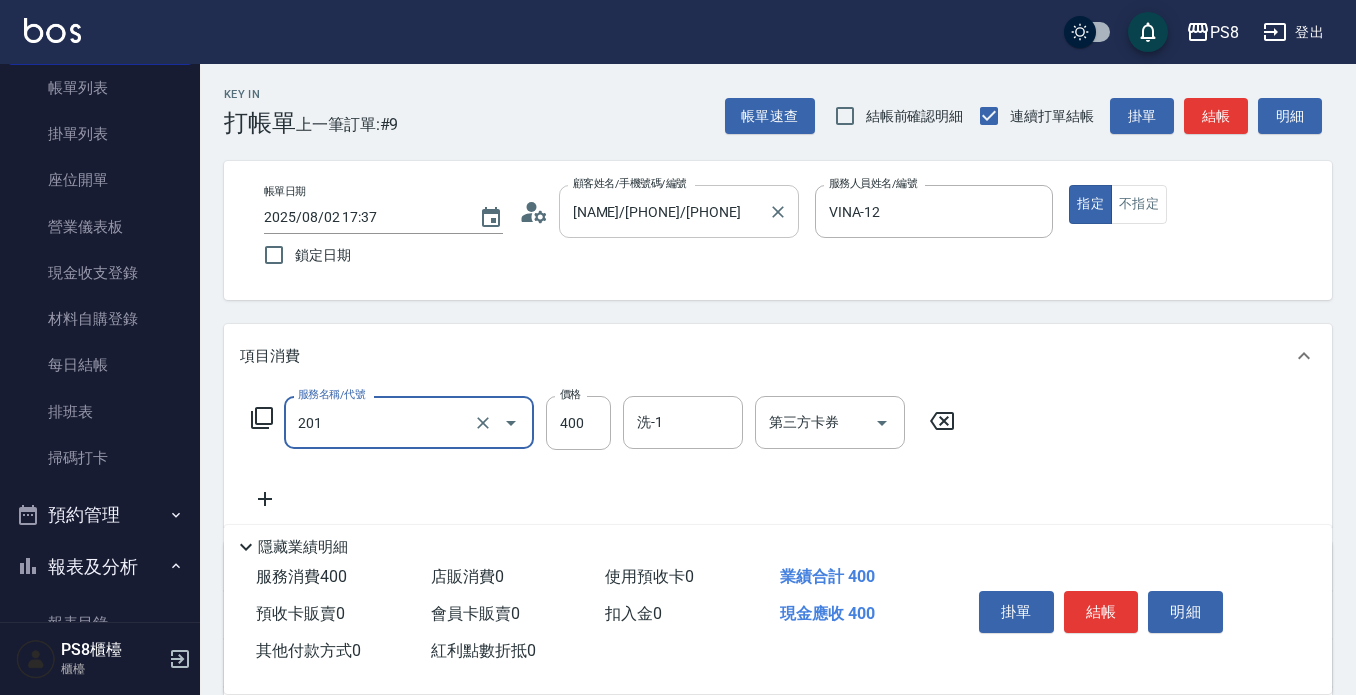 type on "洗剪400(201)" 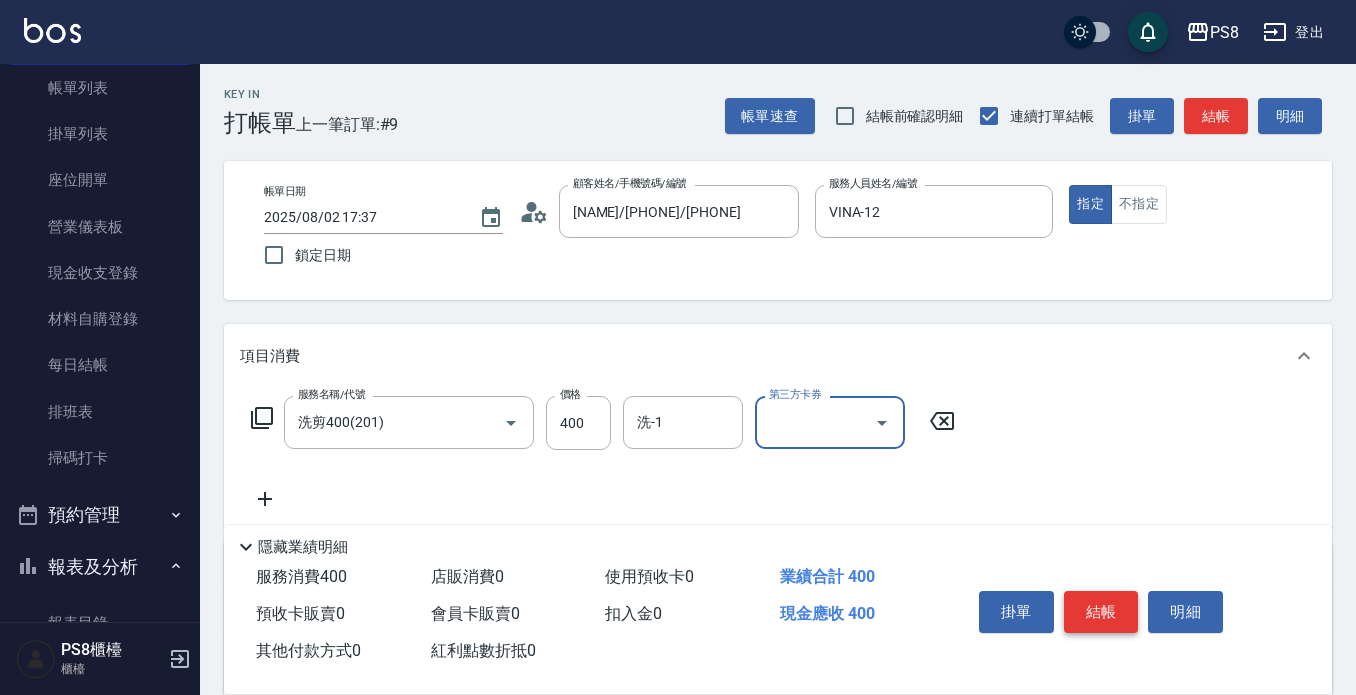 click on "結帳" at bounding box center [1101, 612] 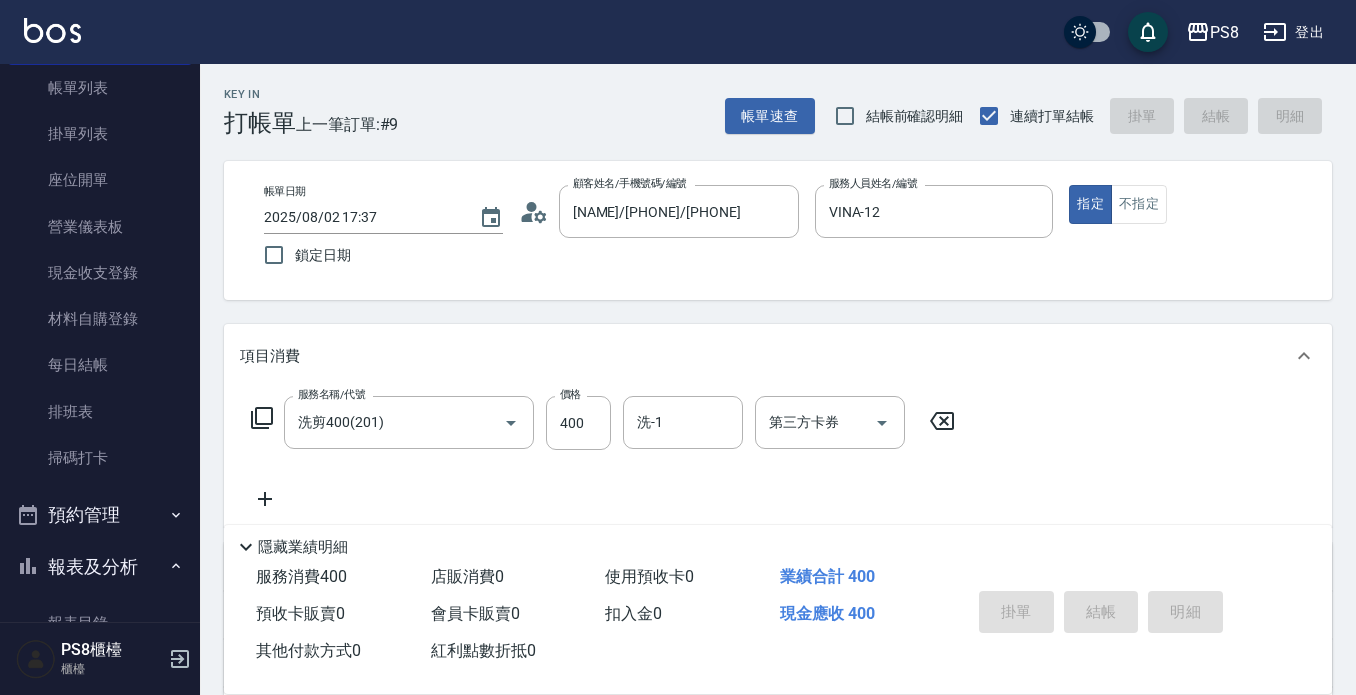 type 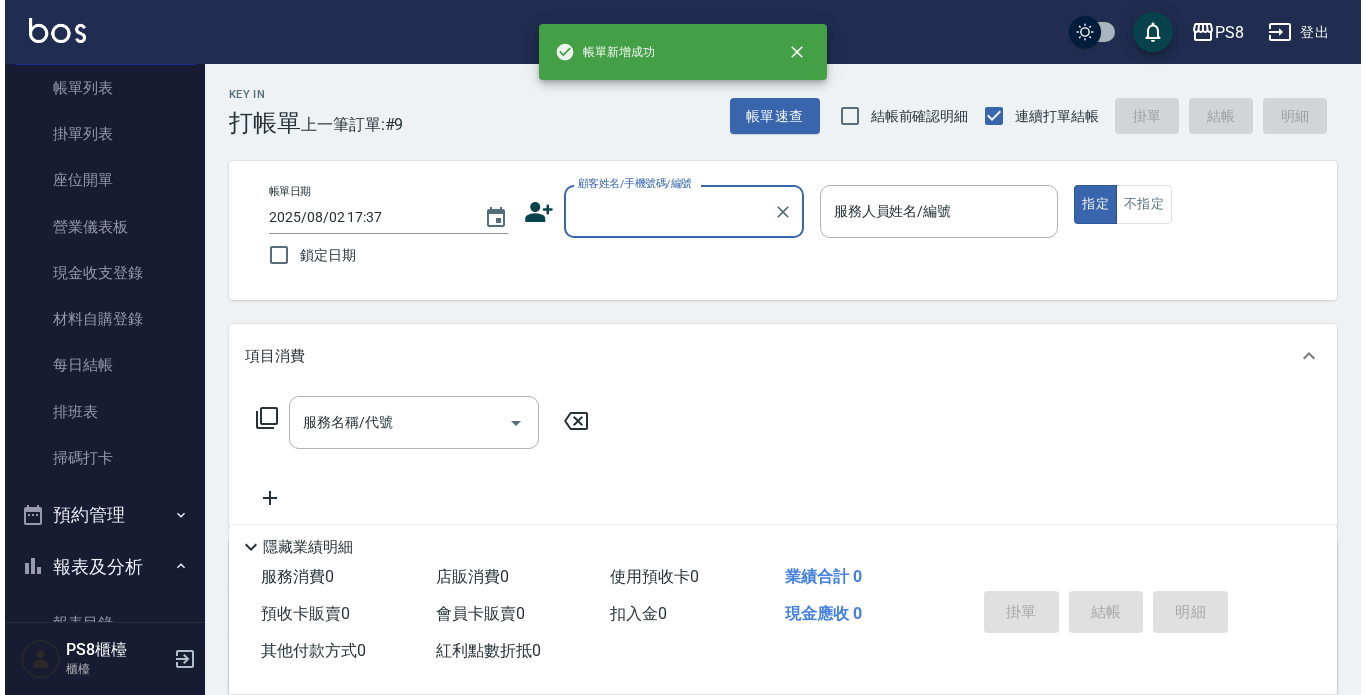 scroll, scrollTop: 0, scrollLeft: 0, axis: both 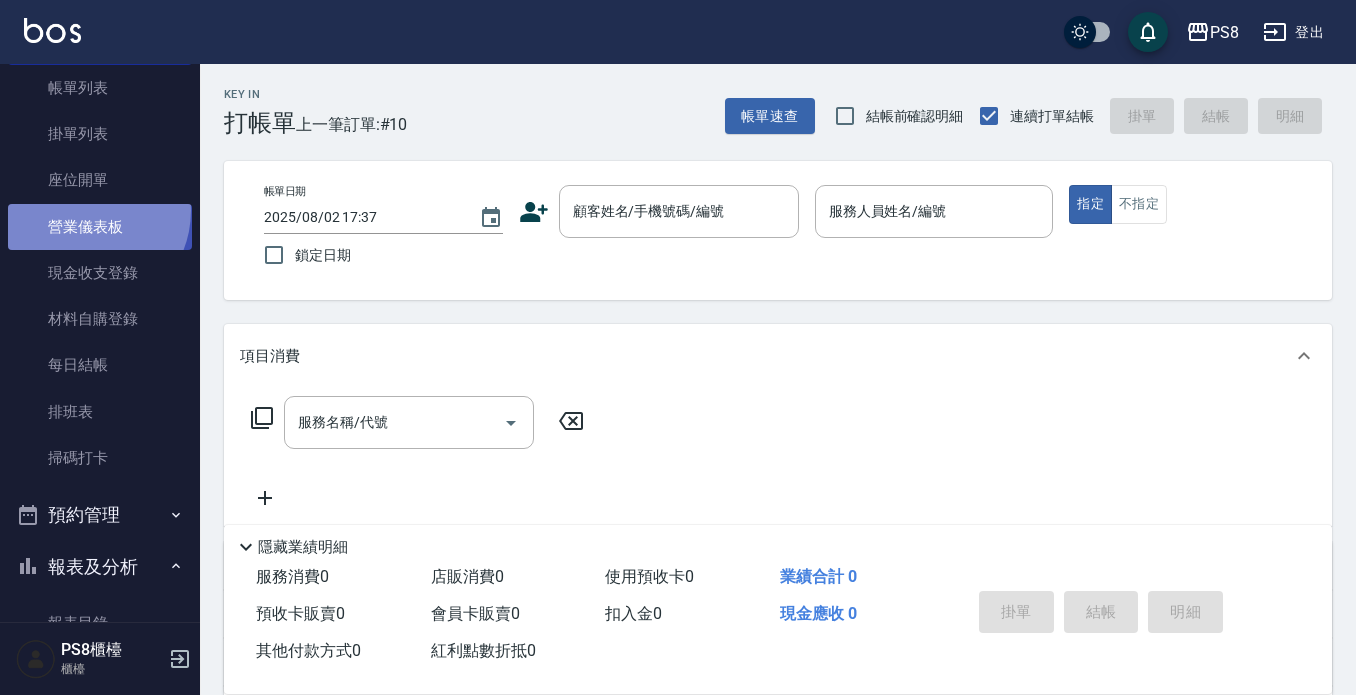 click on "營業儀表板" at bounding box center [100, 227] 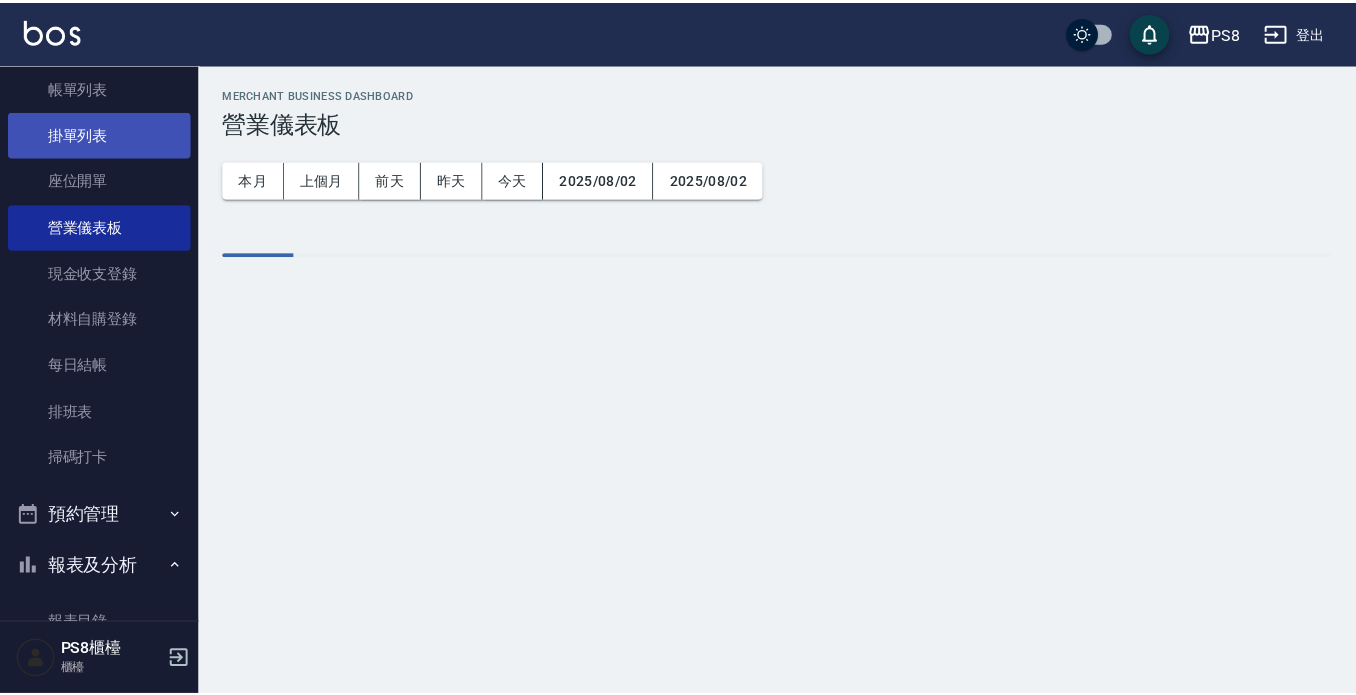 scroll, scrollTop: 0, scrollLeft: 0, axis: both 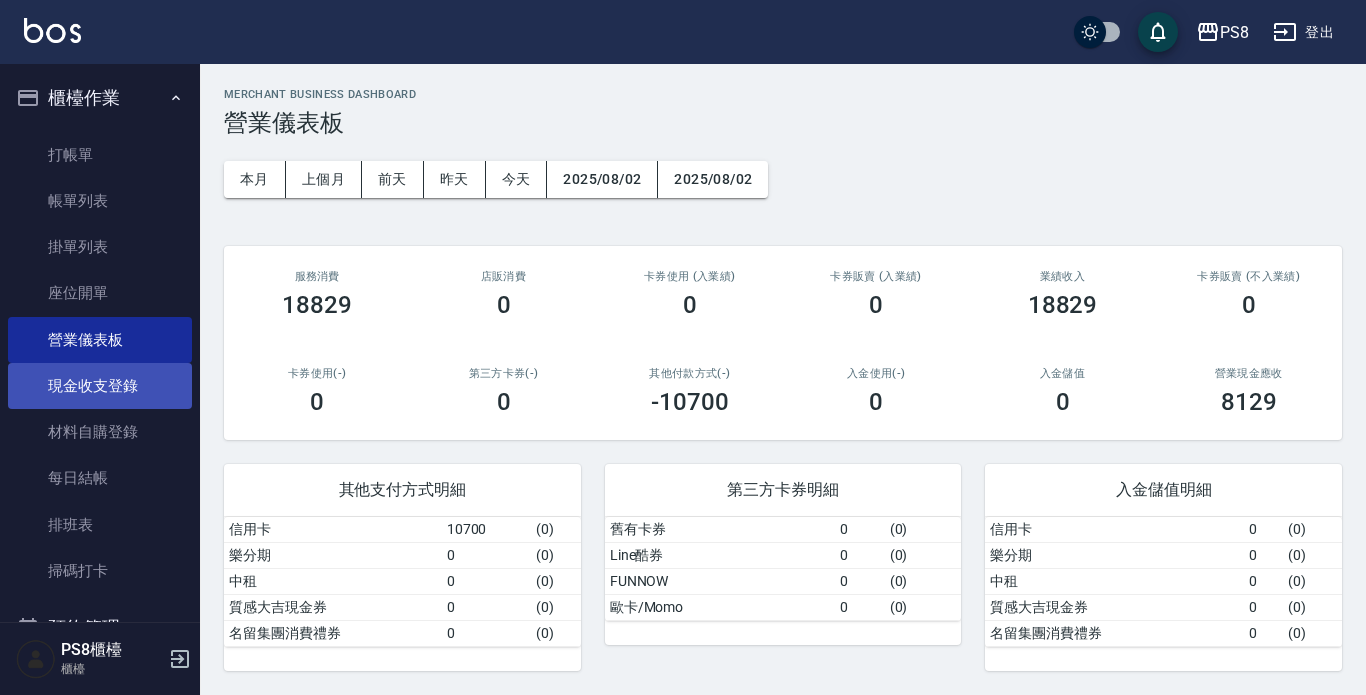 click on "現金收支登錄" at bounding box center [100, 386] 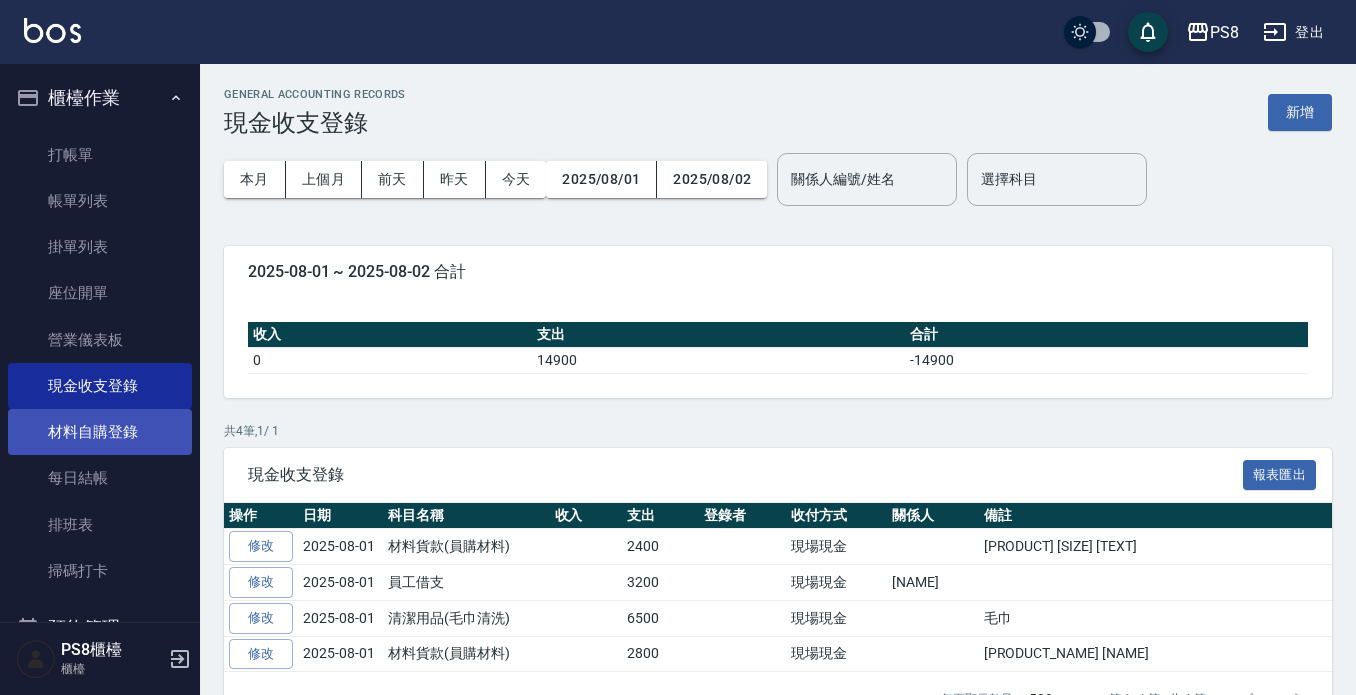 click on "材料自購登錄" at bounding box center [100, 432] 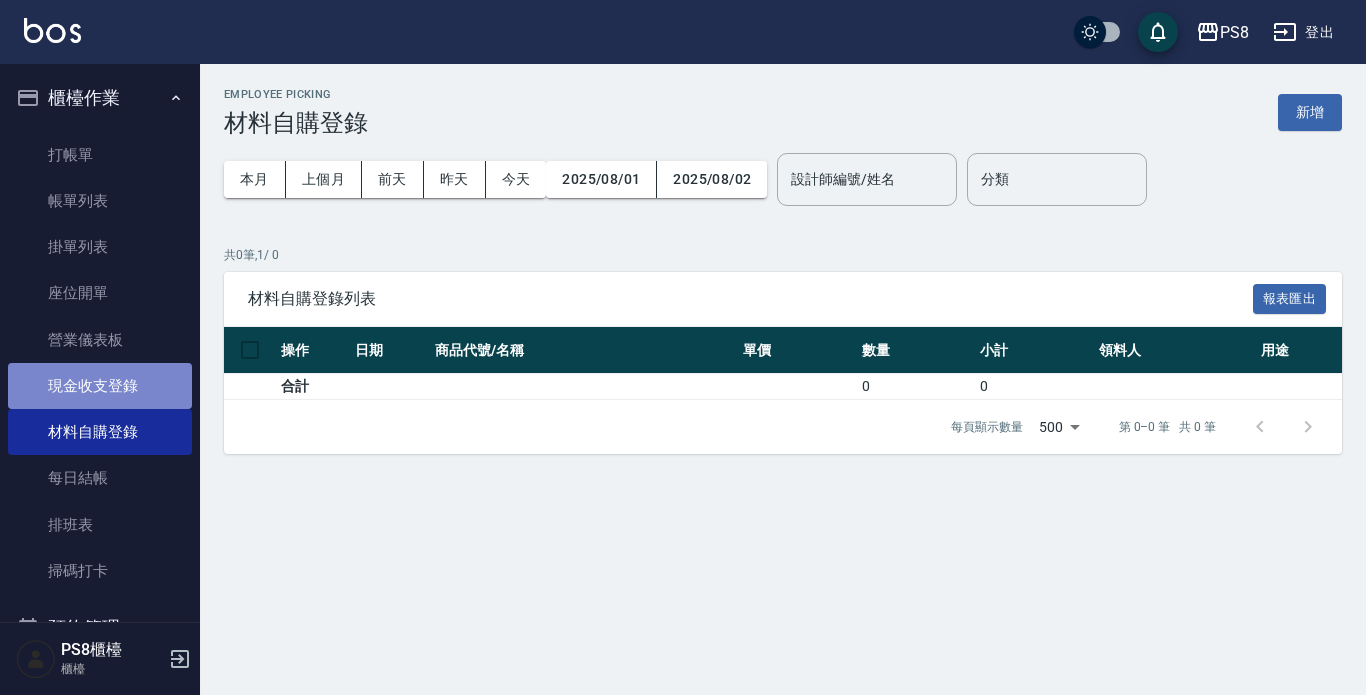 click on "現金收支登錄" at bounding box center (100, 386) 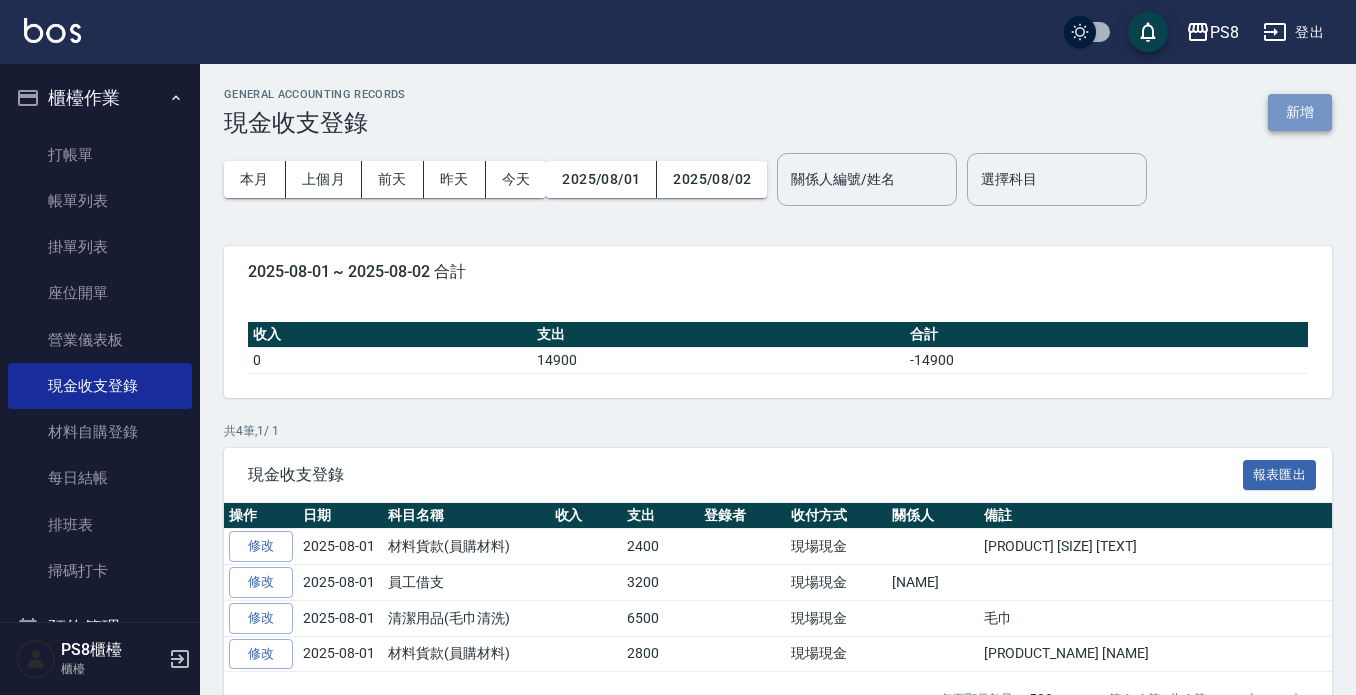 click on "新增" at bounding box center (1300, 112) 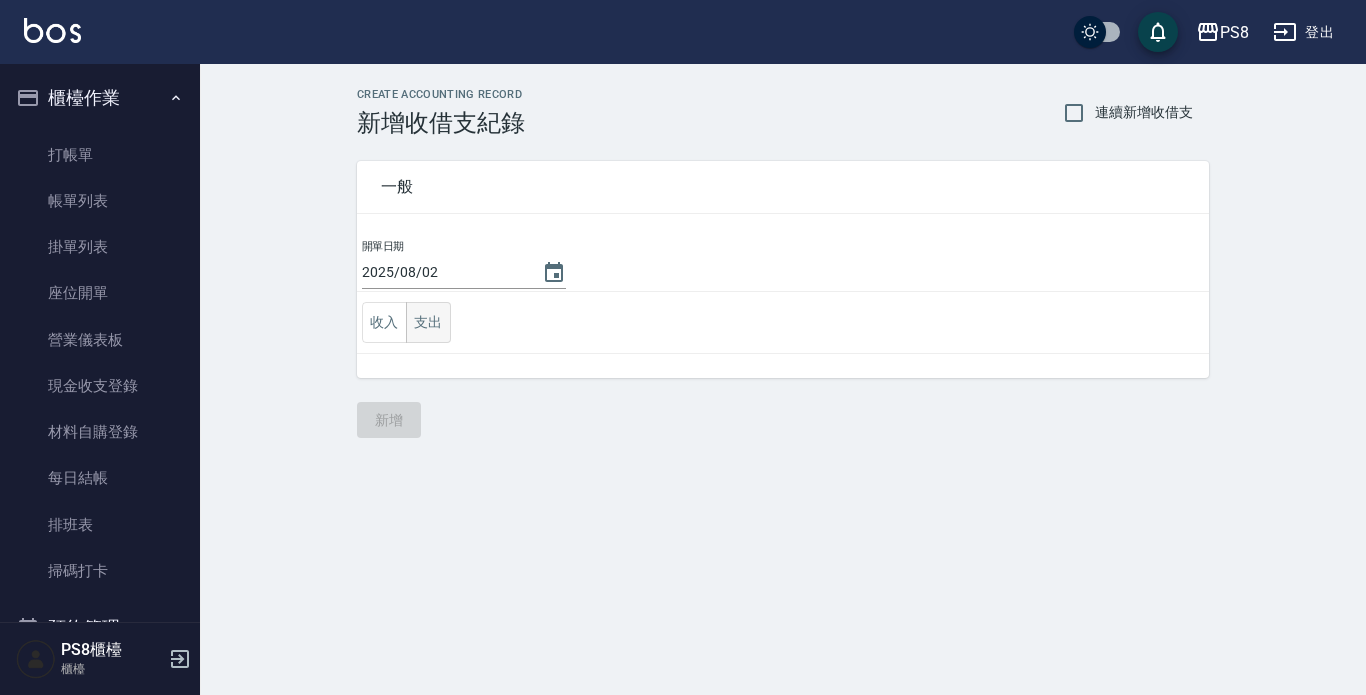 click on "支出" at bounding box center [428, 322] 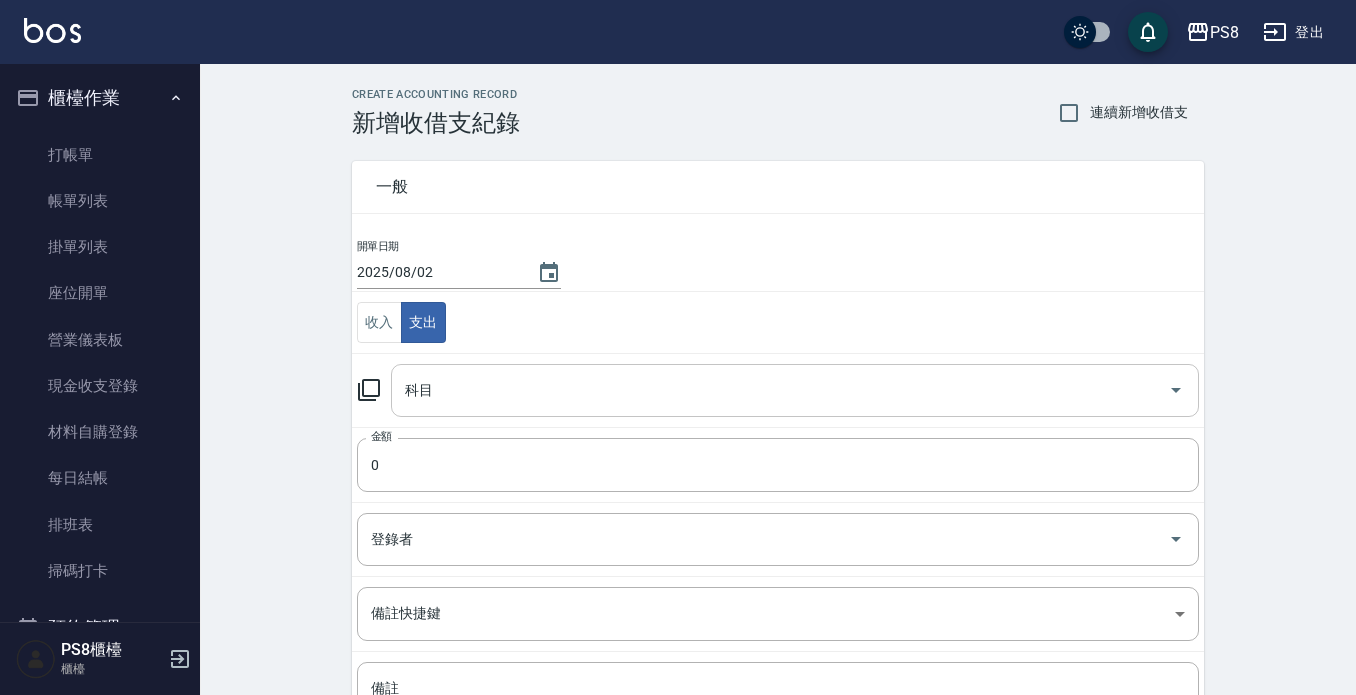 click on "科目 科目" at bounding box center [795, 390] 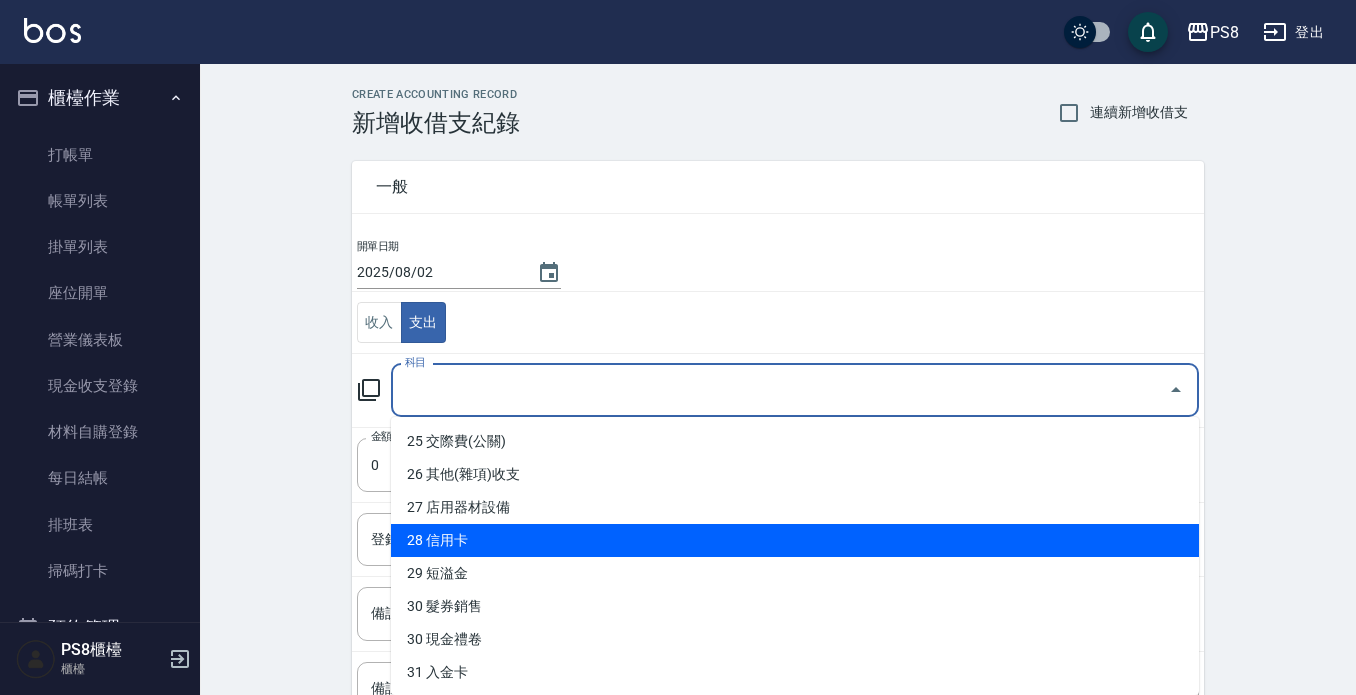 scroll, scrollTop: 725, scrollLeft: 0, axis: vertical 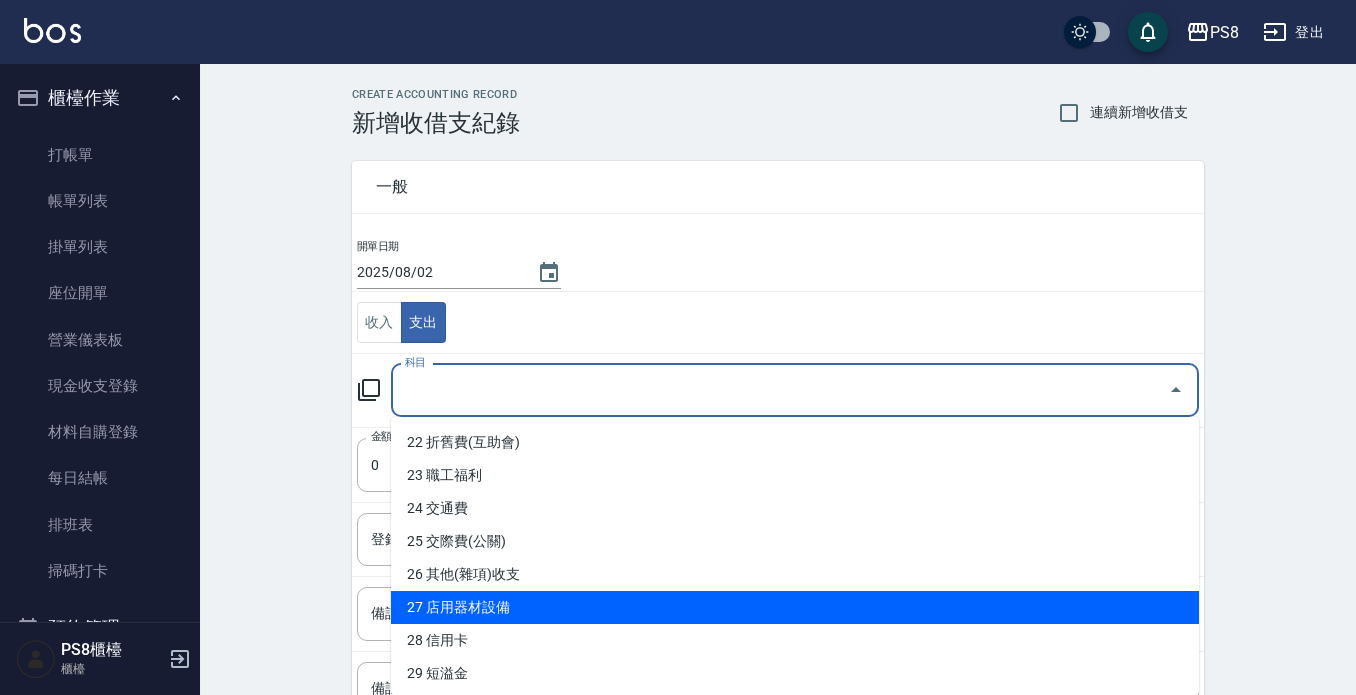 click on "27 店用器材設備" at bounding box center [795, 607] 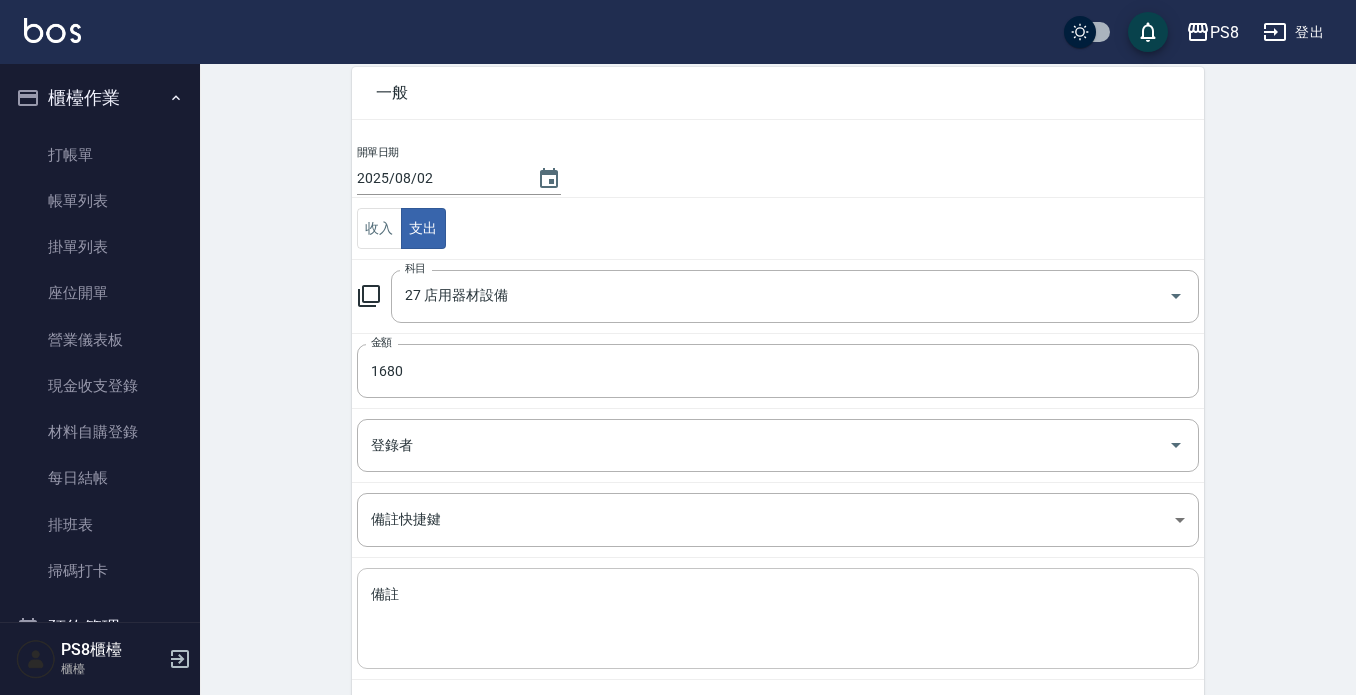 scroll, scrollTop: 188, scrollLeft: 0, axis: vertical 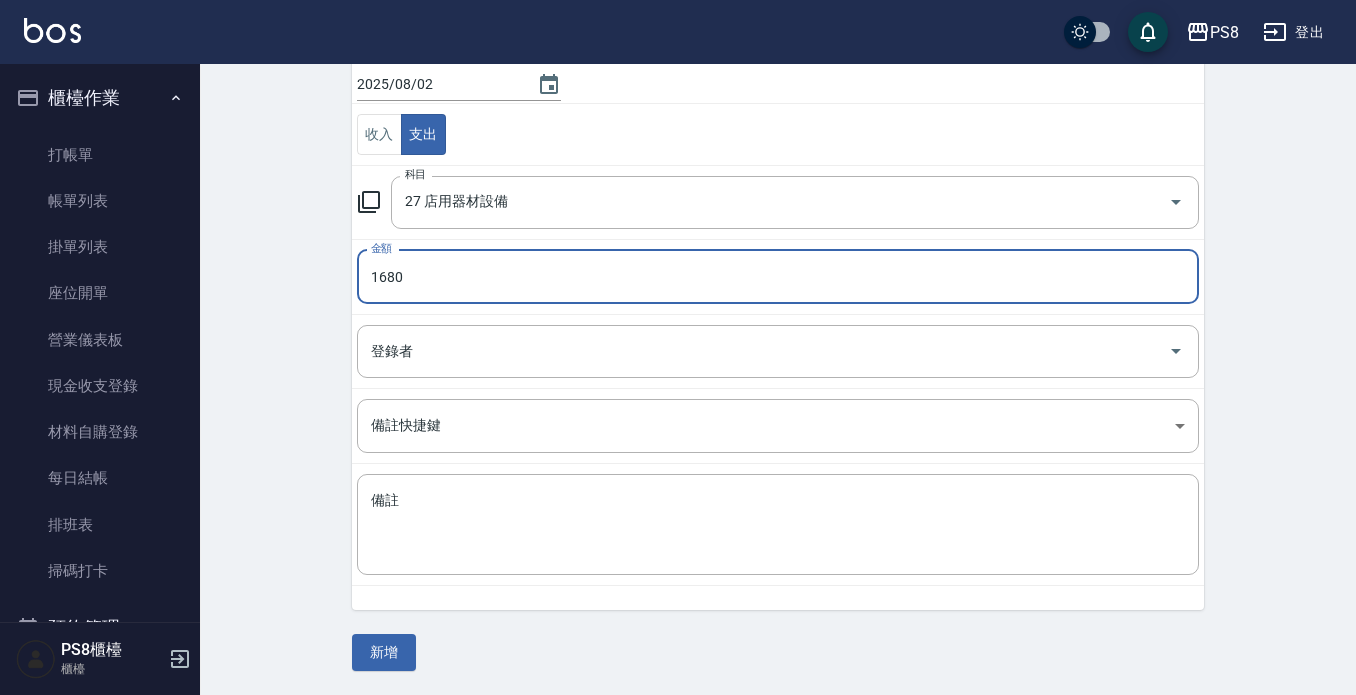 click on "1680" at bounding box center (778, 277) 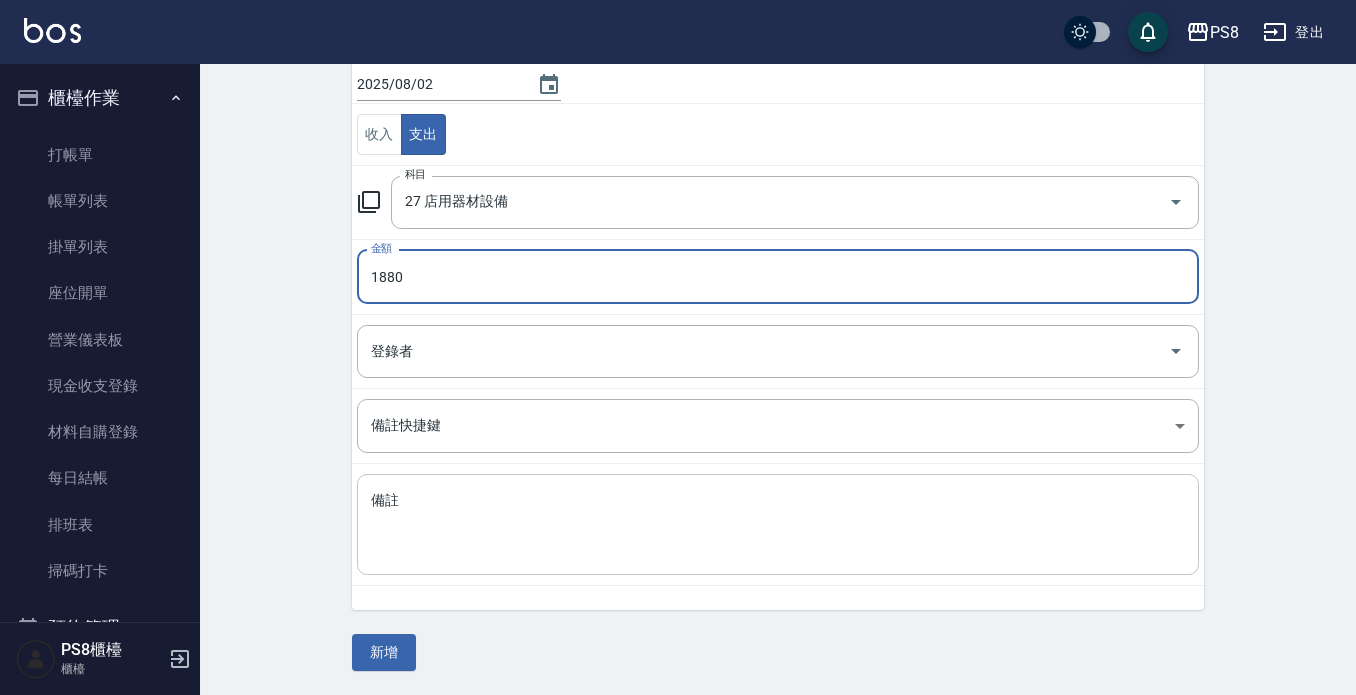 type on "1880" 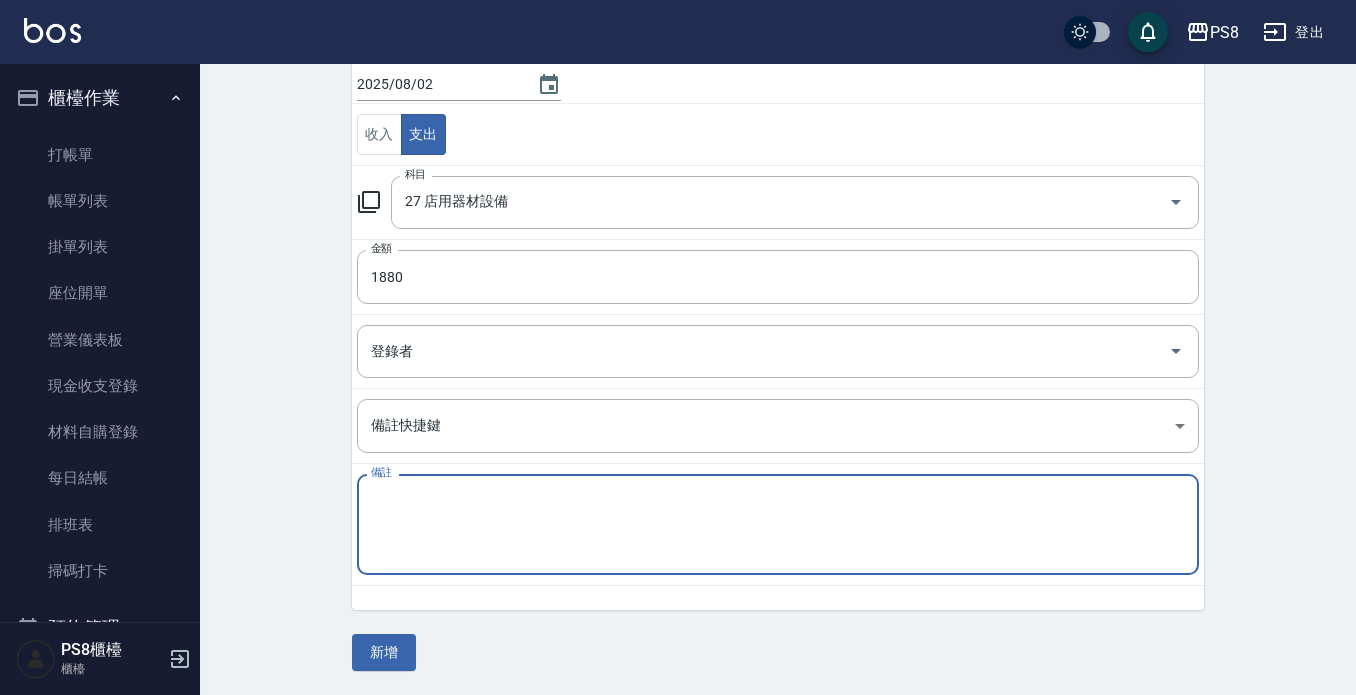 click on "備註" at bounding box center [778, 525] 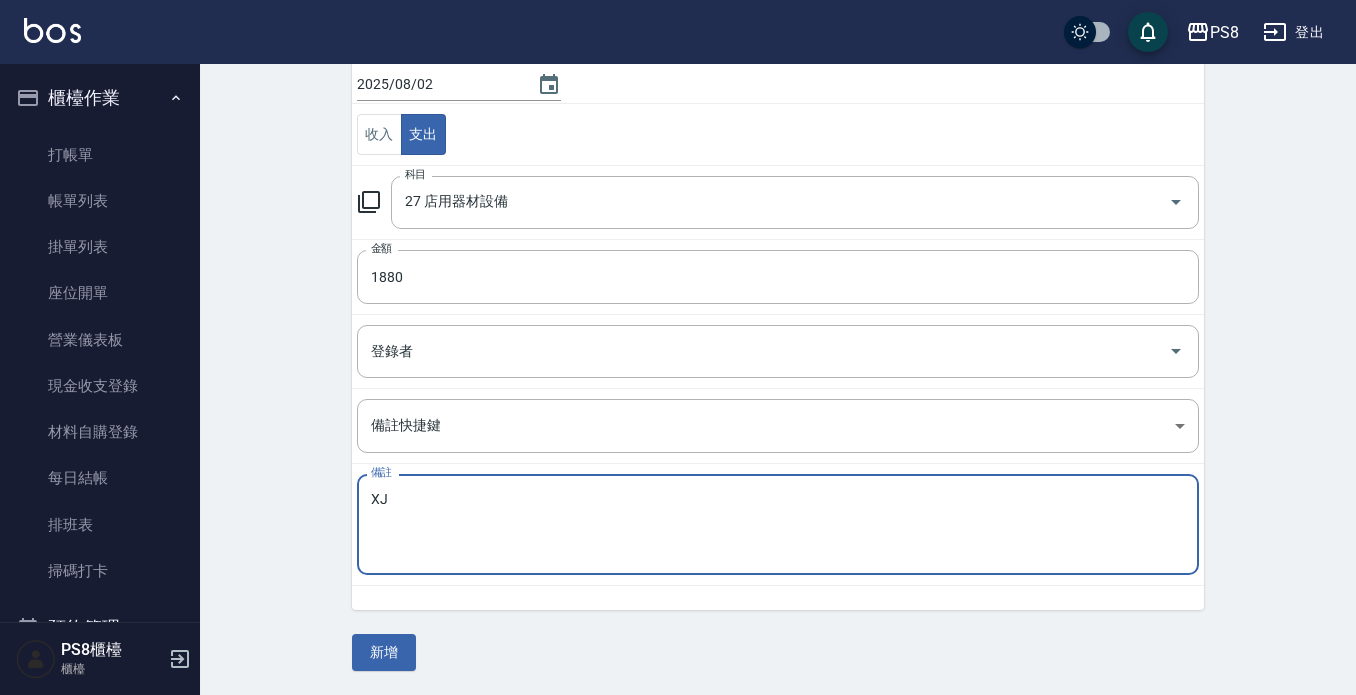 type on "X" 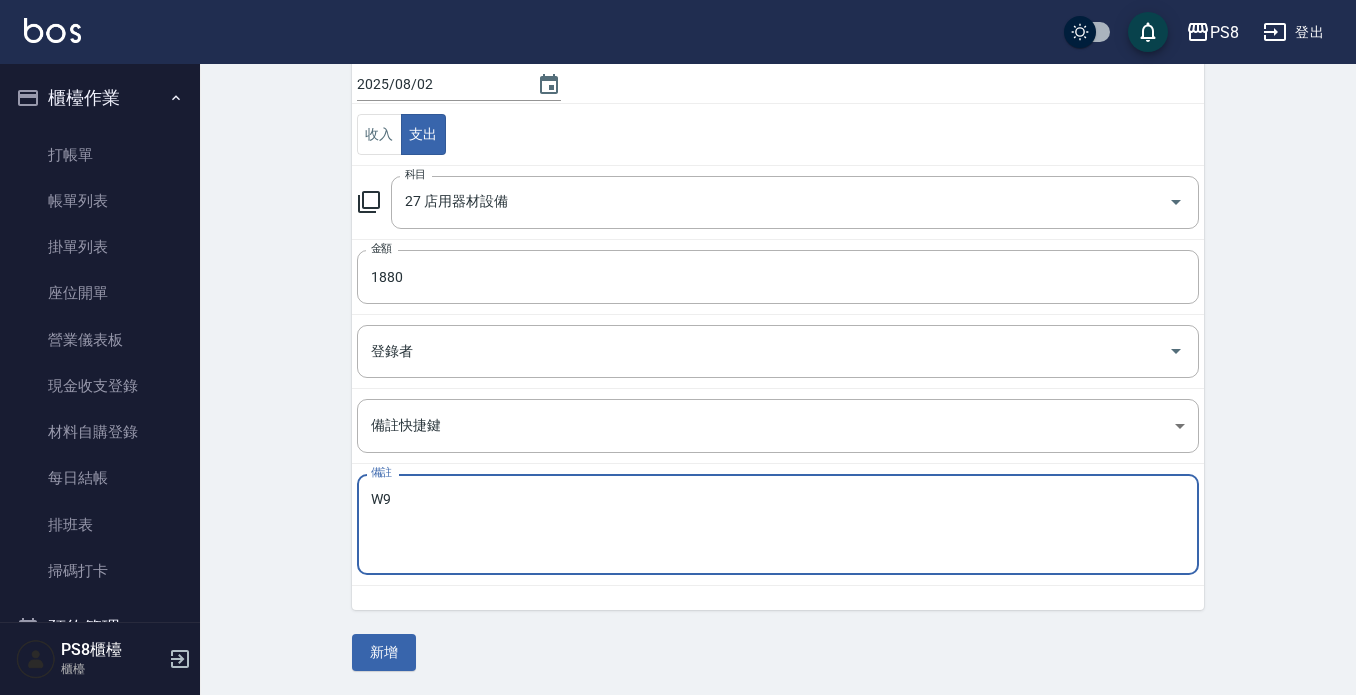 type on "W" 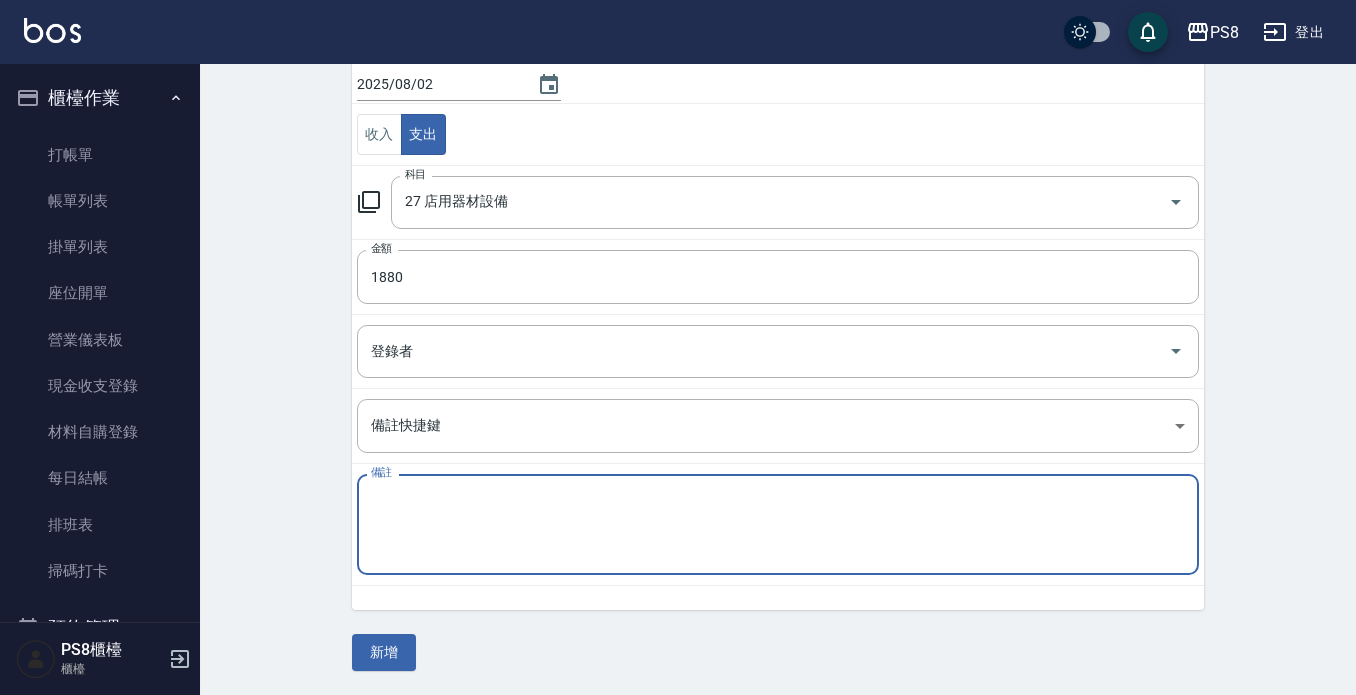 type on "＿" 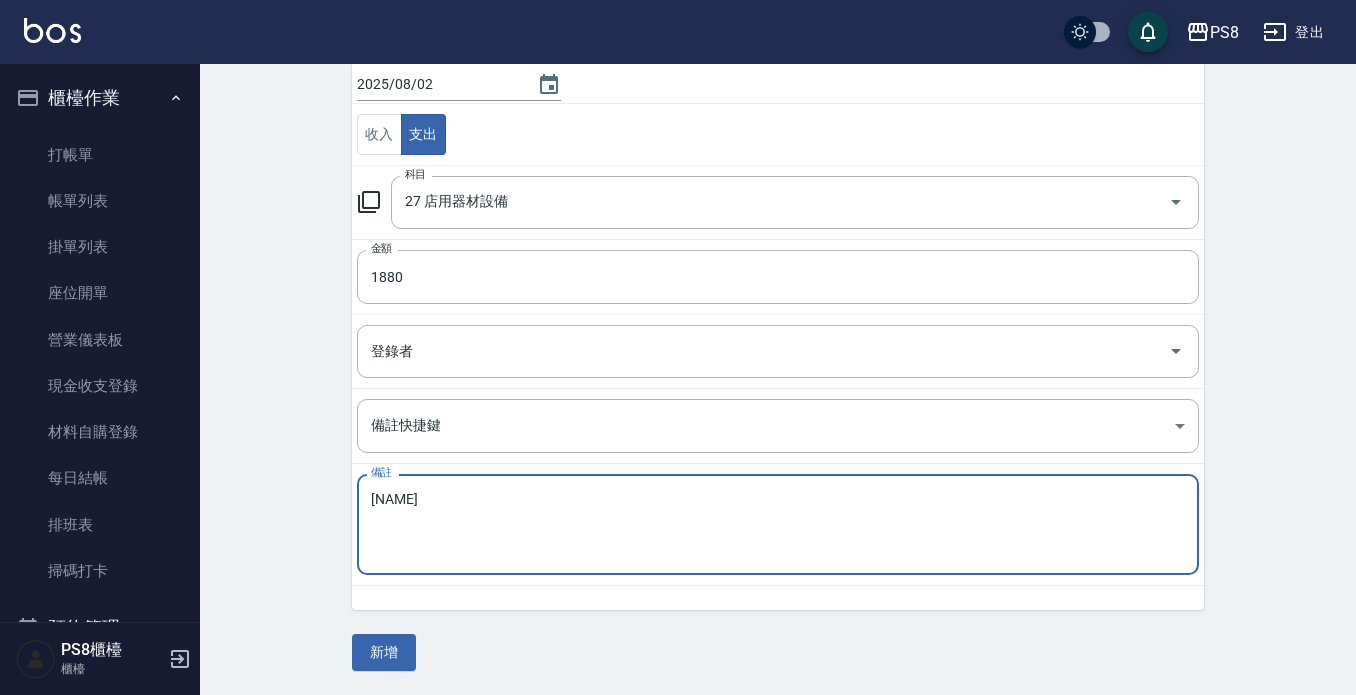 type on "I" 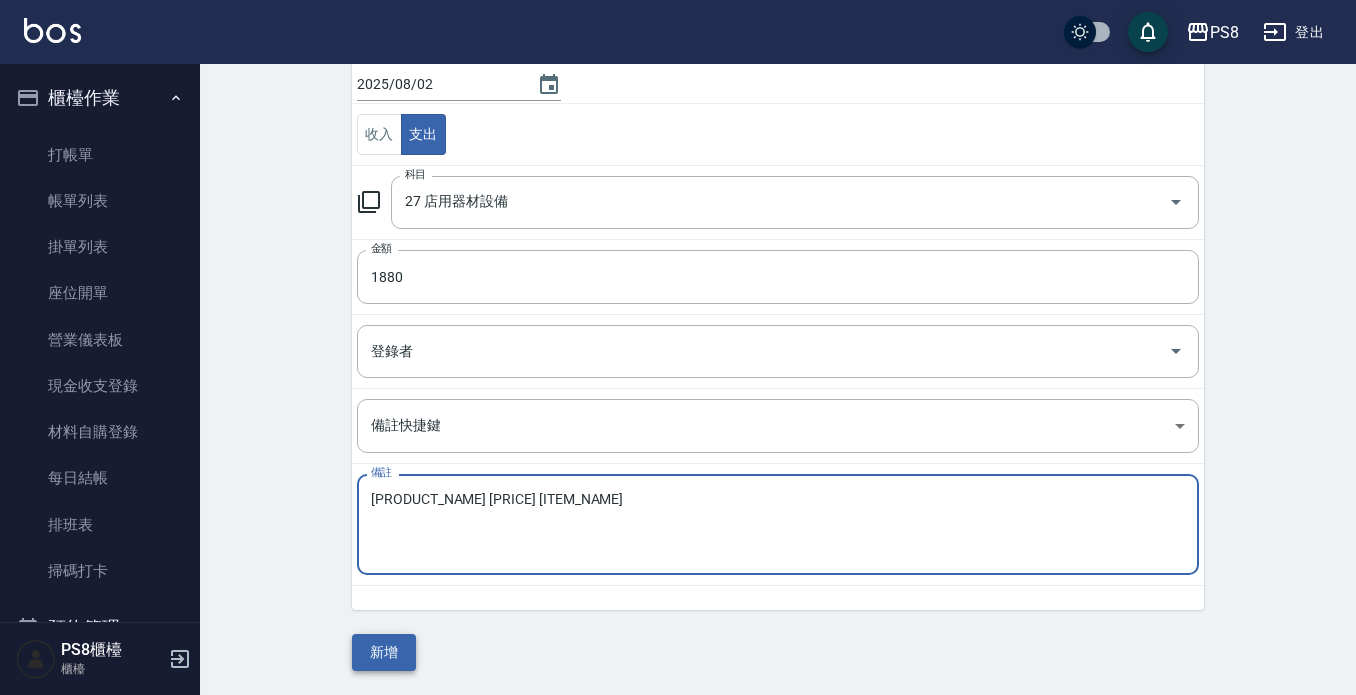 type on "台車輪胎 1680  充電線200" 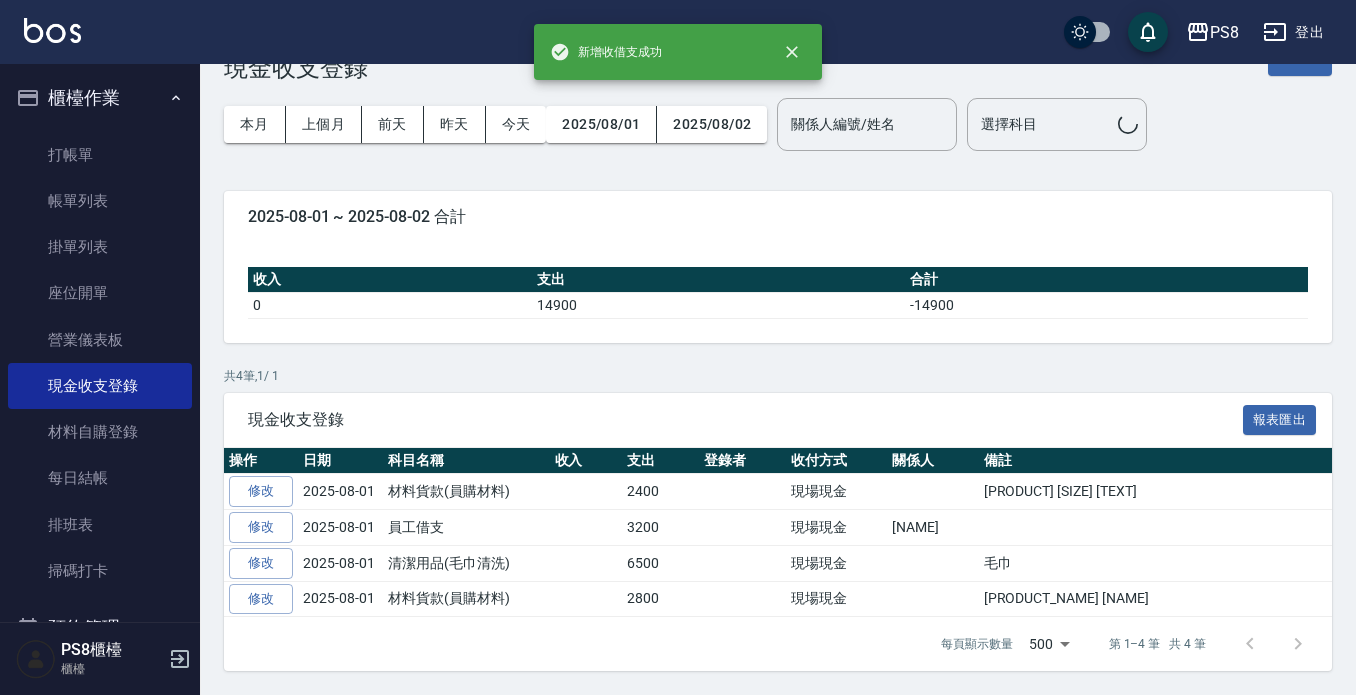 scroll, scrollTop: 0, scrollLeft: 0, axis: both 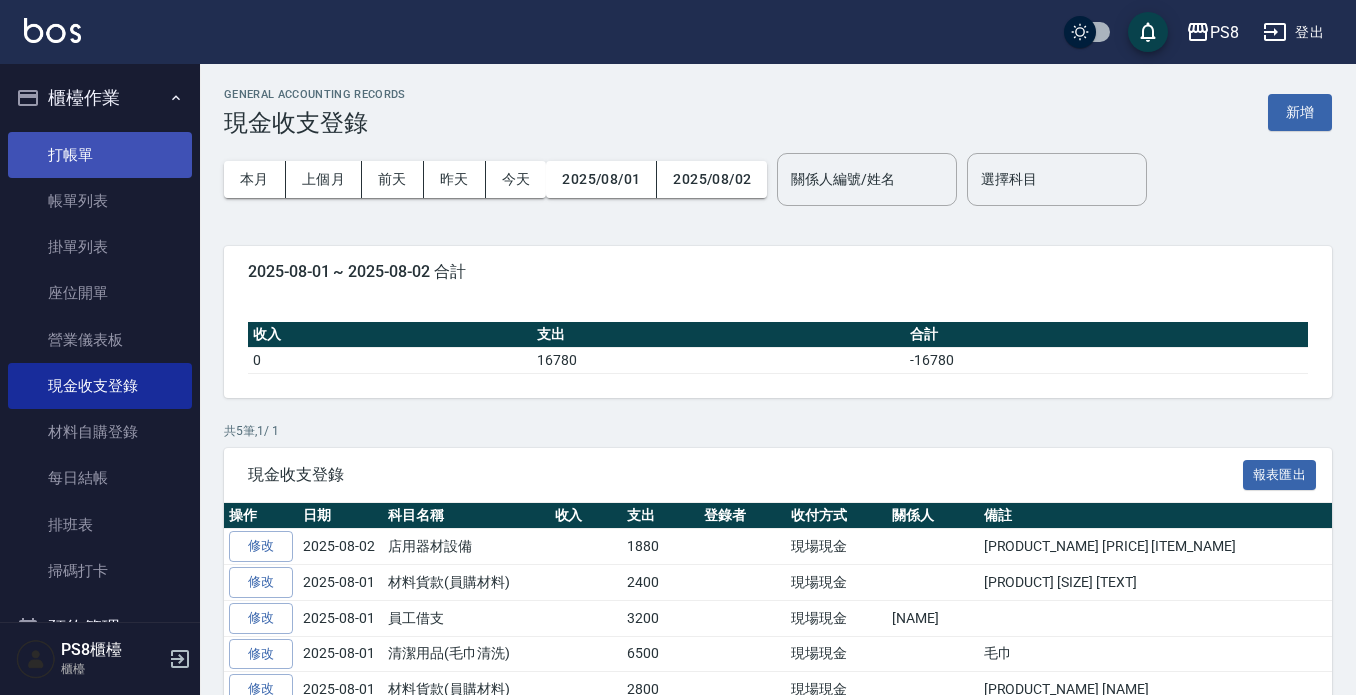 click on "打帳單" at bounding box center [100, 155] 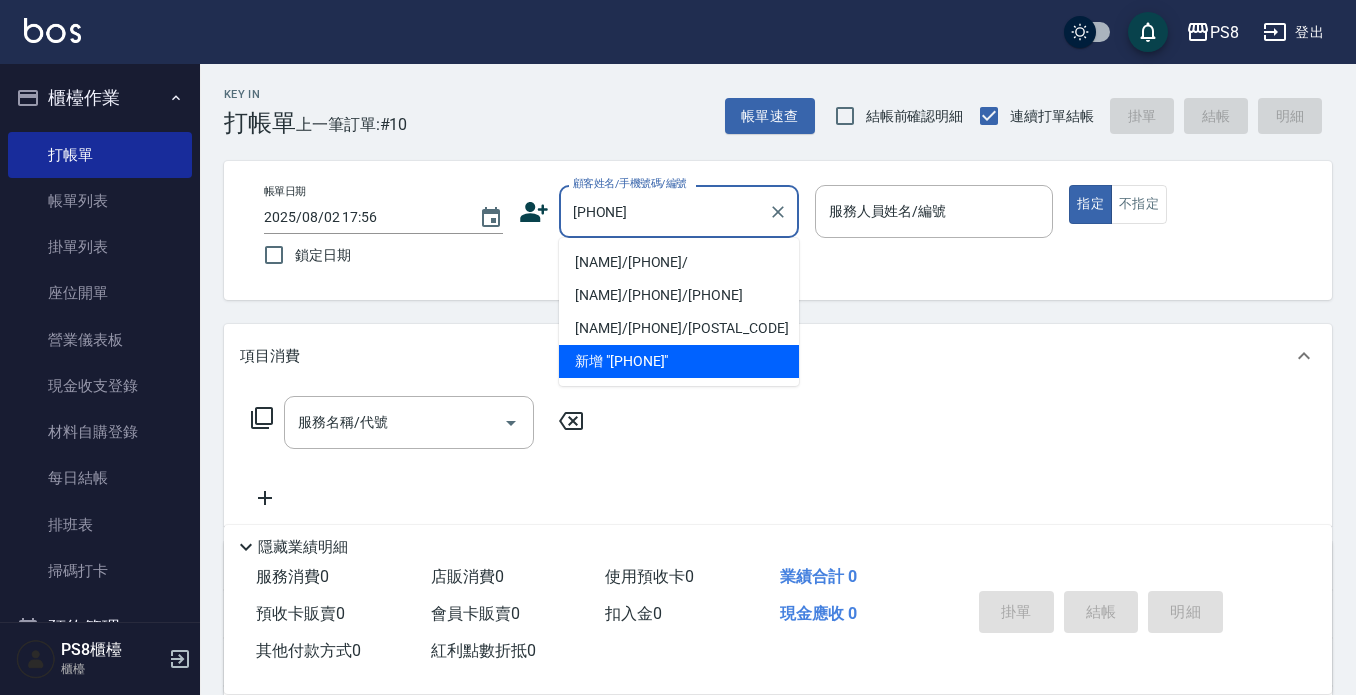 click on "[NAME]/[PHONE]/" at bounding box center [679, 262] 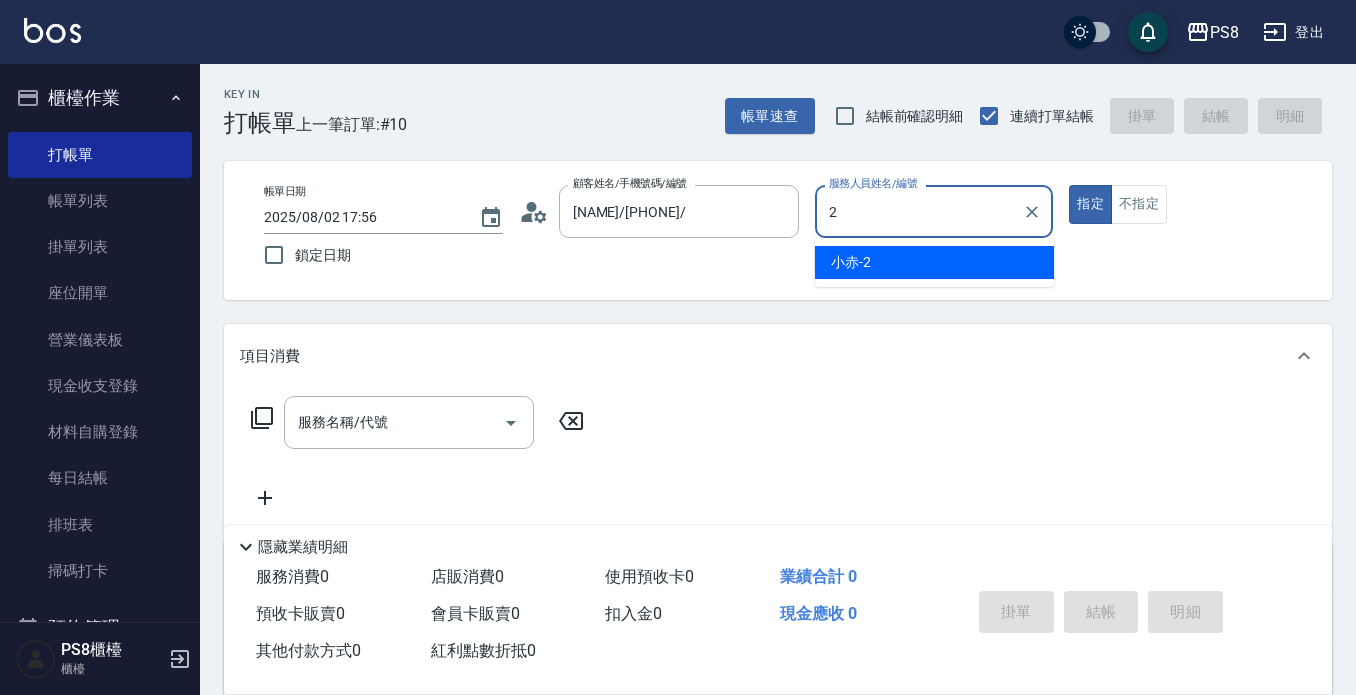 type on "2" 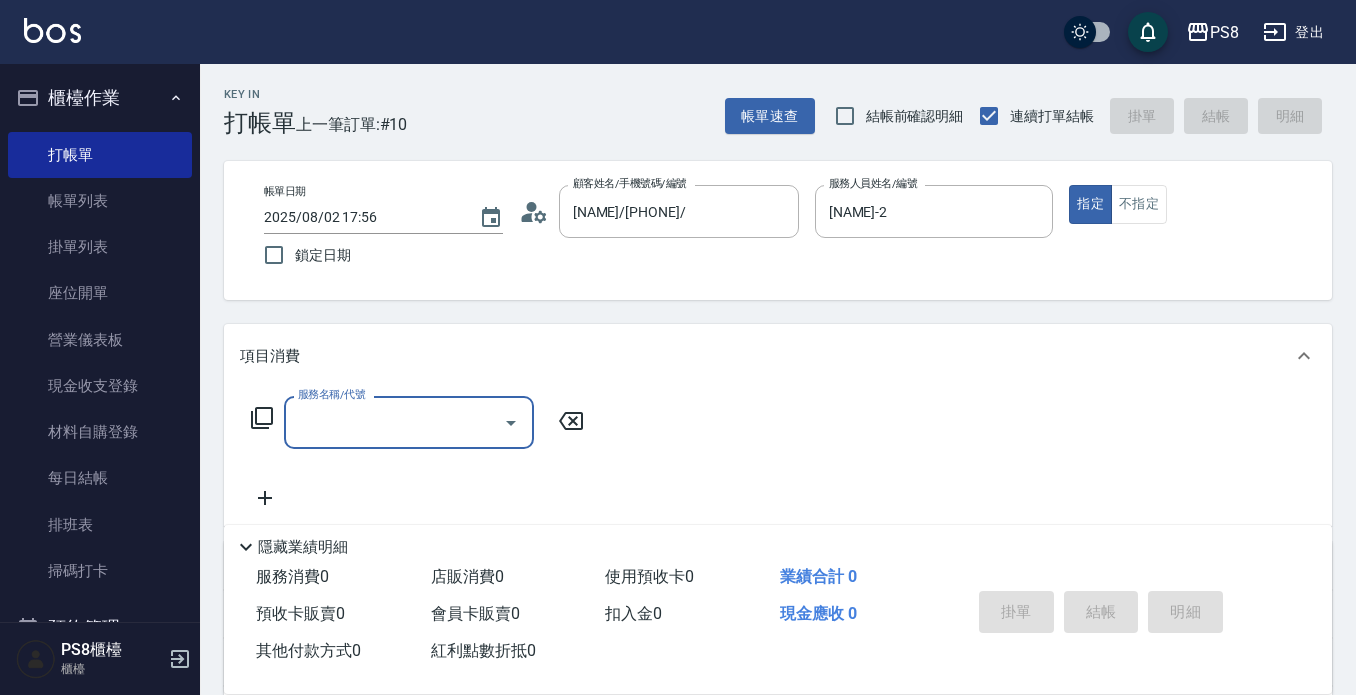 click on "服務名稱/代號" at bounding box center [394, 422] 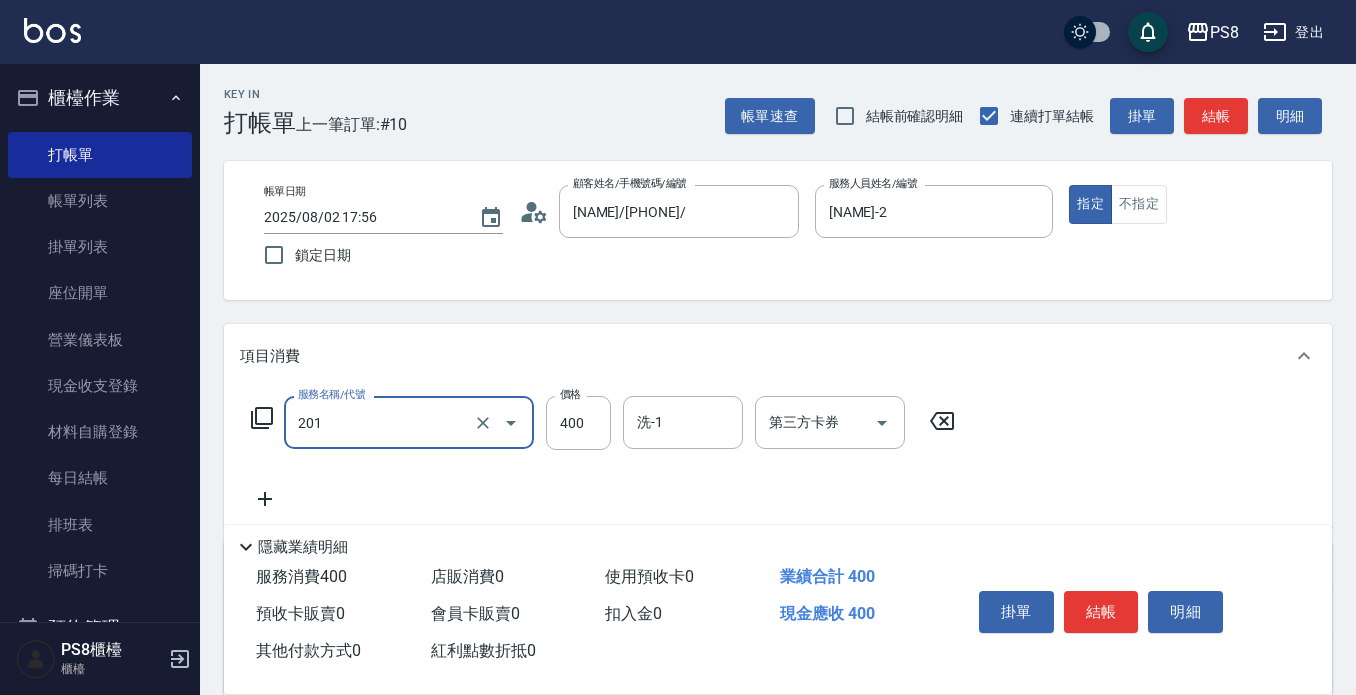type on "洗剪400(201)" 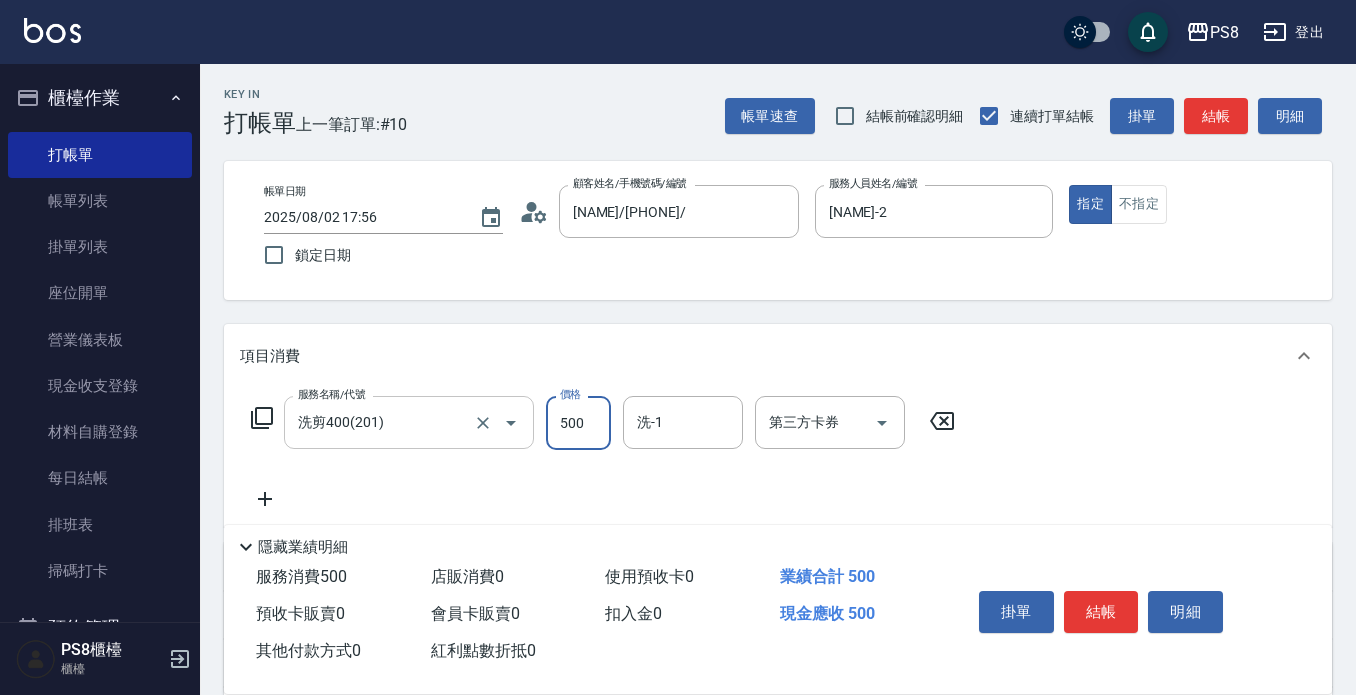 type on "500" 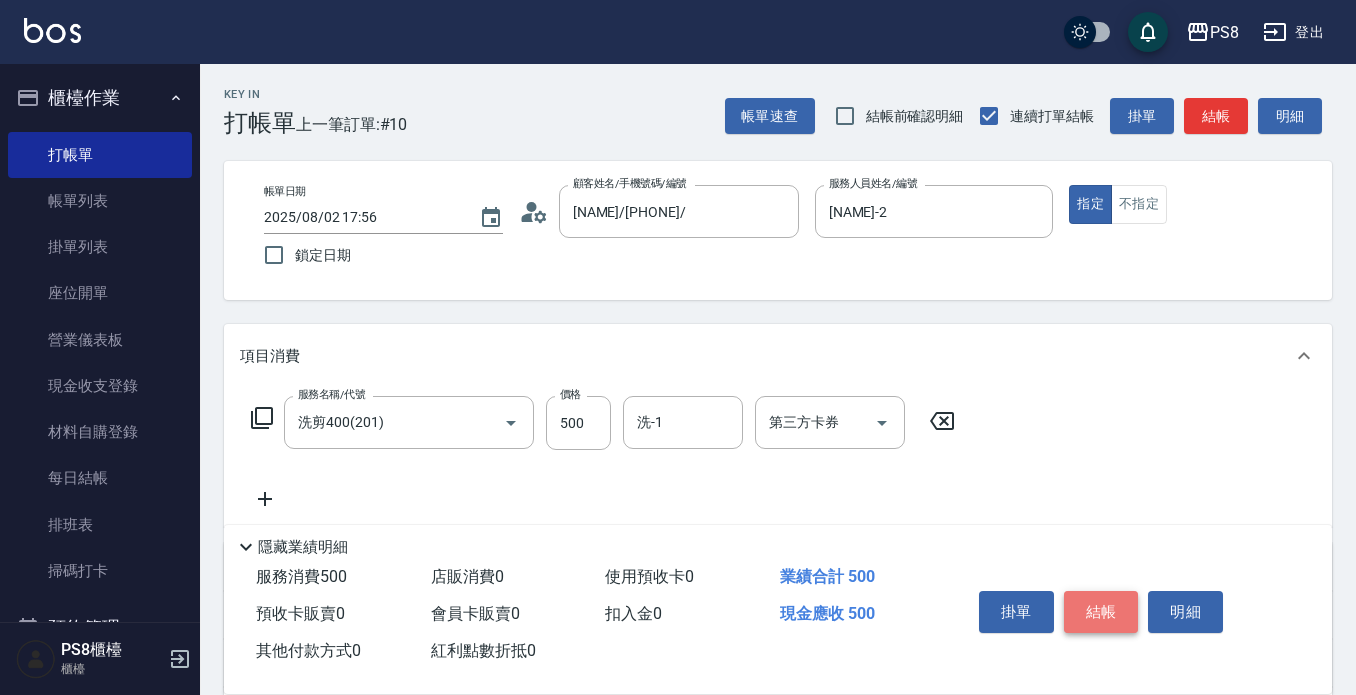 click on "結帳" at bounding box center [1101, 612] 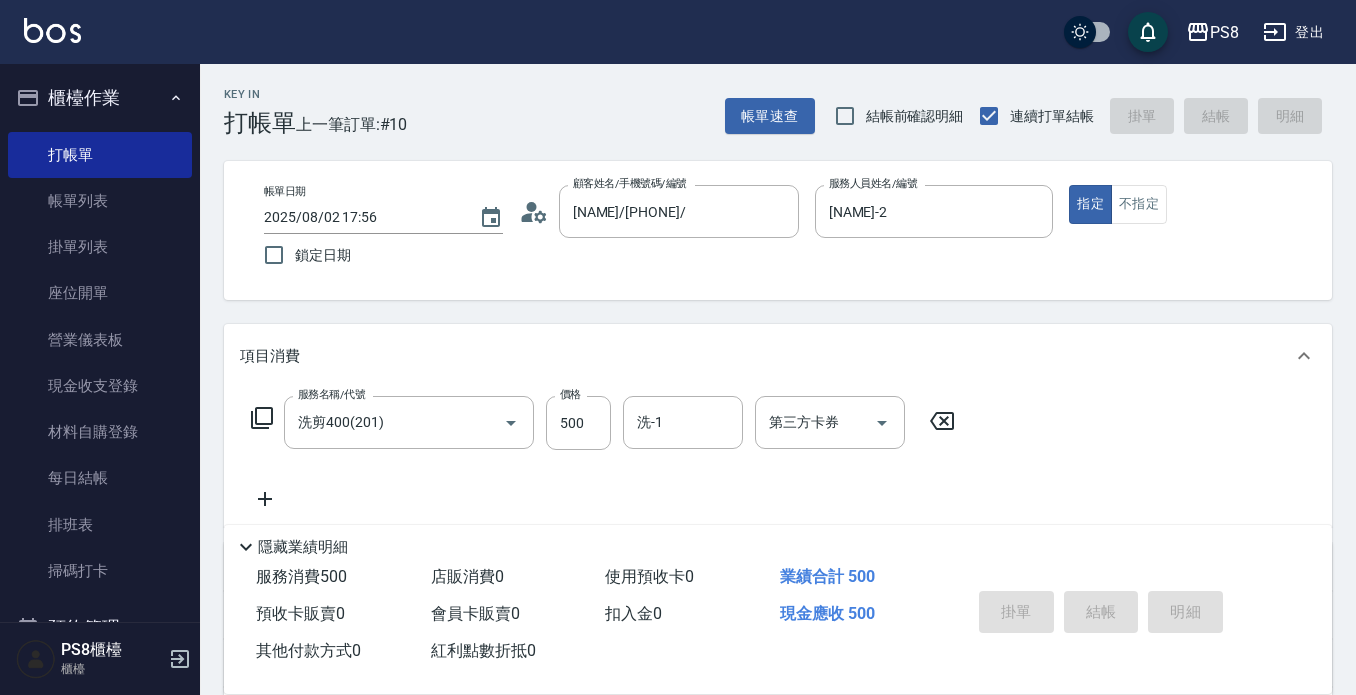 type on "[DATE] [TIME]" 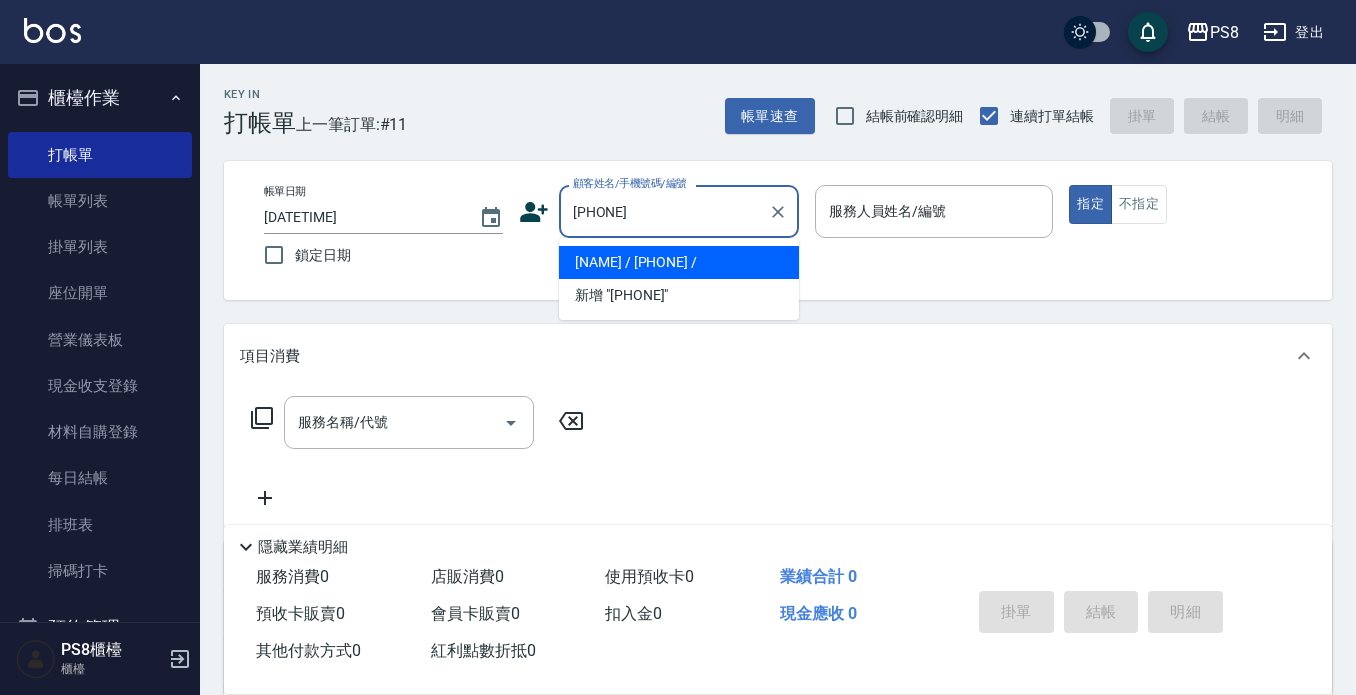 click on "[LAST] / [PHONE] /" at bounding box center (679, 262) 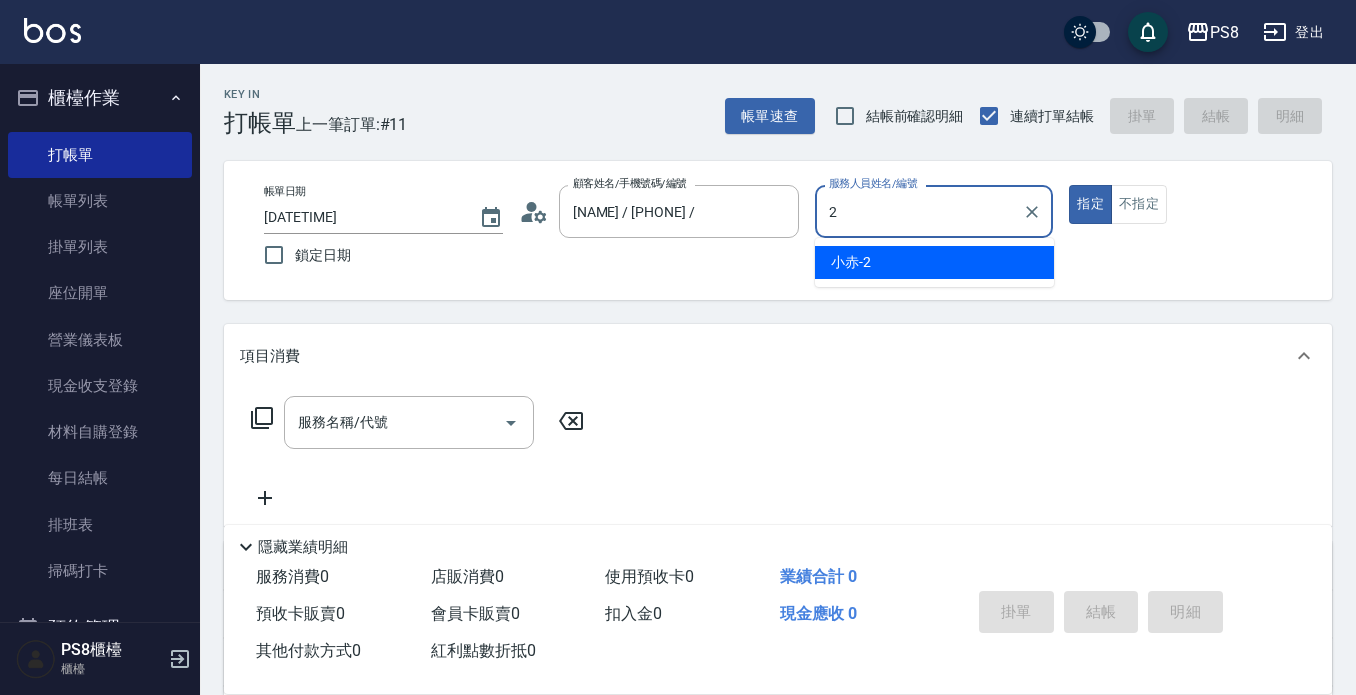 type on "[NAME]-2" 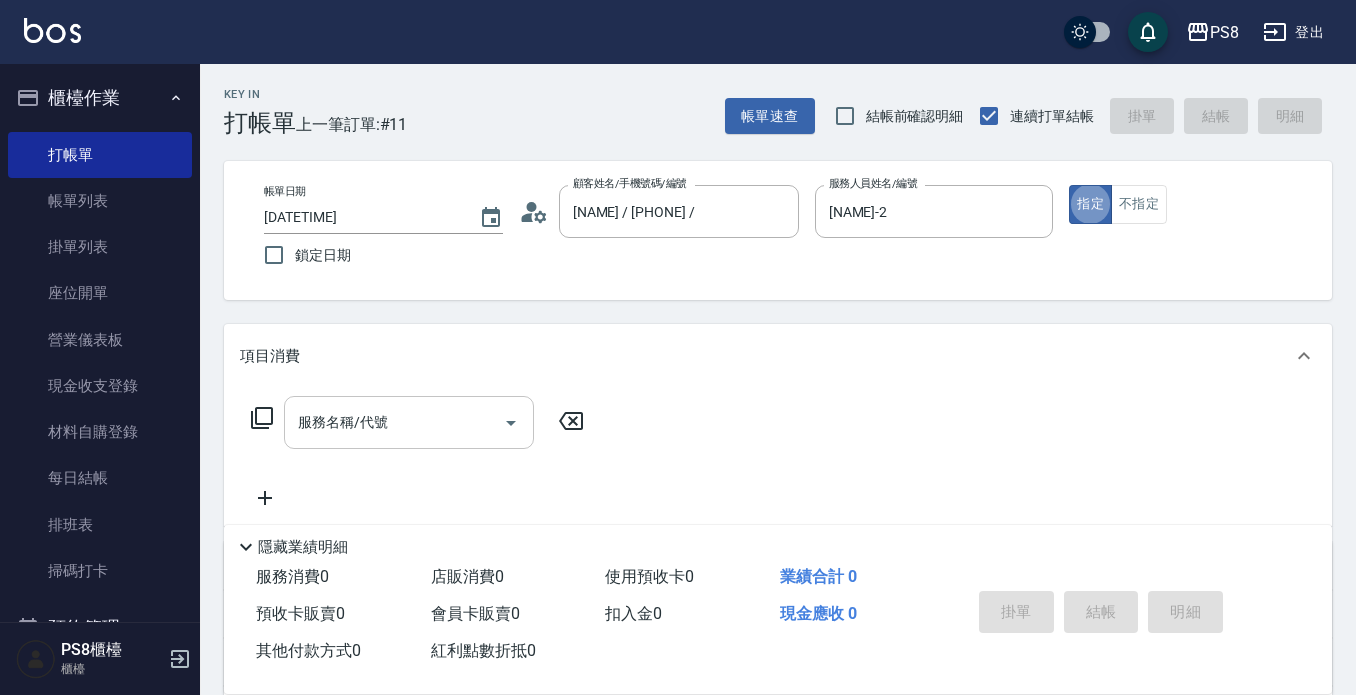 click on "服務名稱/代號" at bounding box center [394, 422] 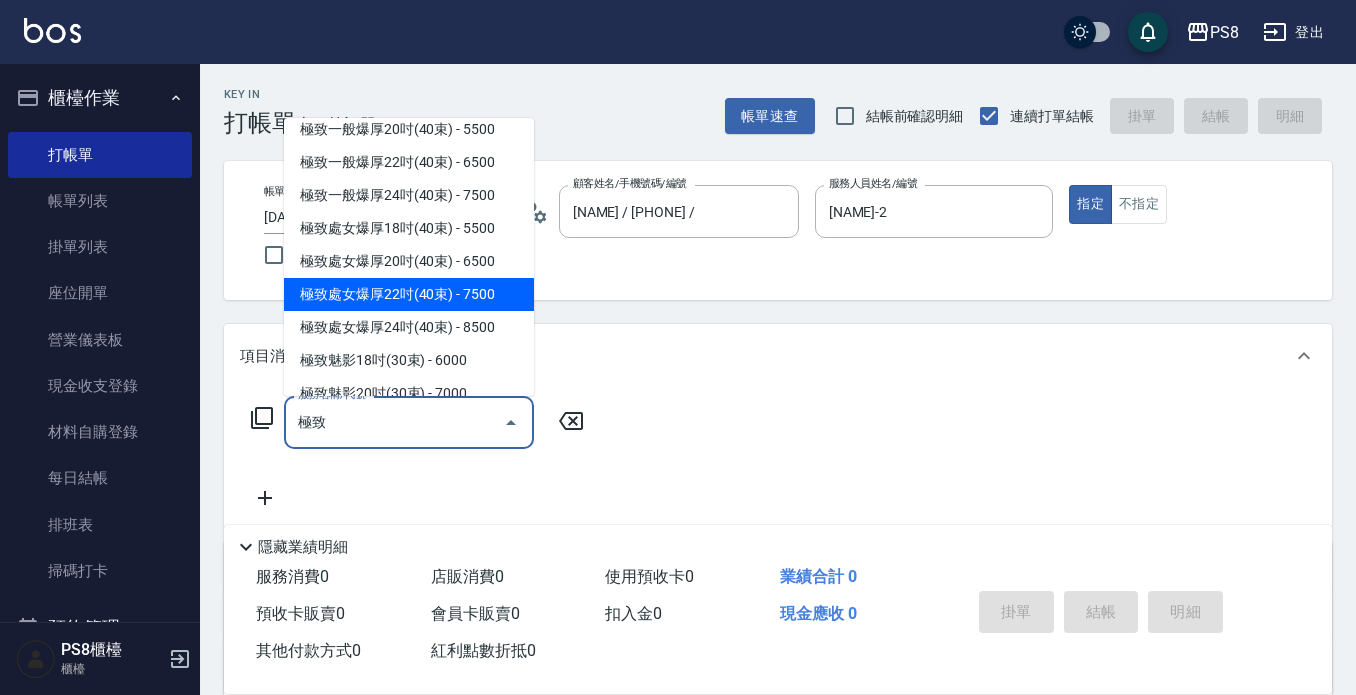 scroll, scrollTop: 200, scrollLeft: 0, axis: vertical 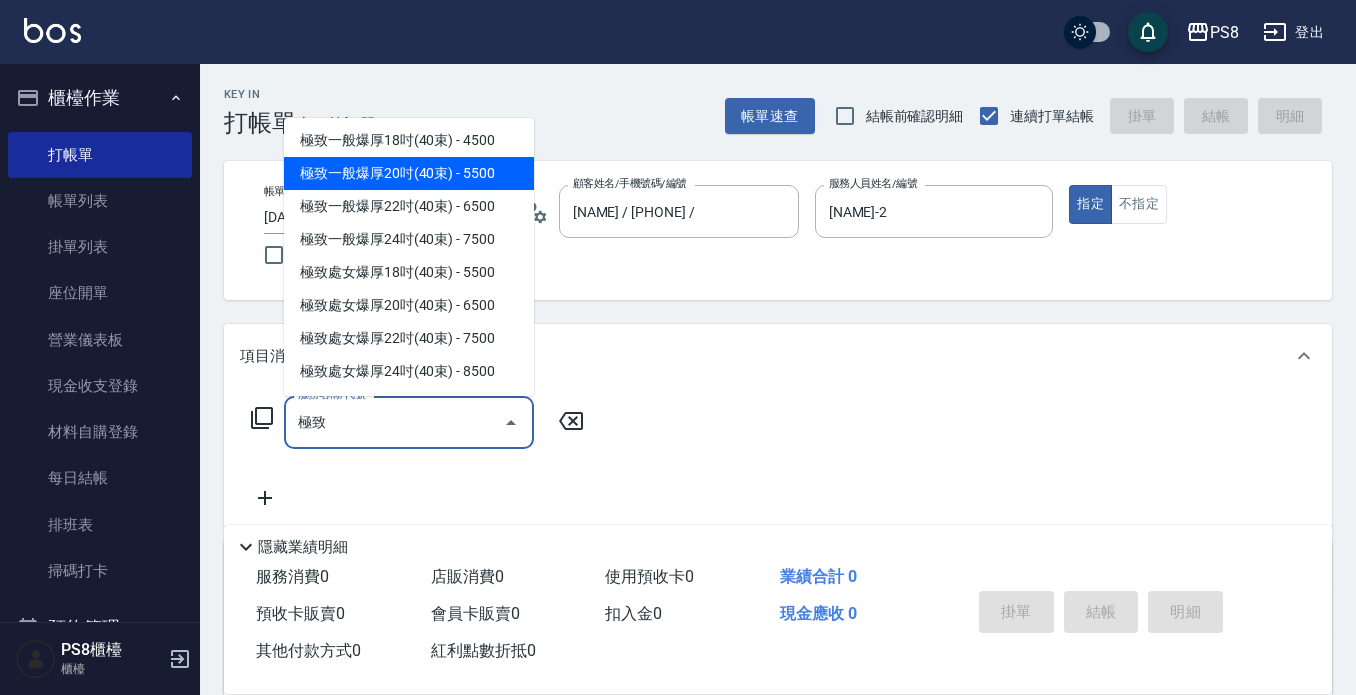 click on "極致一般爆厚20吋(40束) - 5500" at bounding box center (409, 173) 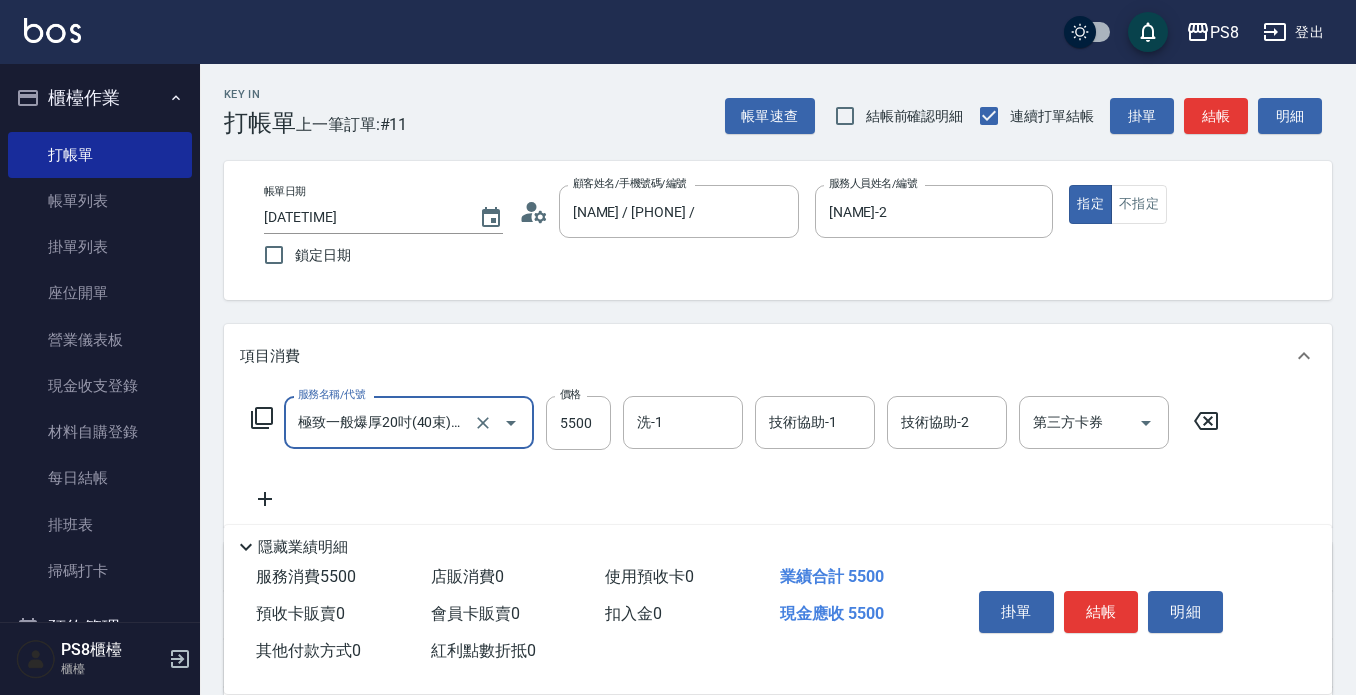 type on "極致一般爆厚20吋(40束)(G71)" 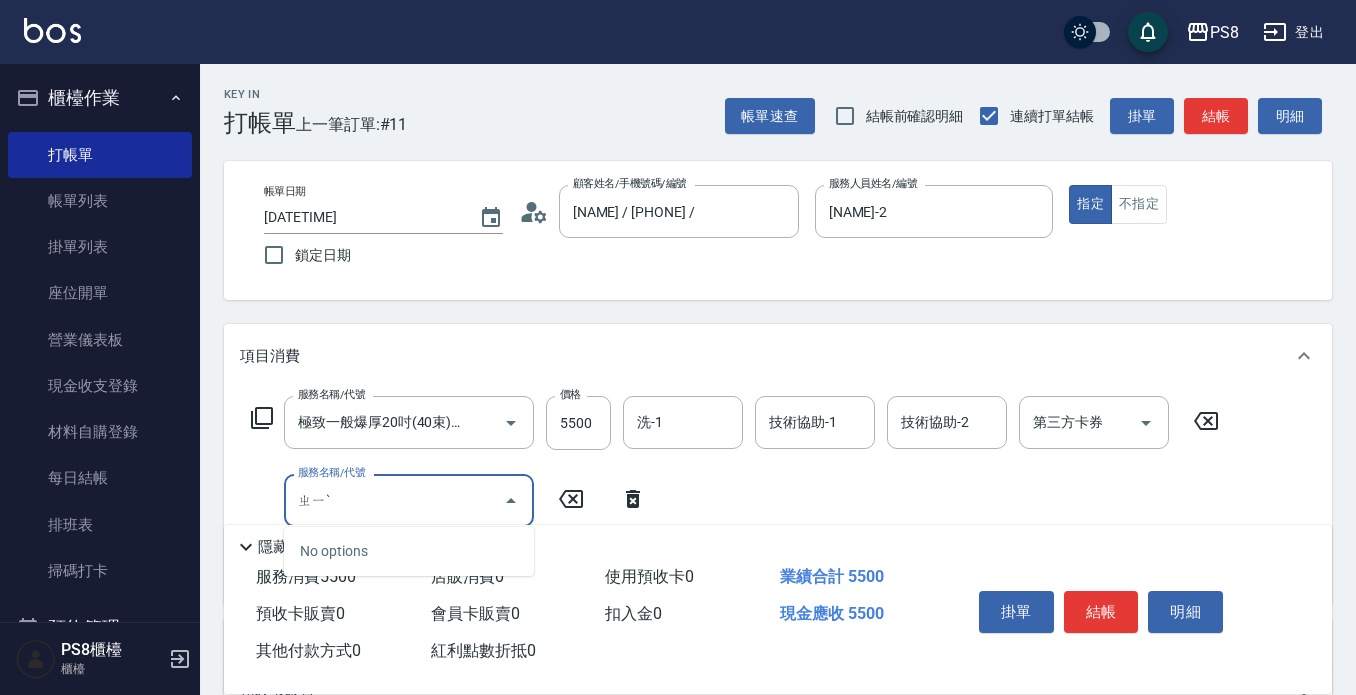 type on "ㄓ" 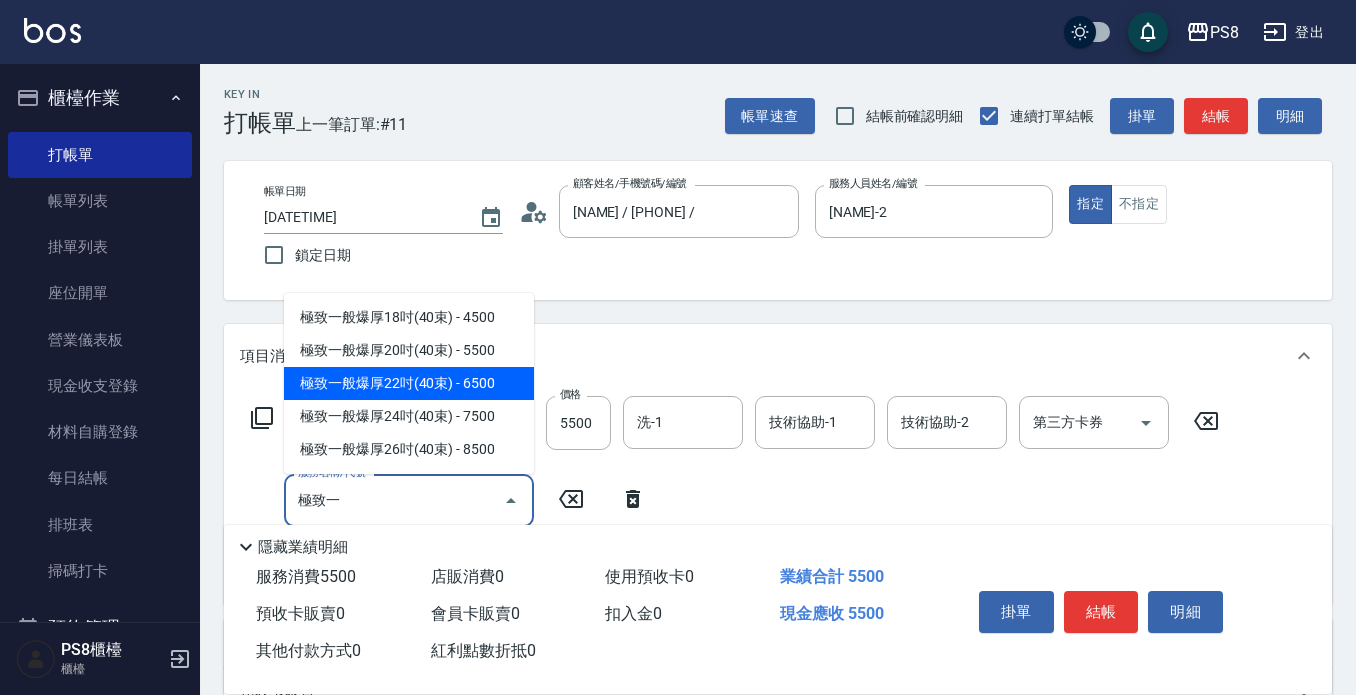 click on "極致一般爆厚22吋(40束) - 6500" at bounding box center [409, 383] 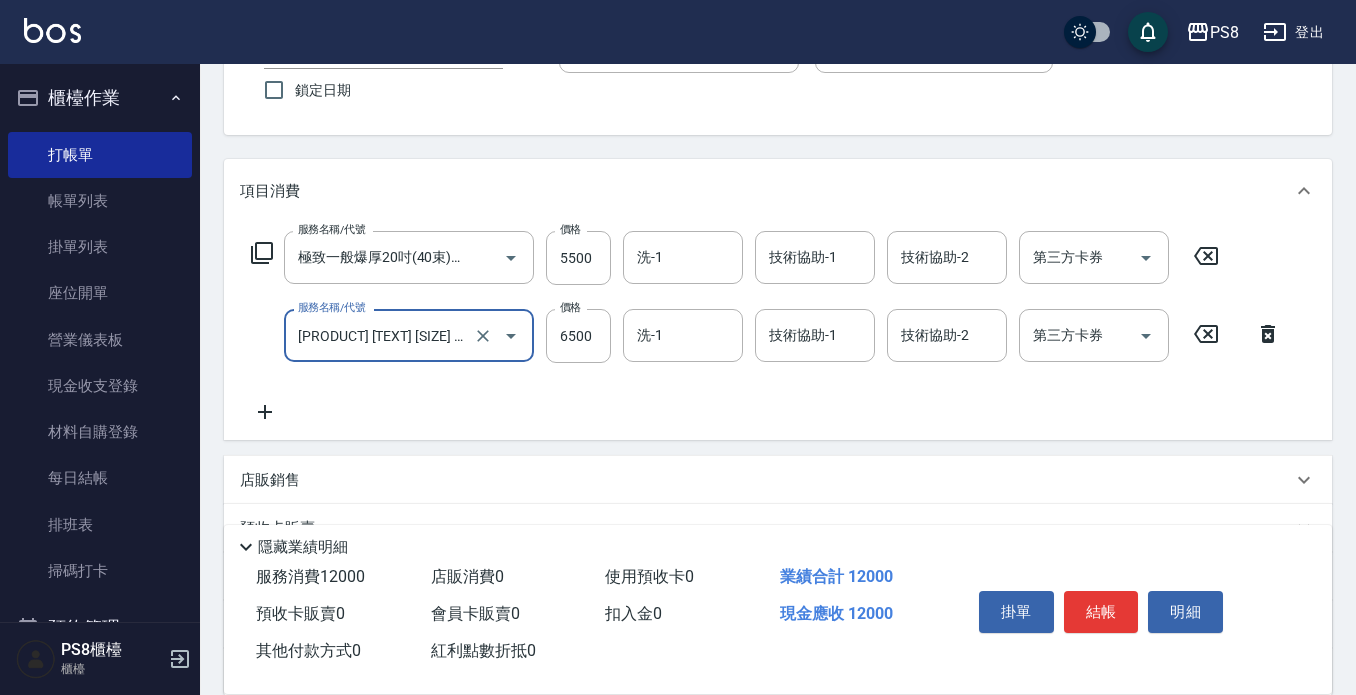 scroll, scrollTop: 200, scrollLeft: 0, axis: vertical 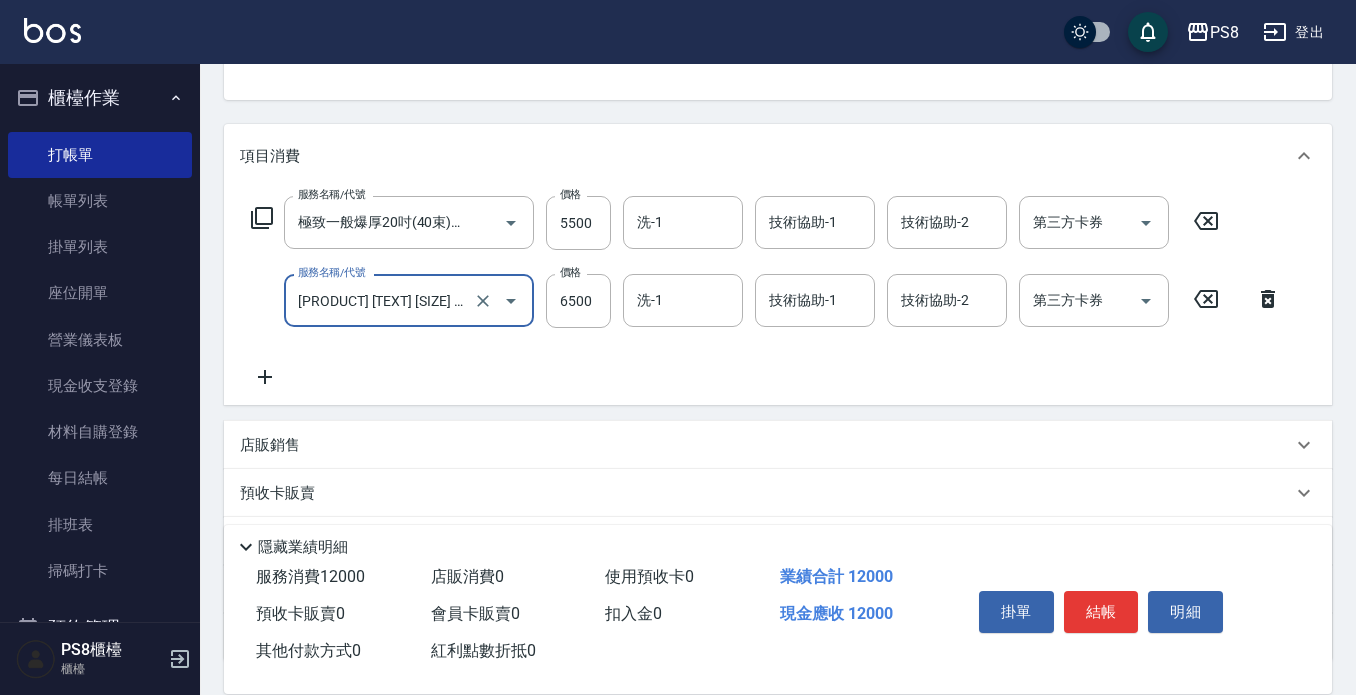 type on "極致一般爆厚22吋(40束)(G72)" 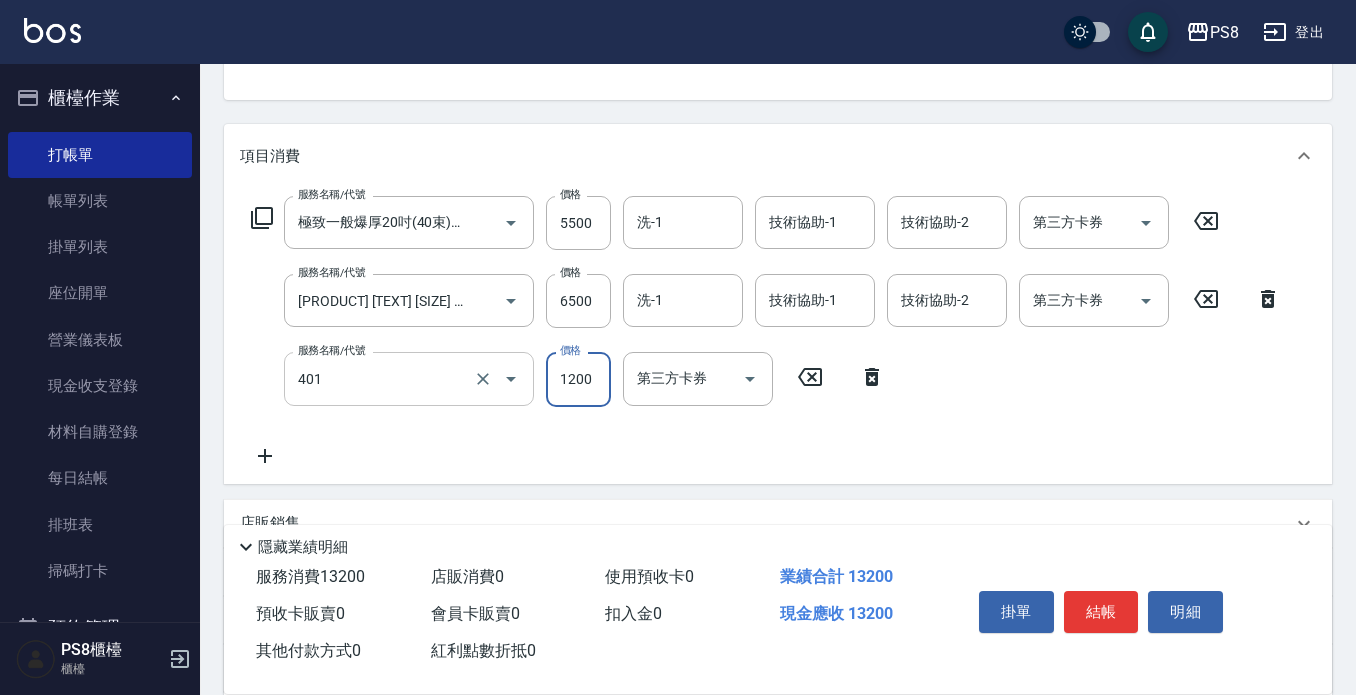 type on "基本染髮(401)" 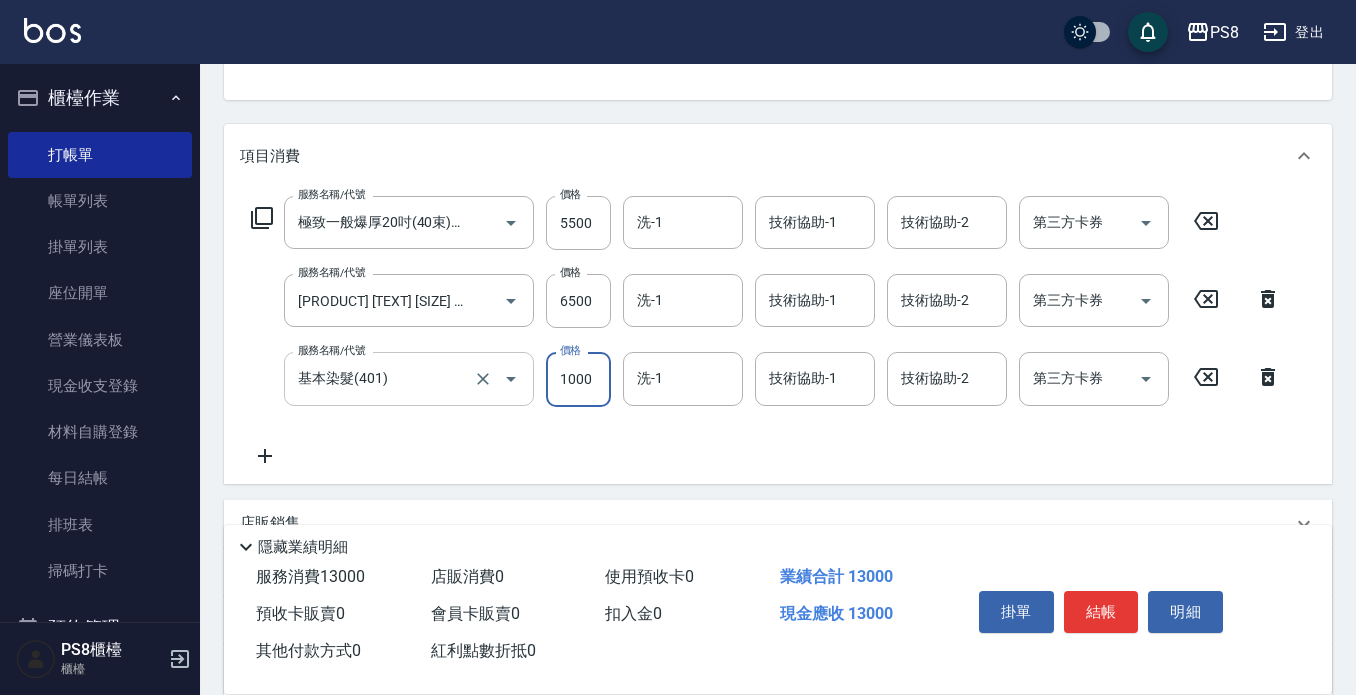 type on "1000" 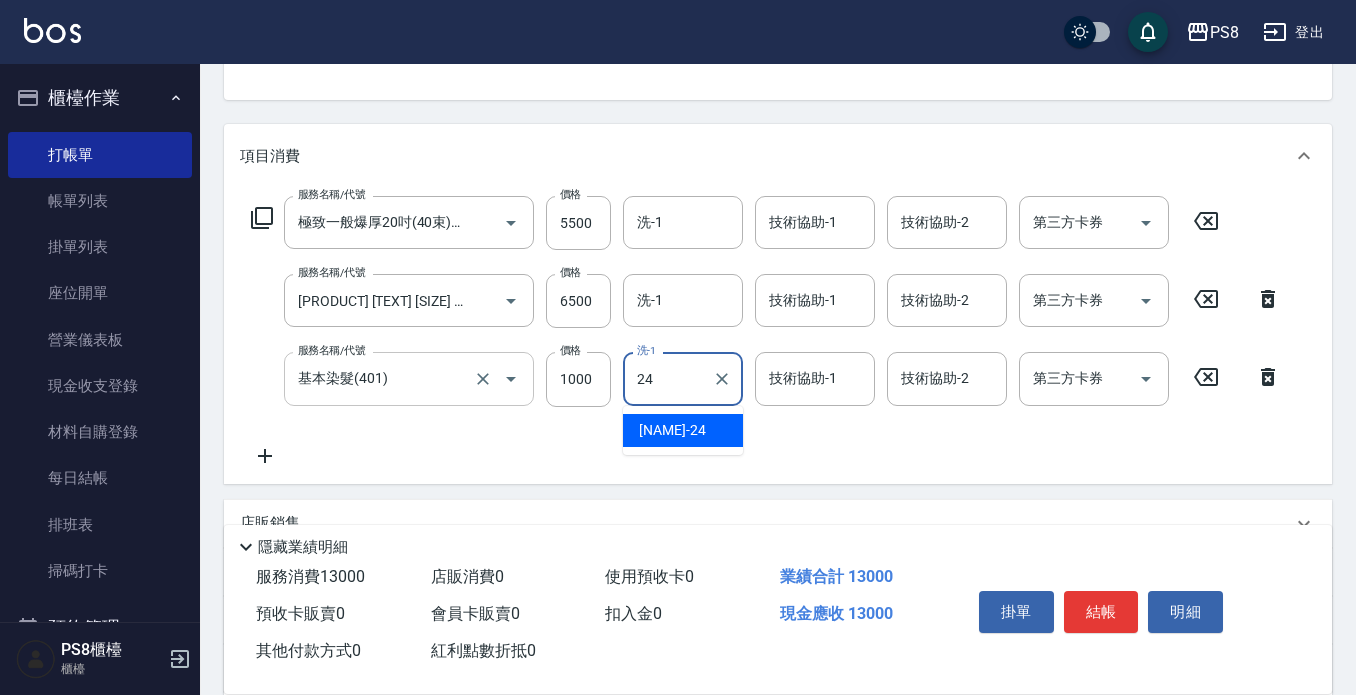 type on "[NAME]-24" 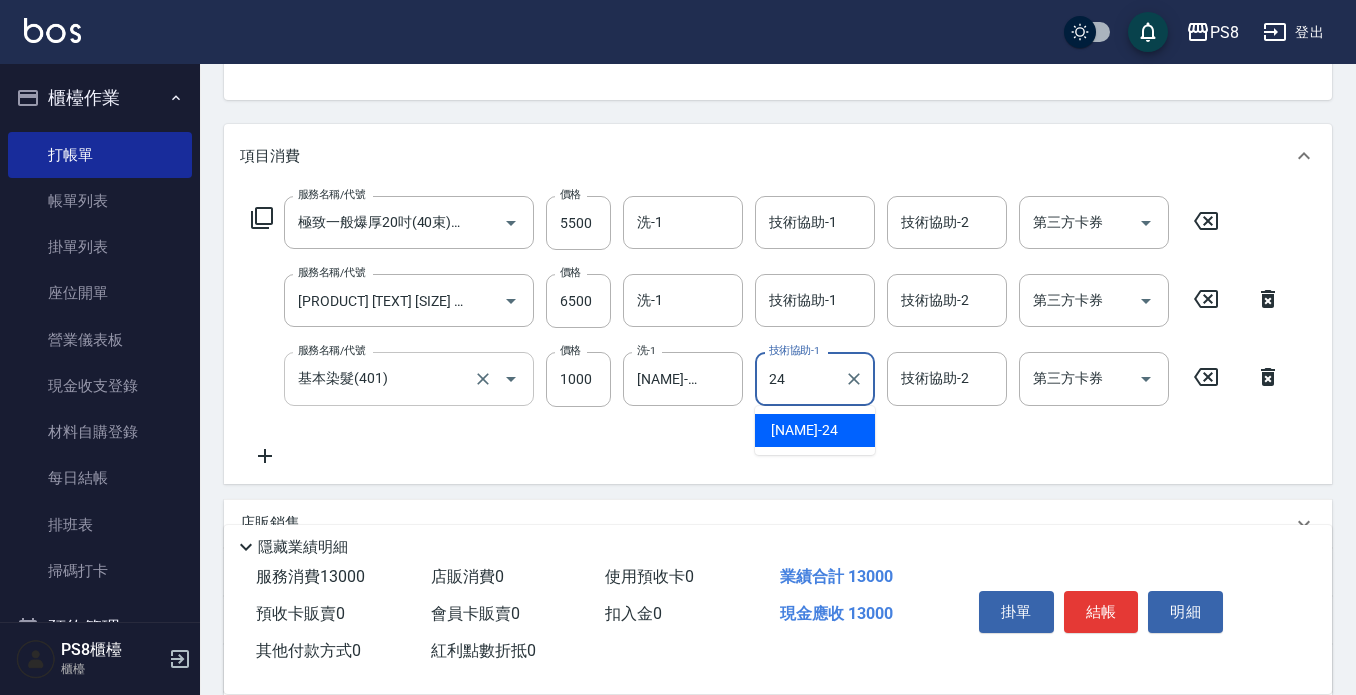 type on "[NAME]-24" 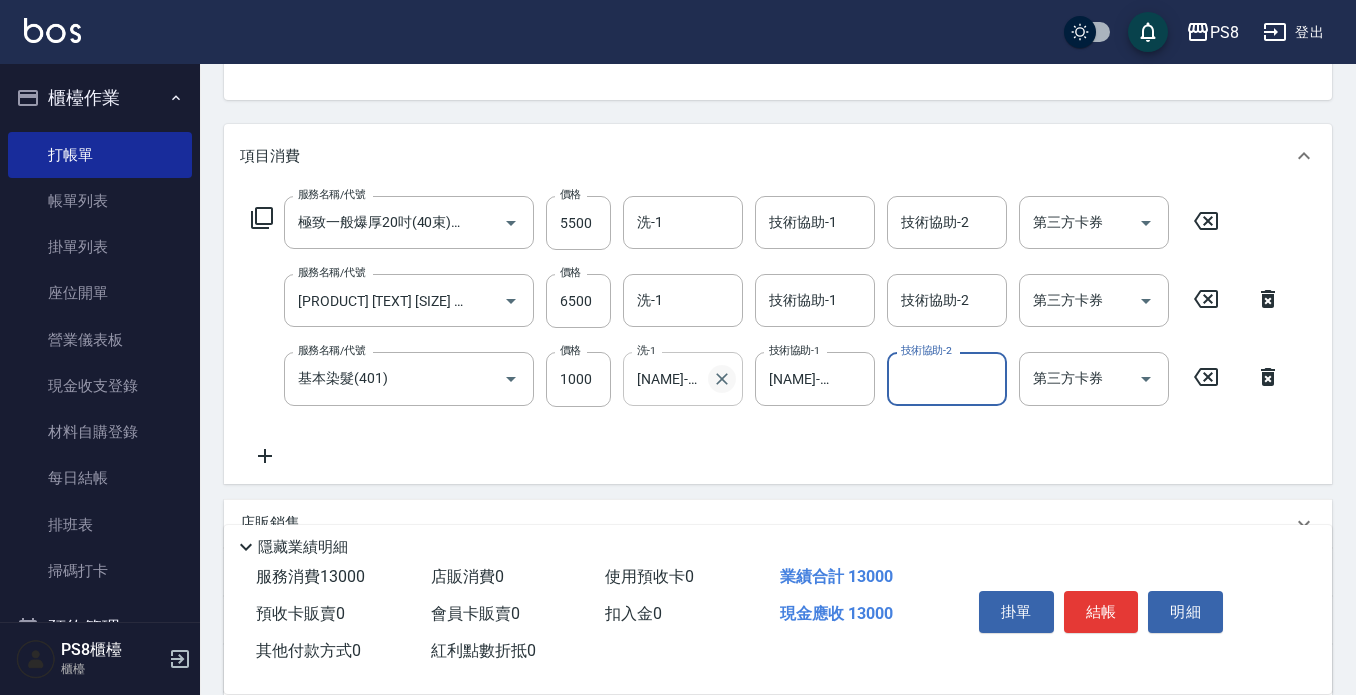 click 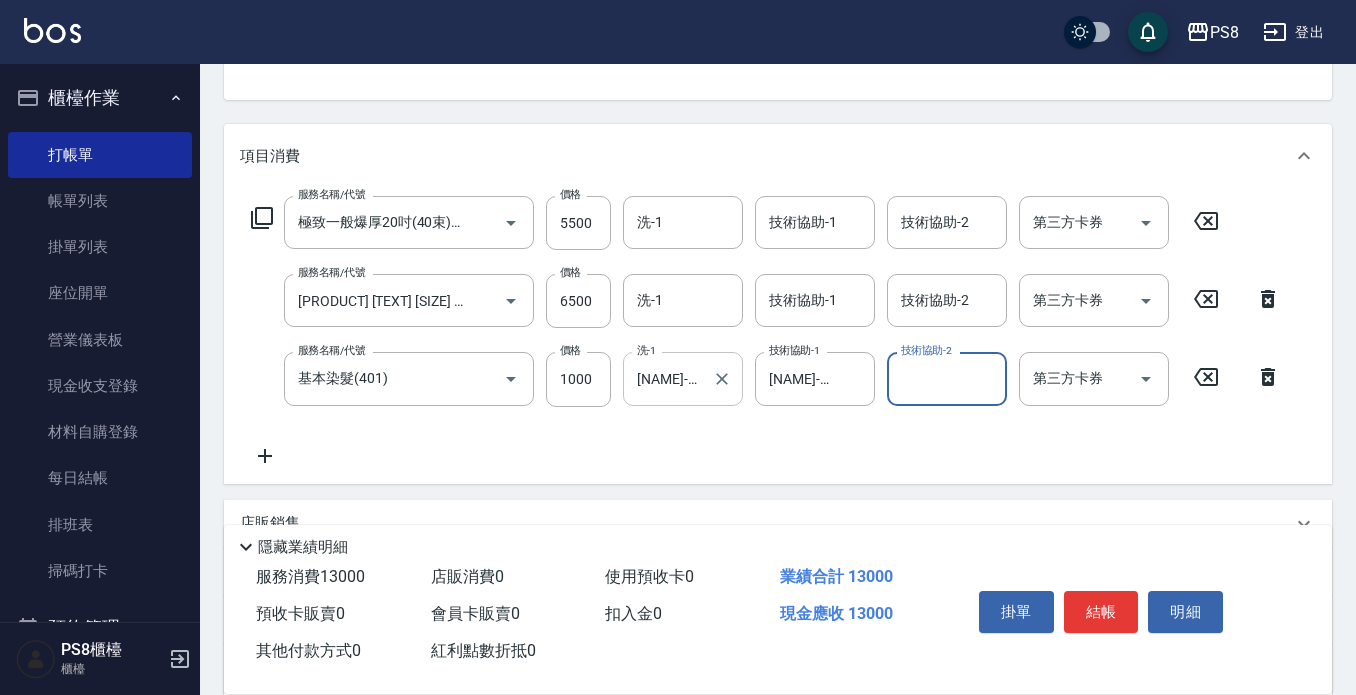 type 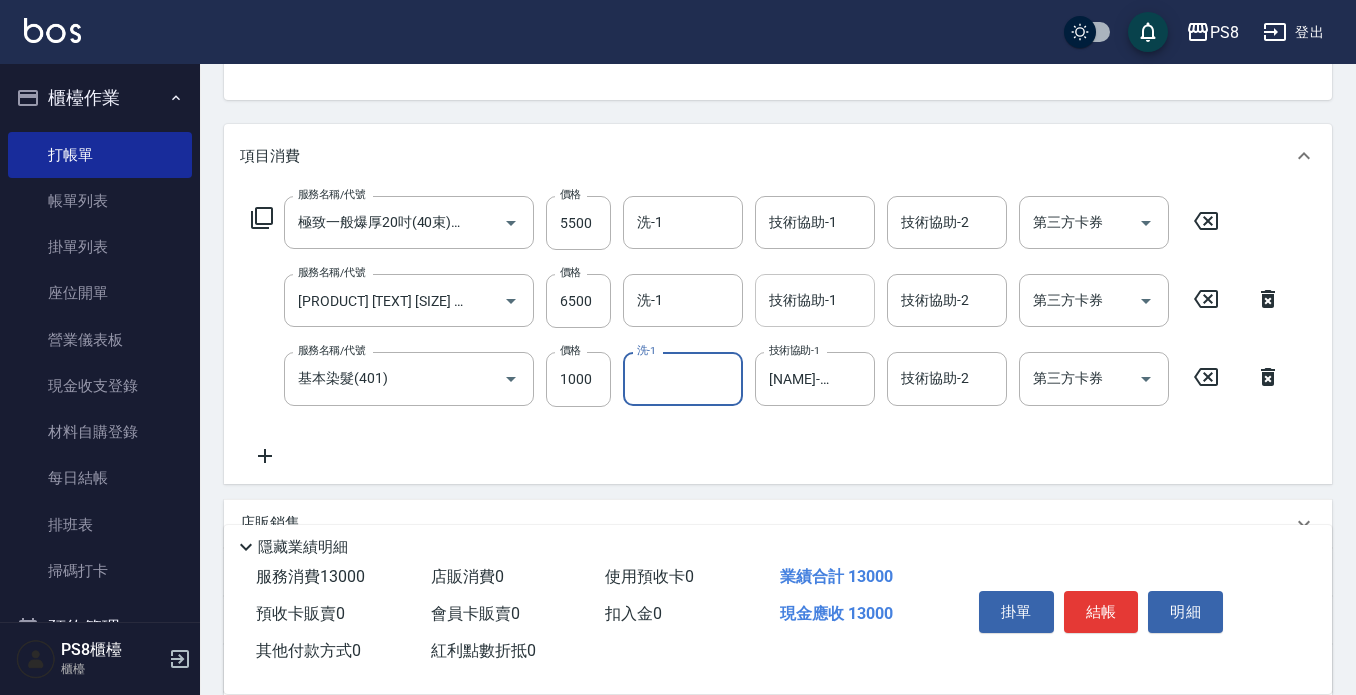 click on "技術協助-1 技術協助-1" at bounding box center [815, 300] 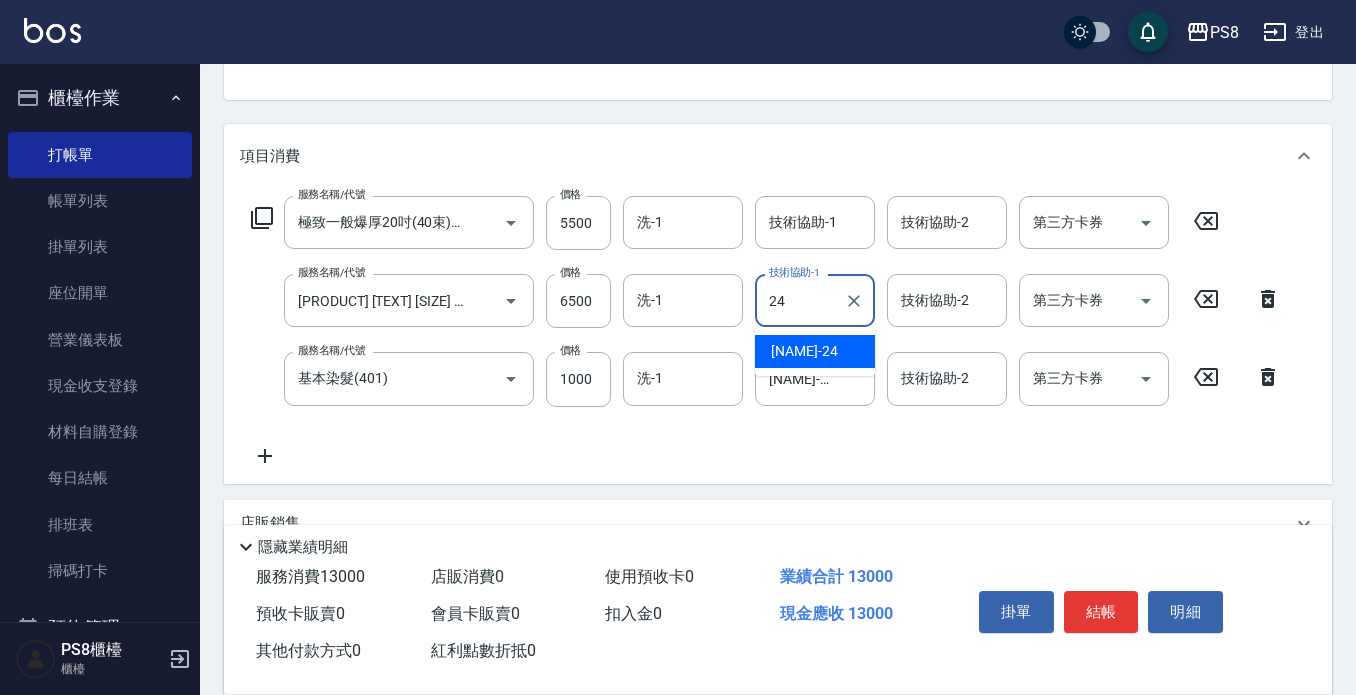 type on "[NAME]-24" 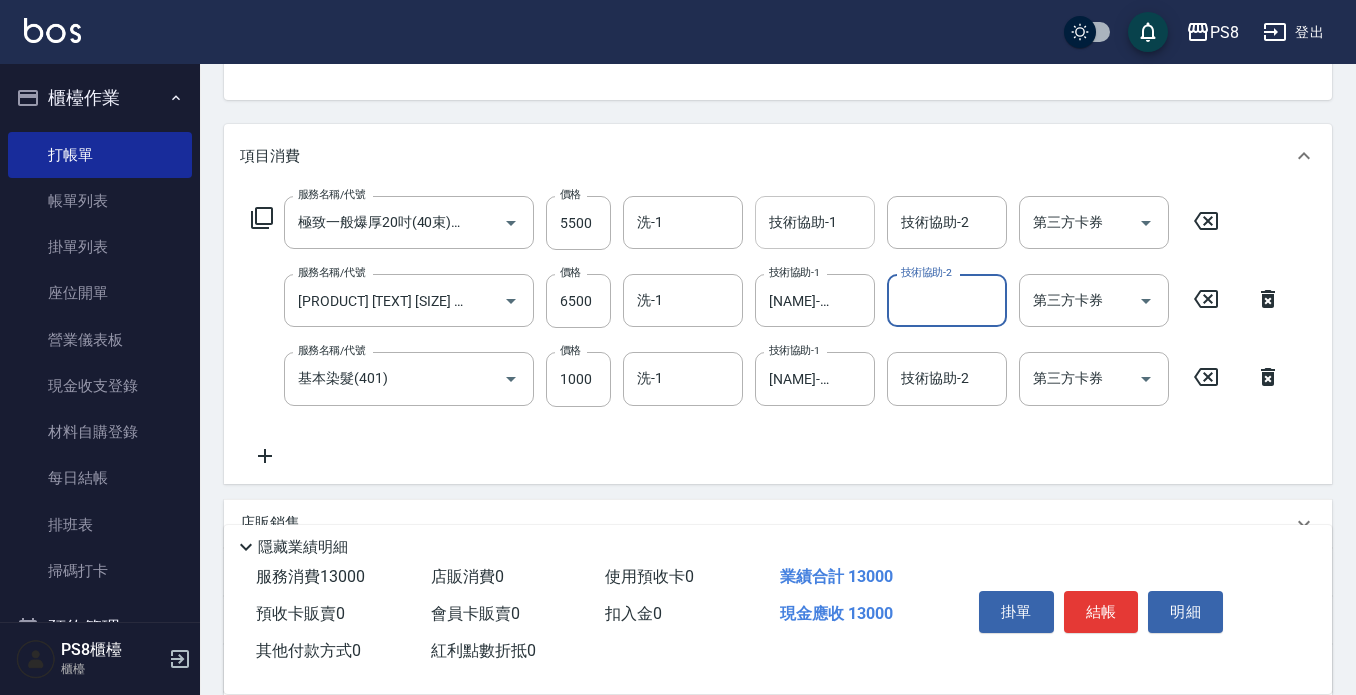 click on "技術協助-1" at bounding box center (815, 222) 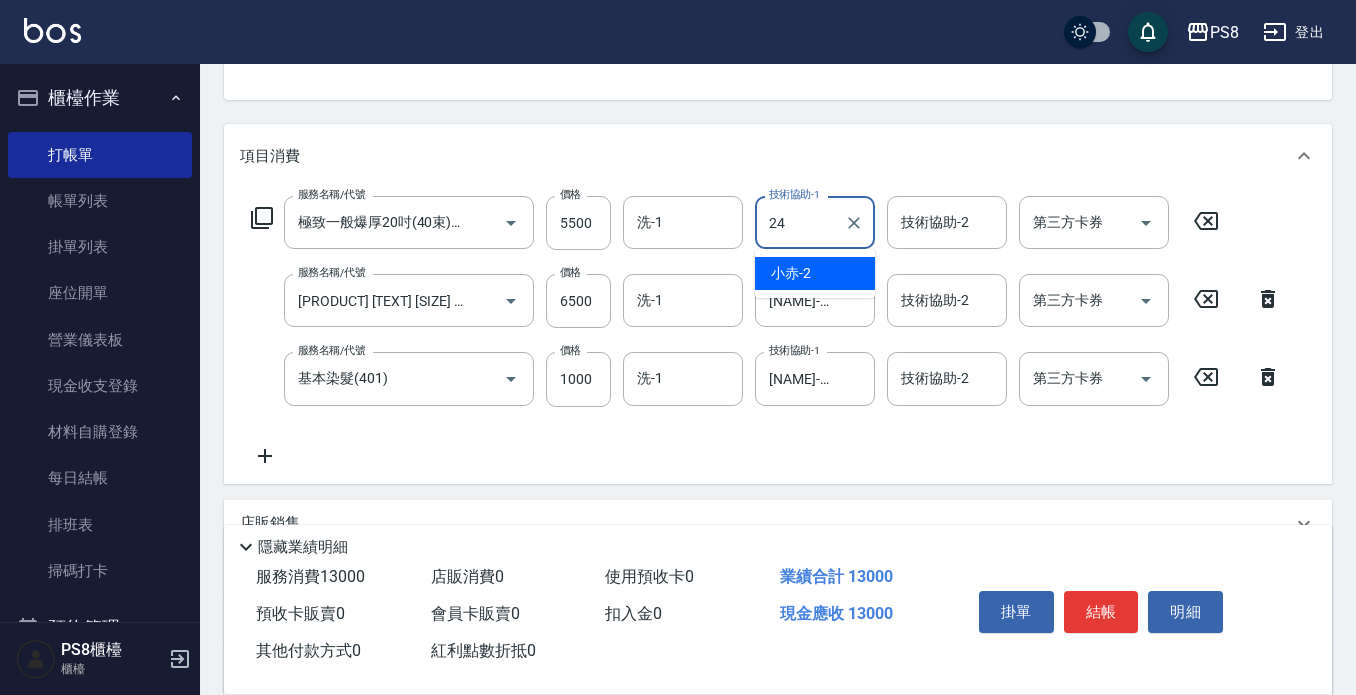 type on "[NAME]-24" 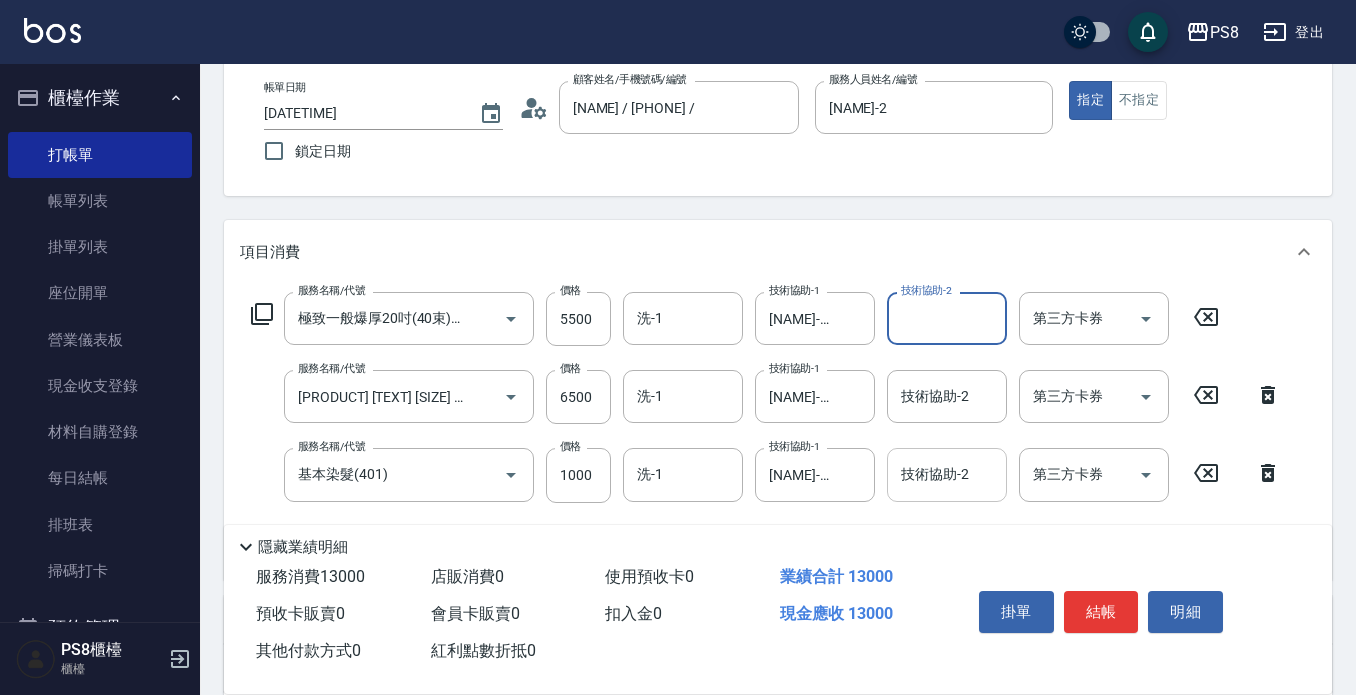 scroll, scrollTop: 0, scrollLeft: 0, axis: both 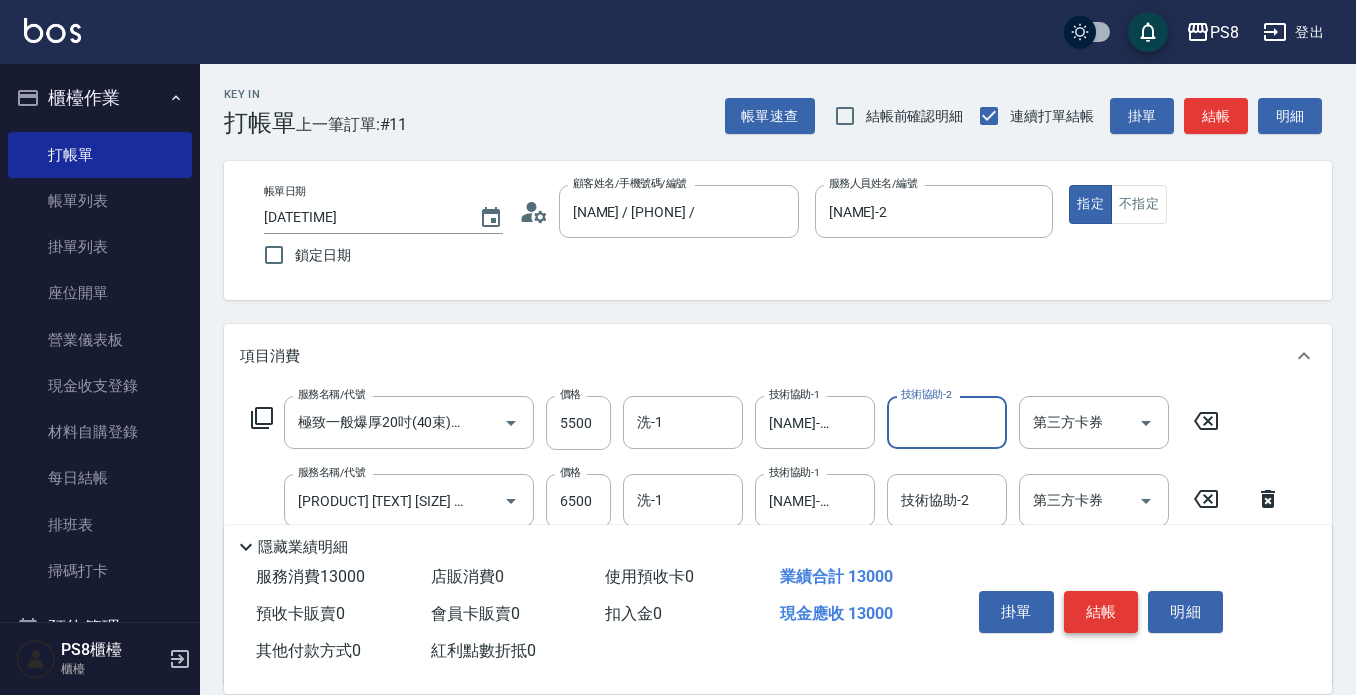 click on "結帳" at bounding box center [1101, 612] 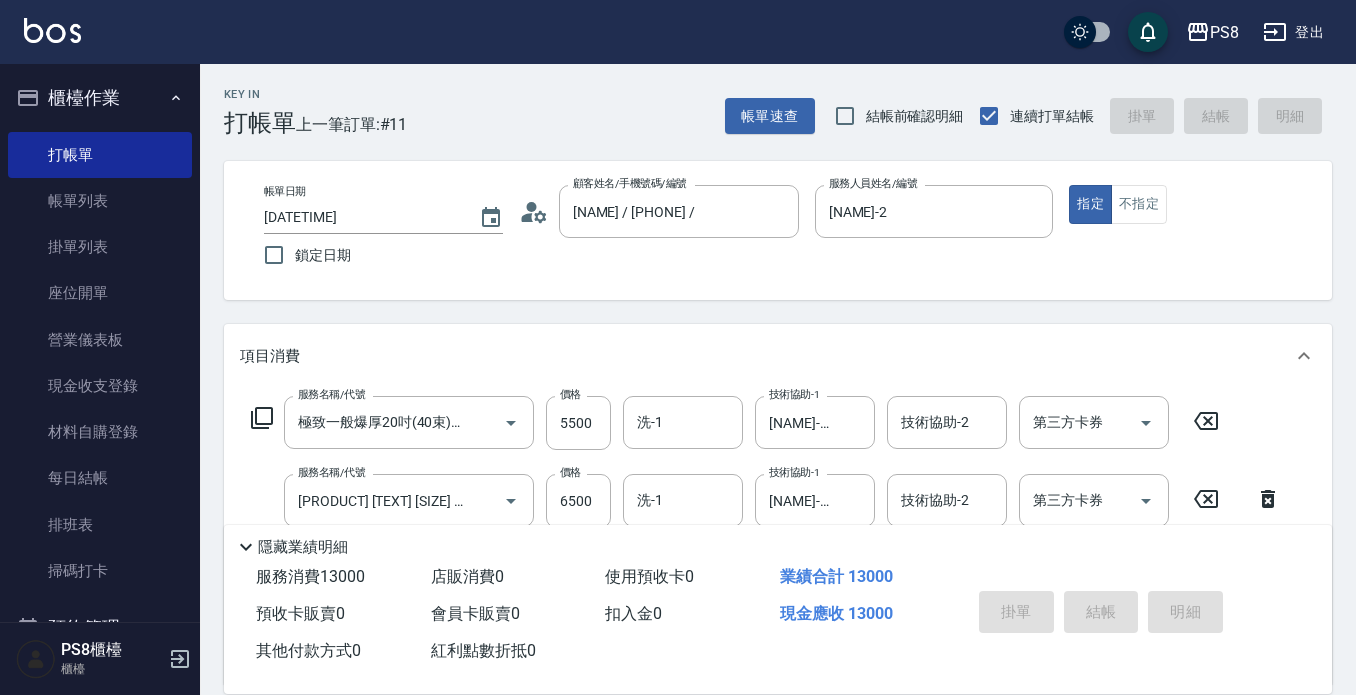 type on "[DATE] [TIME]" 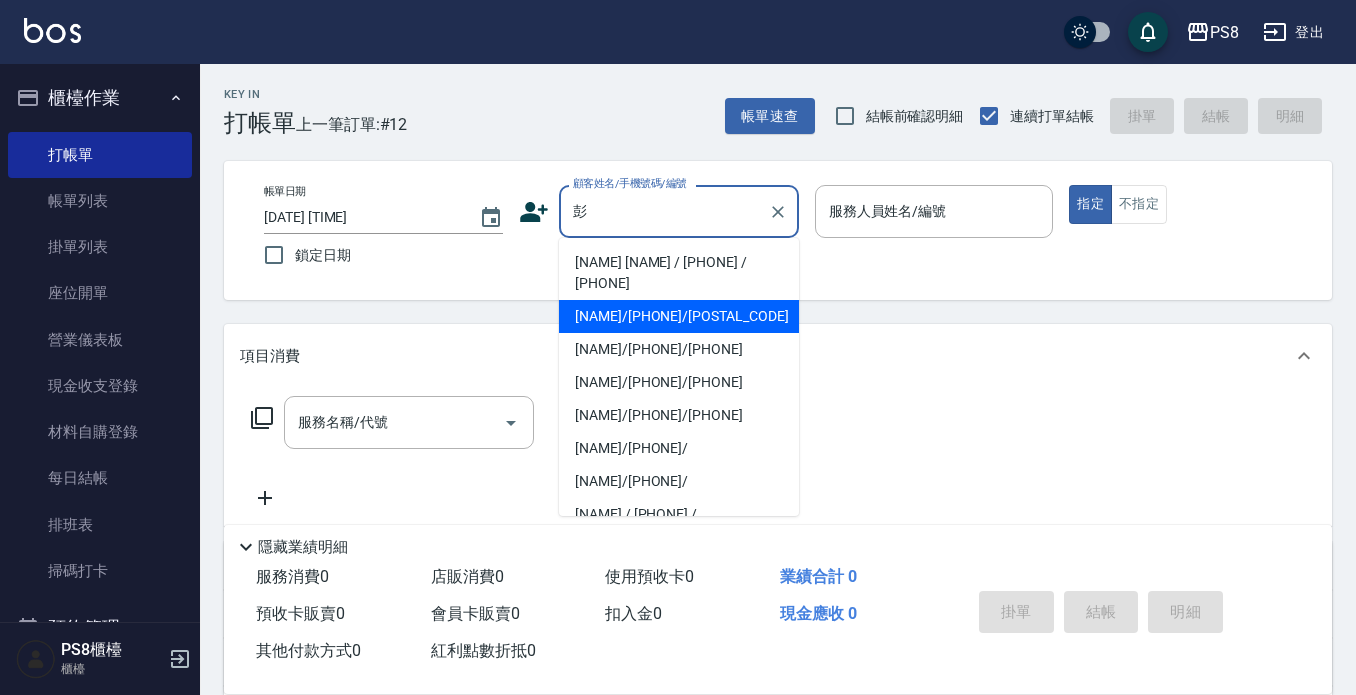 click on "[LAST]/[PHONE]/[NUMBER]" at bounding box center [679, 316] 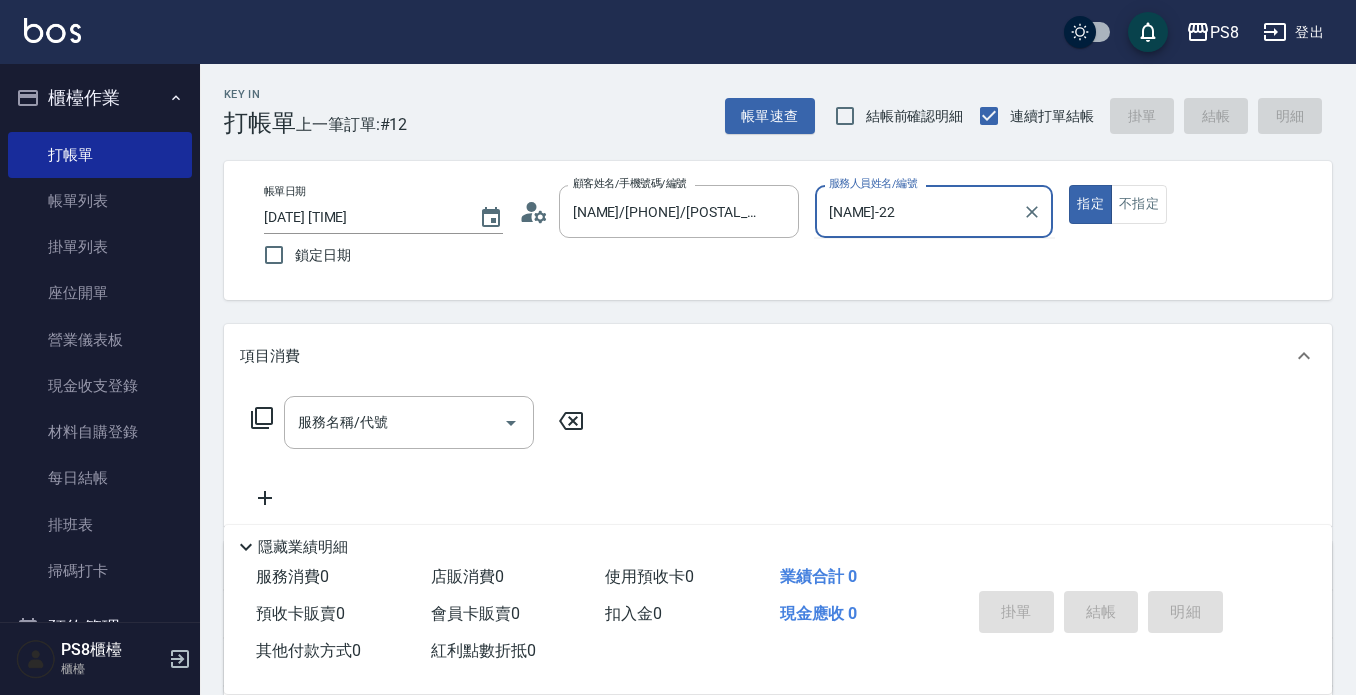 type on "[NAME]-2" 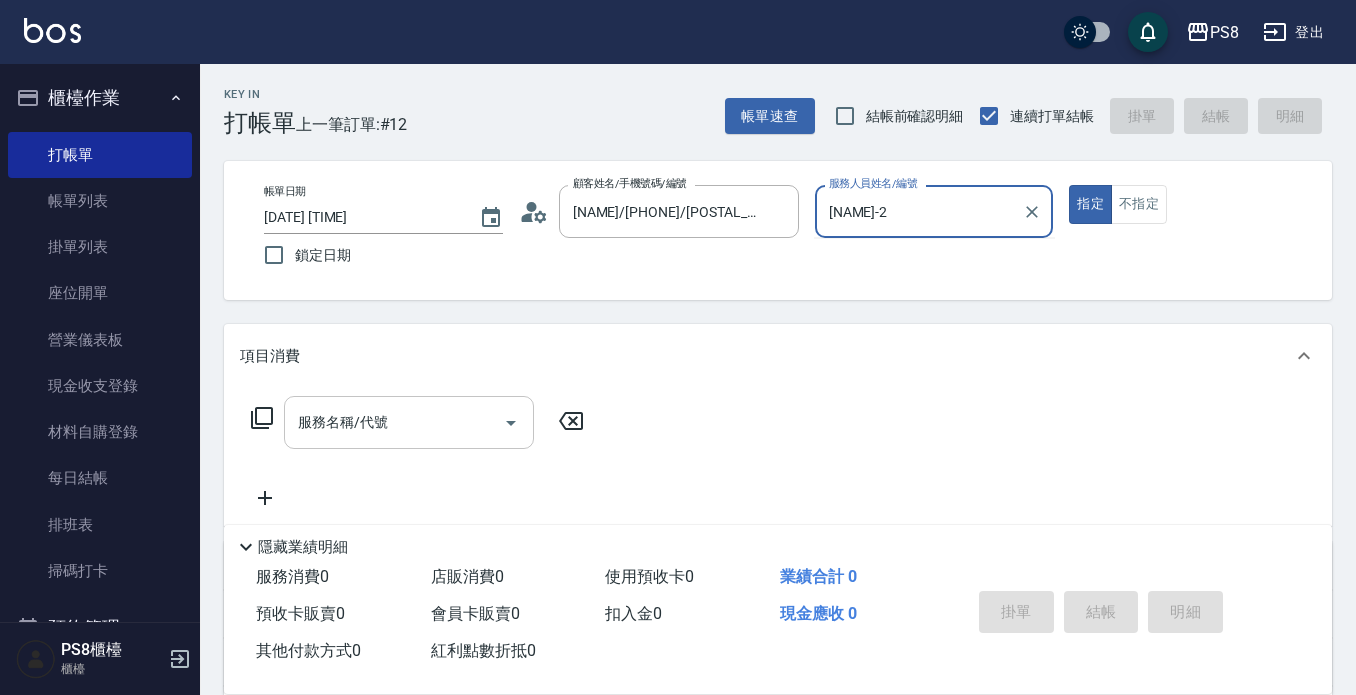 click on "服務名稱/代號 服務名稱/代號" at bounding box center (409, 422) 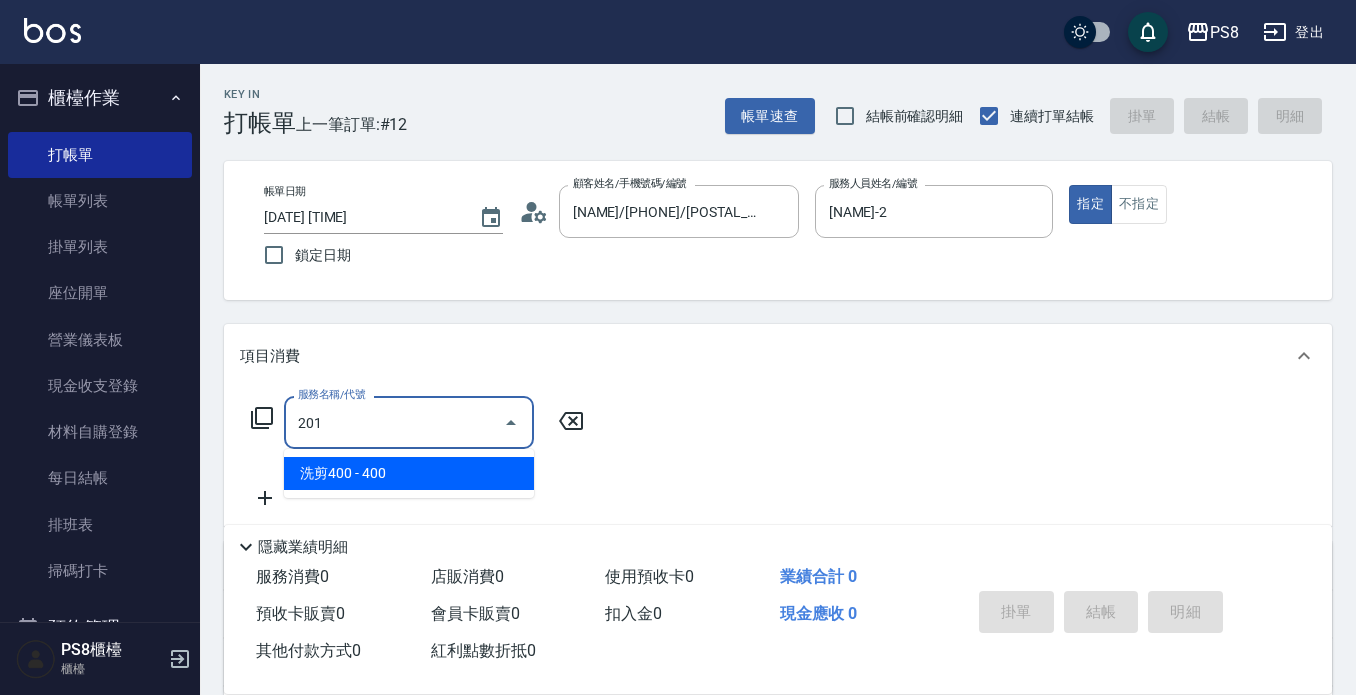 type on "洗剪400(201)" 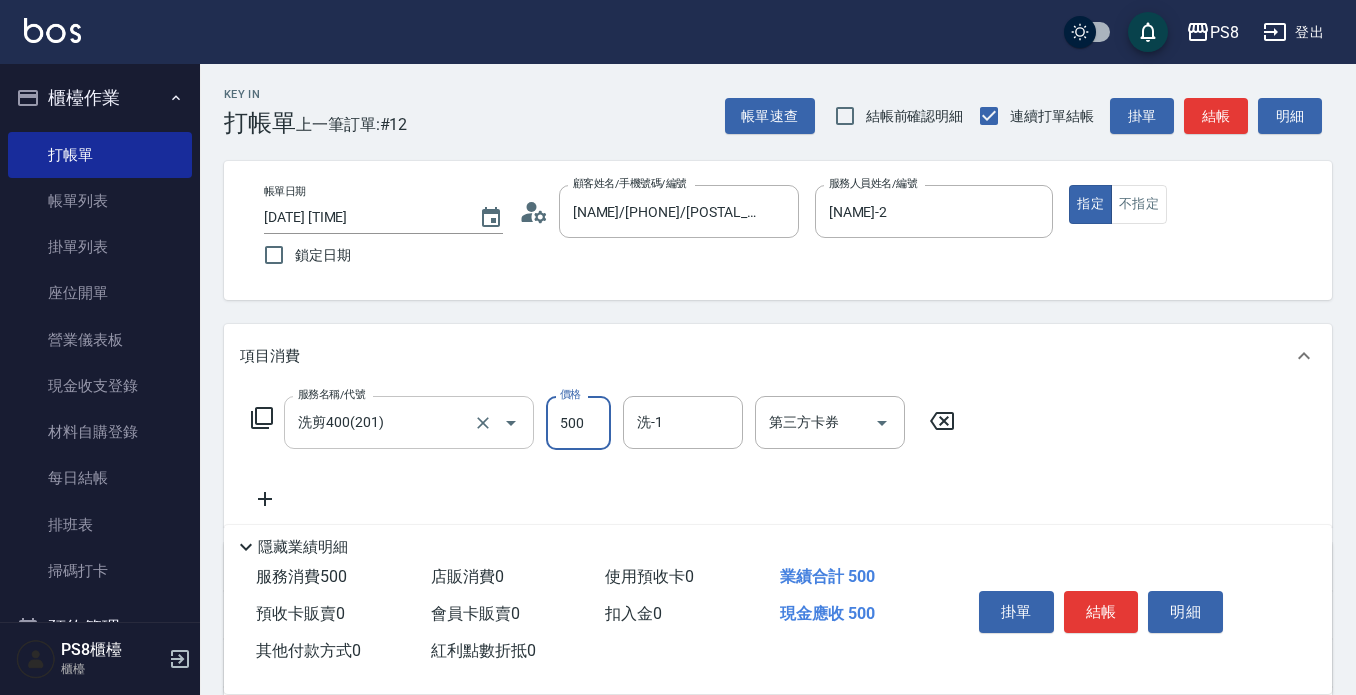 type on "500" 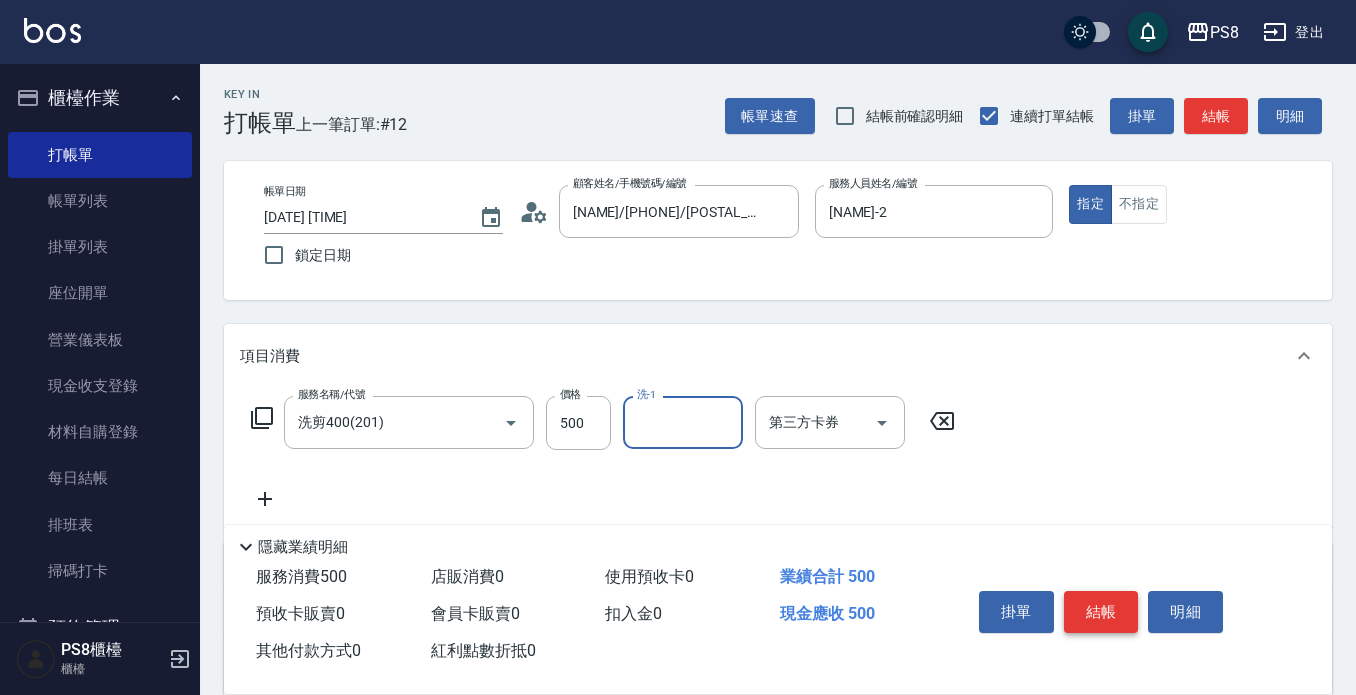 drag, startPoint x: 1078, startPoint y: 623, endPoint x: 1081, endPoint y: 608, distance: 15.297058 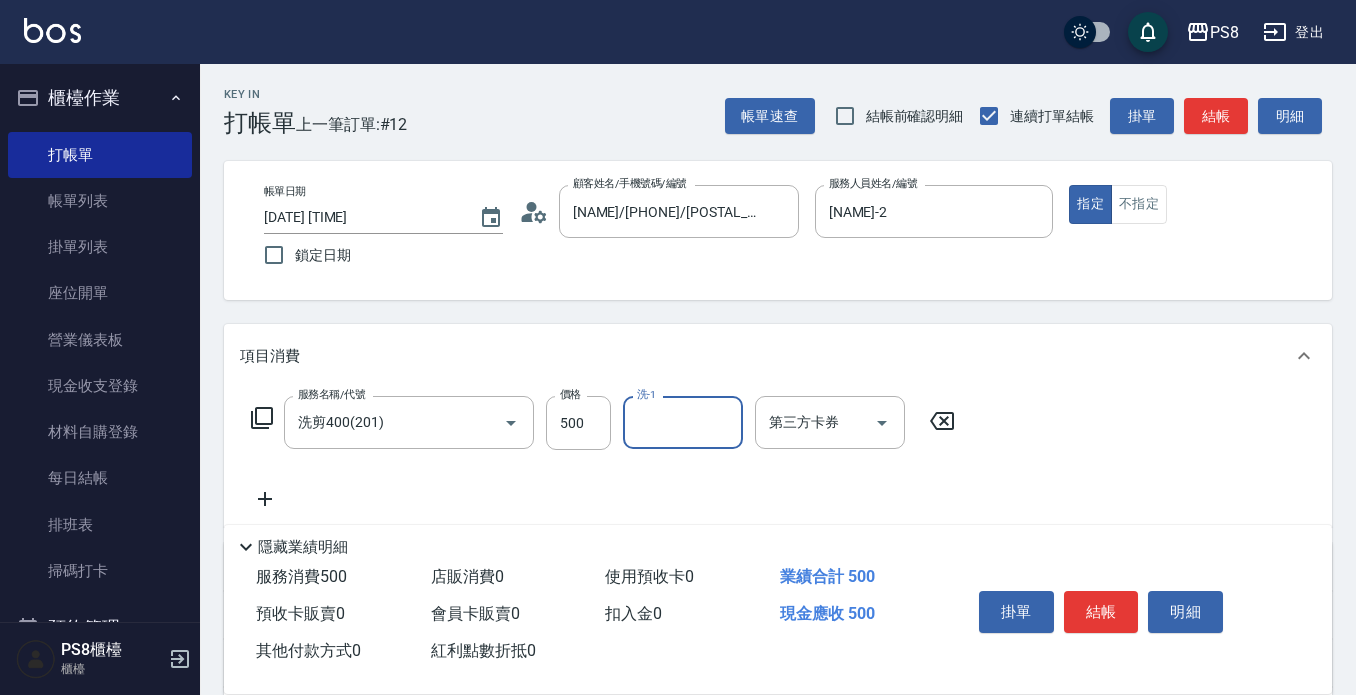 click on "結帳" at bounding box center (1101, 612) 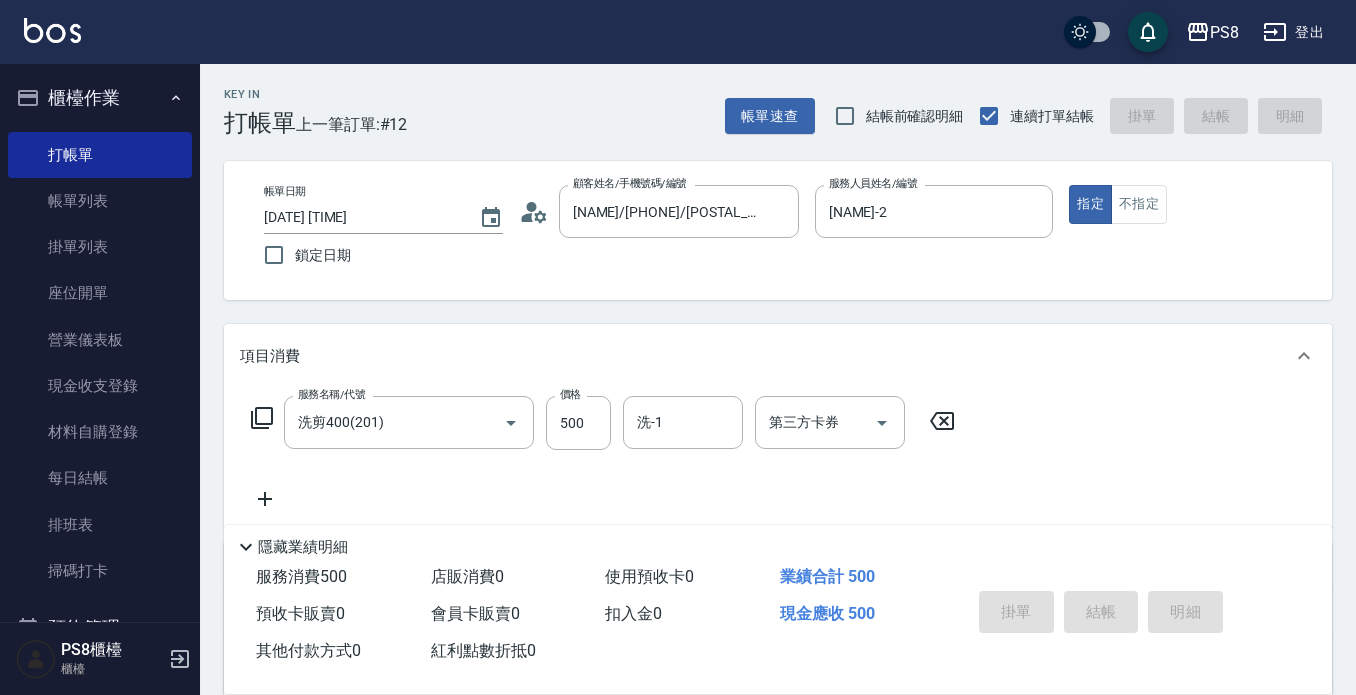 type on "2025/08/02 17:59" 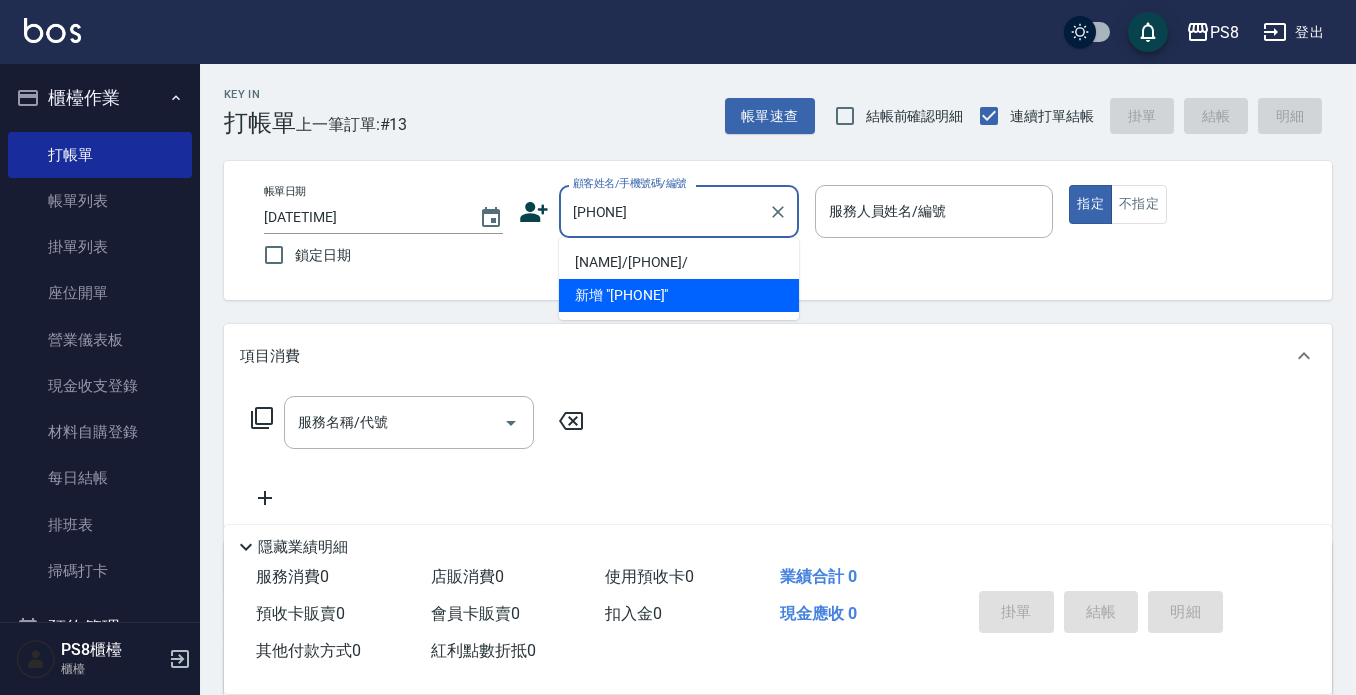 type on "[PHONE]" 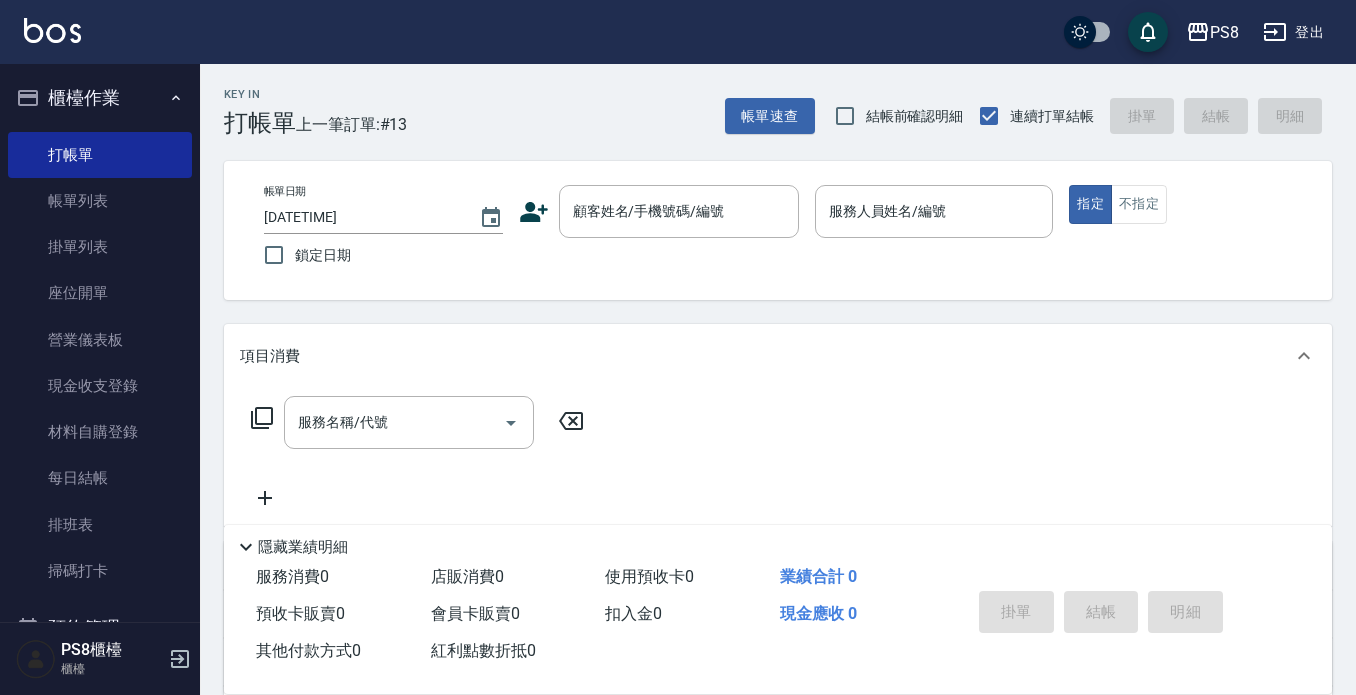 drag, startPoint x: 855, startPoint y: 593, endPoint x: 820, endPoint y: 571, distance: 41.340054 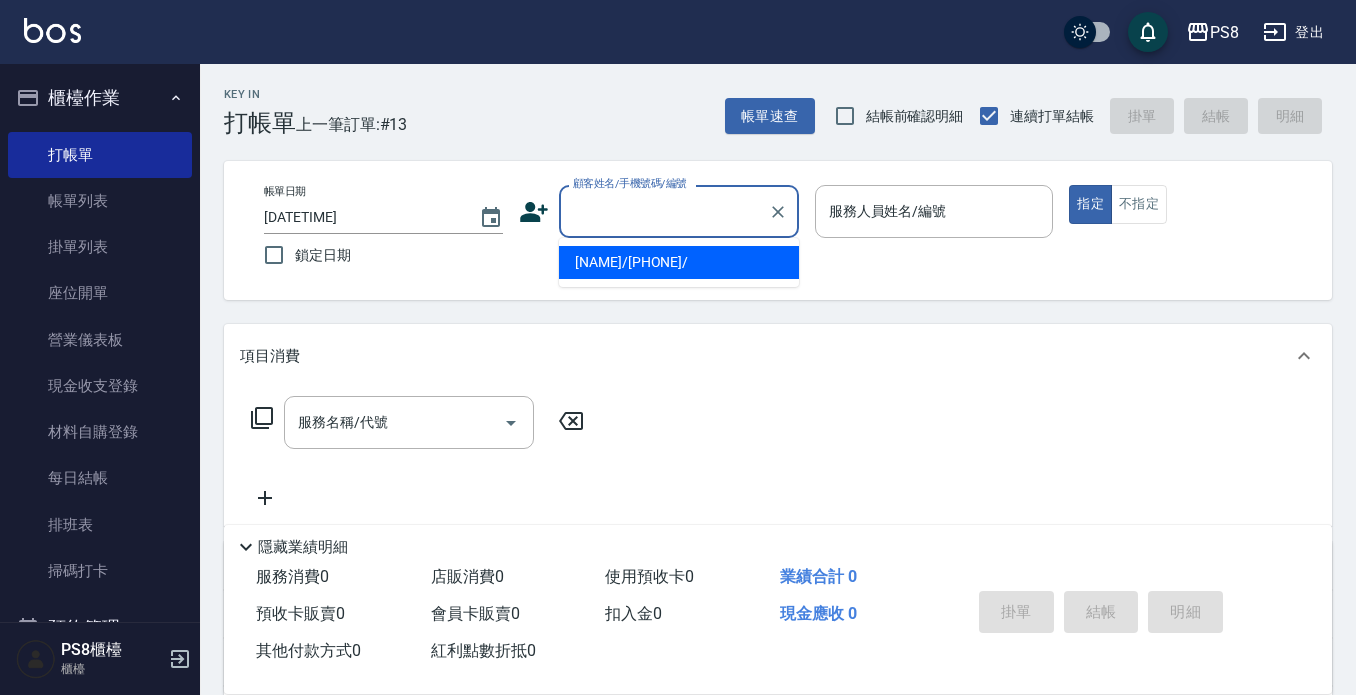 click on "顧客姓名/手機號碼/編號" at bounding box center [664, 211] 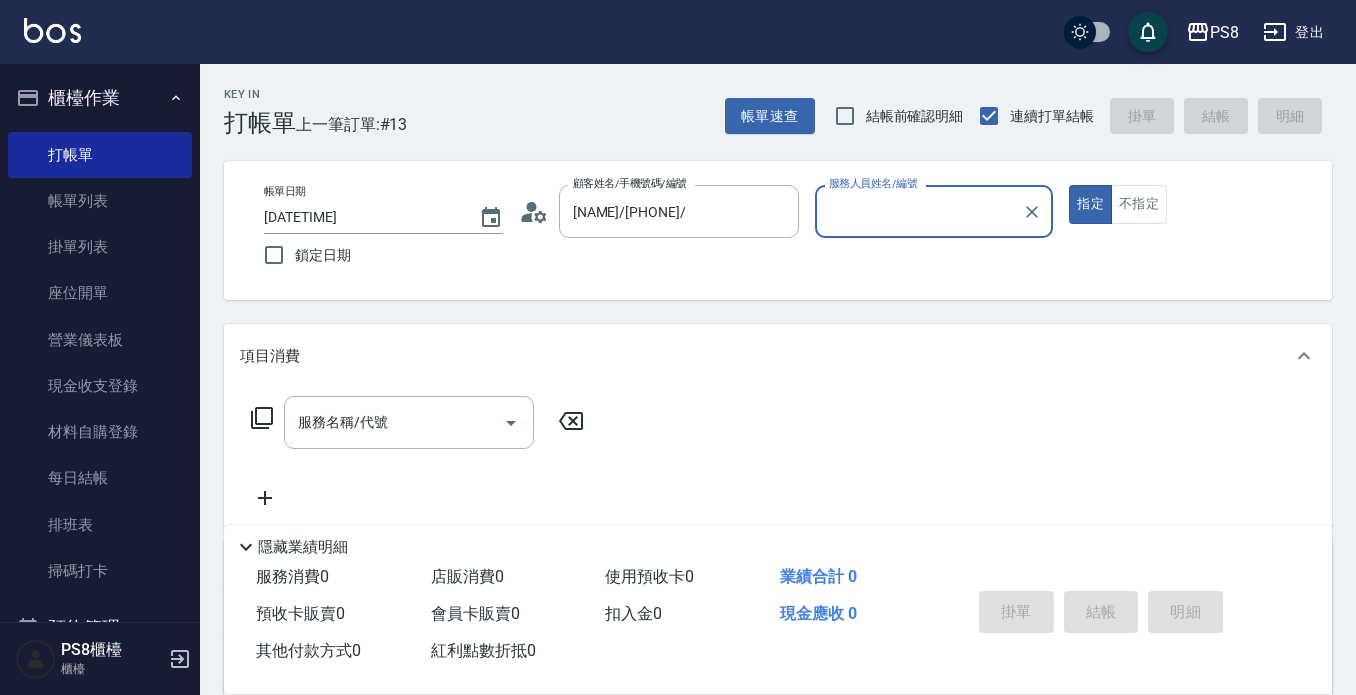 type on "[LAST]-[NUMBER]" 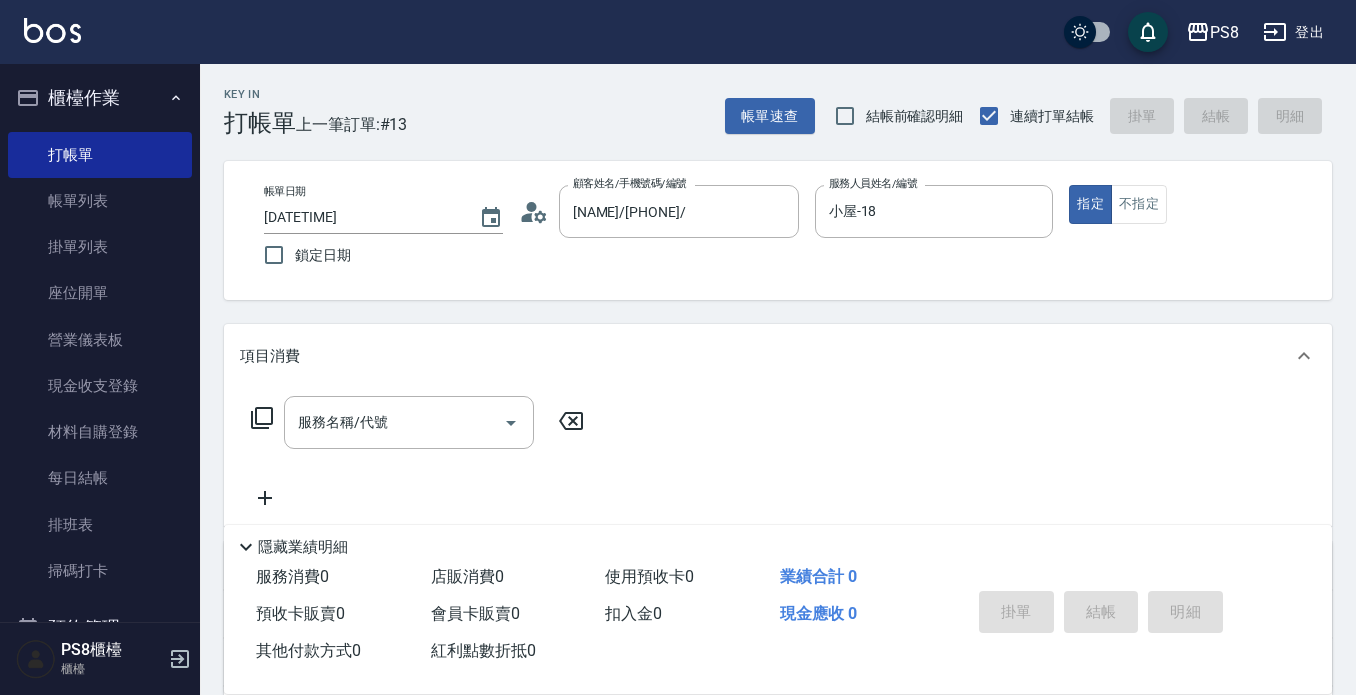 click 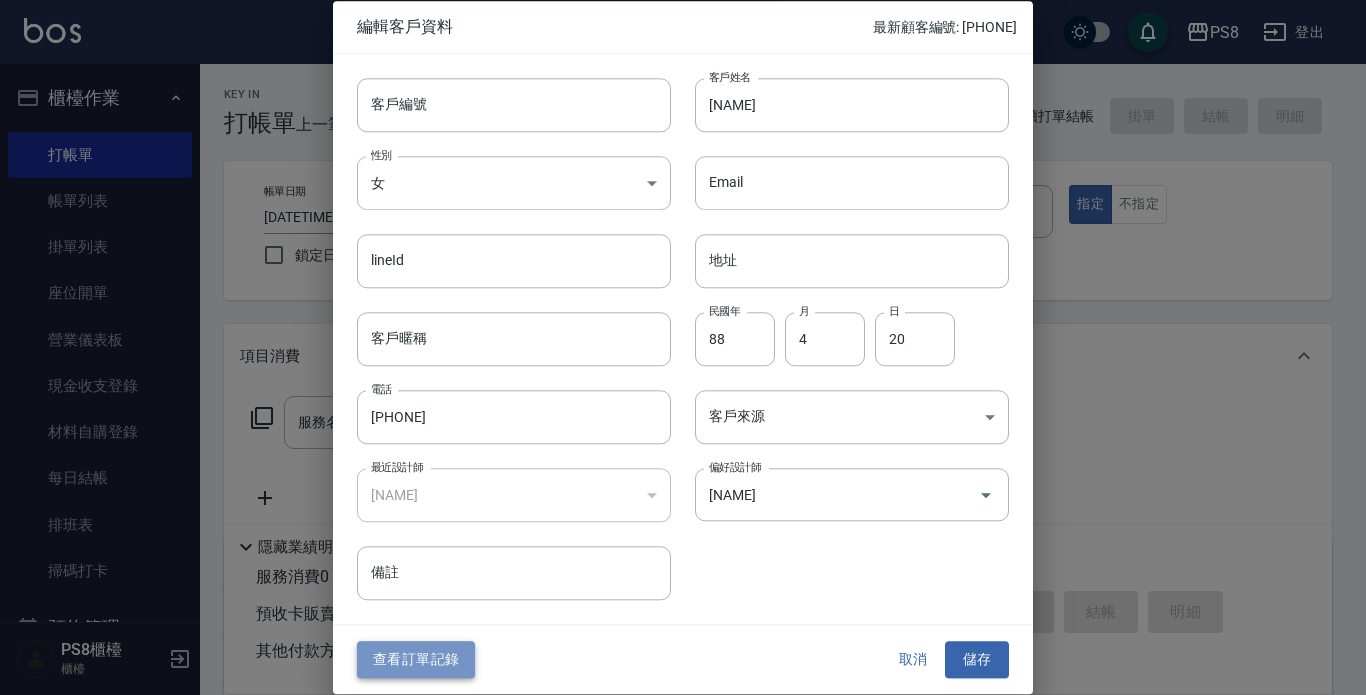 click on "查看訂單記錄" at bounding box center [416, 660] 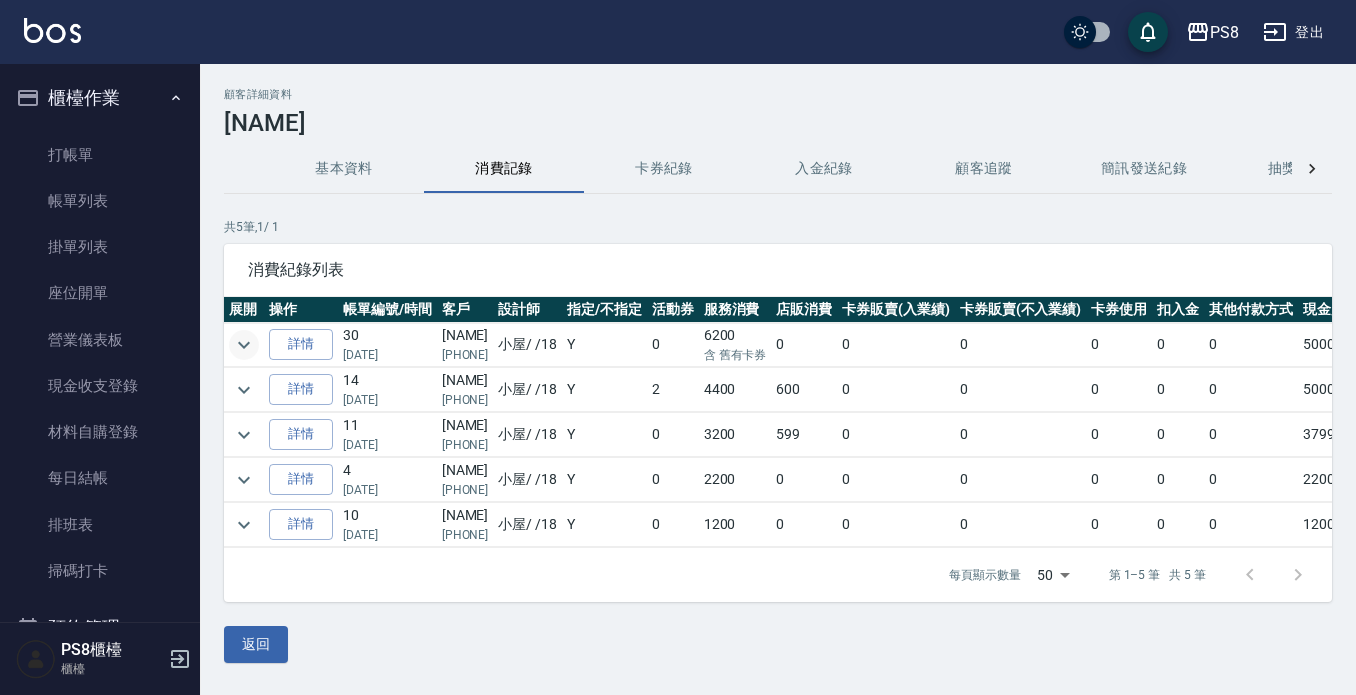 click 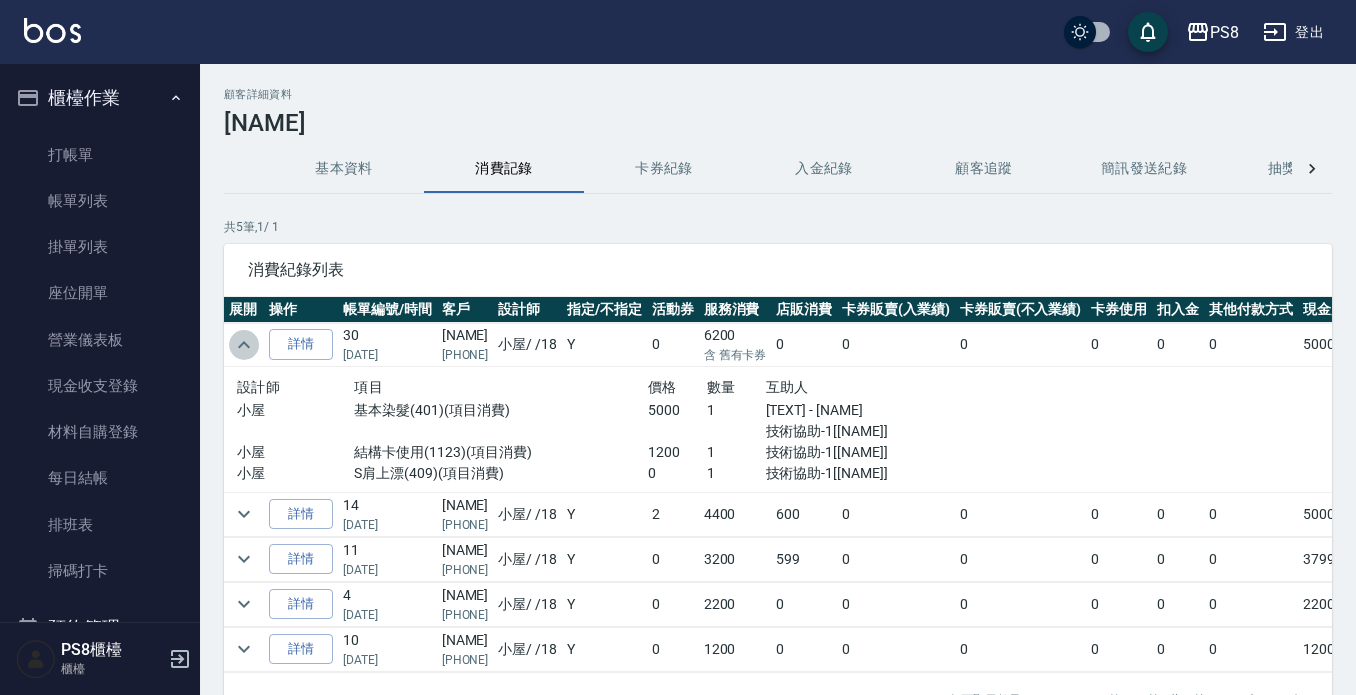 click 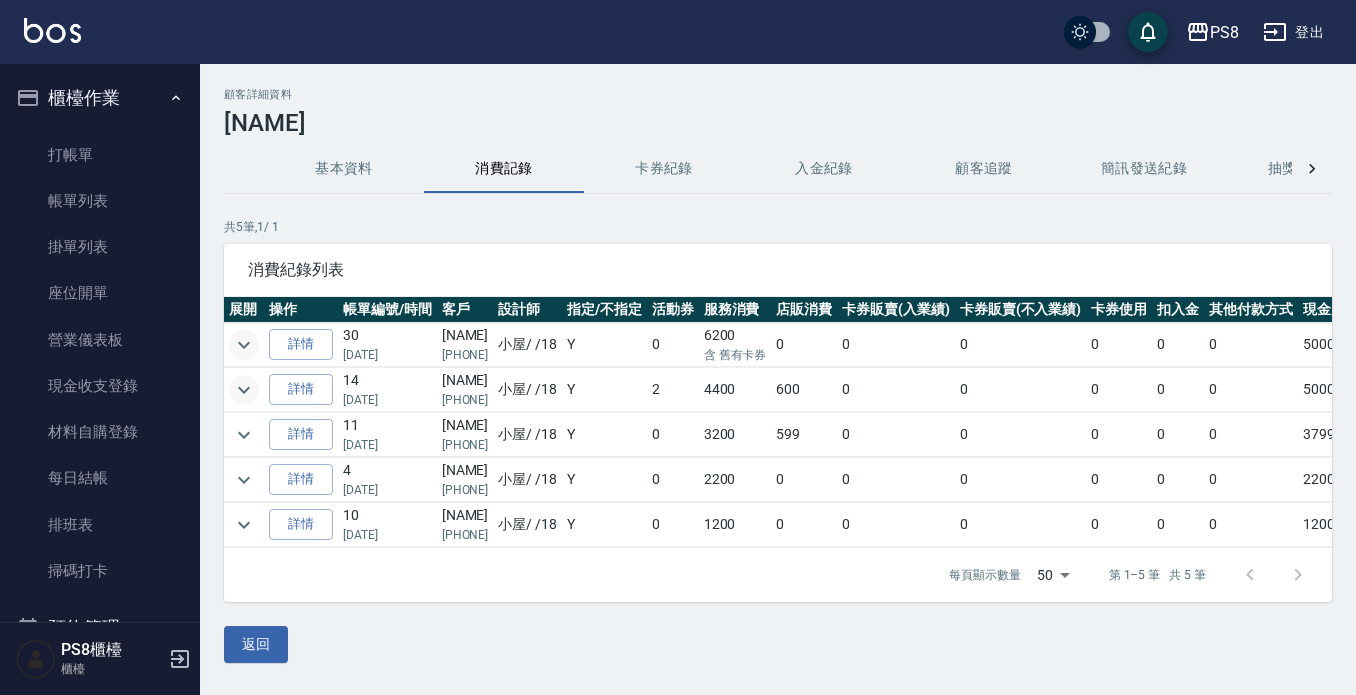 click 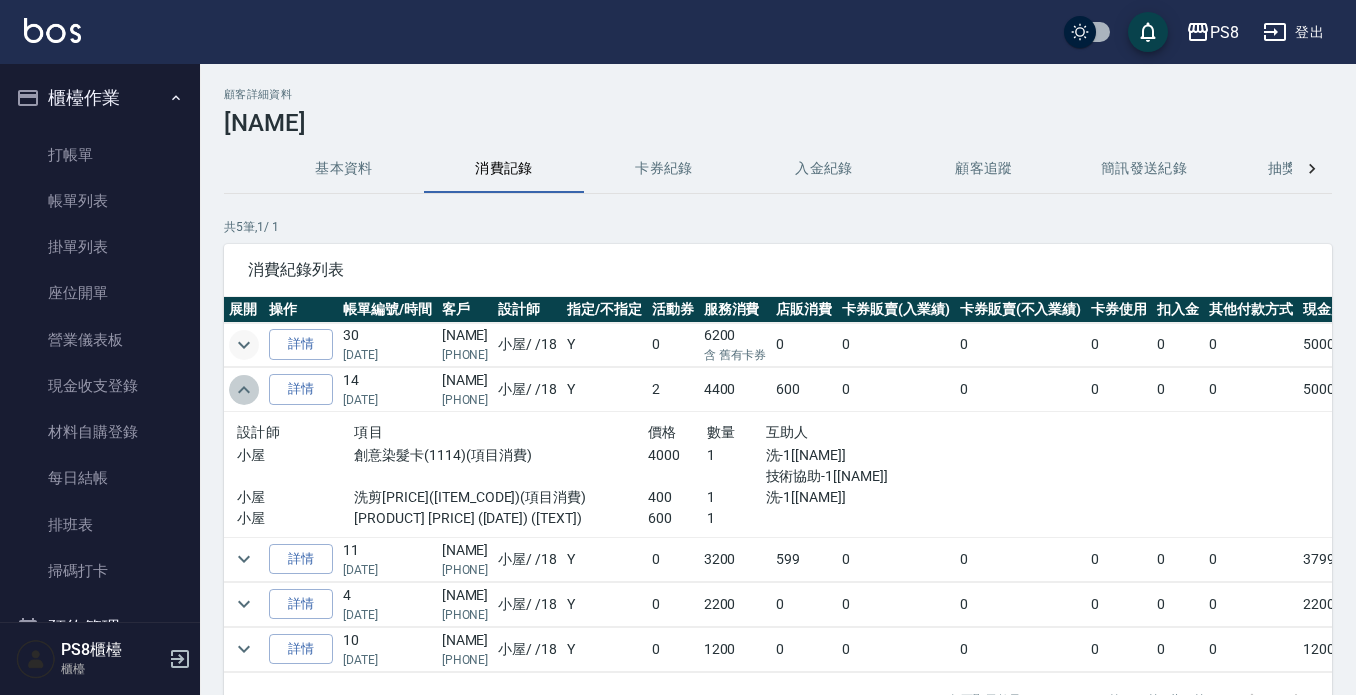 click 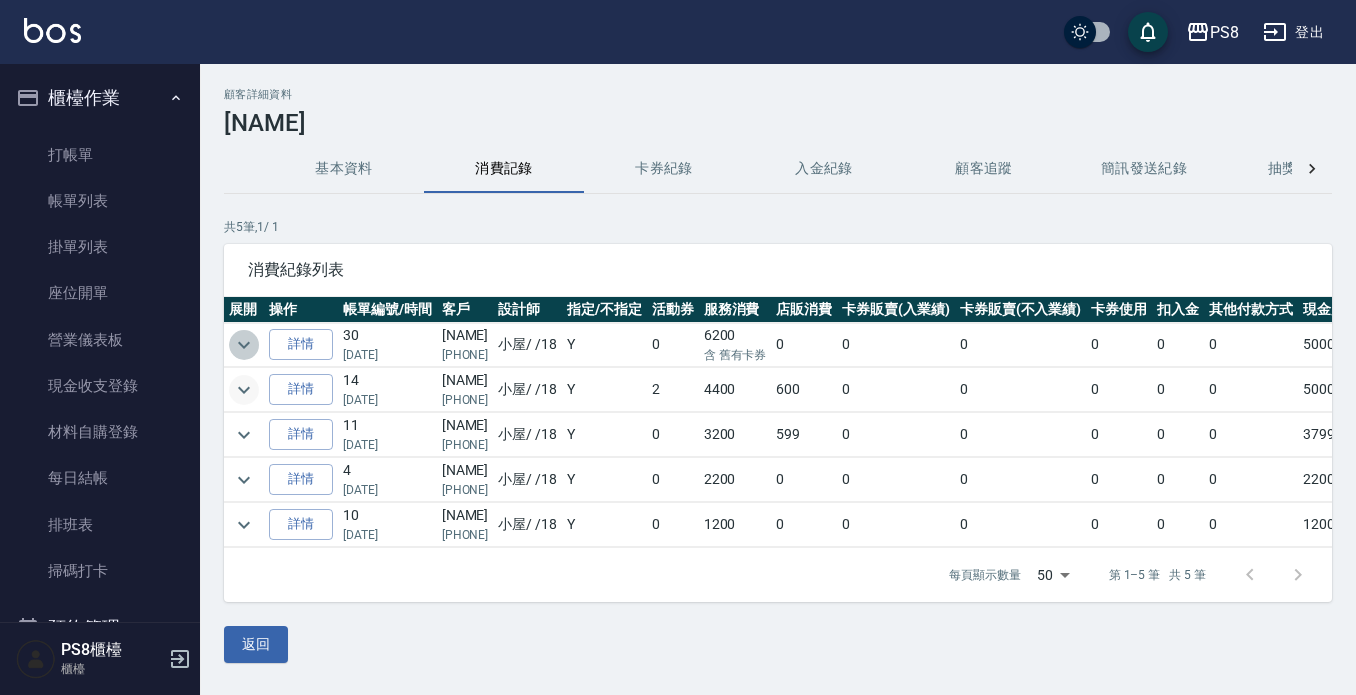 click 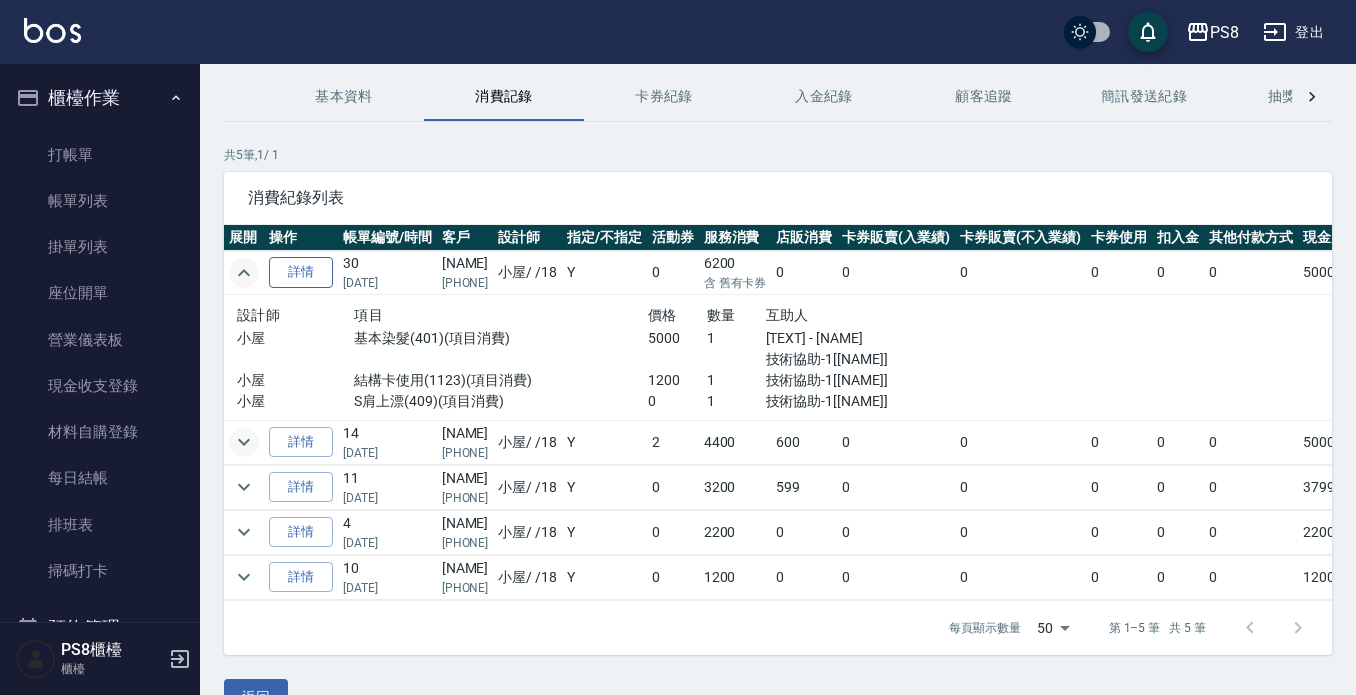 scroll, scrollTop: 133, scrollLeft: 0, axis: vertical 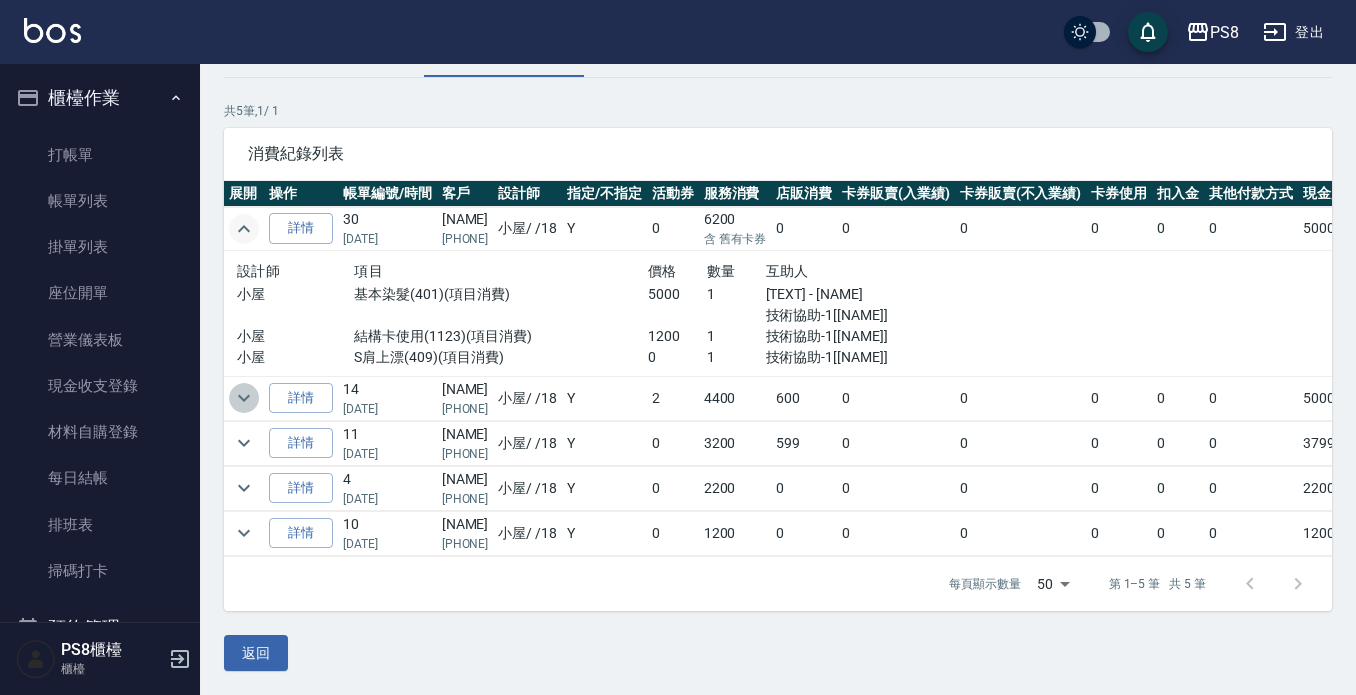 click at bounding box center (244, 398) 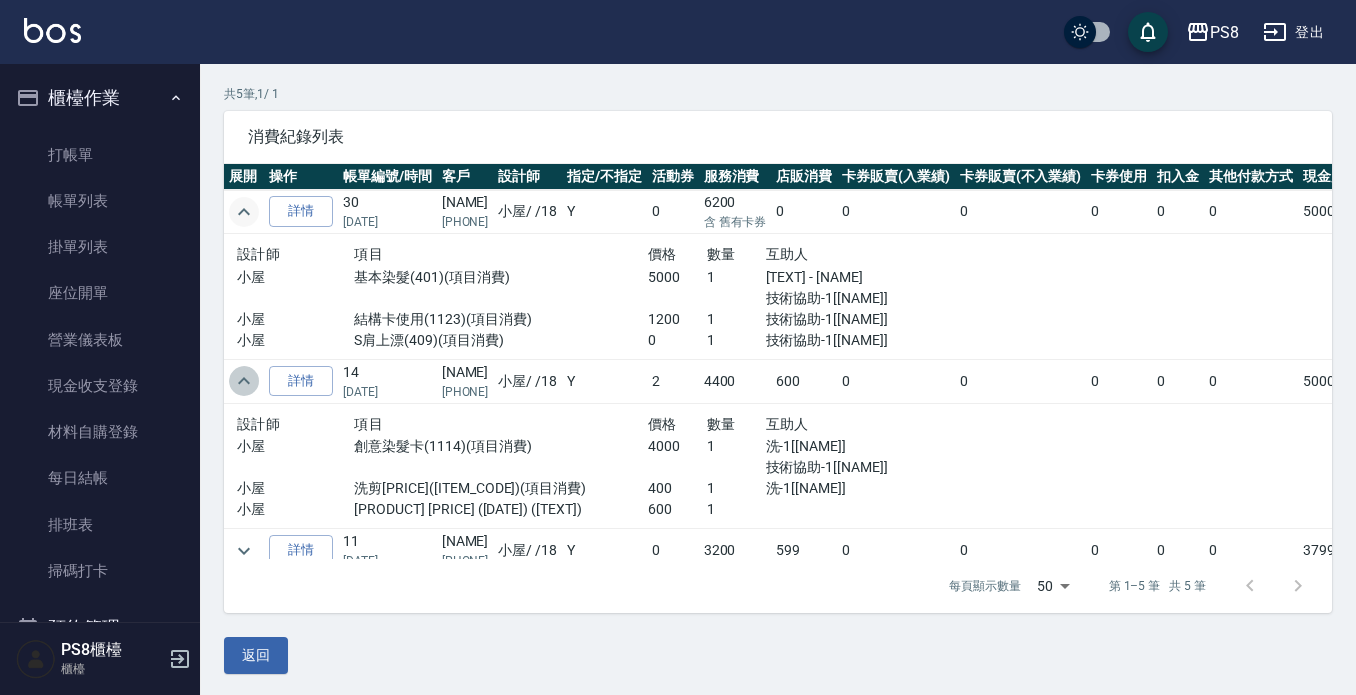 click 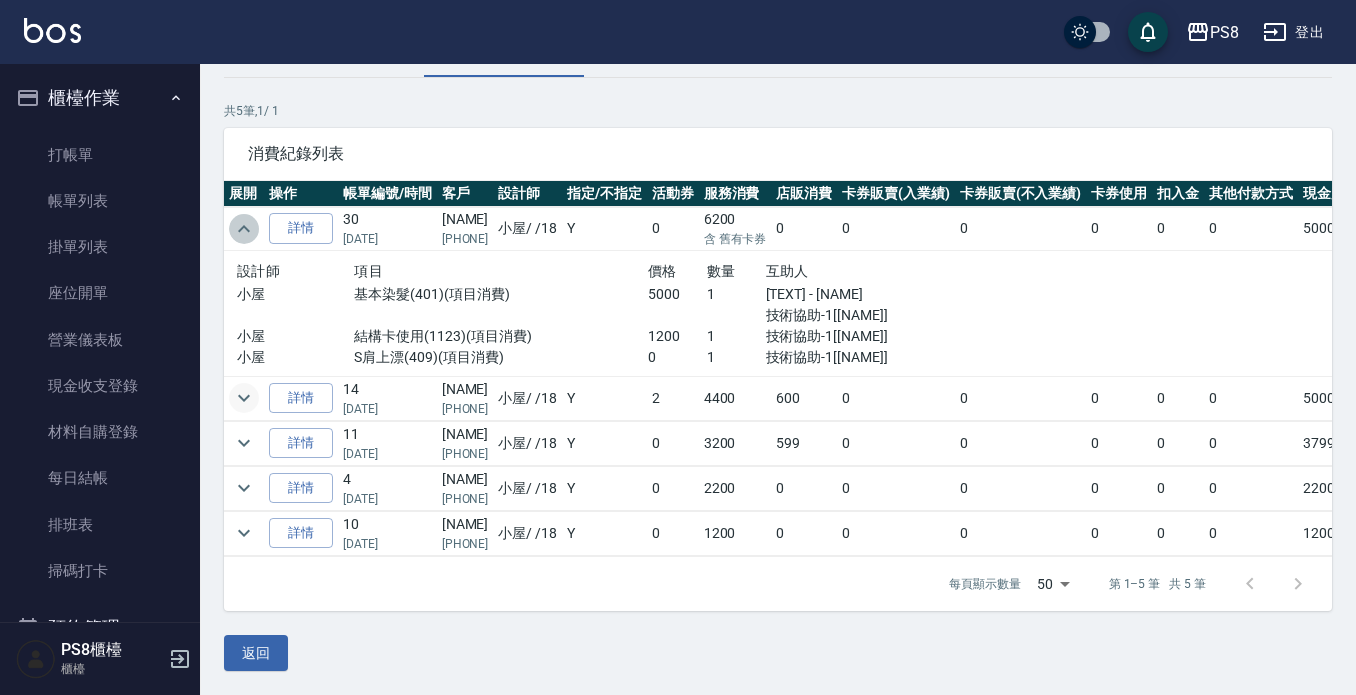 click 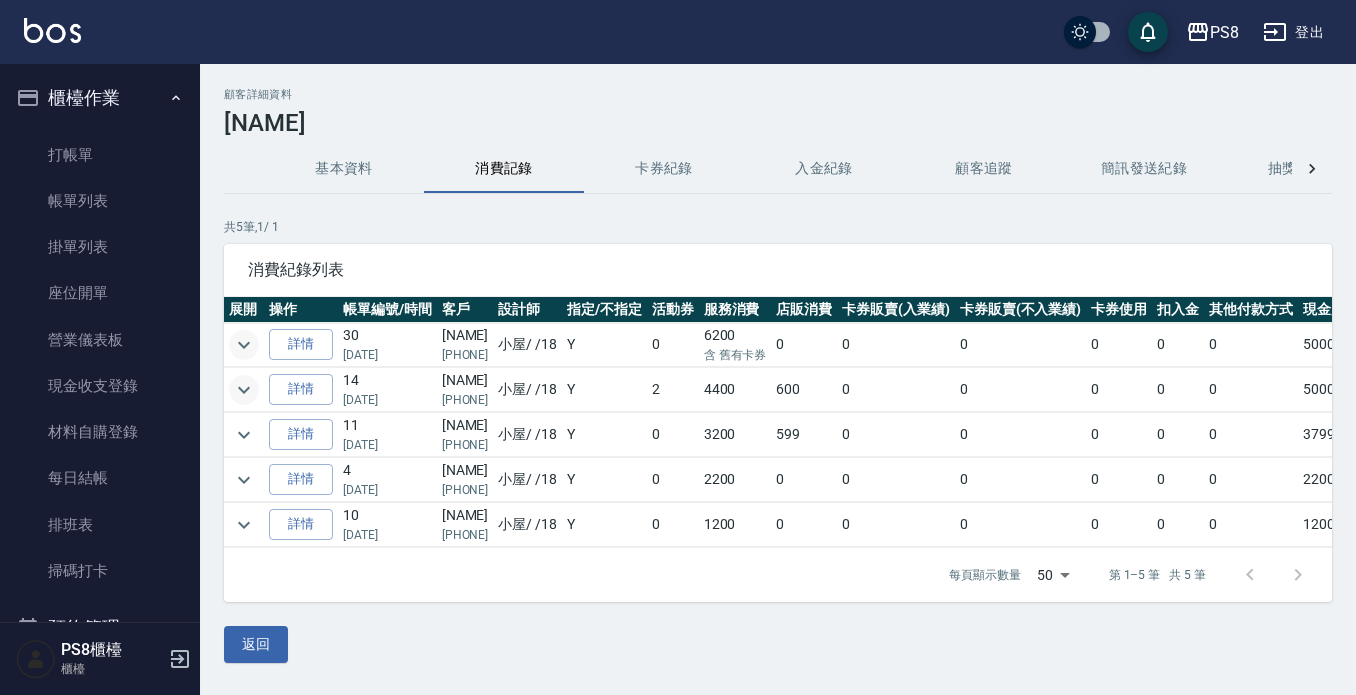 scroll, scrollTop: 9, scrollLeft: 0, axis: vertical 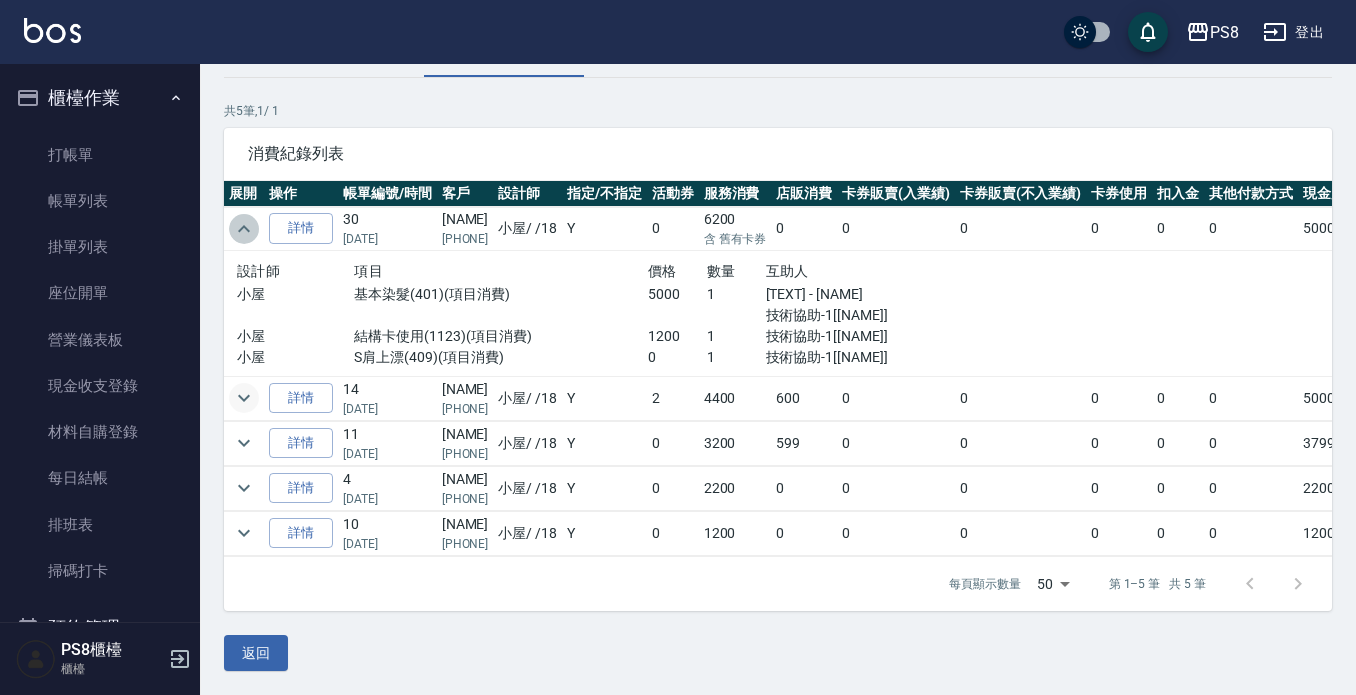 click 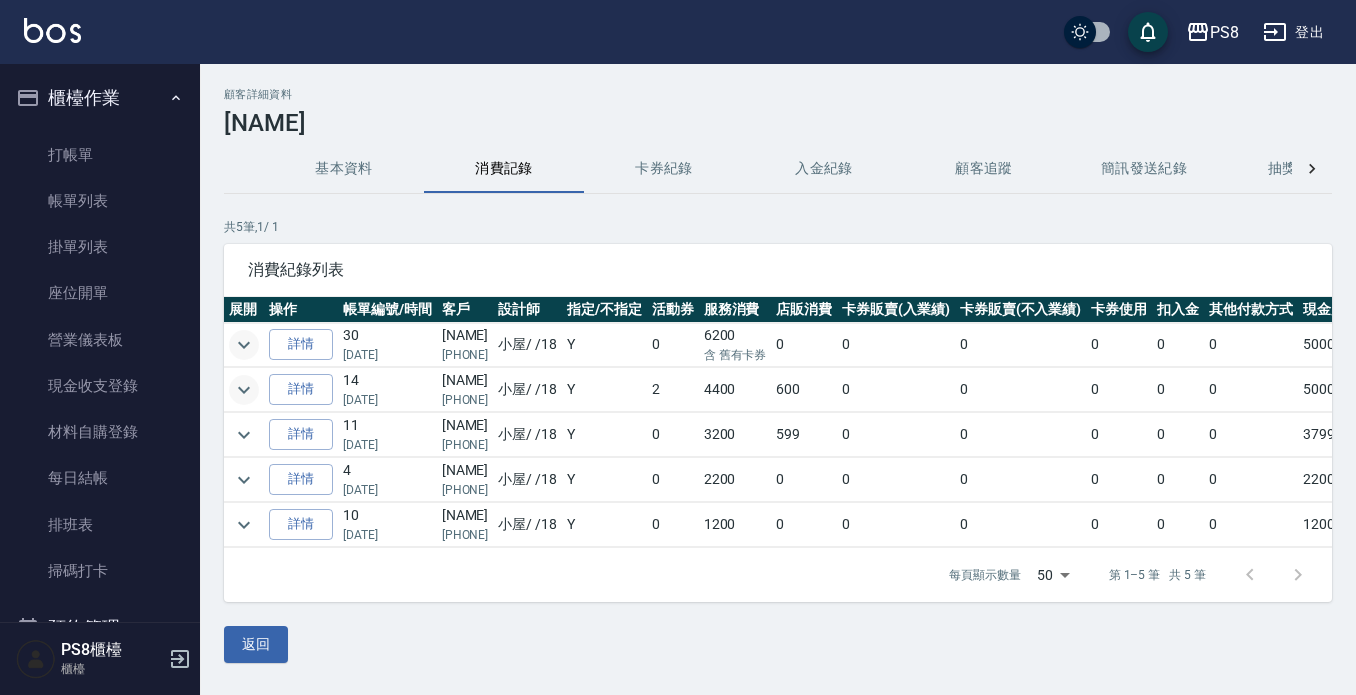 scroll, scrollTop: 9, scrollLeft: 0, axis: vertical 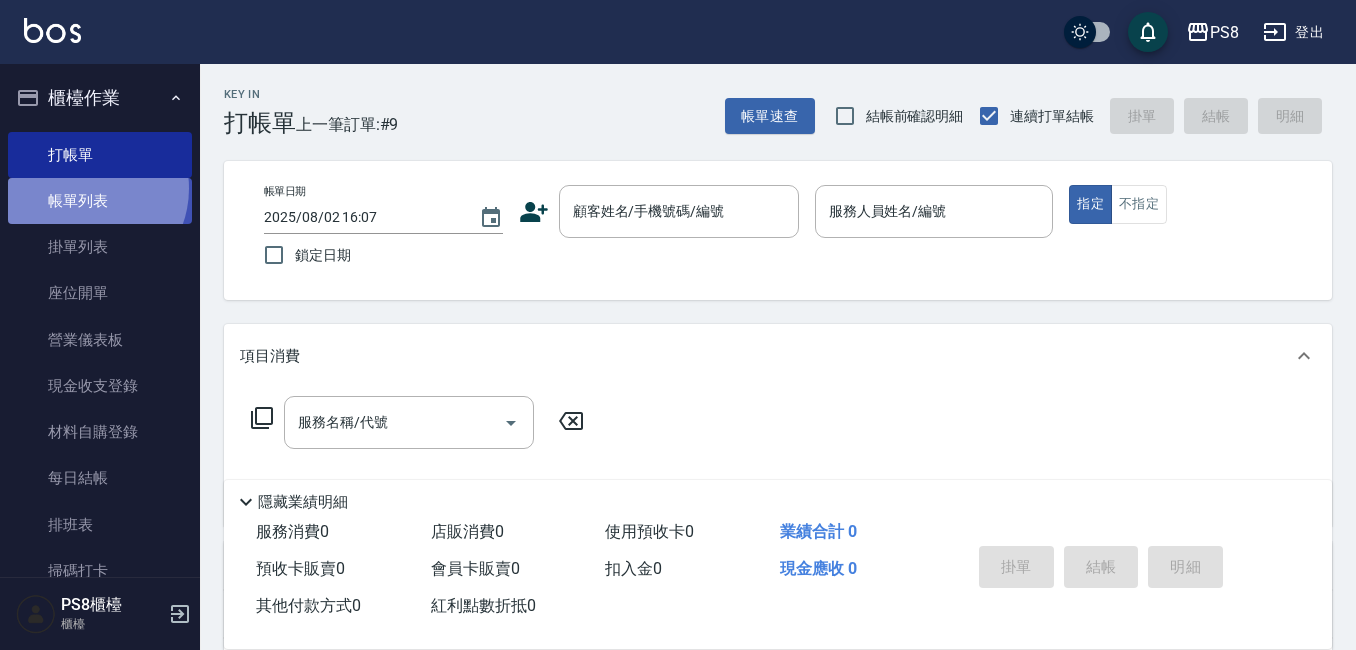 drag, startPoint x: 86, startPoint y: 189, endPoint x: 95, endPoint y: 211, distance: 23.769728 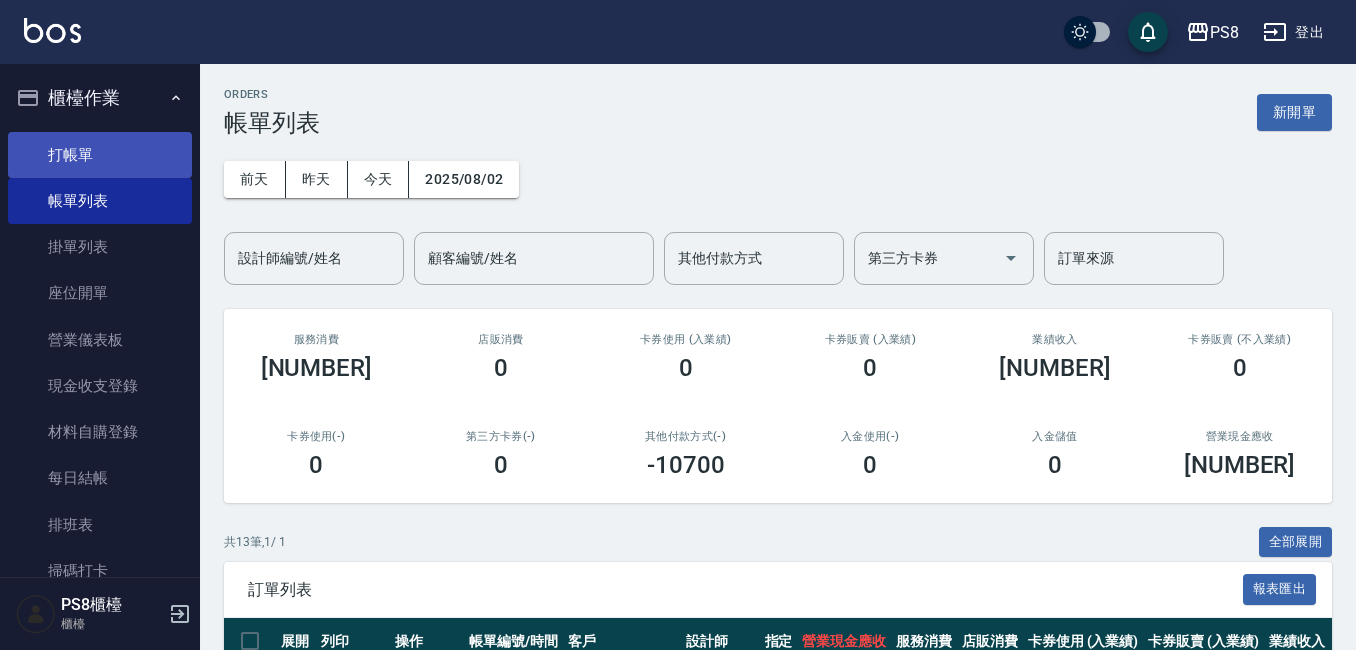 click on "打帳單" at bounding box center [100, 155] 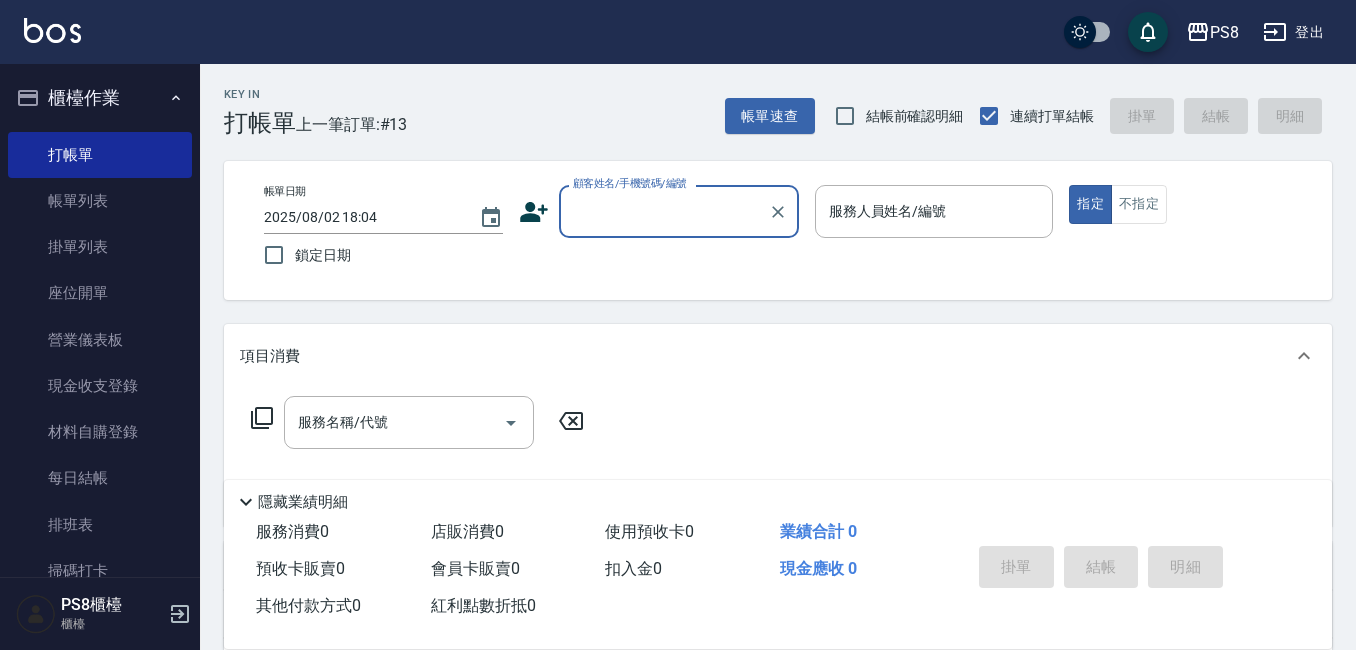 click on "顧客姓名/手機號碼/編號" at bounding box center [664, 211] 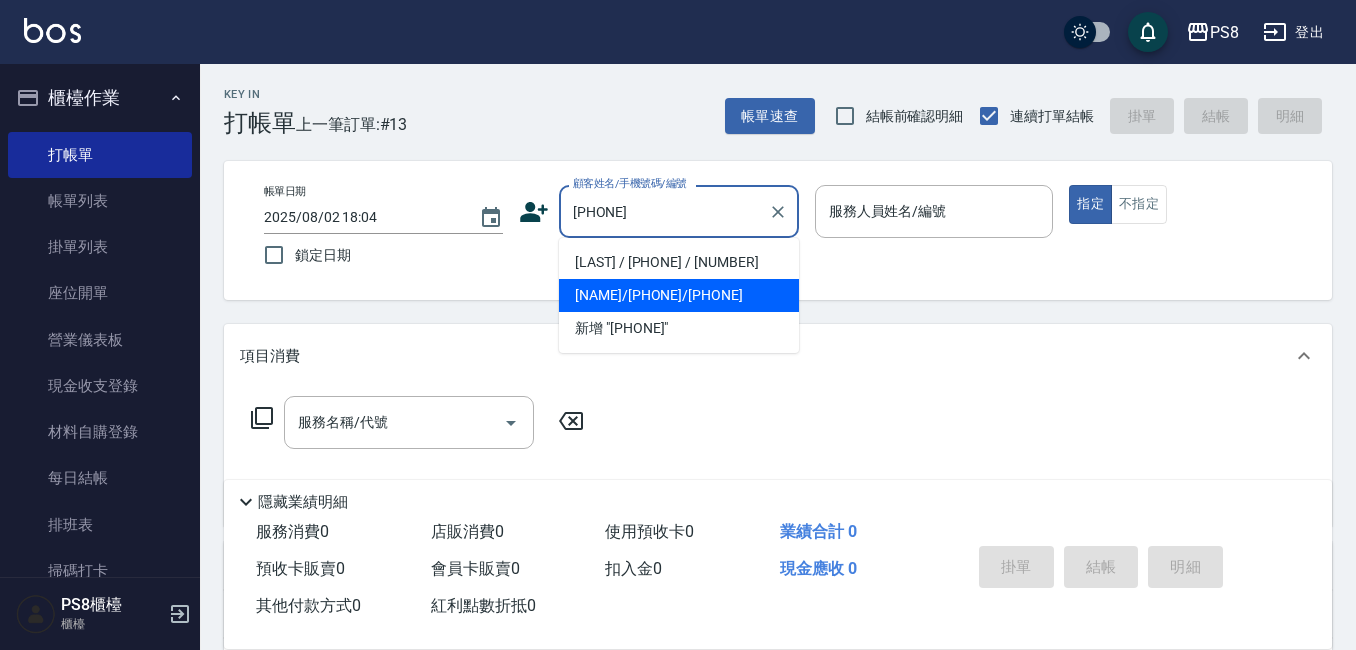 click on "[NAME]/[PHONE]/[PHONE]" at bounding box center (679, 295) 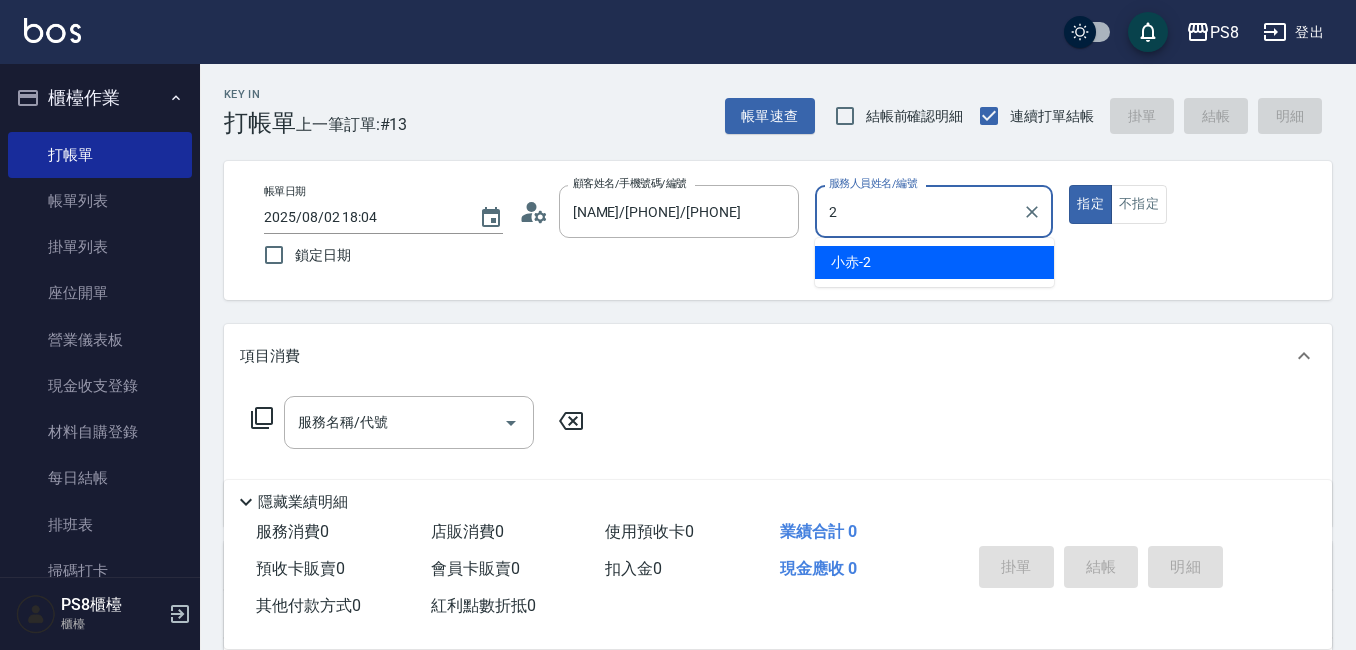 type on "[NAME]-2" 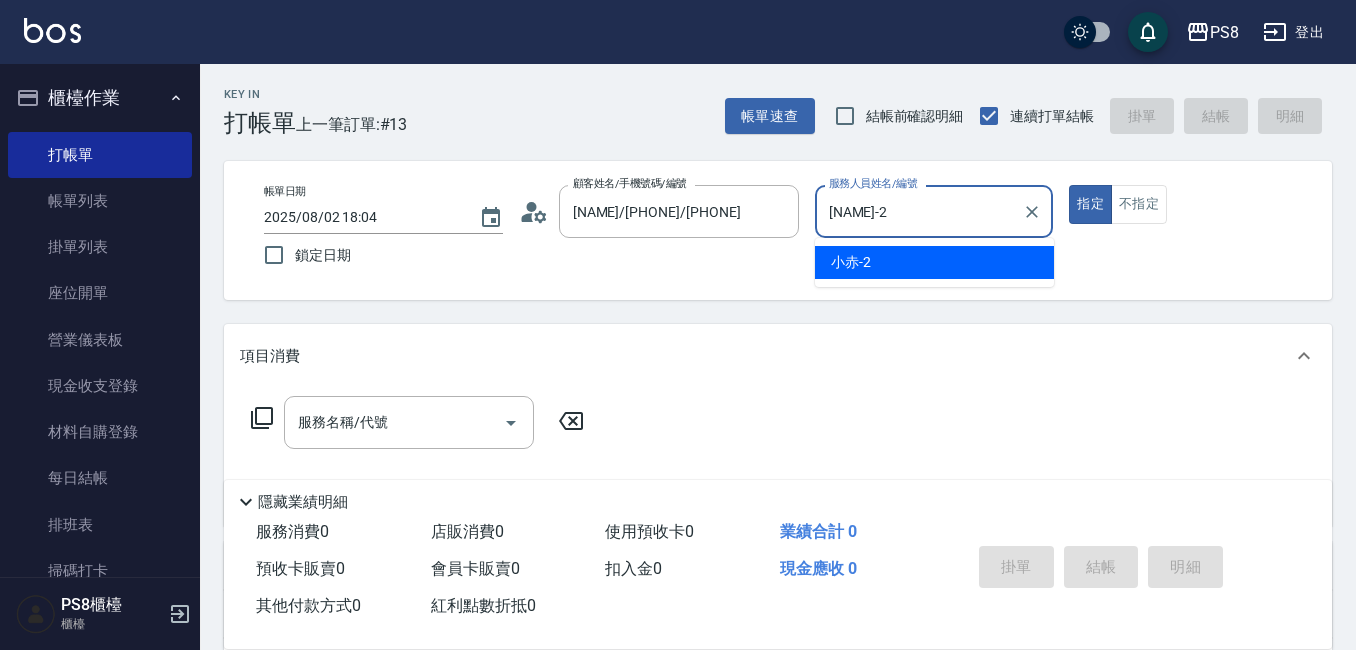 type on "true" 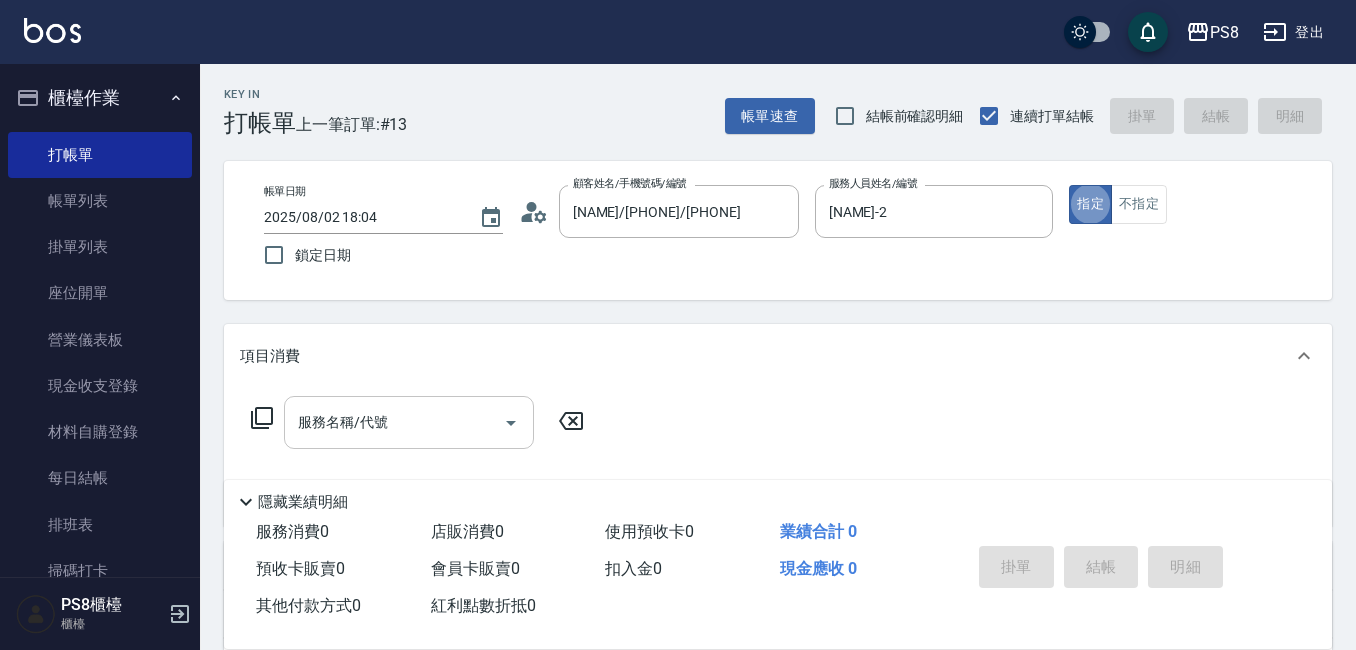 click on "服務名稱/代號" at bounding box center [394, 422] 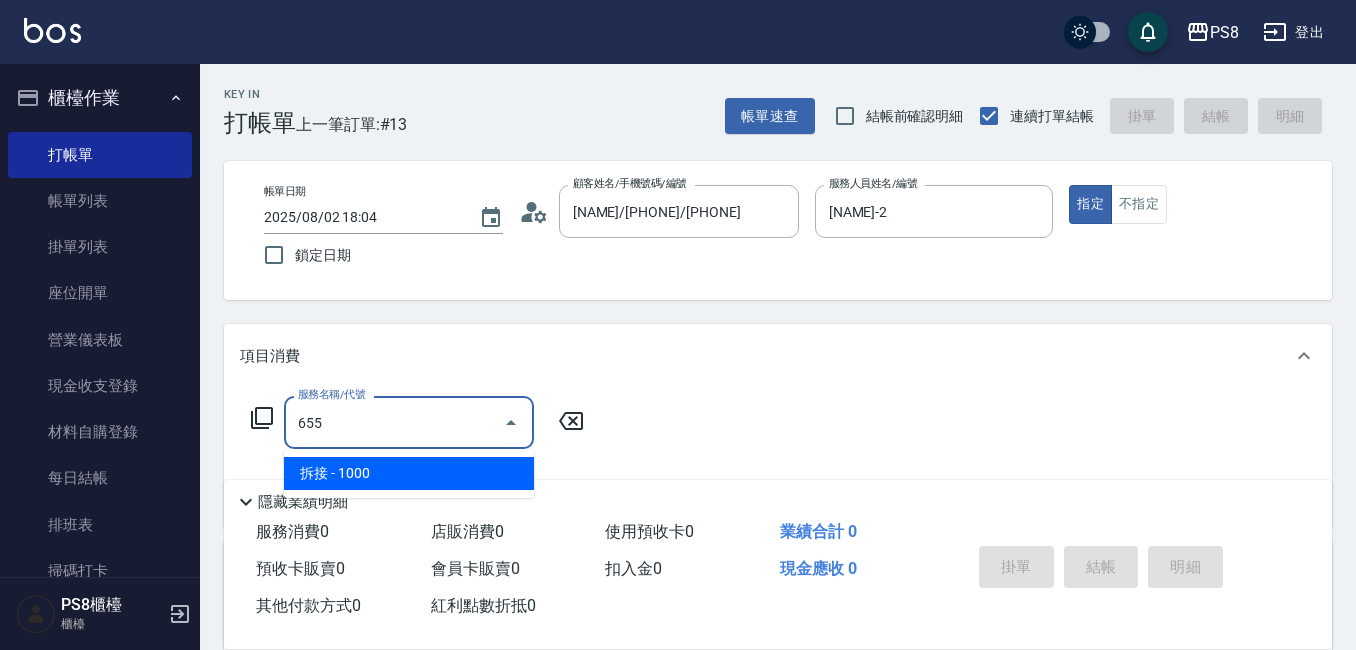 type on "拆接(655)" 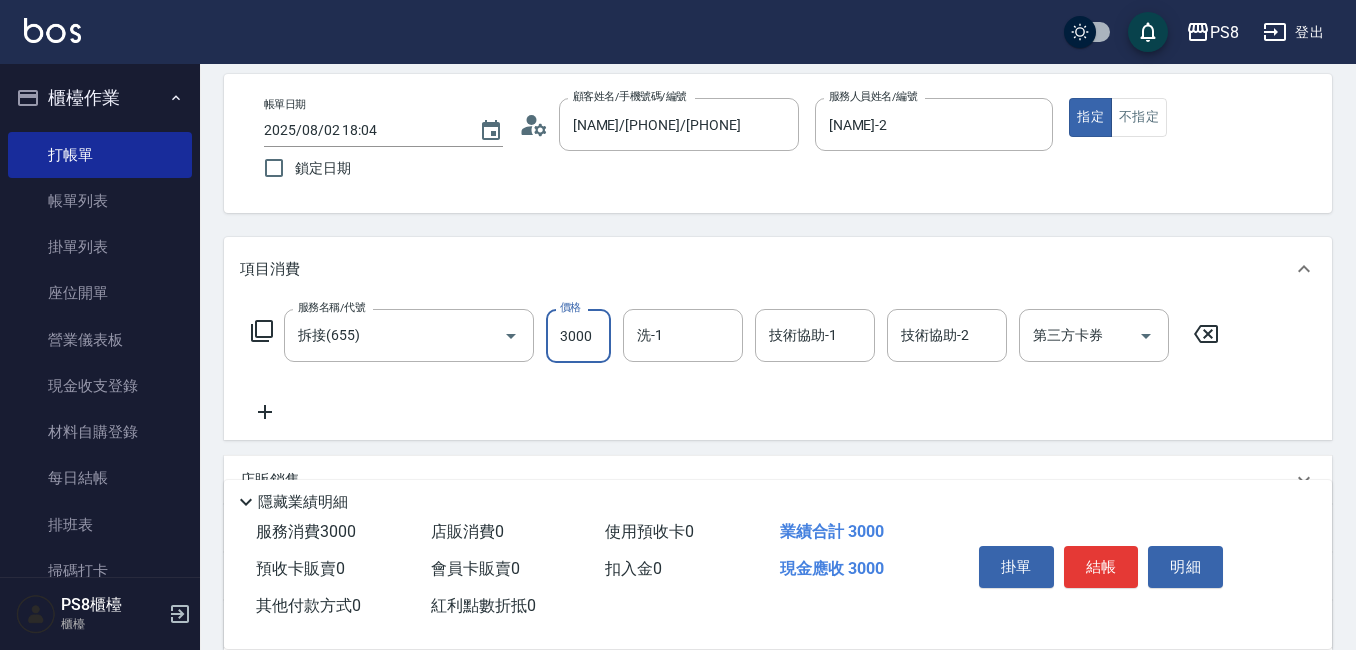 scroll, scrollTop: 200, scrollLeft: 0, axis: vertical 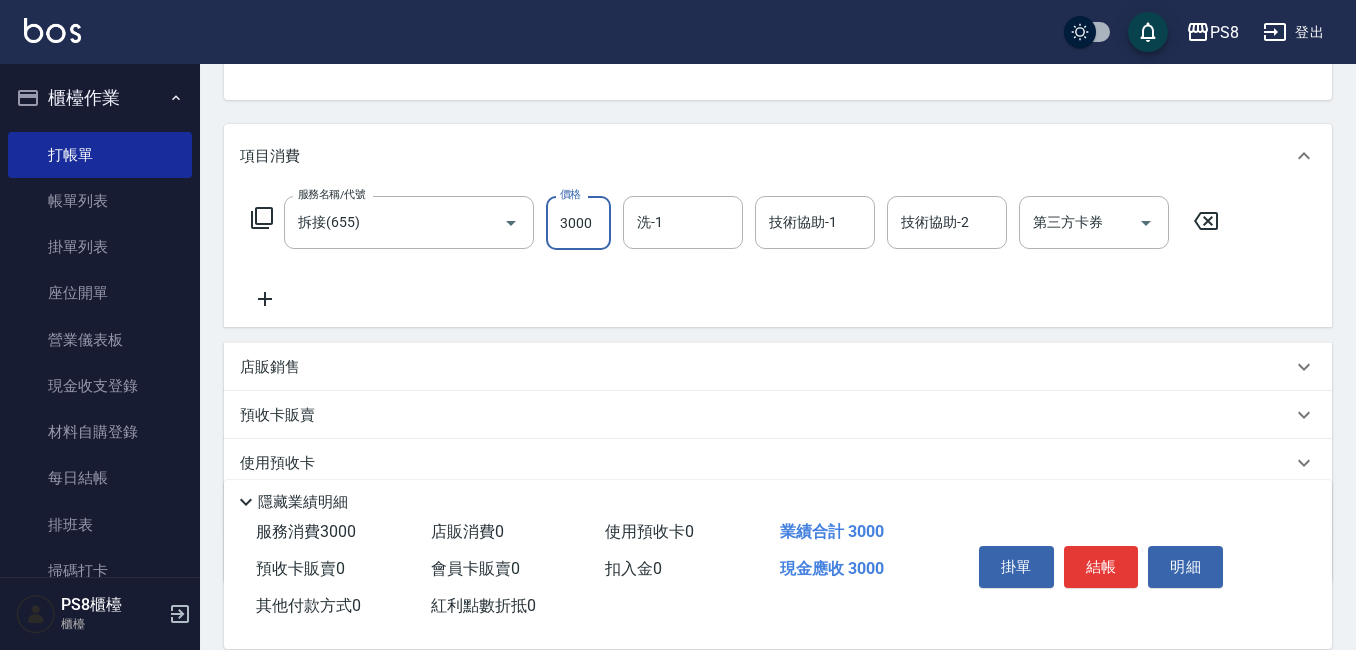 type on "3000" 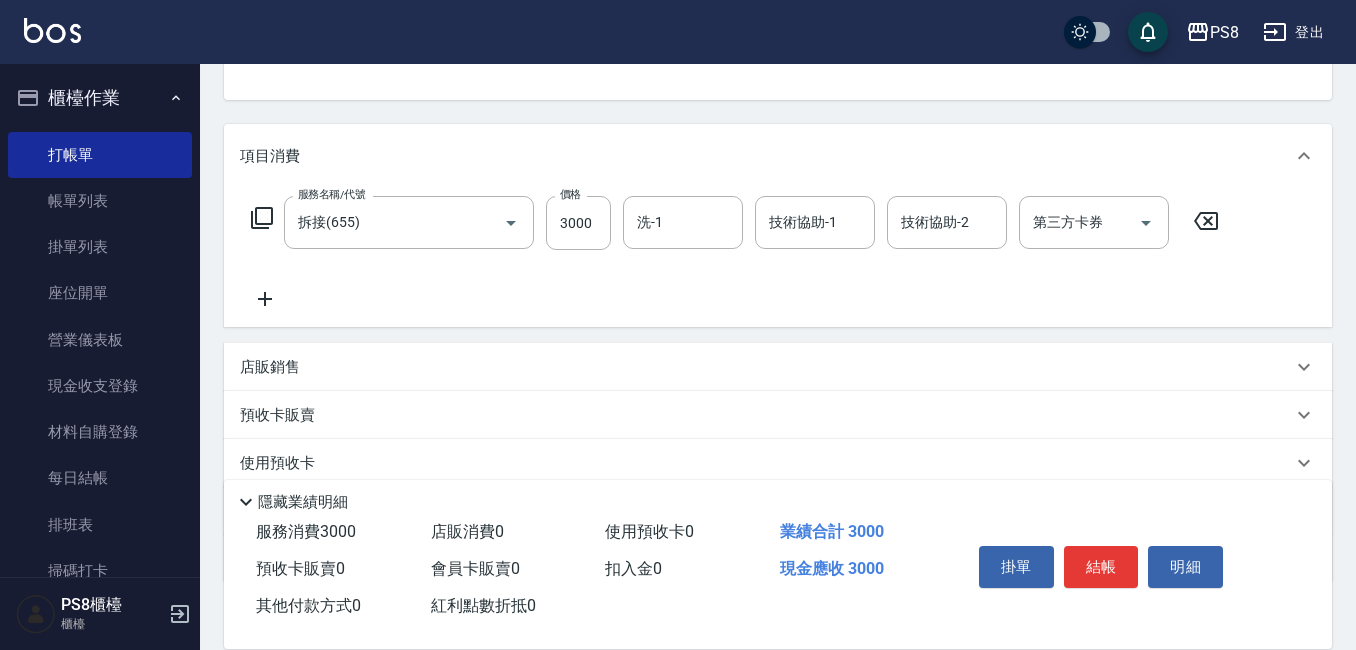 click 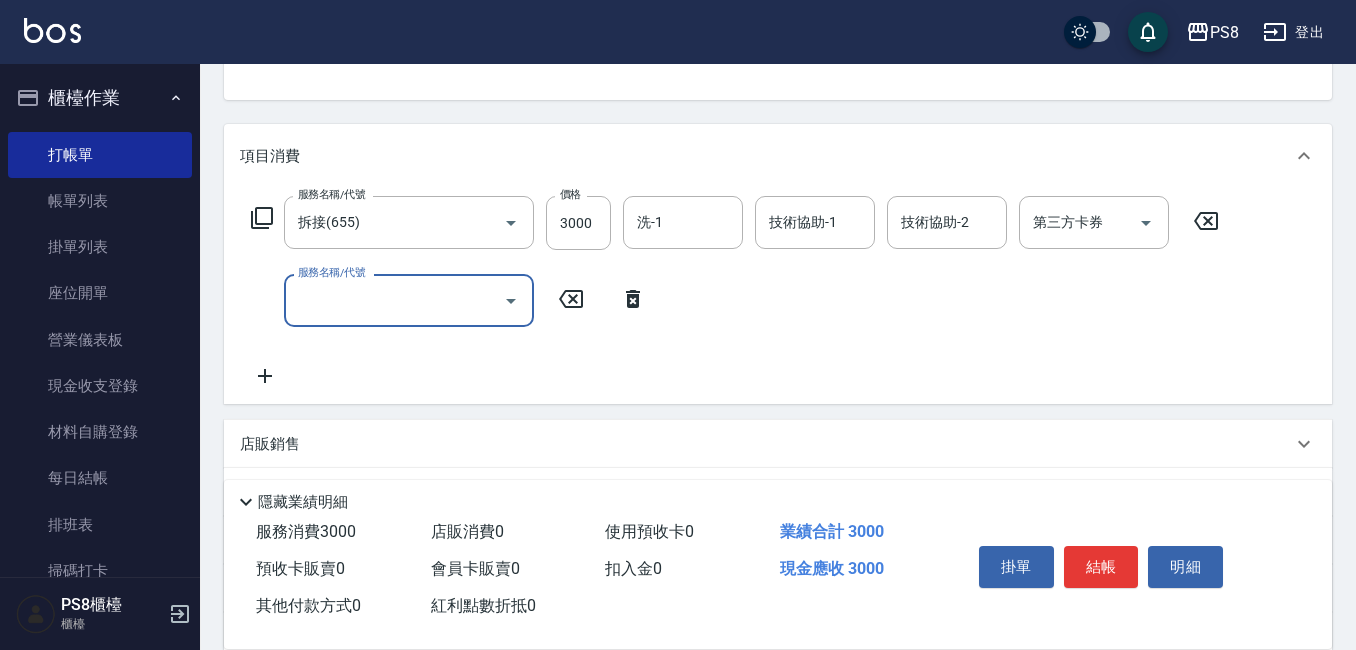 click on "服務名稱/代號" at bounding box center [394, 300] 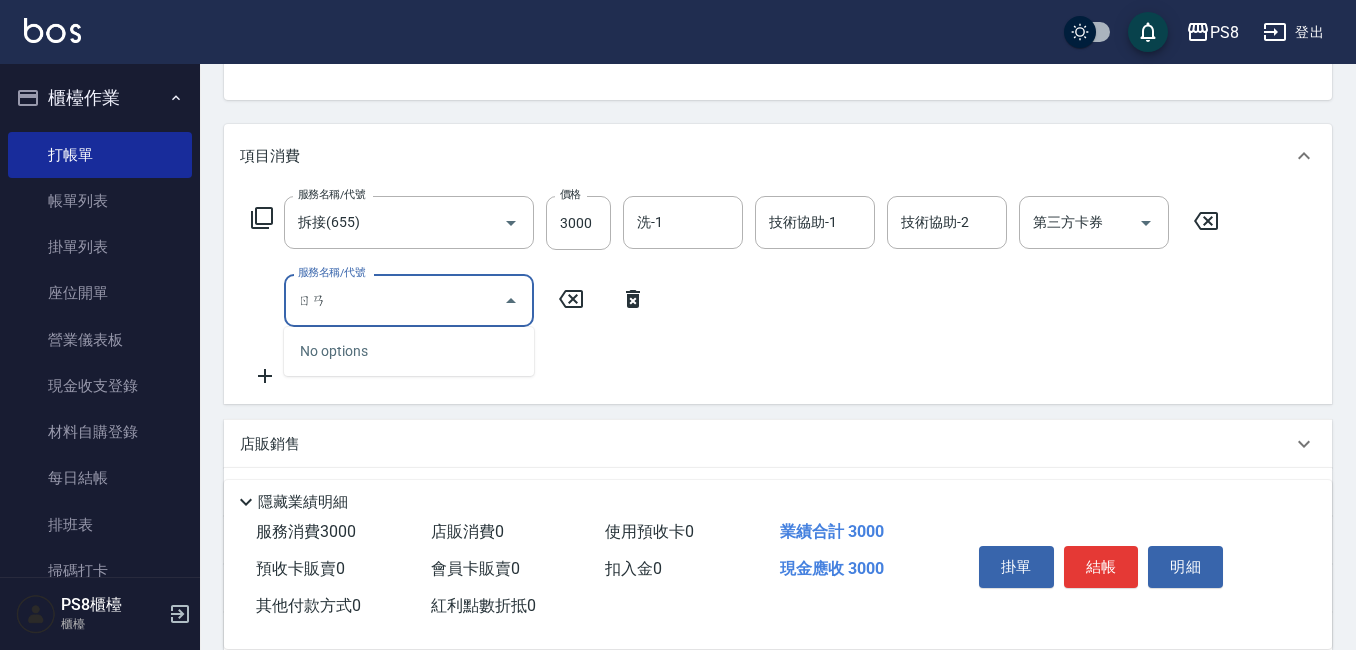 type on "染" 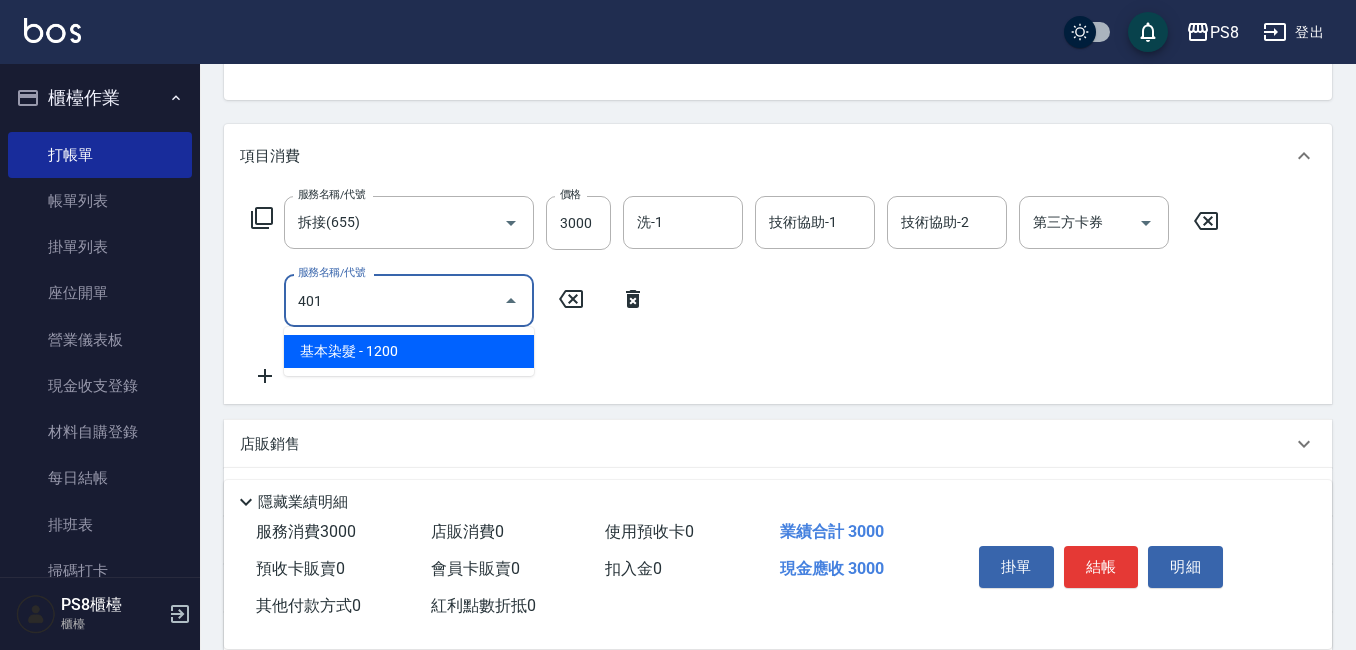 type on "基本染髮(401)" 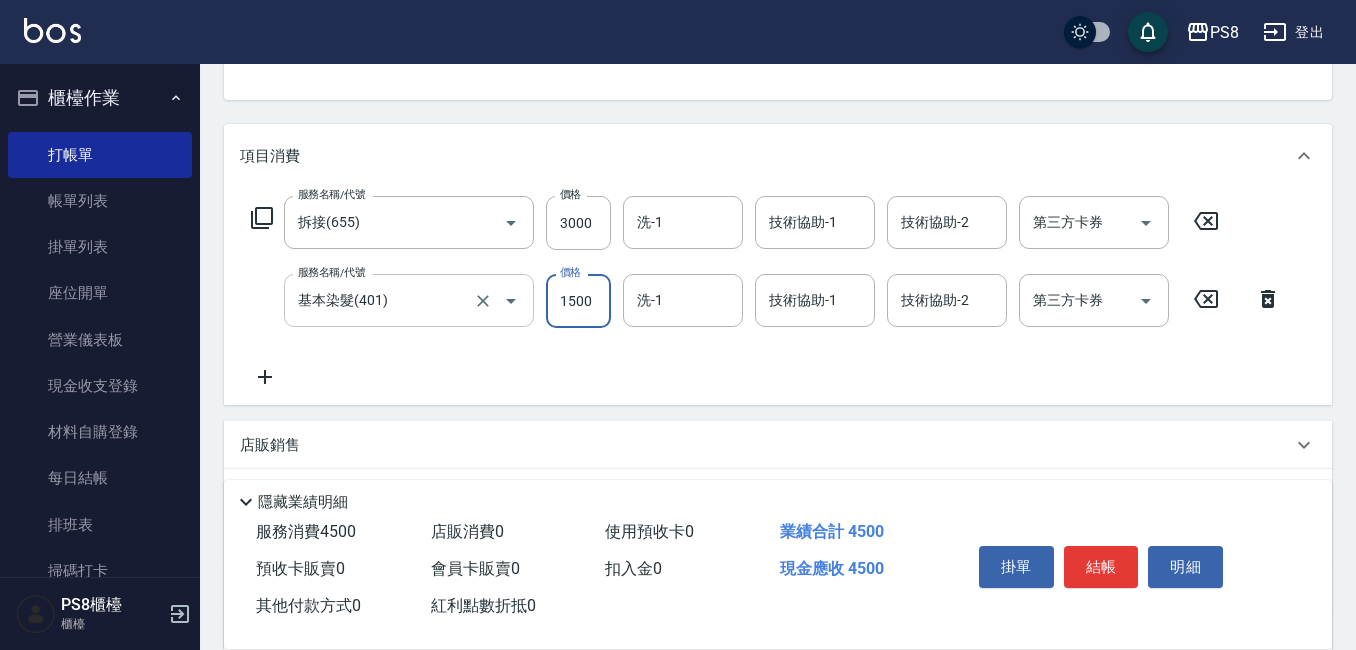 type on "1500" 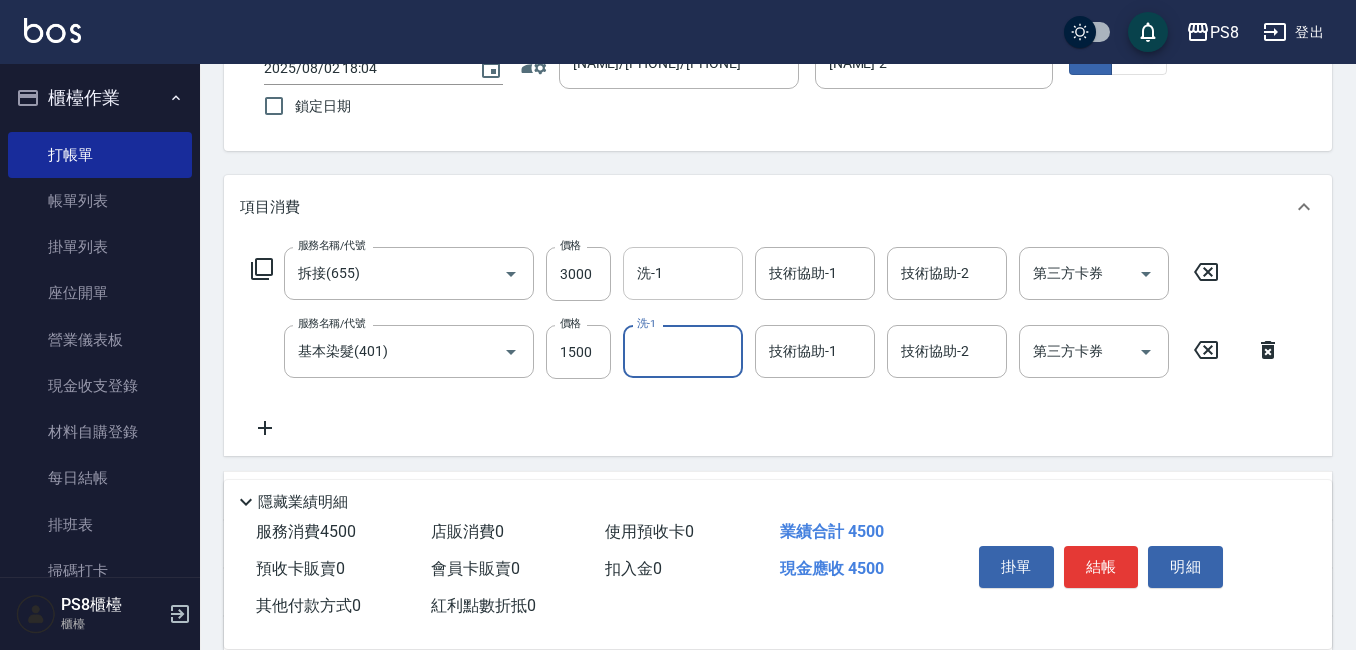 scroll, scrollTop: 100, scrollLeft: 0, axis: vertical 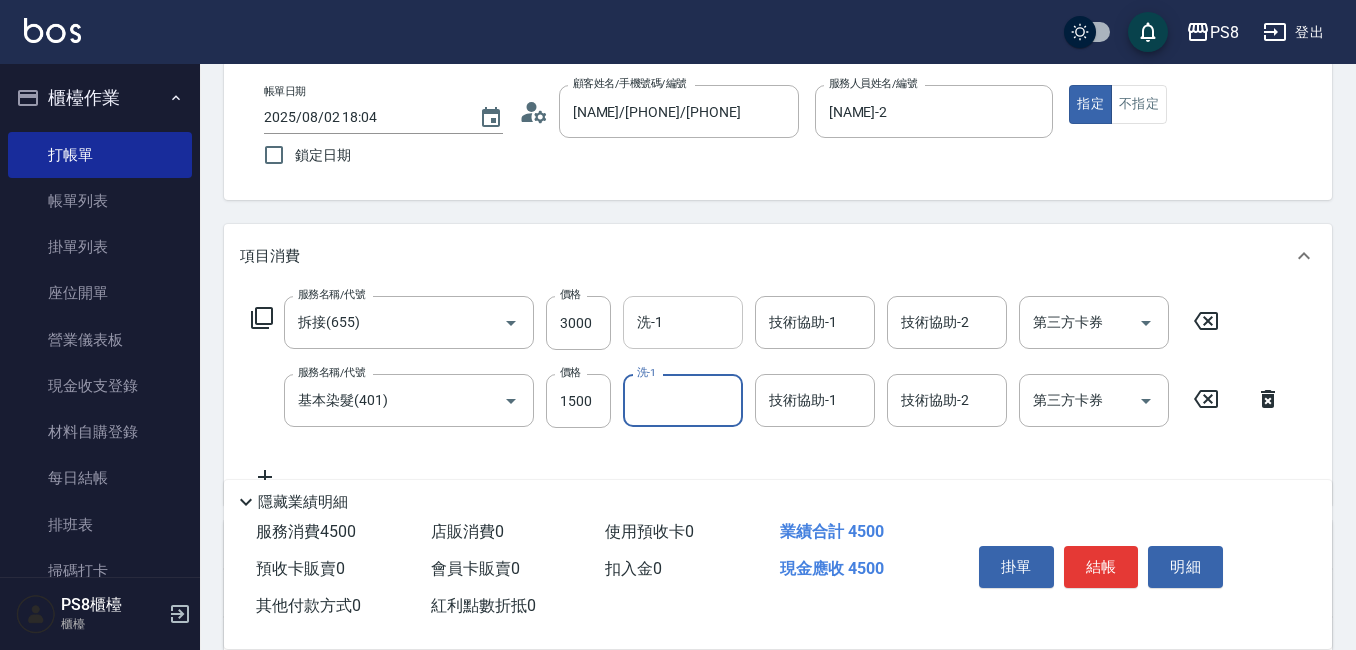 click on "洗-1" at bounding box center (683, 322) 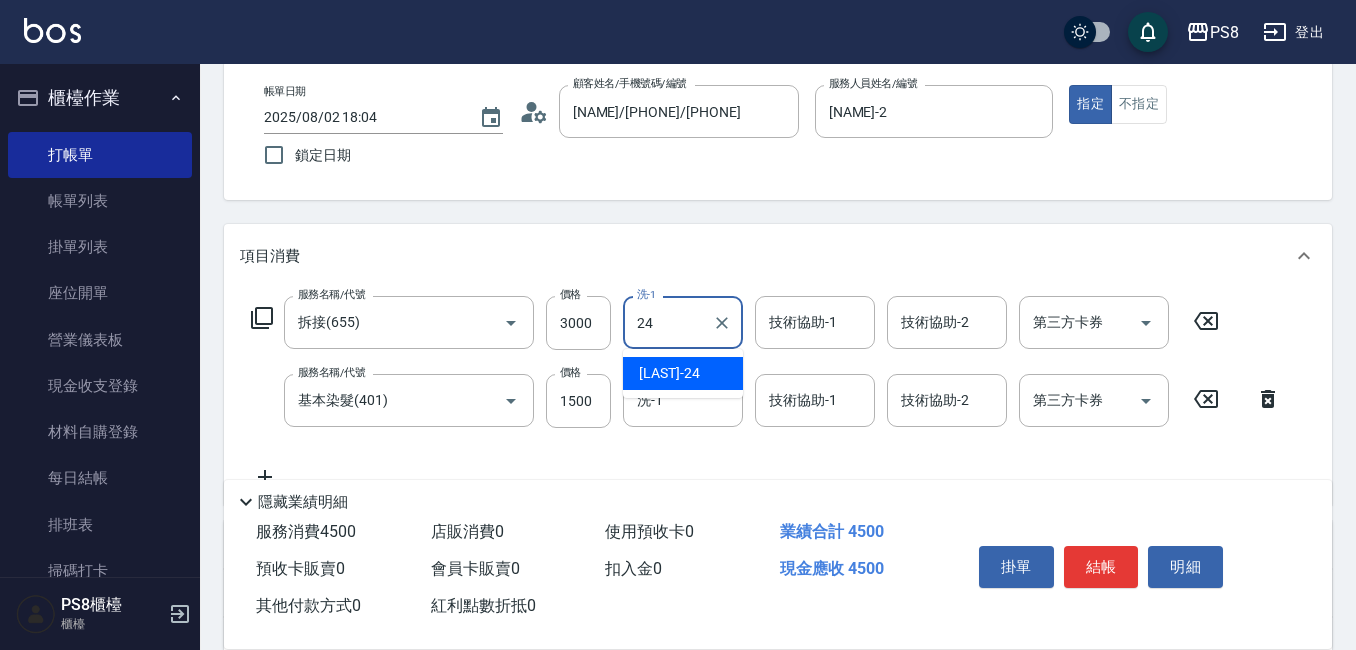 type on "[NAME]-24" 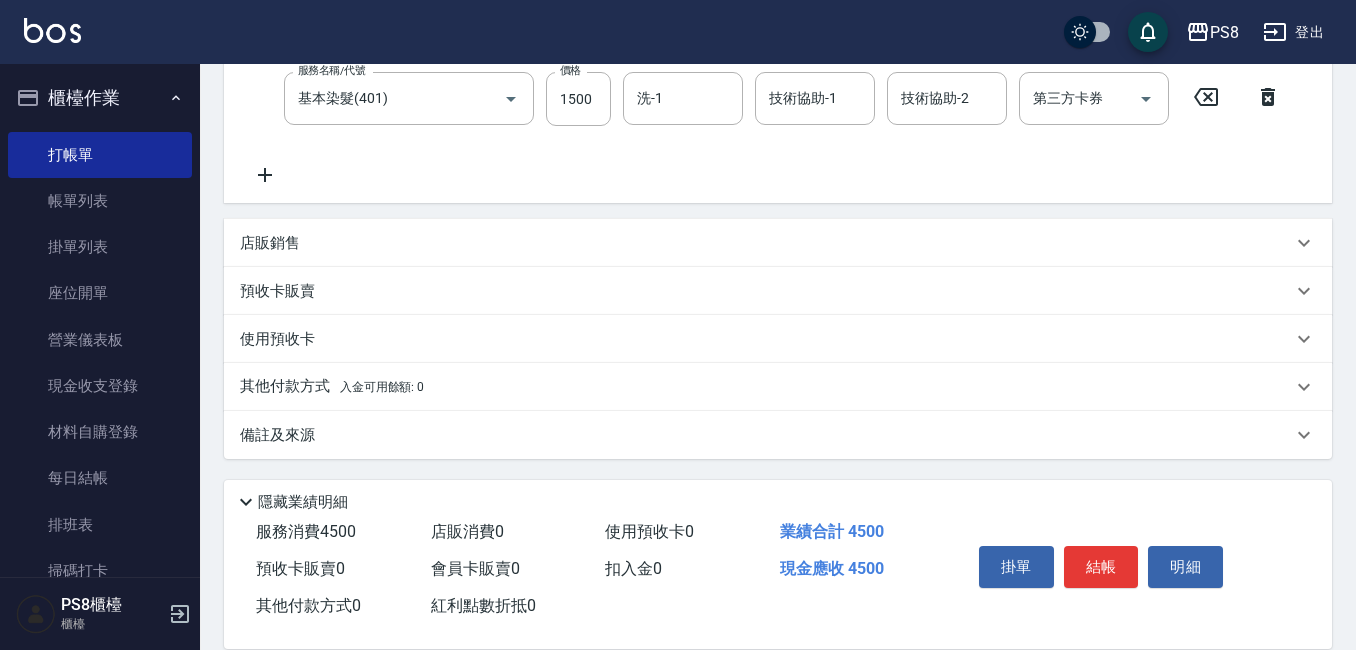 scroll, scrollTop: 403, scrollLeft: 0, axis: vertical 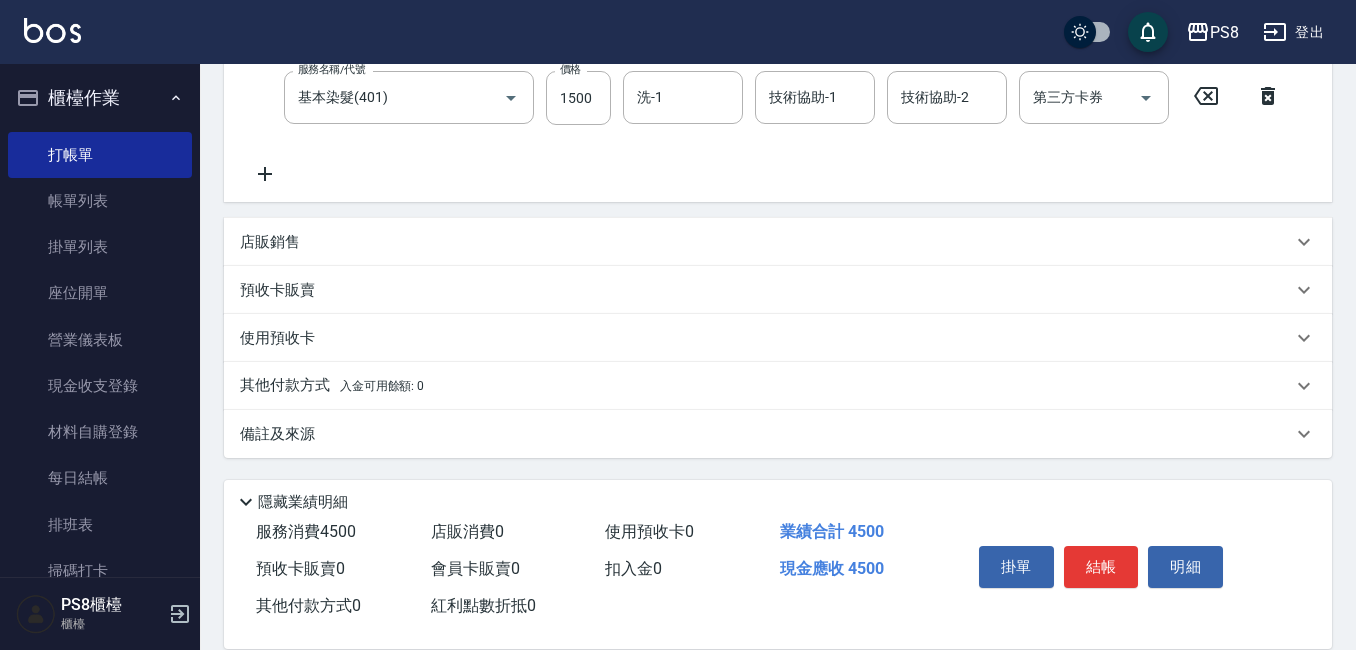 click on "其他付款方式 入金可用餘額: 0" at bounding box center [778, 386] 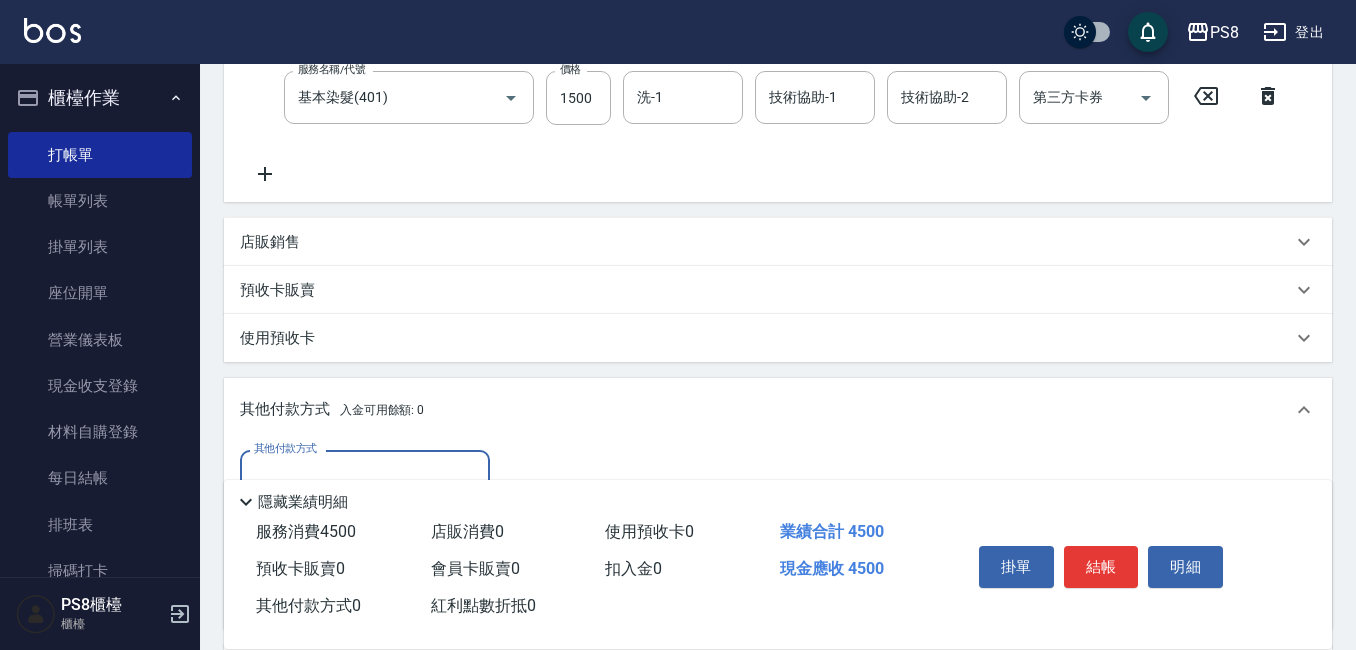 scroll, scrollTop: 1, scrollLeft: 0, axis: vertical 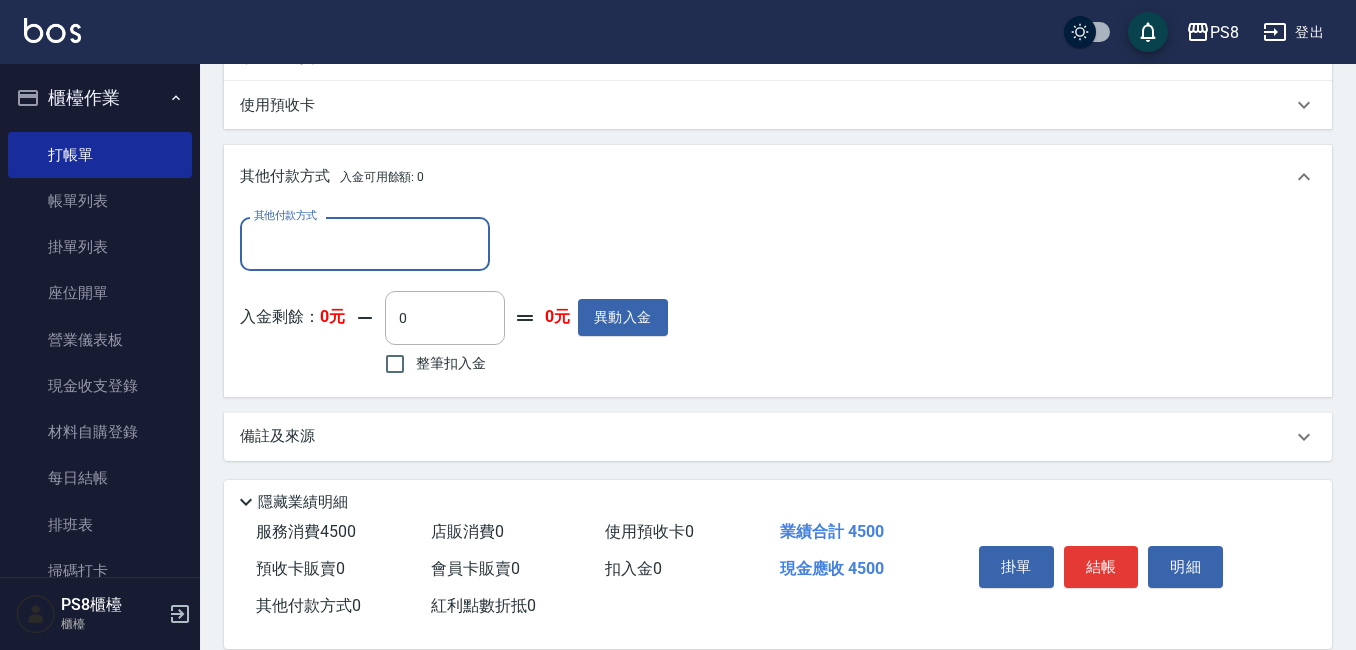 click on "其他付款方式" at bounding box center (365, 243) 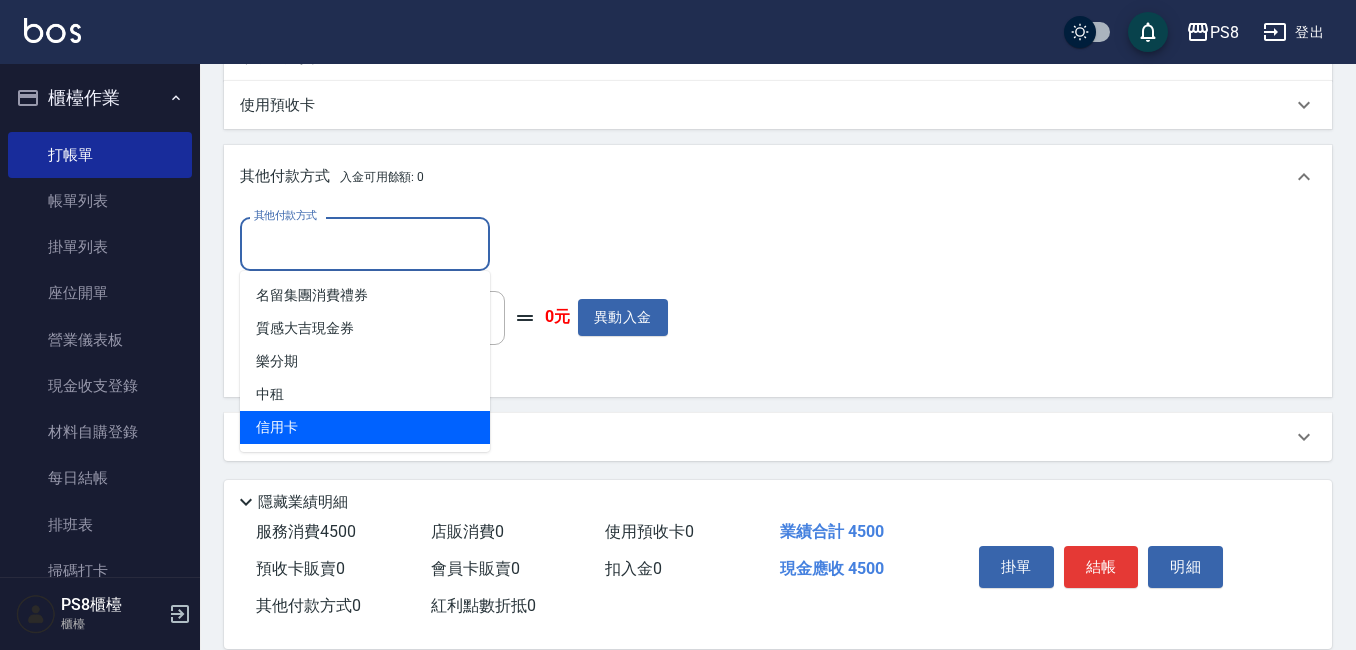 click on "信用卡" at bounding box center (365, 427) 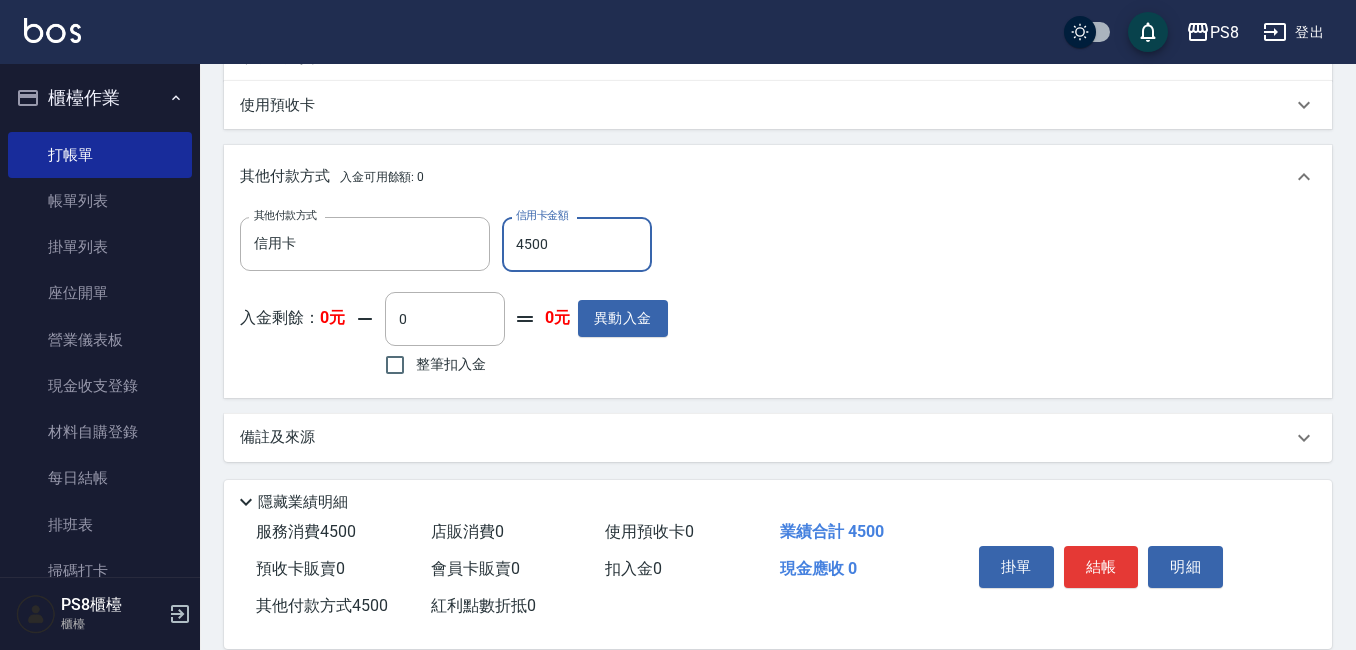 type on "4500" 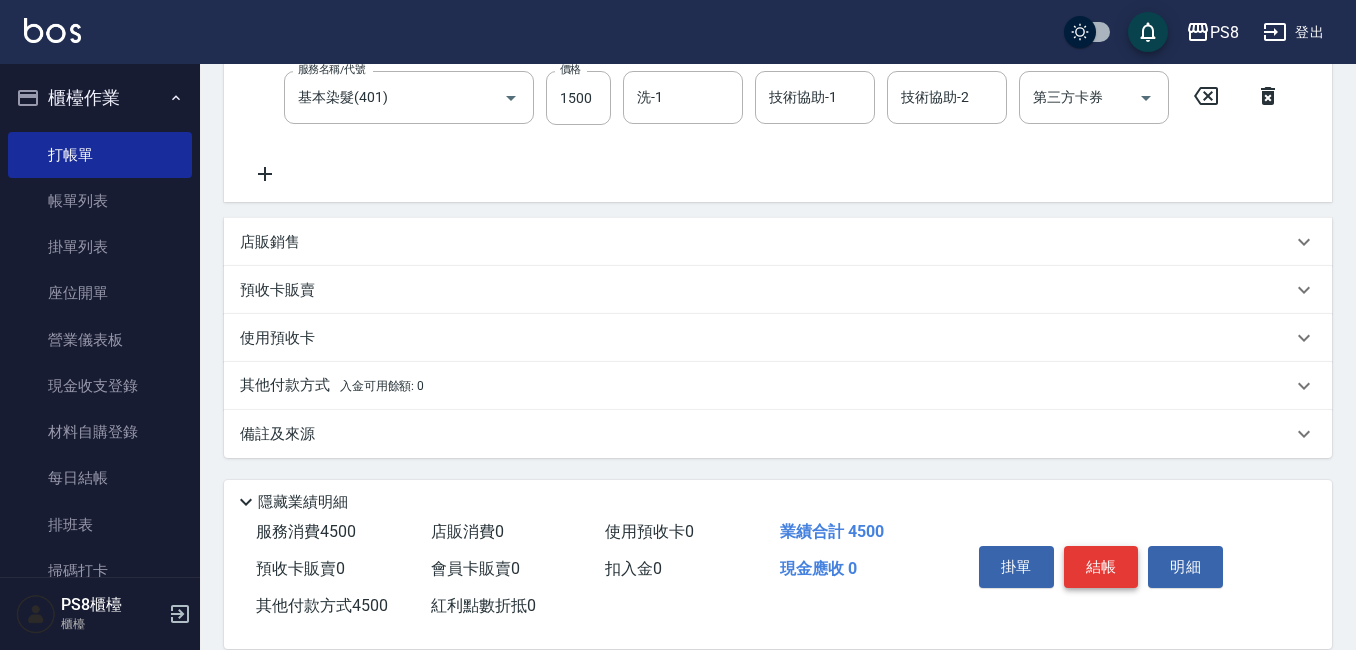scroll, scrollTop: 403, scrollLeft: 0, axis: vertical 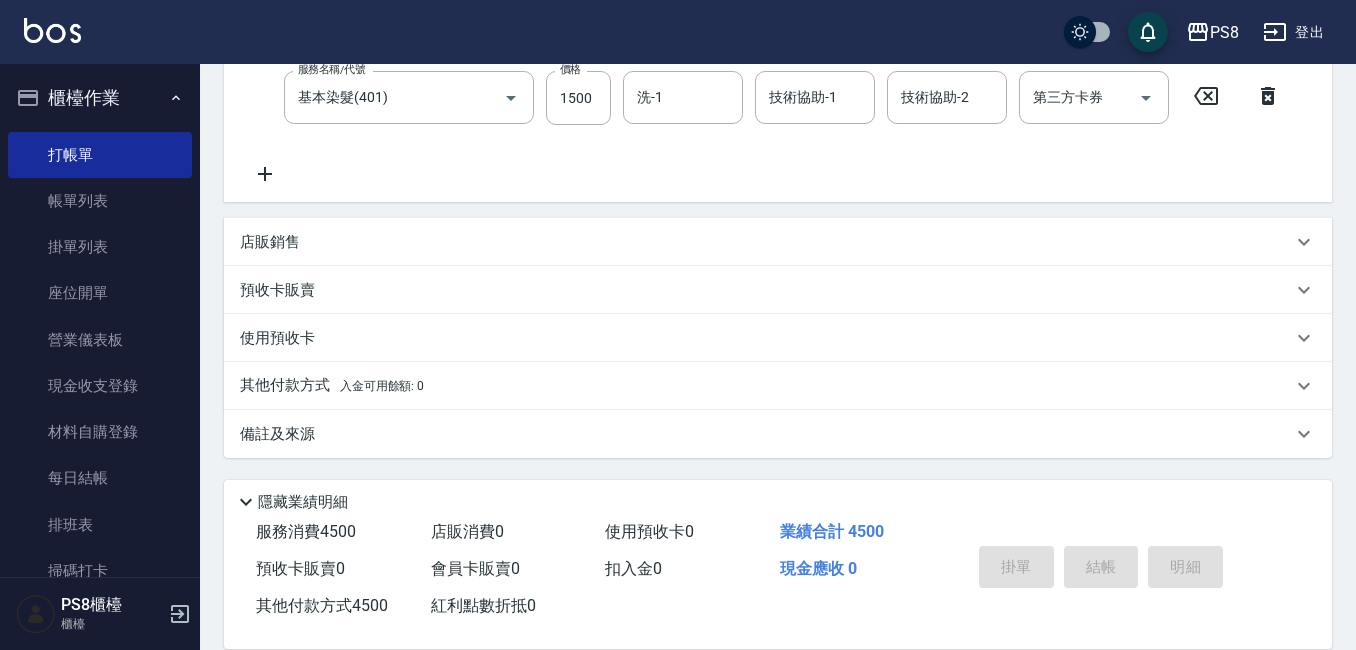 type on "2025/08/02 18:05" 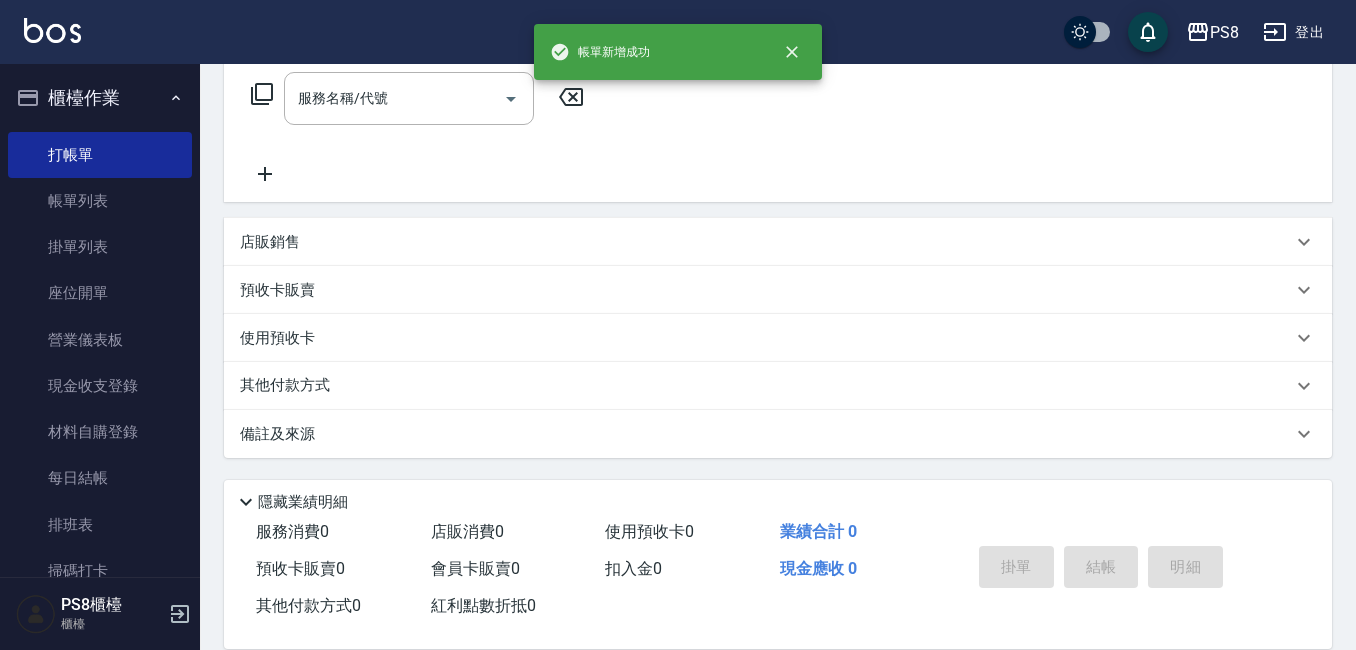 scroll, scrollTop: 0, scrollLeft: 0, axis: both 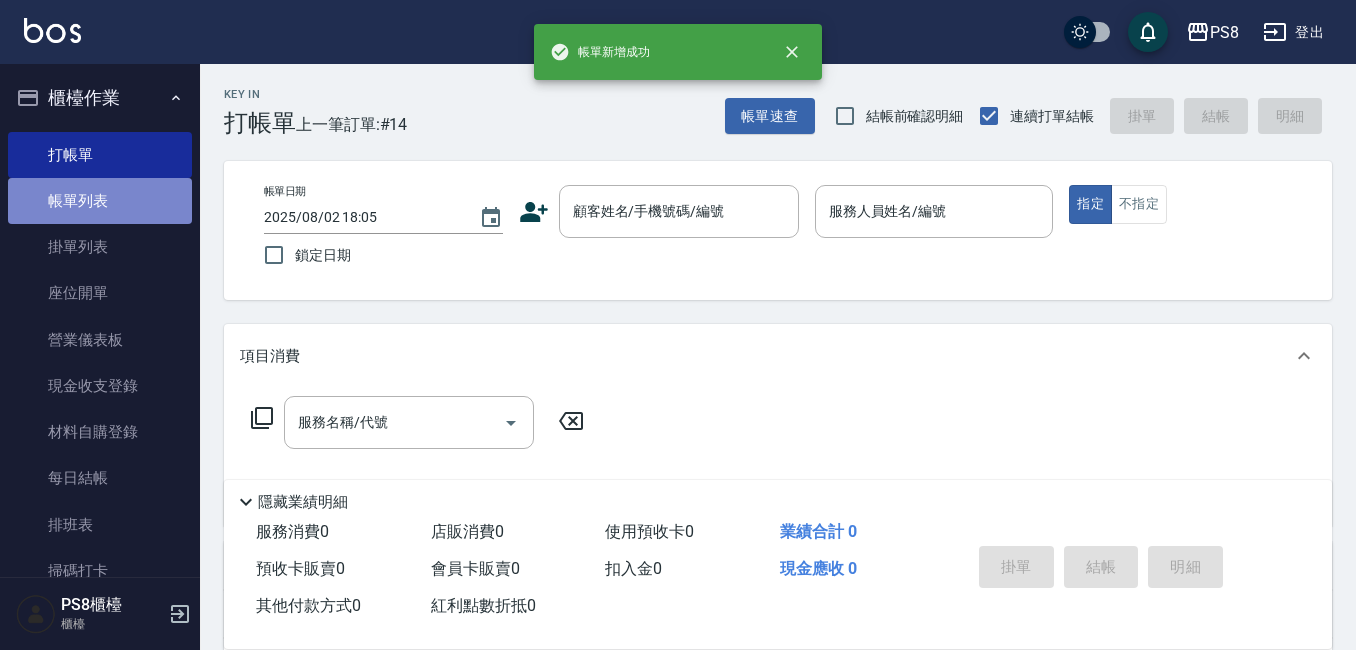 click on "帳單列表" at bounding box center [100, 201] 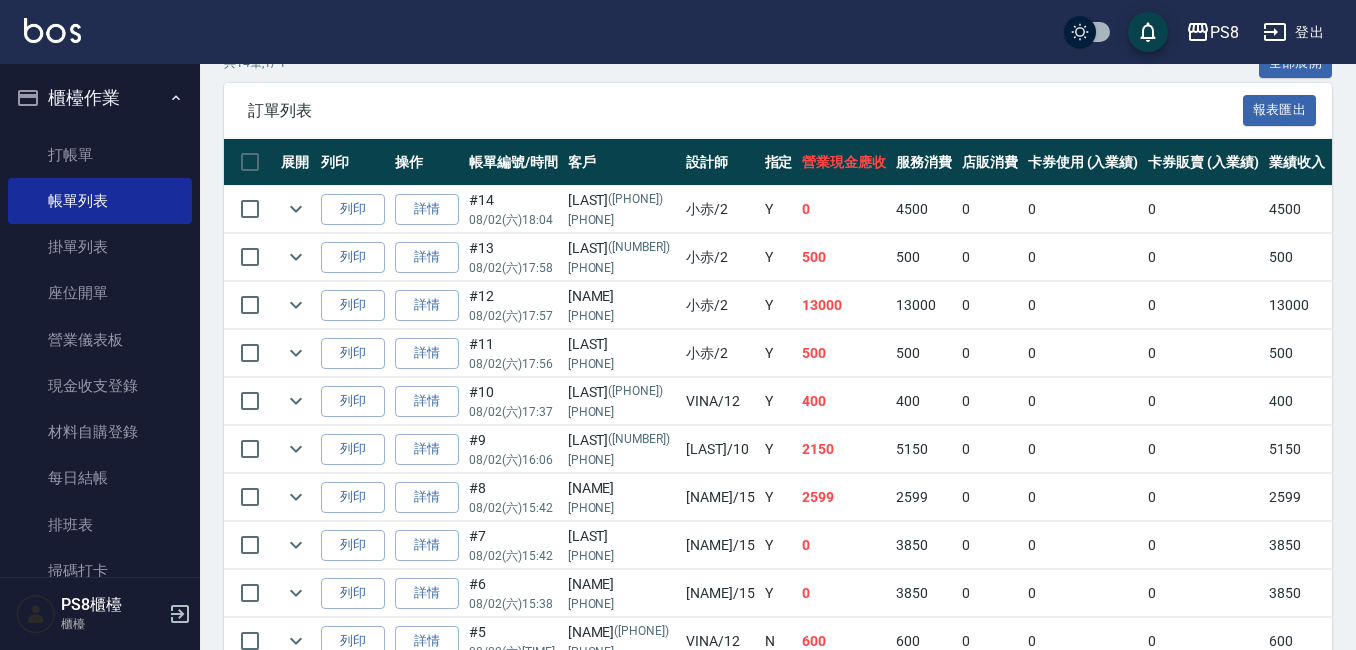 scroll, scrollTop: 500, scrollLeft: 0, axis: vertical 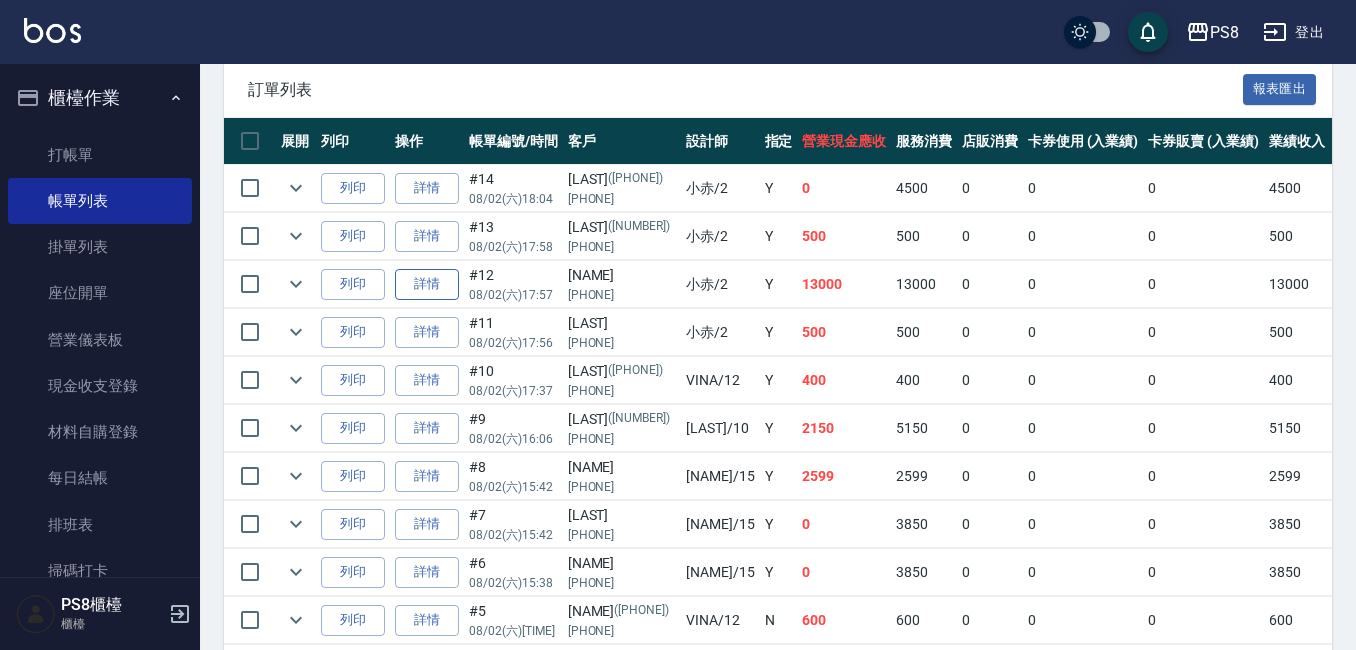 click on "詳情" at bounding box center [427, 284] 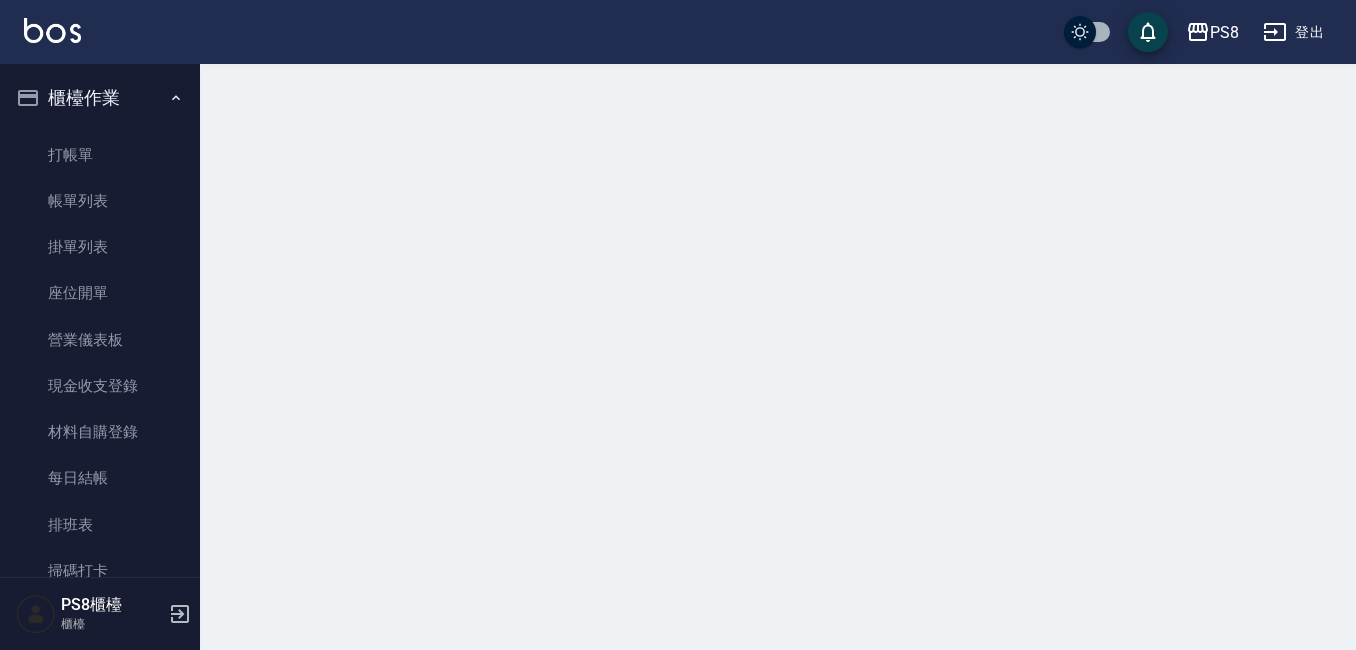 scroll, scrollTop: 0, scrollLeft: 0, axis: both 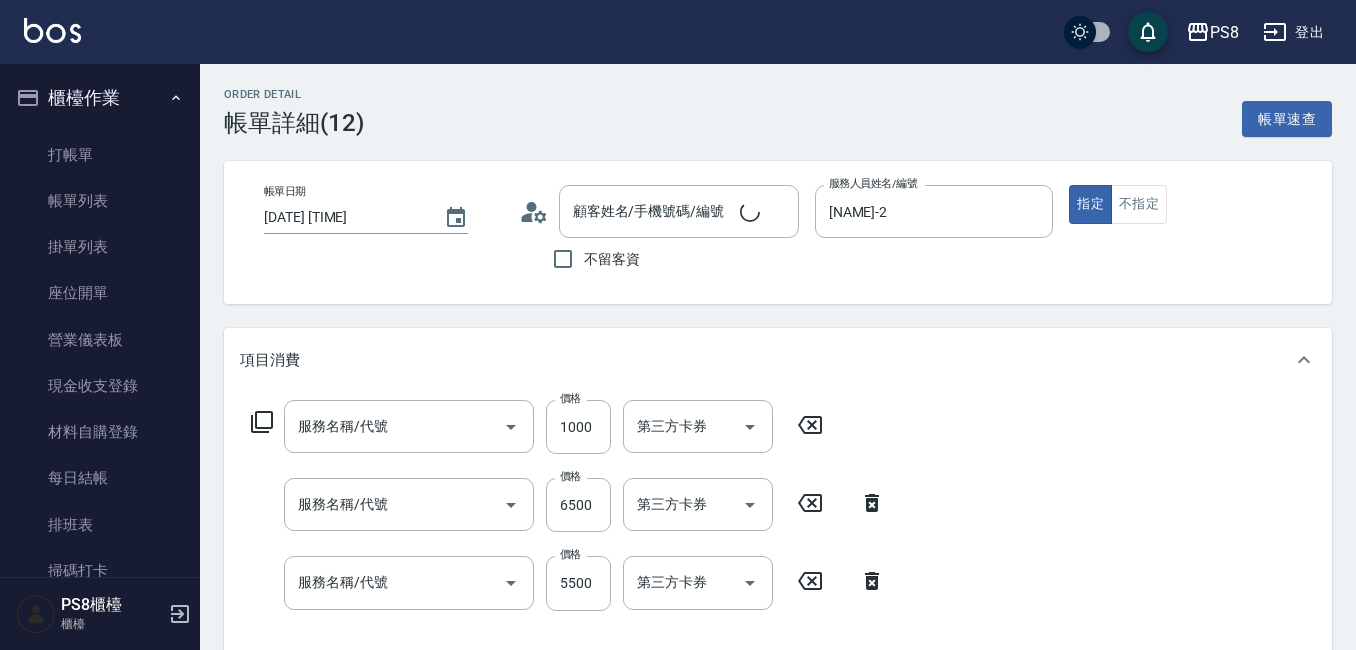 type on "[DATE] [TIME]" 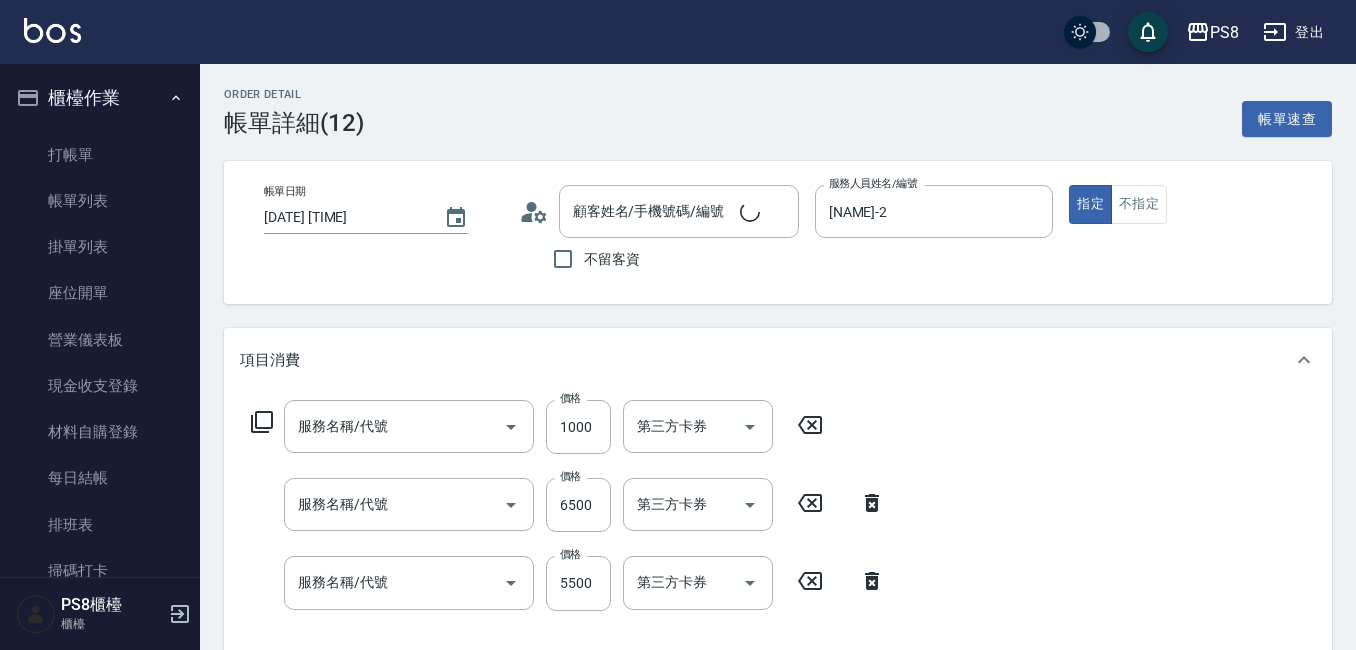 type on "[NAME]-2" 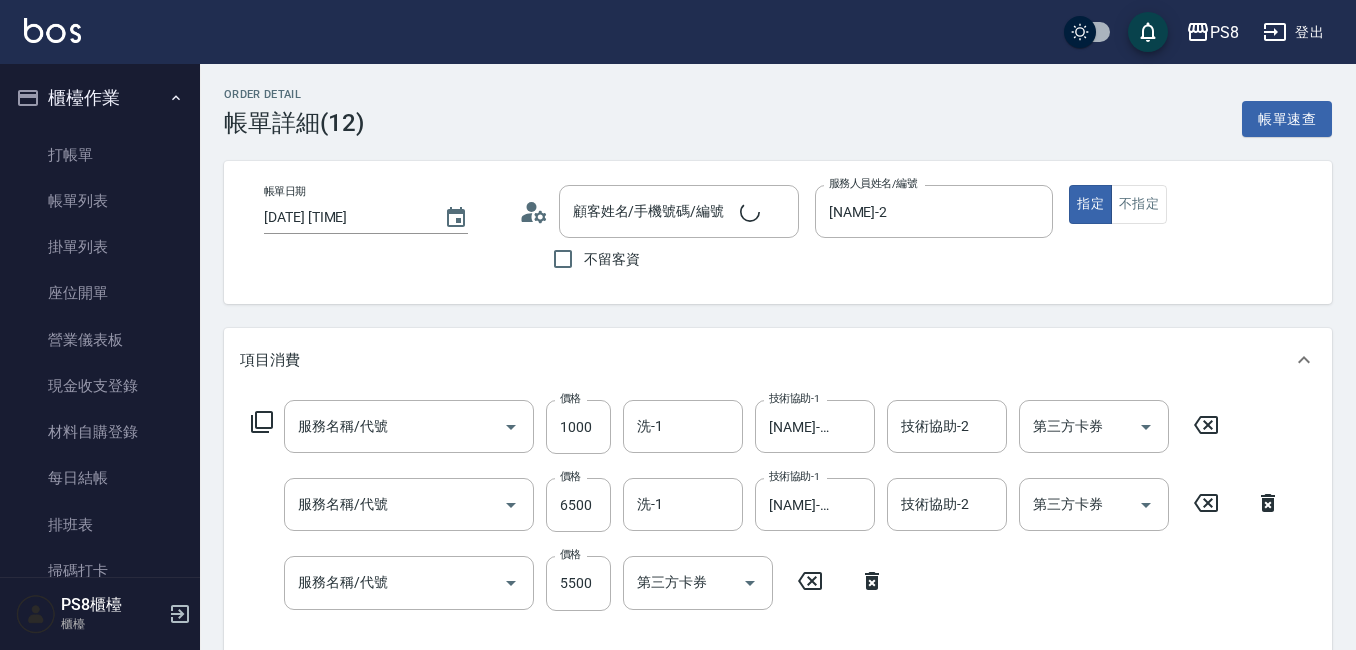 scroll, scrollTop: 300, scrollLeft: 0, axis: vertical 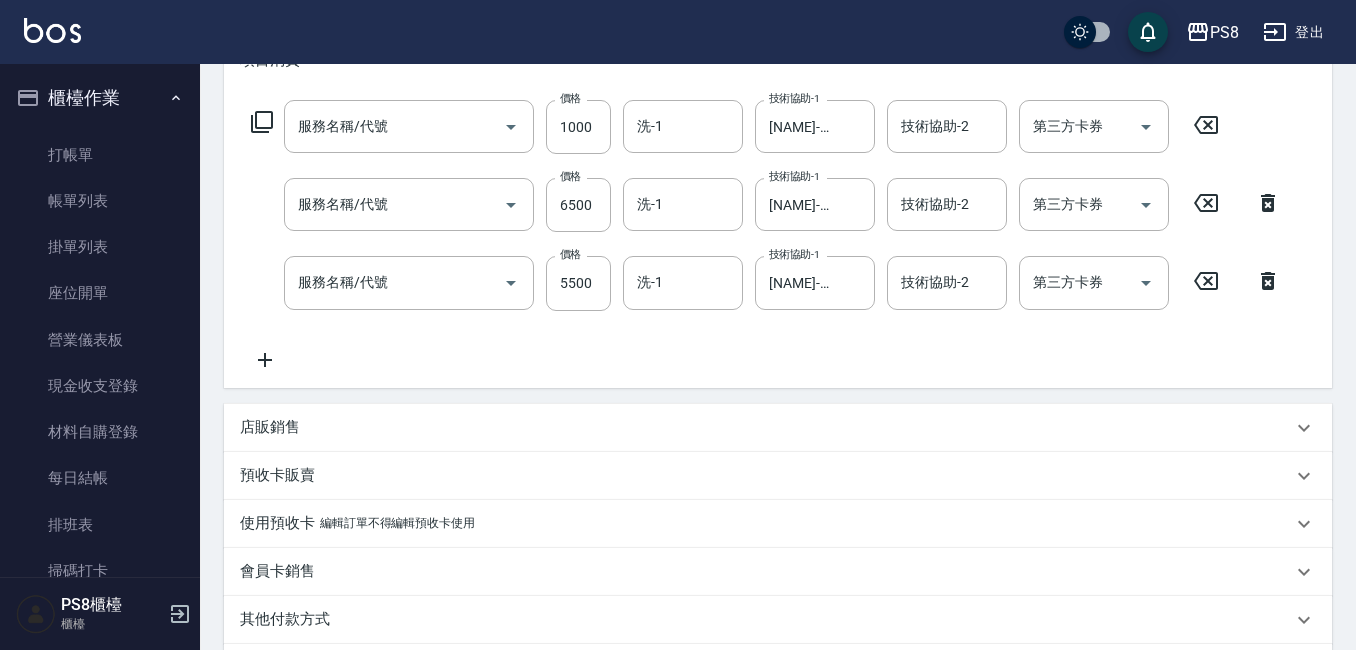 type on "基本染髮(401)" 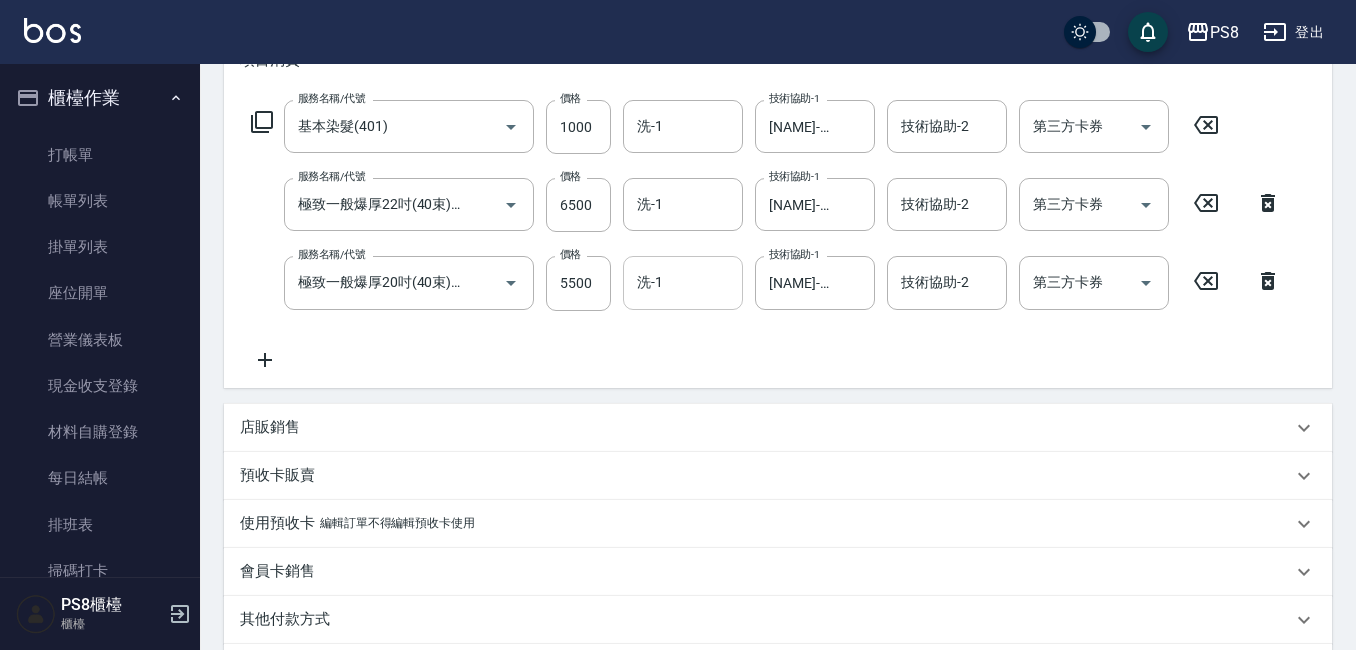 type on "[LAST] / [PHONE] /" 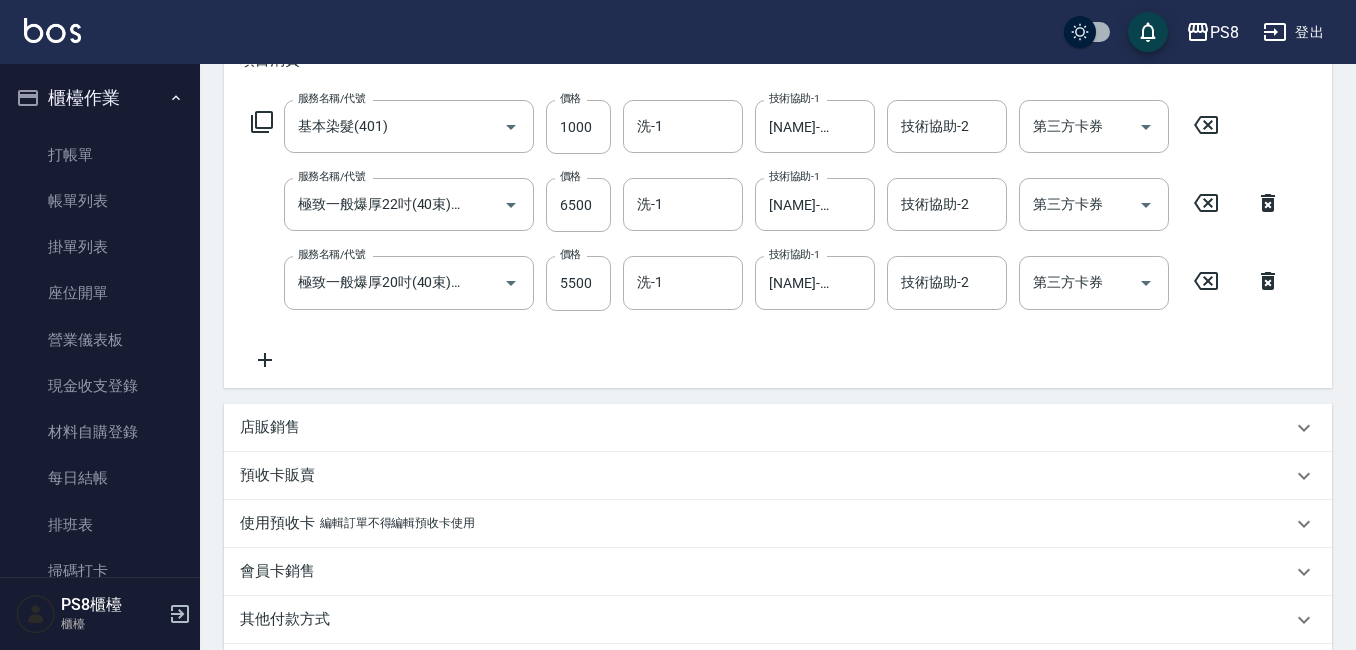 click 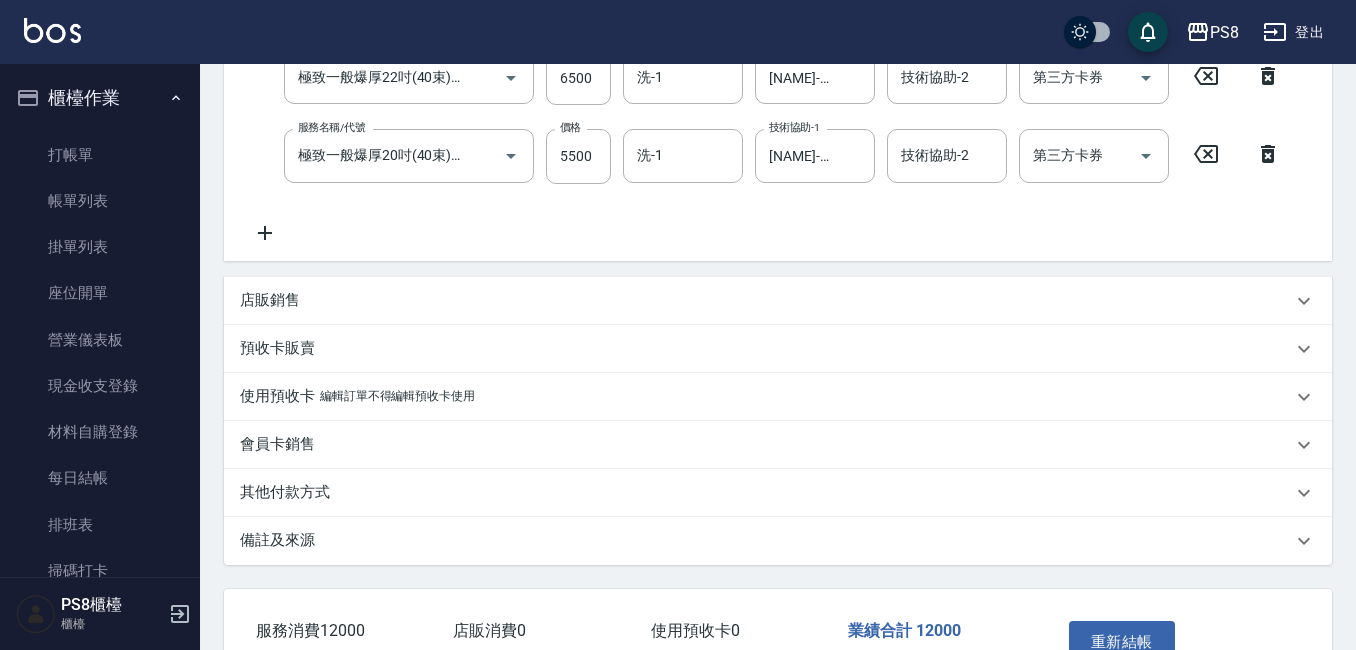 scroll, scrollTop: 557, scrollLeft: 0, axis: vertical 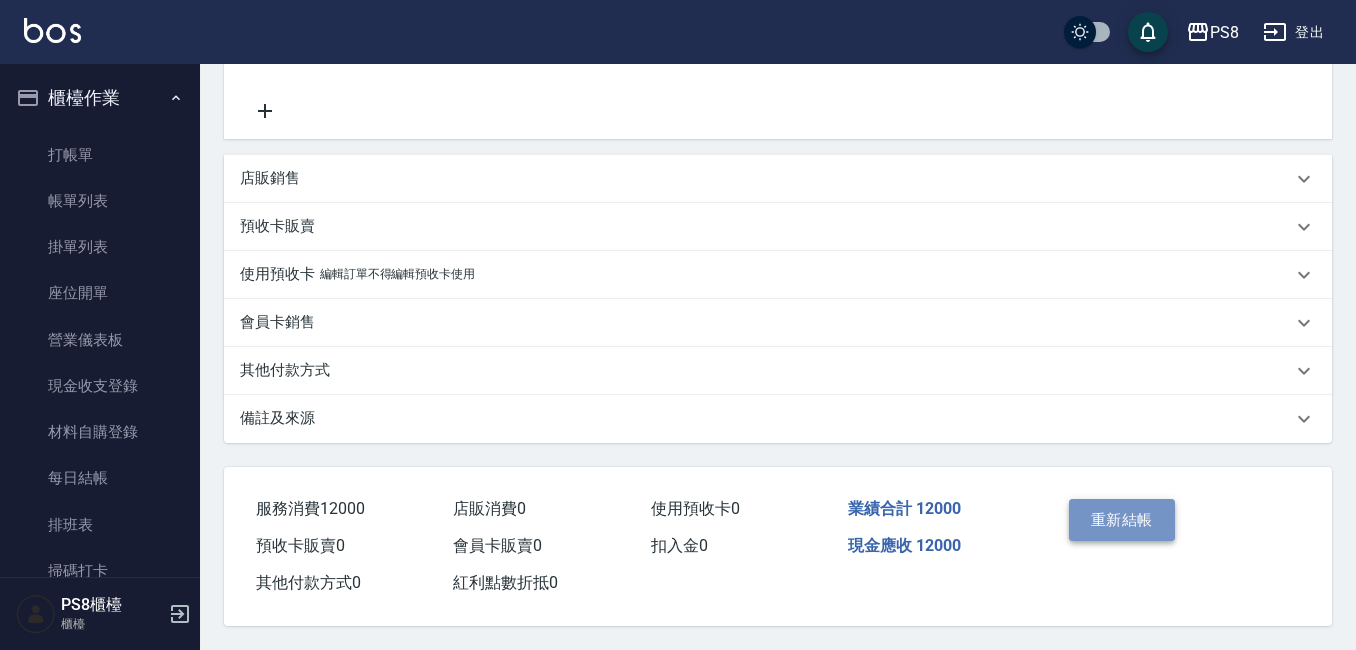 click on "重新結帳" at bounding box center (1122, 520) 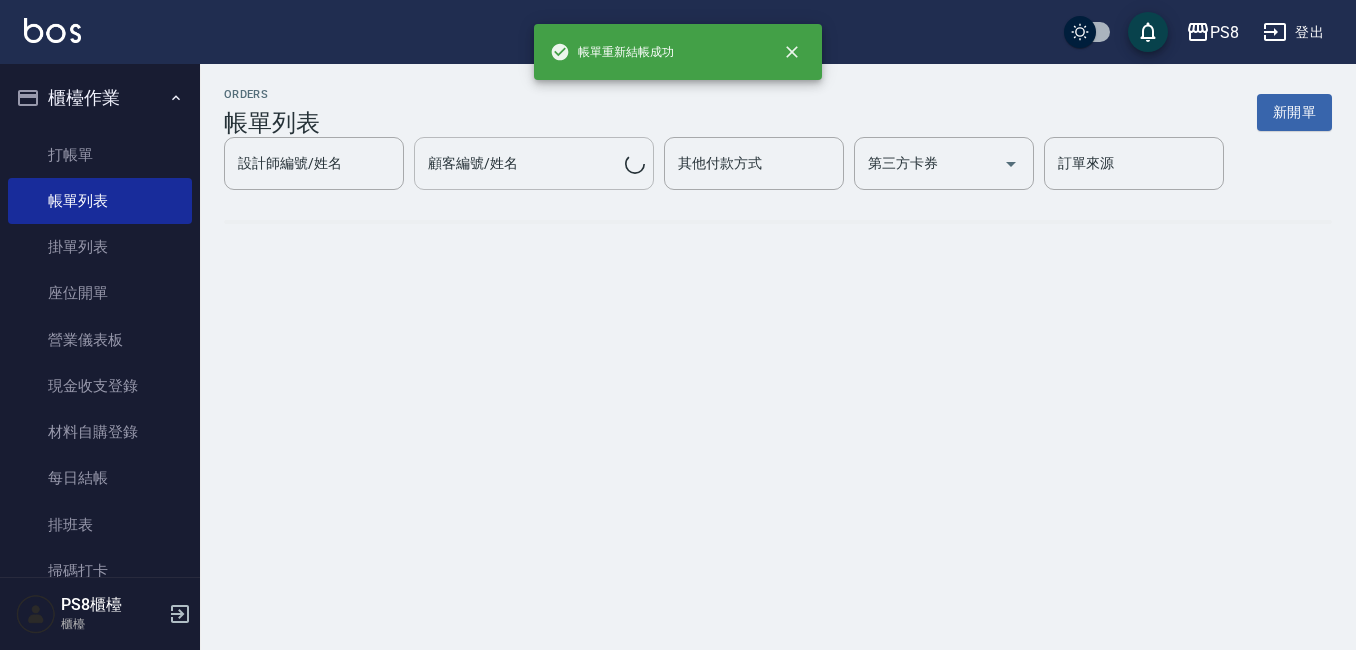 scroll, scrollTop: 0, scrollLeft: 0, axis: both 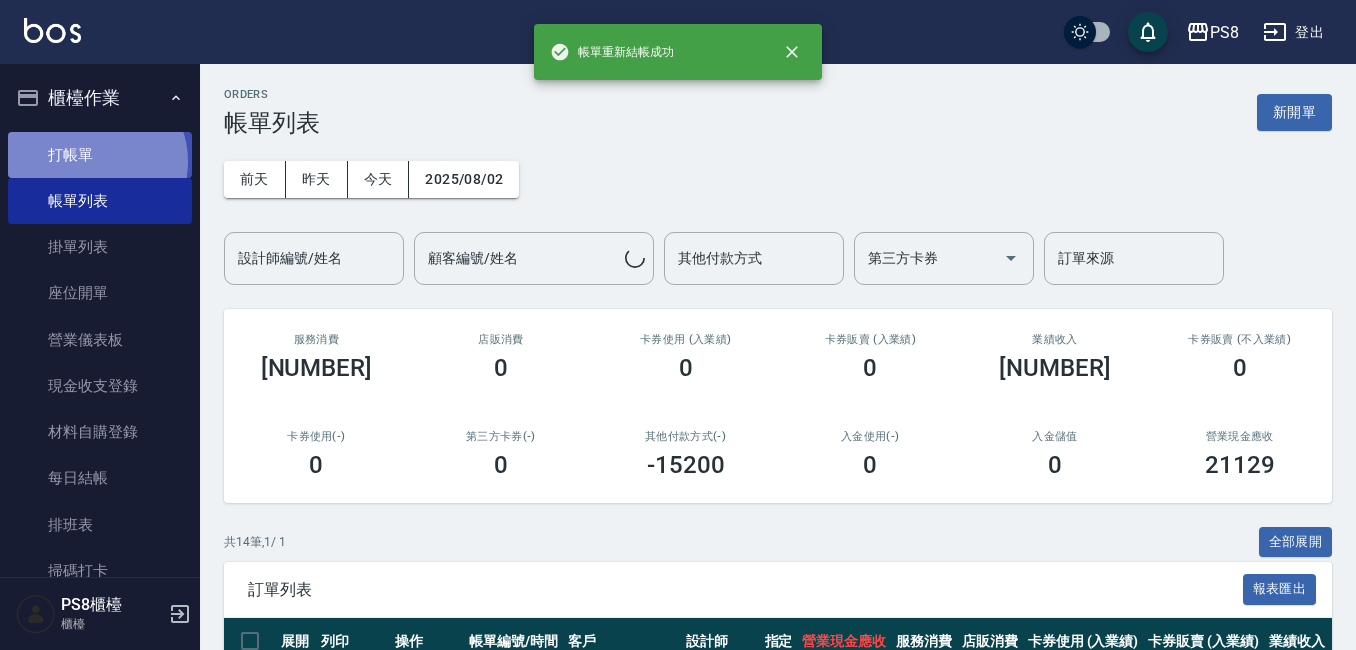 click on "打帳單" at bounding box center [100, 155] 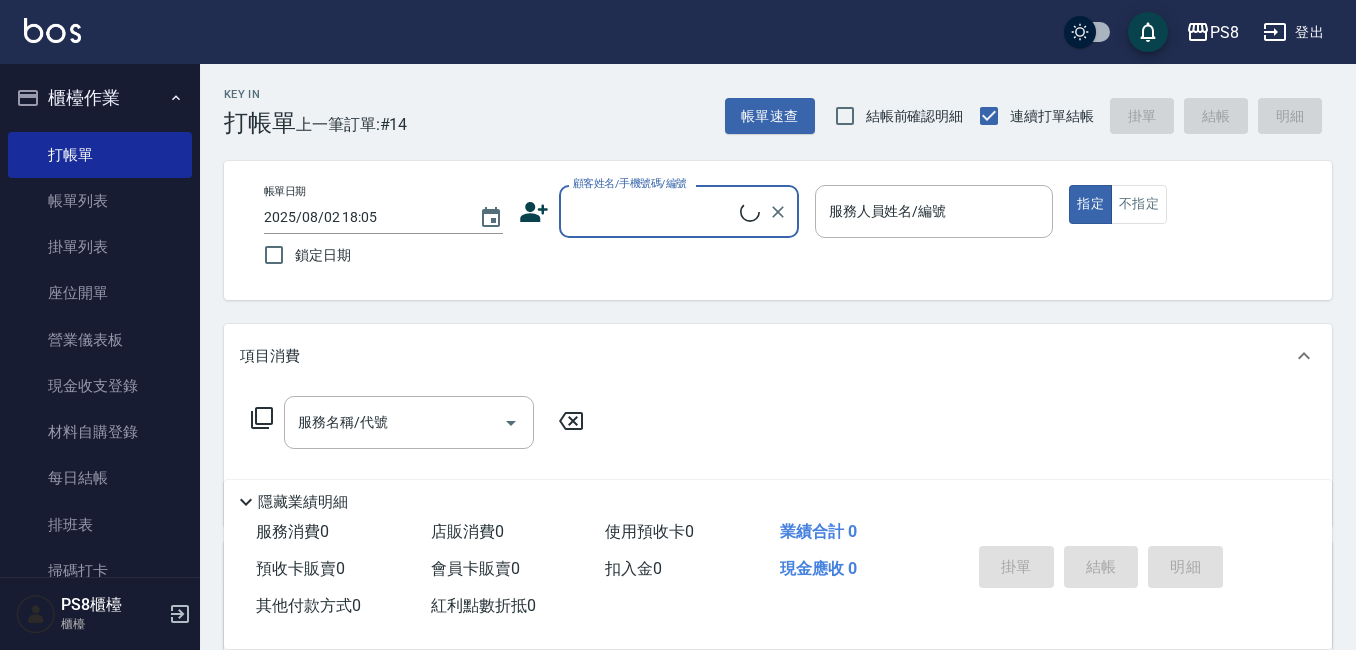 click on "顧客姓名/手機號碼/編號" at bounding box center (654, 211) 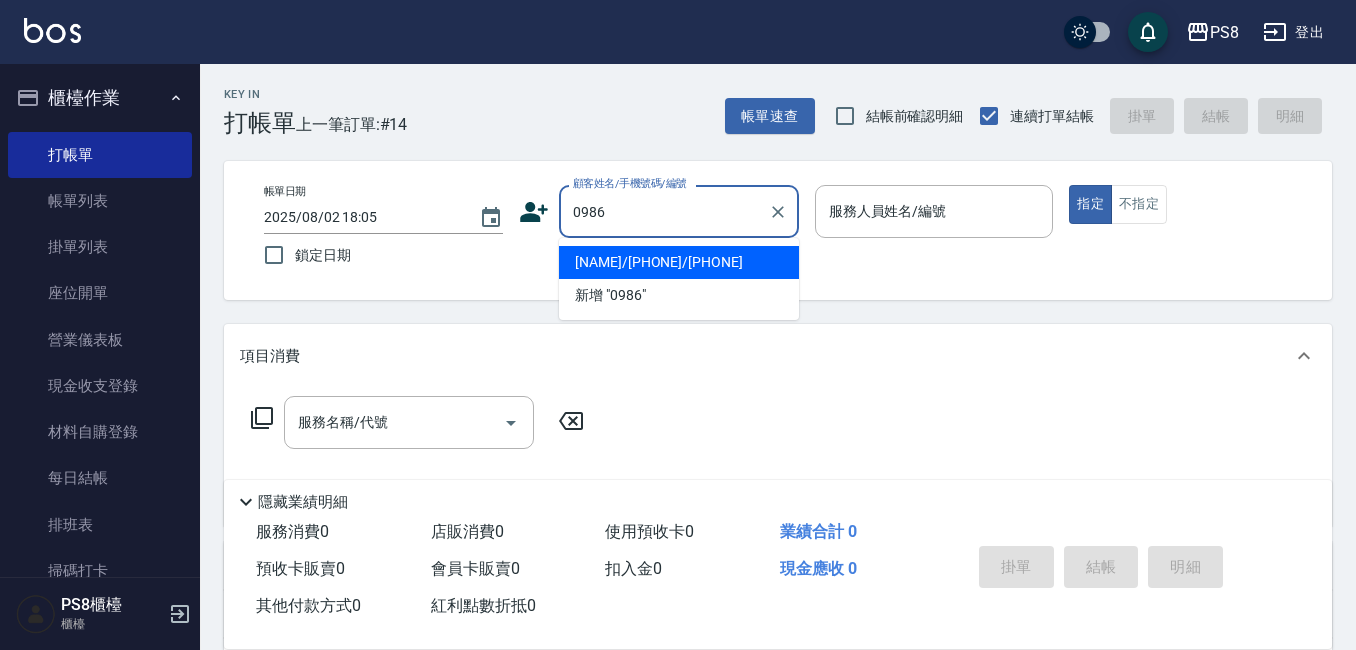 click on "新增 "0986"" at bounding box center [679, 295] 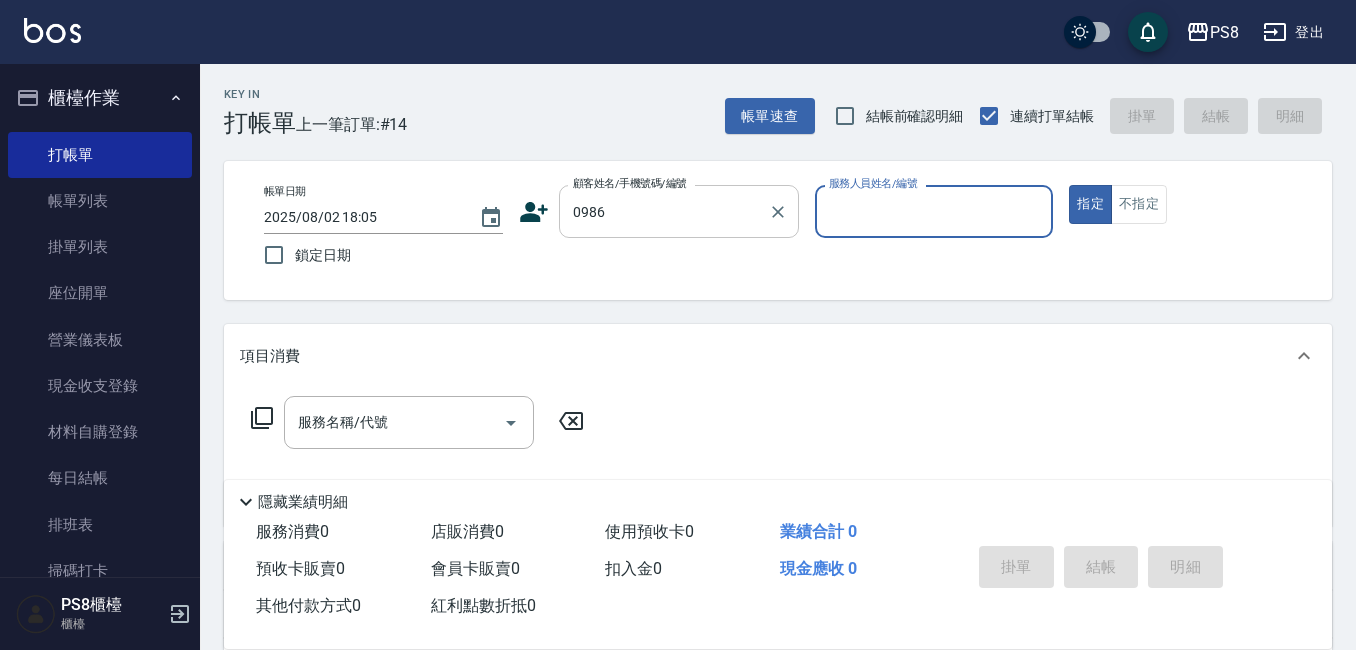 click on "0986" at bounding box center [664, 211] 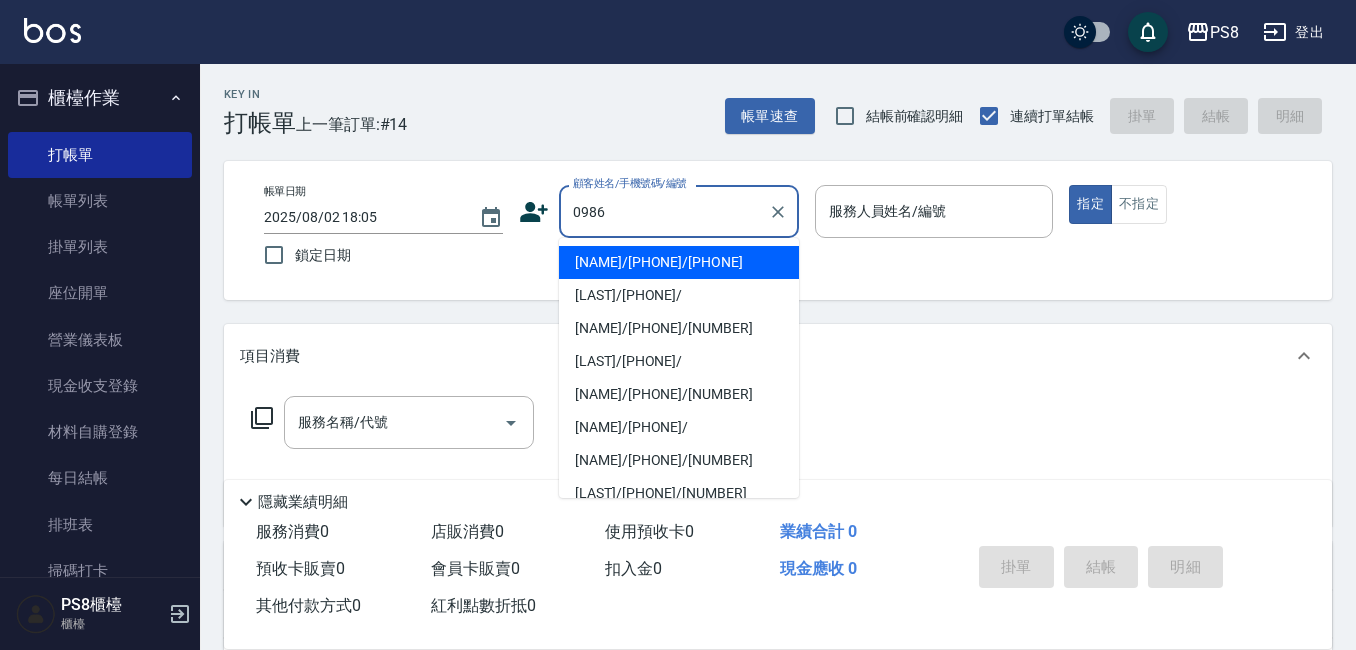 click on "[NAME]/[PHONE]/[PHONE]" at bounding box center [679, 262] 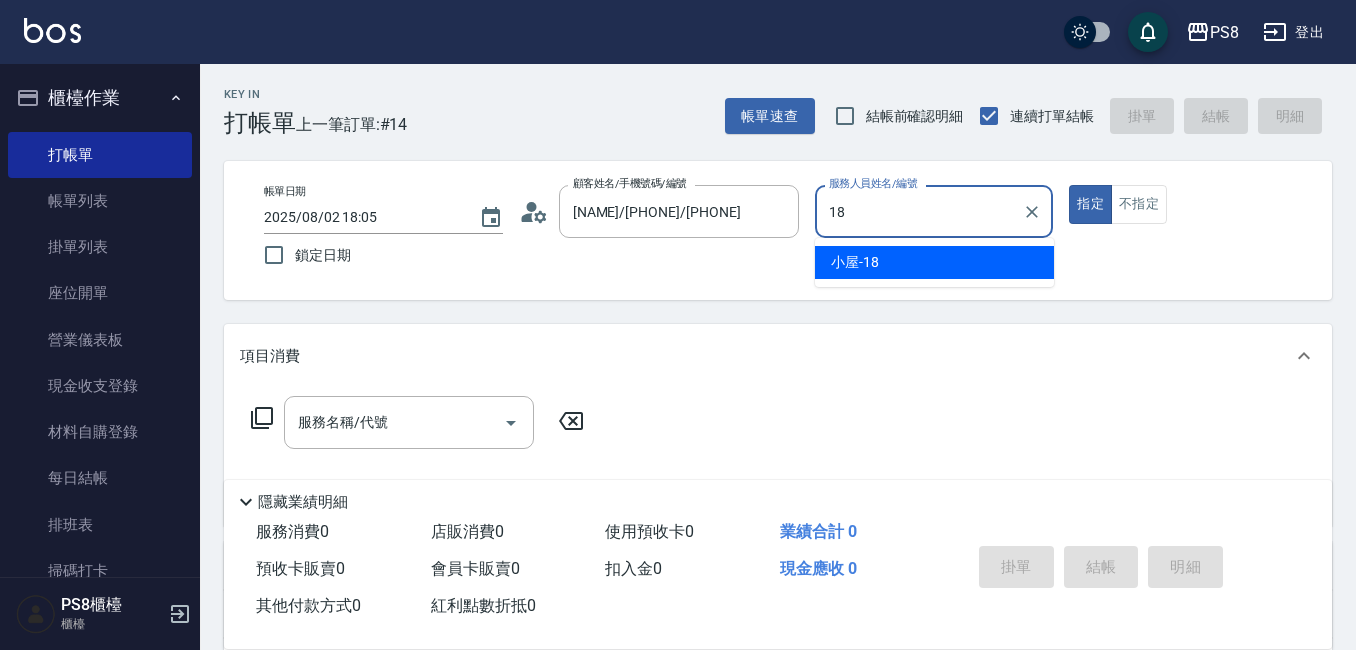 type on "[LAST]-[NUMBER]" 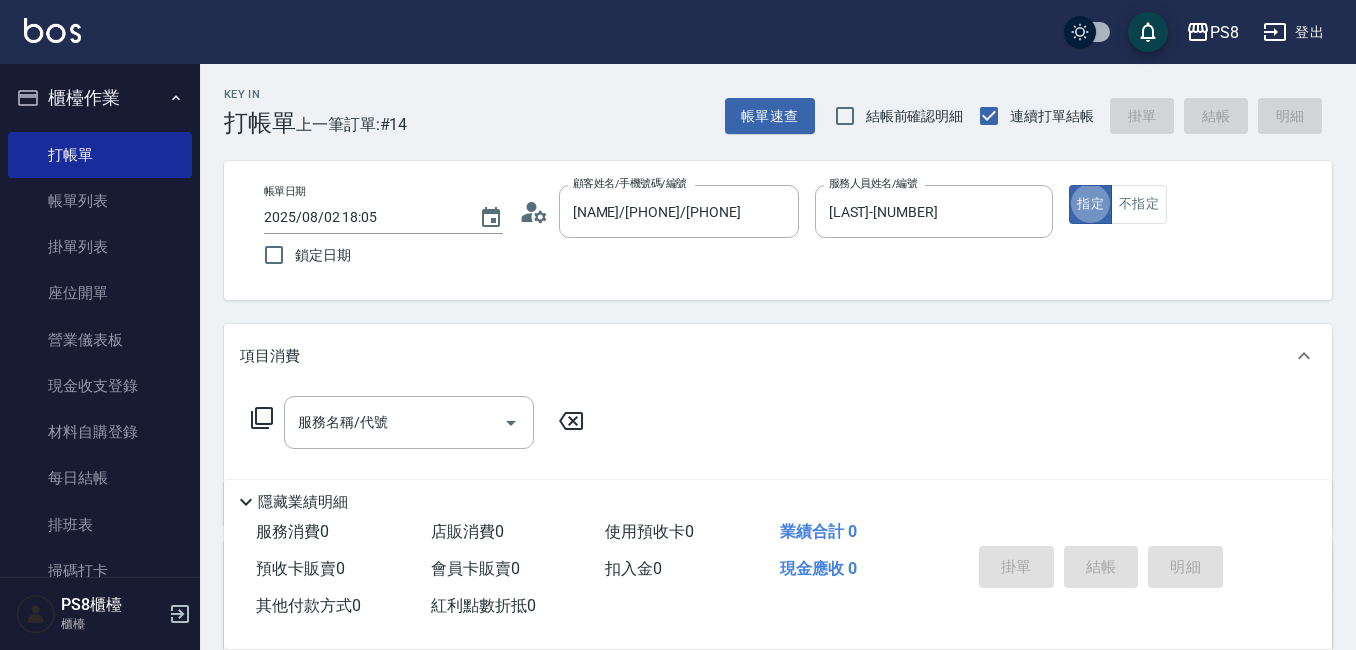 type on "true" 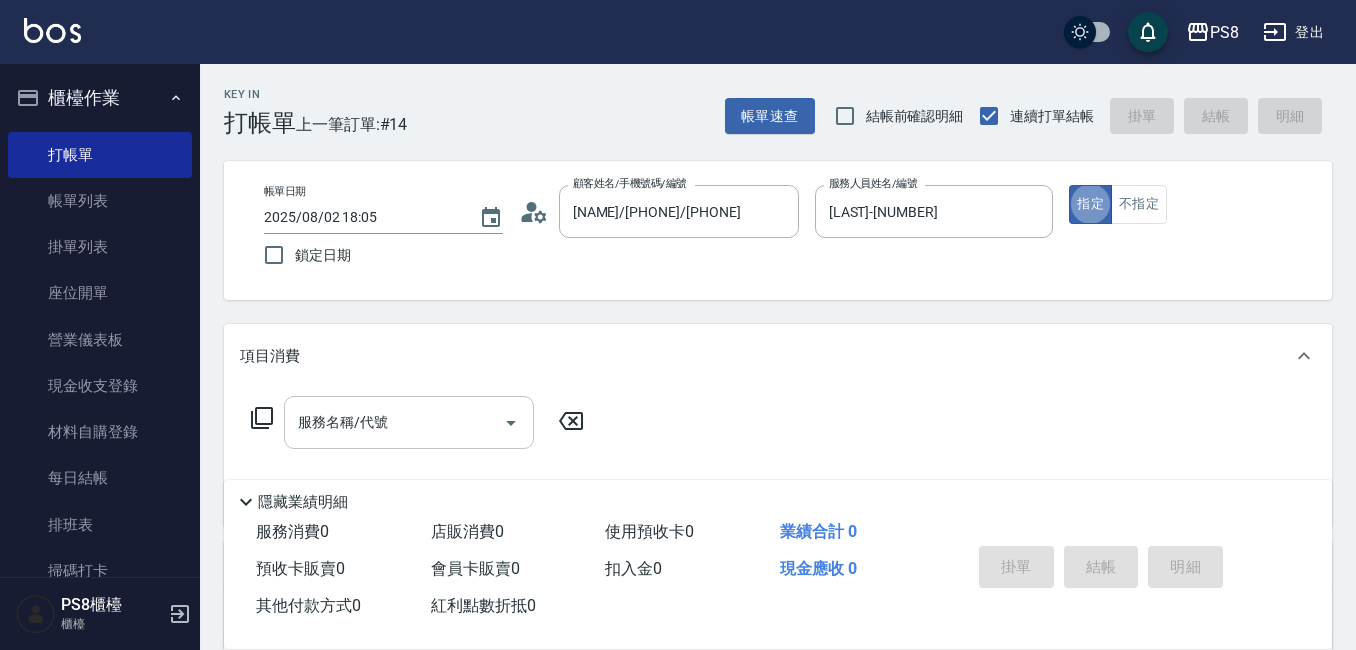 click on "服務名稱/代號" at bounding box center (394, 422) 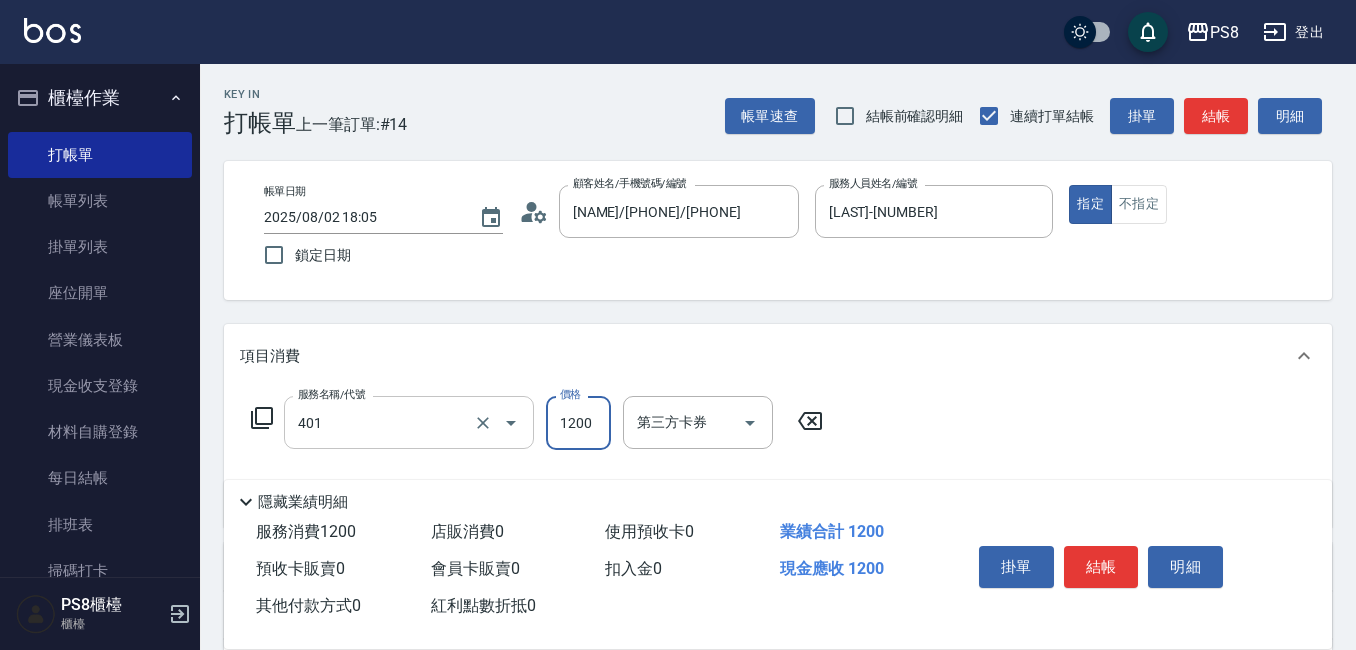 type on "基本染髮(401)" 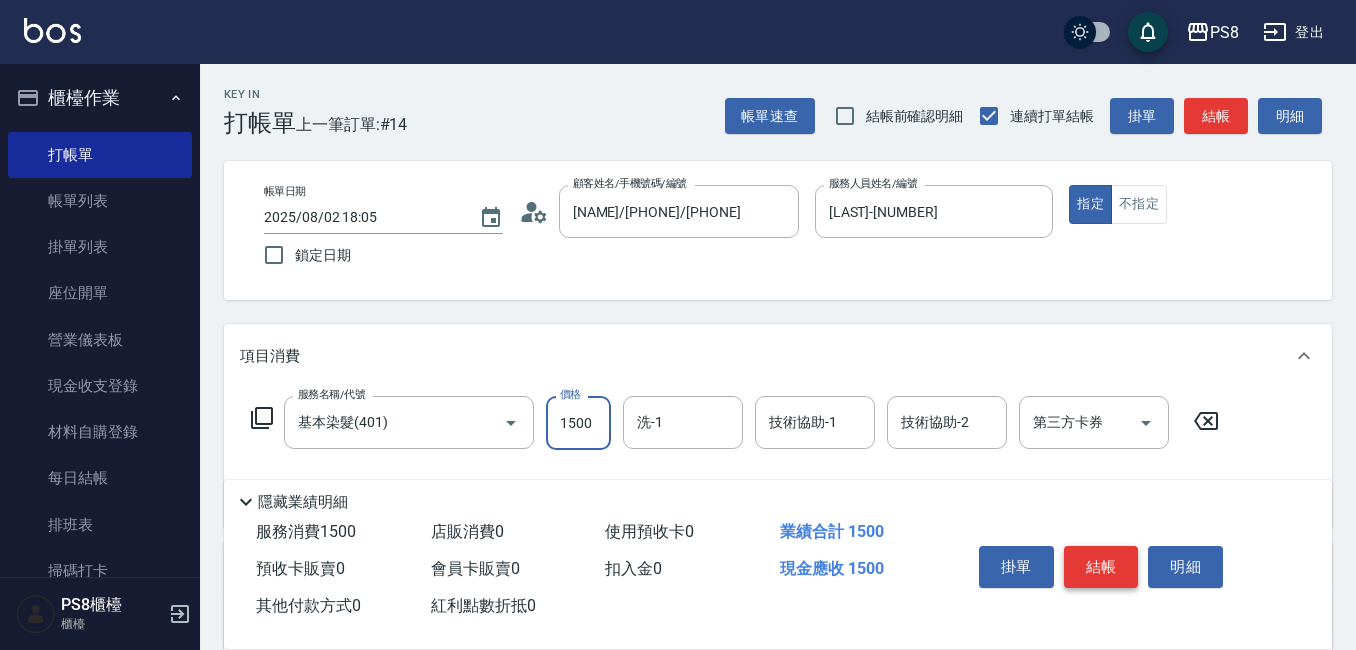 type on "1500" 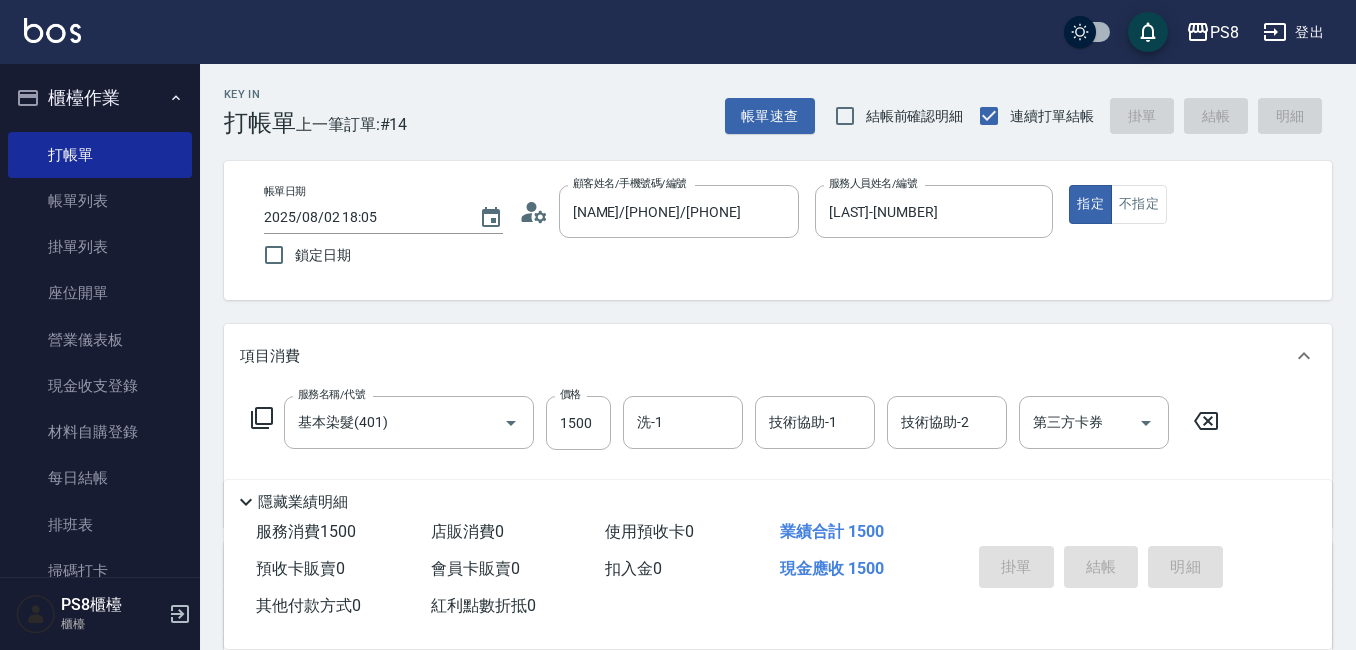 type 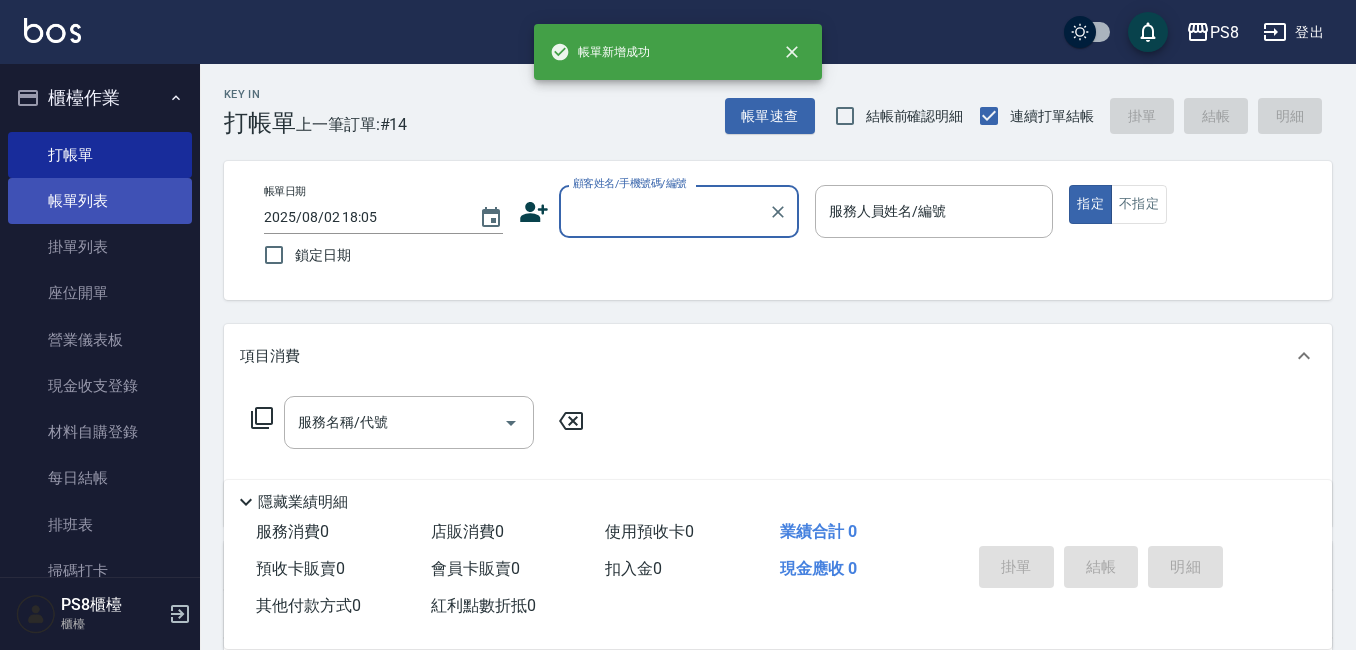 scroll, scrollTop: 0, scrollLeft: 0, axis: both 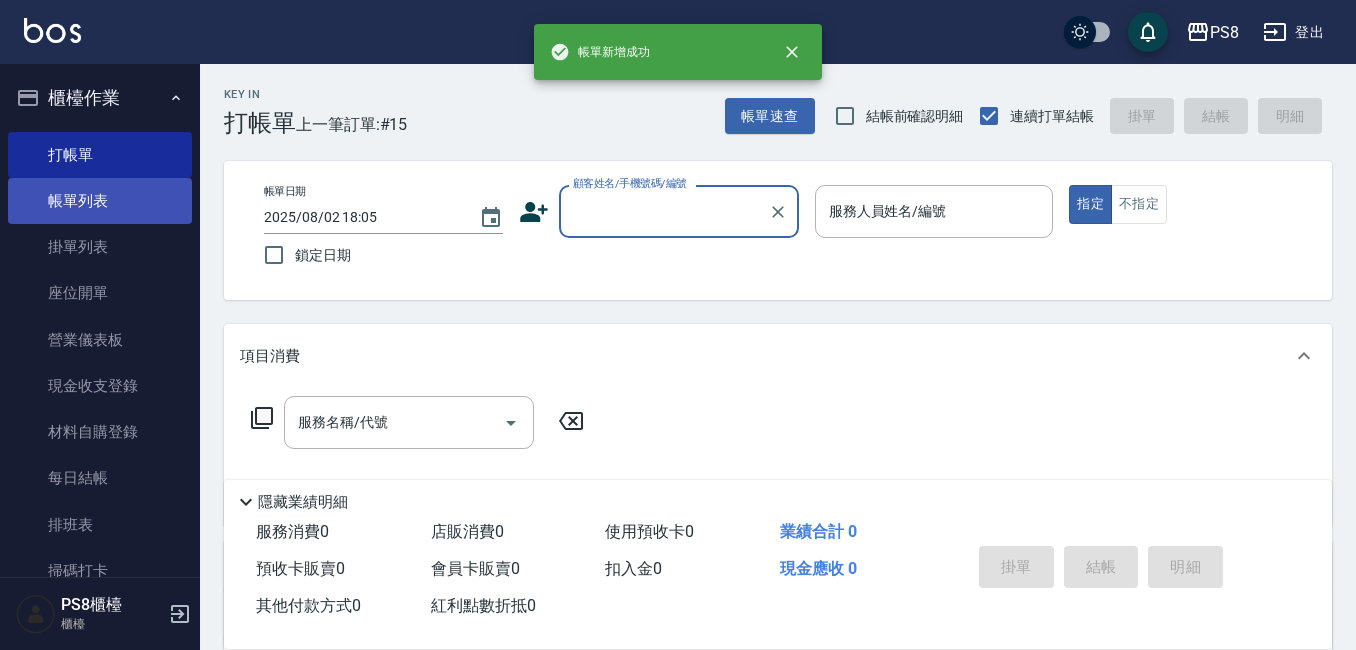 click on "帳單列表" at bounding box center (100, 201) 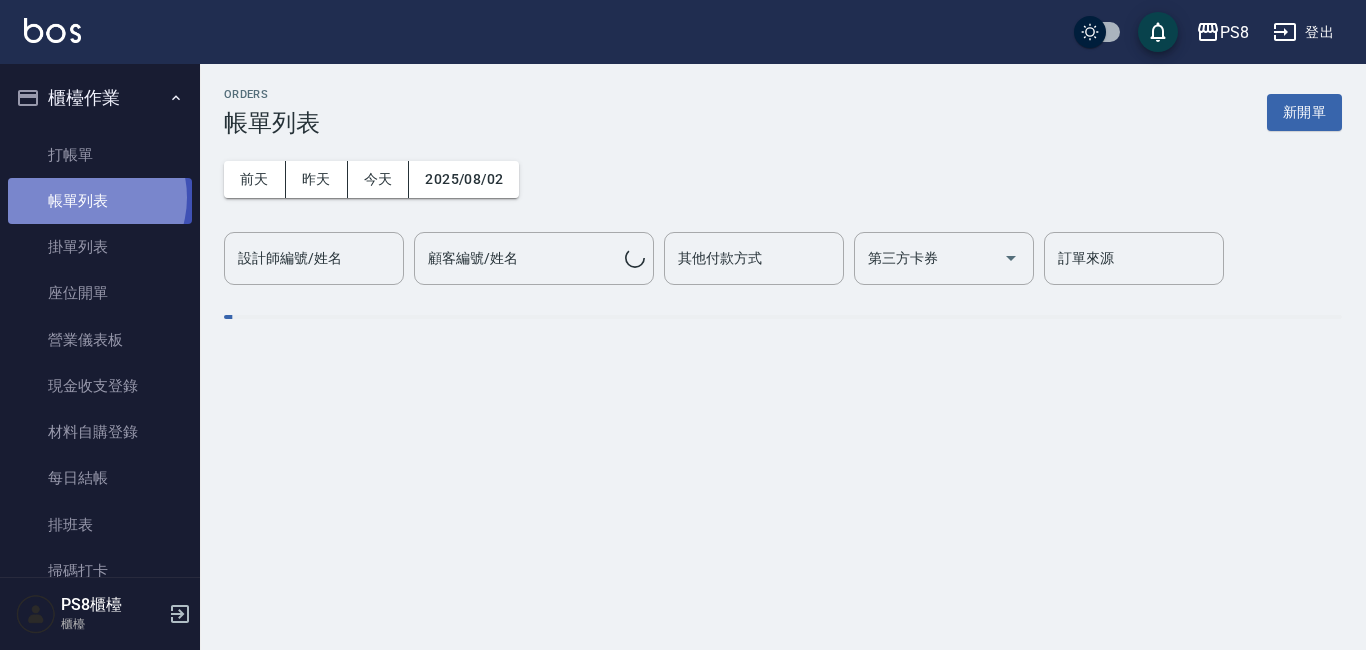 click on "帳單列表" at bounding box center [100, 201] 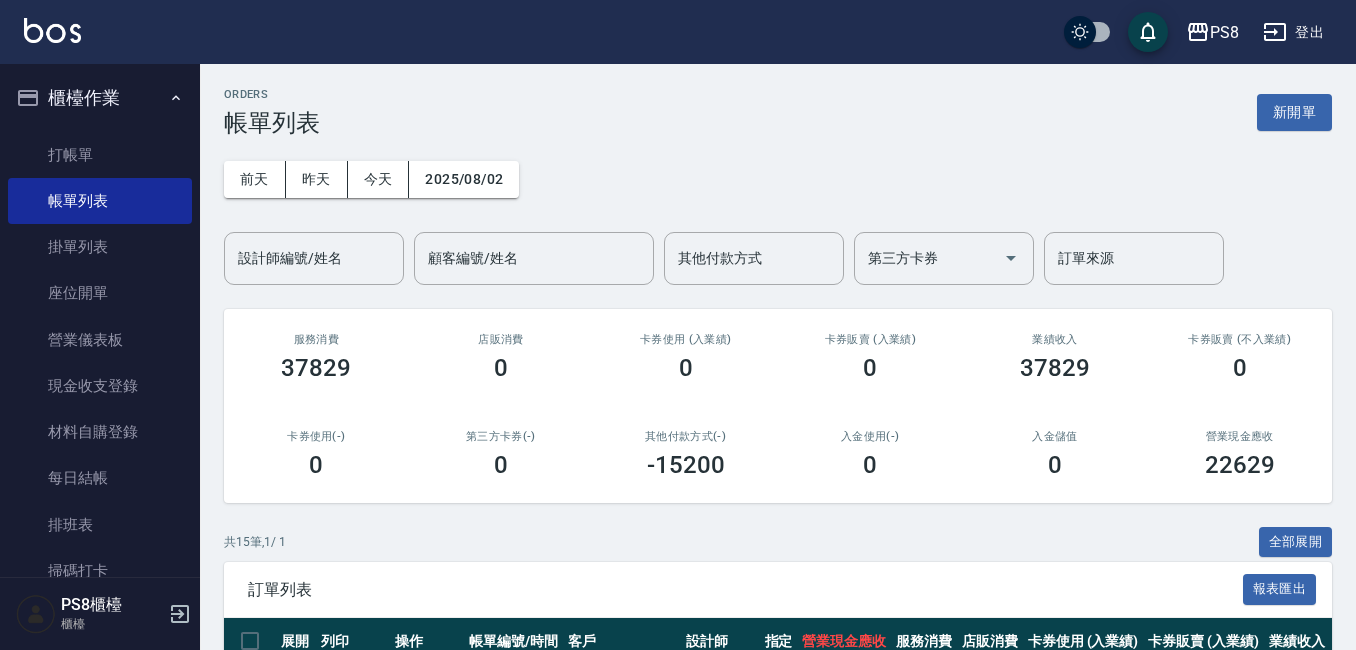 scroll, scrollTop: 600, scrollLeft: 0, axis: vertical 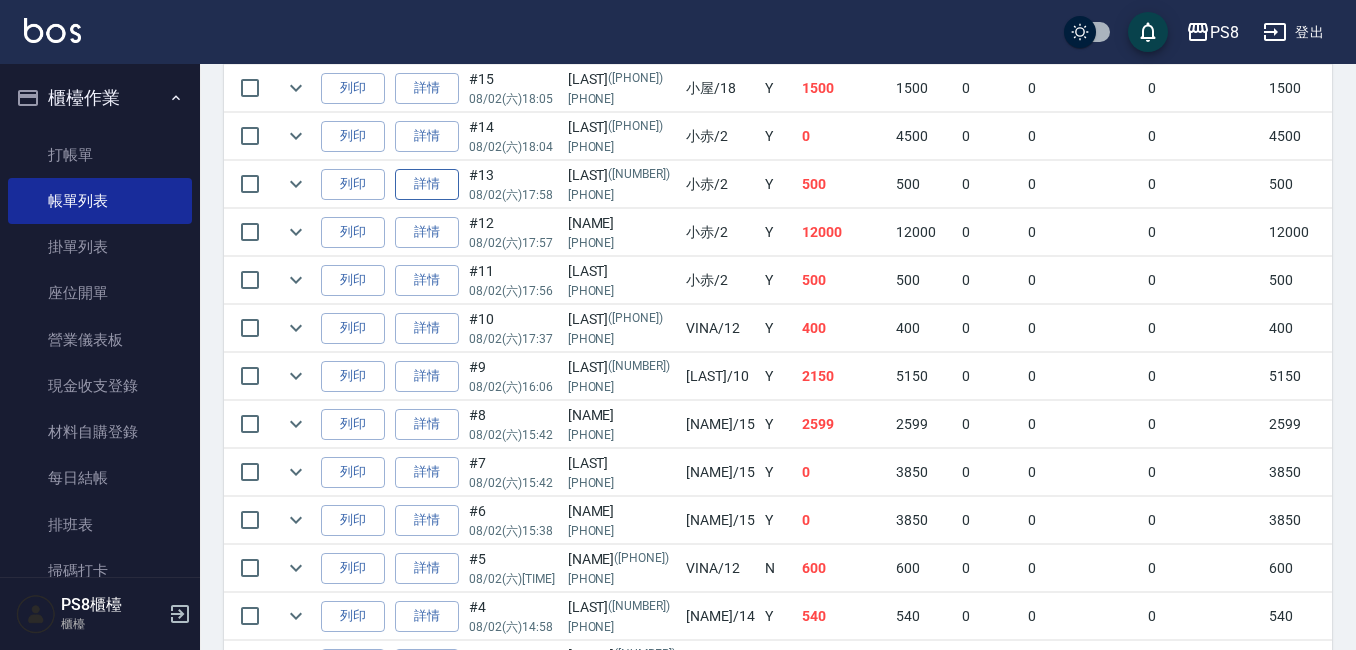 click on "詳情" at bounding box center [427, 184] 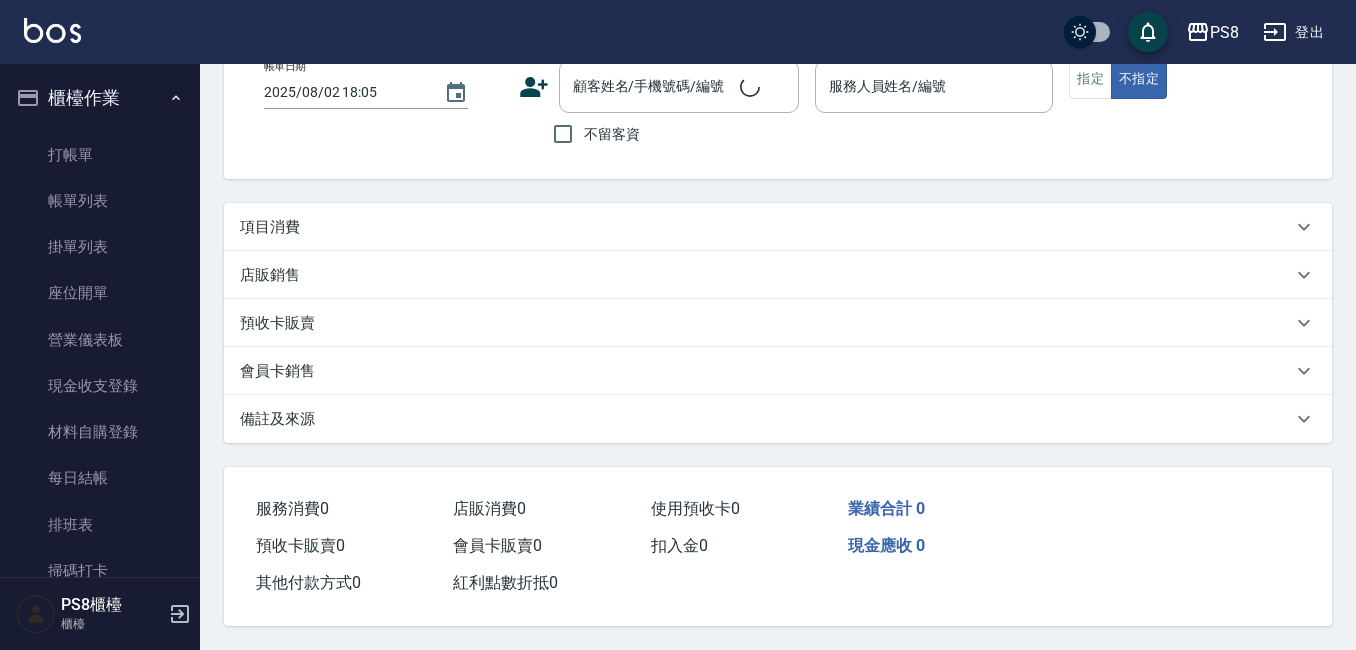scroll, scrollTop: 0, scrollLeft: 0, axis: both 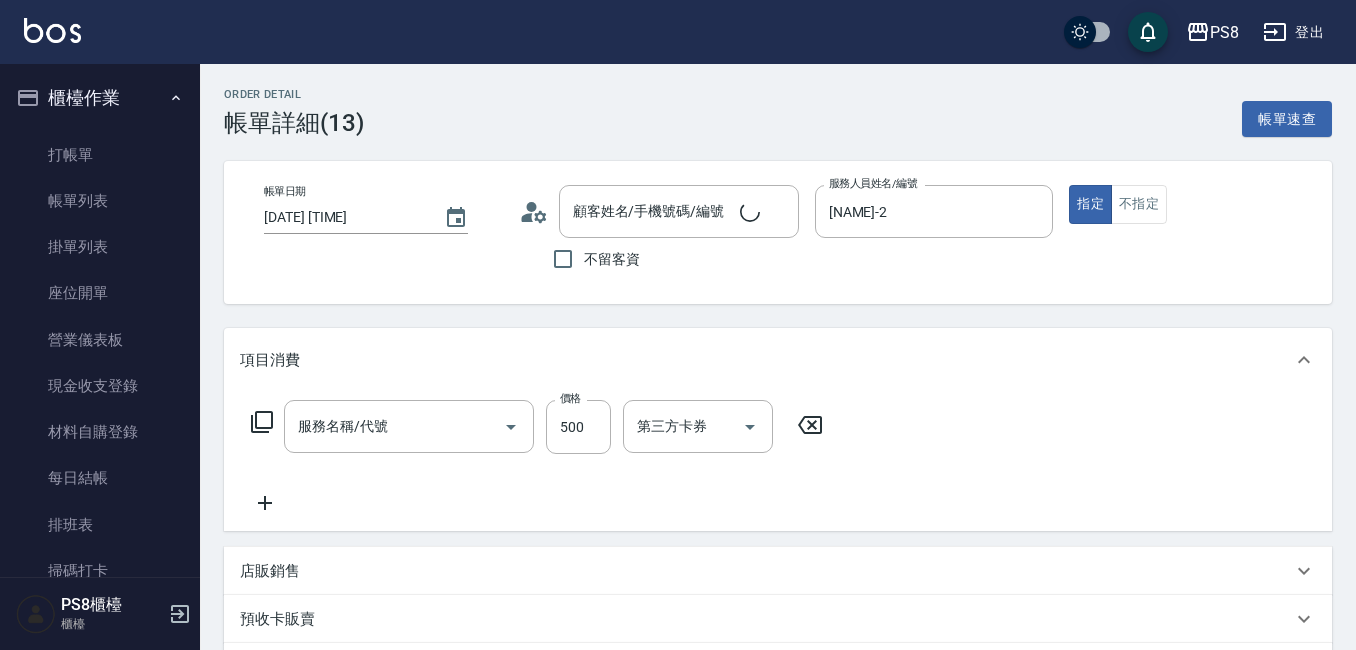 type on "[DATE] [TIME]" 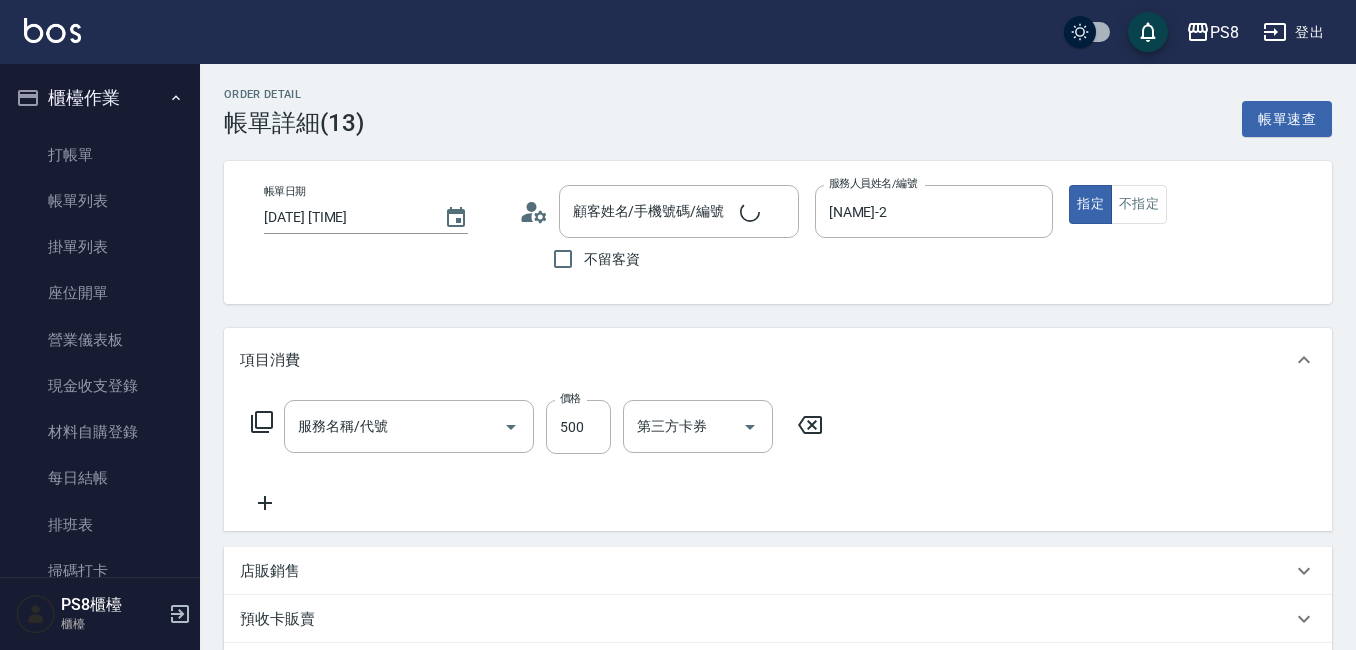 type on "[NAME]-2" 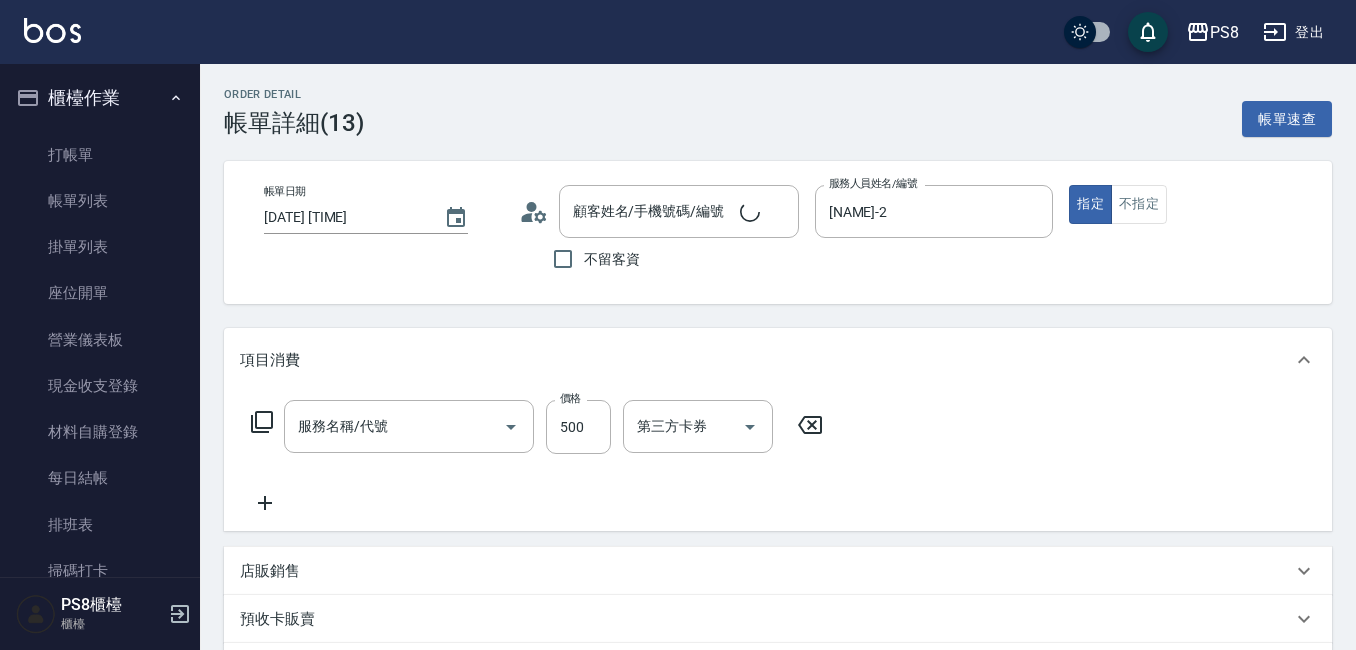type on "洗剪400(201)" 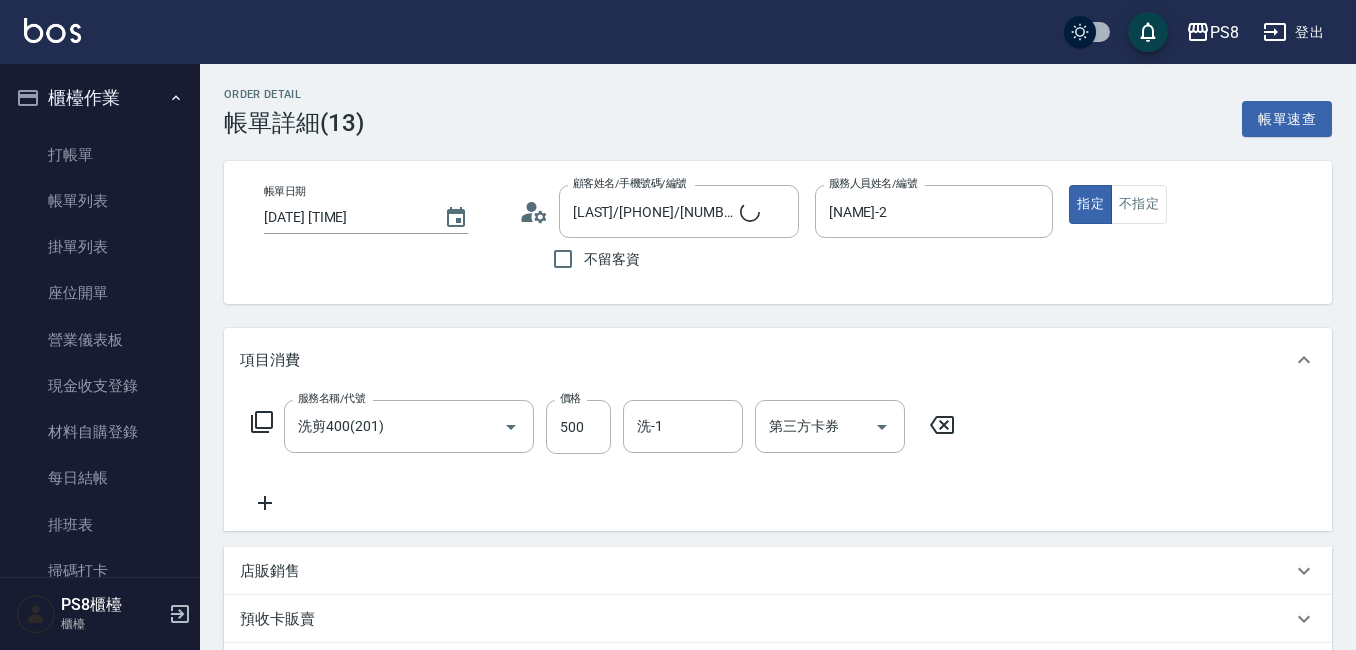 type on "[LAST]/[PHONE]/[NUMBER]" 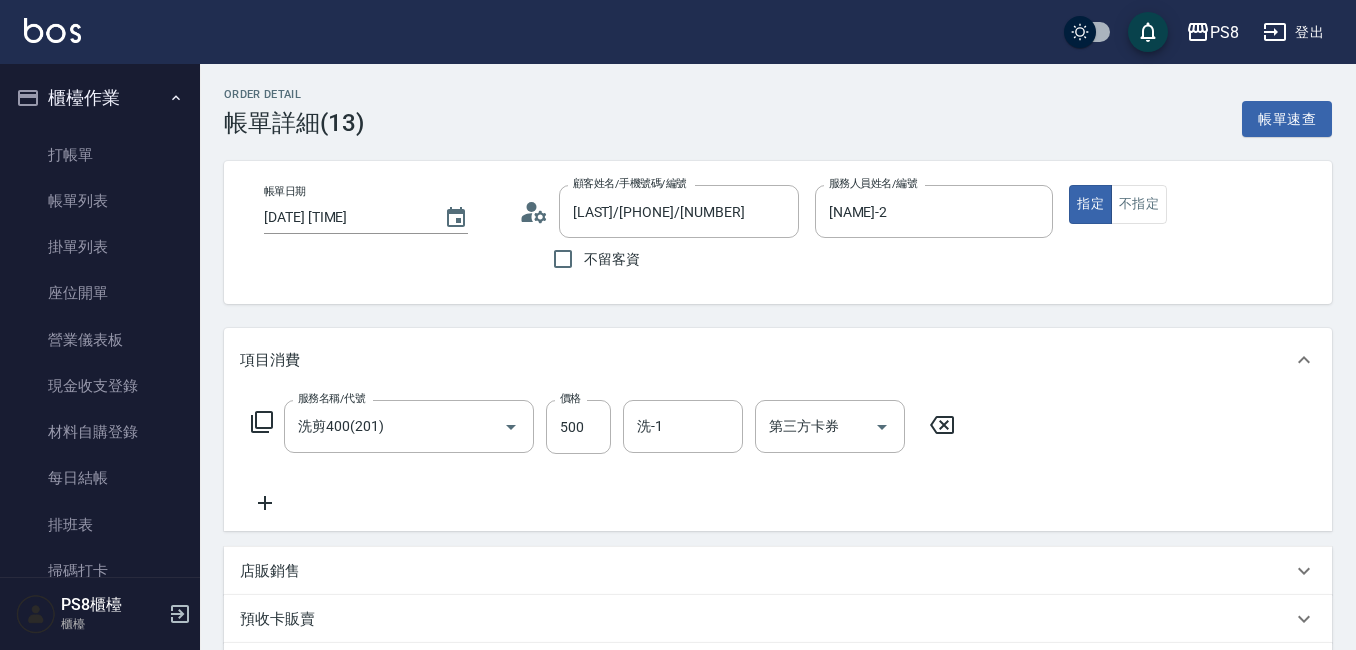 click 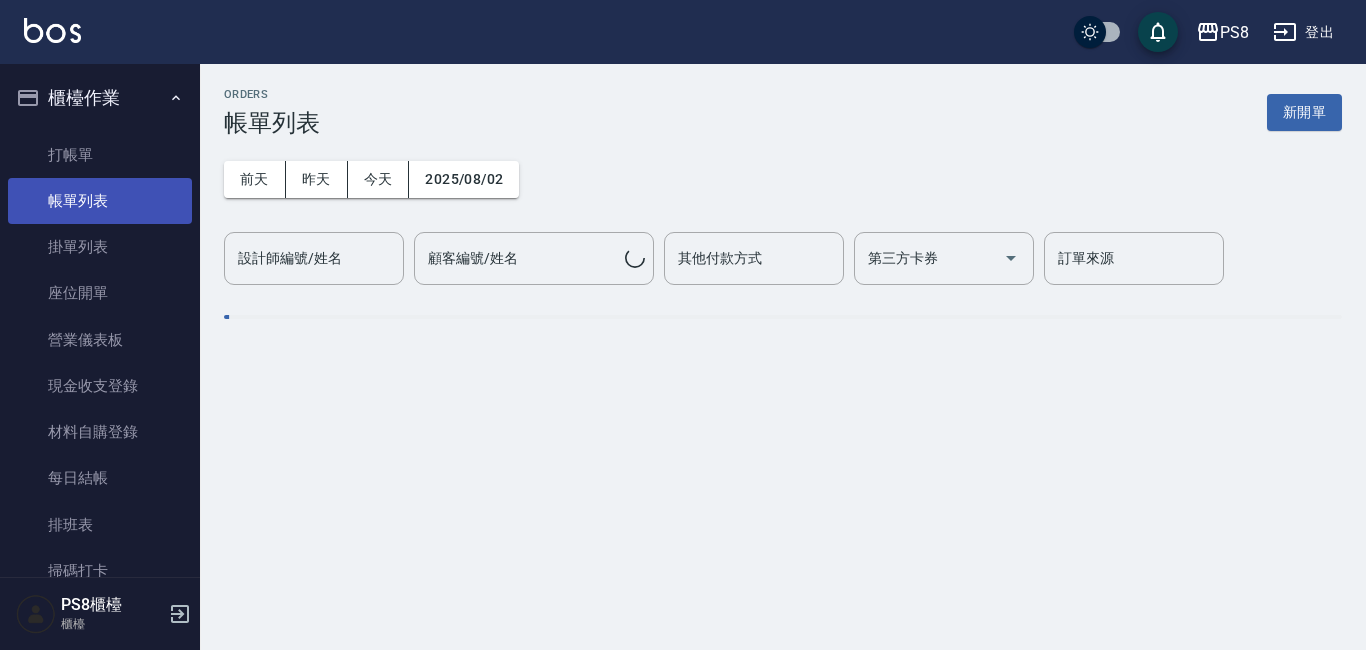 click on "帳單列表" at bounding box center [100, 201] 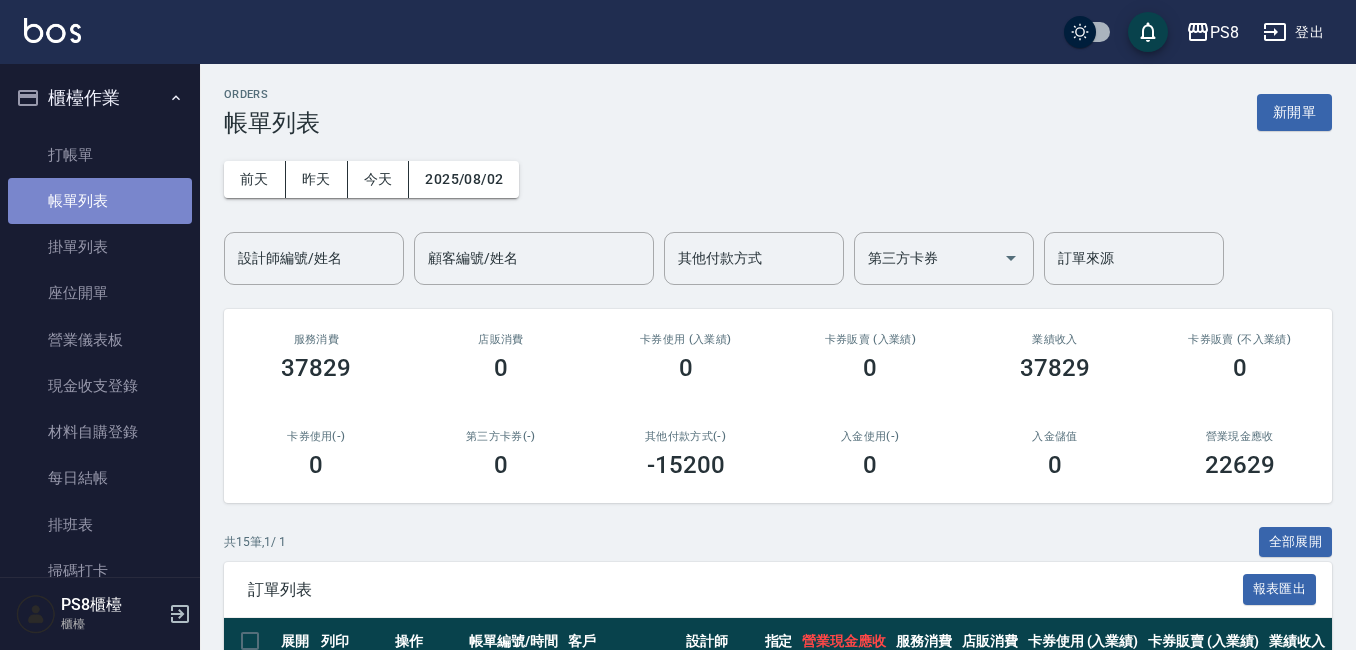 click on "帳單列表" at bounding box center [100, 201] 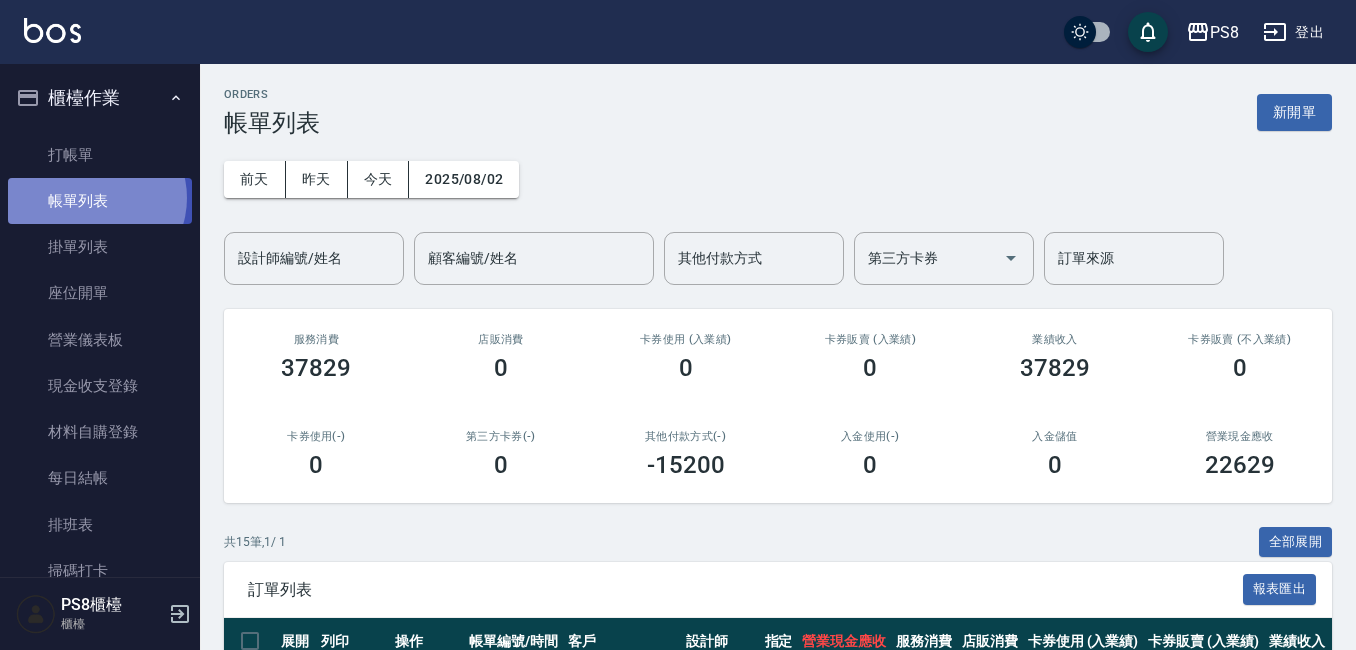click on "帳單列表" at bounding box center (100, 201) 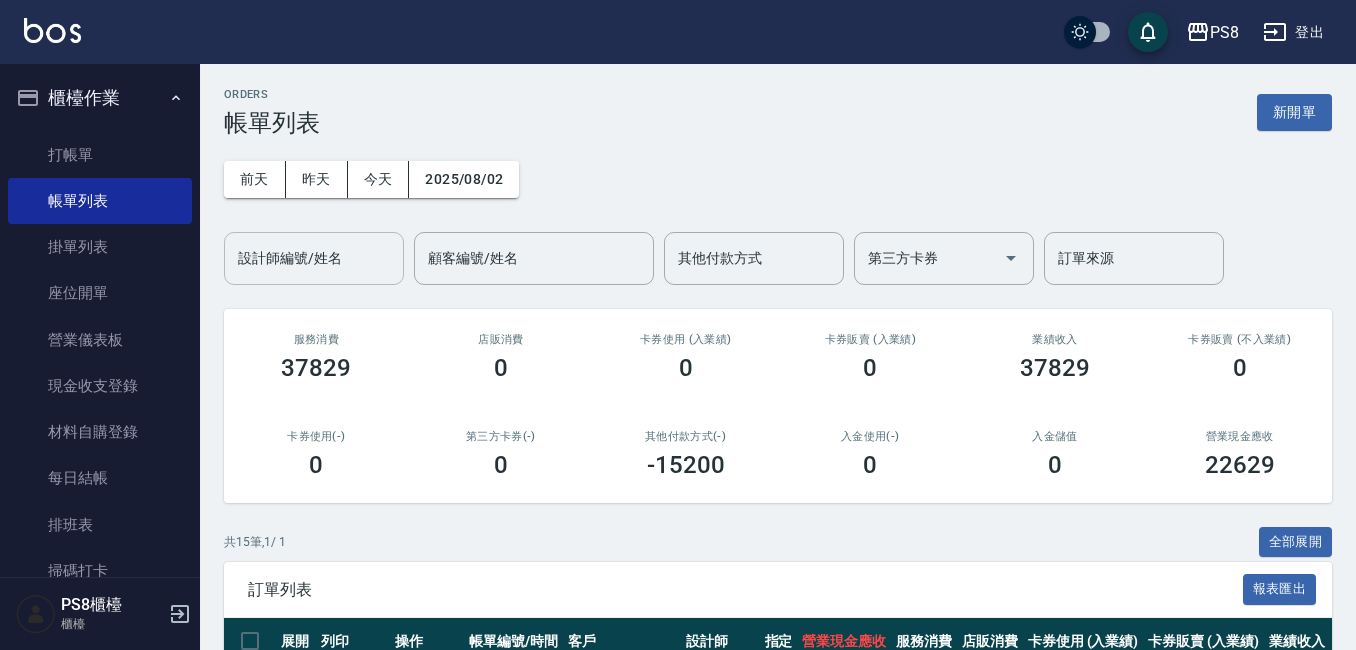 click on "設計師編號/姓名" at bounding box center (314, 258) 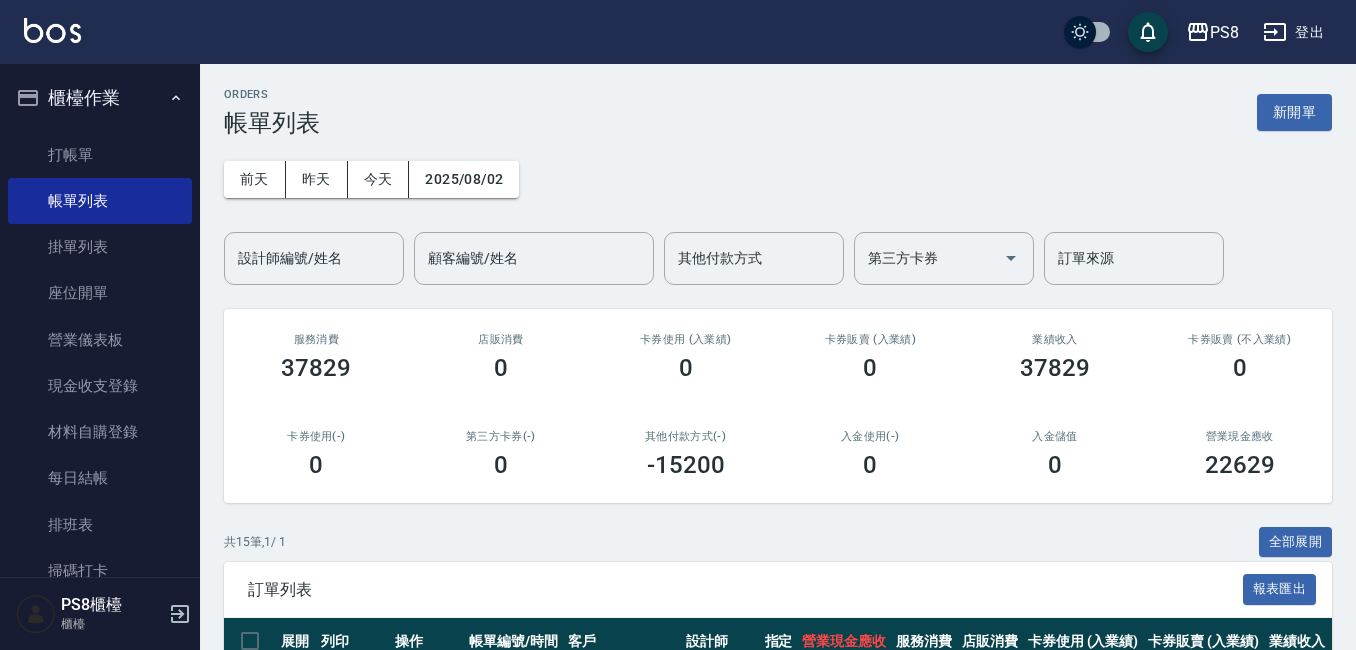 click on "ORDERS 帳單列表 新開單 前天 昨天 今天 2025/08/02 設計師編號/姓名 設計師編號/姓名 顧客編號/姓名 顧客編號/姓名 其他付款方式 其他付款方式 第三方卡券 第三方卡券 訂單來源 訂單來源 服務消費 37829 店販消費 0 卡券使用 (入業績) 0 卡券販賣 (入業績) 0 業績收入 37829 卡券販賣 (不入業績) 0 卡券使用(-) 0 第三方卡券(-) 0 其他付款方式(-) -15200 入金使用(-) 0 入金儲值 0 營業現金應收 22629 共  15  筆,  1  /   1 全部展開 訂單列表 報表匯出 展開 列印 操作 帳單編號/時間 客戶 設計師 指定 營業現金應收 服務消費 店販消費 卡券使用 (入業績) 卡券販賣 (入業績) 業績收入 卡券販賣 (不入業績) 卡券使用(-) 第三方卡券(-) 其他付款方式(-) 入金使用(-) 備註 訂單來源 列印 詳情 #15 08/02 (六) 18:05 [NAME] ([PHONE]) [PHONE] 小屋 /18 Y 1500 1500 0 0 0 1500 0 0 0 0 0 列印 詳情 #14 08/02 (六) 18:04 [NAME]" at bounding box center (778, 763) 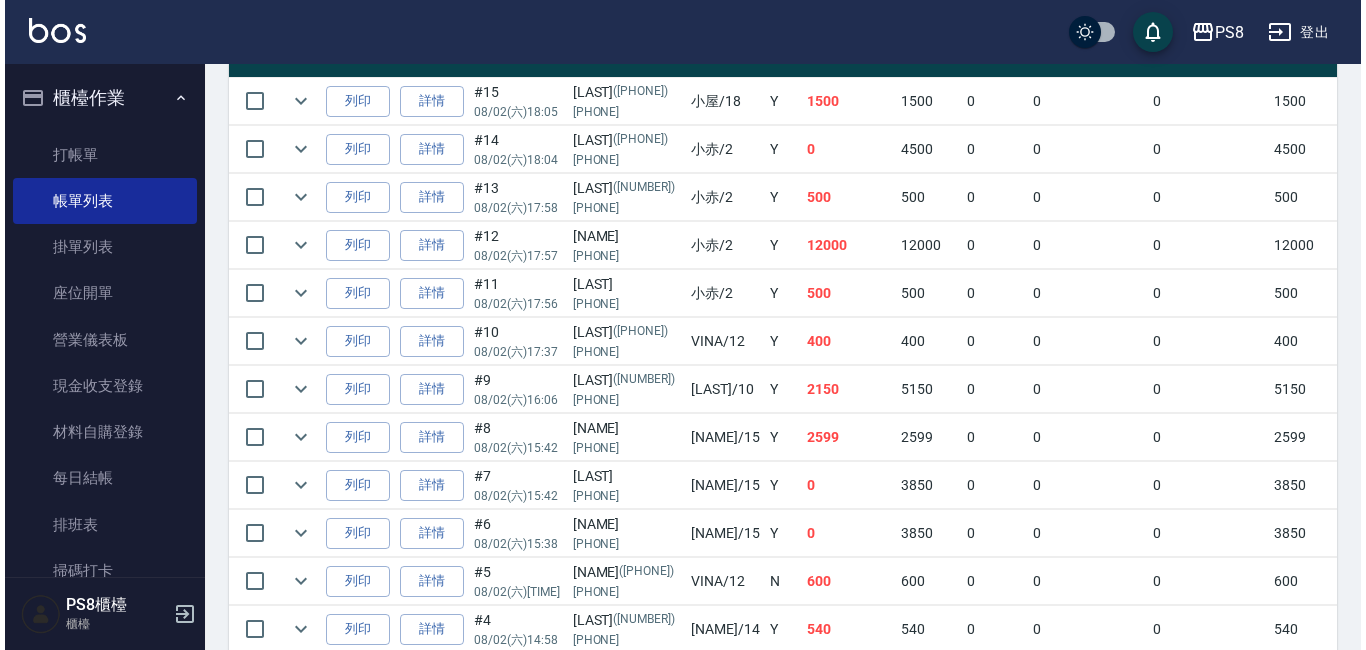 scroll, scrollTop: 600, scrollLeft: 0, axis: vertical 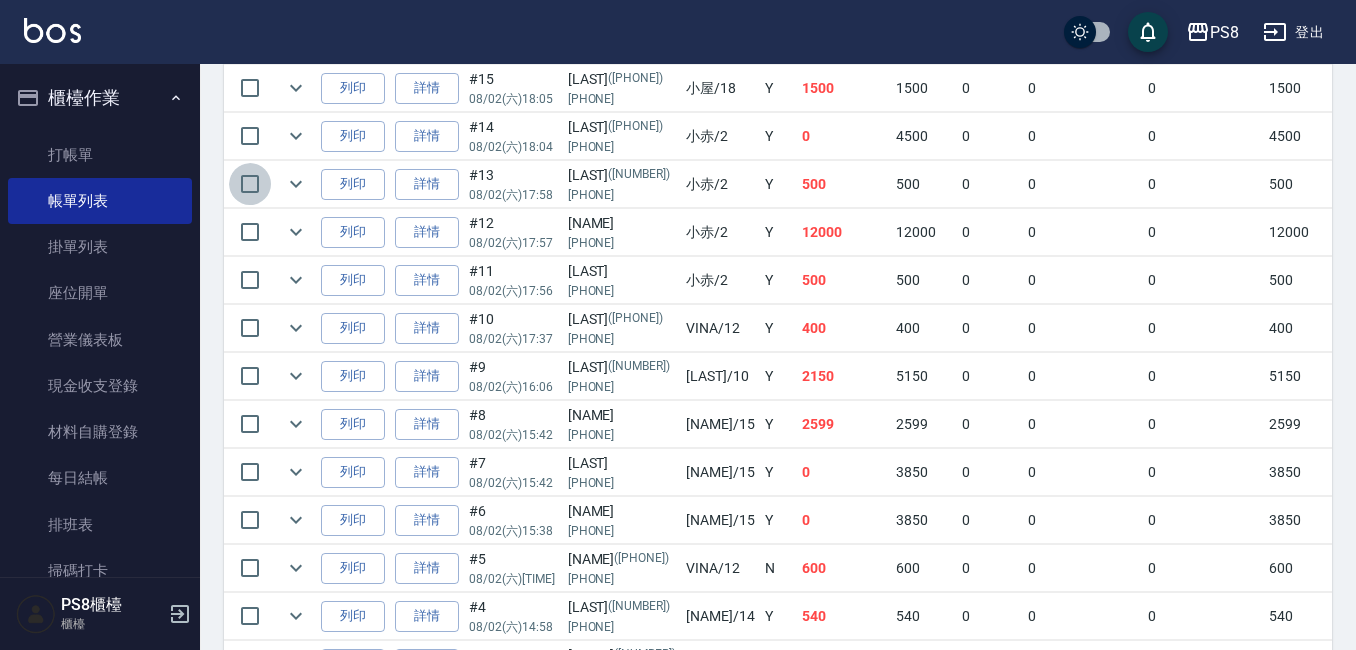 click at bounding box center (250, 184) 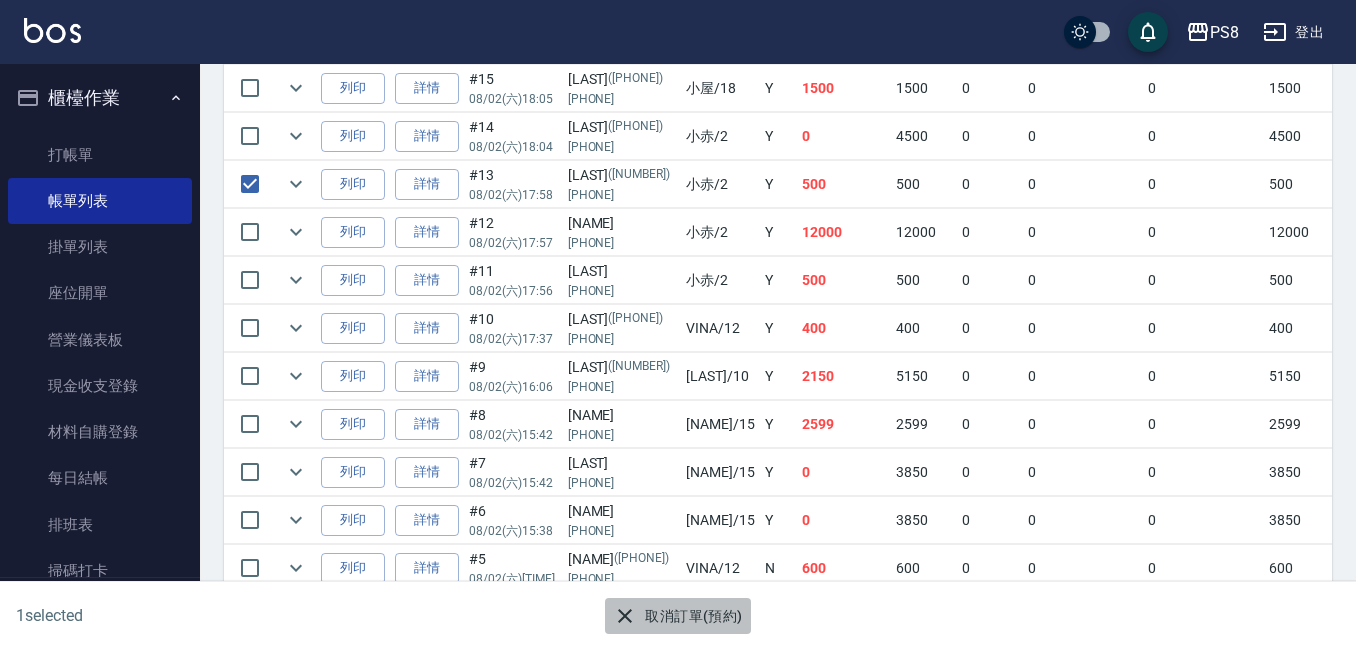 click on "取消訂單(預約)" at bounding box center (677, 616) 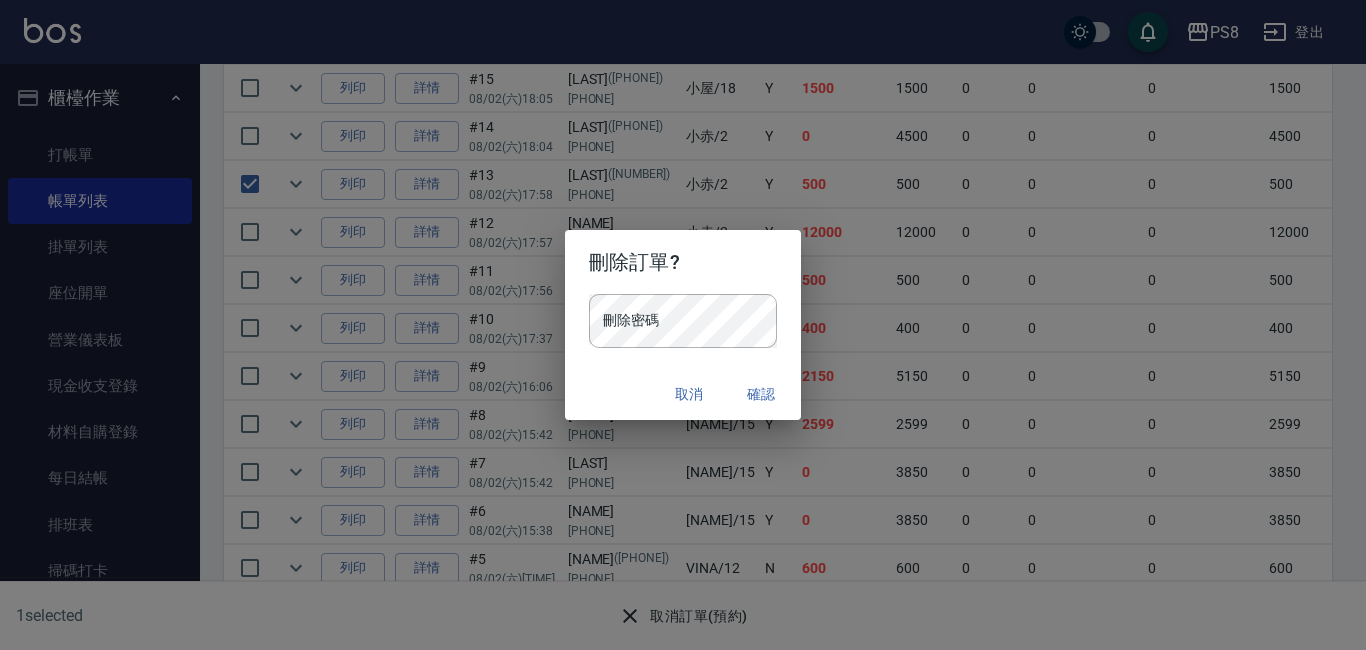 type 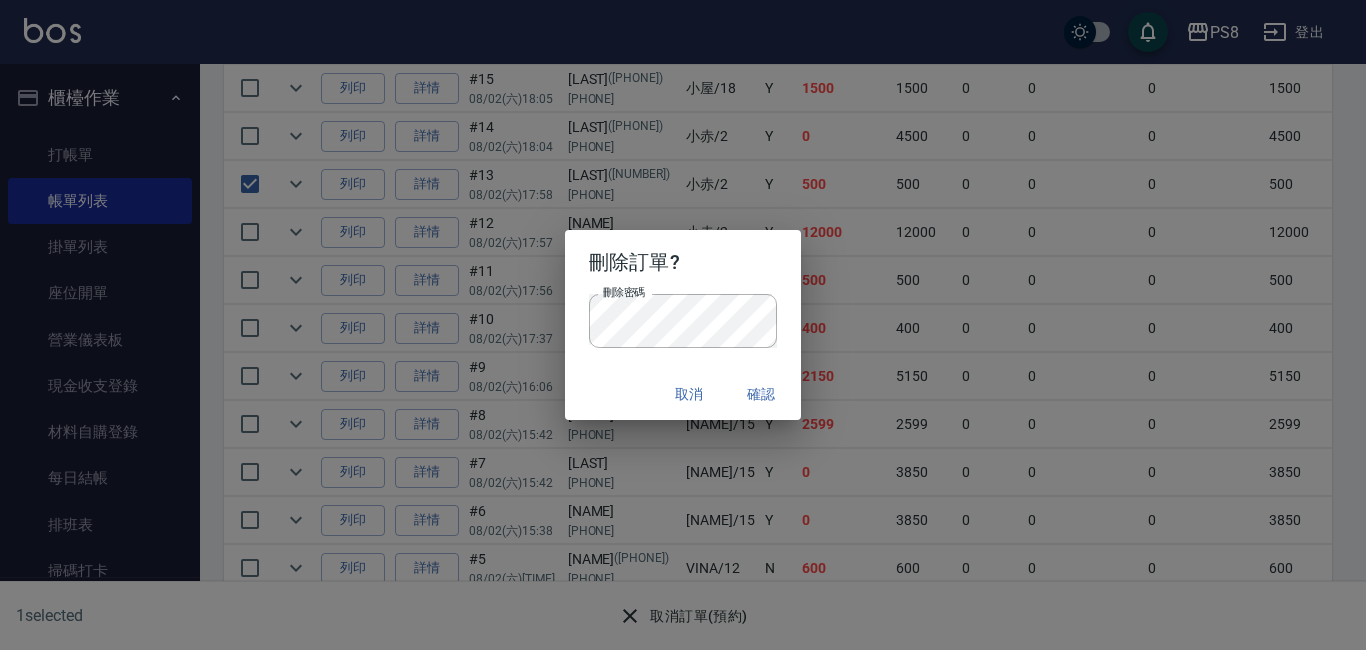 click on "確認" at bounding box center (761, 394) 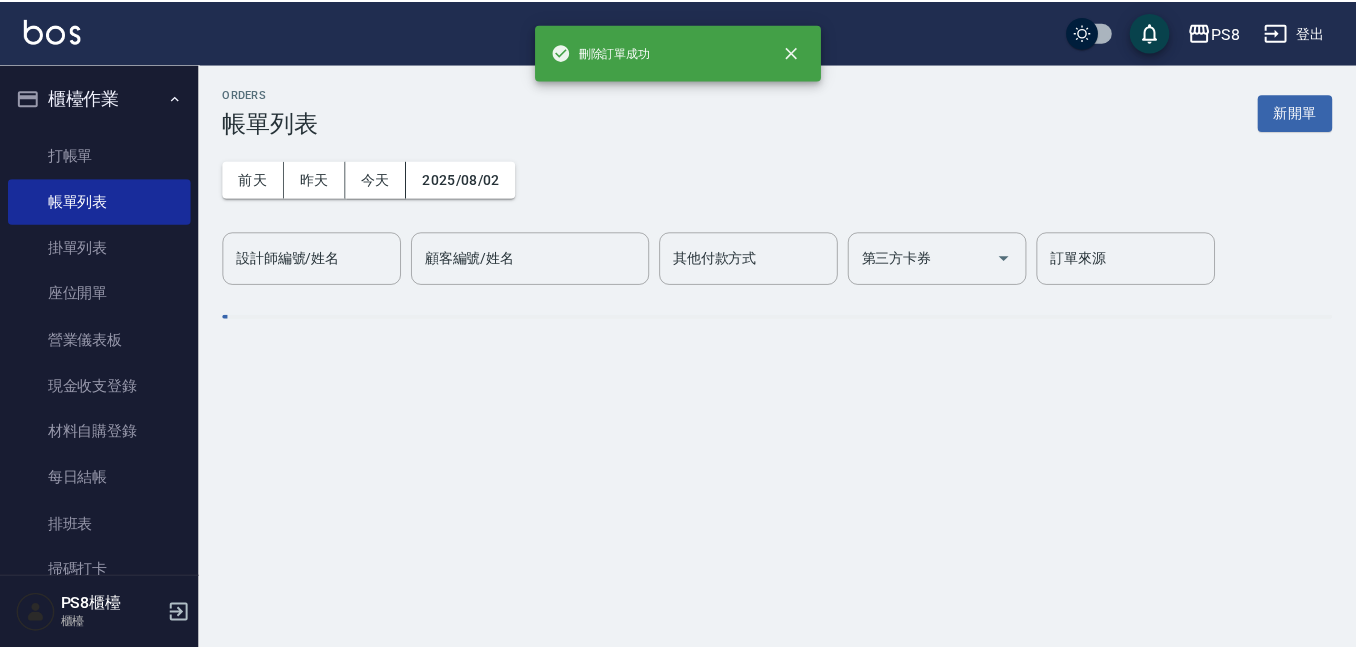 scroll, scrollTop: 0, scrollLeft: 0, axis: both 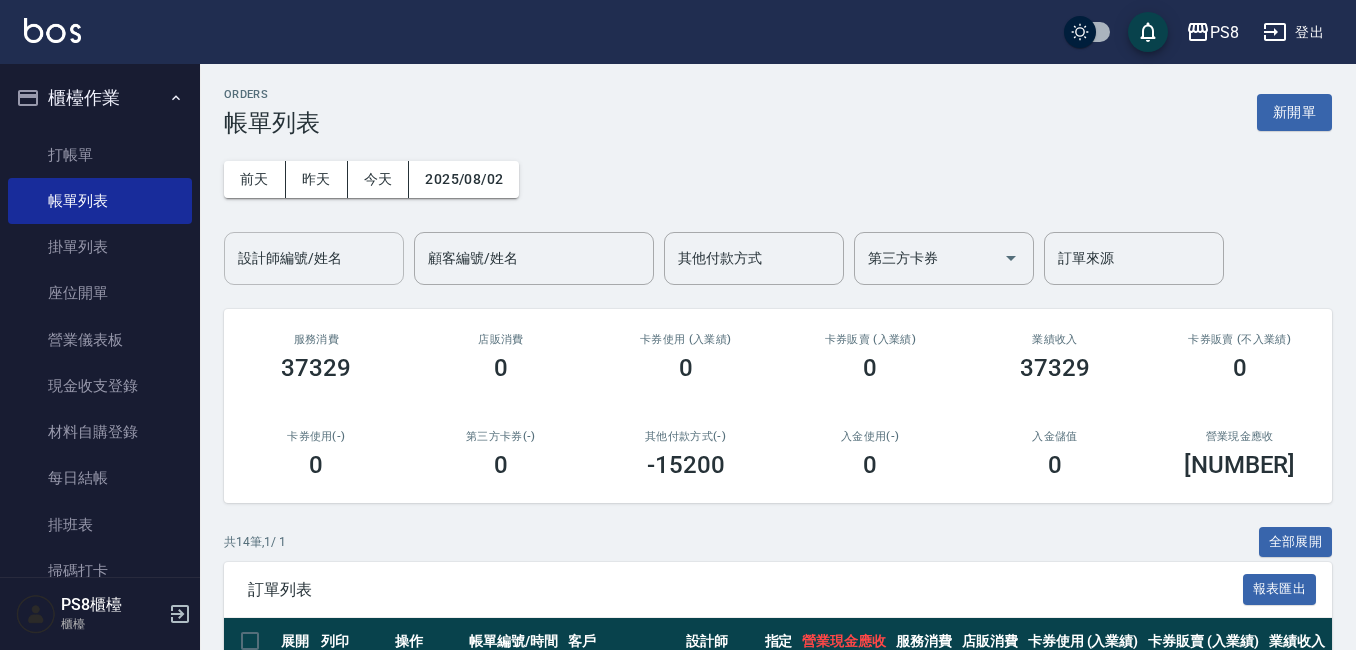 click on "設計師編號/姓名" at bounding box center [314, 258] 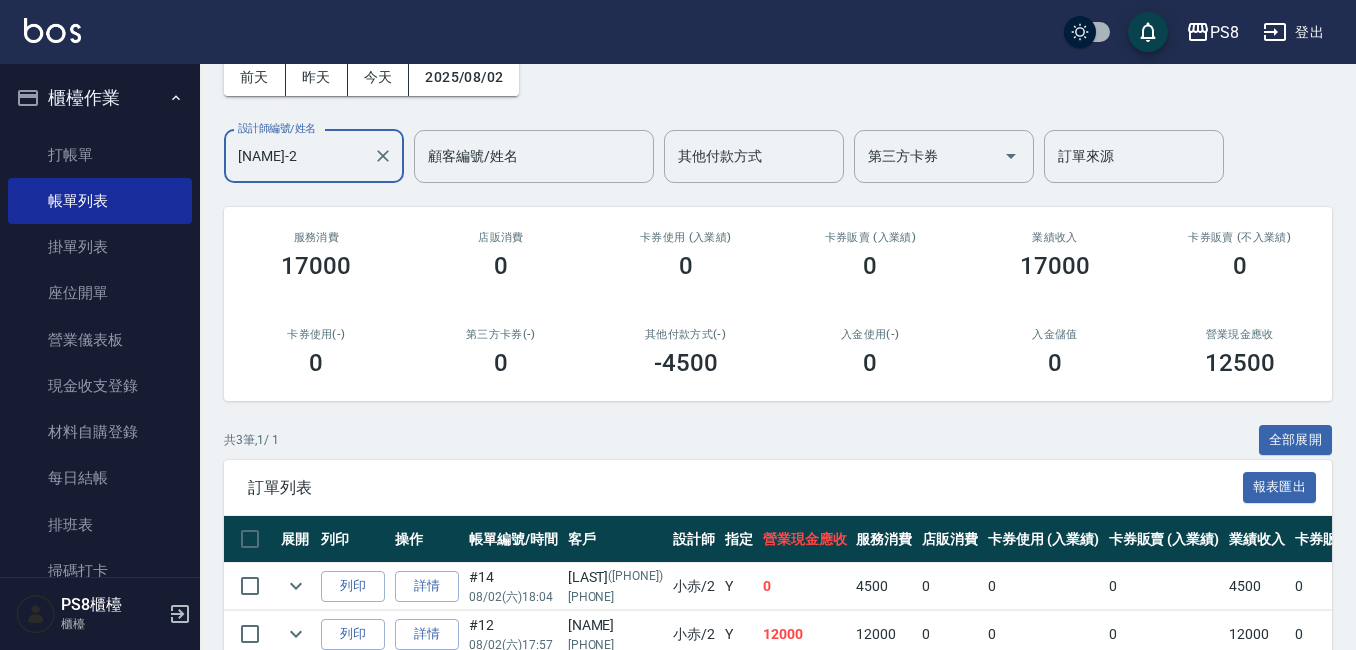 scroll, scrollTop: 254, scrollLeft: 0, axis: vertical 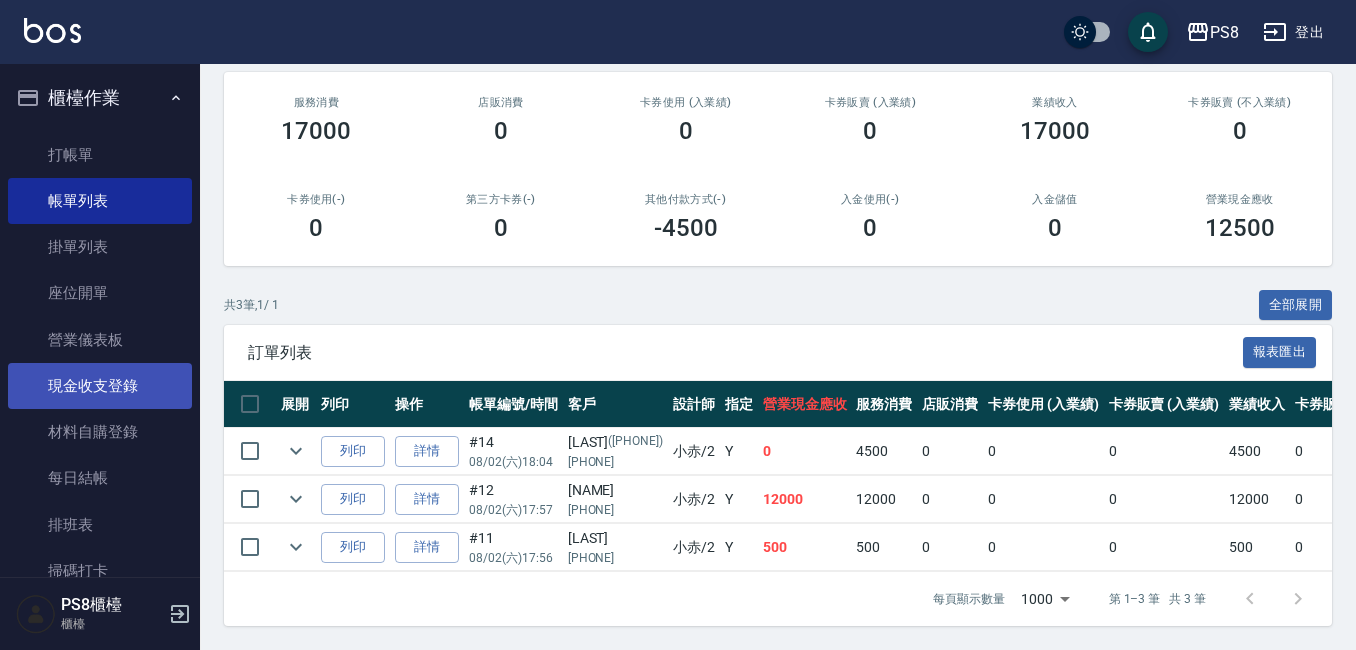 type on "[NAME]-2" 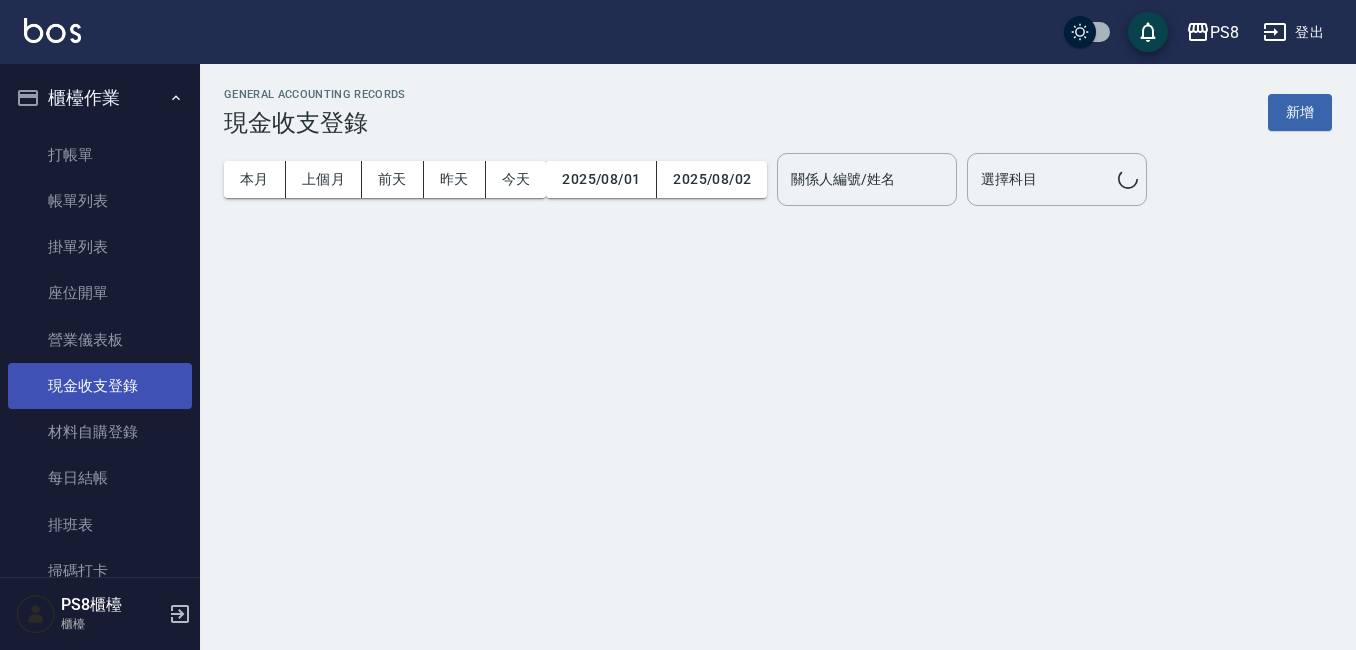 scroll, scrollTop: 0, scrollLeft: 0, axis: both 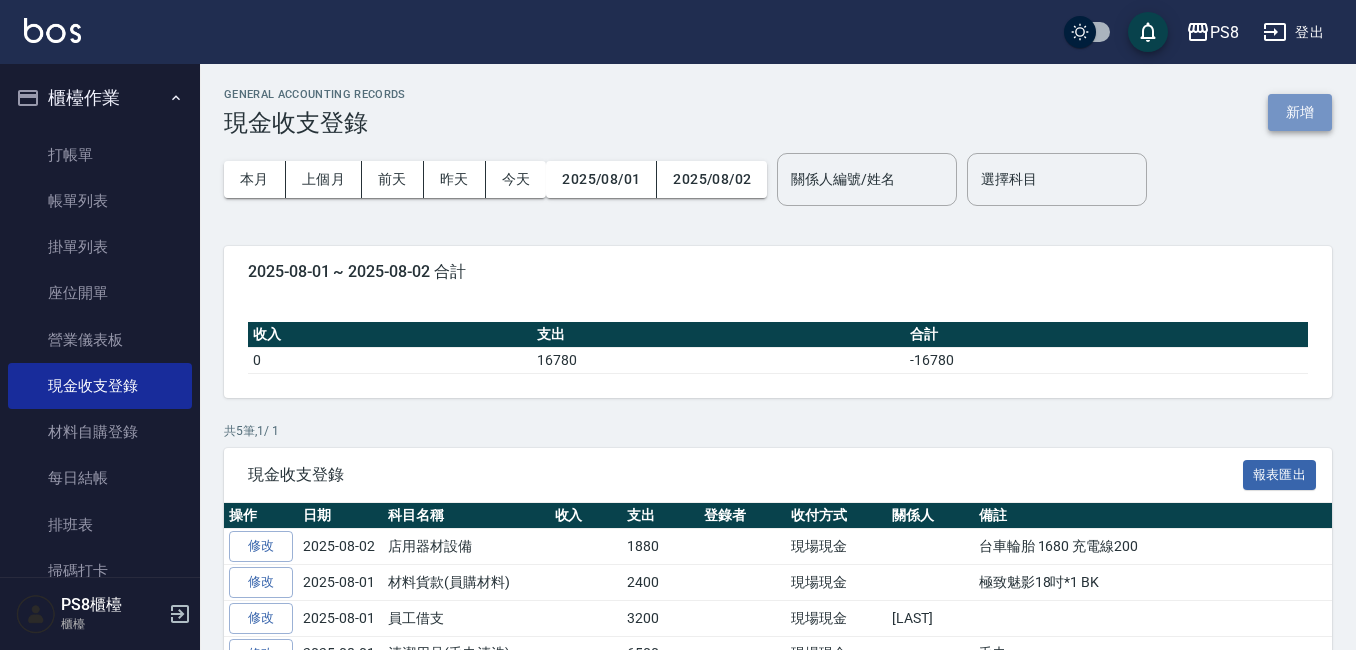 click on "新增" at bounding box center (1300, 112) 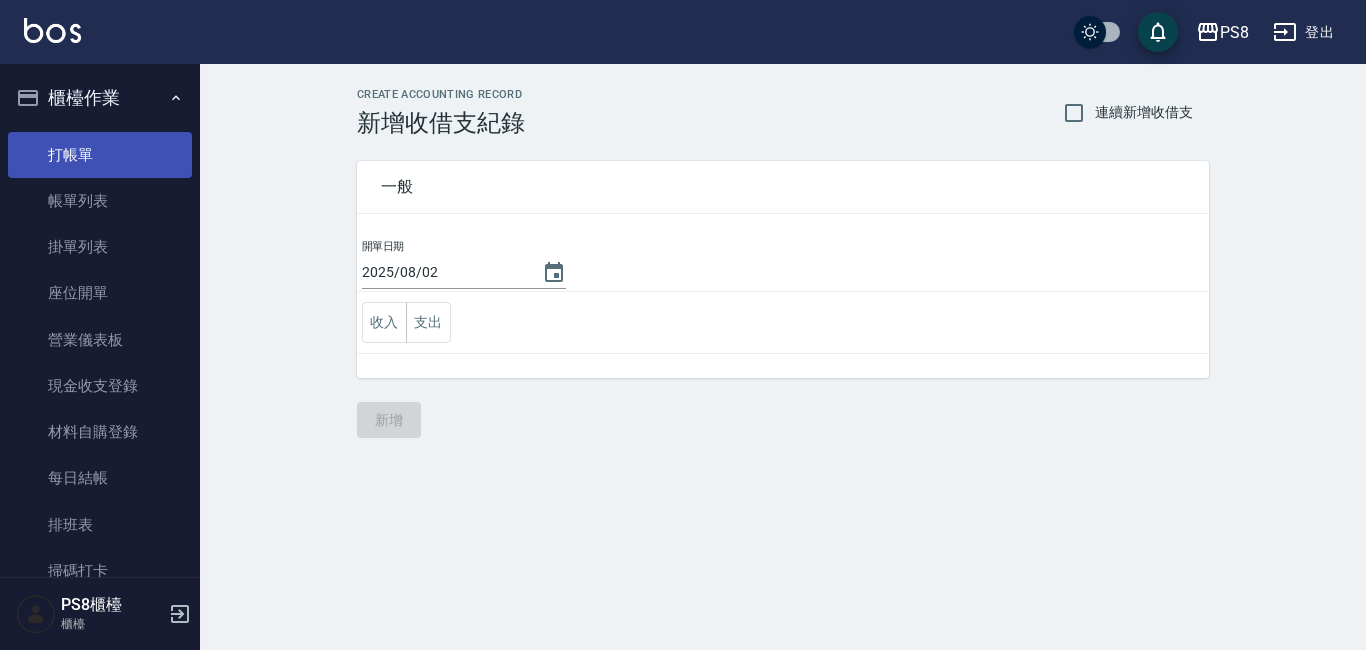 click on "打帳單" at bounding box center [100, 155] 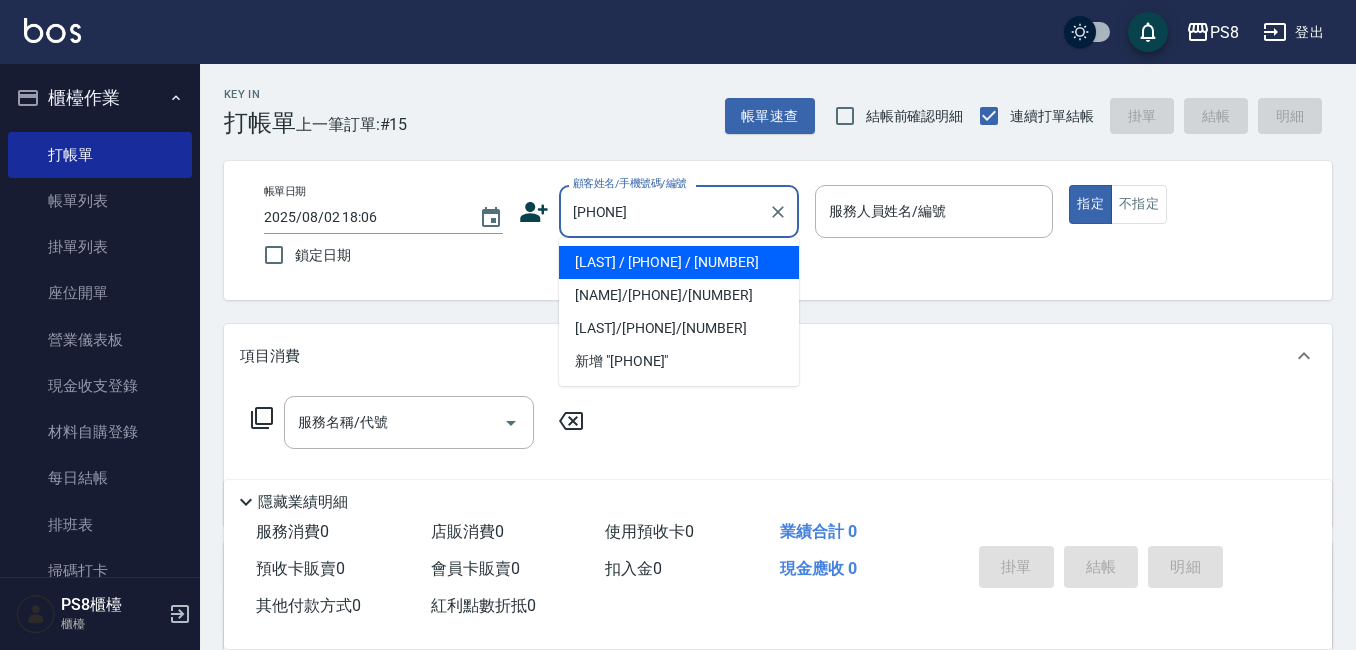 drag, startPoint x: 596, startPoint y: 259, endPoint x: 685, endPoint y: 238, distance: 91.44397 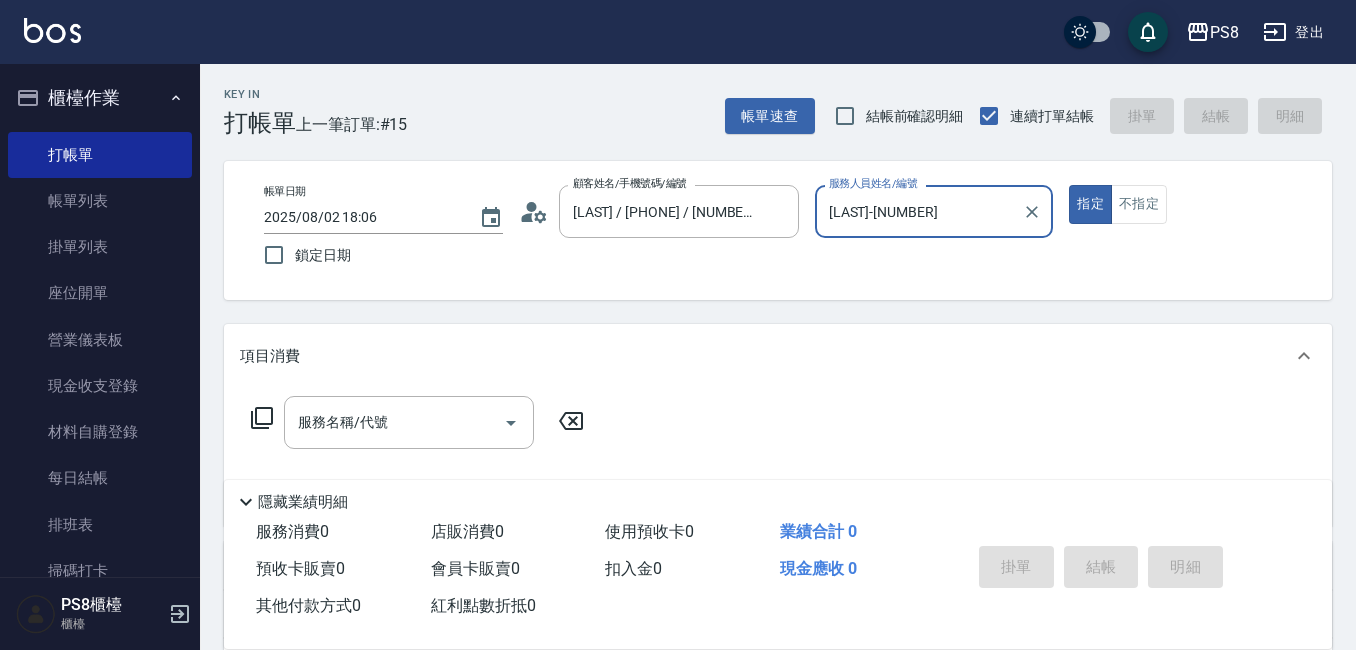 type on "[LAST]-[NUMBER]" 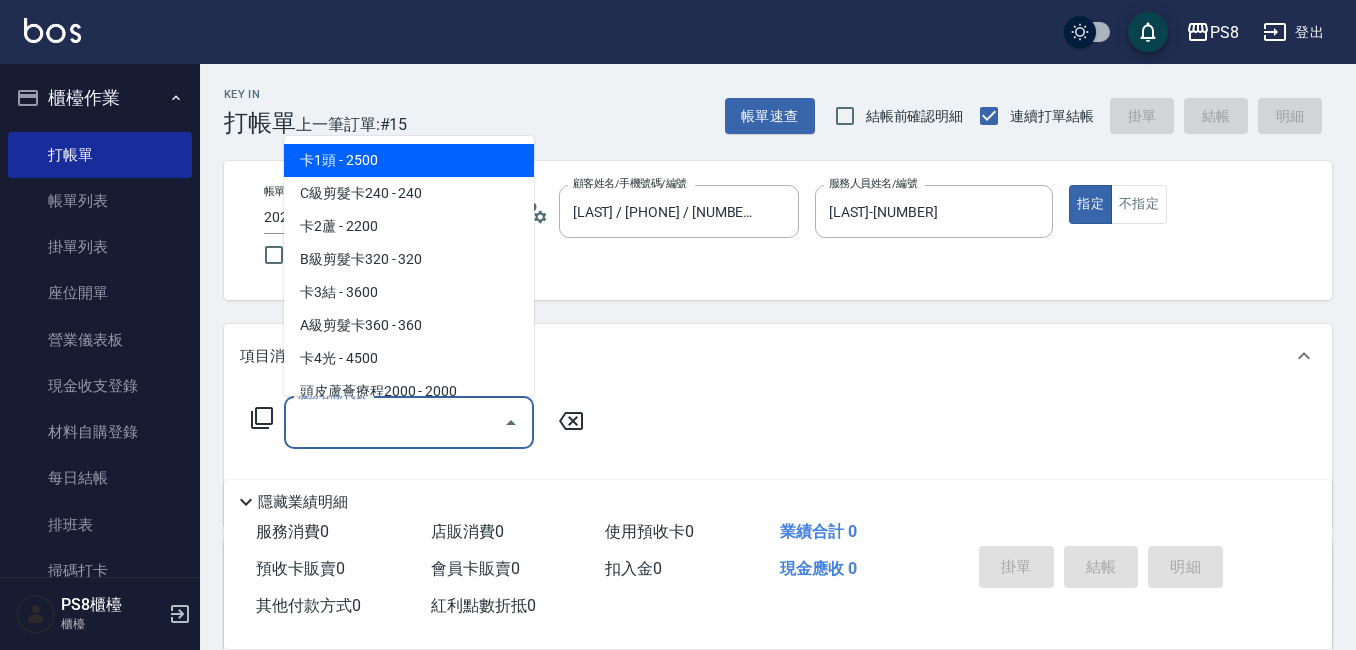 click on "服務名稱/代號" at bounding box center (394, 422) 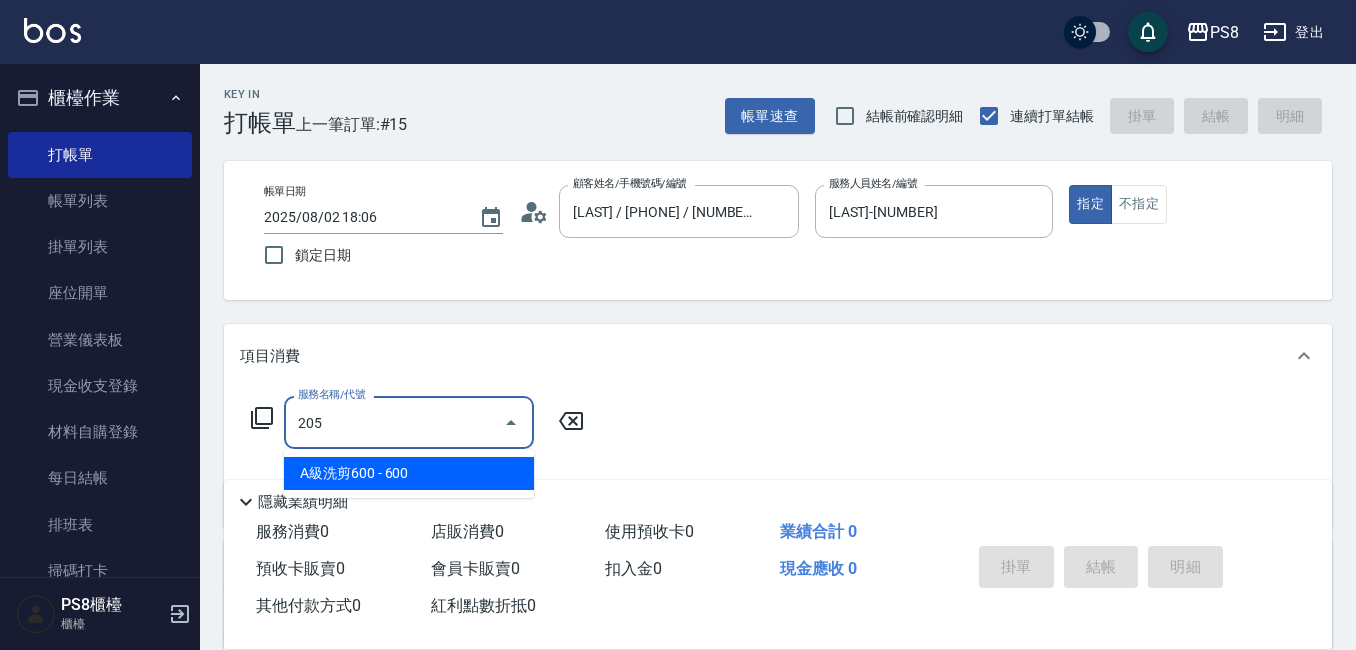 click on "A級洗剪600 - 600" at bounding box center (409, 473) 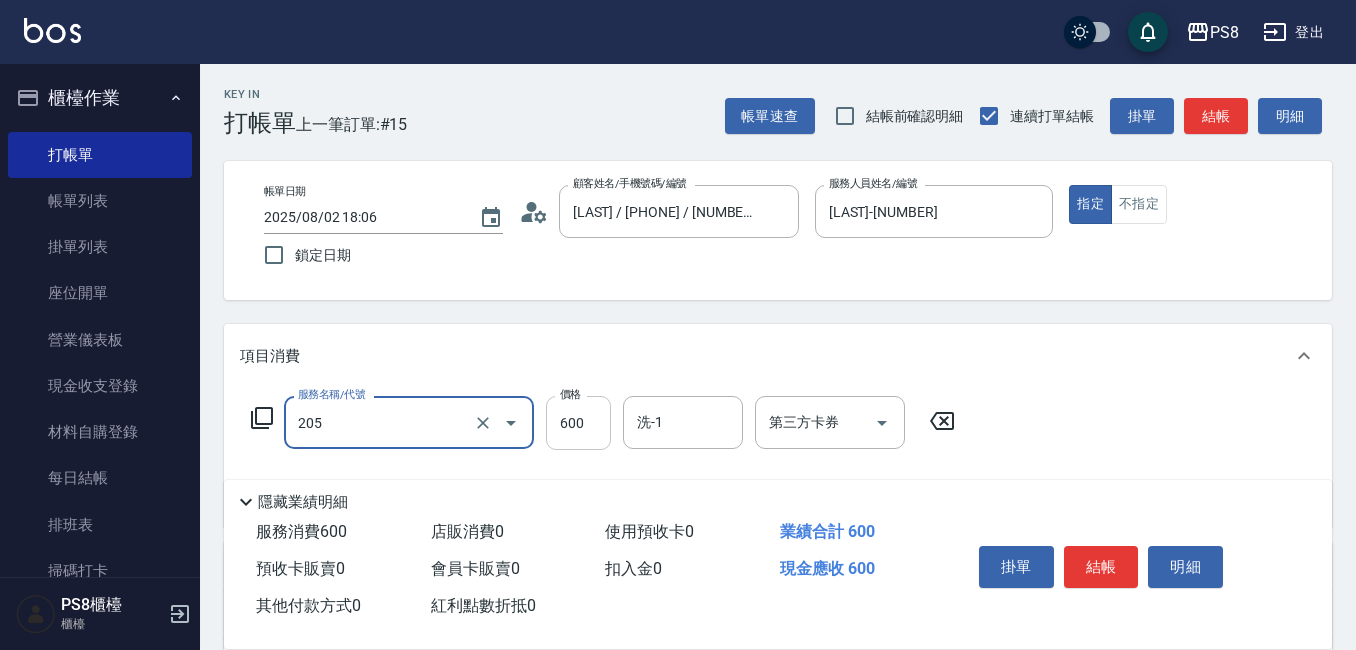 type on "A級洗剪600(205)" 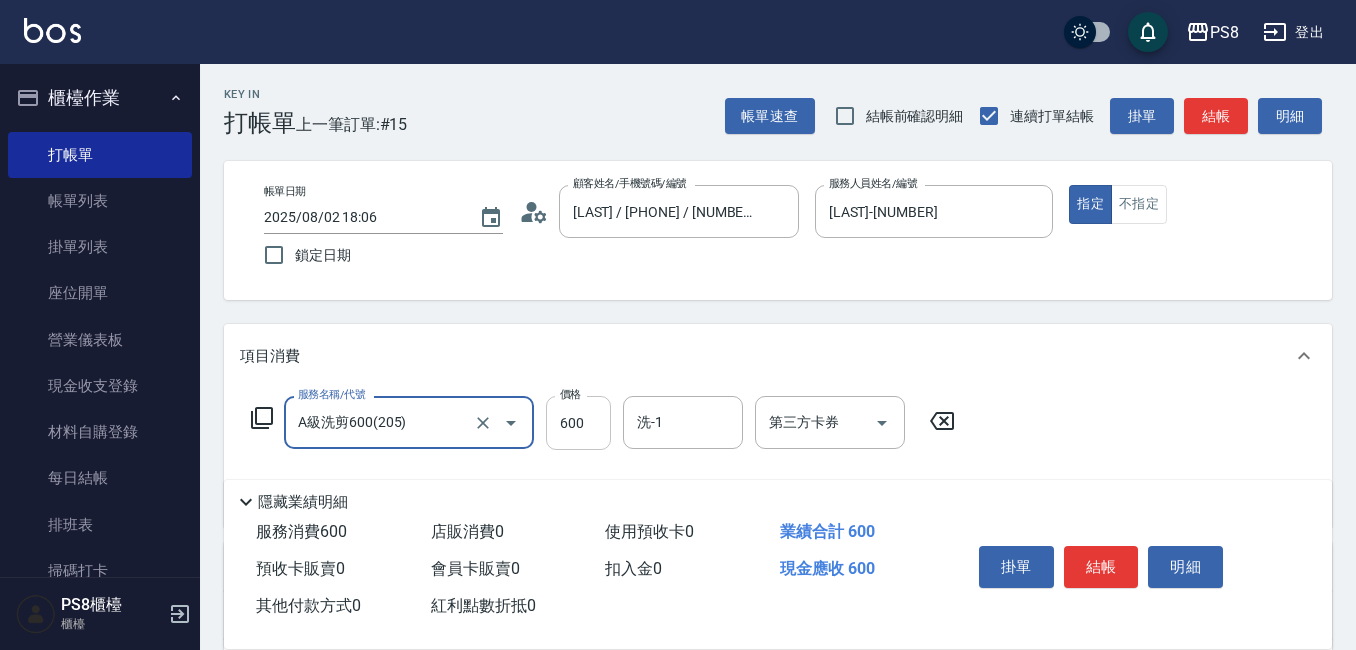 click on "600" at bounding box center (578, 423) 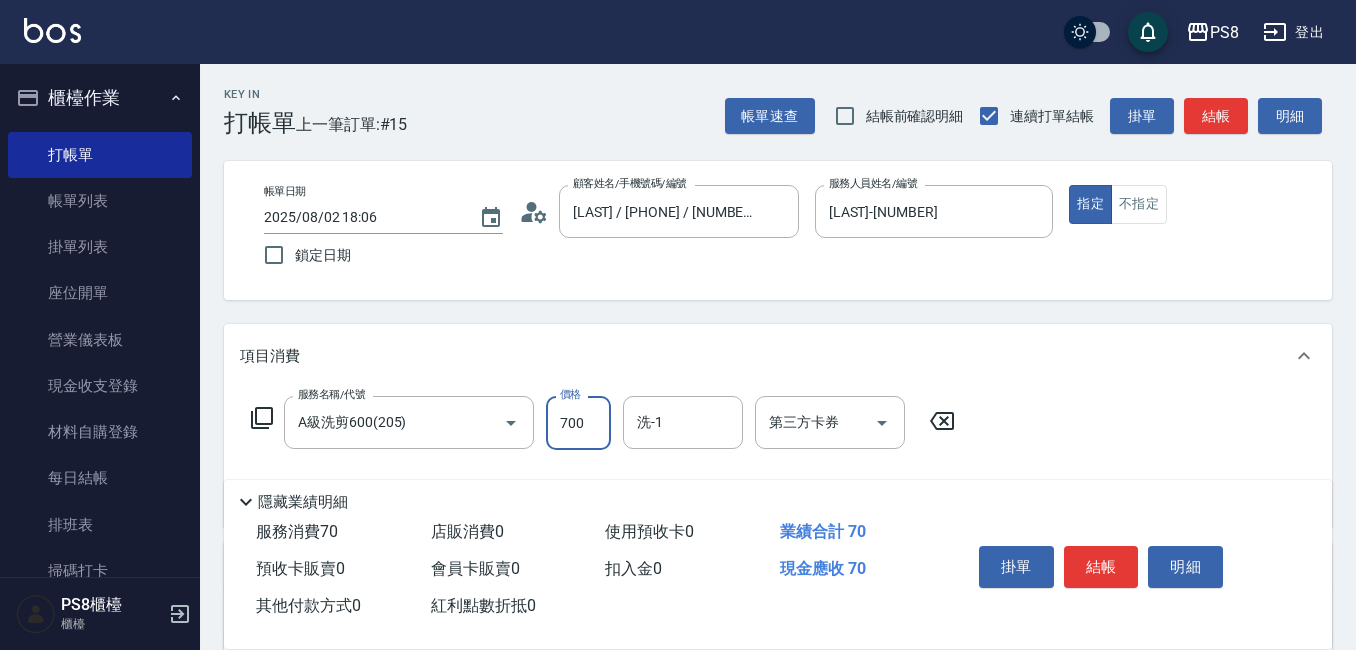 type on "700" 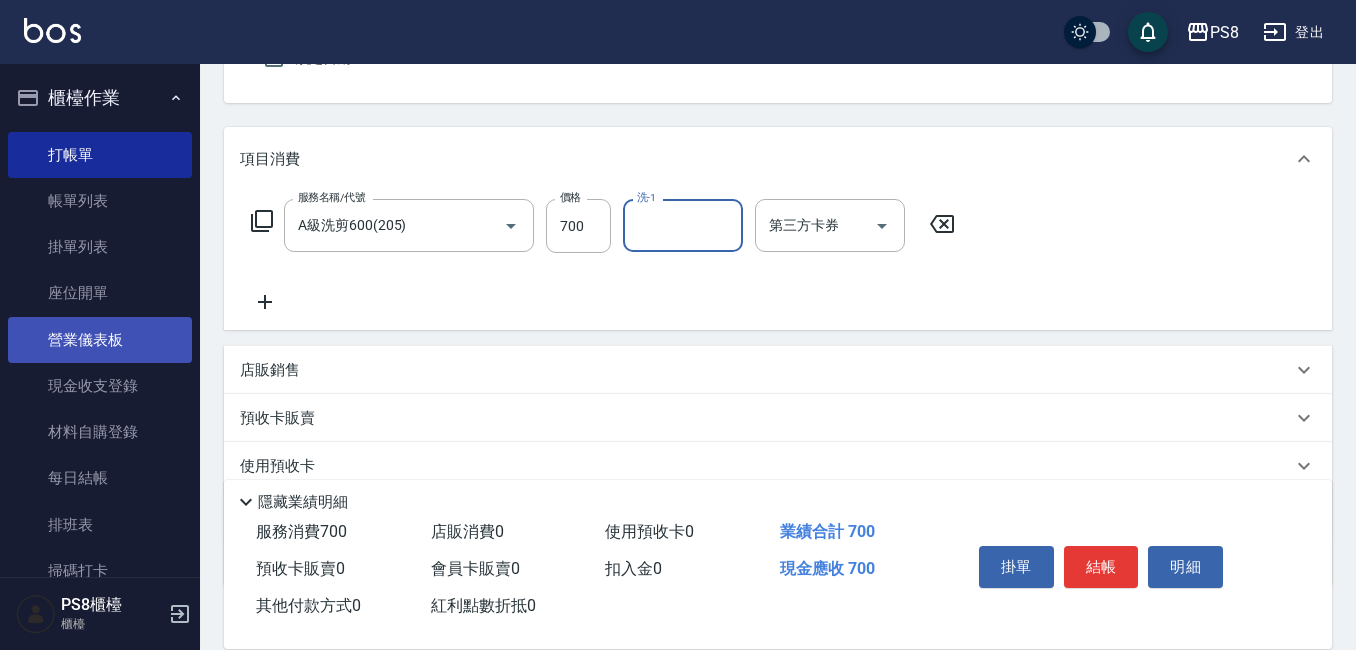 scroll, scrollTop: 200, scrollLeft: 0, axis: vertical 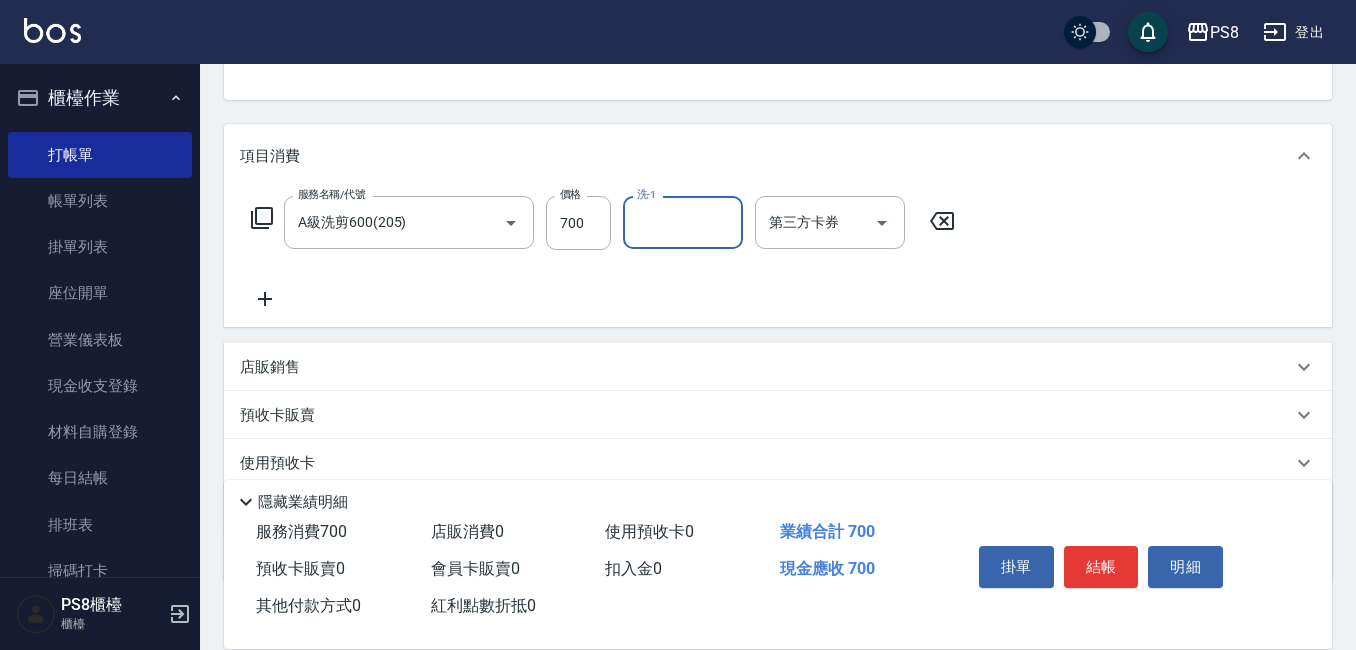 click 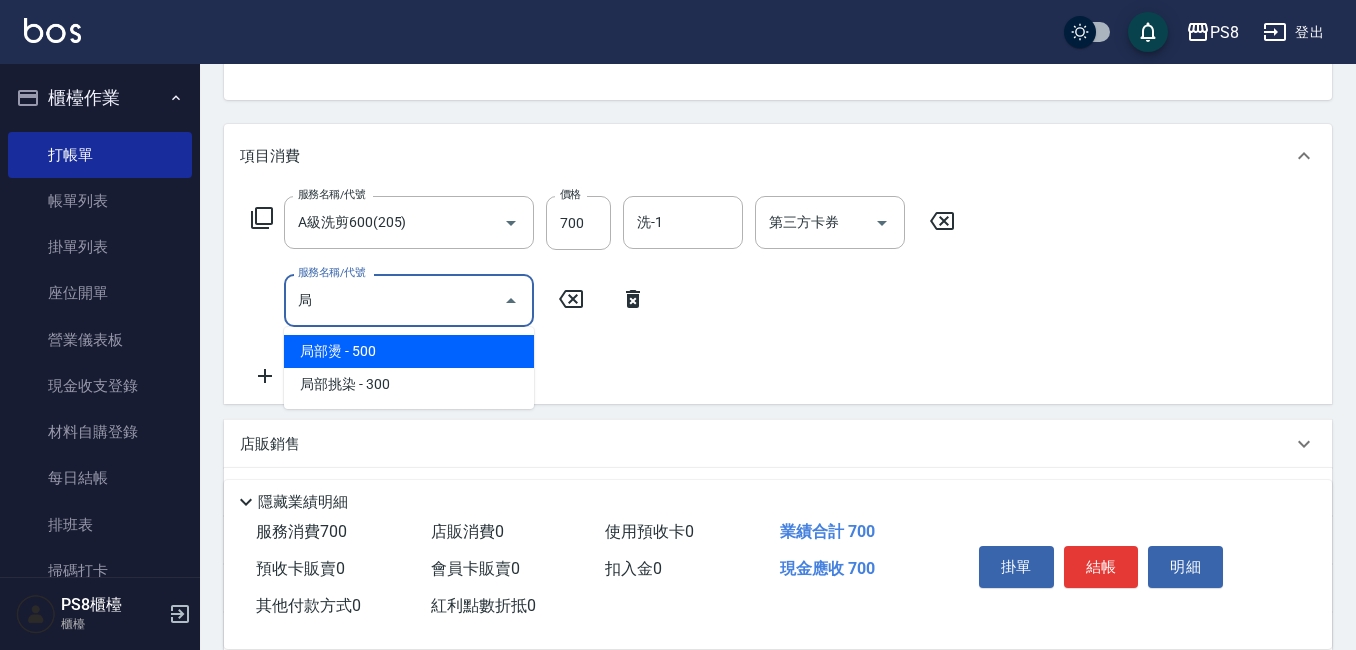 click on "局部燙 - 500" at bounding box center (409, 351) 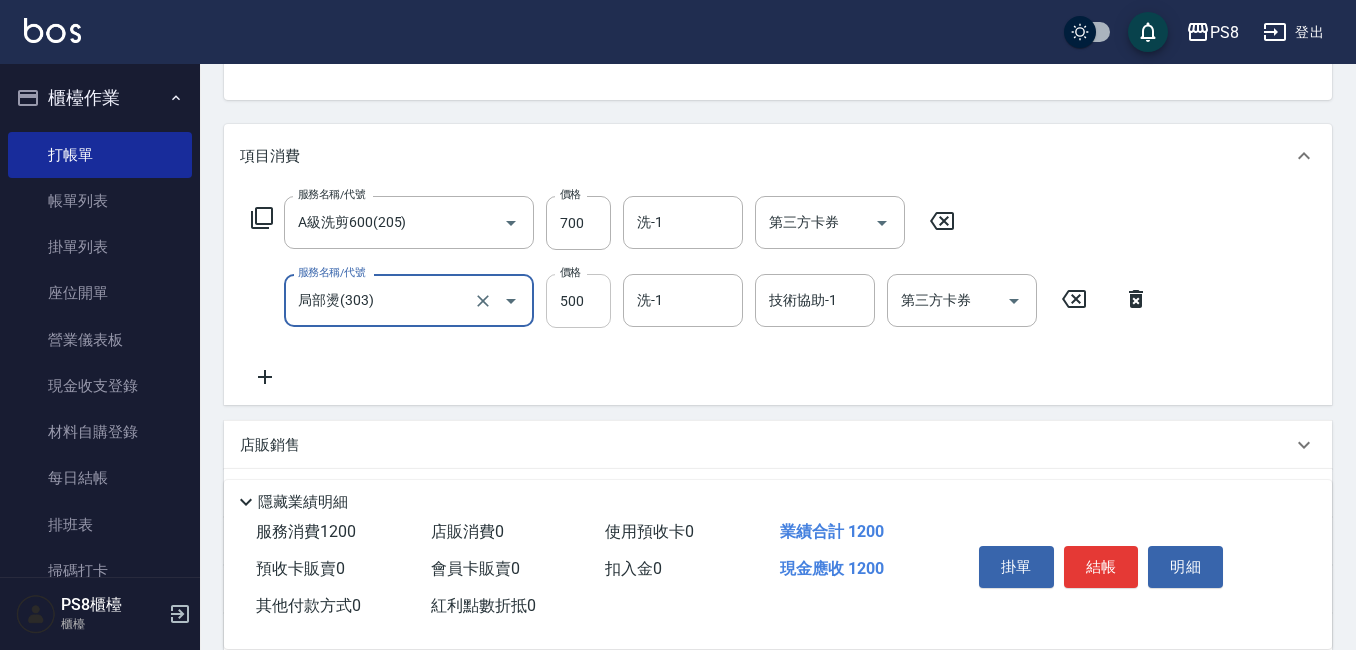 type on "局部燙(303)" 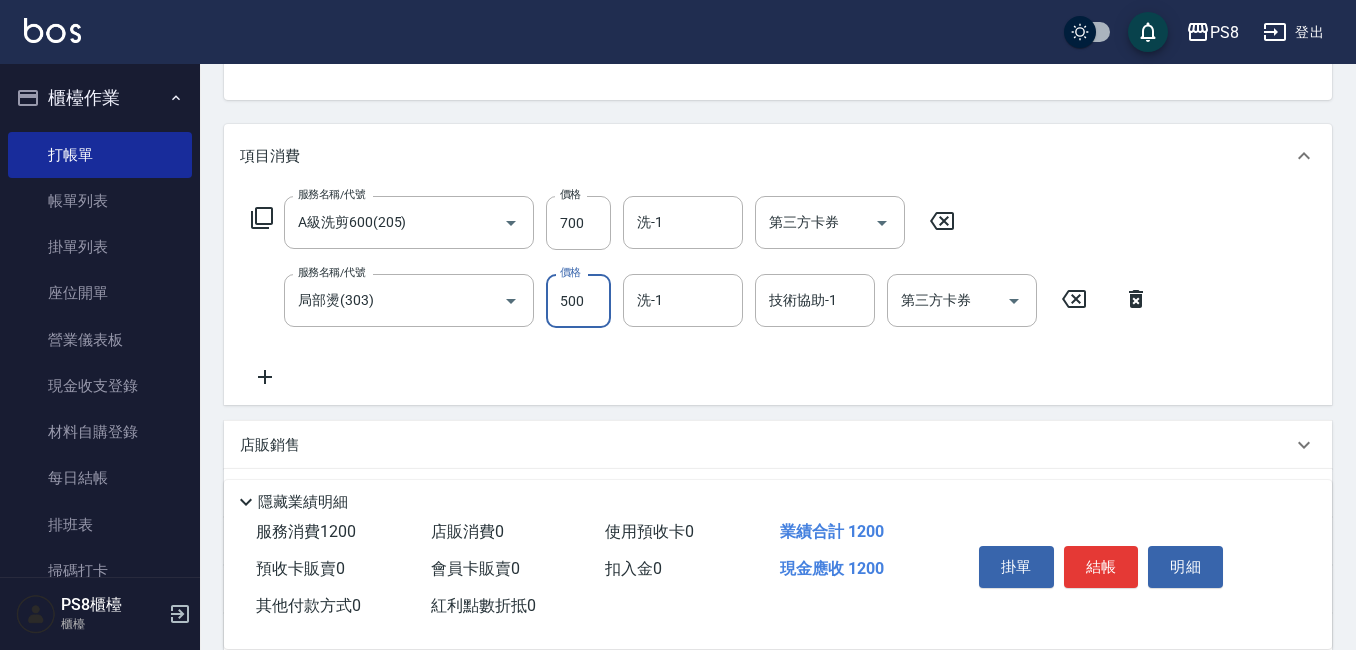 click on "500" at bounding box center [578, 301] 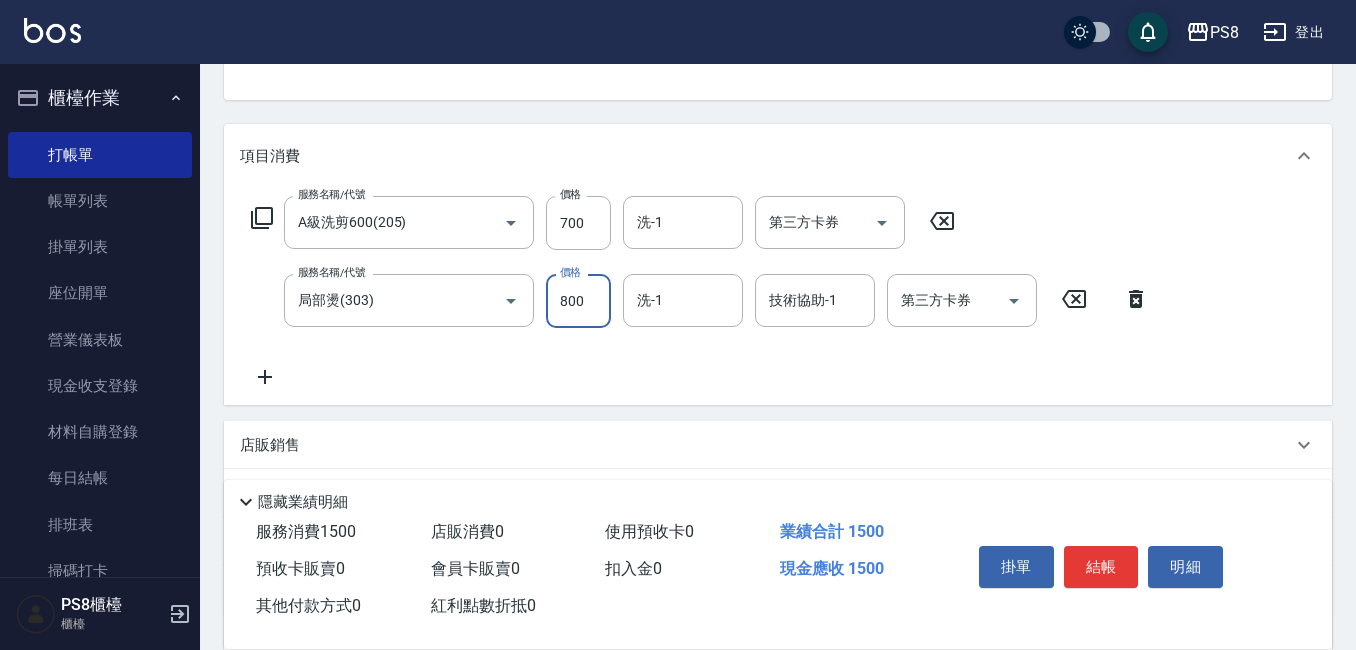 type on "800" 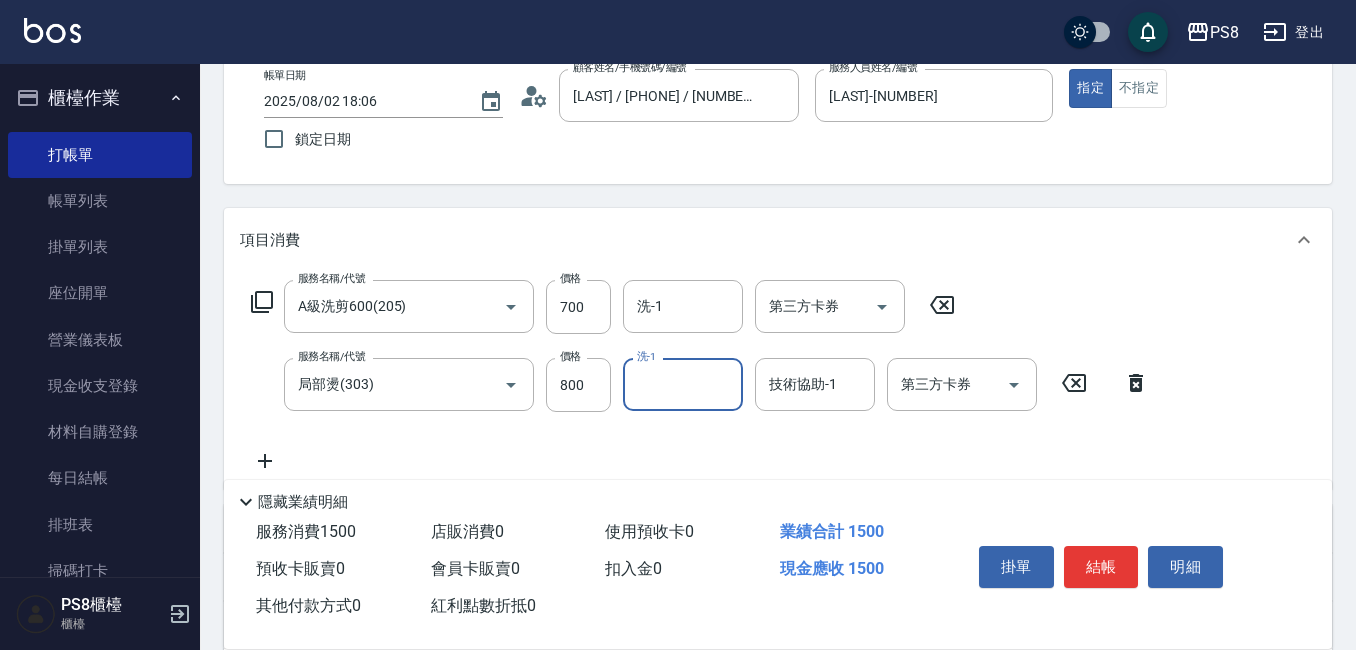 scroll, scrollTop: 300, scrollLeft: 0, axis: vertical 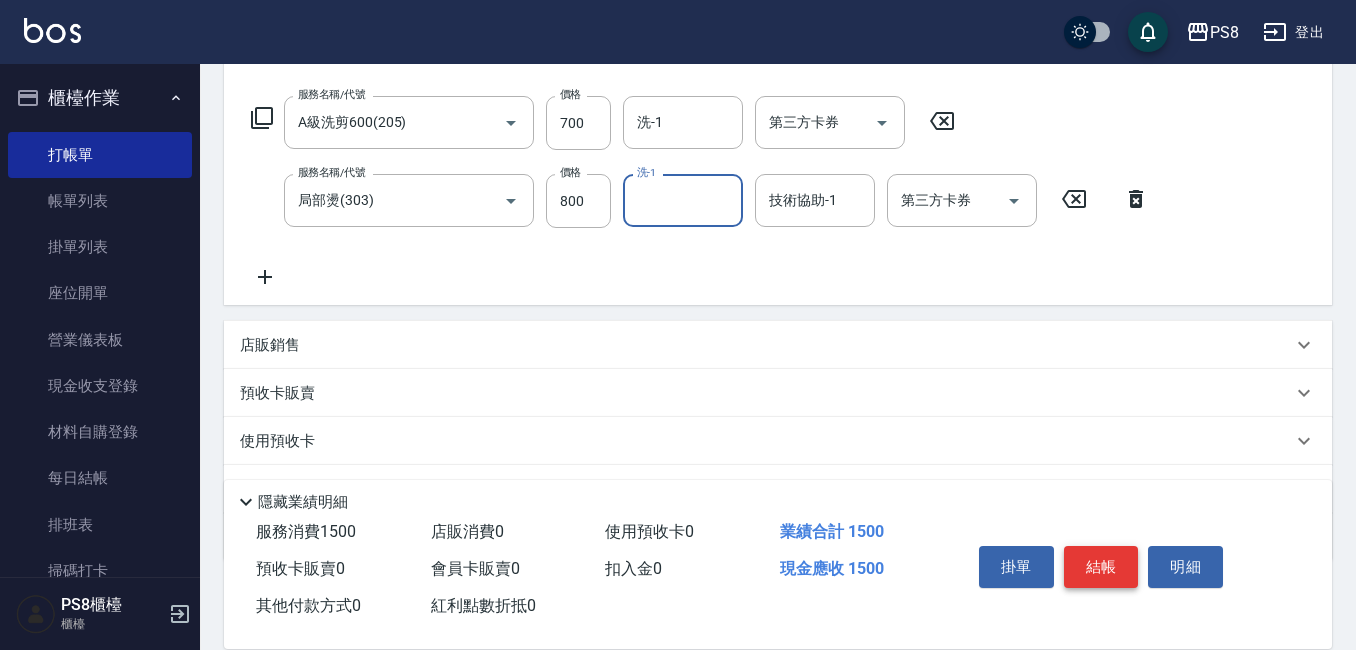 click on "結帳" at bounding box center (1101, 567) 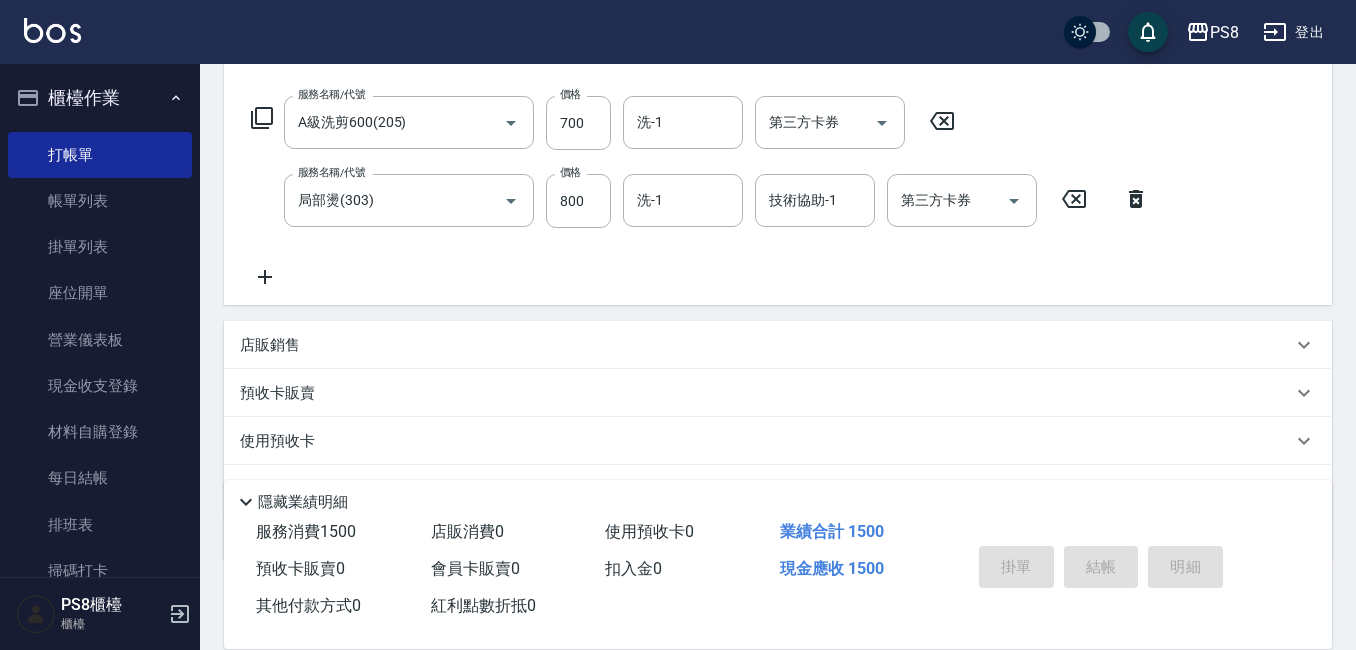 type on "[DATE] [TIME]" 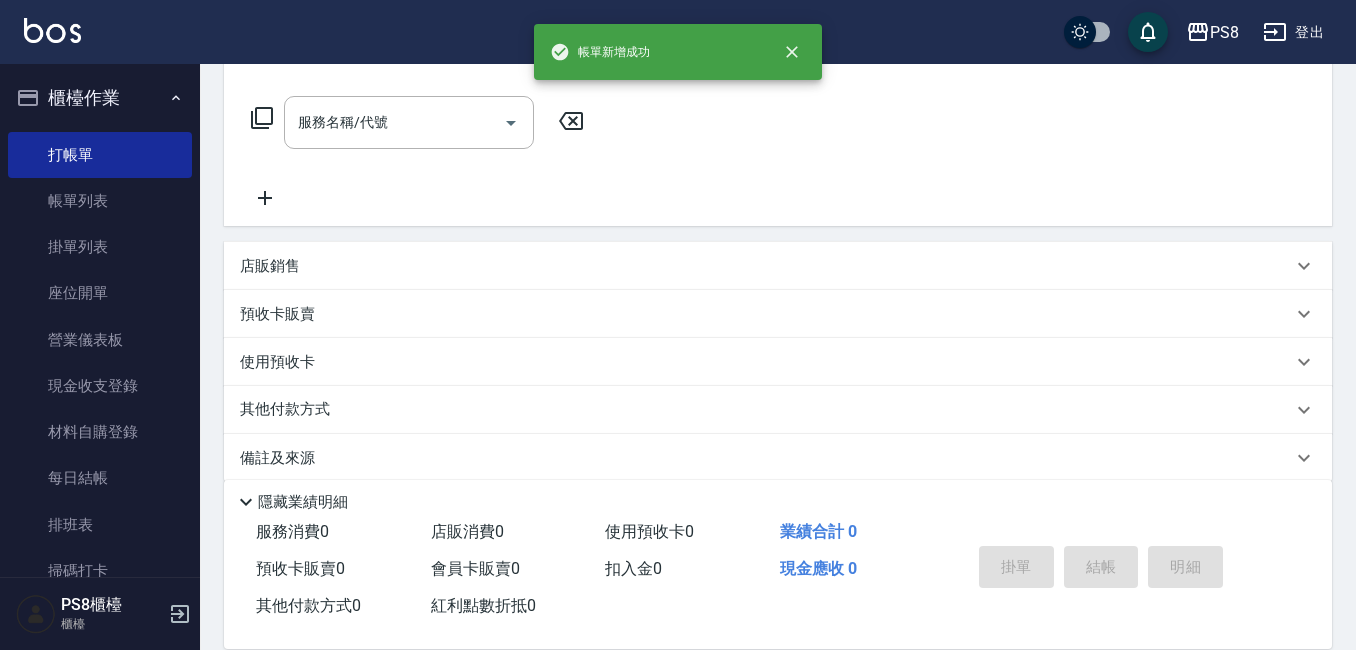 scroll, scrollTop: 0, scrollLeft: 0, axis: both 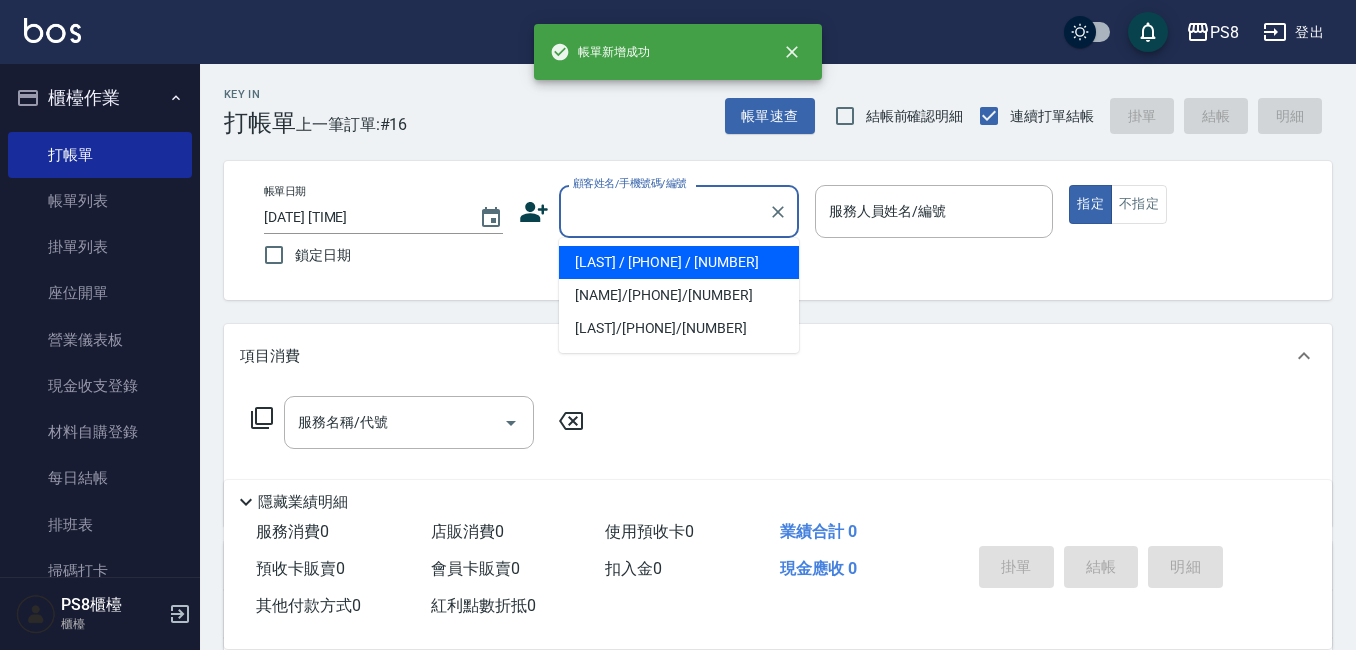 click on "顧客姓名/手機號碼/編號" at bounding box center [664, 211] 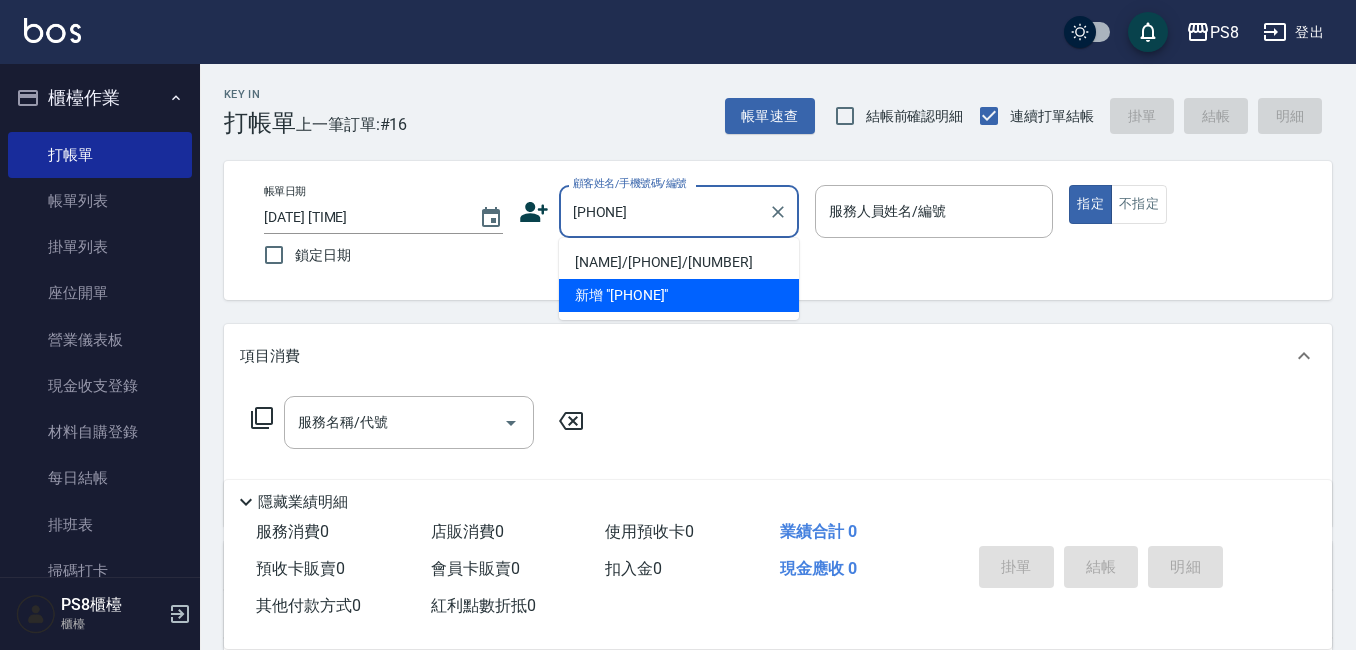 click on "[NAME]/[PHONE]/[NUMBER]" at bounding box center [679, 262] 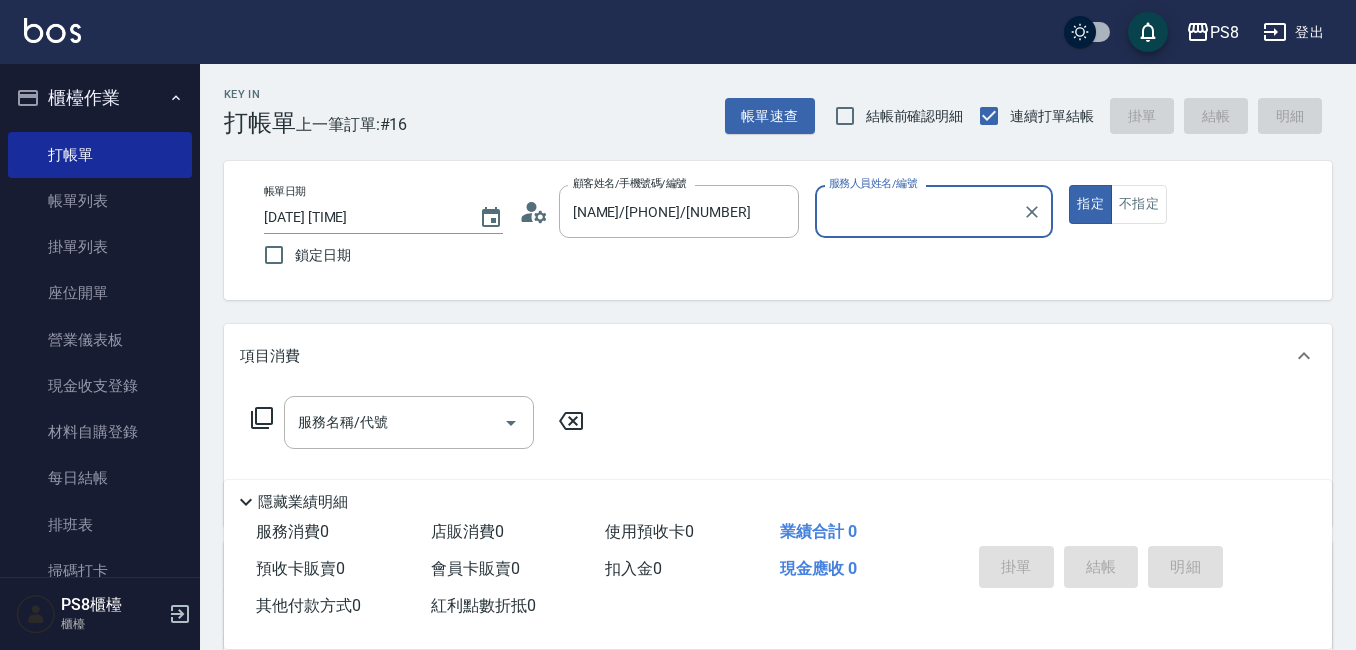 type on "[LAST]-[NUMBER]" 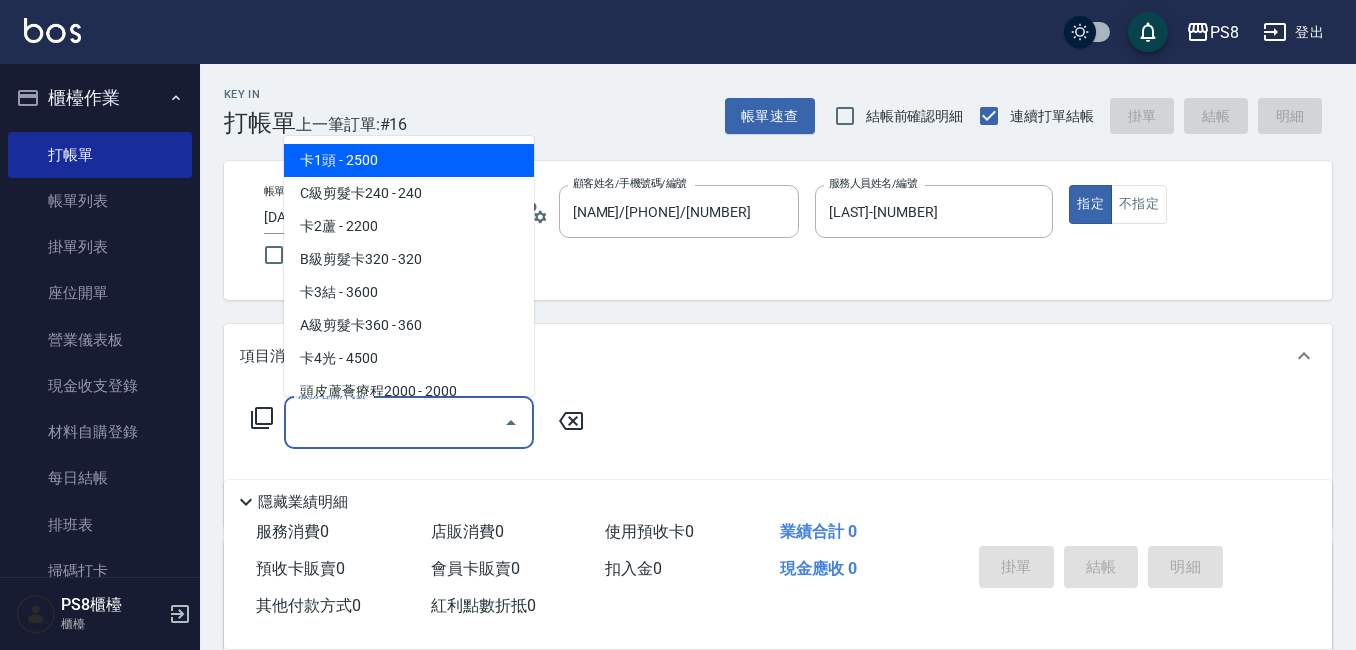 click on "服務名稱/代號" at bounding box center [394, 422] 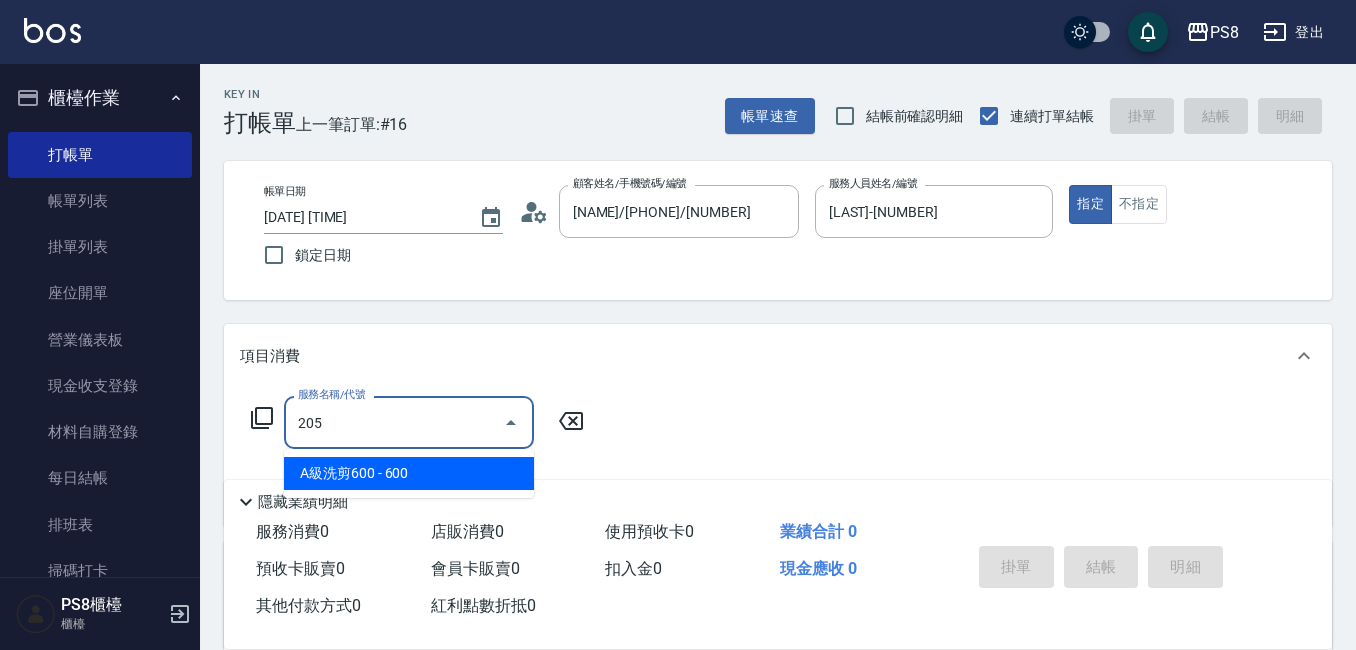 click on "A級洗剪600 - 600" at bounding box center (409, 473) 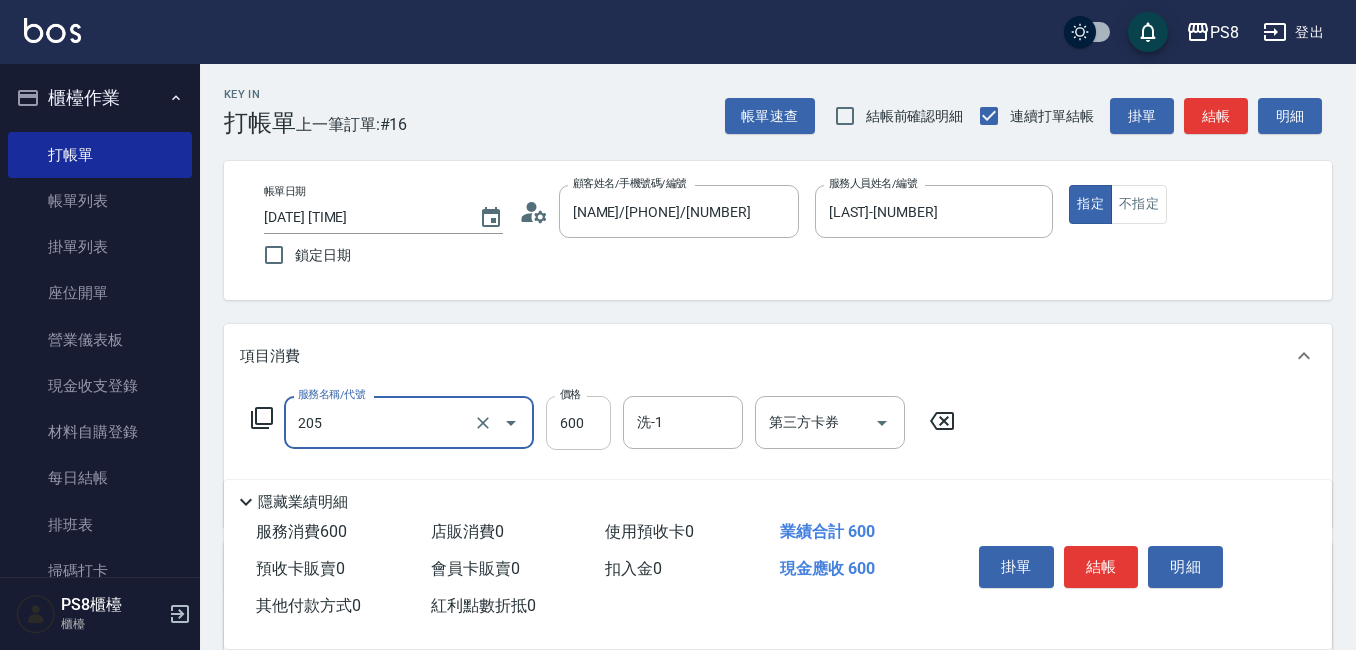 type on "A級洗剪600(205)" 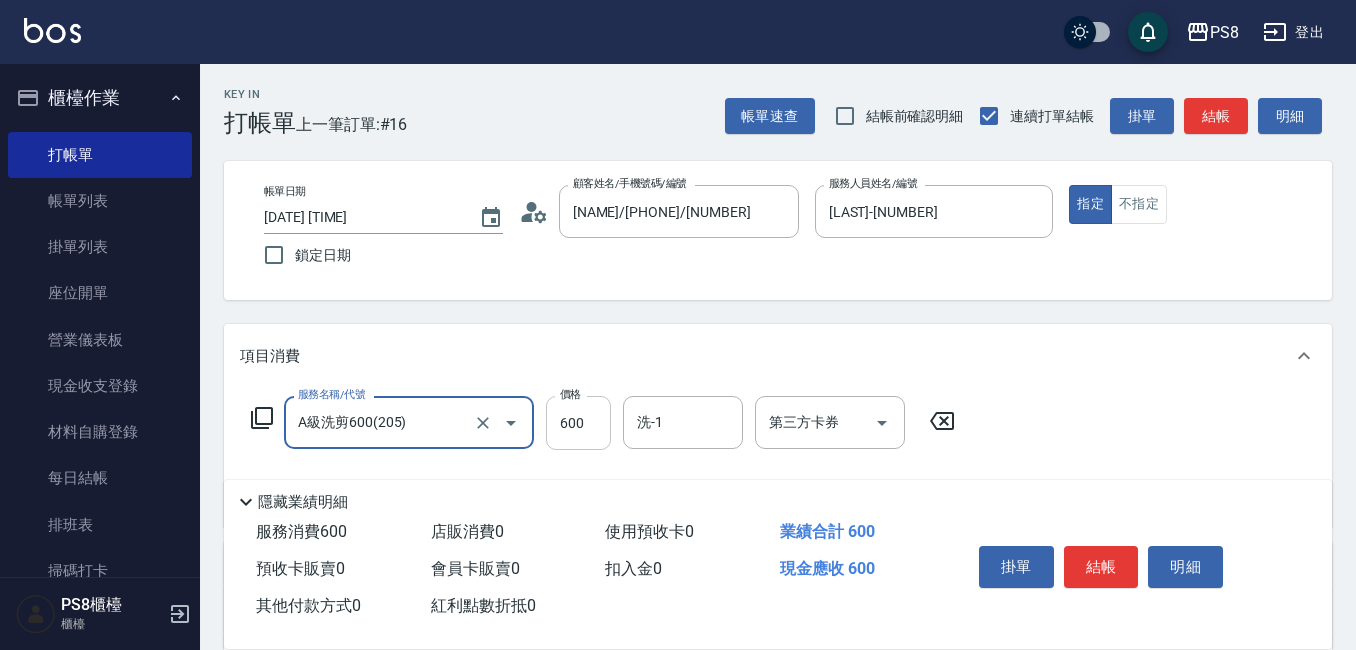 click on "600" at bounding box center [578, 423] 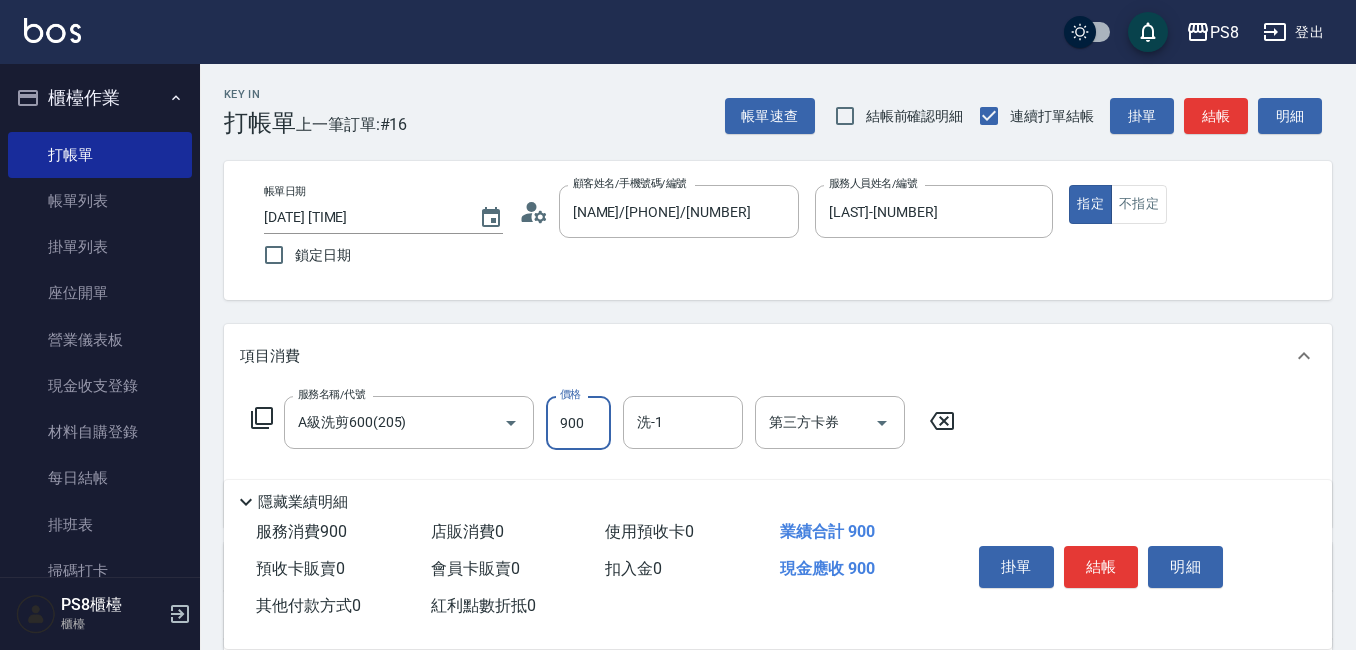 type on "900" 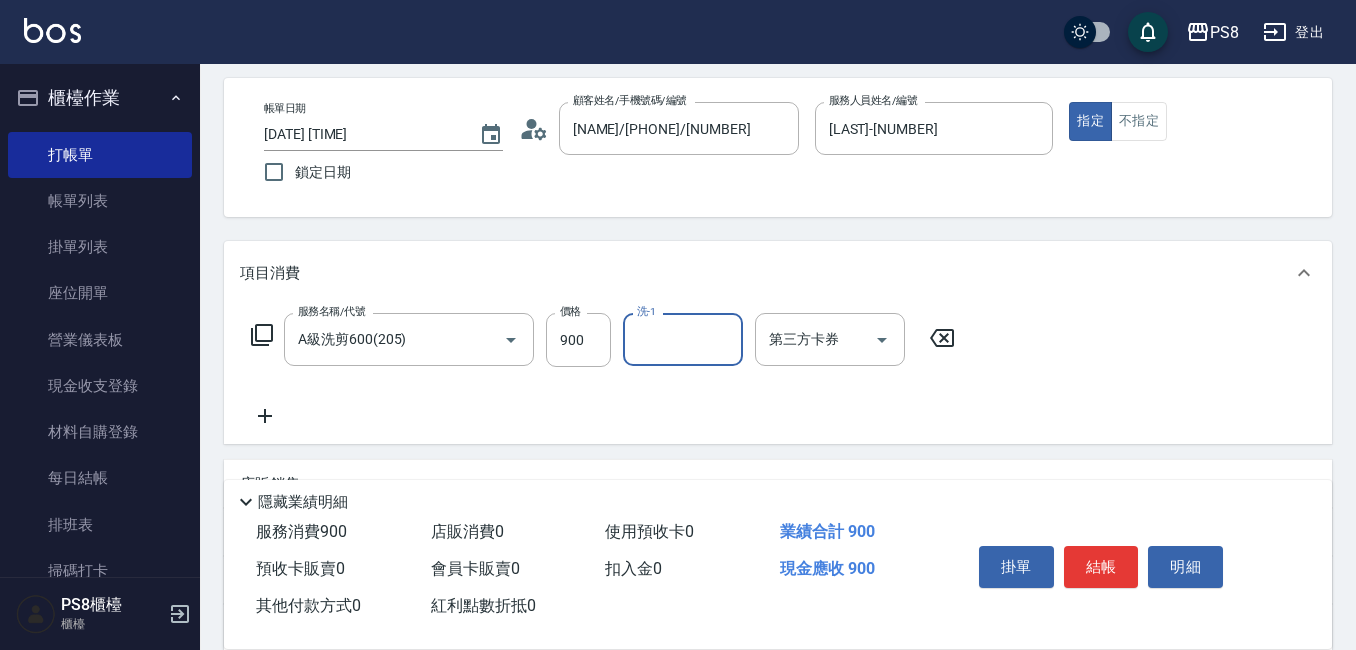 scroll, scrollTop: 200, scrollLeft: 0, axis: vertical 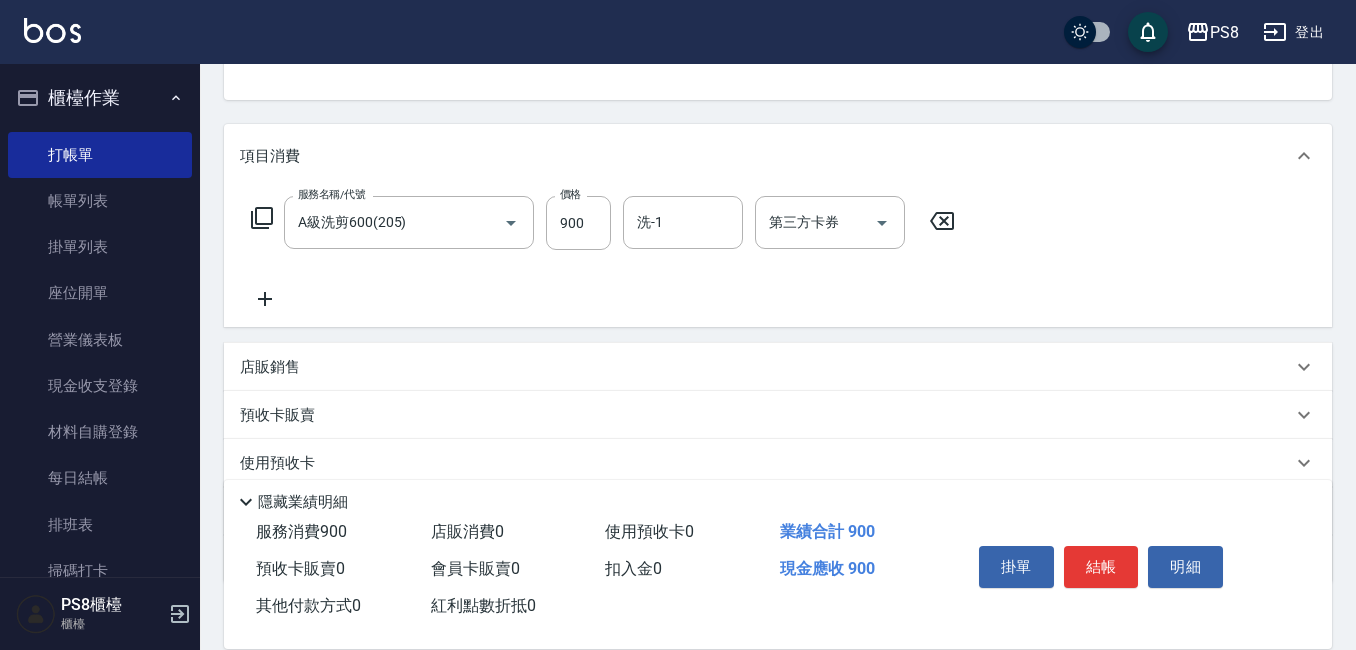 click 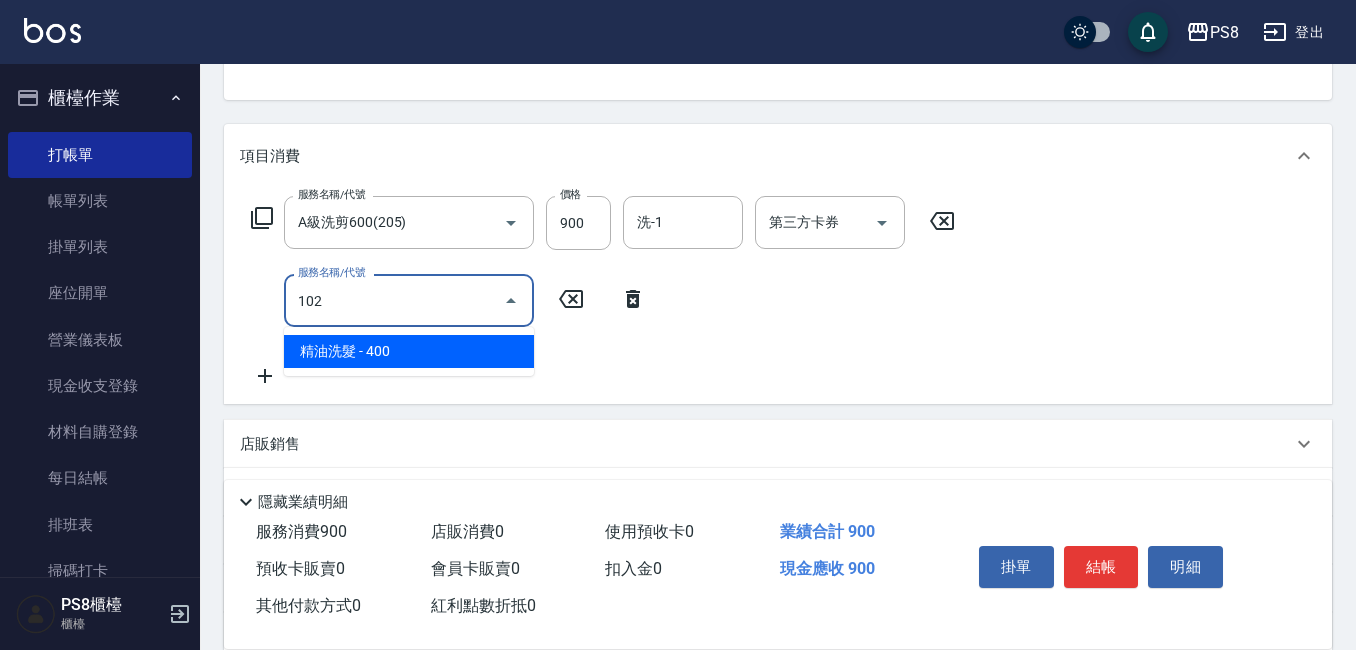click on "精油洗髮 - 400" at bounding box center [409, 351] 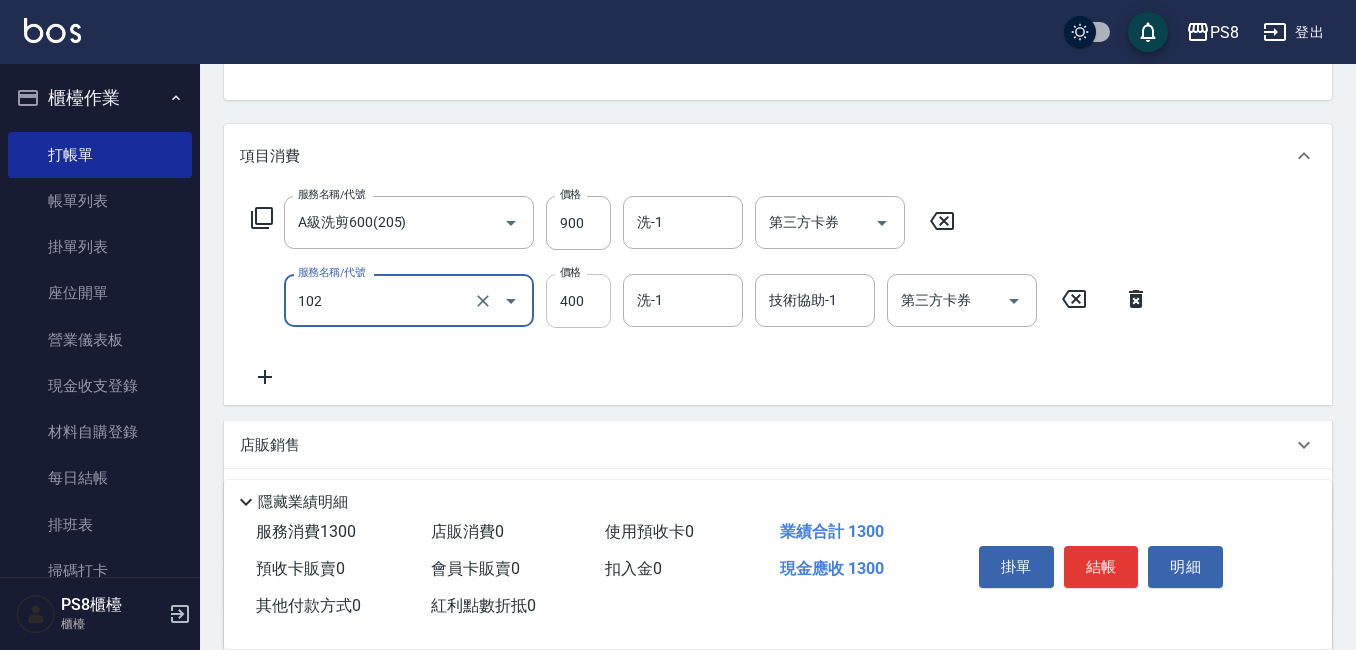 type on "精油洗髮(102)" 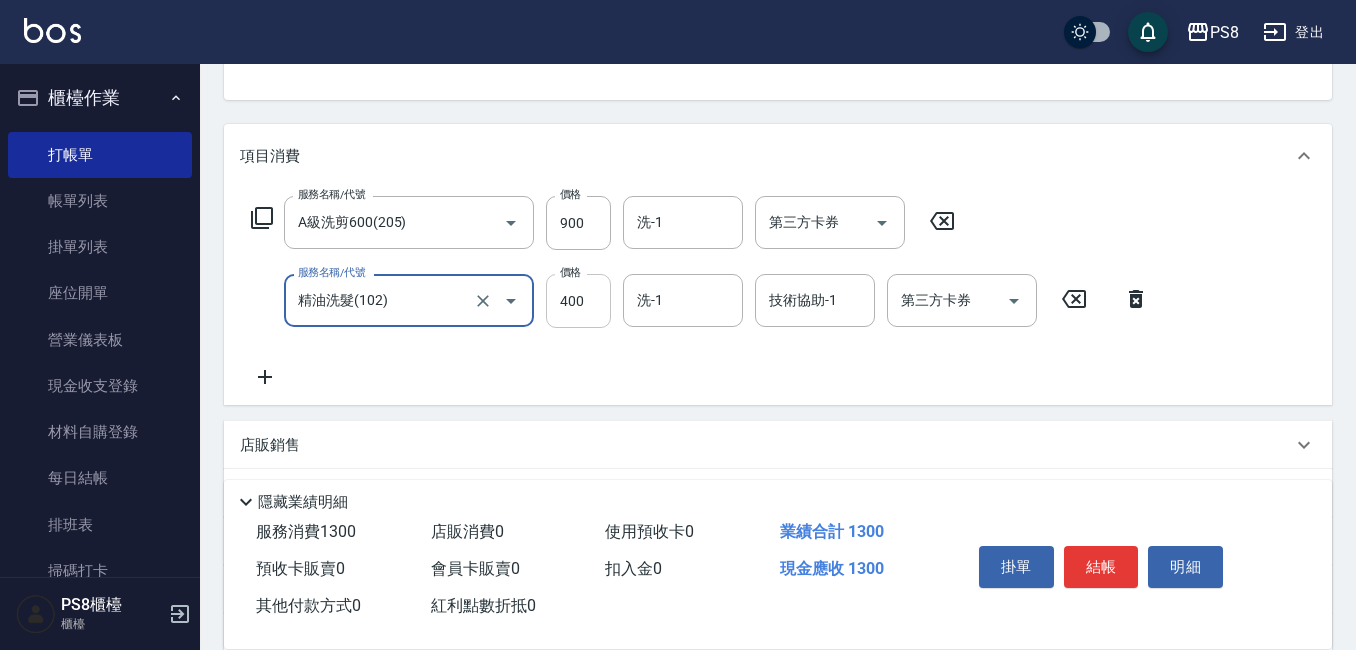 click on "400" at bounding box center (578, 301) 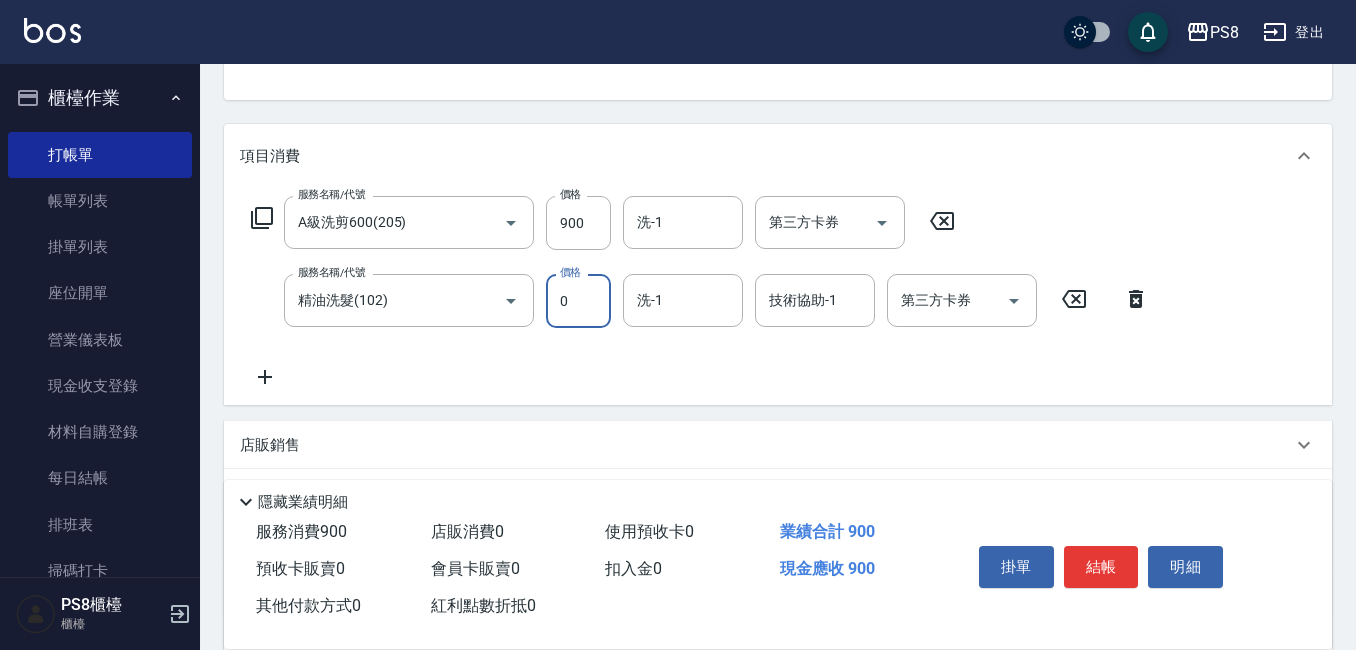 type on "0" 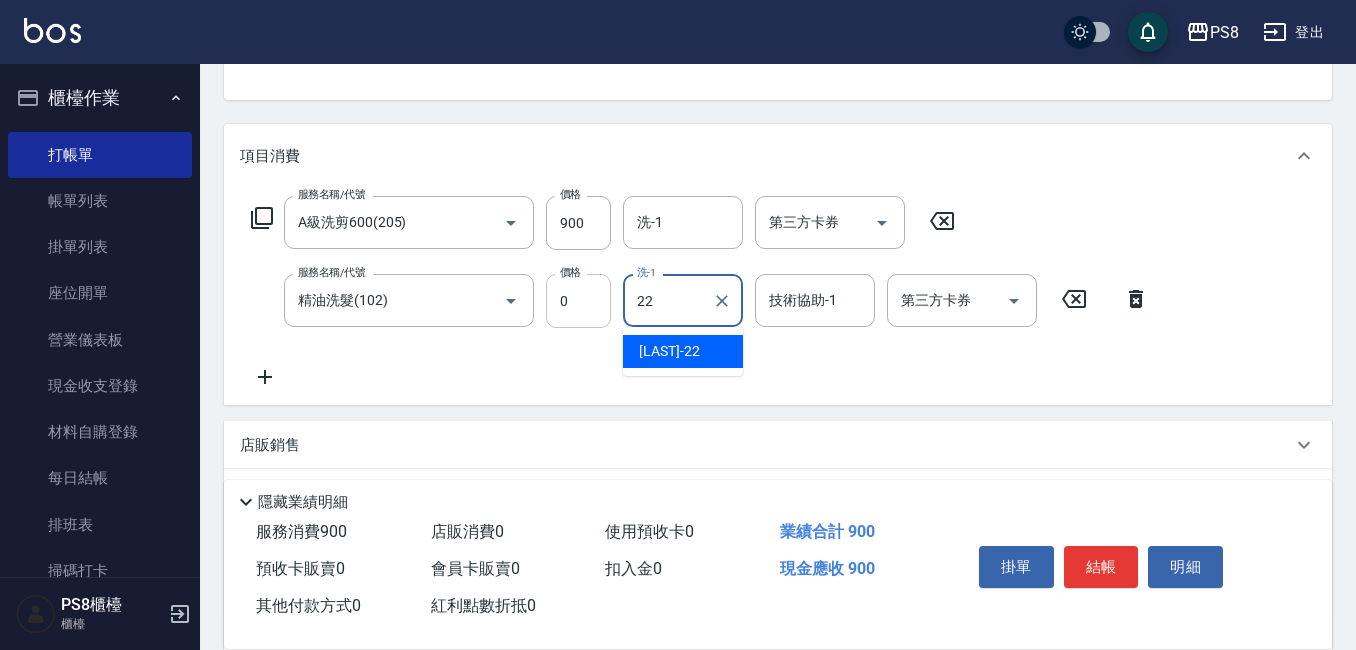 type on "[NAME]-22" 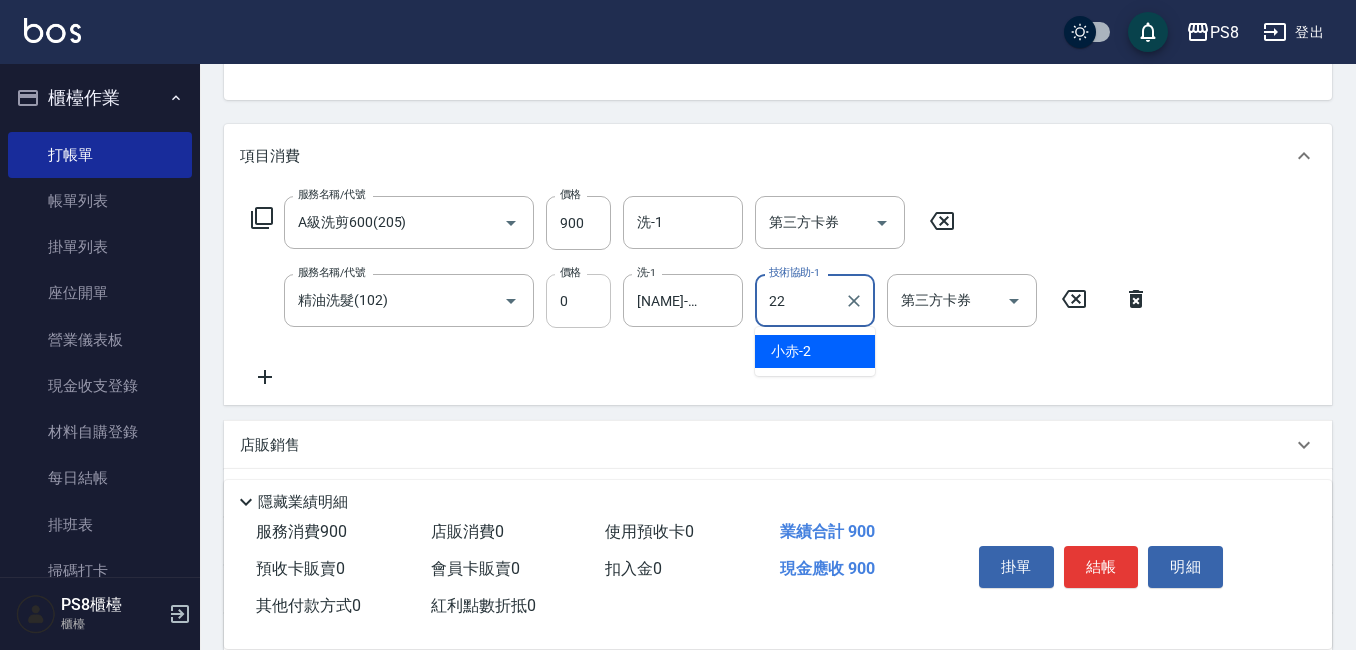 type on "[NAME]-22" 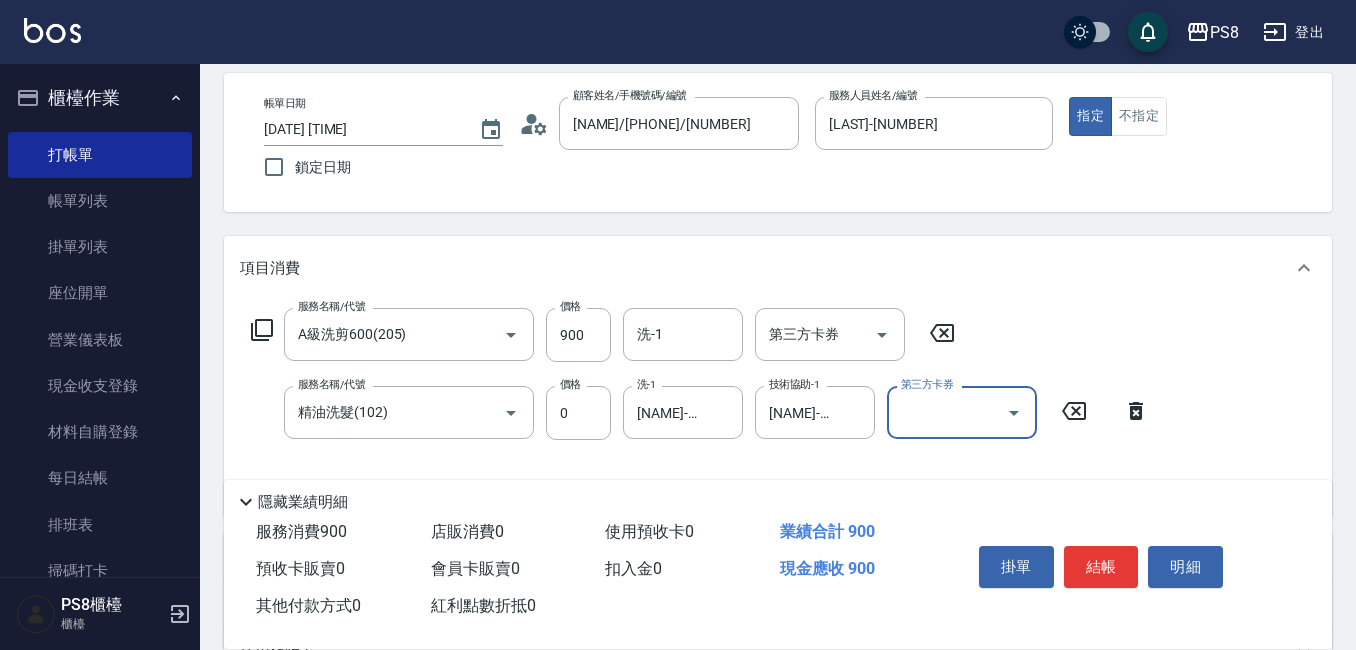scroll, scrollTop: 200, scrollLeft: 0, axis: vertical 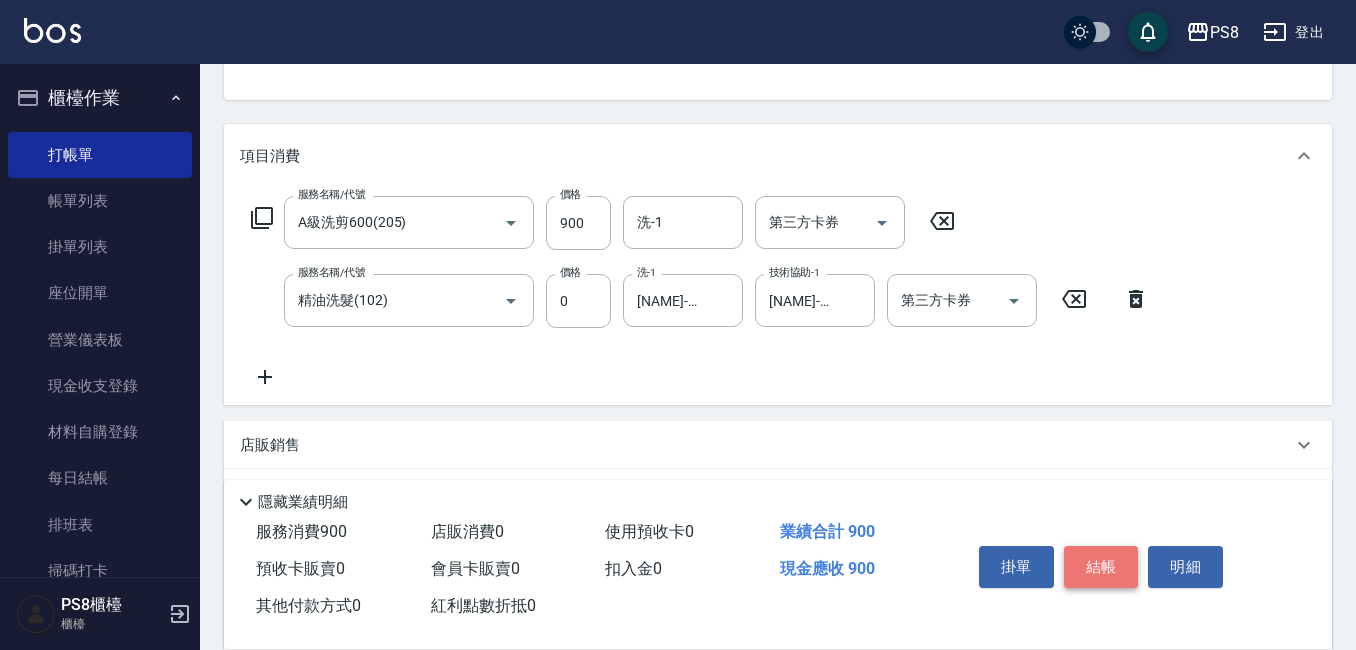 click on "結帳" at bounding box center [1101, 567] 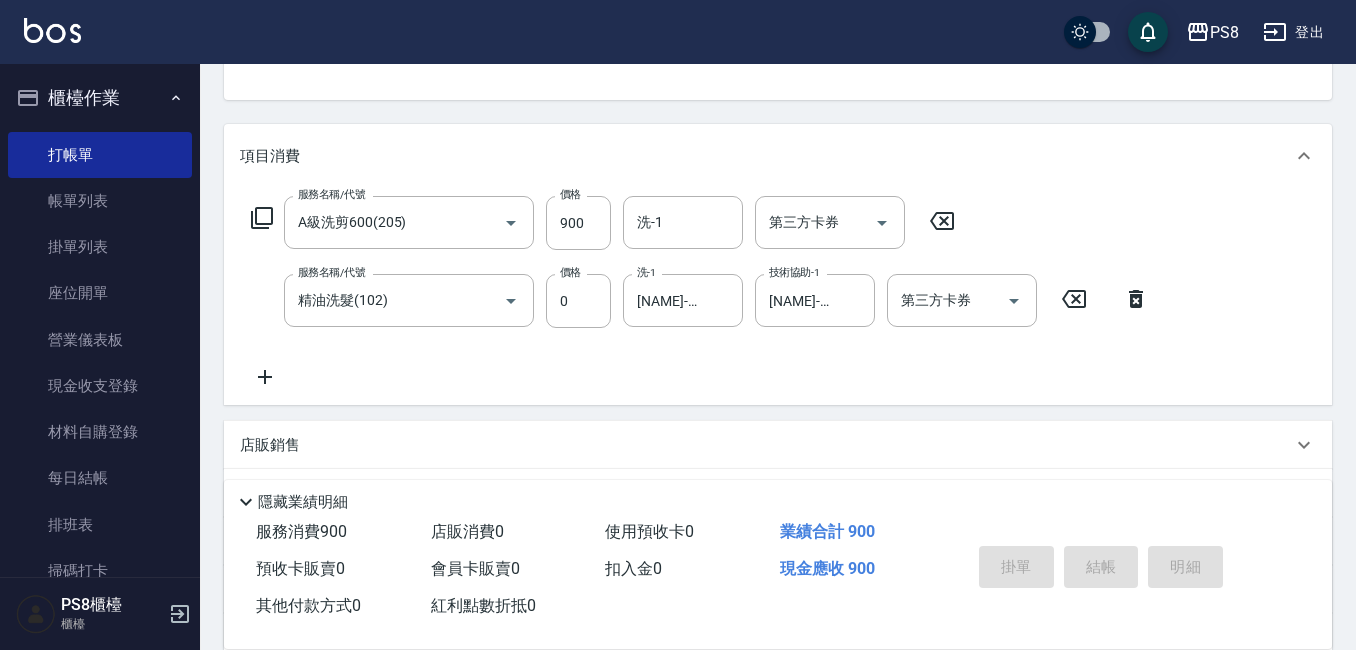 type 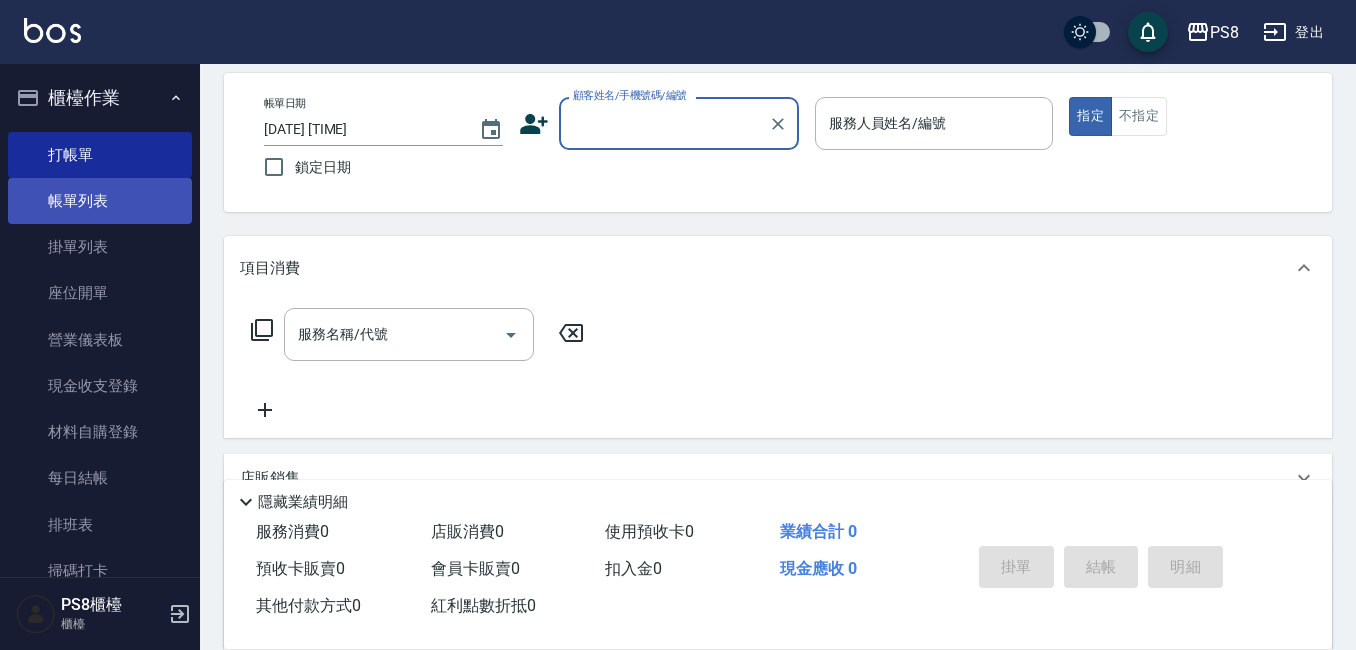 scroll, scrollTop: 0, scrollLeft: 0, axis: both 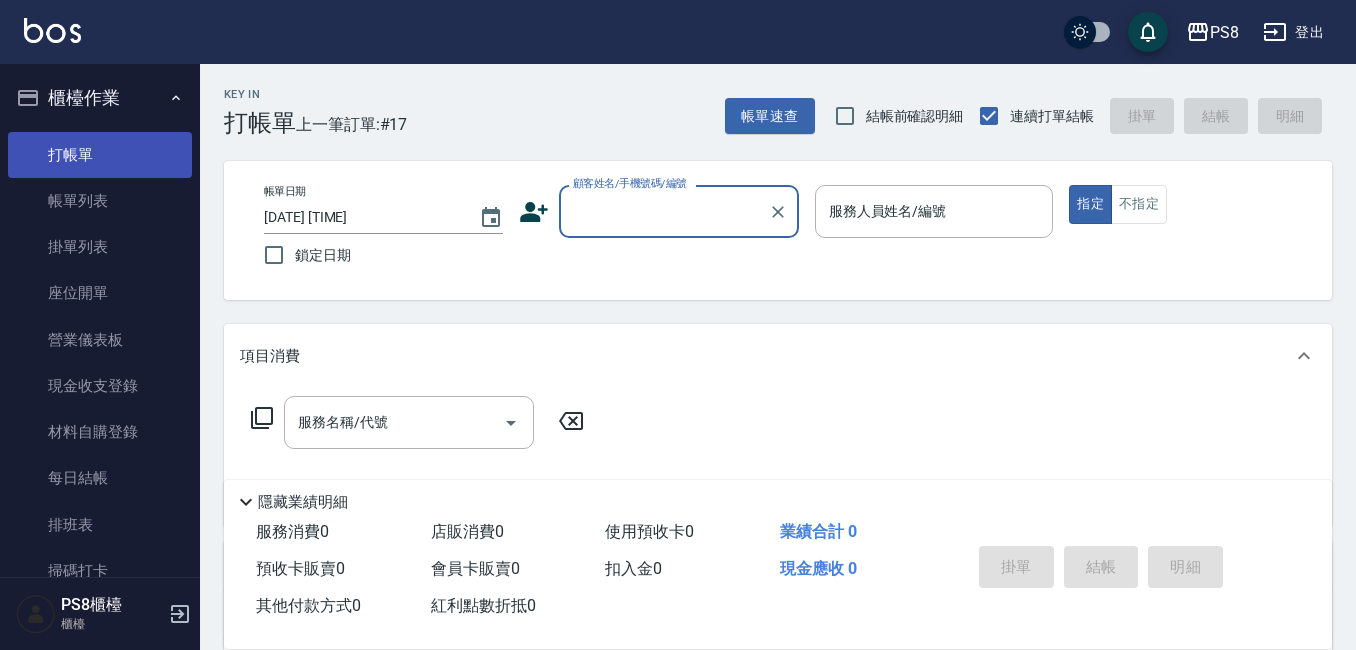 click on "打帳單" at bounding box center (100, 155) 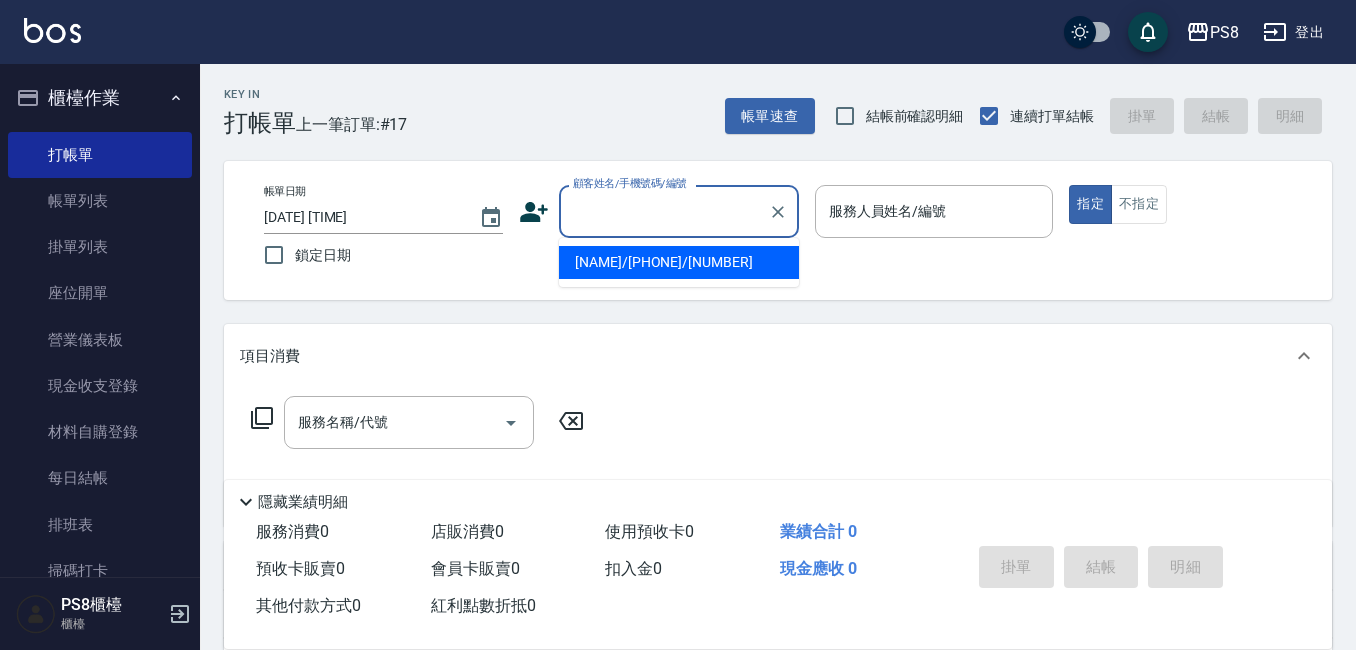 click on "顧客姓名/手機號碼/編號" at bounding box center [664, 211] 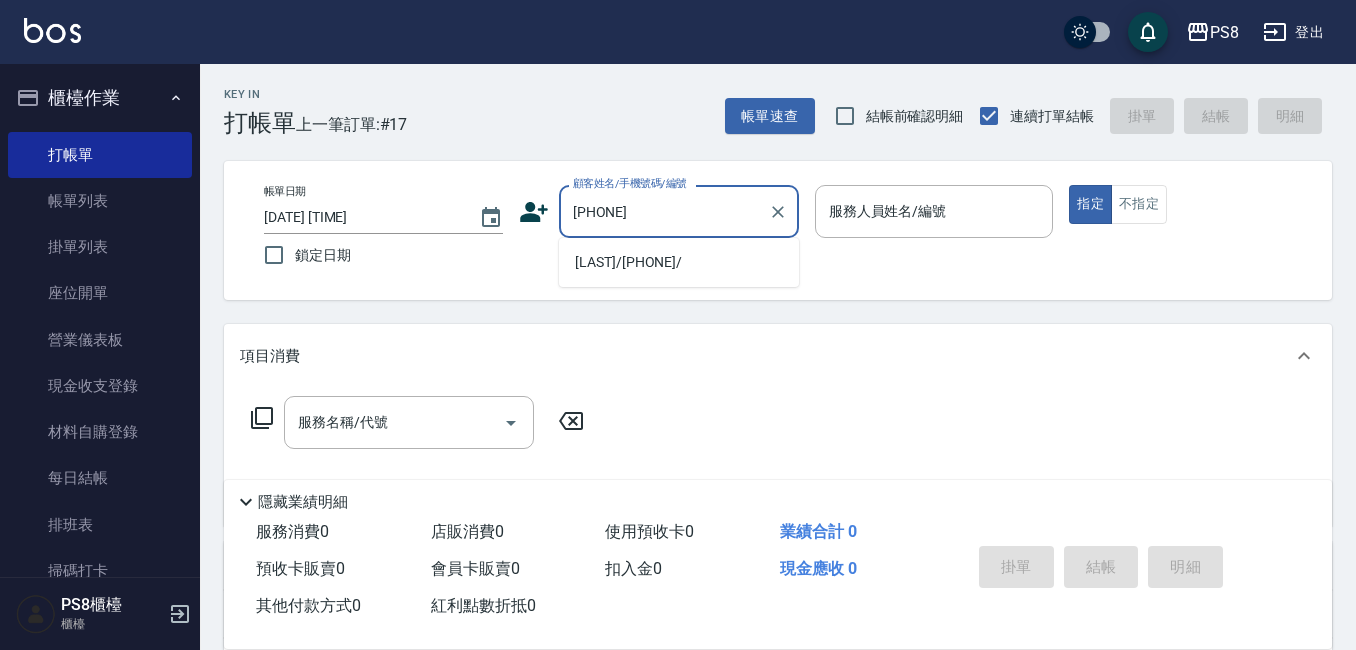 click on "[LAST]/[PHONE]/" at bounding box center (679, 262) 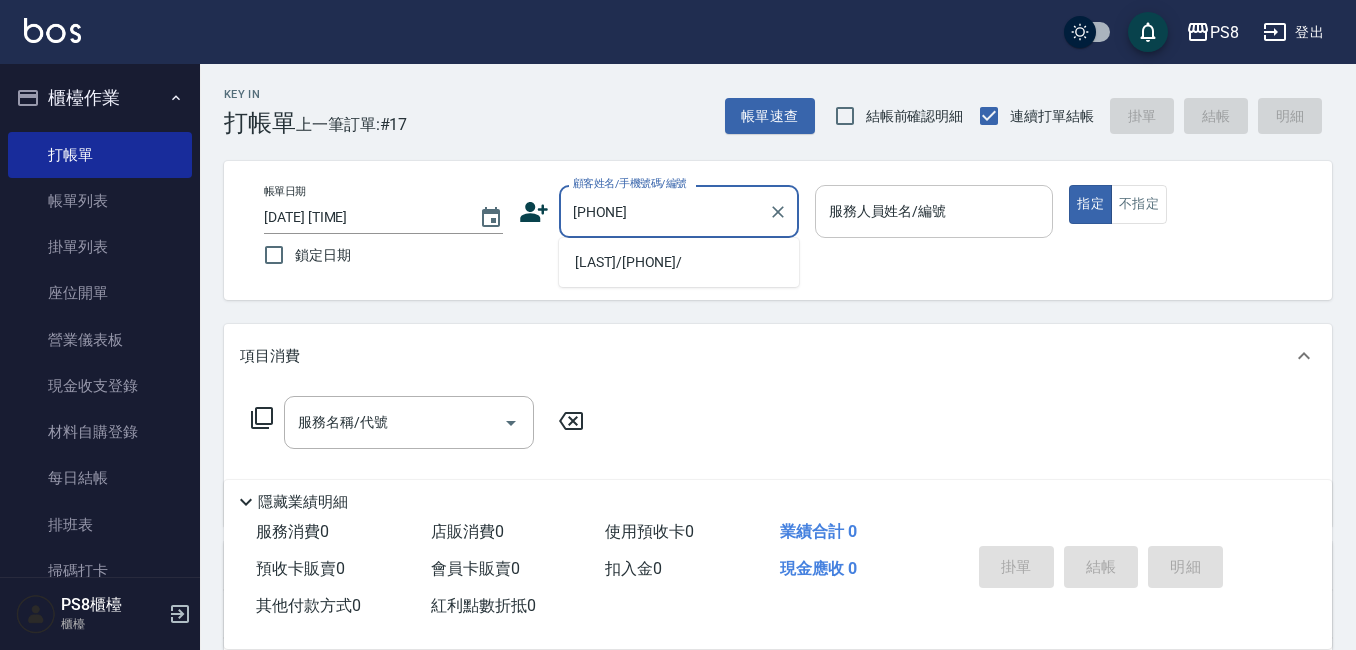 type on "[LAST]/[PHONE]/" 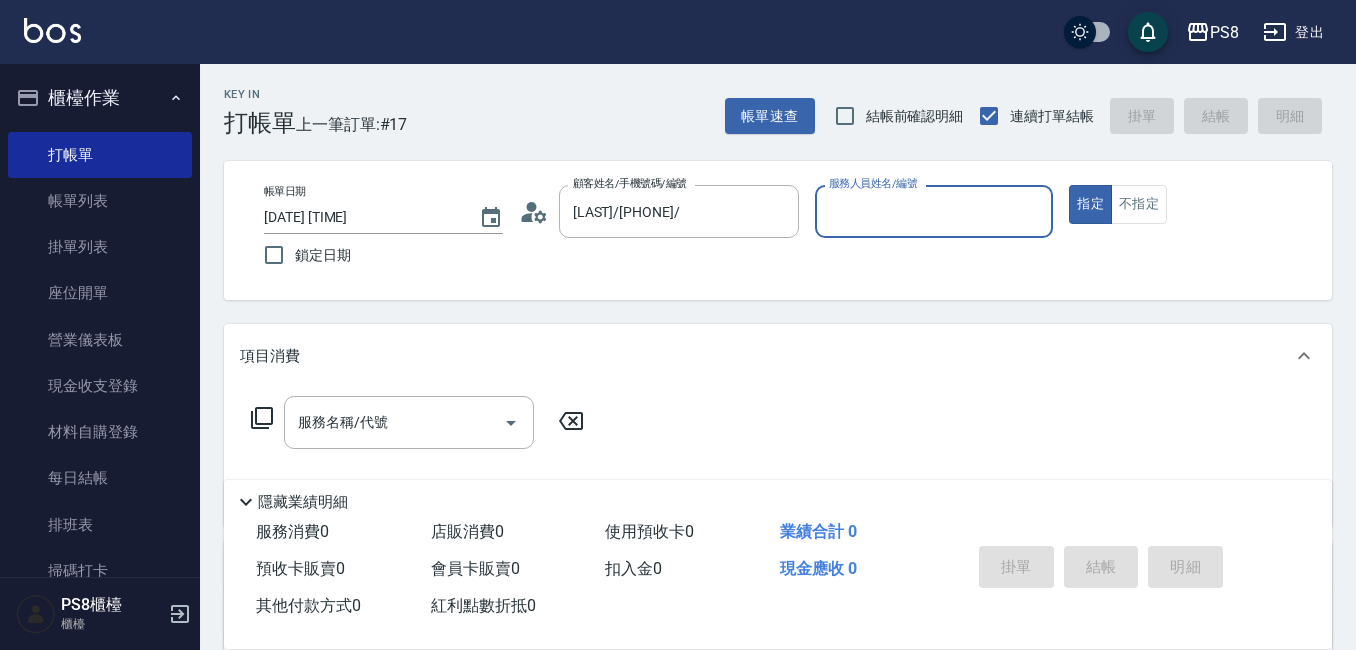 type on "[LAST]-[NUMBER]" 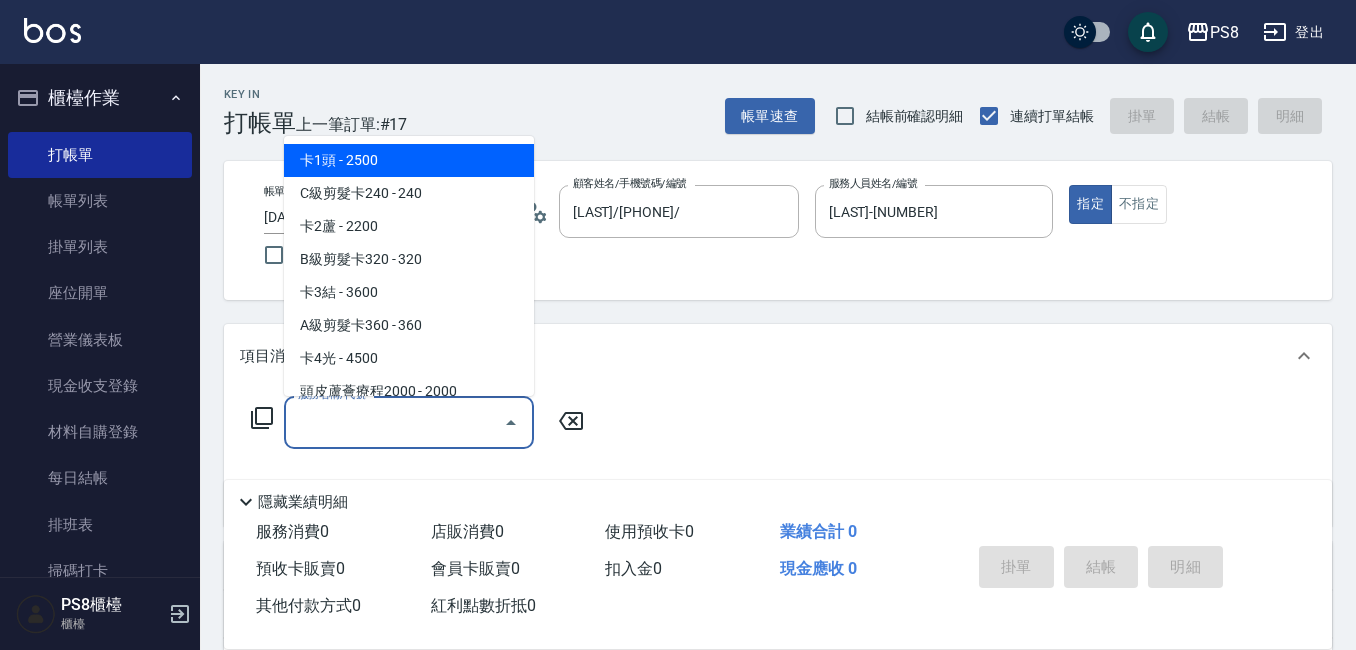 click on "服務名稱/代號" at bounding box center [394, 422] 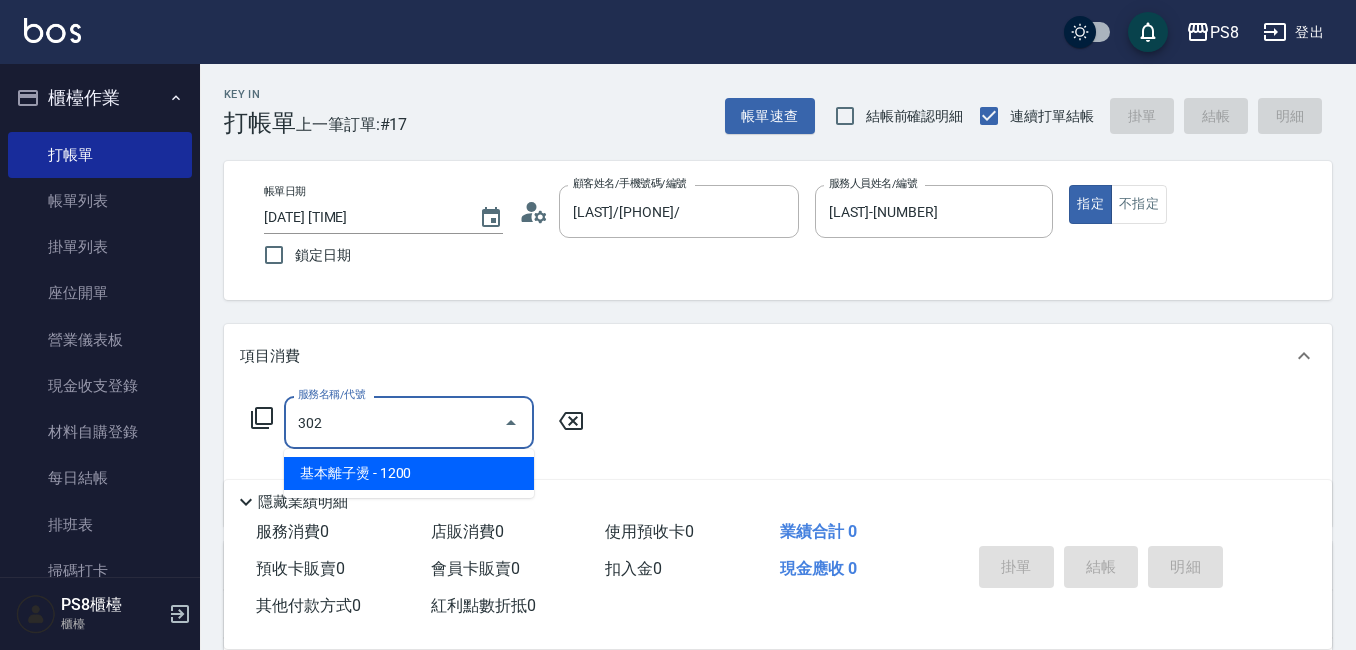 click on "基本離子燙 - 1200" at bounding box center (409, 473) 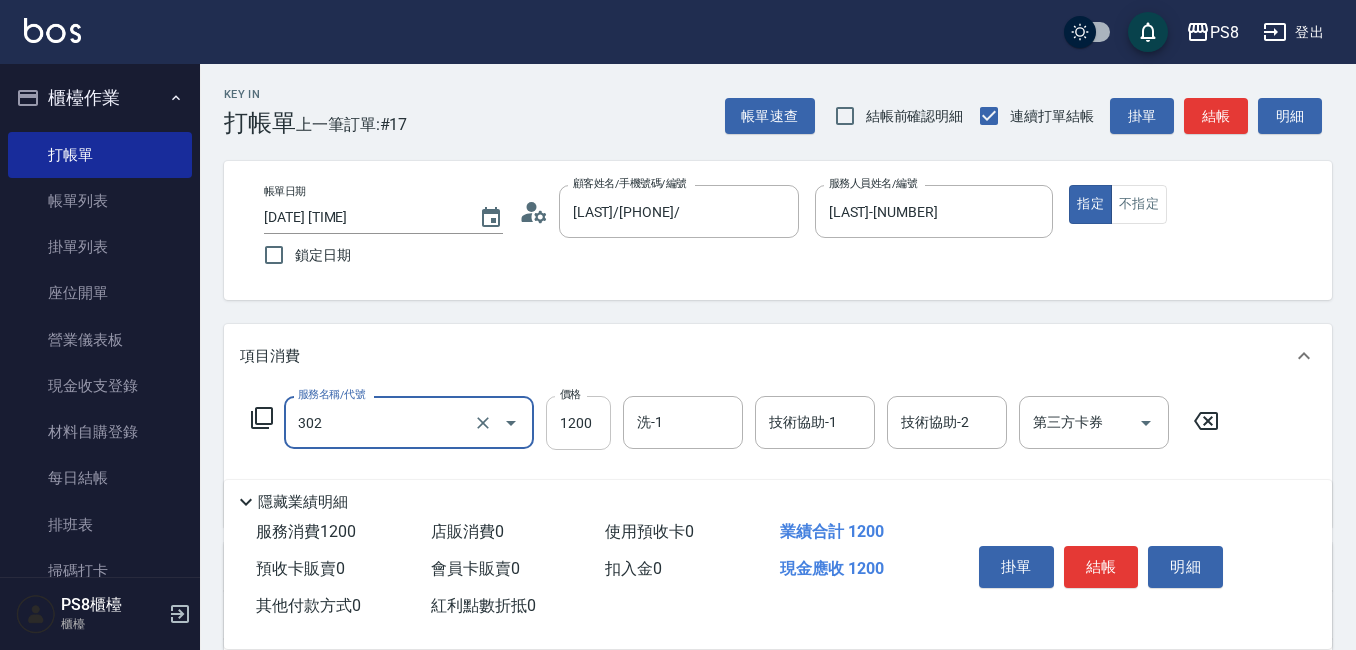 type on "基本離子燙(302)" 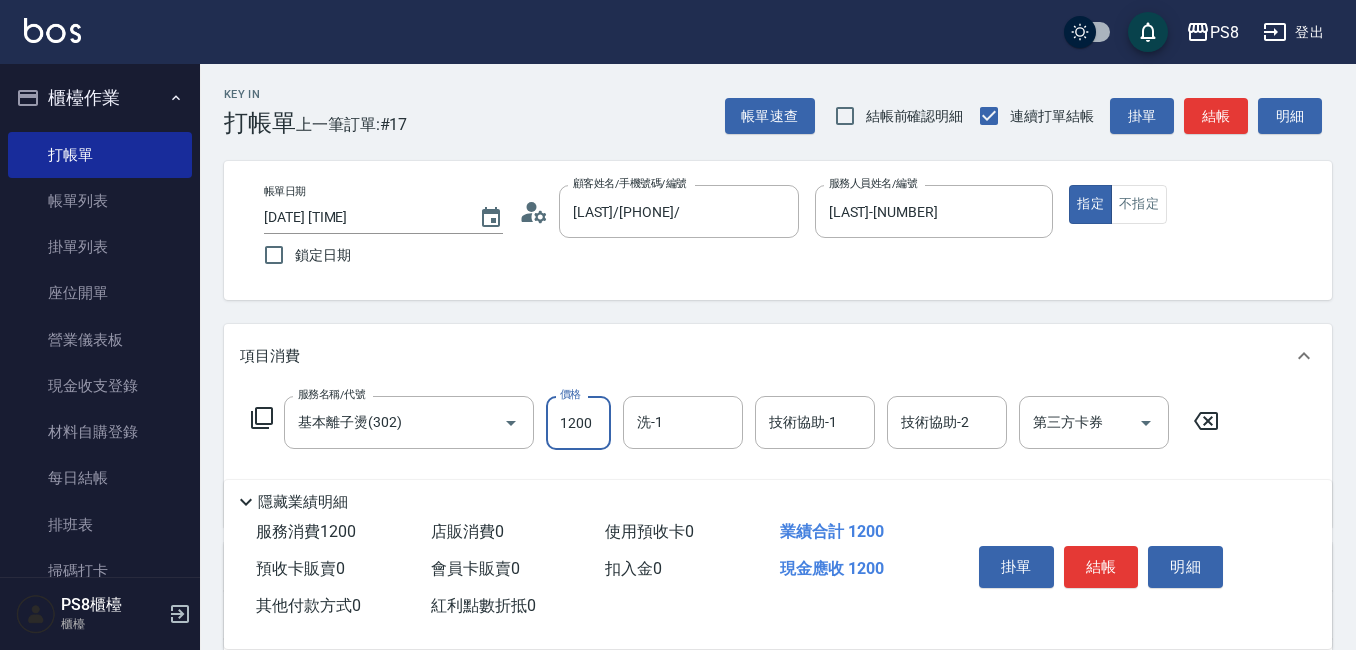 click on "1200" at bounding box center [578, 423] 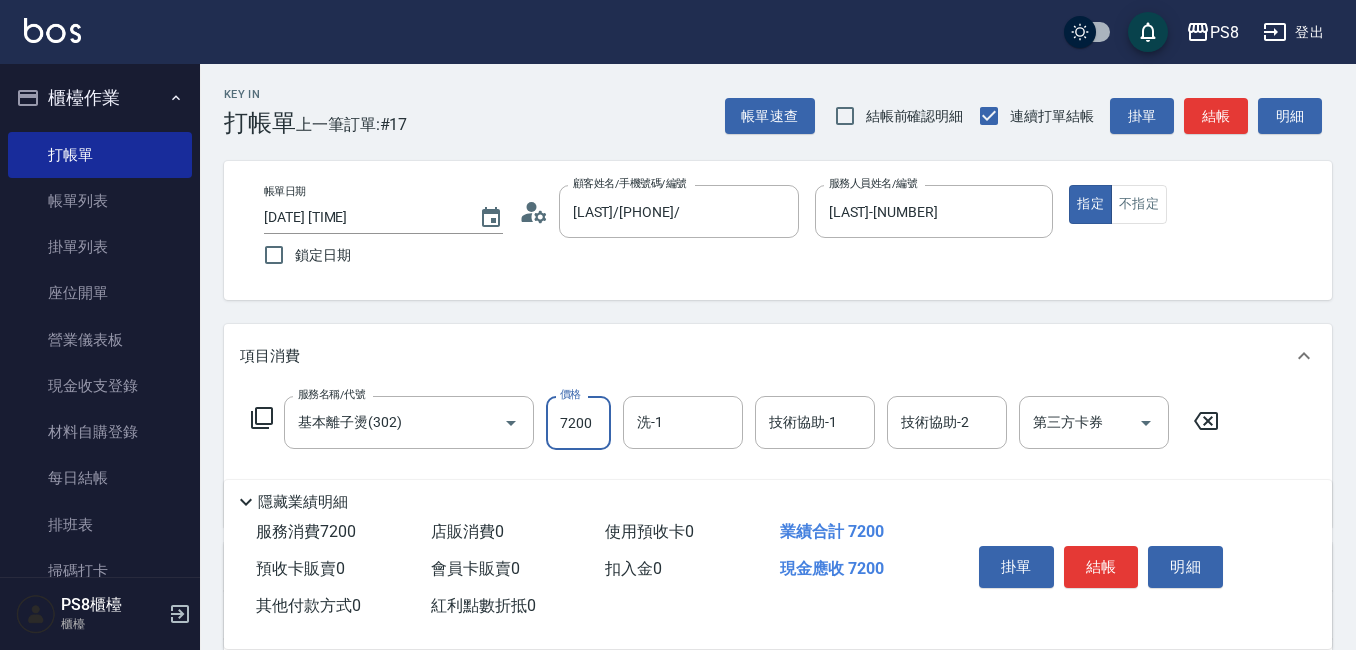 type on "7200" 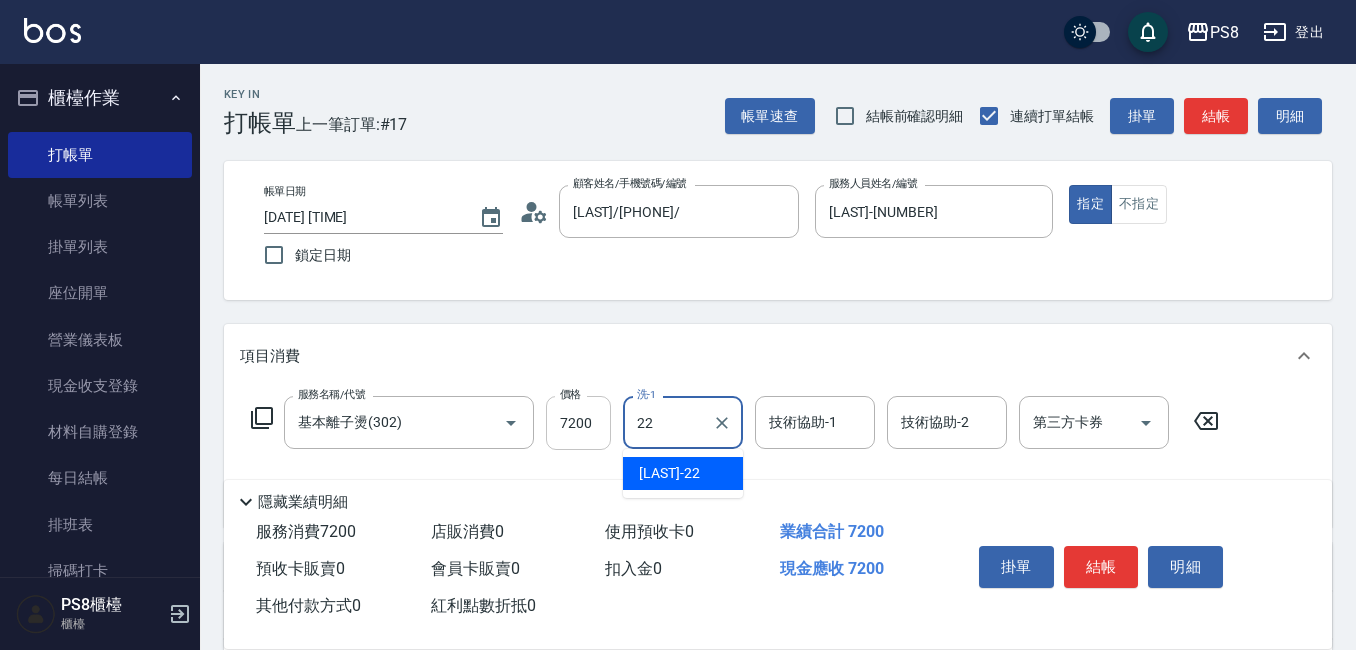 type on "[NAME]-22" 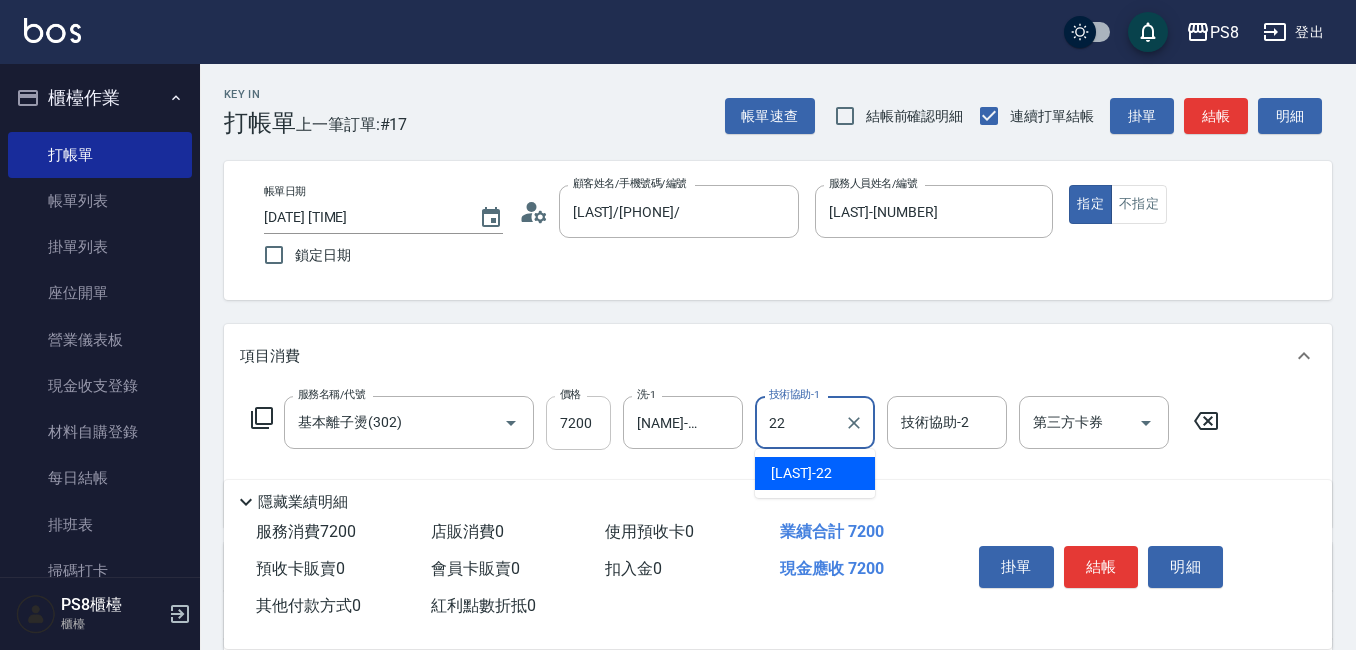 type on "[NAME]-22" 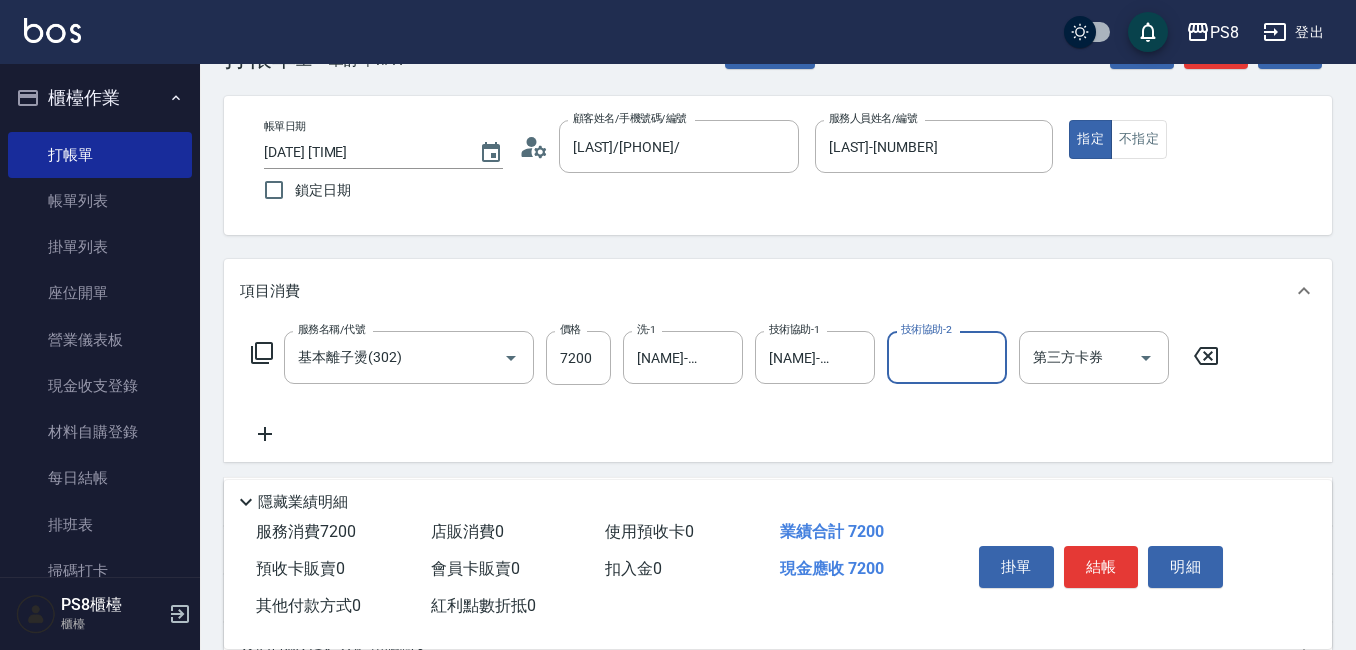 scroll, scrollTop: 100, scrollLeft: 0, axis: vertical 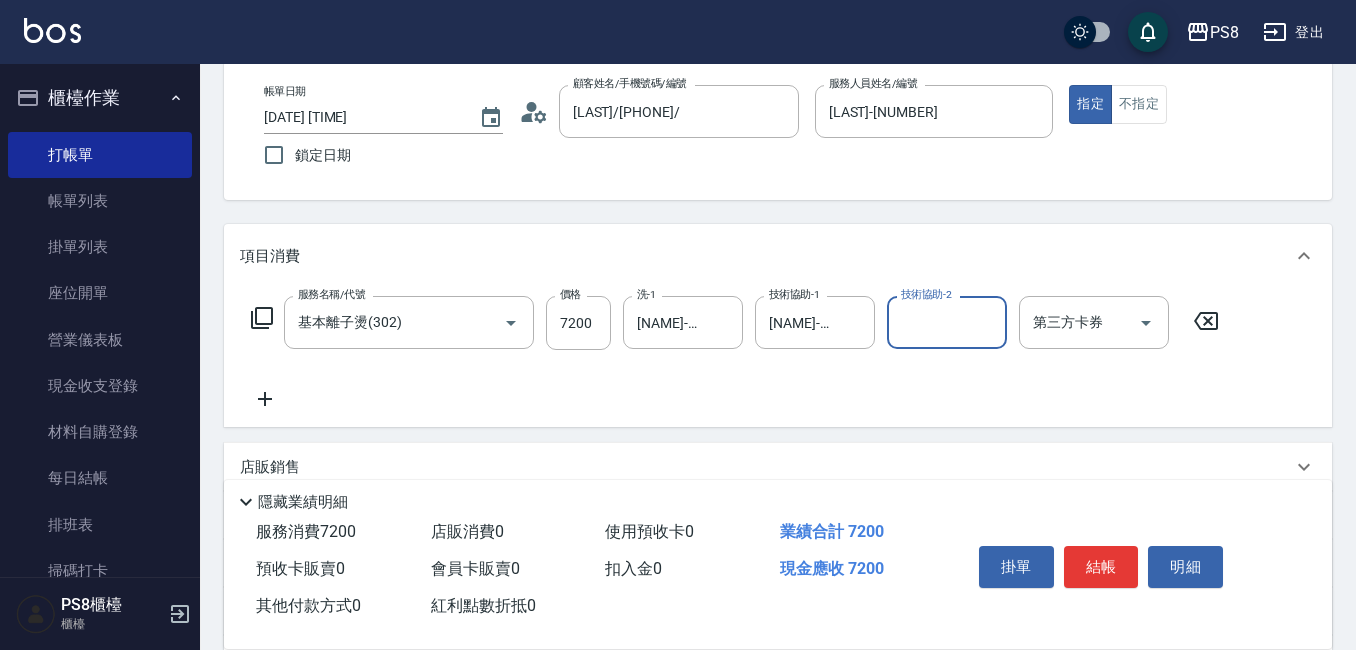 click 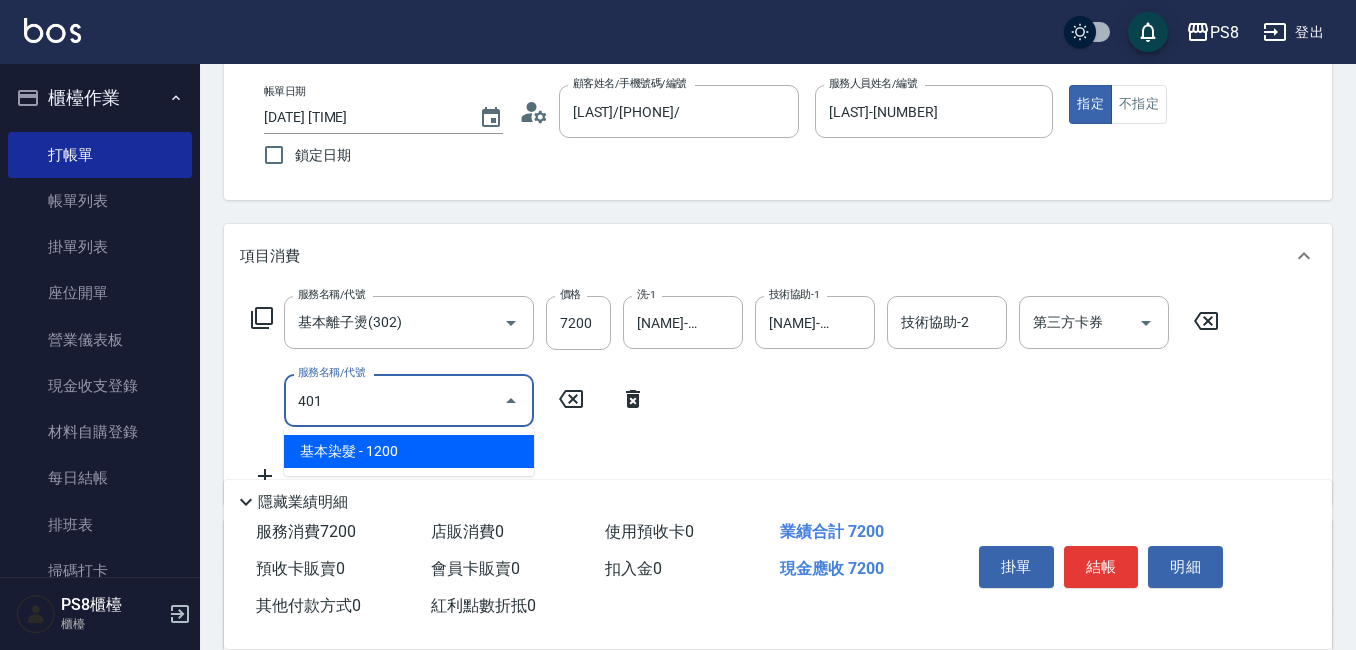 click on "基本染髮 - 1200" at bounding box center [409, 451] 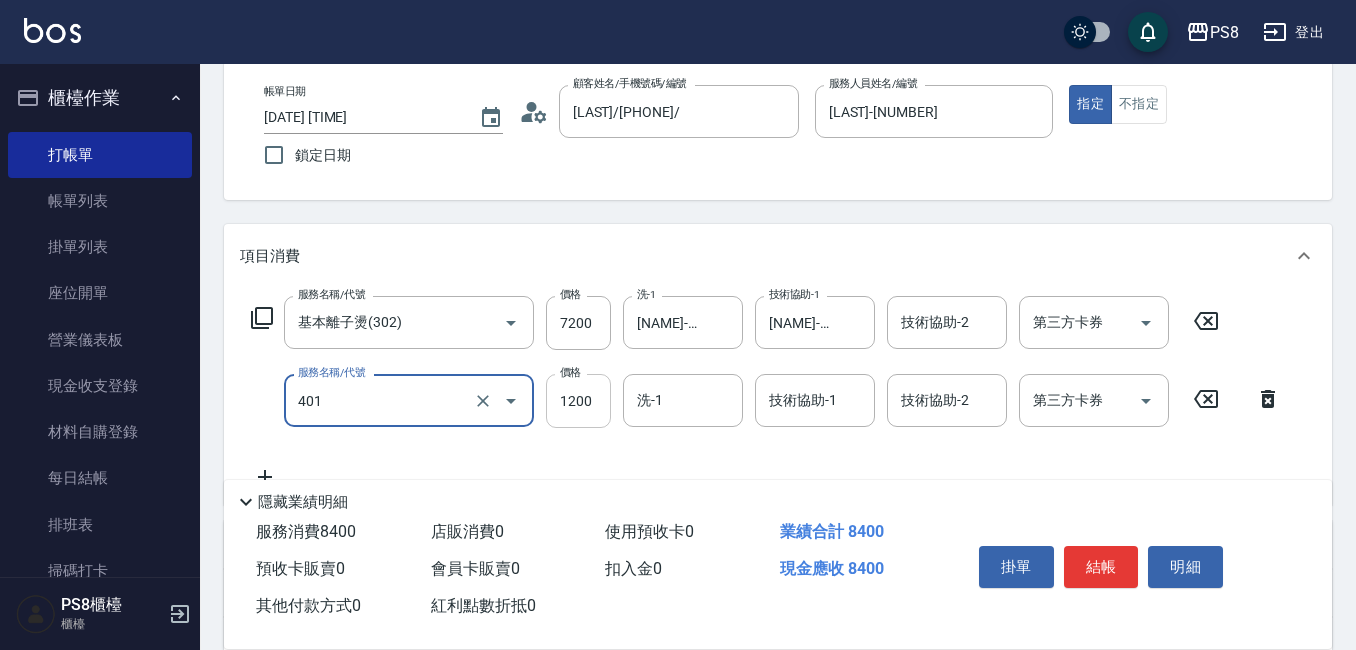 type on "基本染髮(401)" 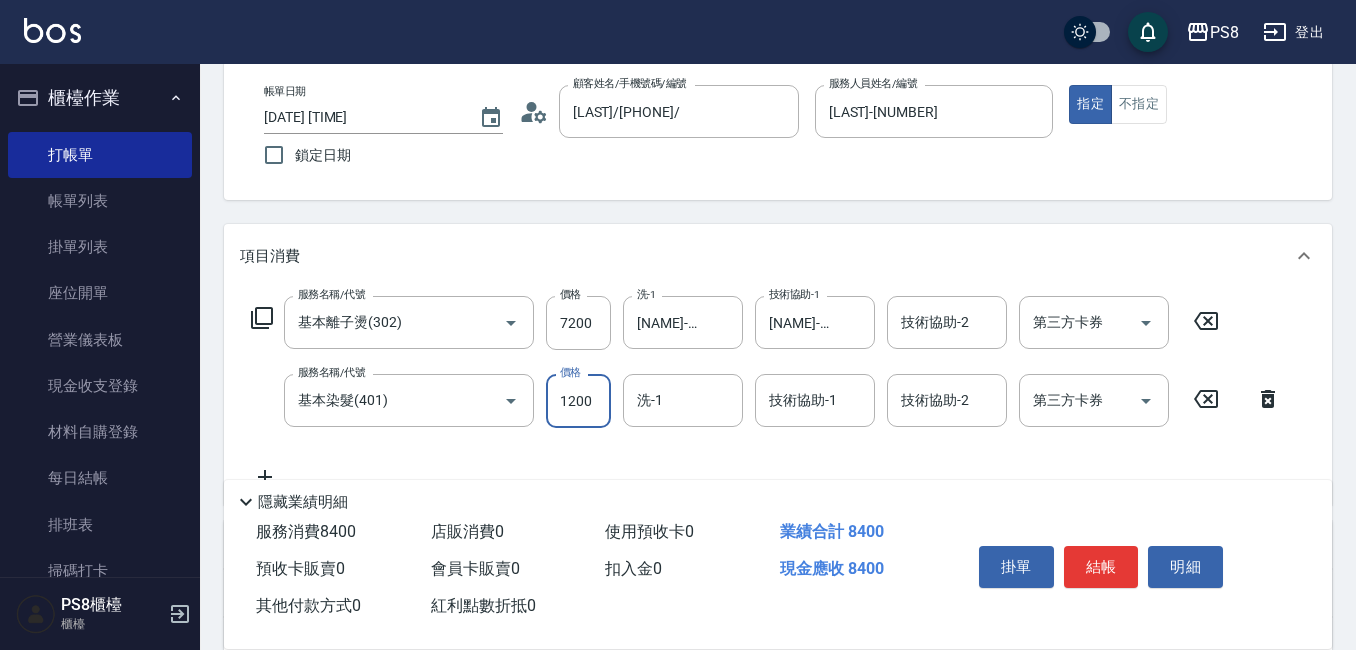 click on "1200" at bounding box center (578, 401) 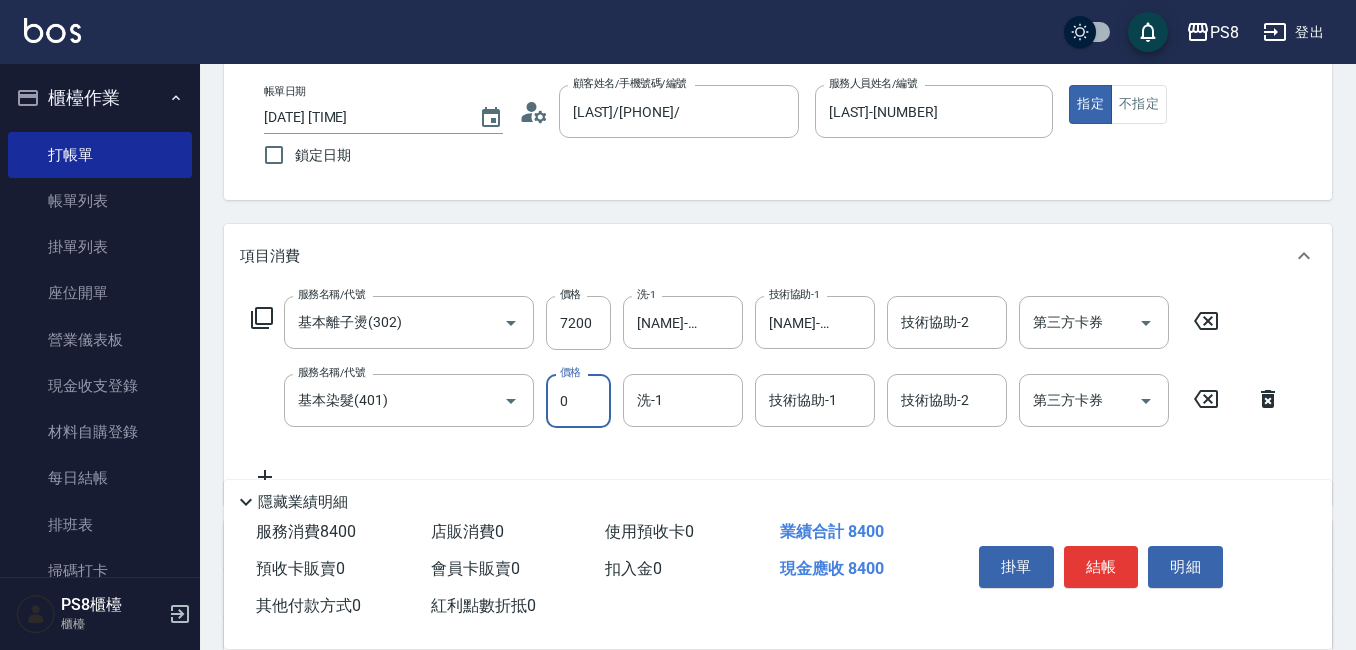 type on "0" 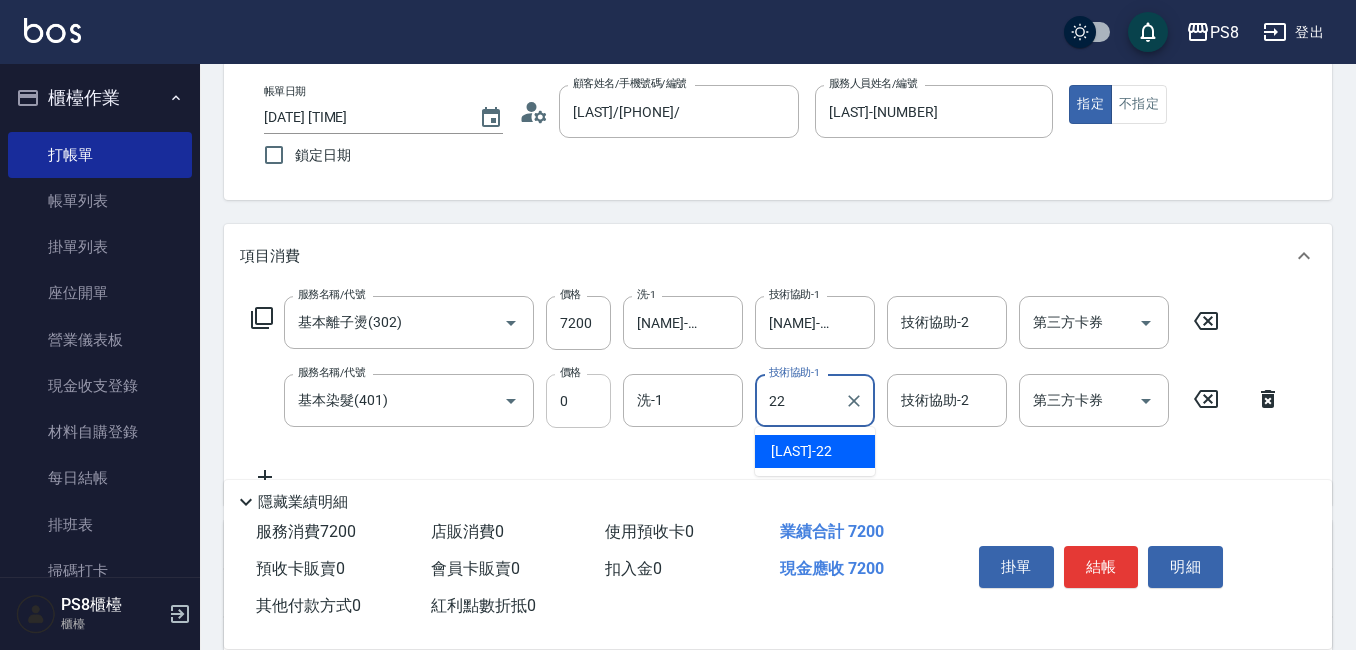 type on "[NAME]-22" 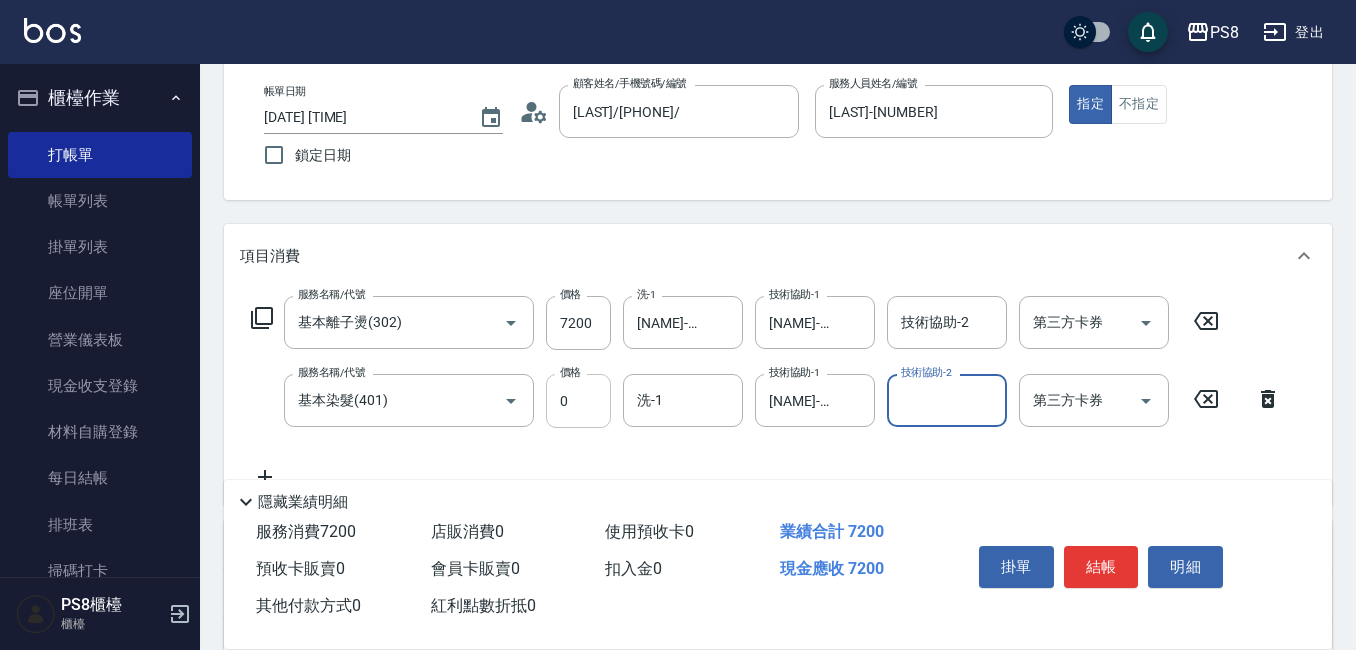 scroll, scrollTop: 200, scrollLeft: 0, axis: vertical 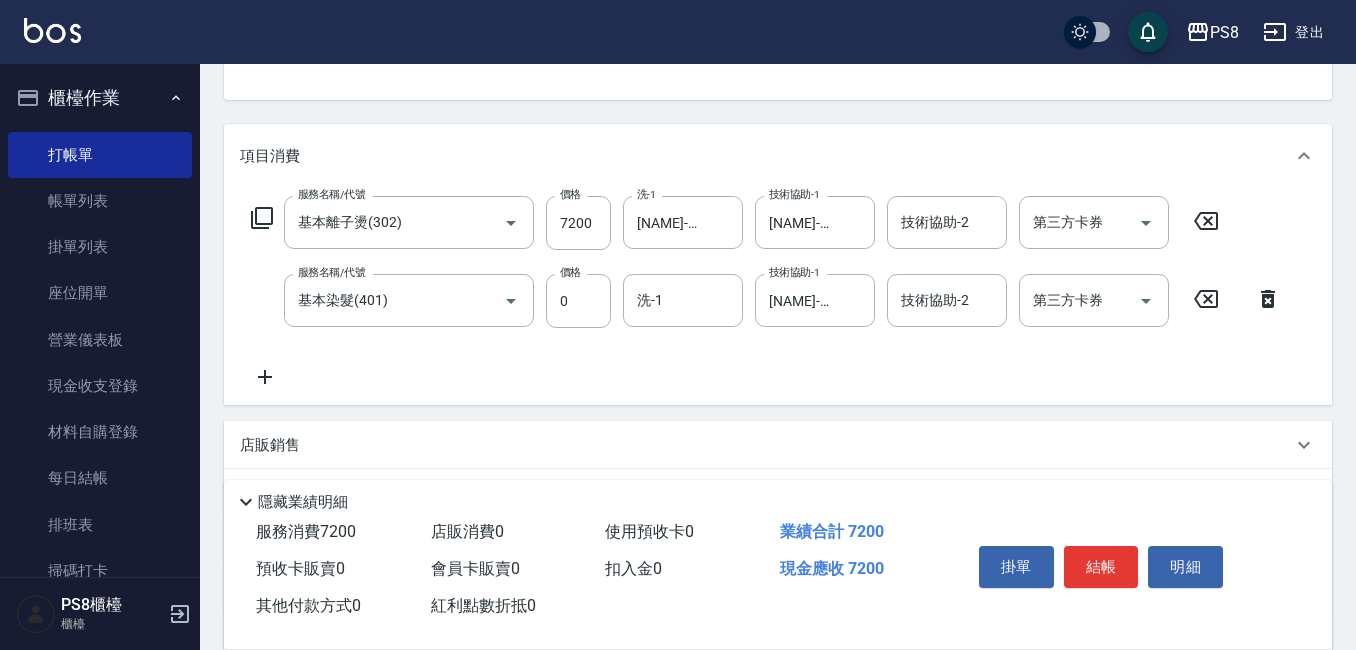 click 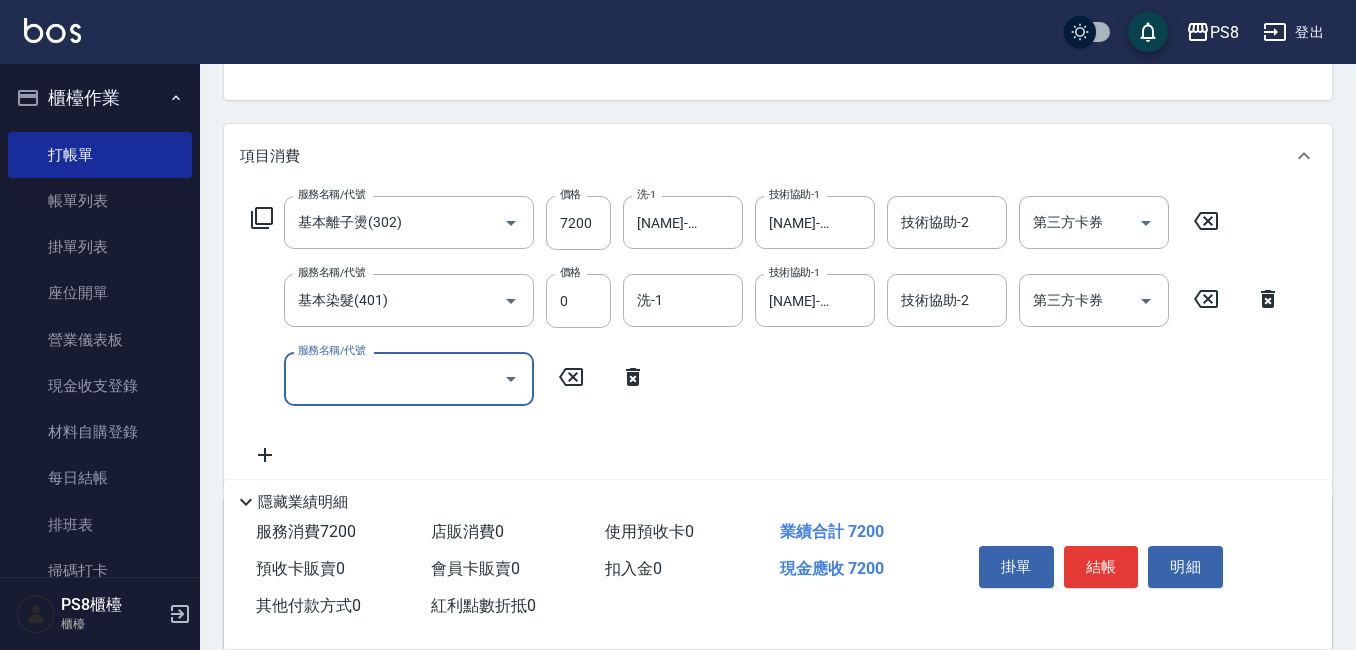 scroll, scrollTop: 300, scrollLeft: 0, axis: vertical 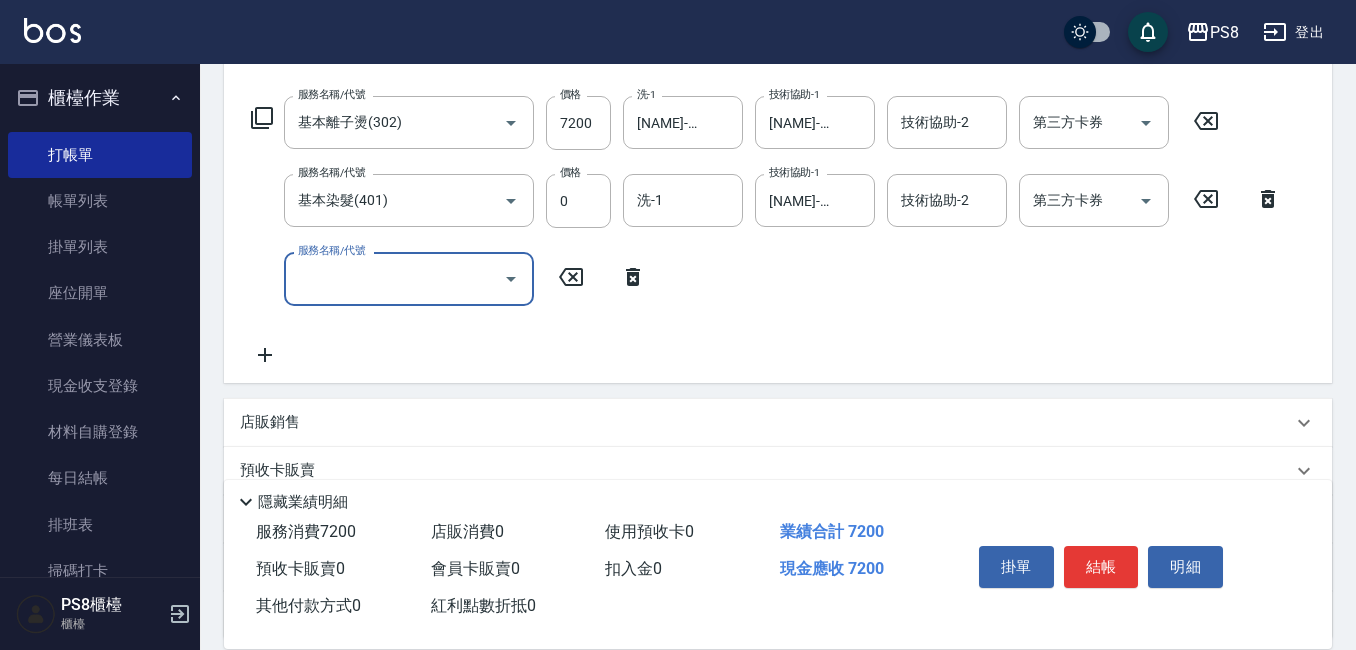 click on "服務名稱/代號" at bounding box center [394, 278] 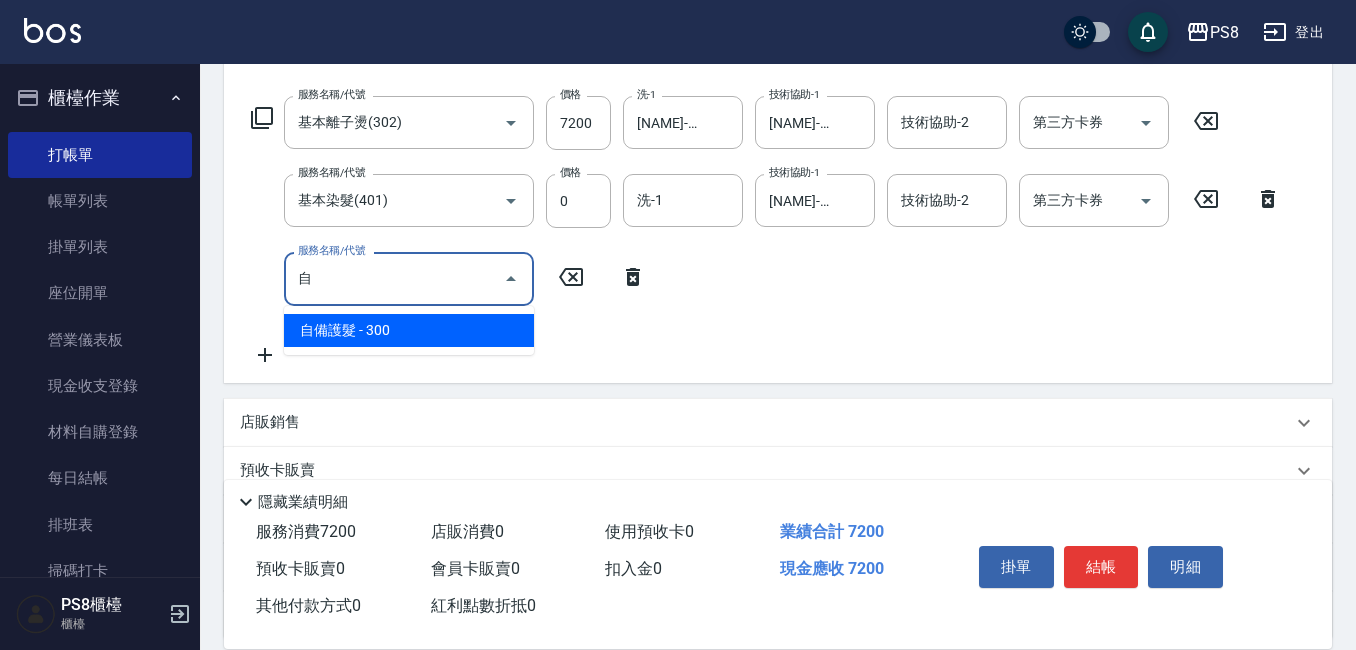 click on "自備護髮 - 300" at bounding box center [409, 330] 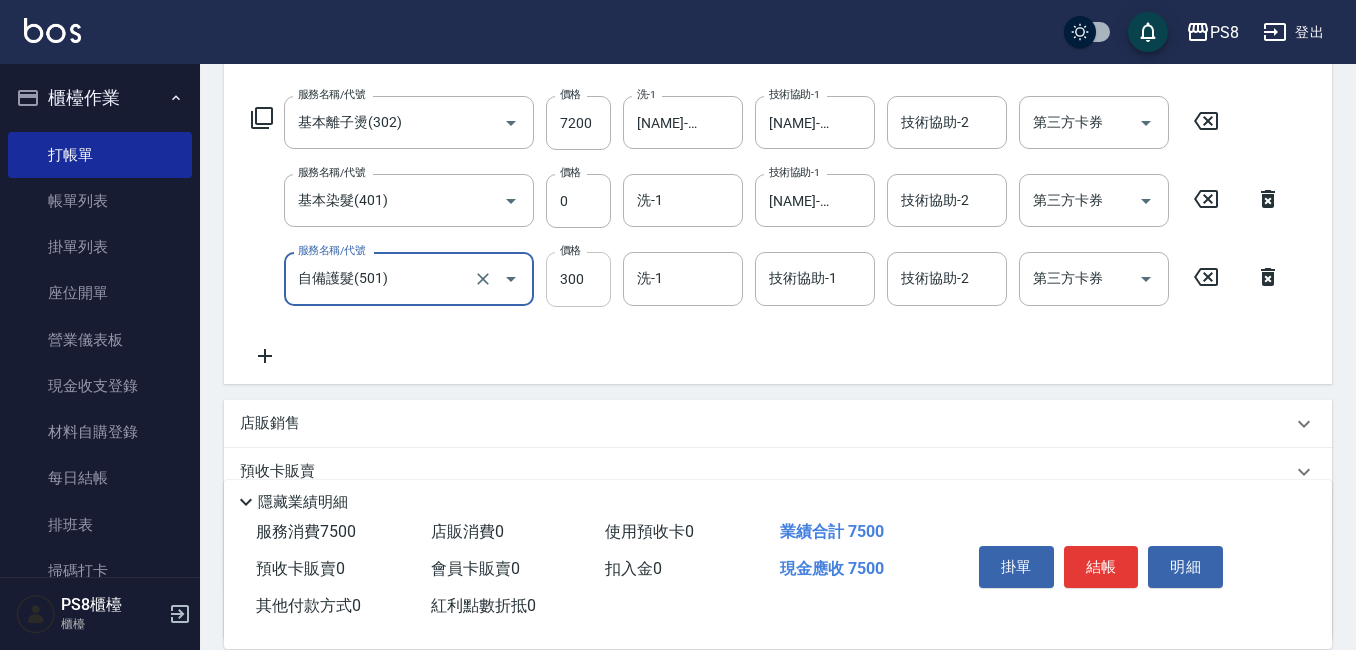 type on "自備護髮(501)" 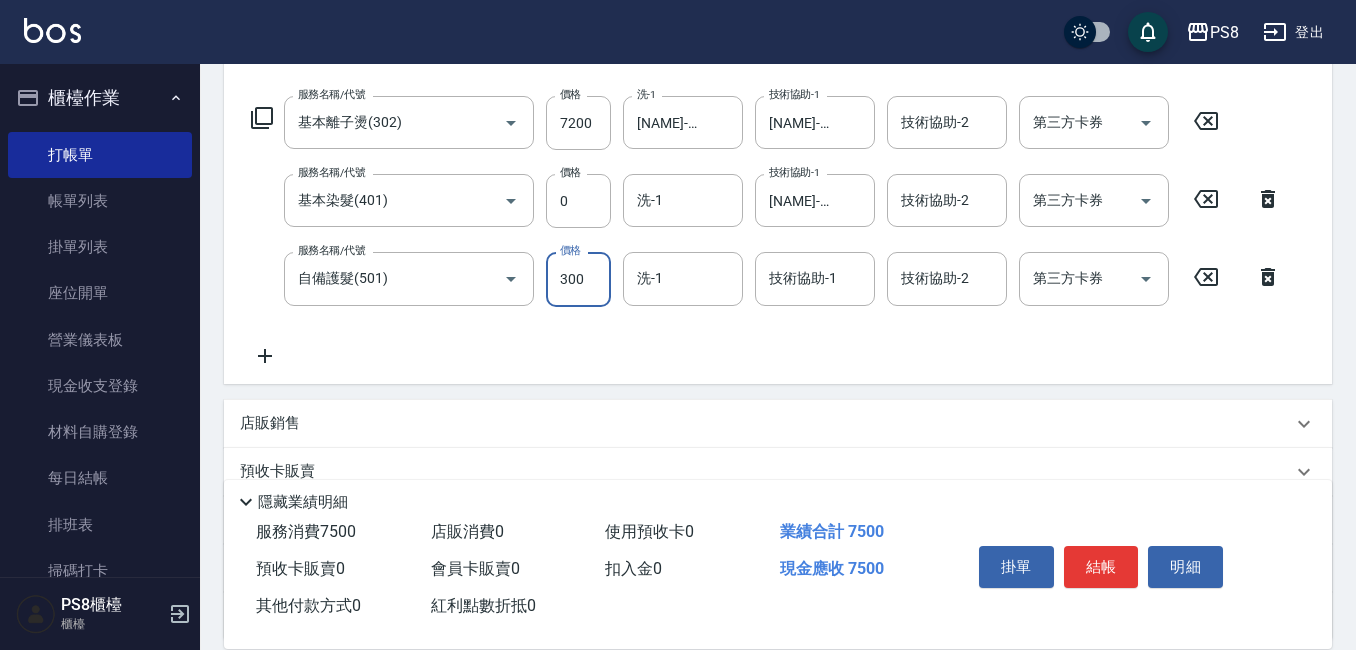 click on "300" at bounding box center [578, 279] 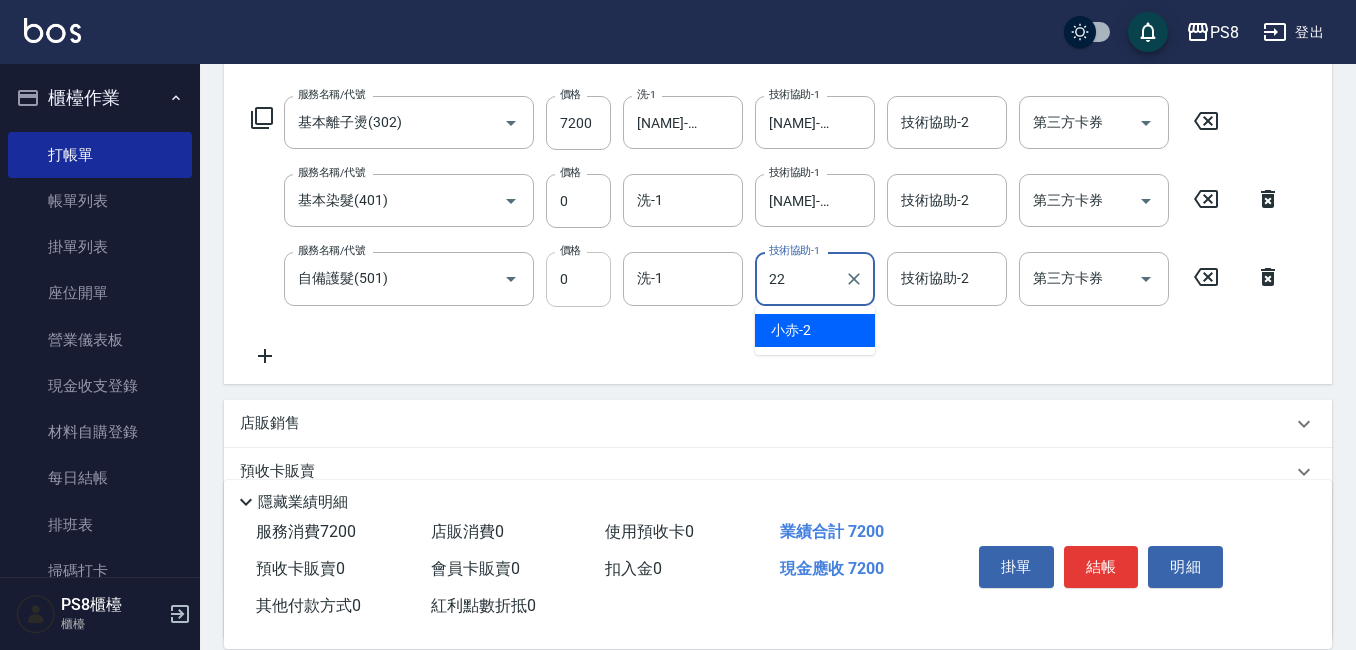 type on "[NAME]-22" 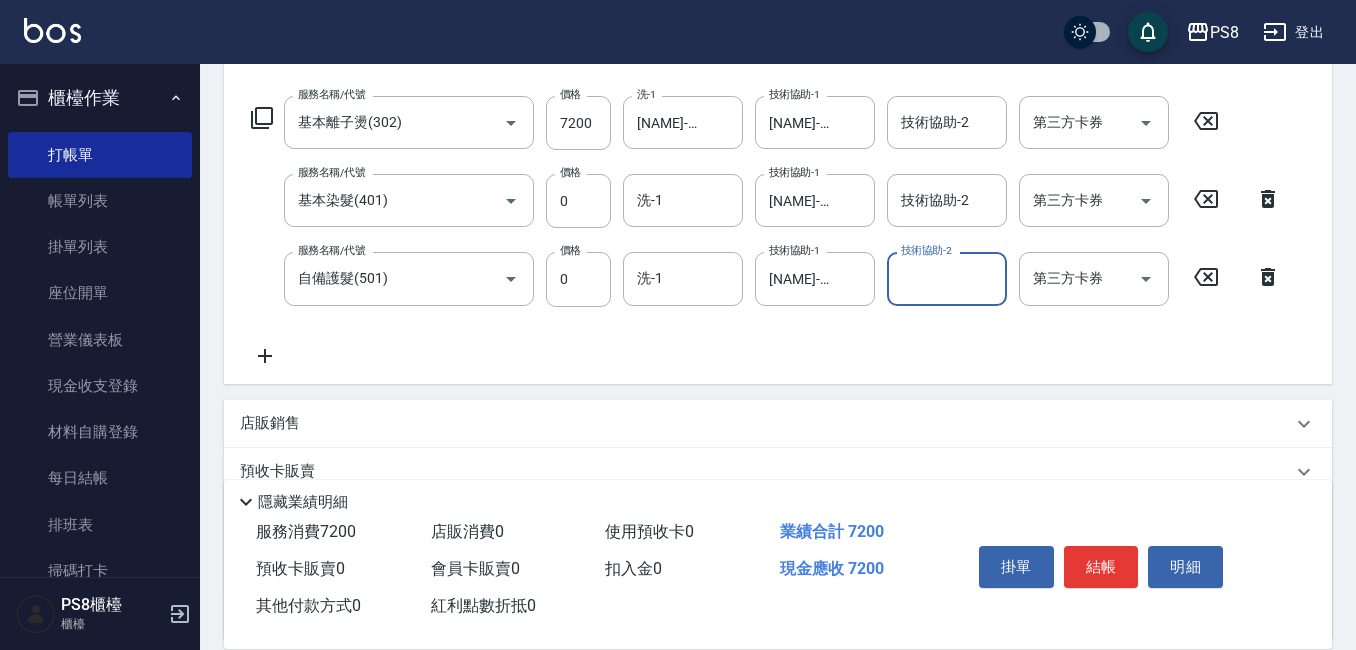 click 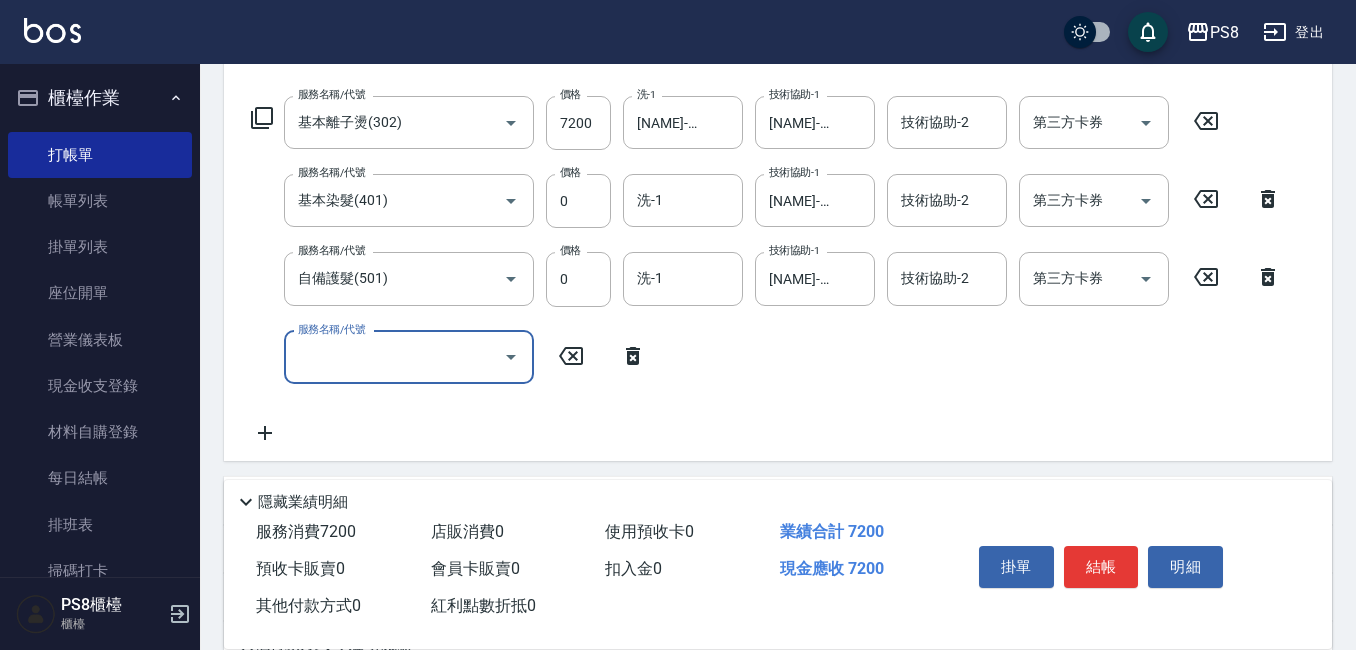 click on "服務名稱/代號" at bounding box center (394, 357) 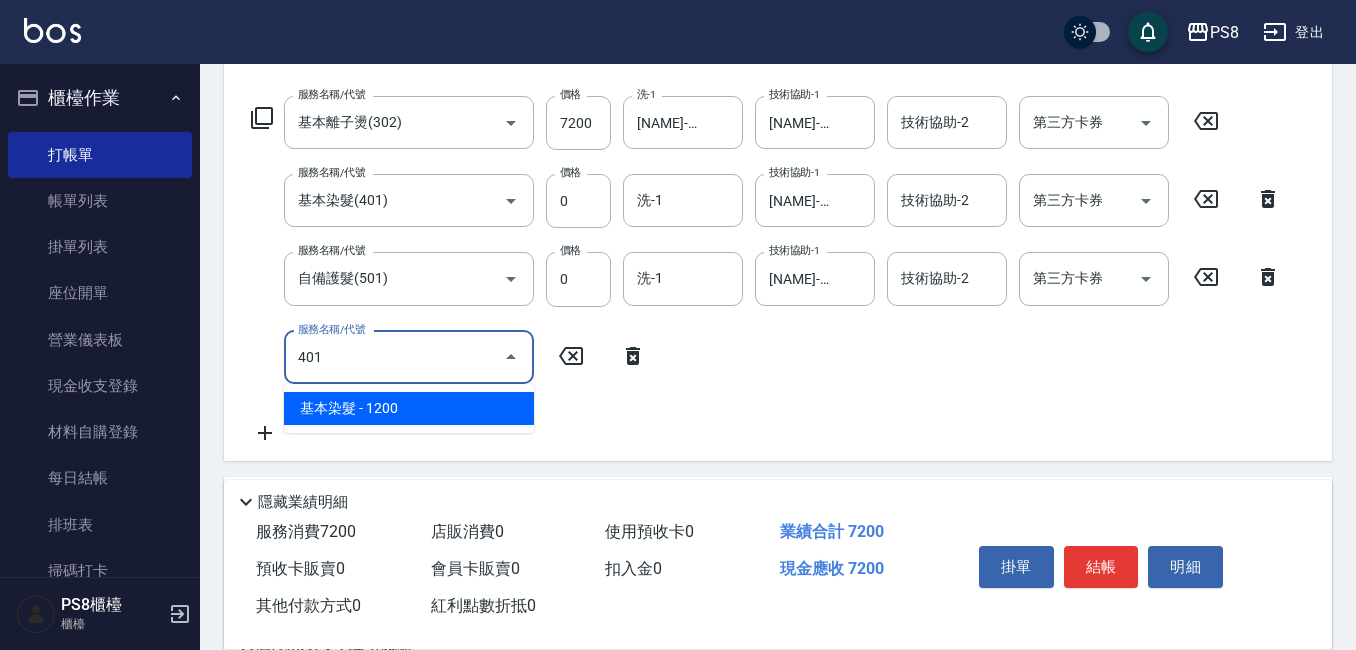 click on "基本染髮 - 1200" at bounding box center [409, 408] 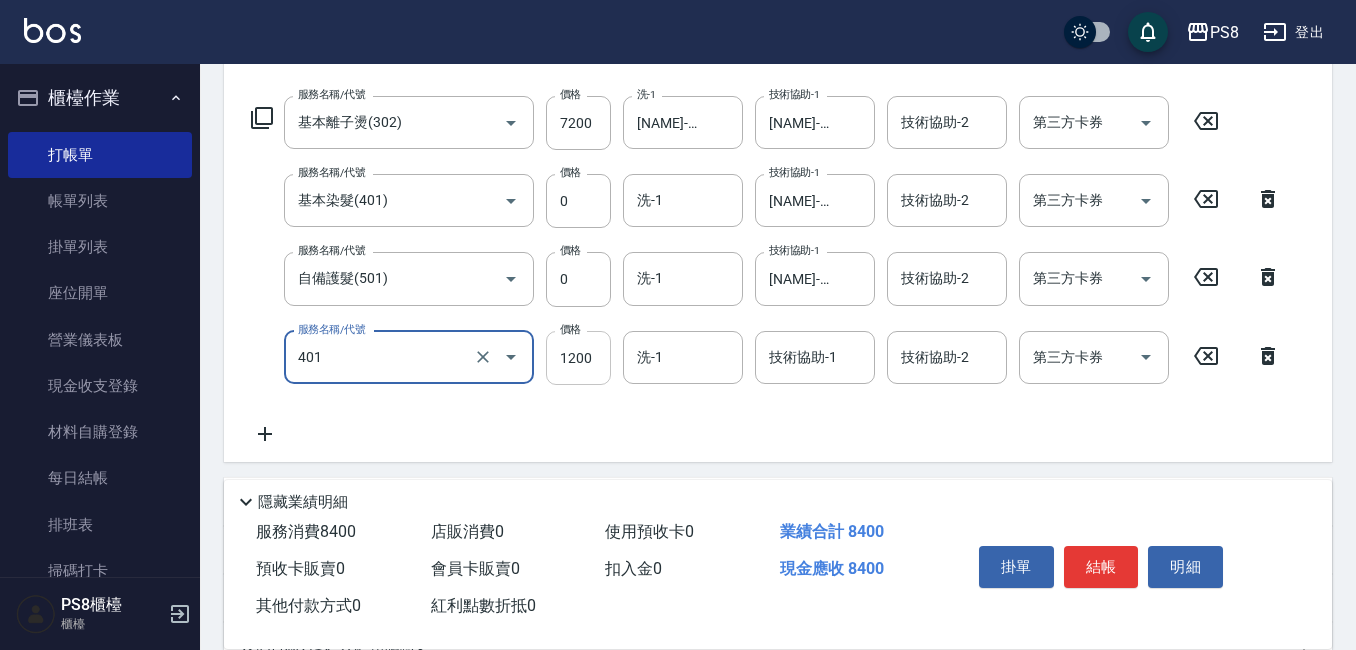 type on "基本染髮(401)" 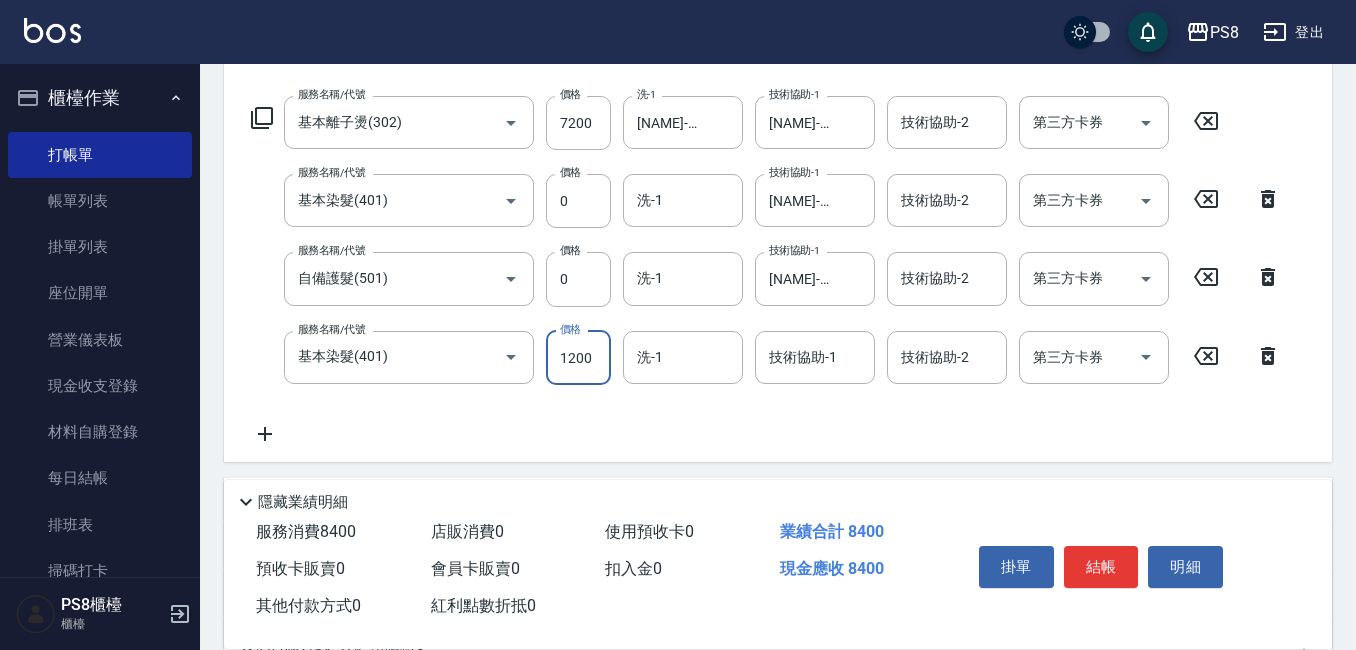 click on "1200" at bounding box center (578, 358) 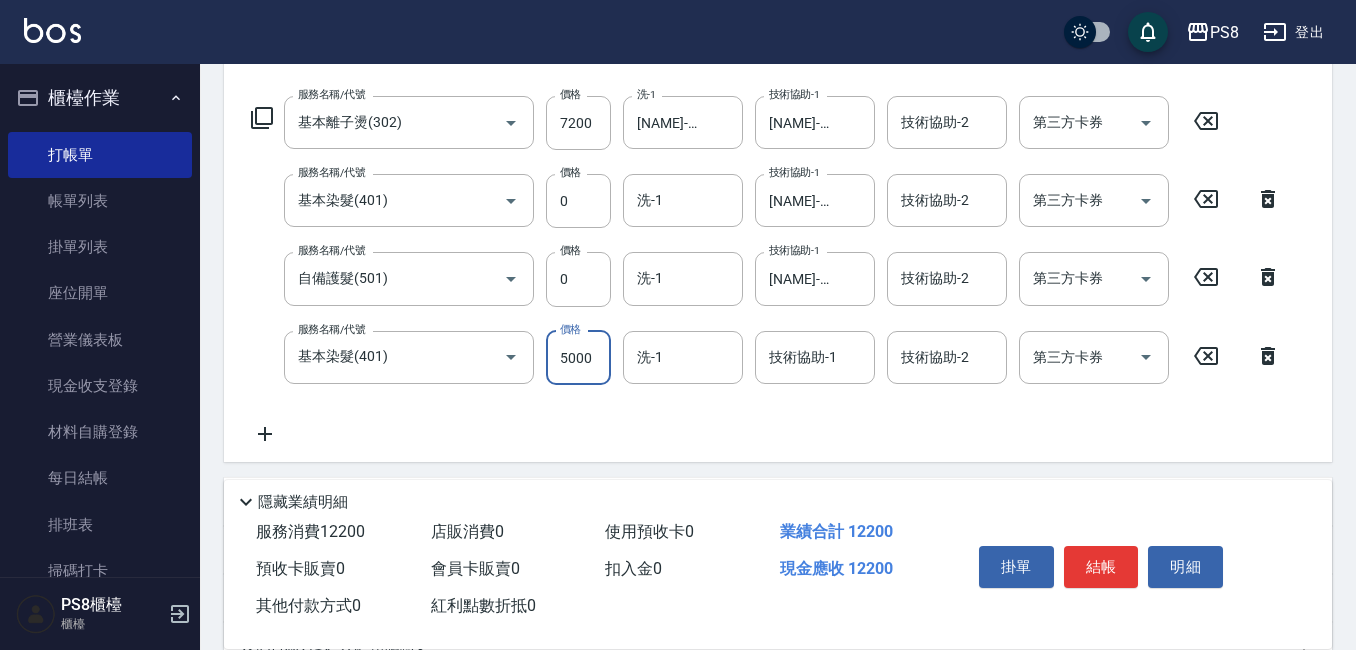 type on "5000" 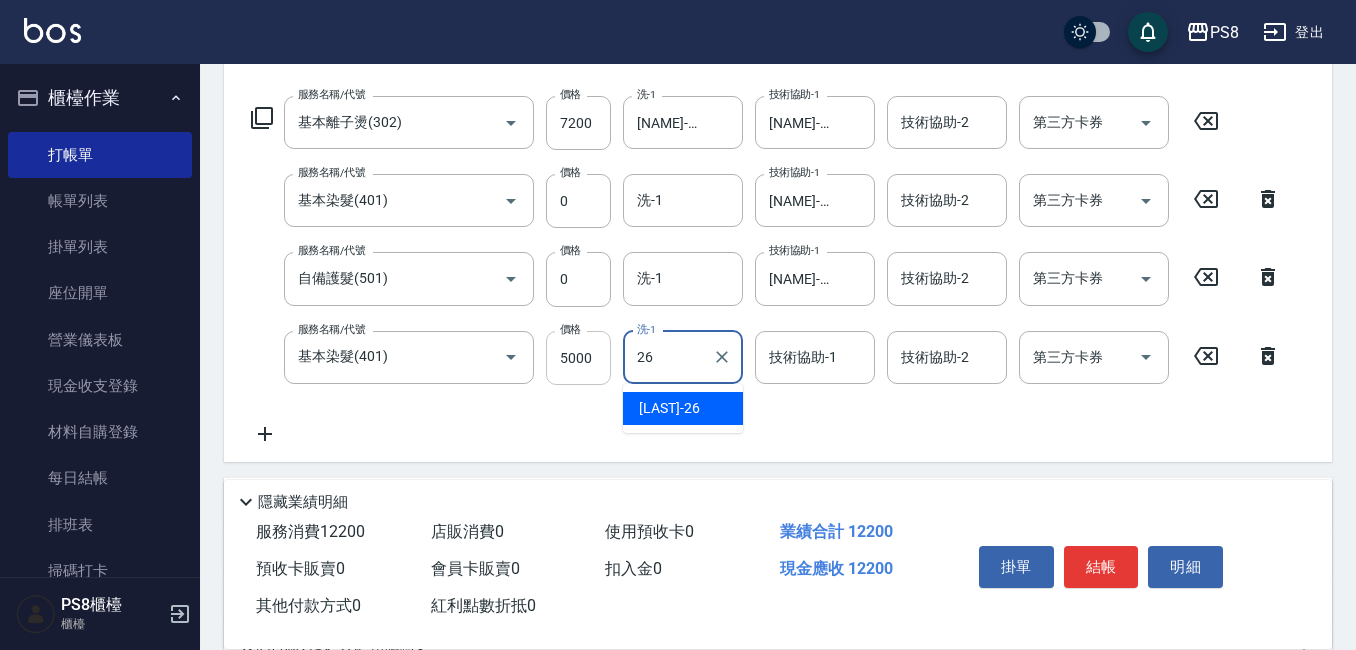 type on "[NAME]-26" 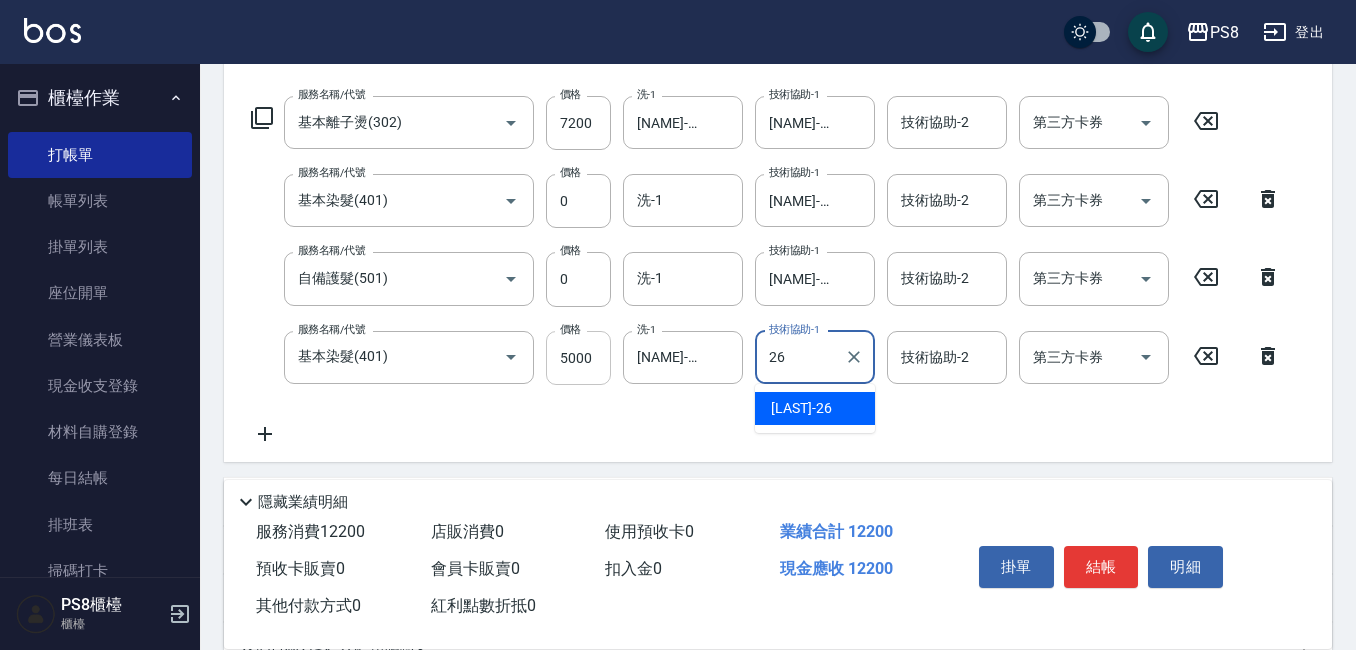 type on "[NAME]-26" 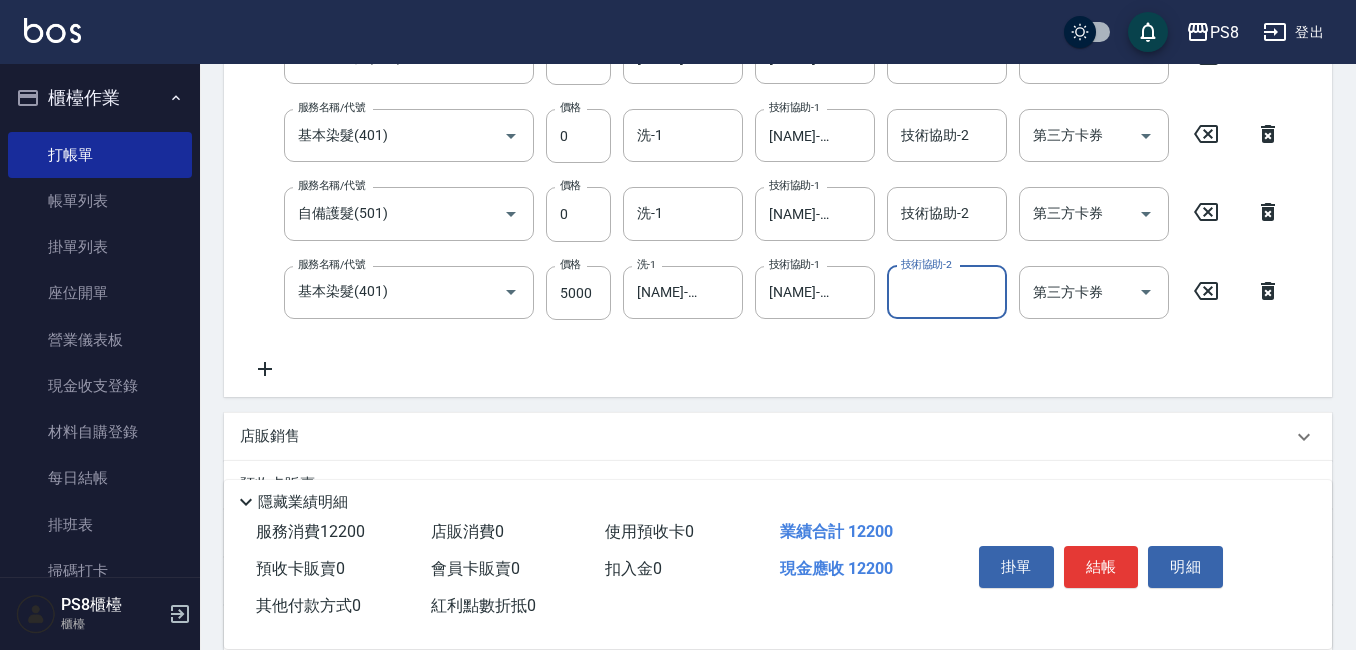 scroll, scrollTop: 400, scrollLeft: 0, axis: vertical 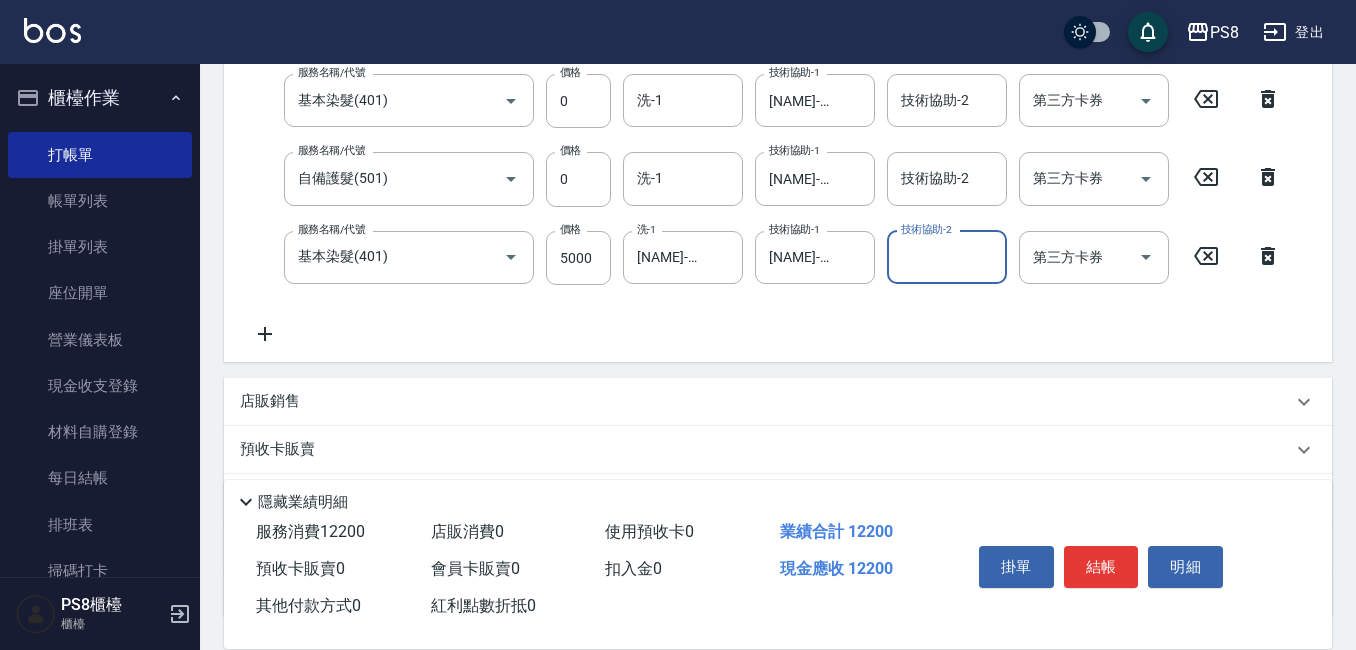 click 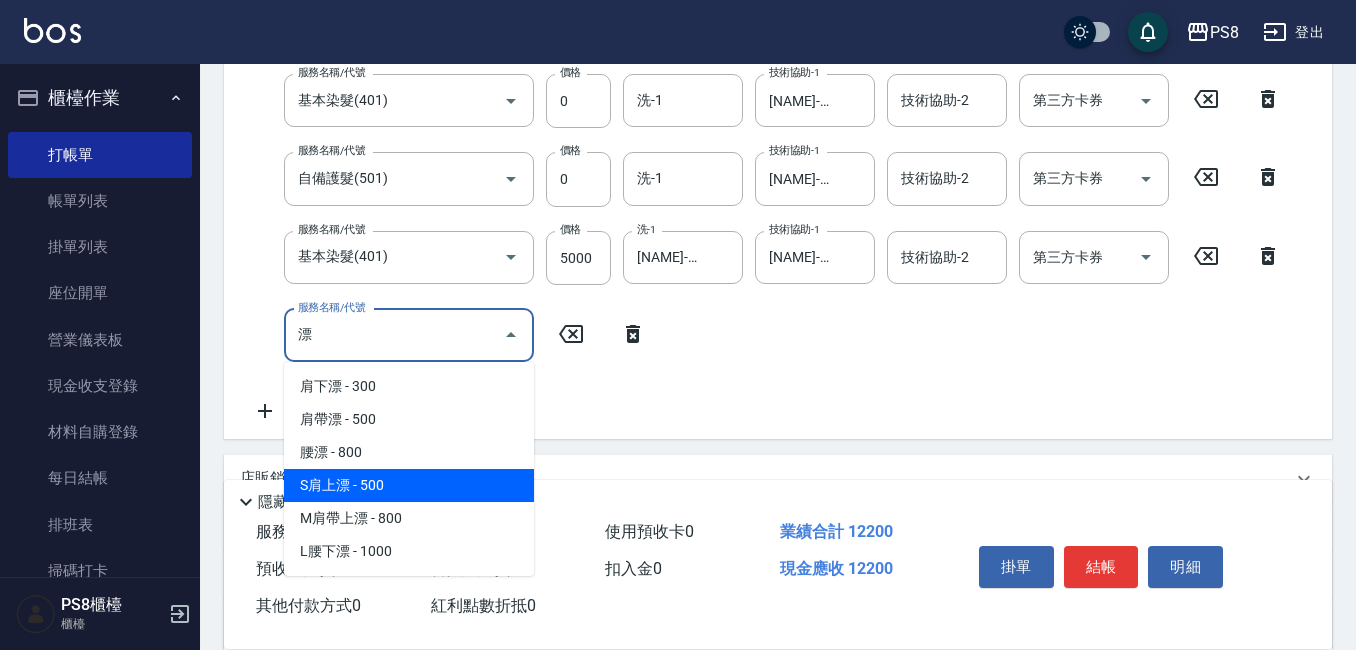 click on "S肩上漂 - 500" at bounding box center [409, 485] 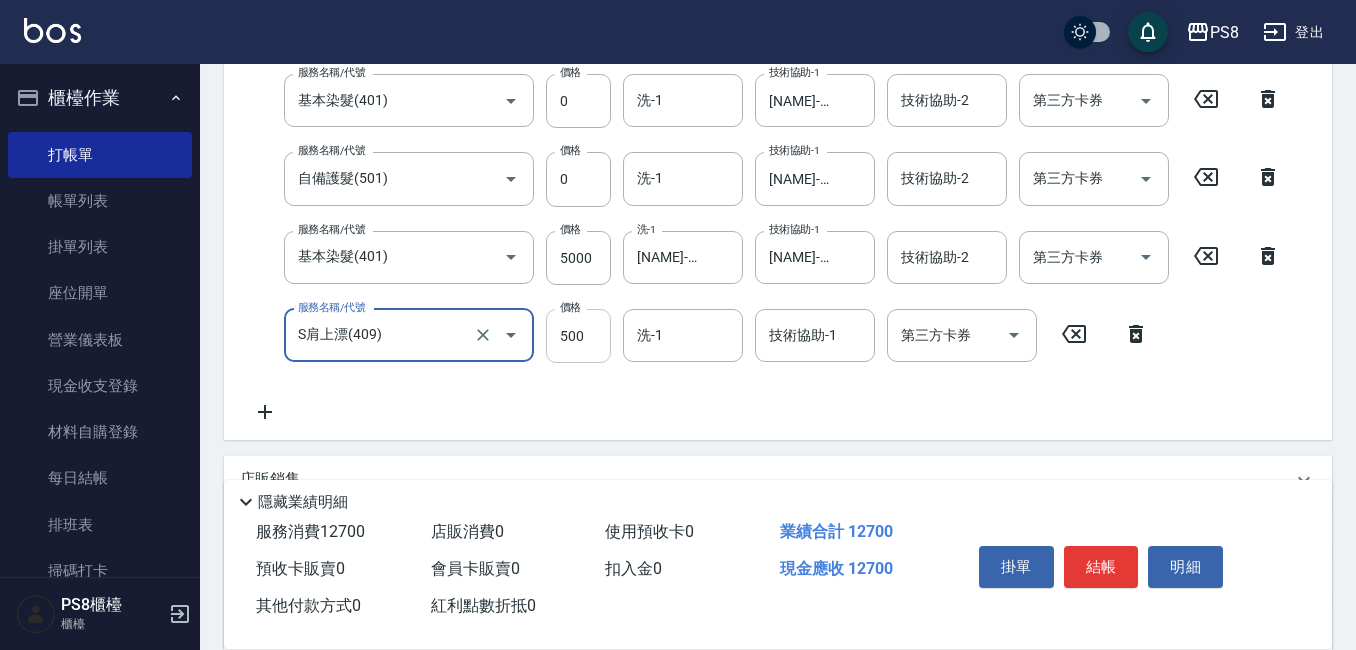 type on "S肩上漂(409)" 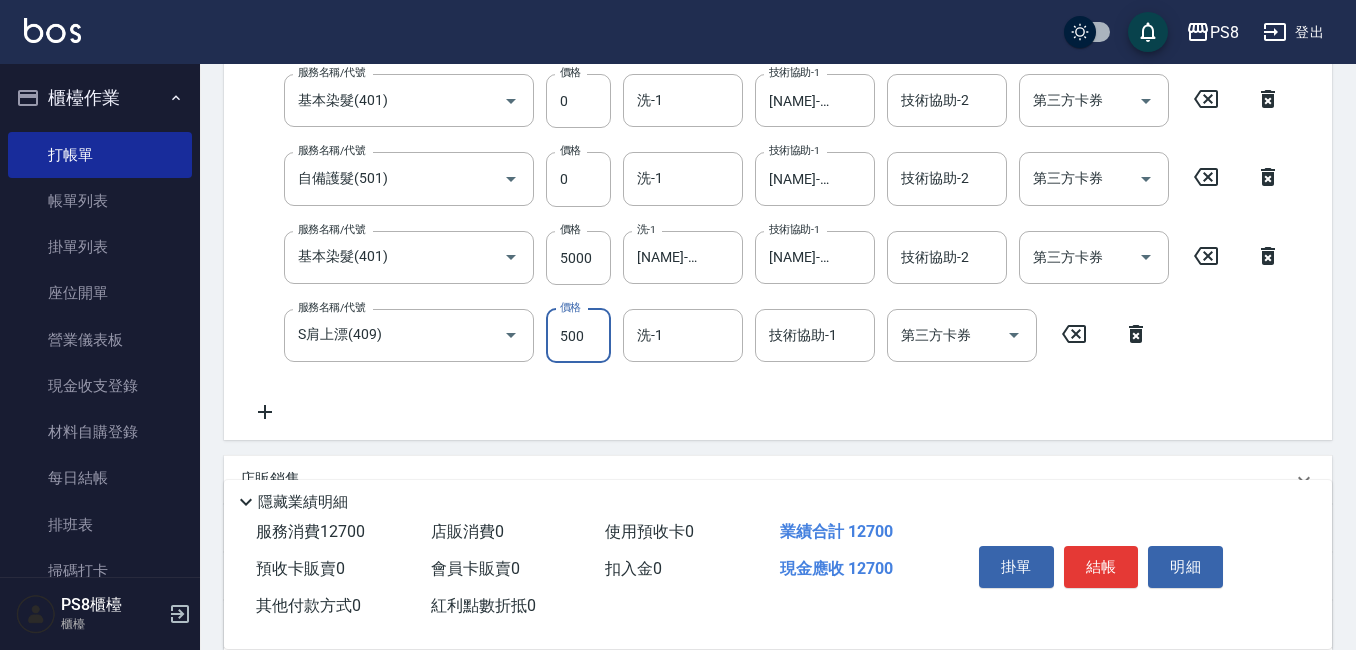scroll, scrollTop: 396, scrollLeft: 0, axis: vertical 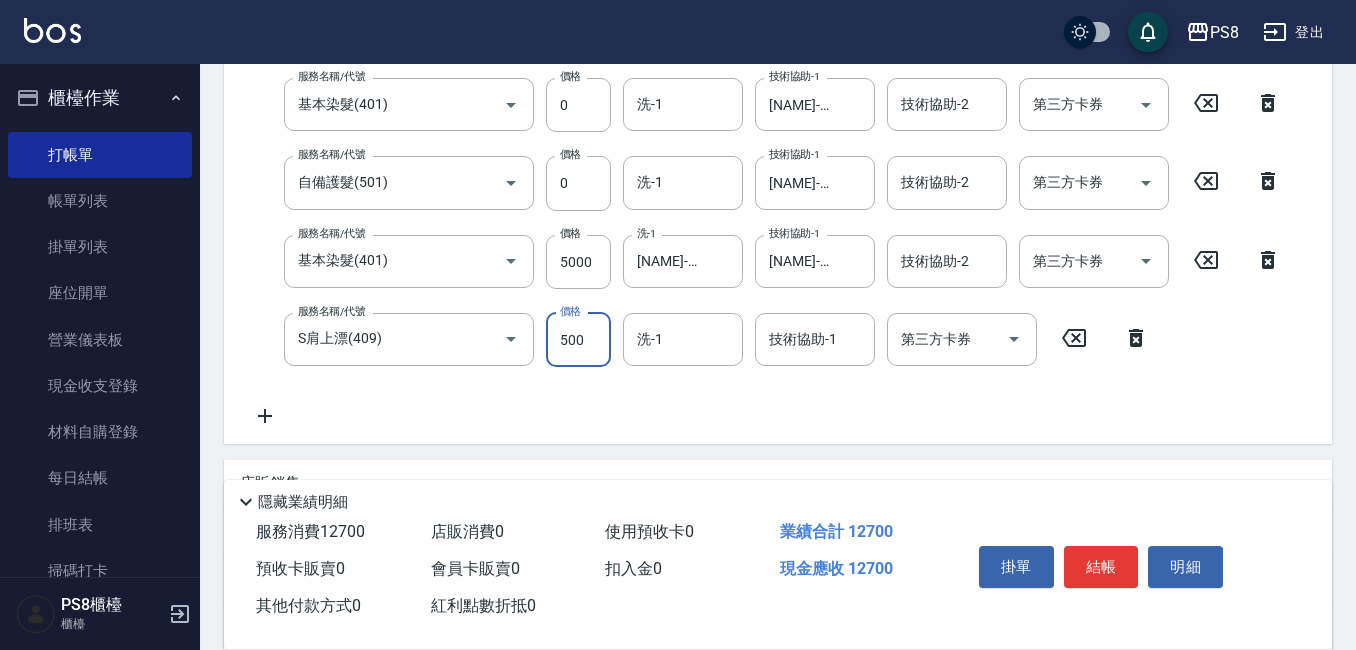 type on "0" 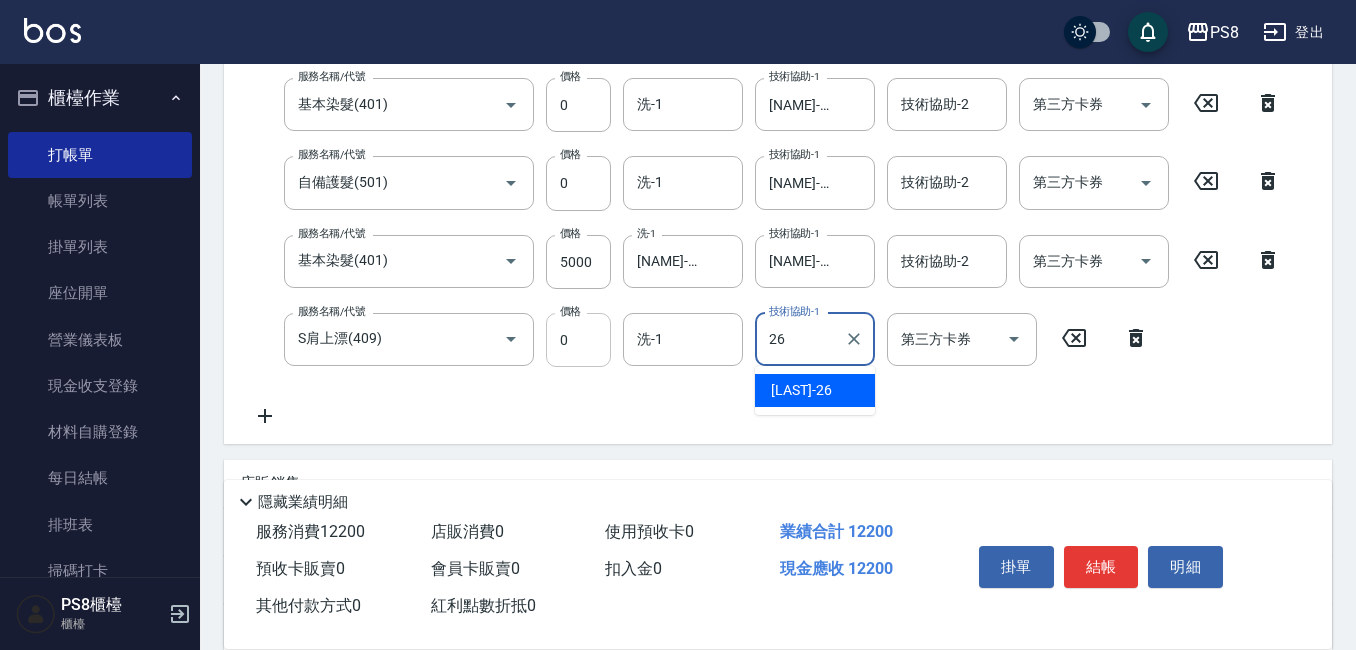 type on "[NAME]-26" 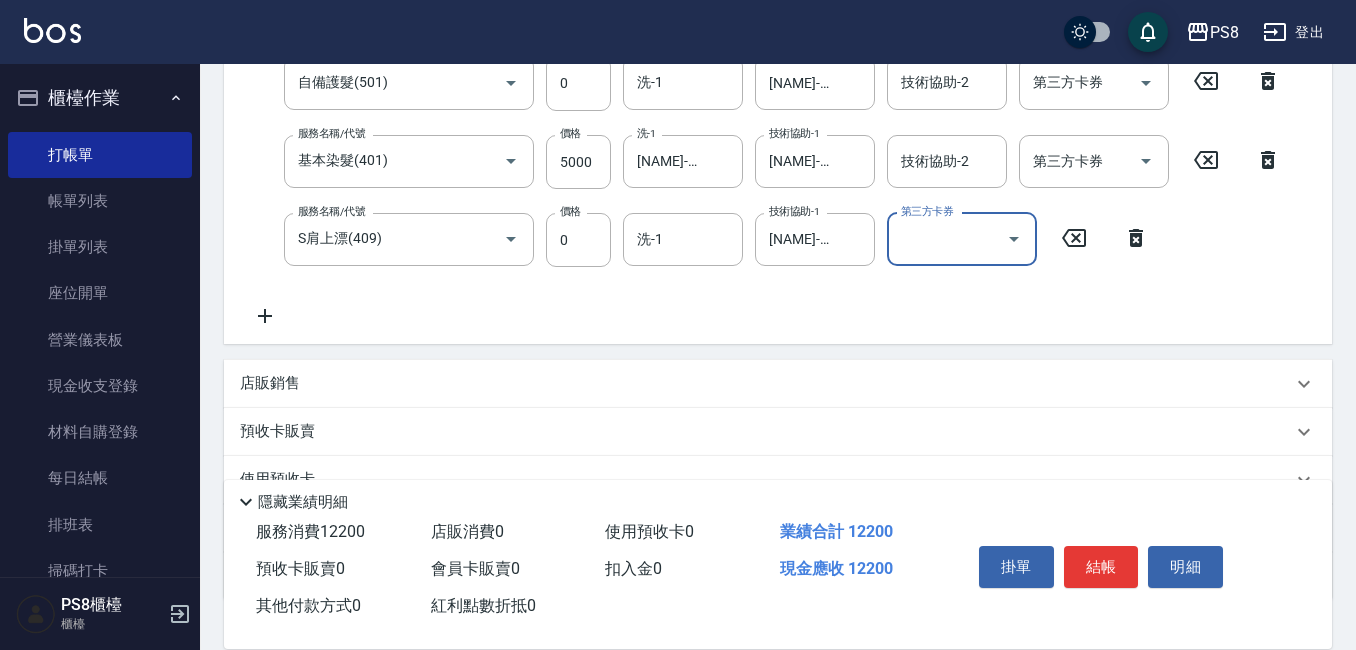 click 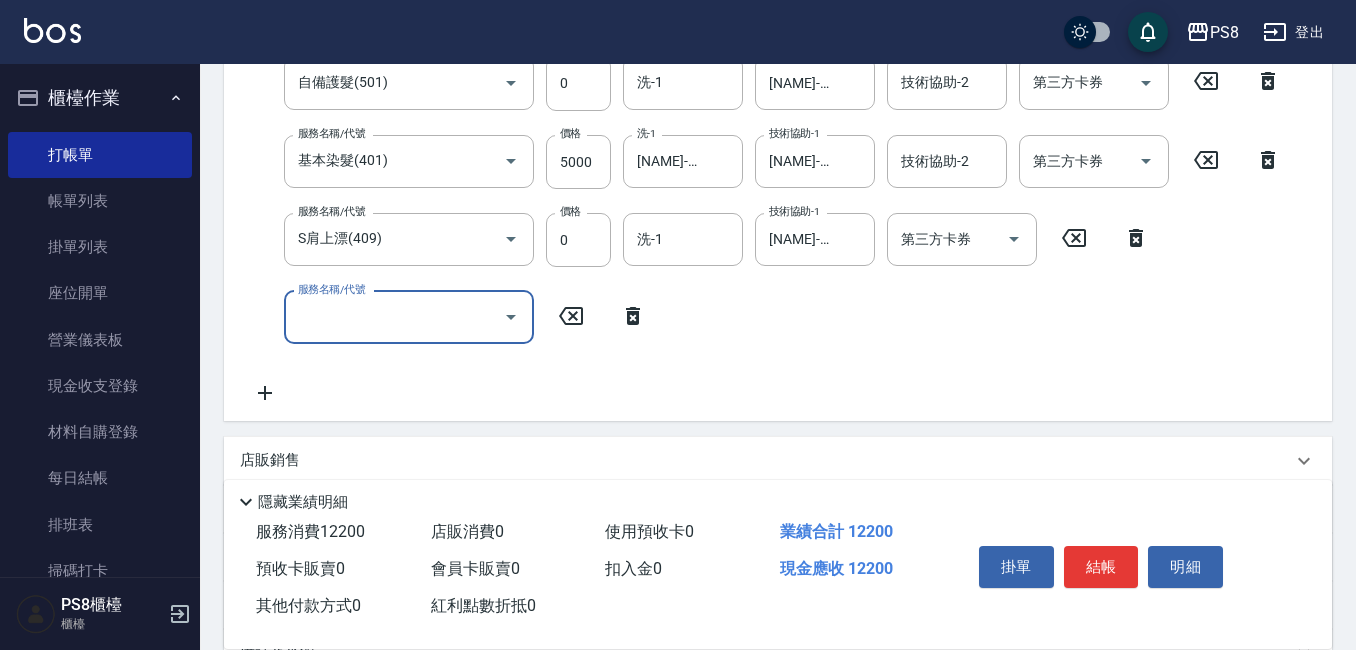 scroll, scrollTop: 488, scrollLeft: 0, axis: vertical 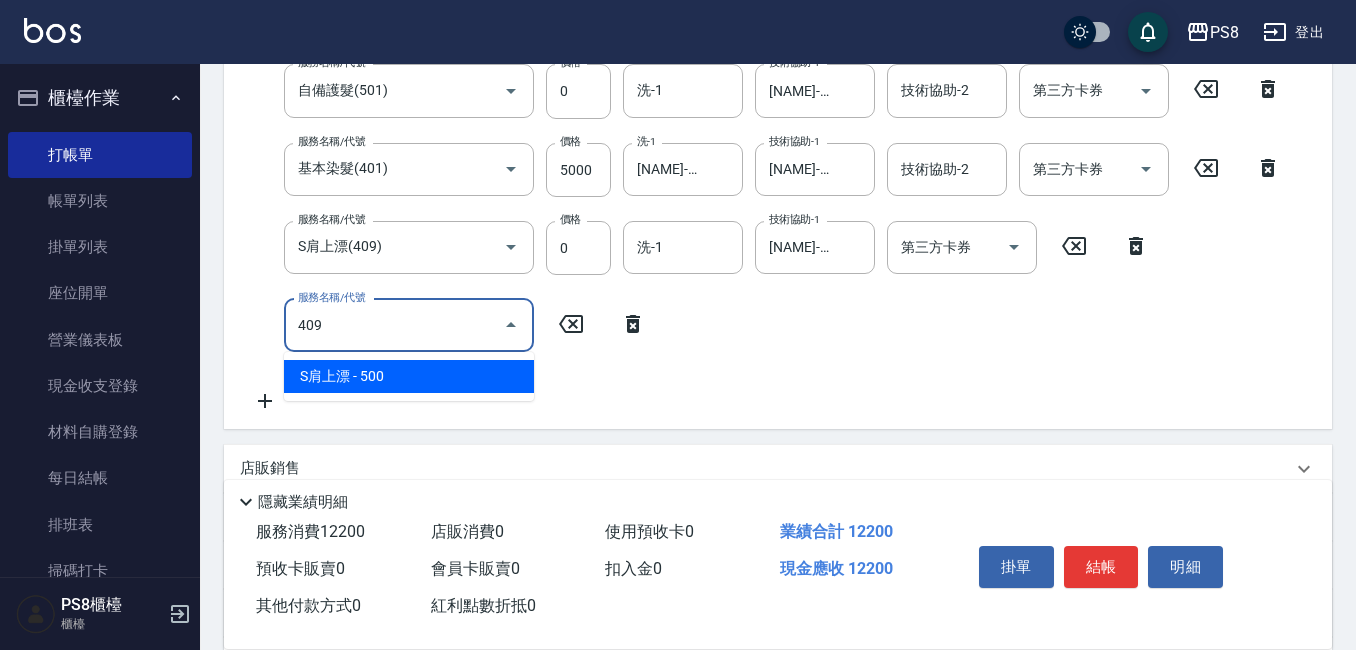 click on "S肩上漂 - 500" at bounding box center (409, 376) 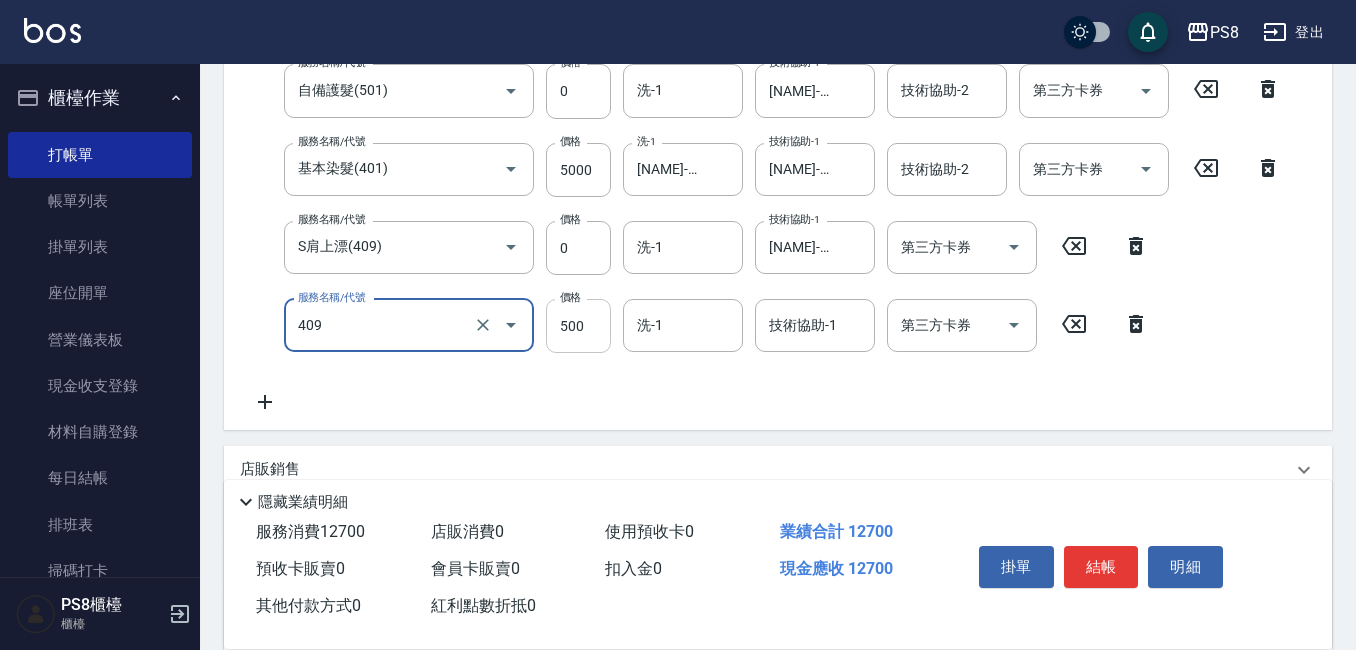click on "500" at bounding box center (578, 326) 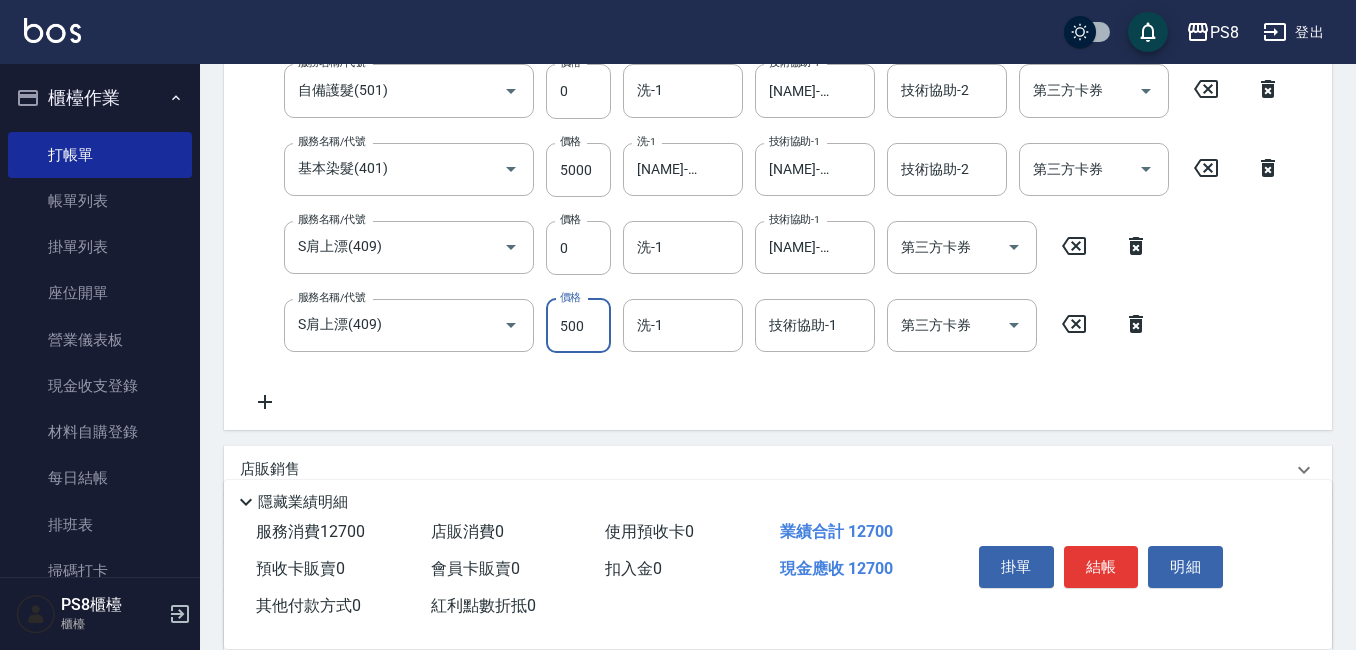 type on "0" 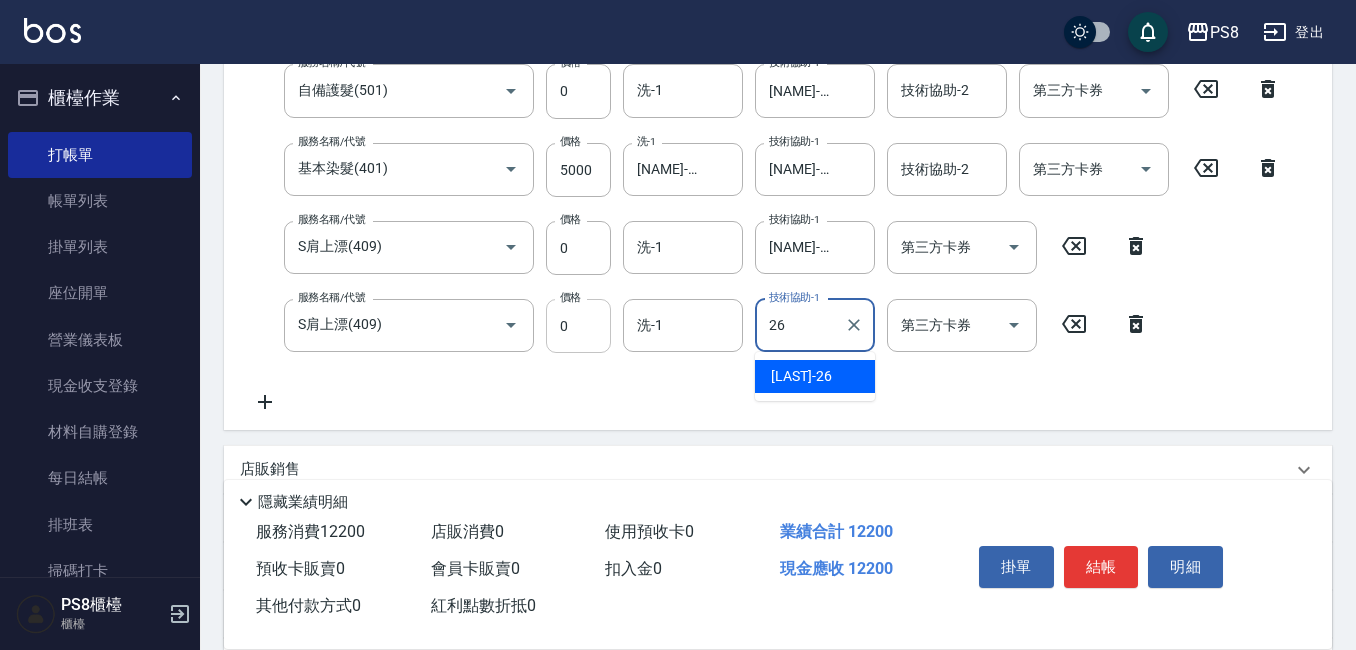 type on "[NAME]-26" 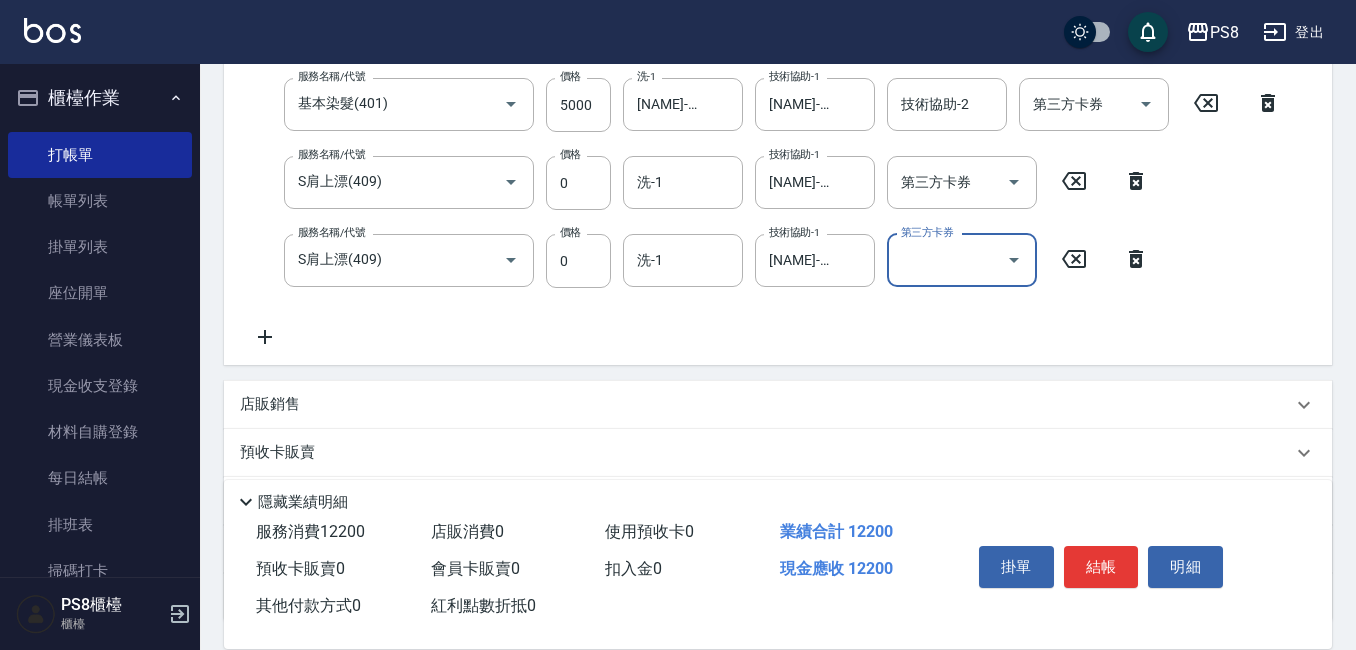 scroll, scrollTop: 588, scrollLeft: 0, axis: vertical 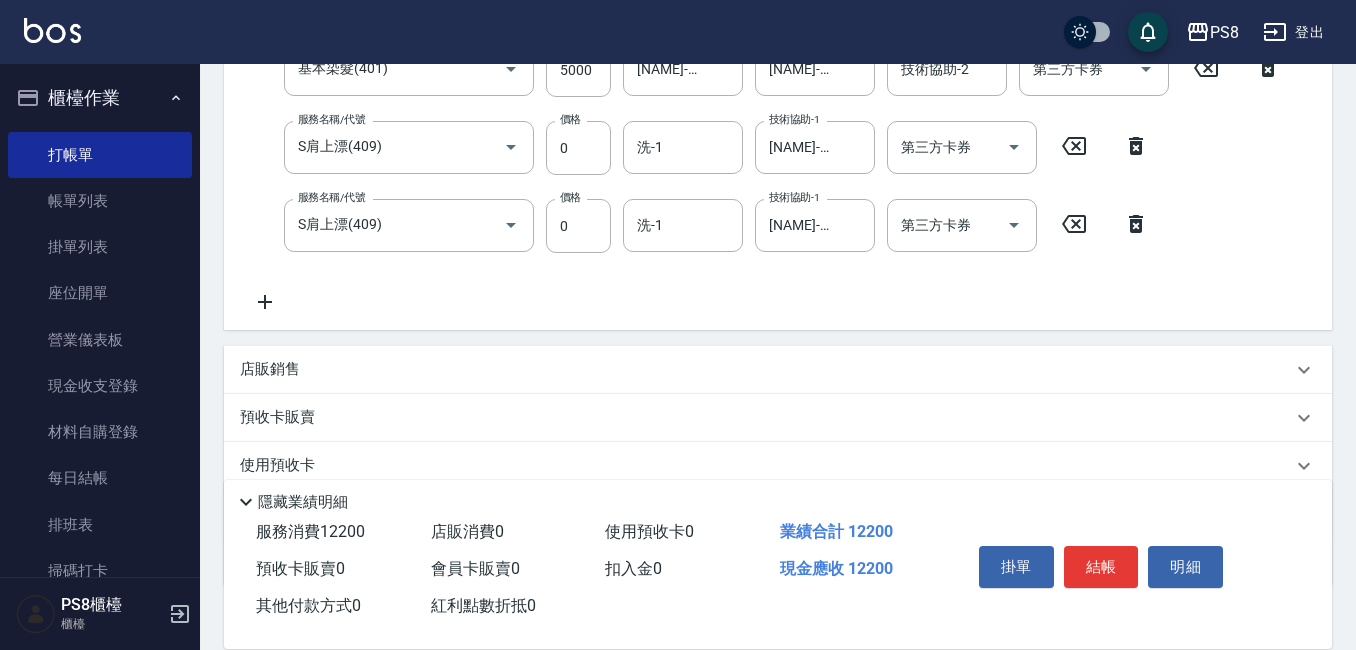 click 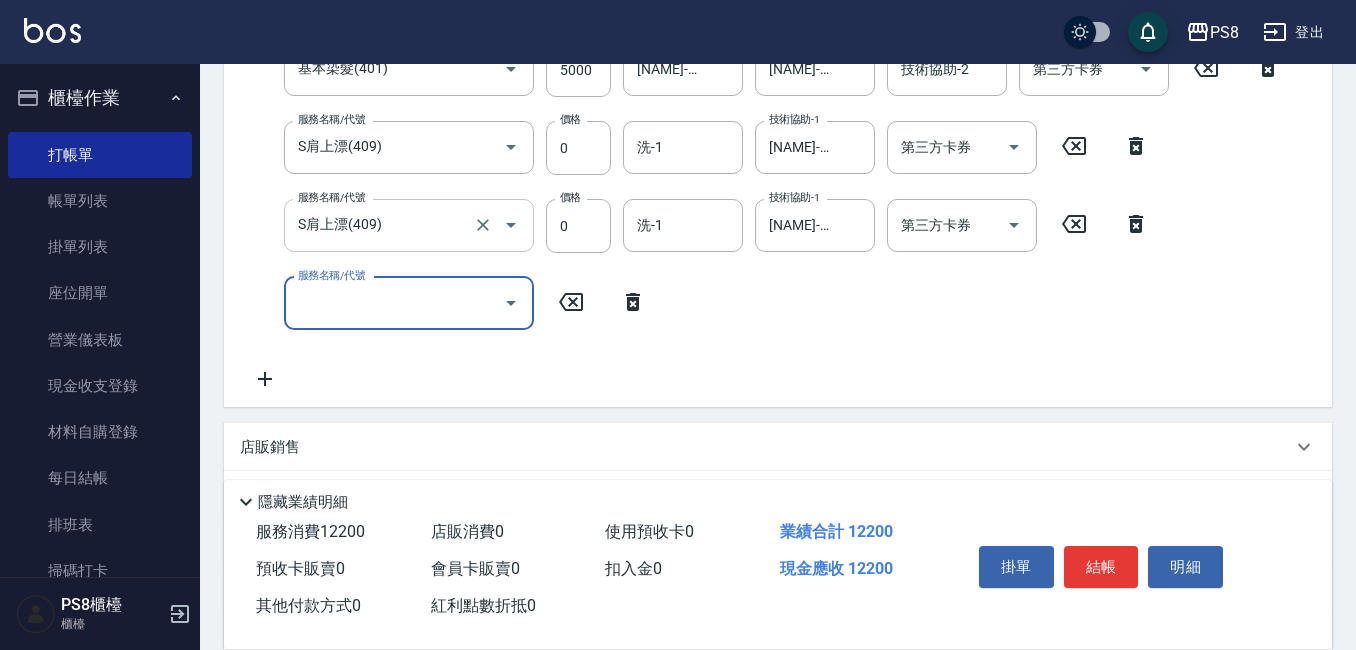 scroll, scrollTop: 488, scrollLeft: 0, axis: vertical 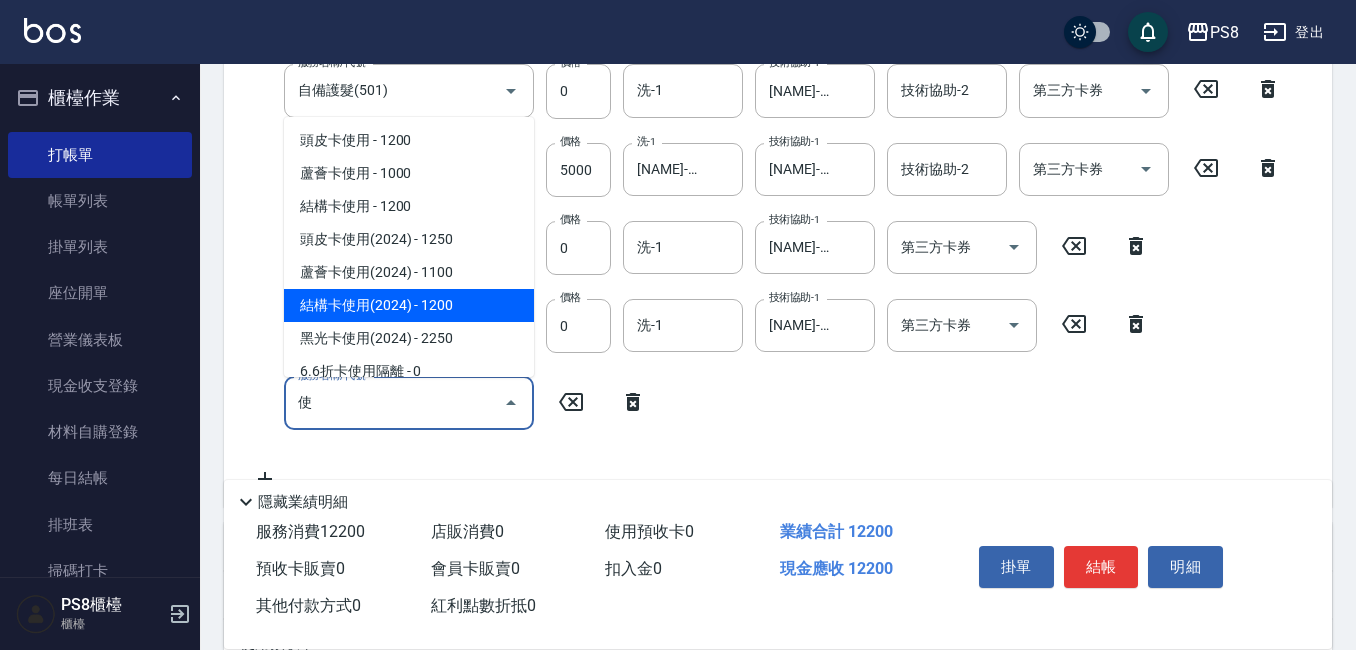 click on "結構卡使用(2024) - 1200" at bounding box center (409, 305) 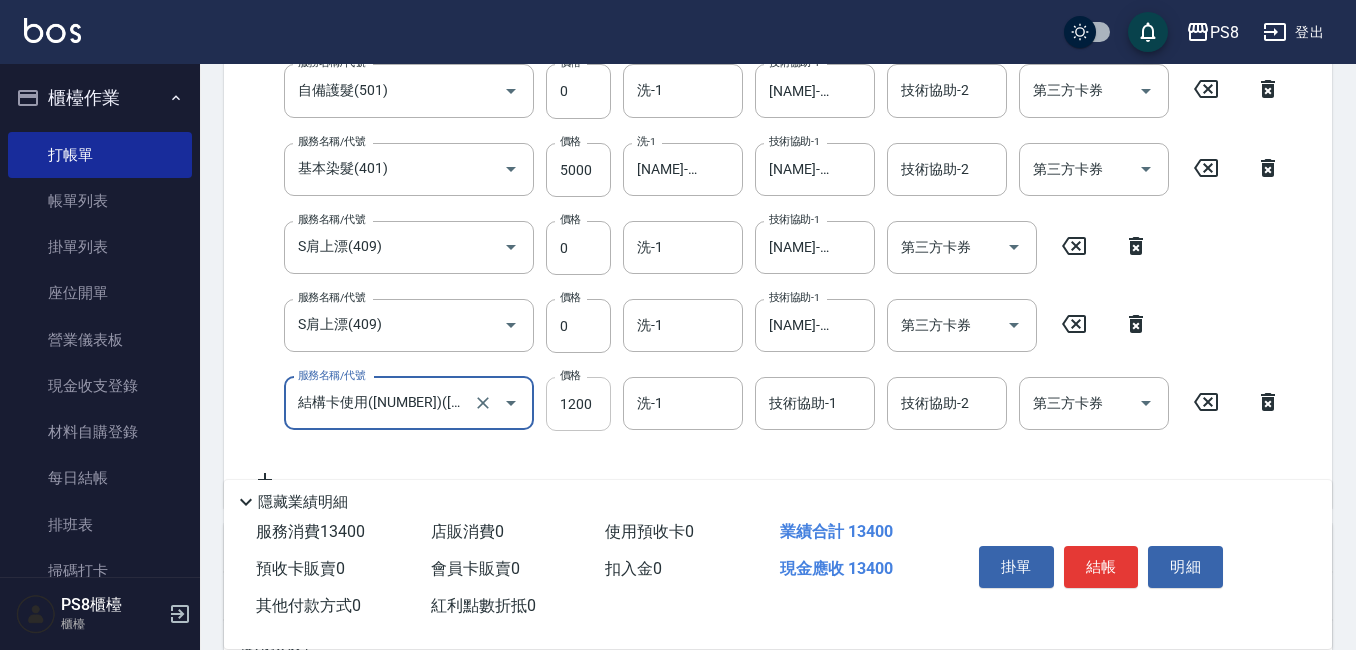 type on "結構卡使用([NUMBER])([NUMBER])" 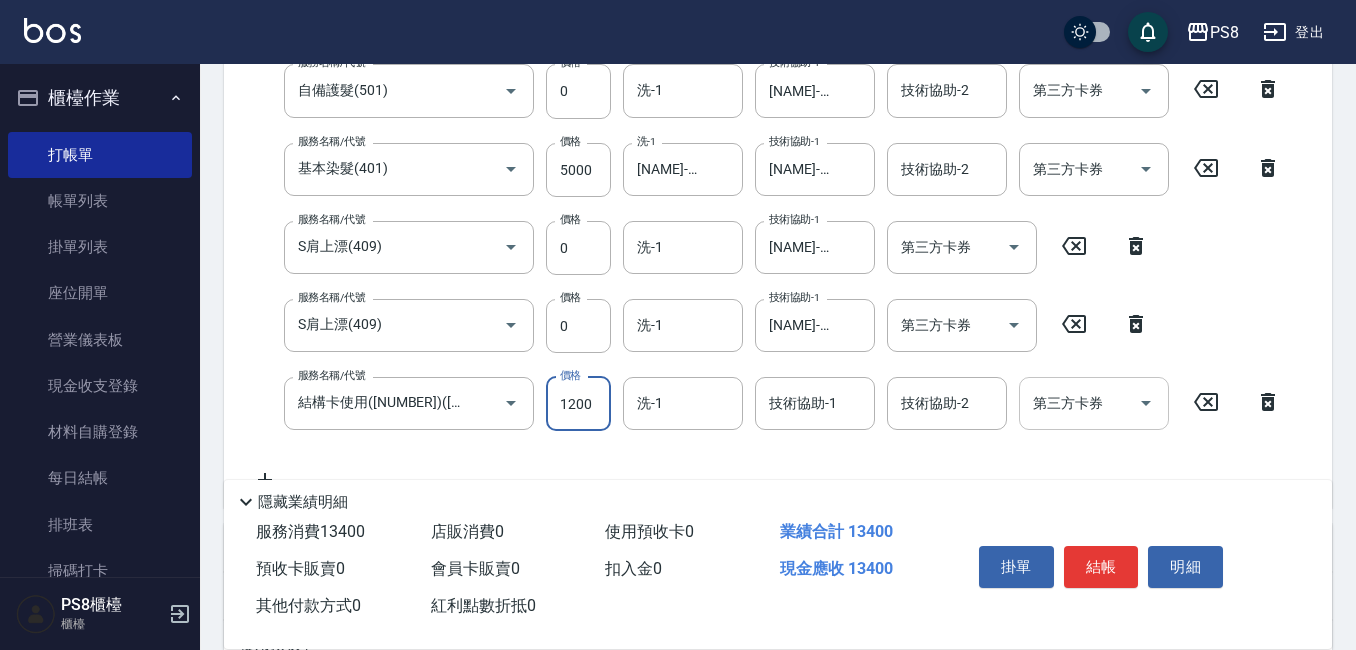 click on "第三方卡券" at bounding box center (1079, 403) 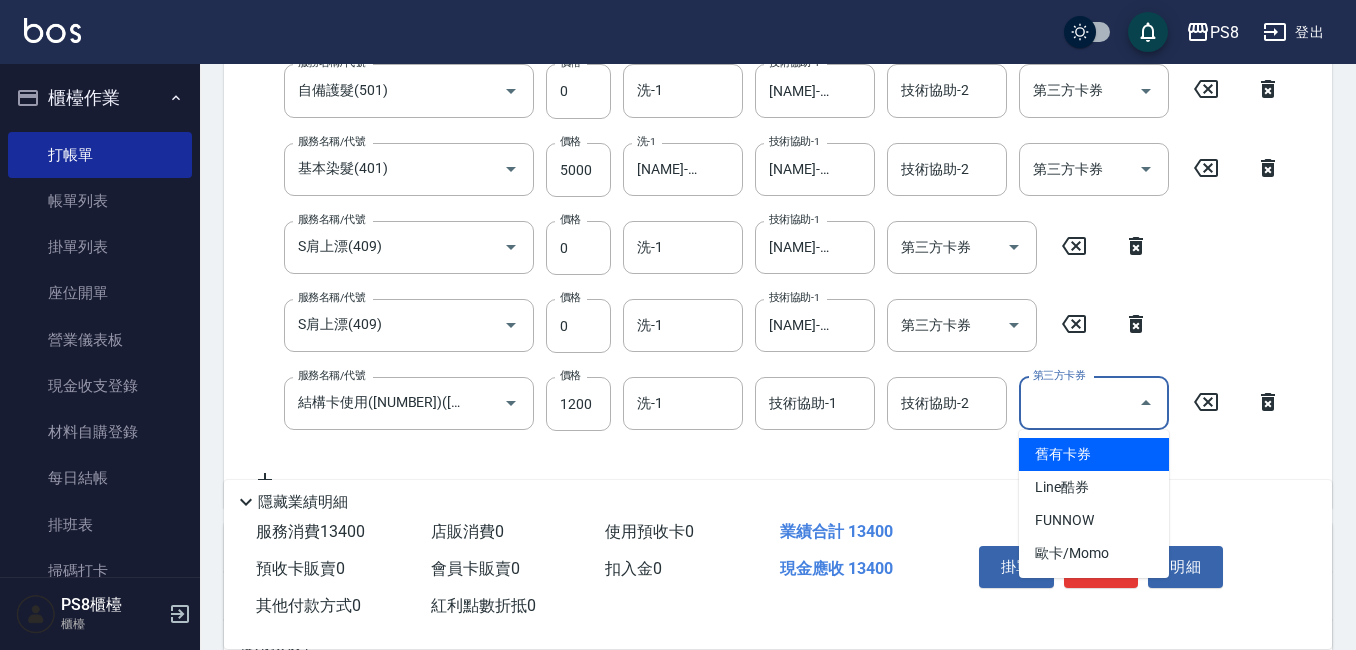 click on "舊有卡券" at bounding box center (1094, 454) 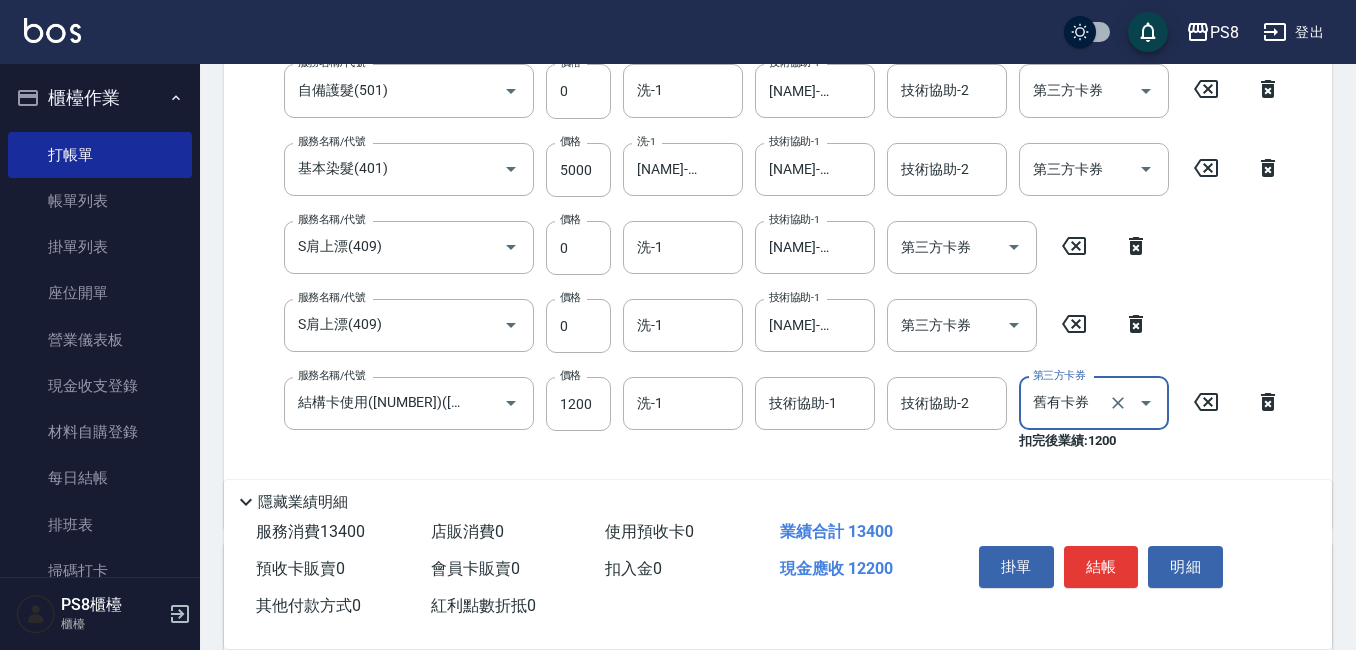 type on "舊有卡券" 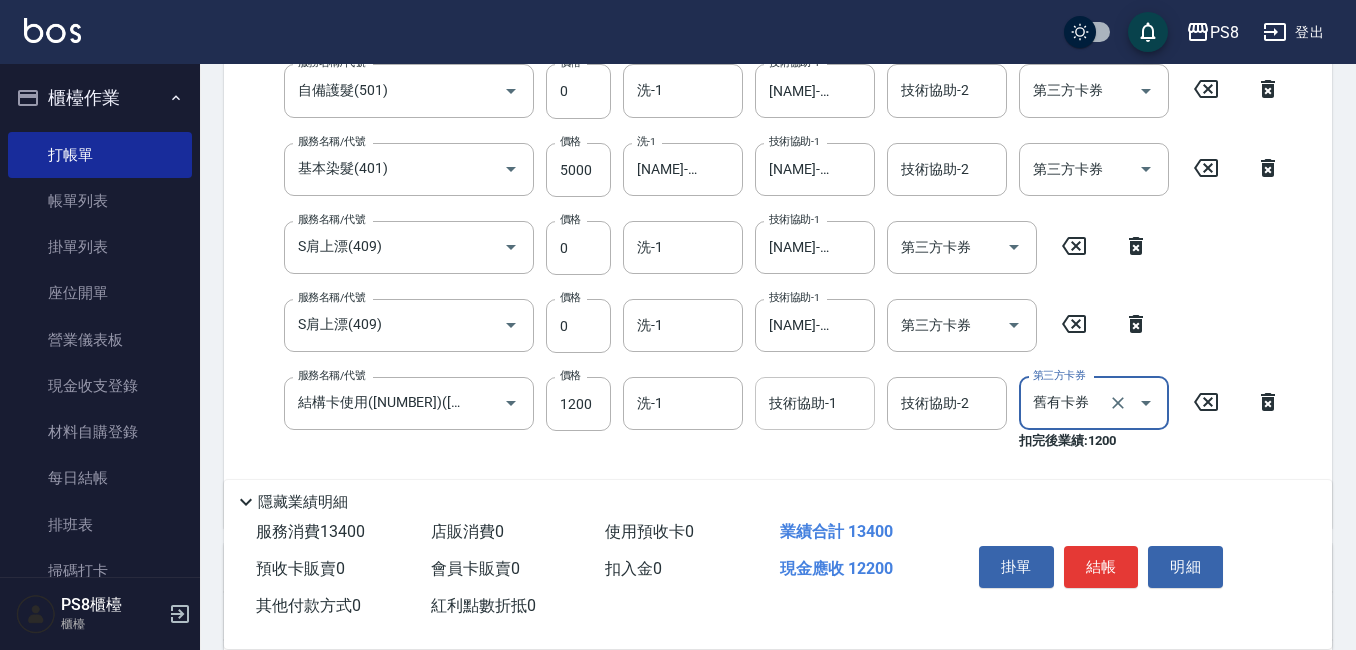 click on "技術協助-1 技術協助-1" at bounding box center (815, 403) 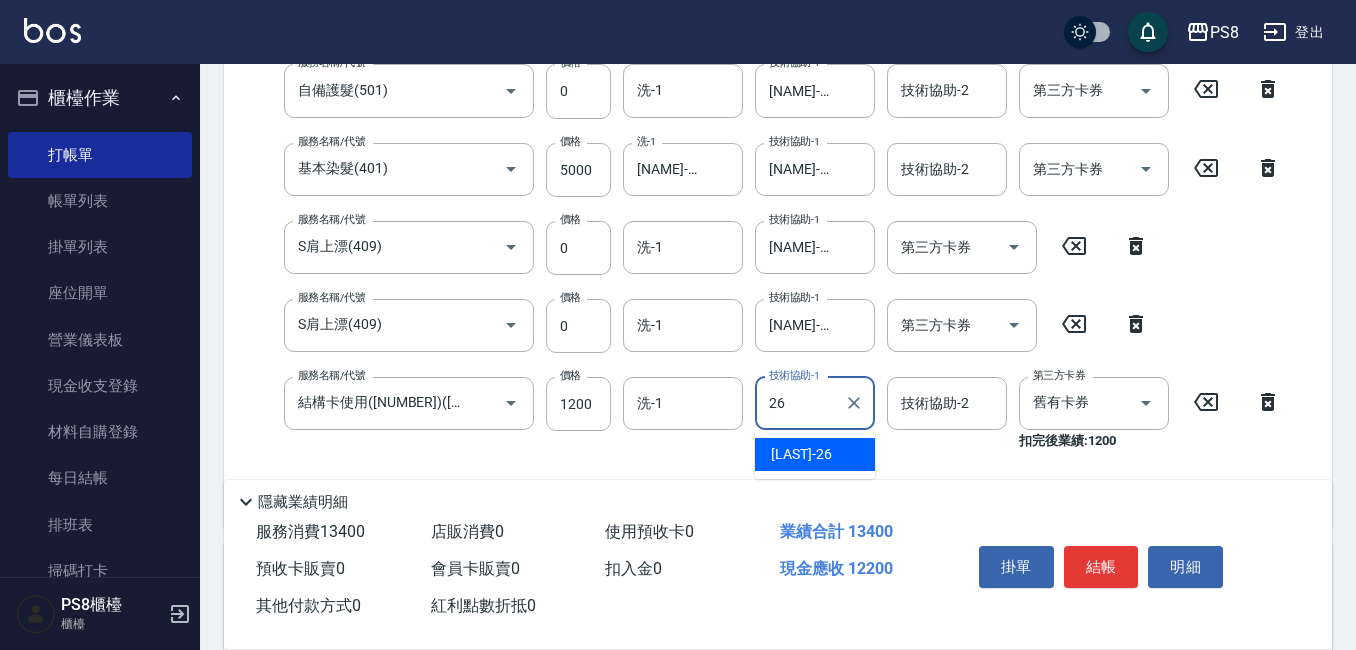 type on "[NAME]-26" 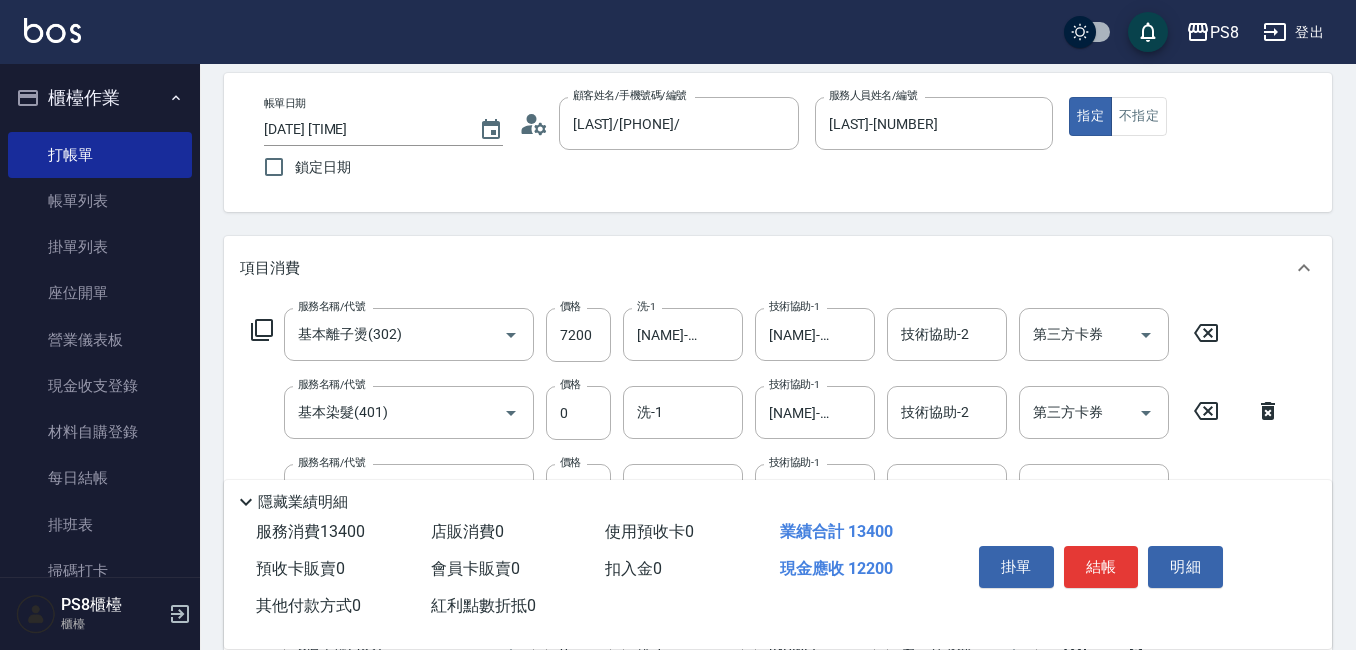 scroll, scrollTop: 0, scrollLeft: 0, axis: both 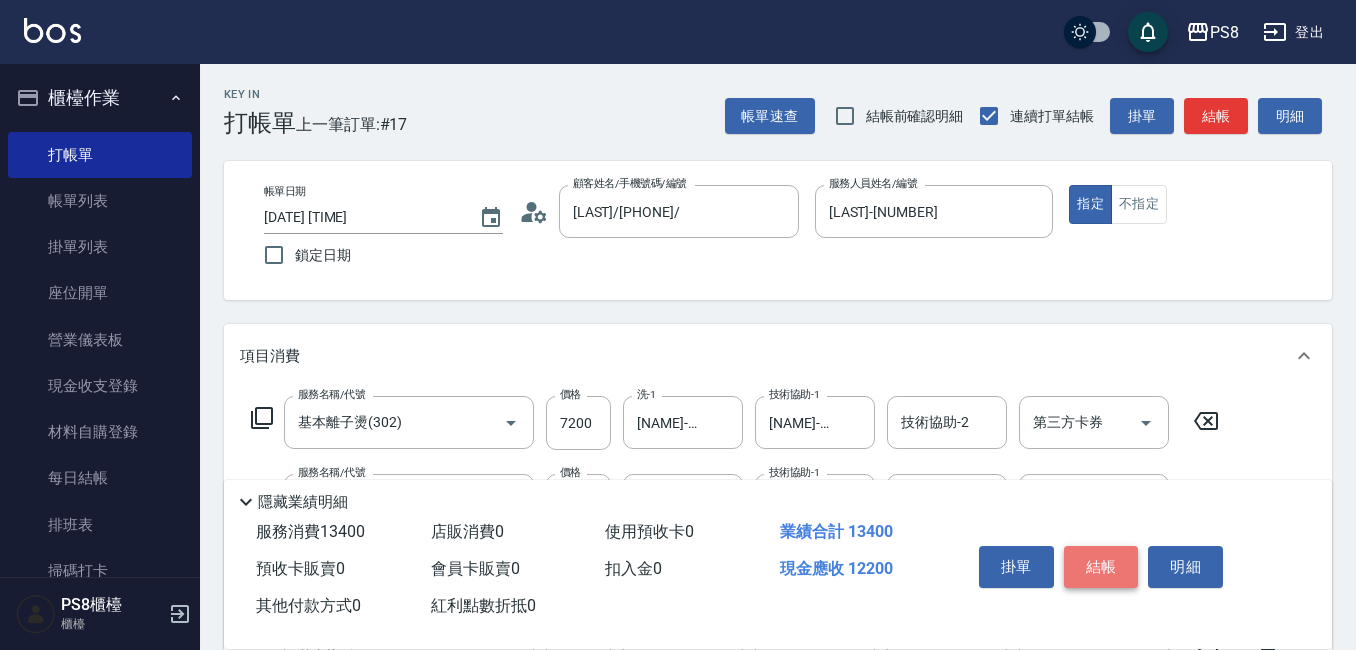 click on "結帳" at bounding box center [1101, 567] 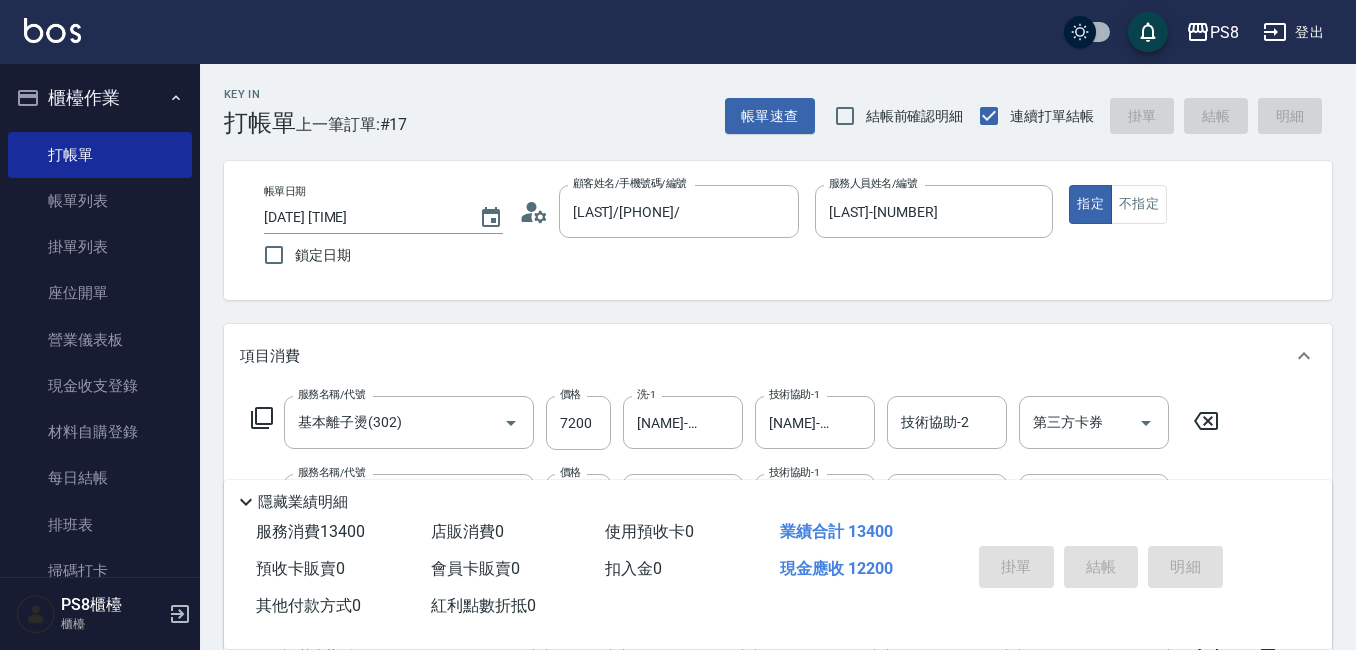 type on "2025/08/02 18:09" 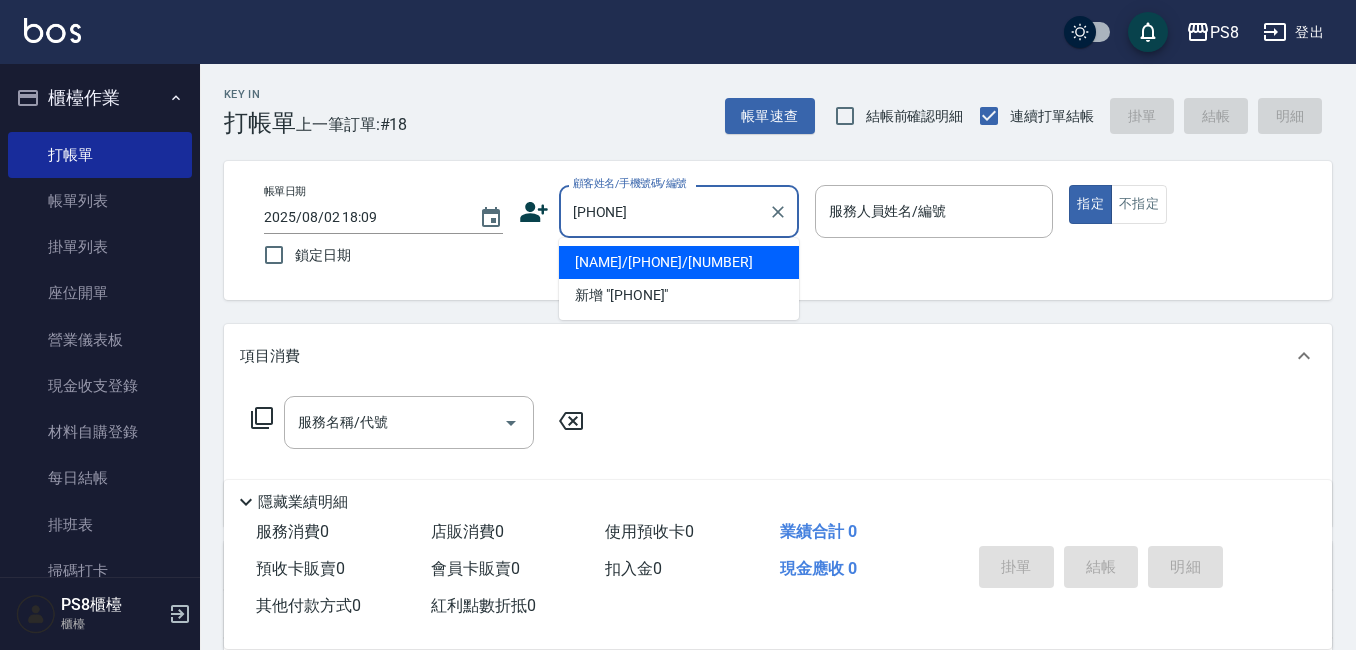 click on "[NAME]/[PHONE]/[NUMBER]" at bounding box center (679, 262) 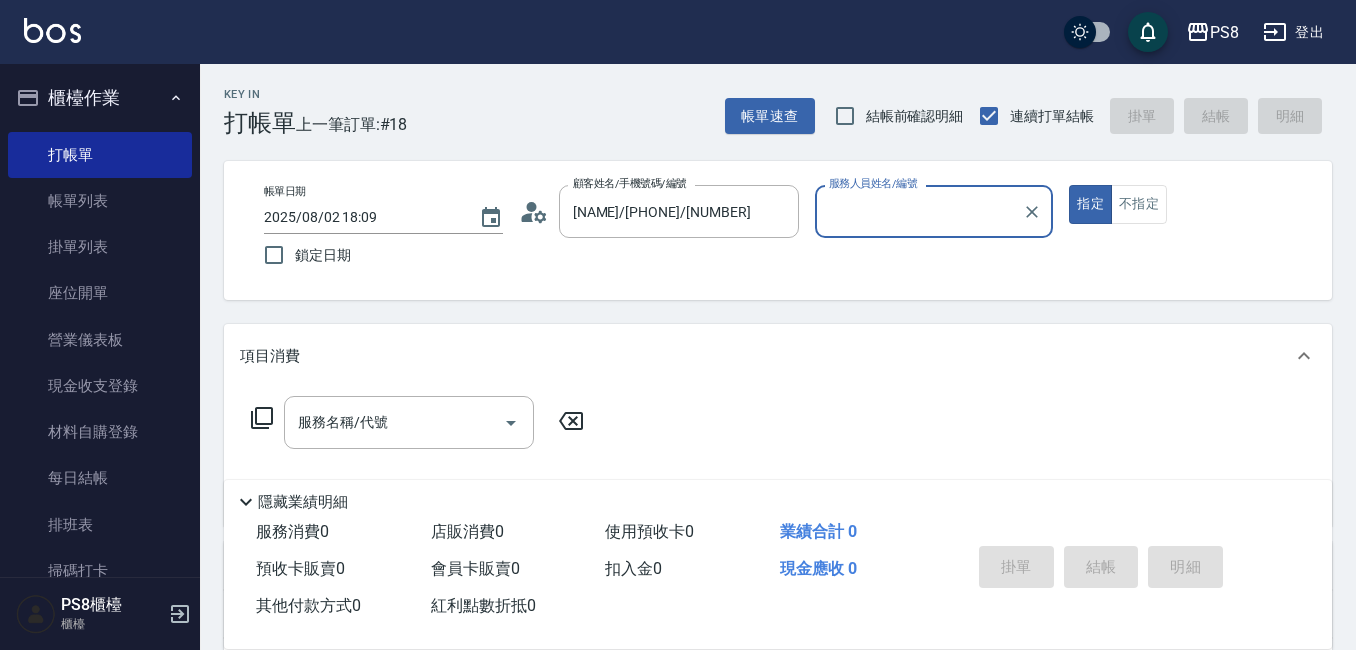 type on "[LAST]-[NUMBER]" 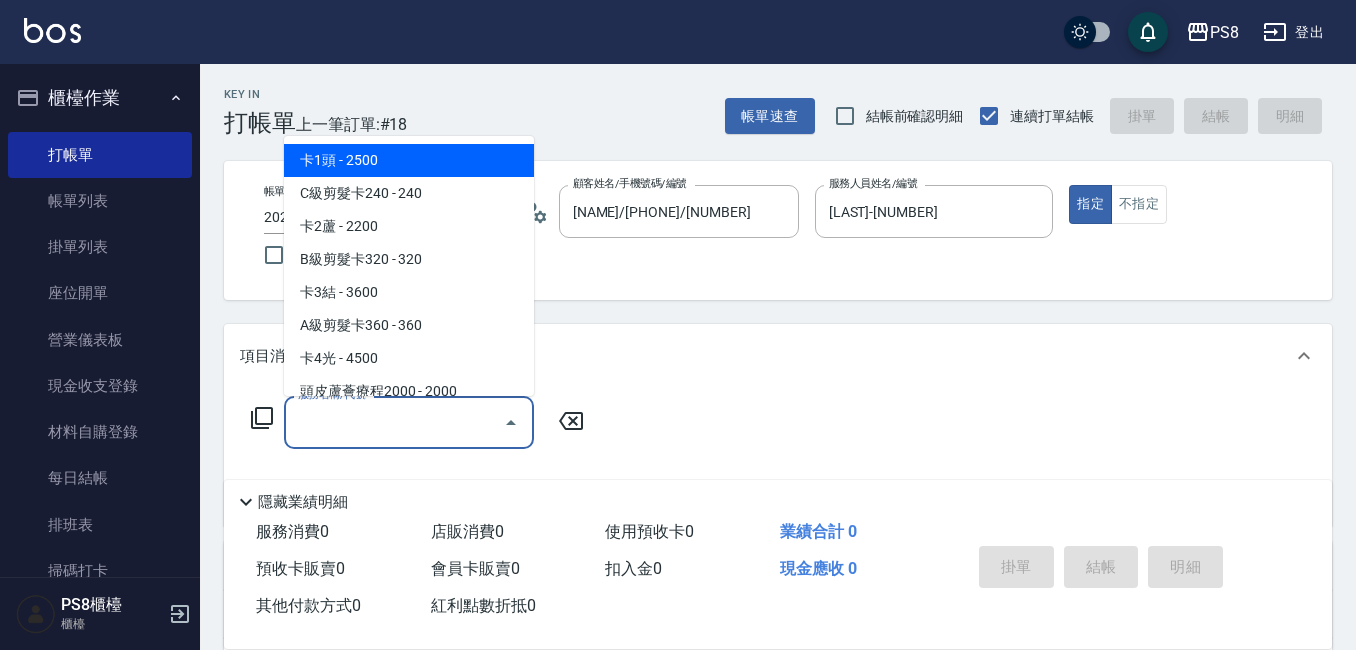 click on "服務名稱/代號" at bounding box center [394, 422] 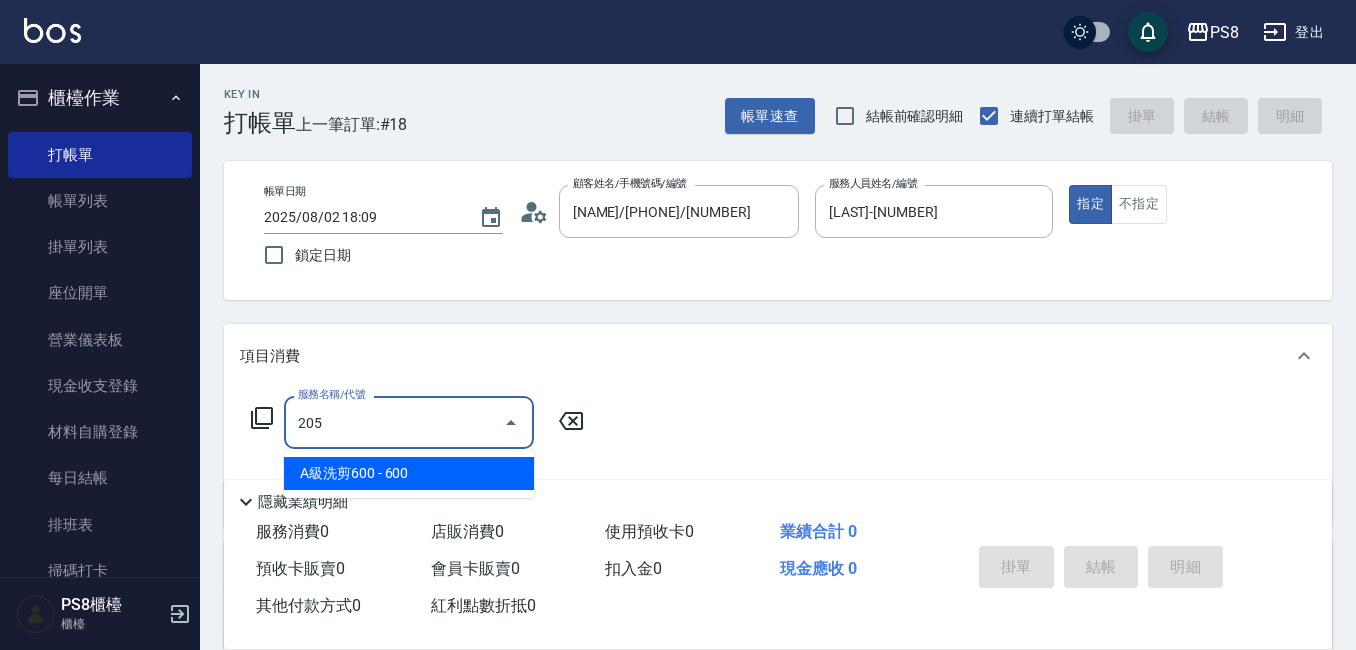 click on "A級洗剪600 - 600" at bounding box center [409, 473] 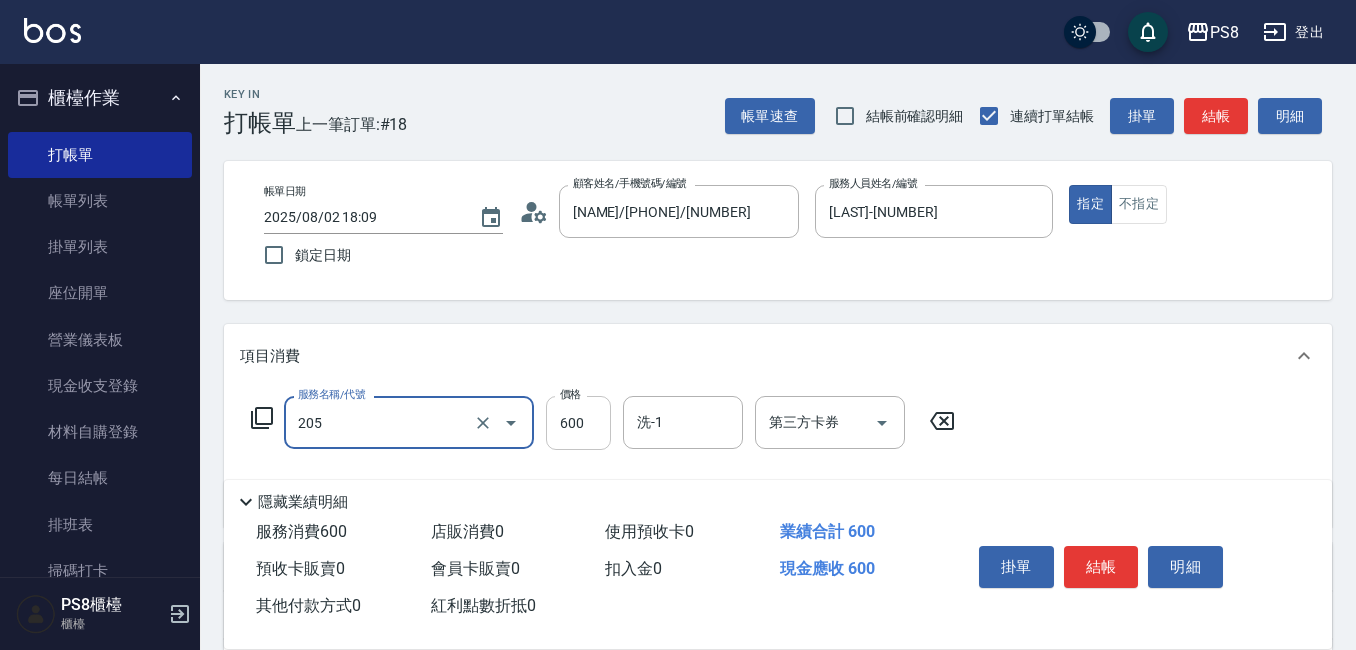 type on "A級洗剪600(205)" 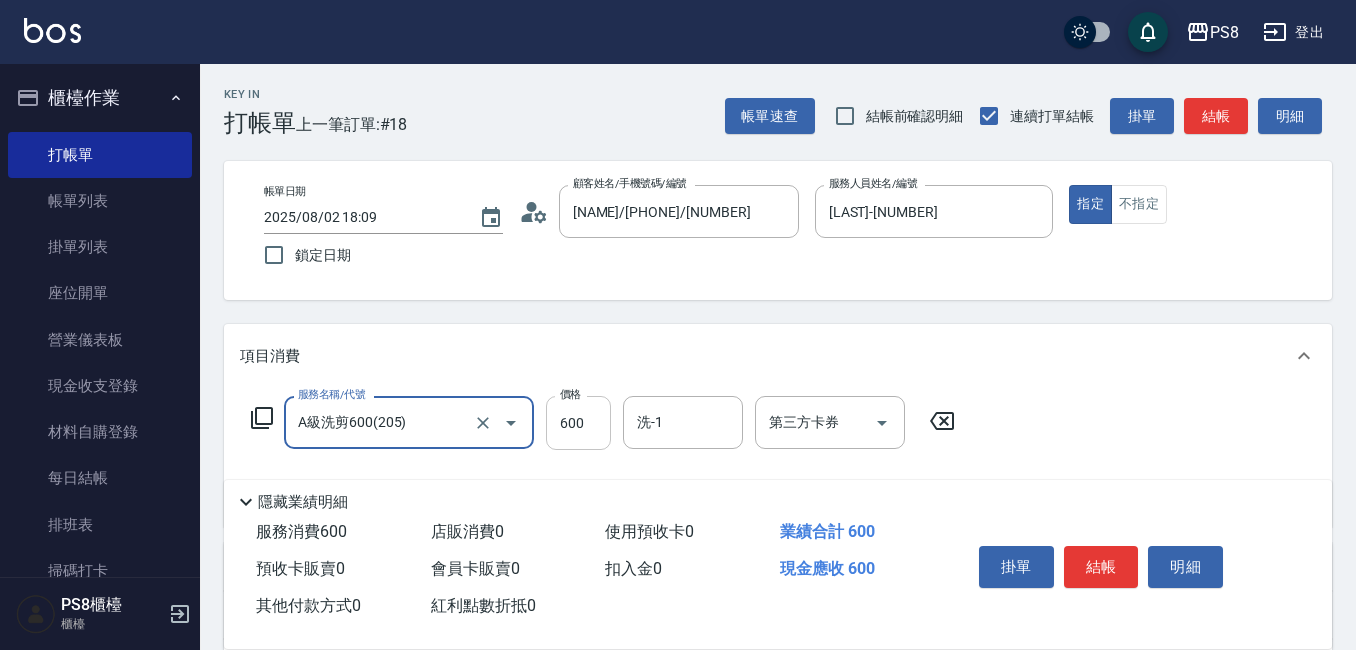 click on "600" at bounding box center (578, 423) 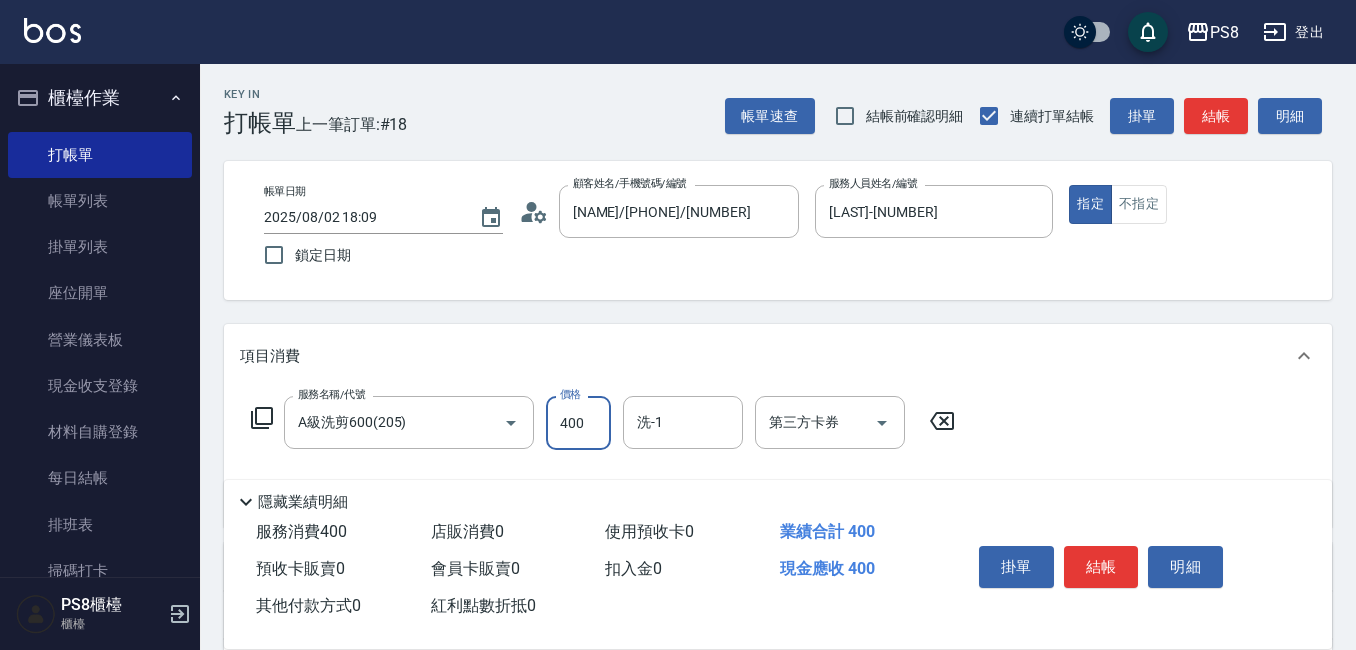 type on "400" 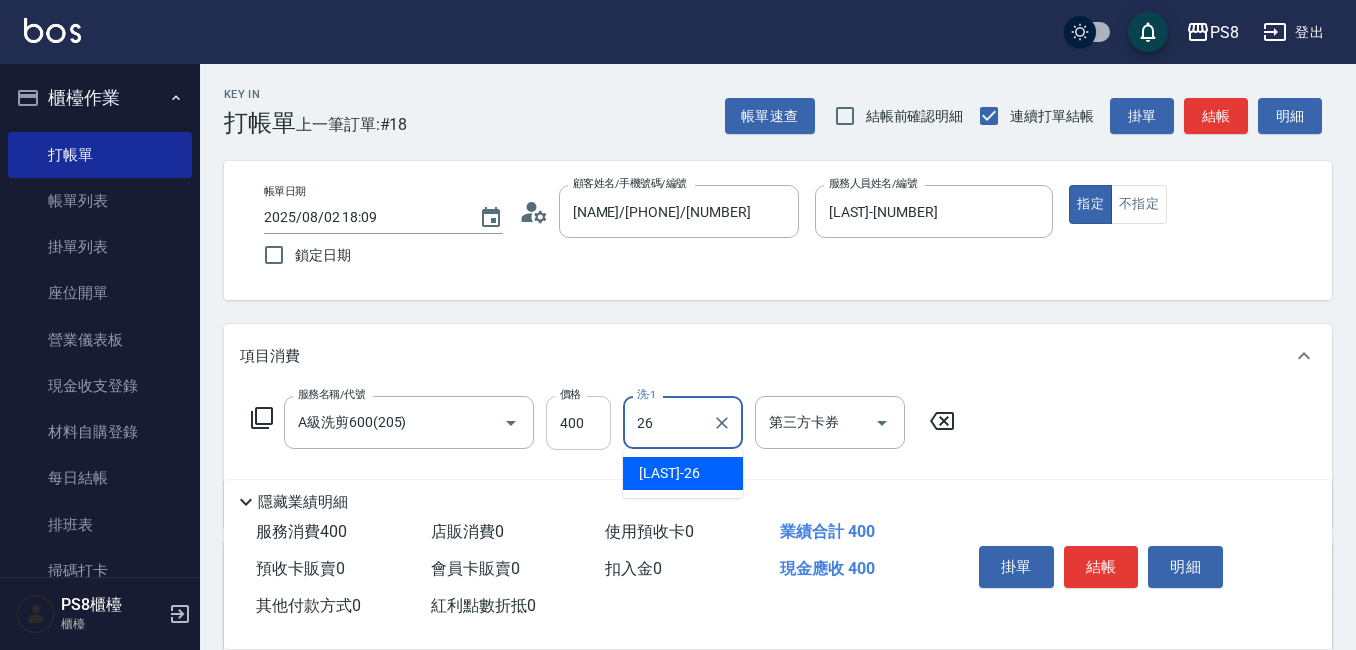 type on "[NAME]-26" 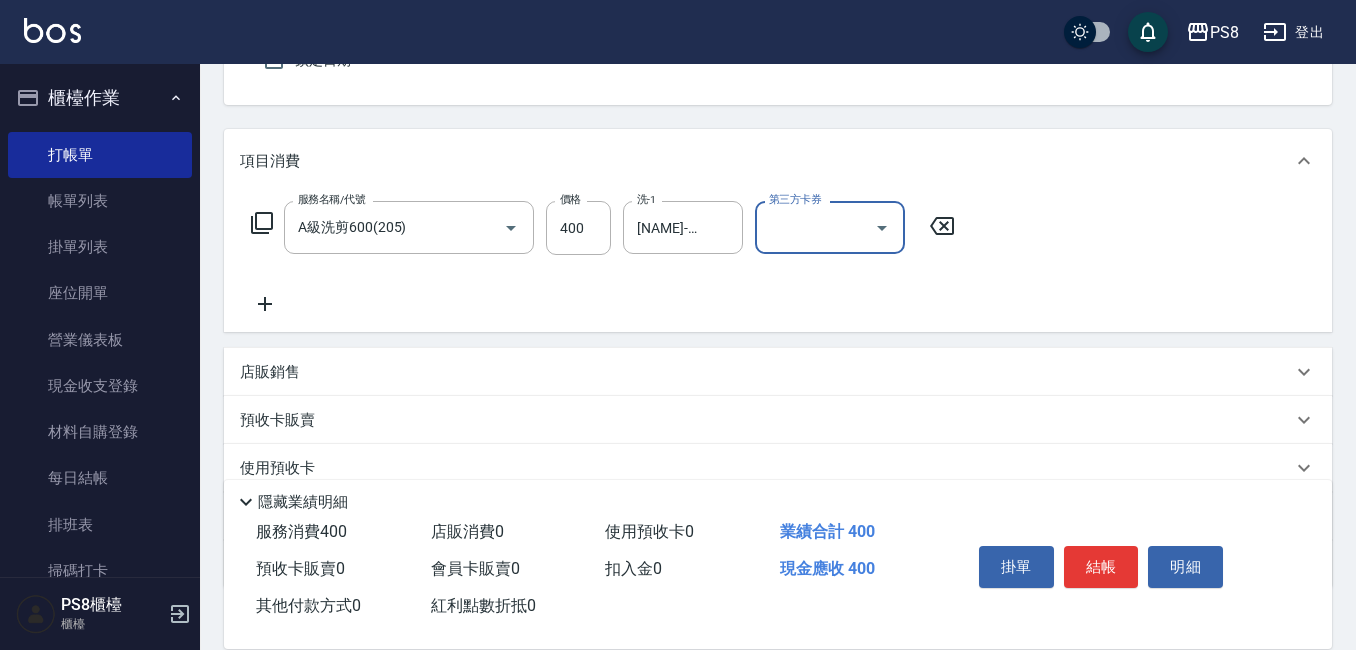 scroll, scrollTop: 200, scrollLeft: 0, axis: vertical 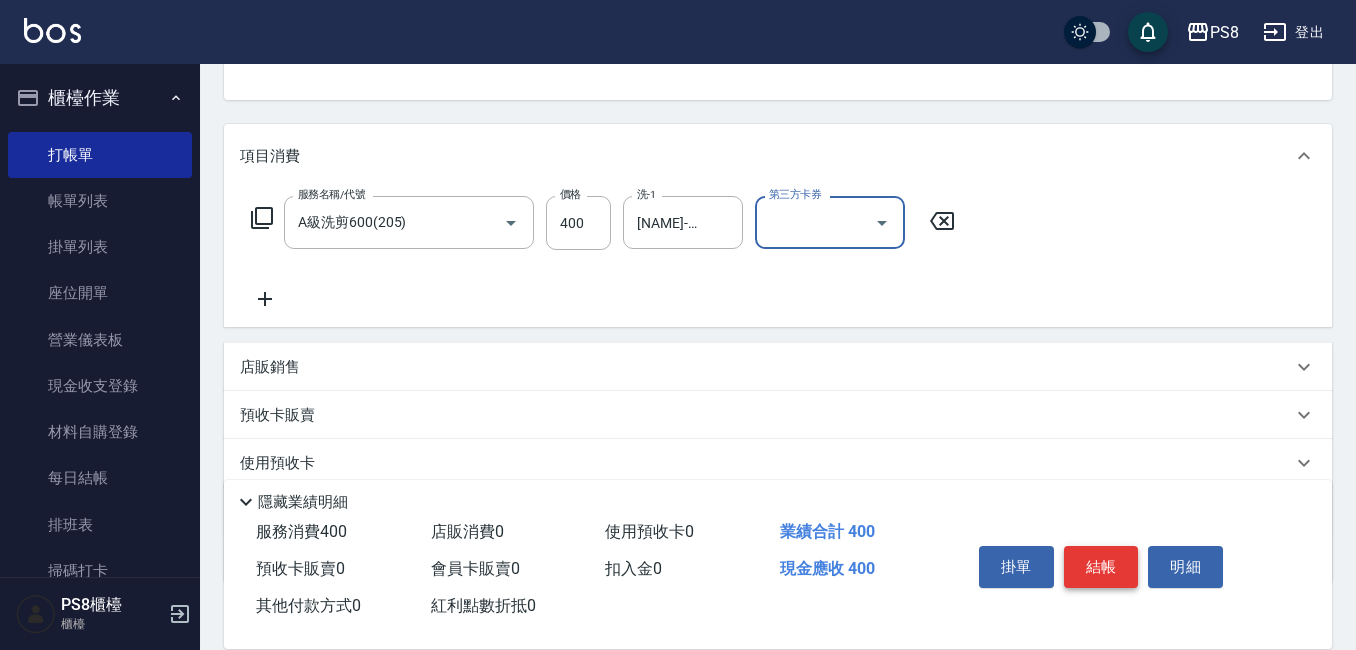 click on "結帳" at bounding box center (1101, 567) 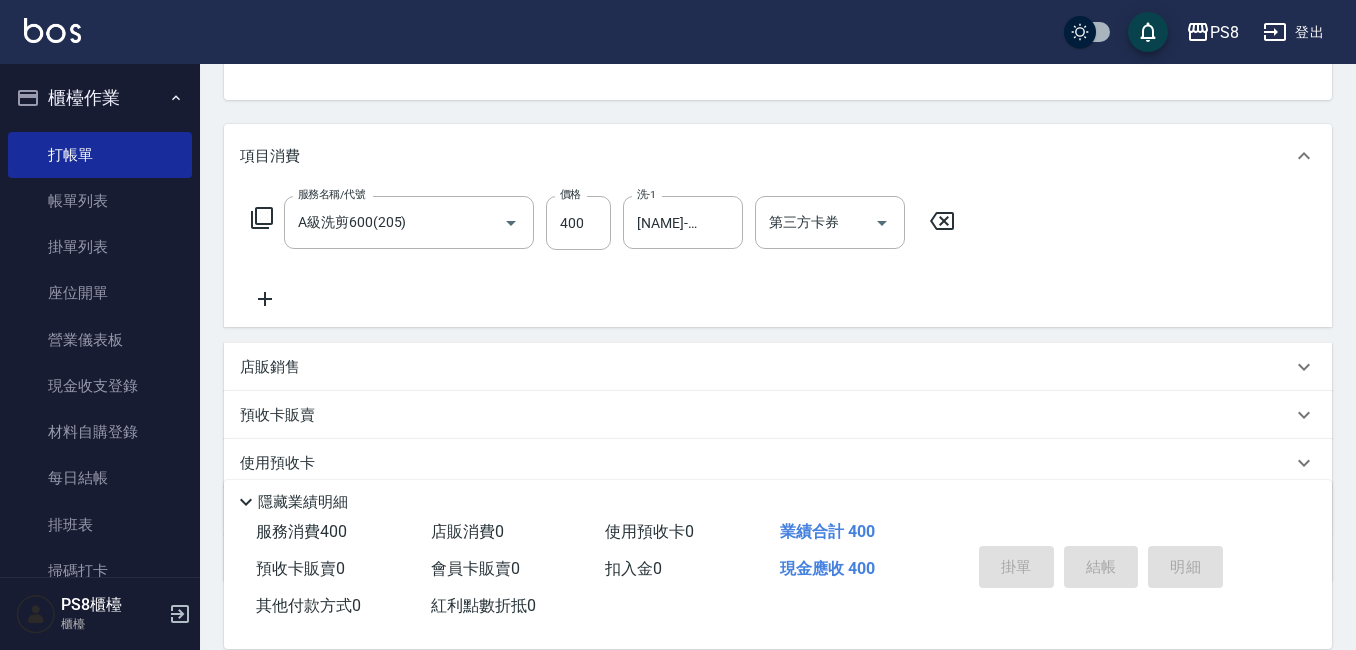 type 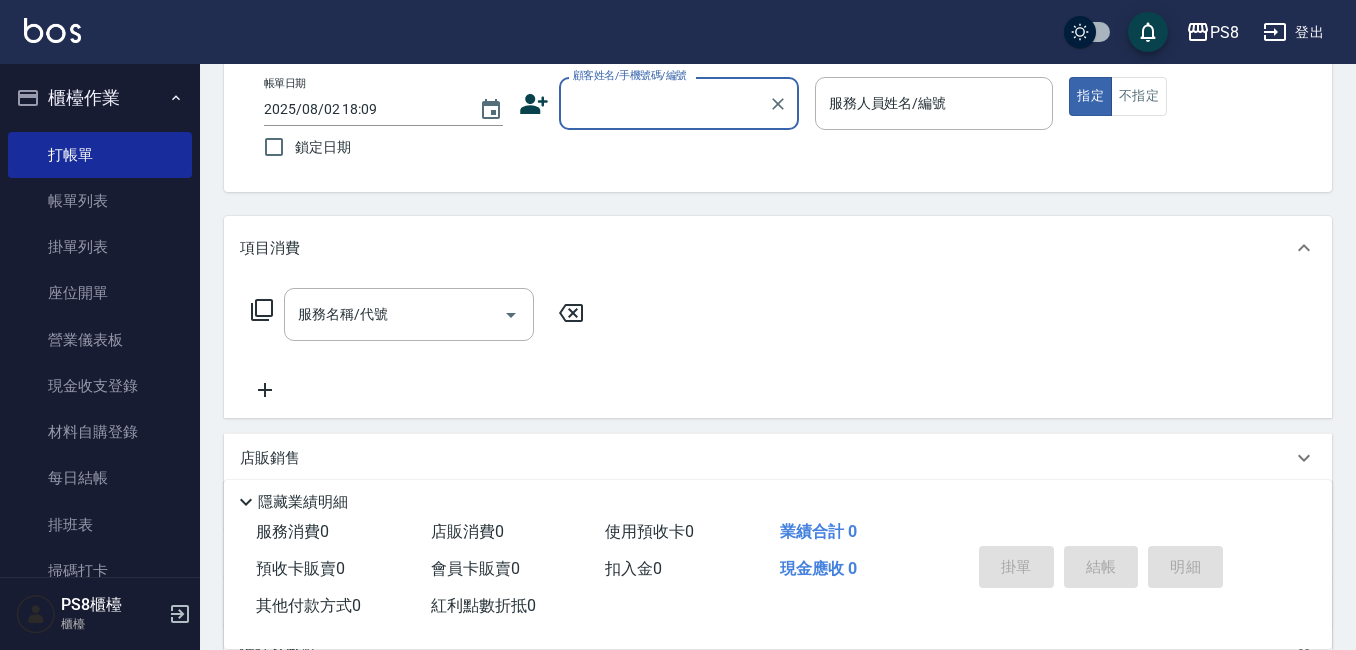 scroll, scrollTop: 0, scrollLeft: 0, axis: both 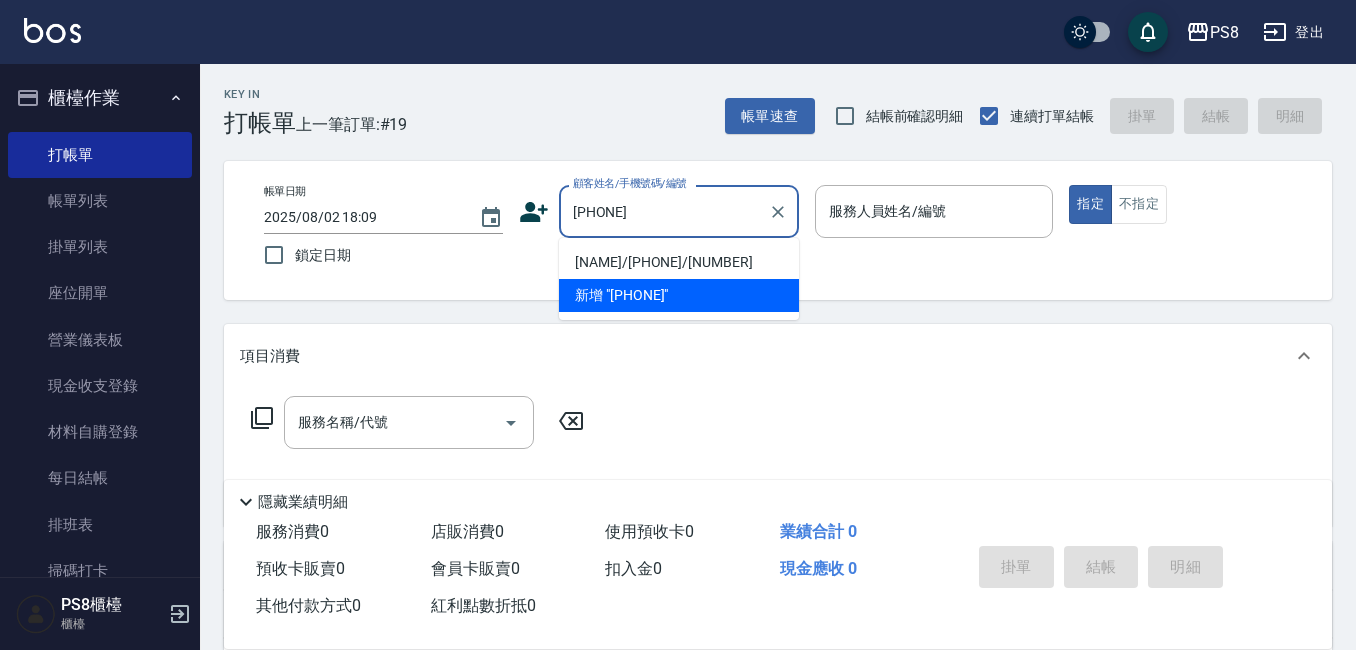click on "[NAME]/[PHONE]/[NUMBER]" at bounding box center (679, 262) 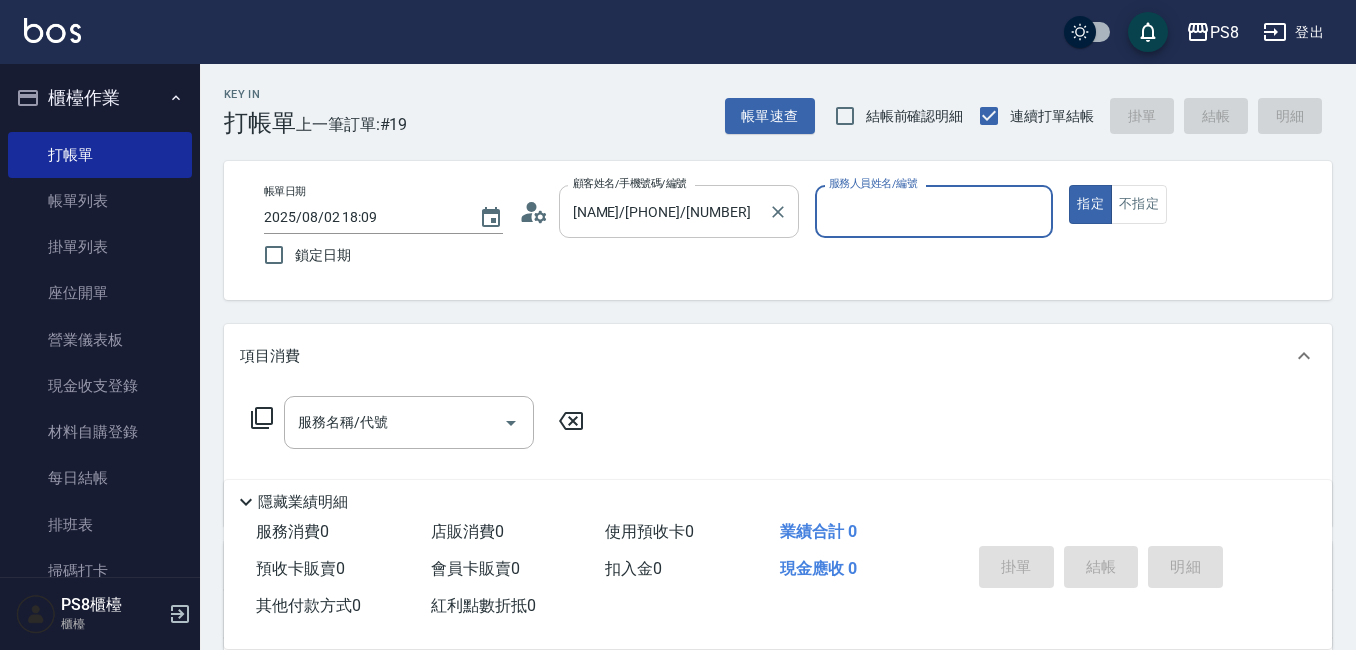 type on "[LAST]-[NUMBER]" 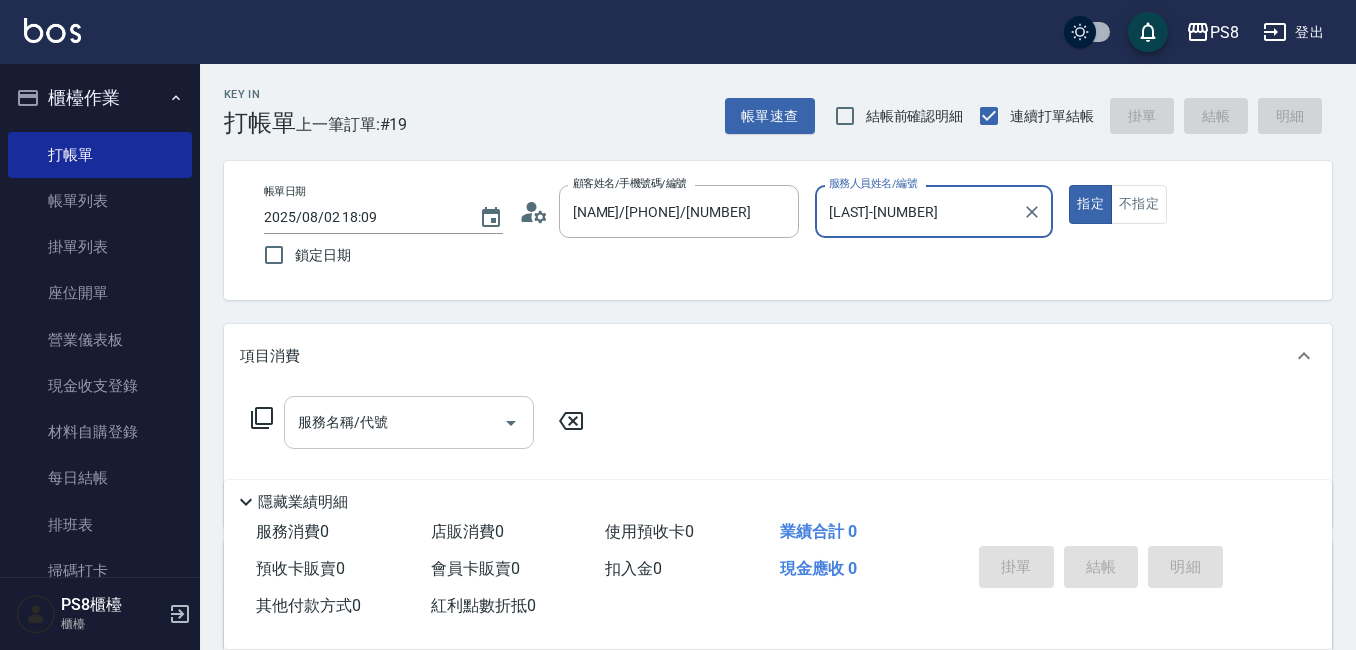 click on "服務名稱/代號" at bounding box center [394, 422] 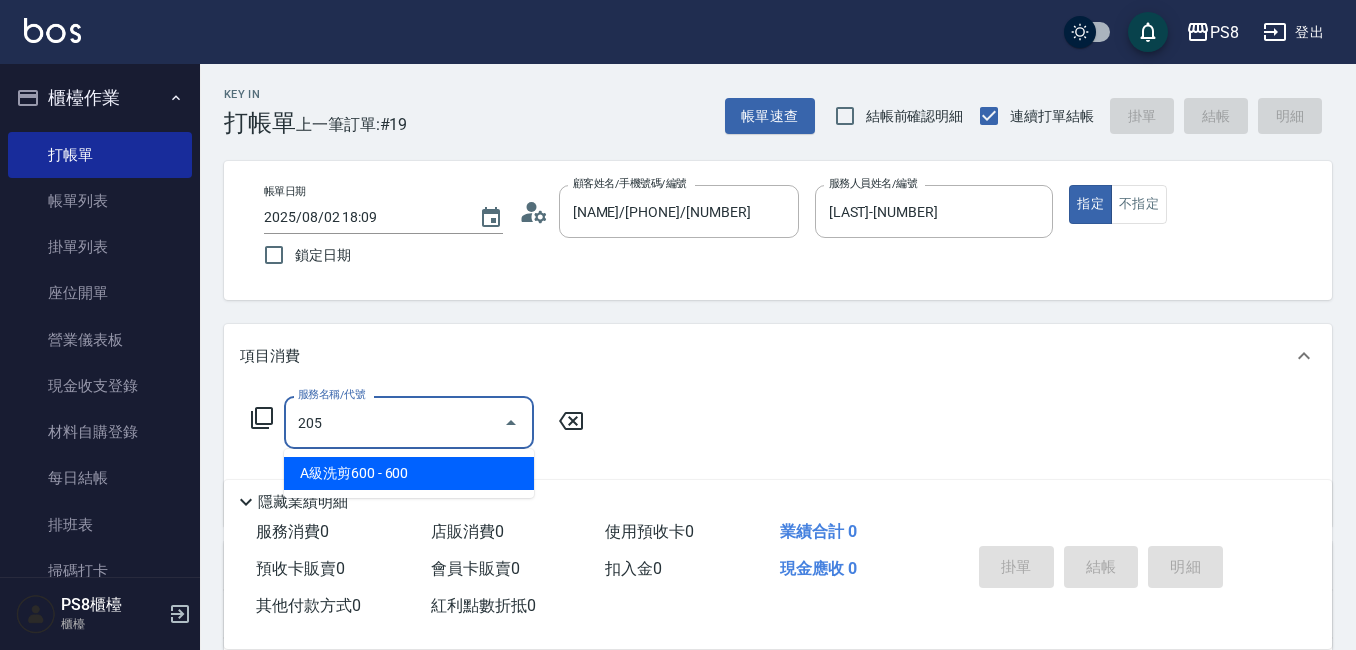 click on "A級洗剪600 - 600" at bounding box center [409, 473] 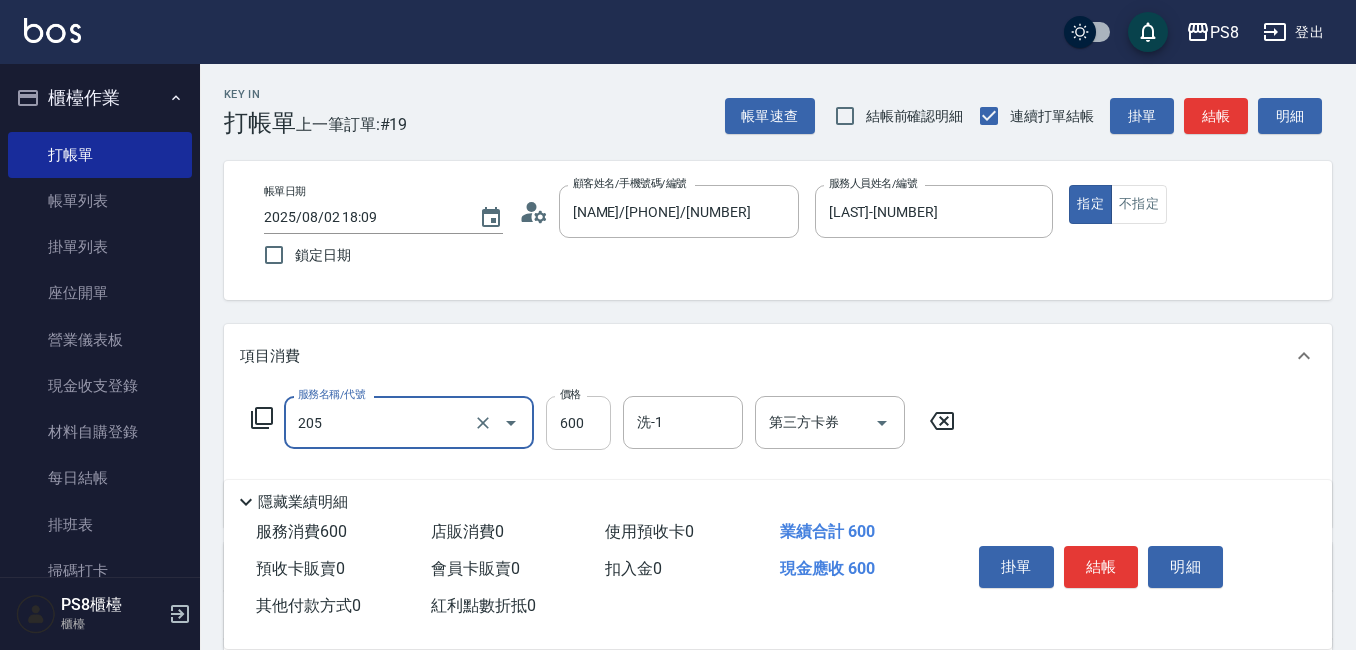 type on "A級洗剪600(205)" 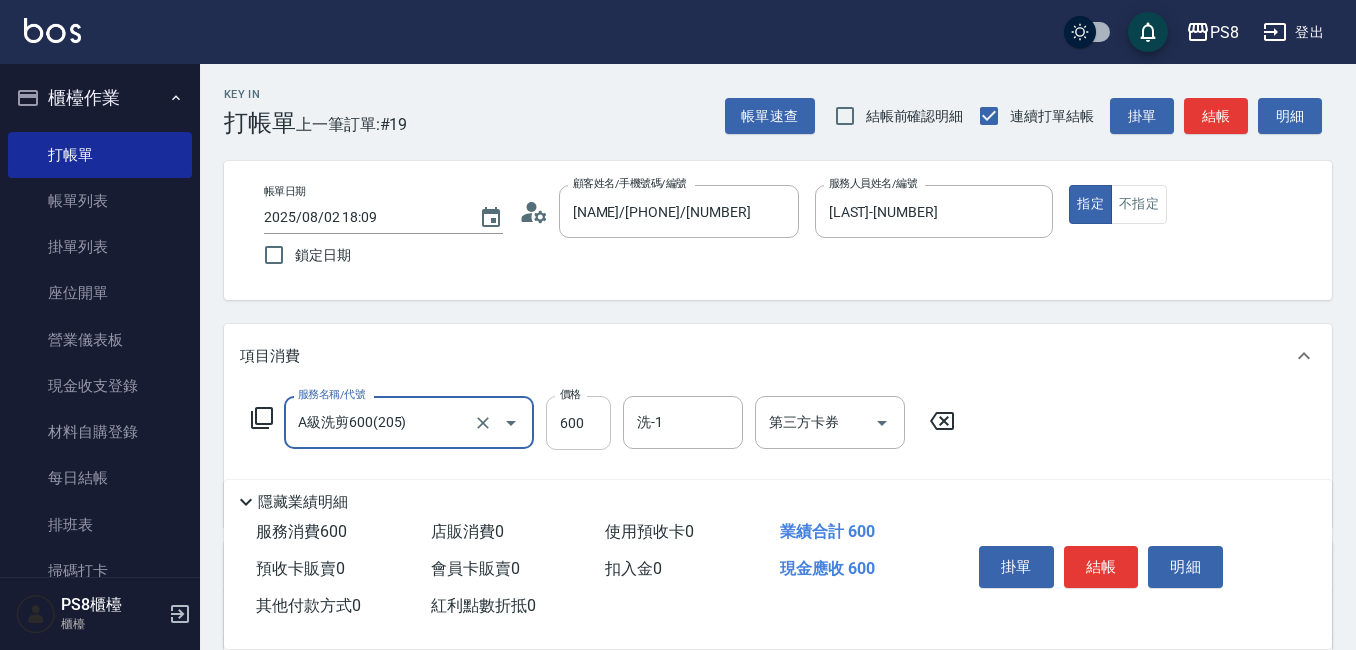 click on "600" at bounding box center (578, 423) 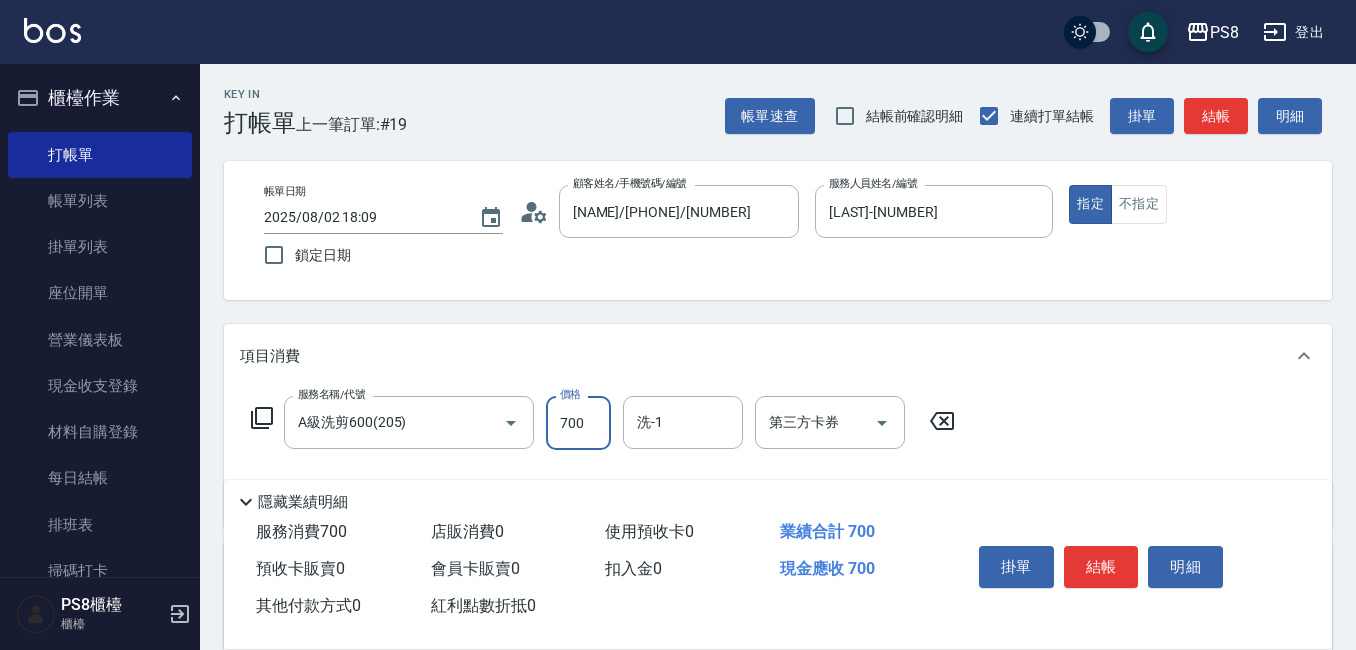 type on "700" 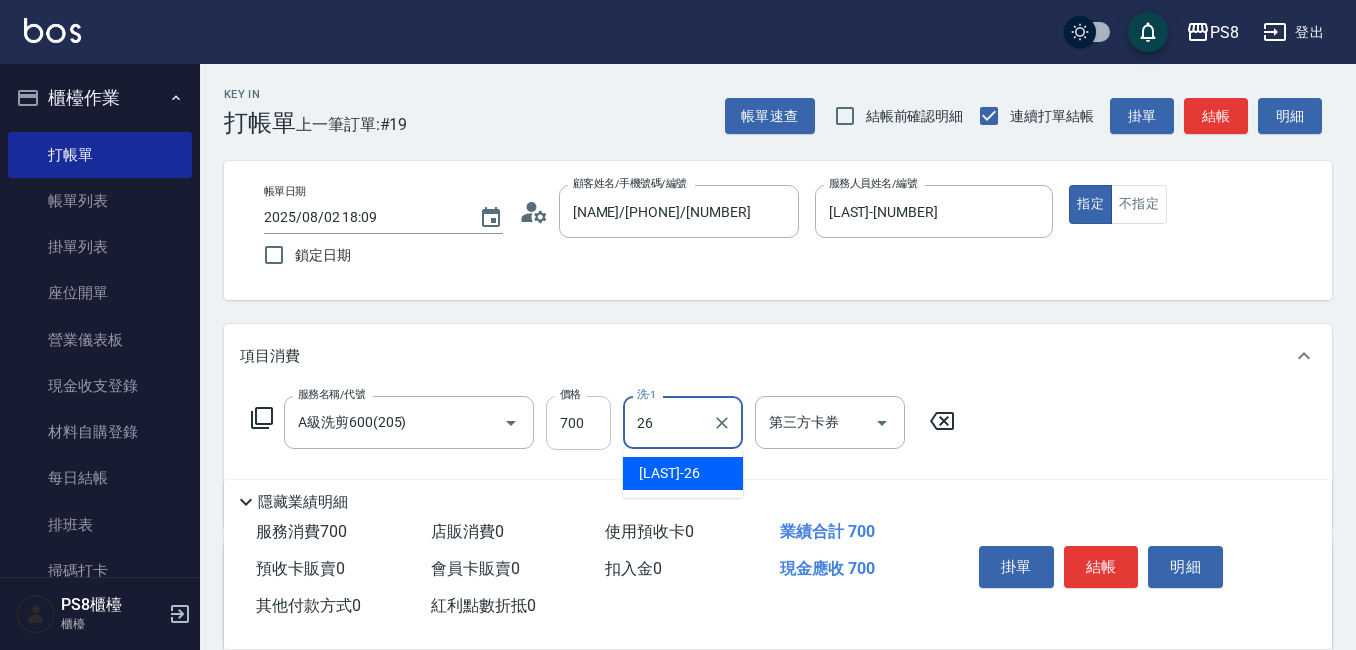 type on "[NAME]-26" 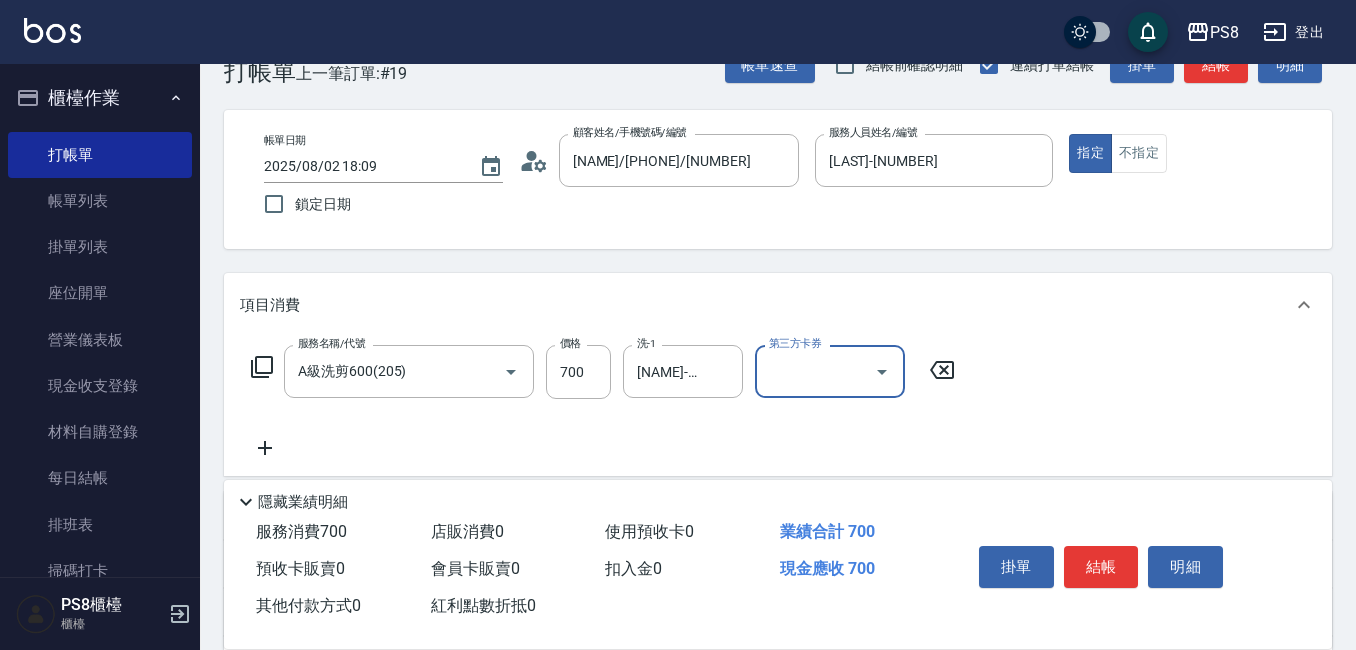 scroll, scrollTop: 100, scrollLeft: 0, axis: vertical 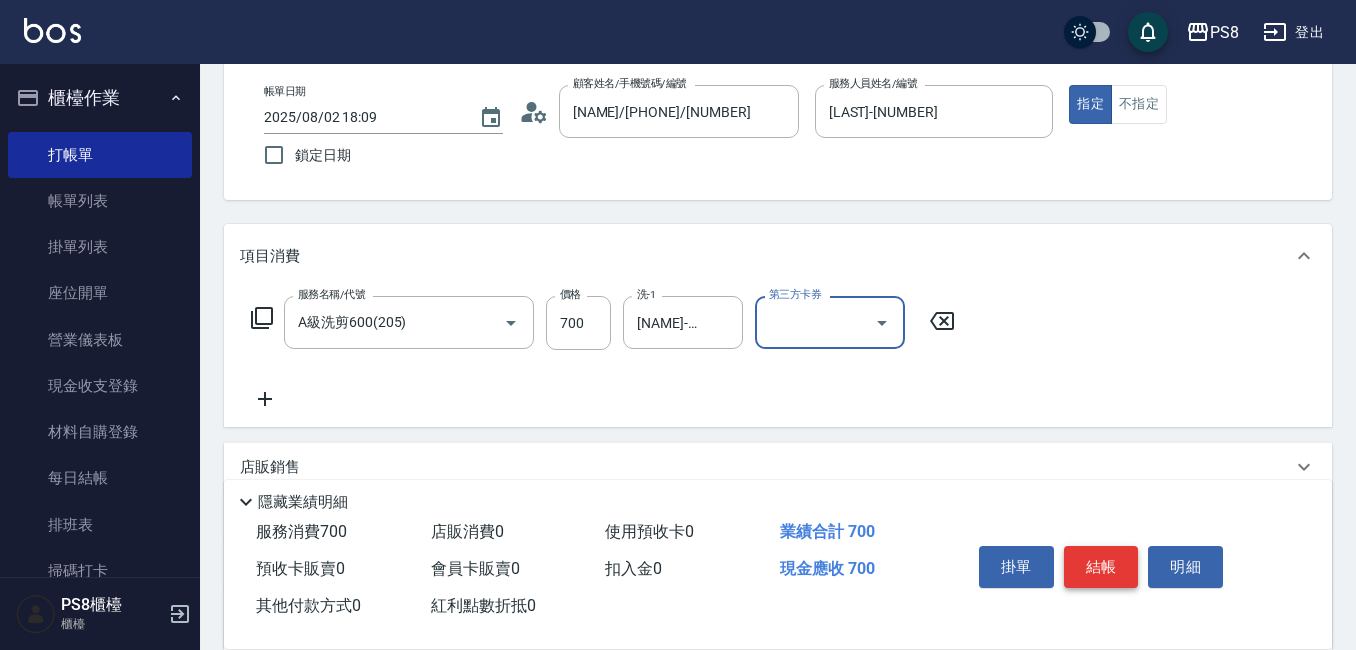click on "結帳" at bounding box center (1101, 567) 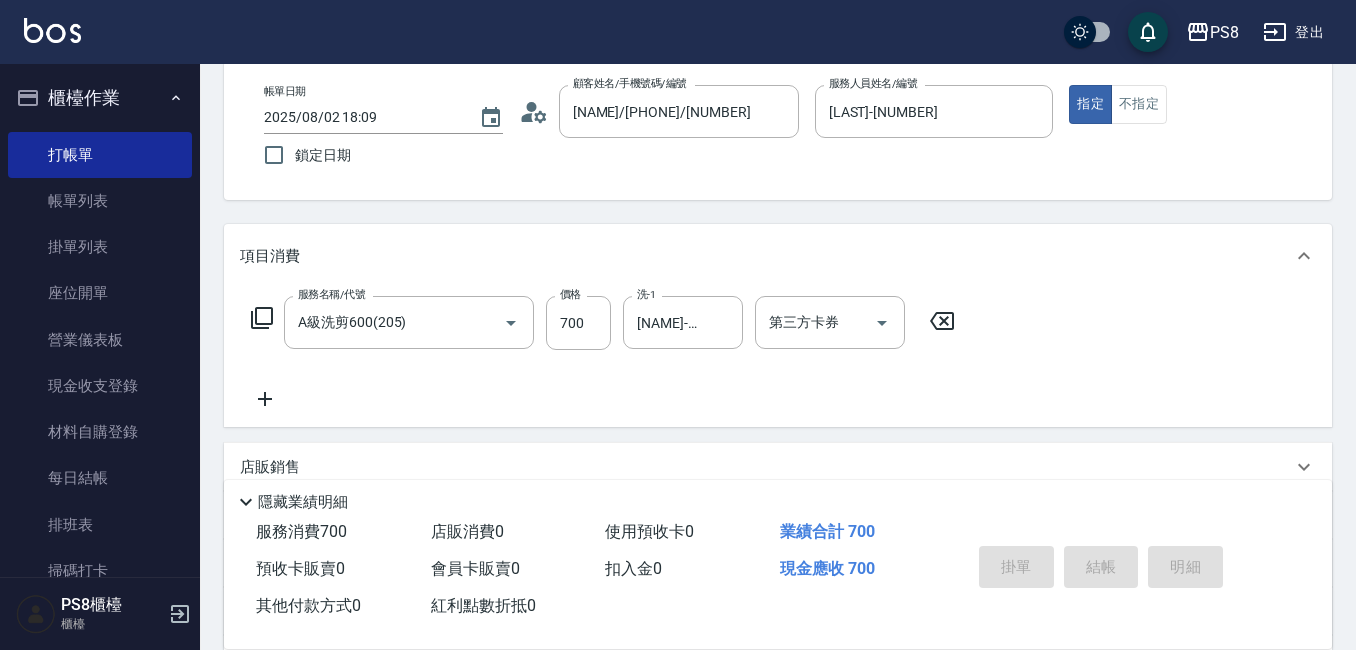 type on "[DATE] [TIME]" 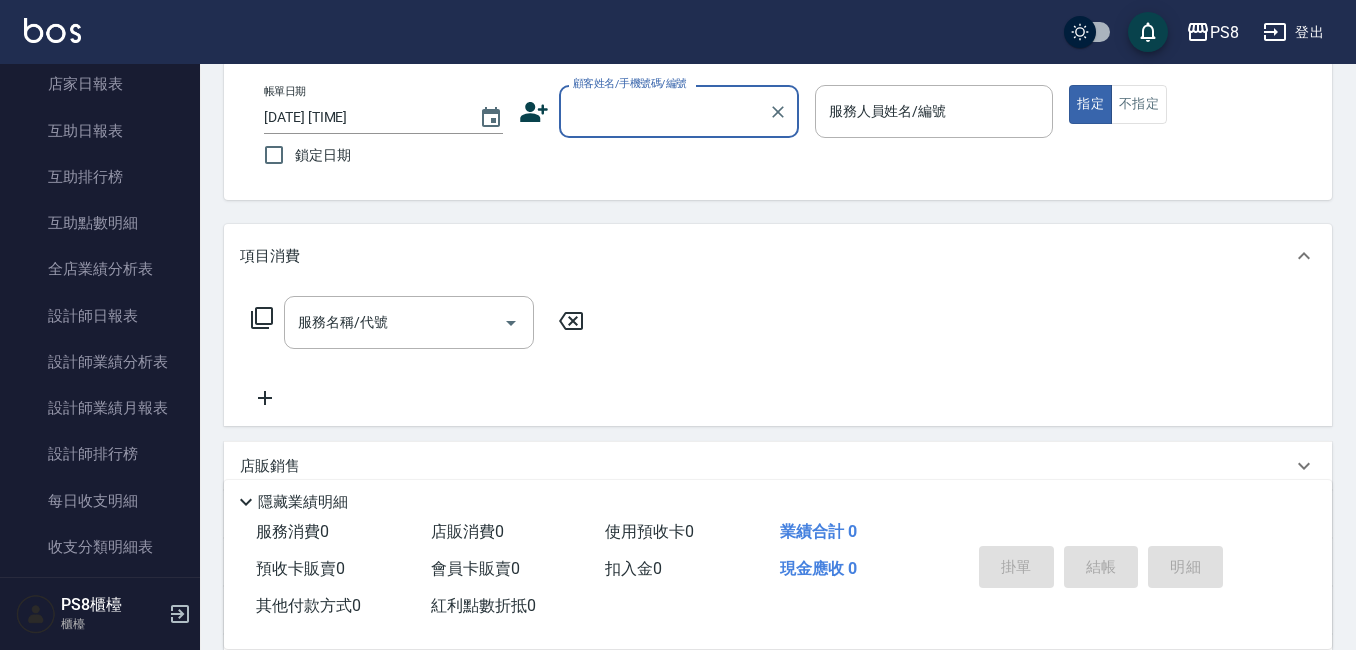 scroll, scrollTop: 700, scrollLeft: 0, axis: vertical 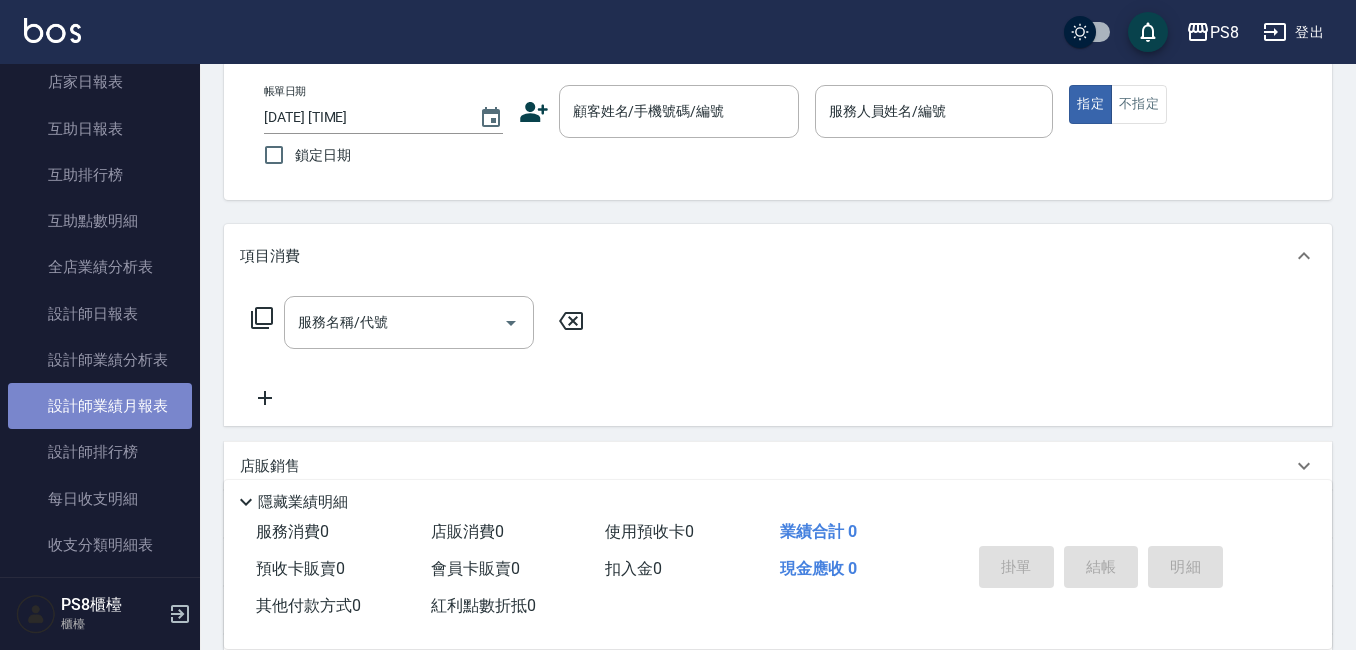 click on "設計師業績月報表" at bounding box center (100, 406) 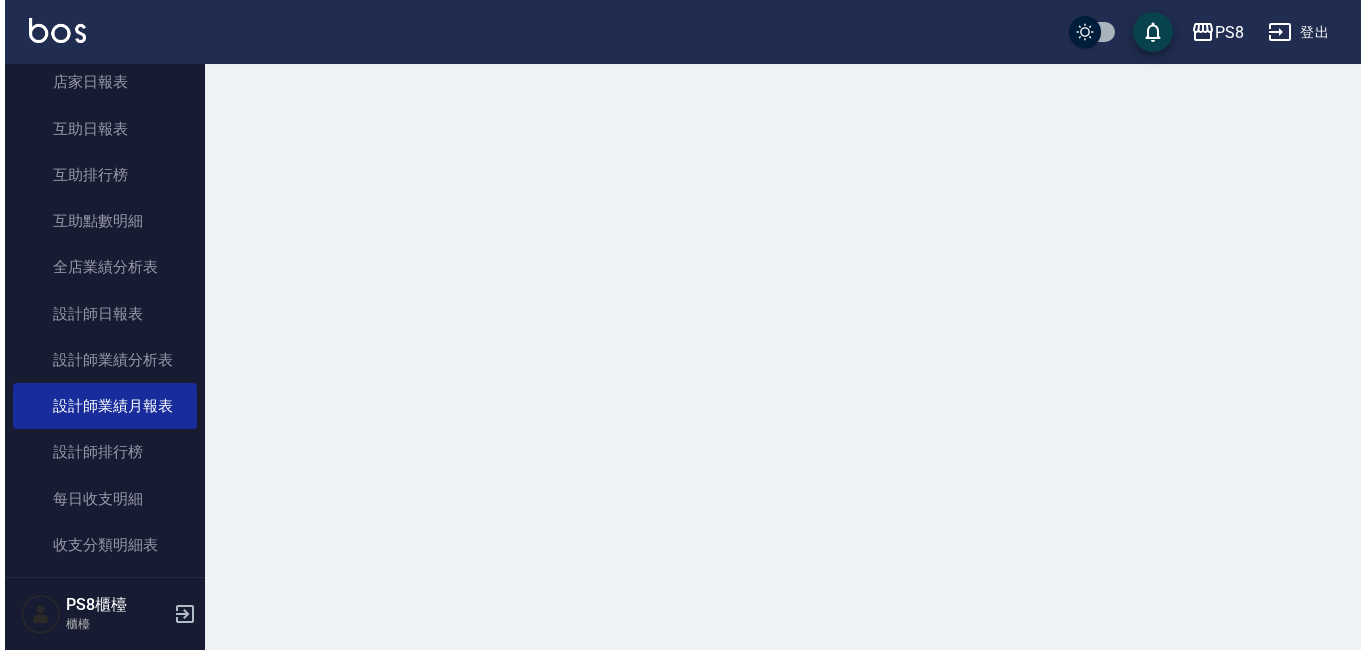 scroll, scrollTop: 0, scrollLeft: 0, axis: both 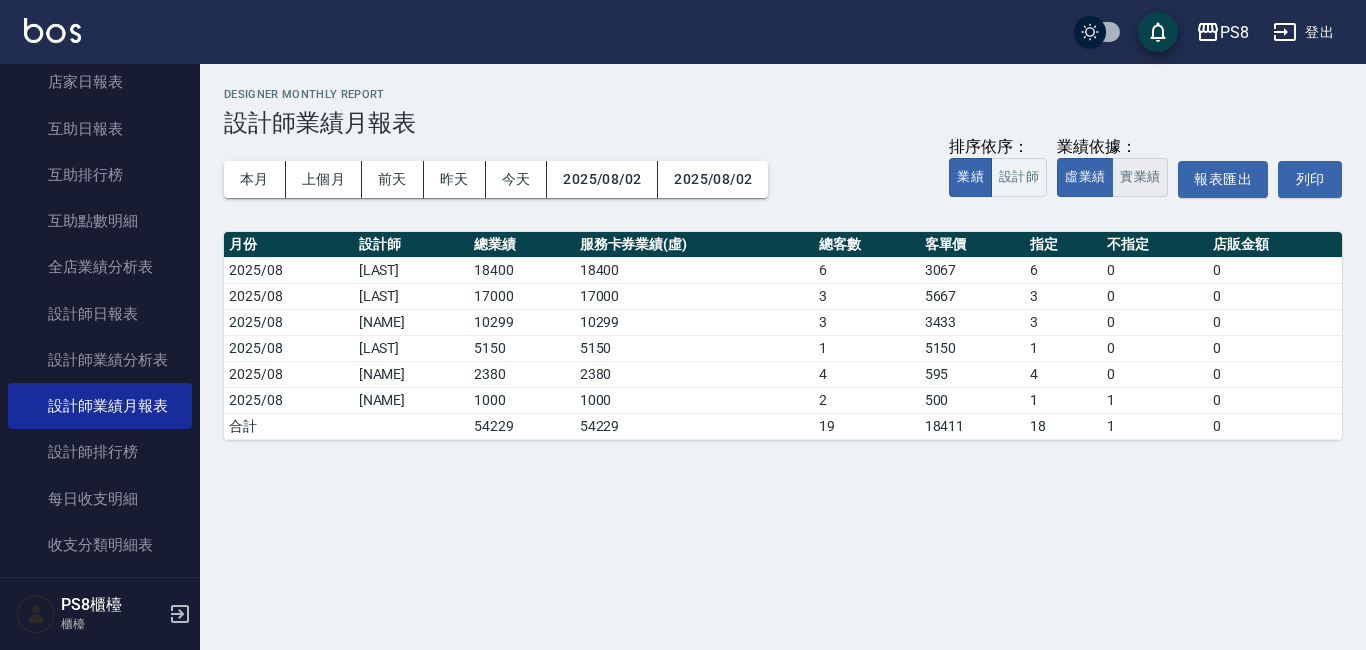 click on "實業績" at bounding box center (1140, 177) 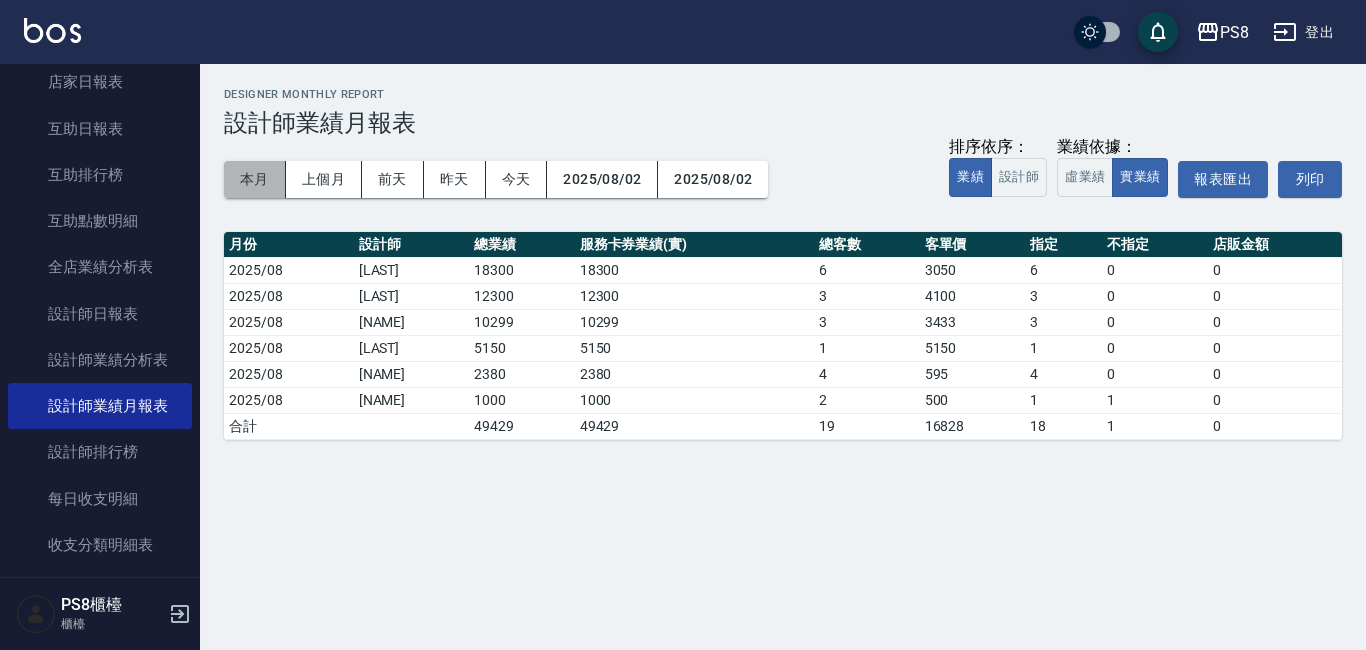 click on "本月" at bounding box center [255, 179] 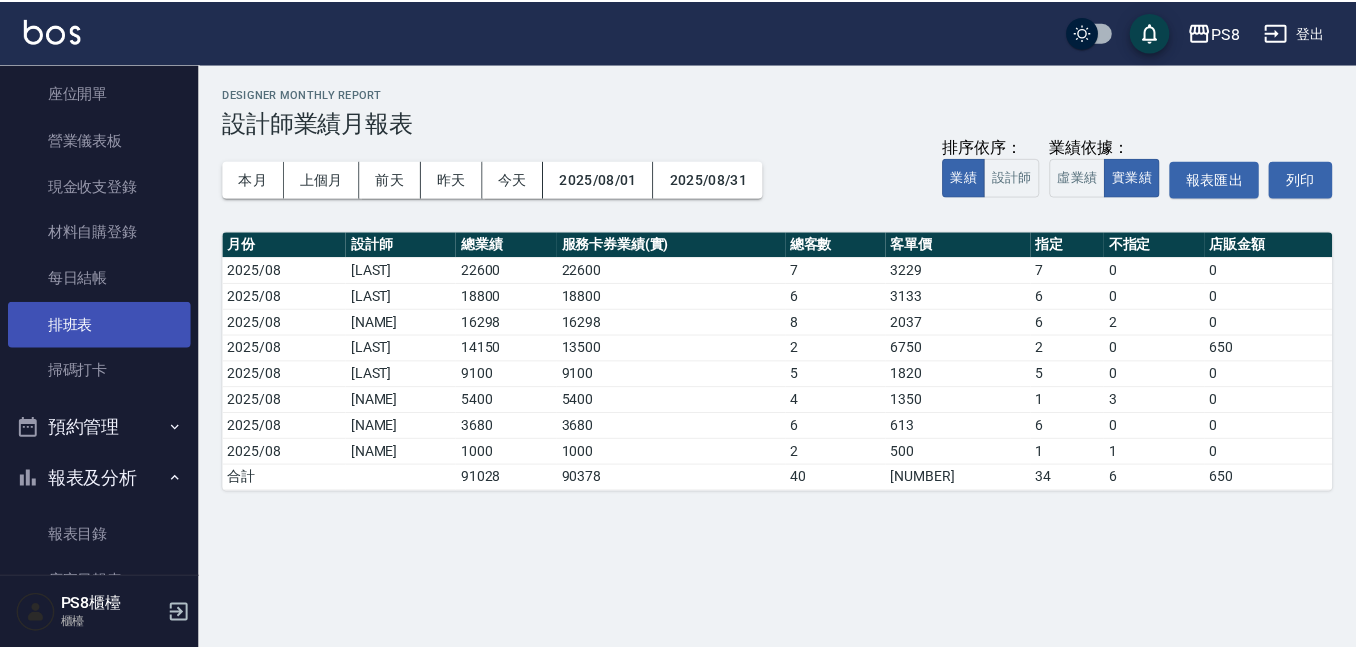 scroll, scrollTop: 0, scrollLeft: 0, axis: both 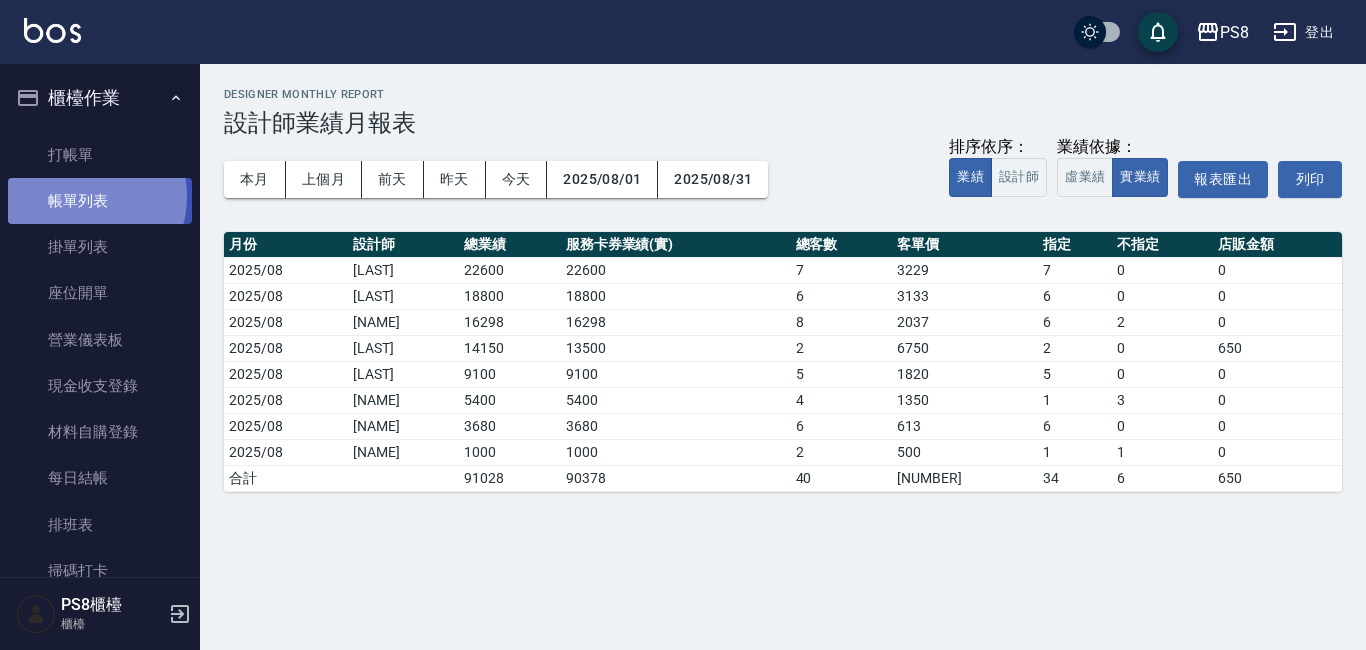 click on "帳單列表" at bounding box center (100, 201) 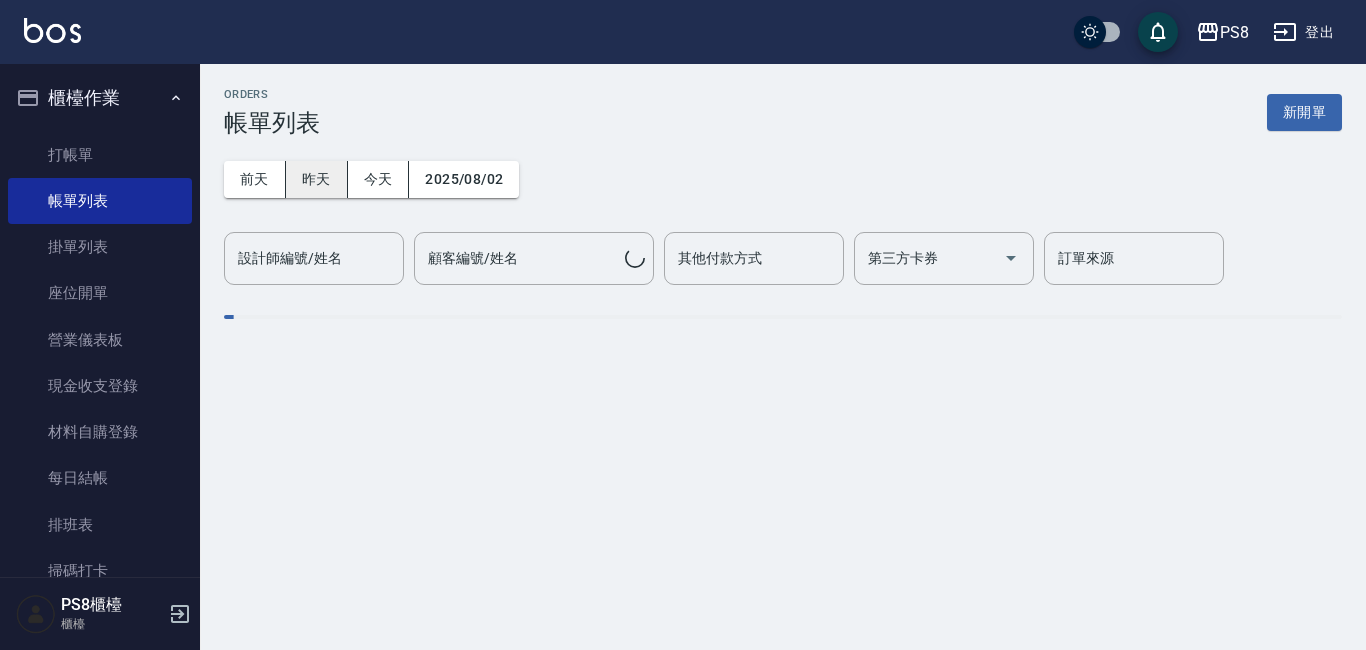 click on "昨天" at bounding box center (317, 179) 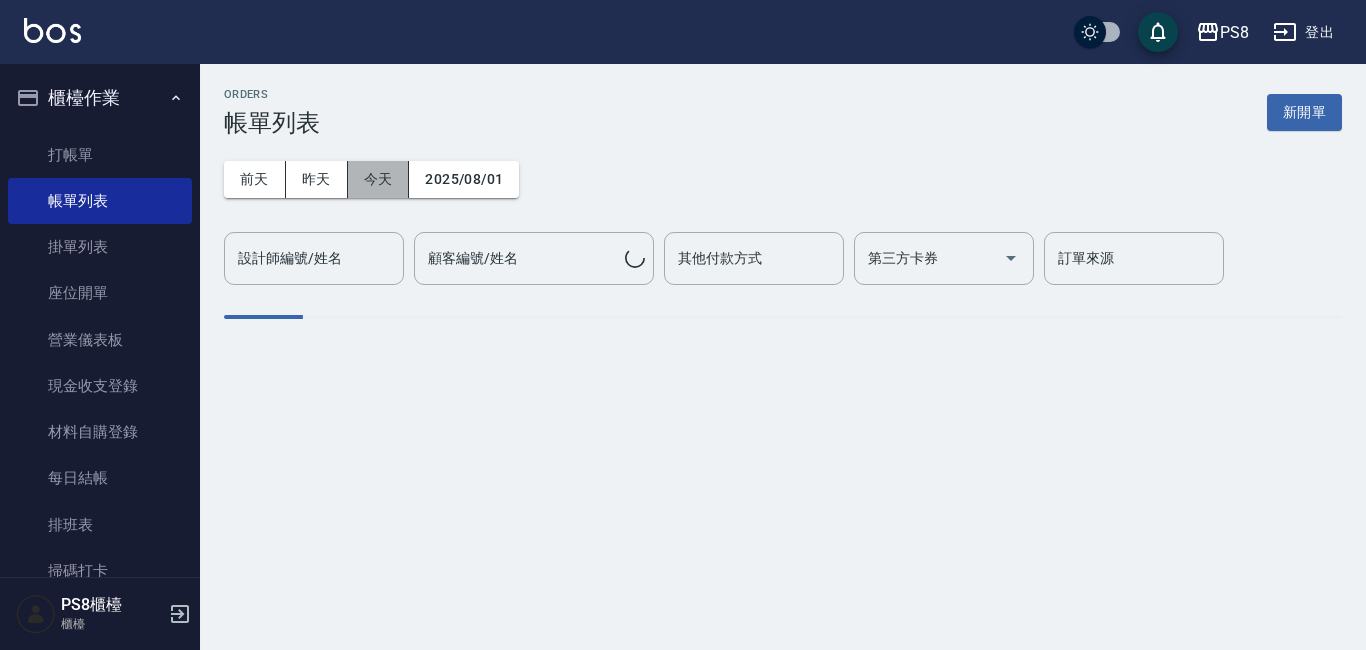 click on "今天" at bounding box center (379, 179) 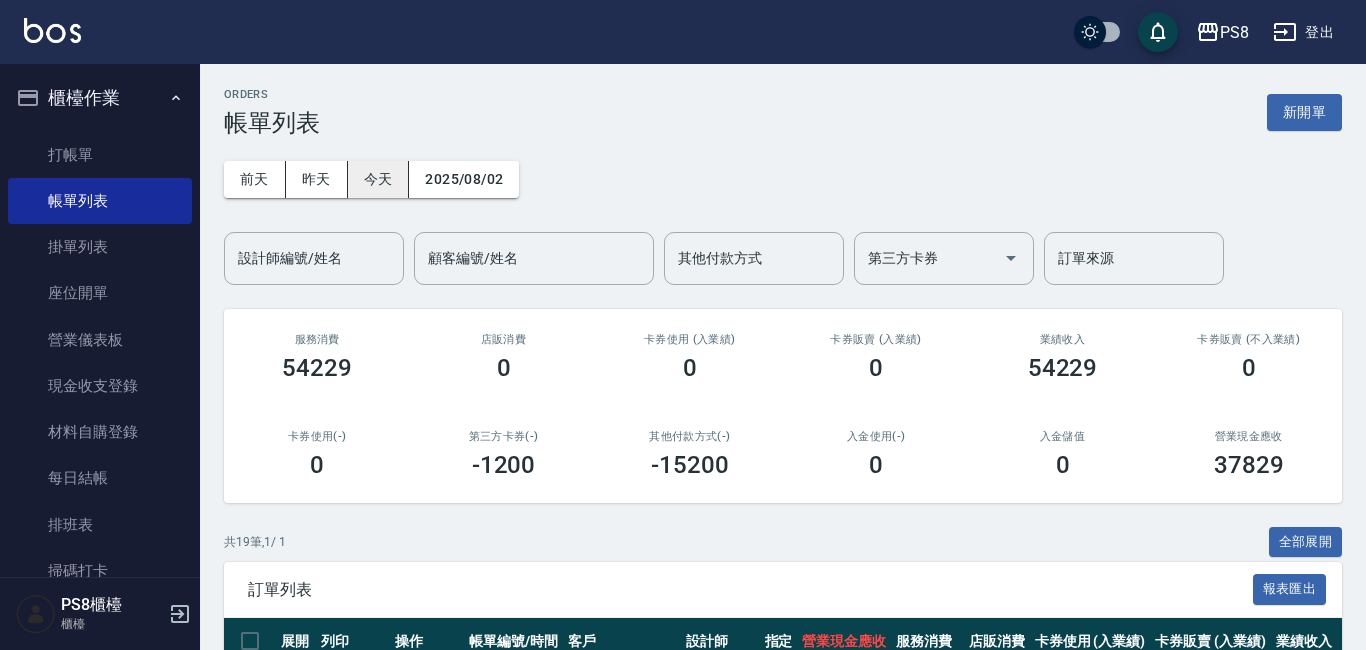 click on "今天" at bounding box center [379, 179] 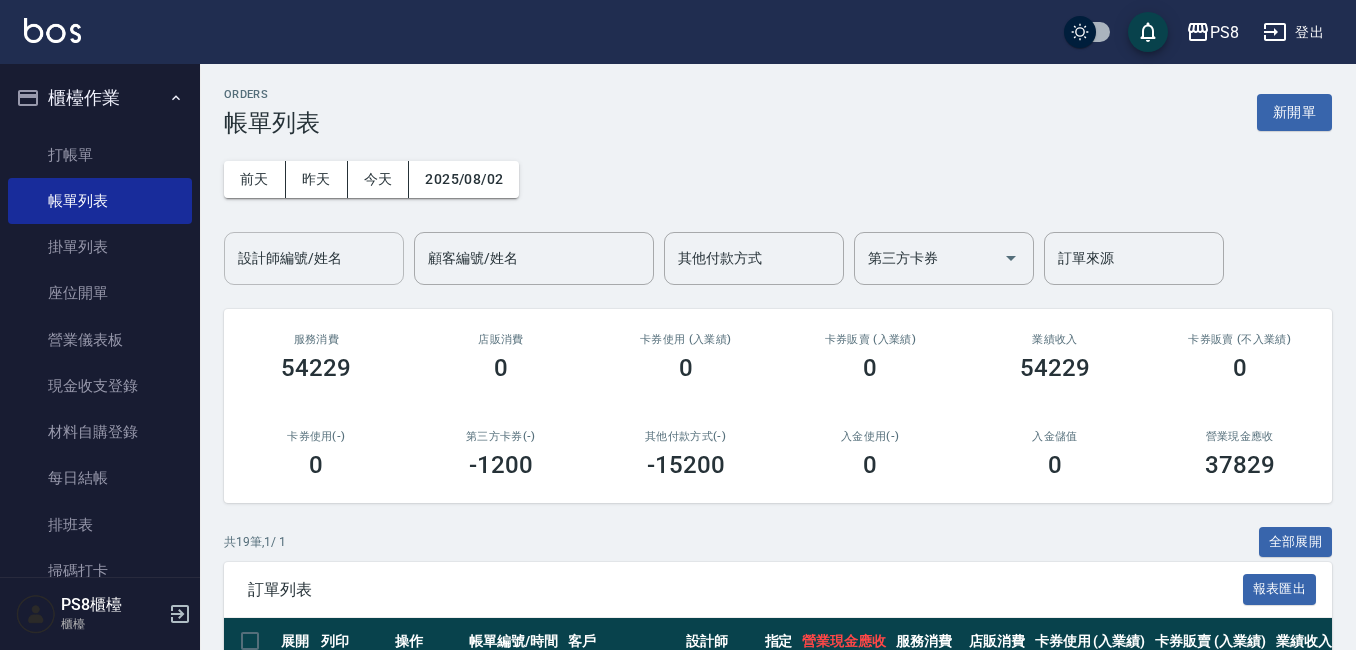 click on "設計師編號/姓名" at bounding box center (314, 258) 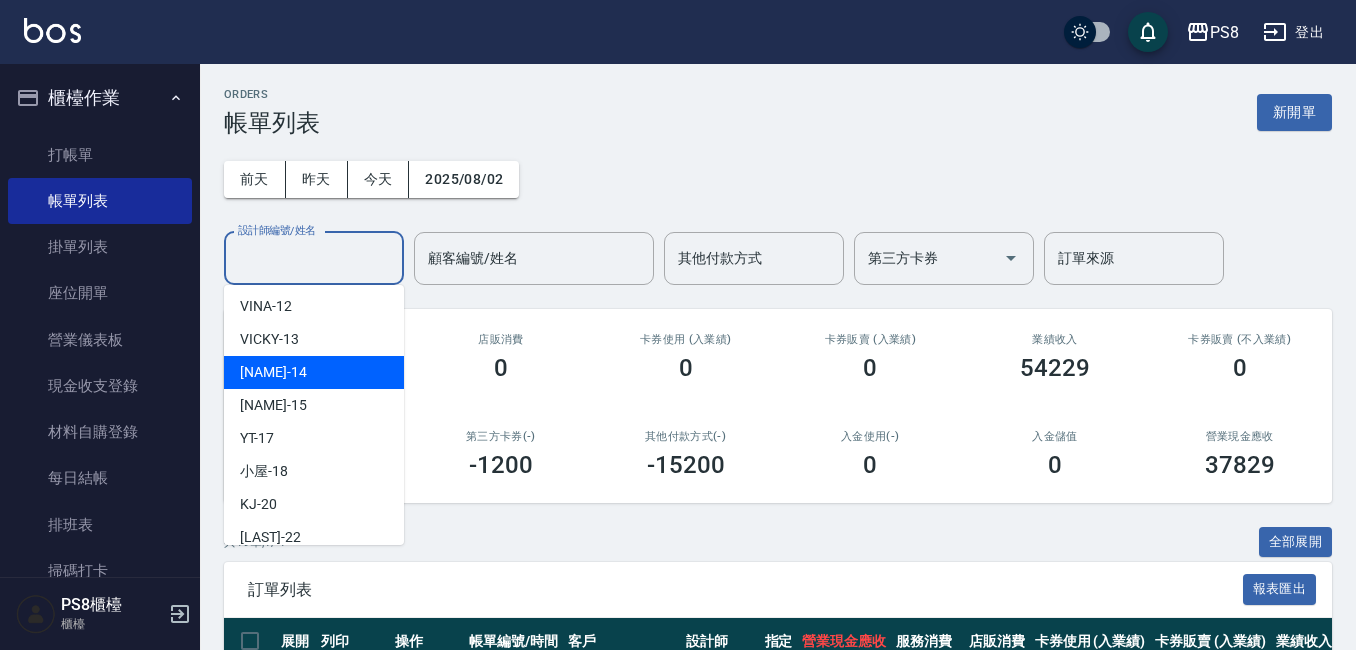 scroll, scrollTop: 400, scrollLeft: 0, axis: vertical 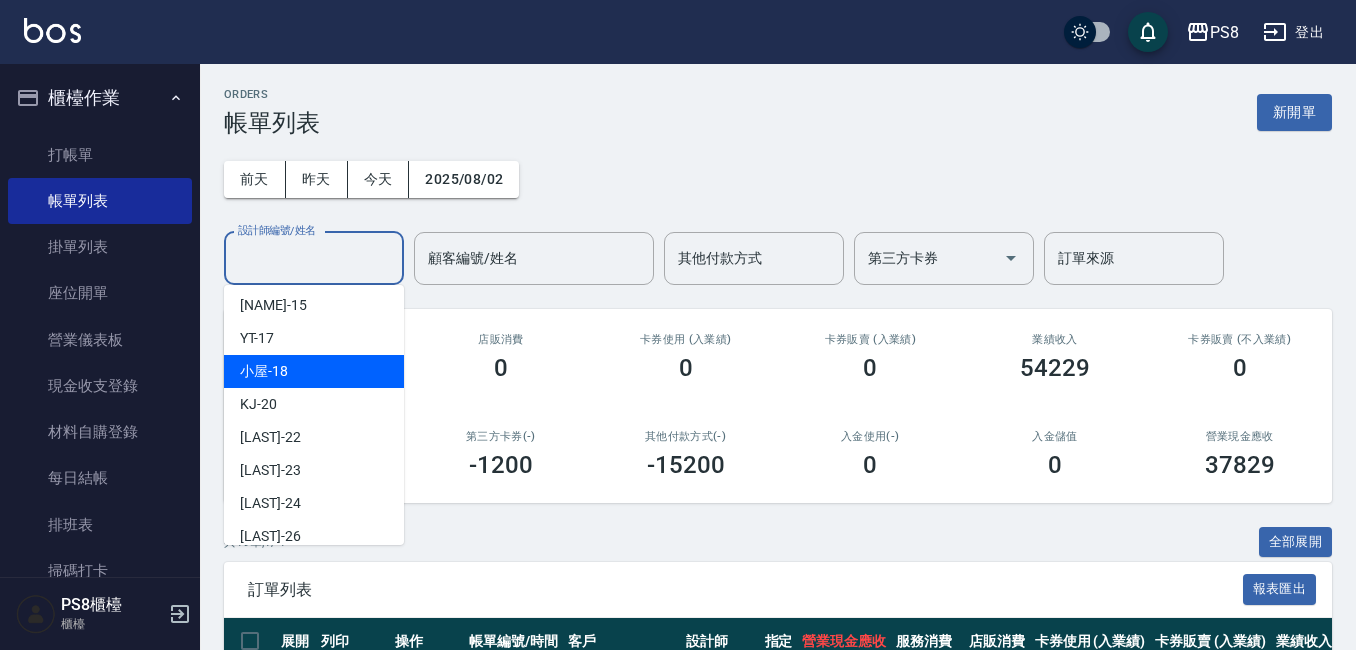 click on "小屋 -18" at bounding box center (314, 371) 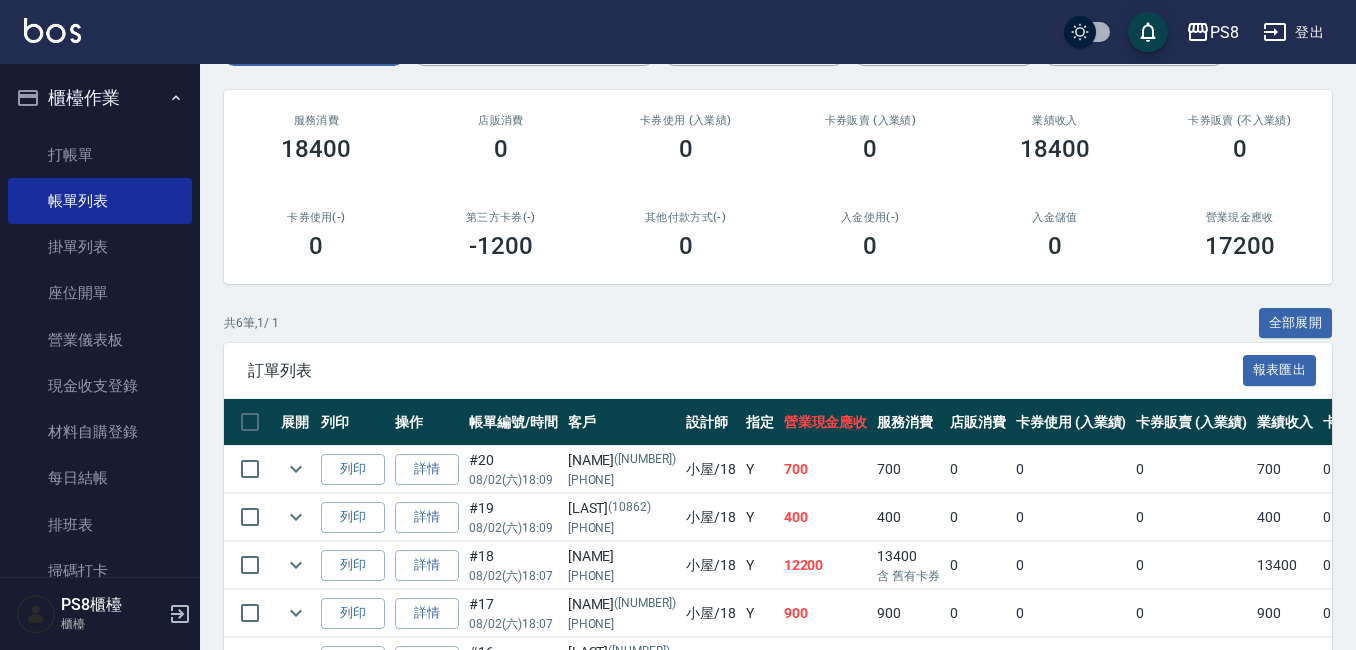 scroll, scrollTop: 398, scrollLeft: 0, axis: vertical 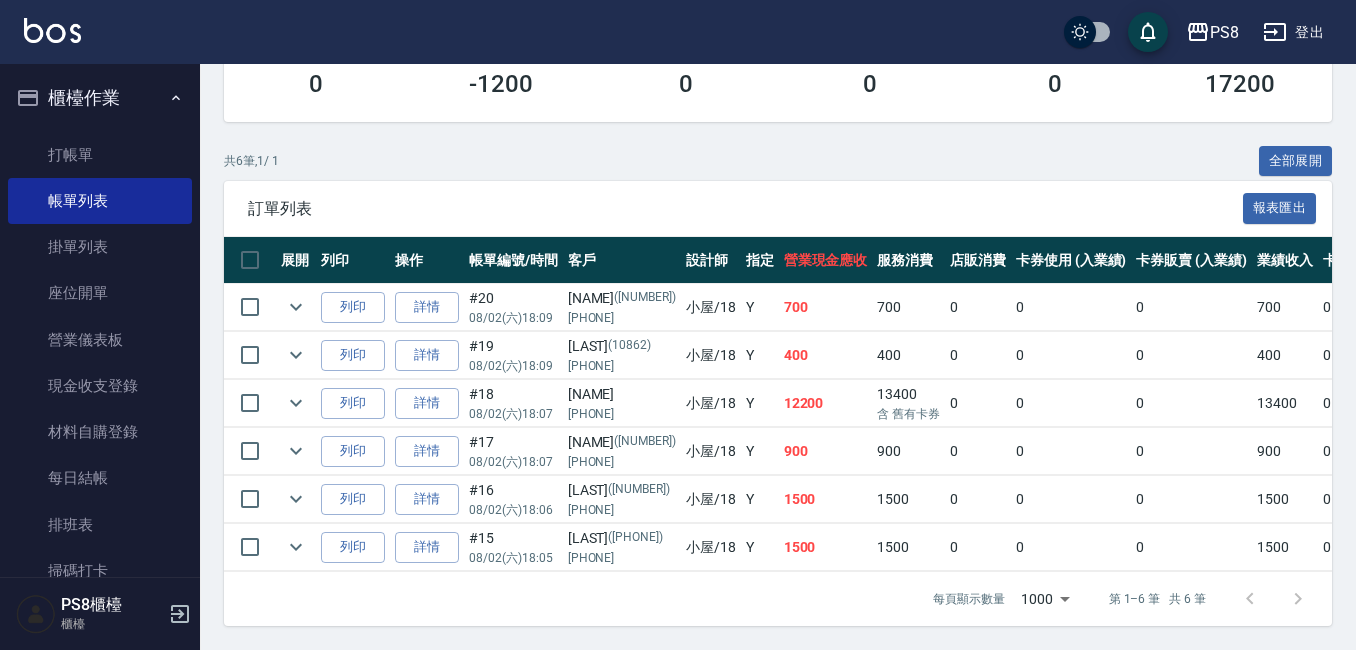click on "[PHONE]" at bounding box center [622, 414] 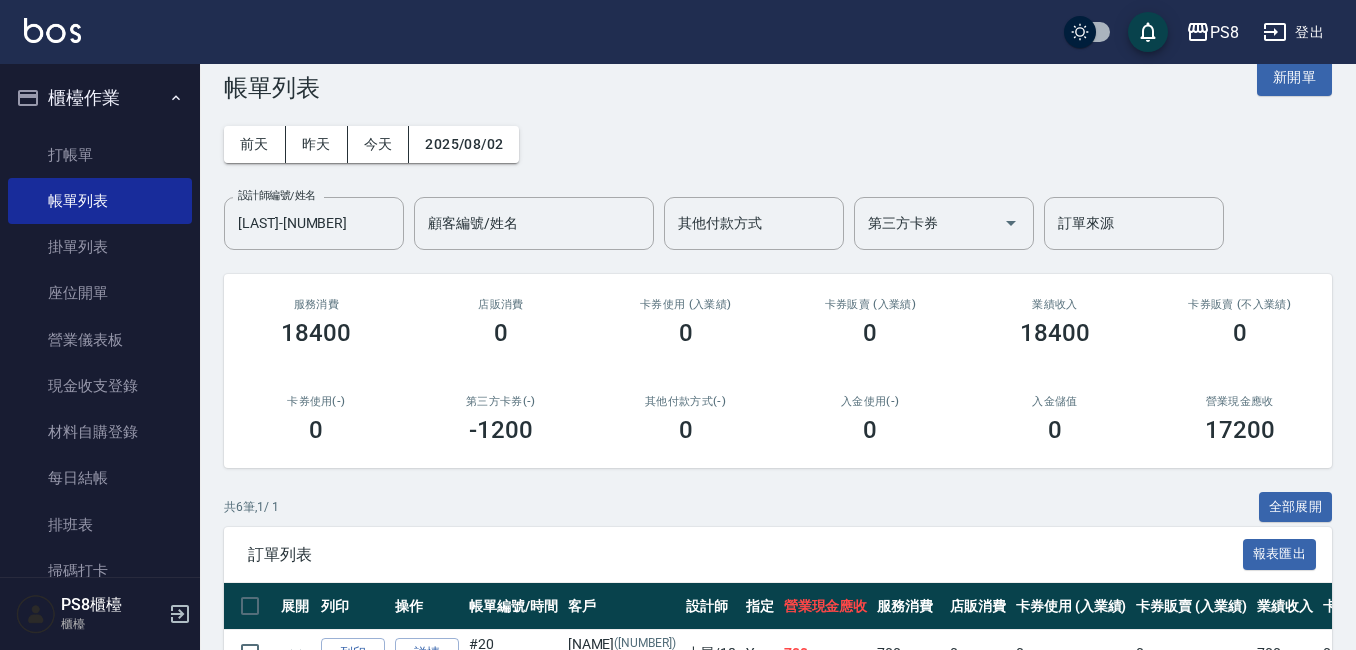 scroll, scrollTop: 0, scrollLeft: 0, axis: both 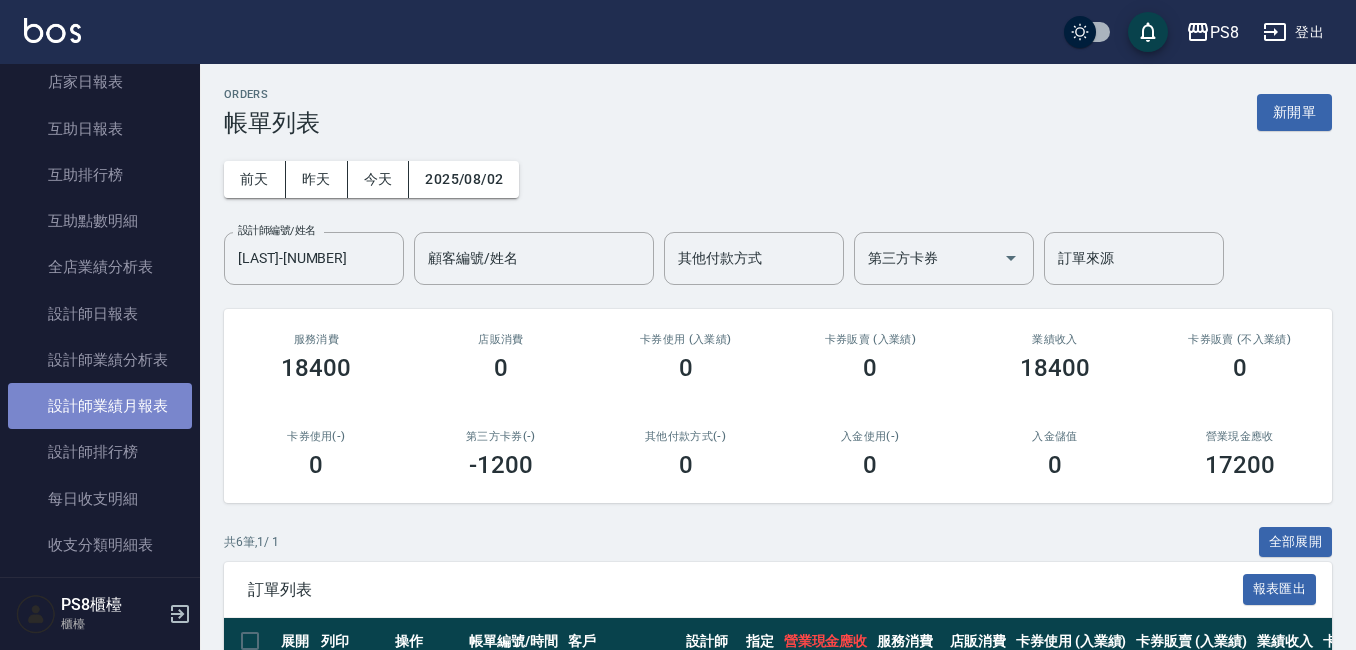 click on "設計師業績月報表" at bounding box center (100, 406) 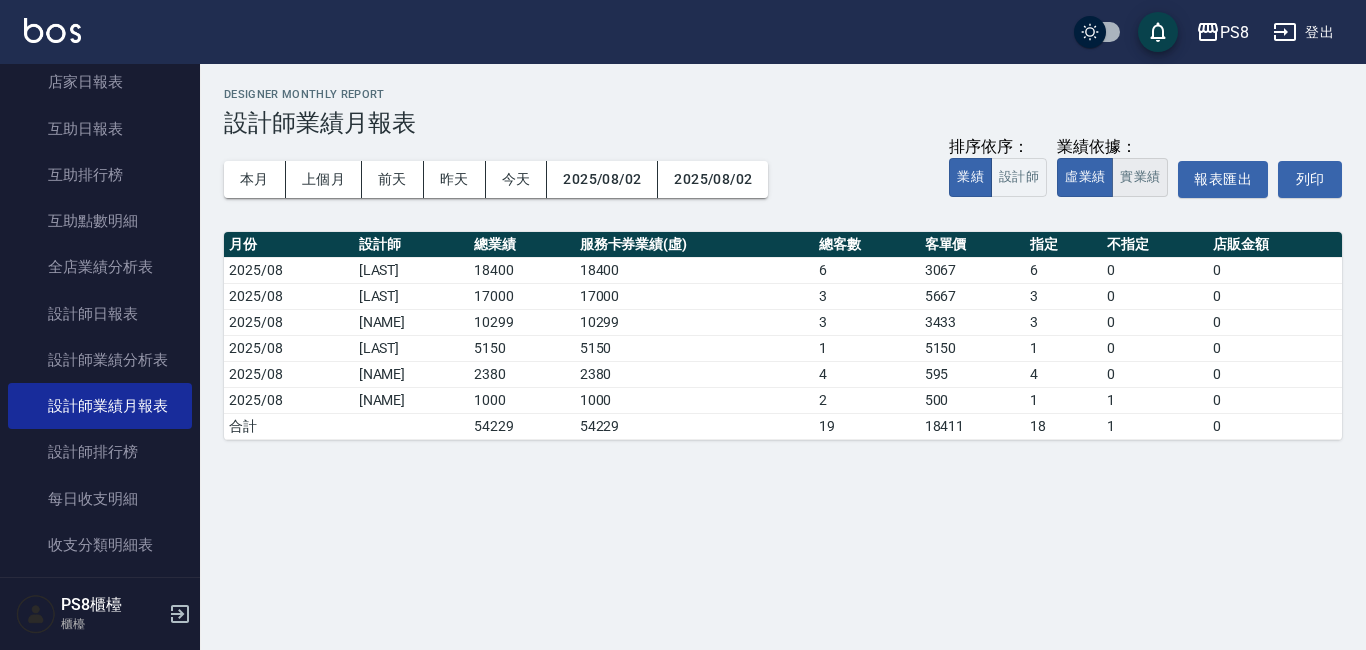 click on "實業績" at bounding box center [1140, 177] 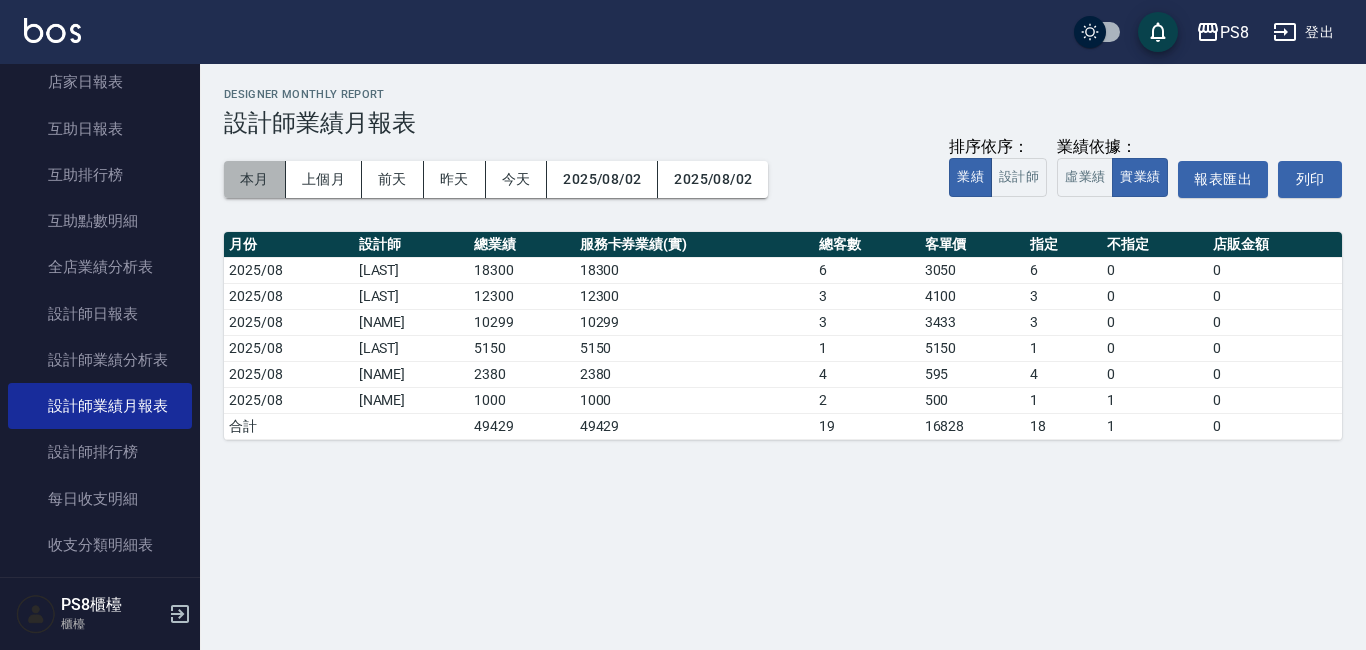 click on "本月" at bounding box center (255, 179) 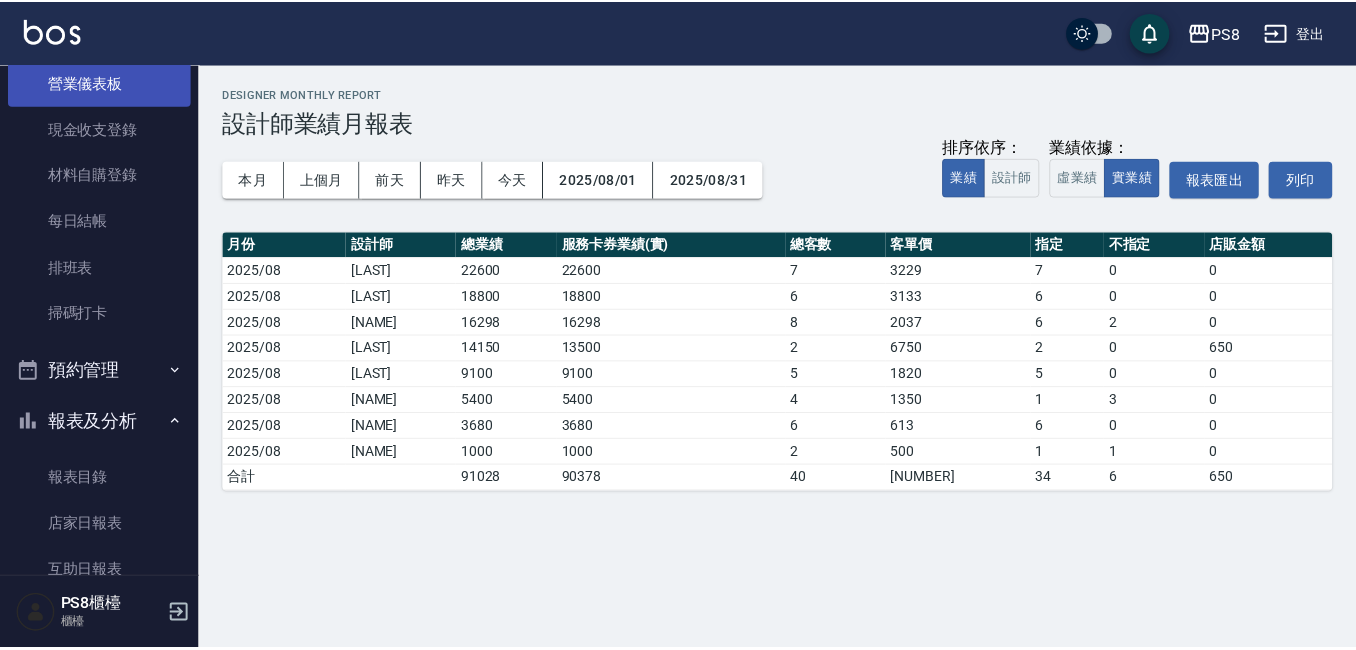 scroll, scrollTop: 0, scrollLeft: 0, axis: both 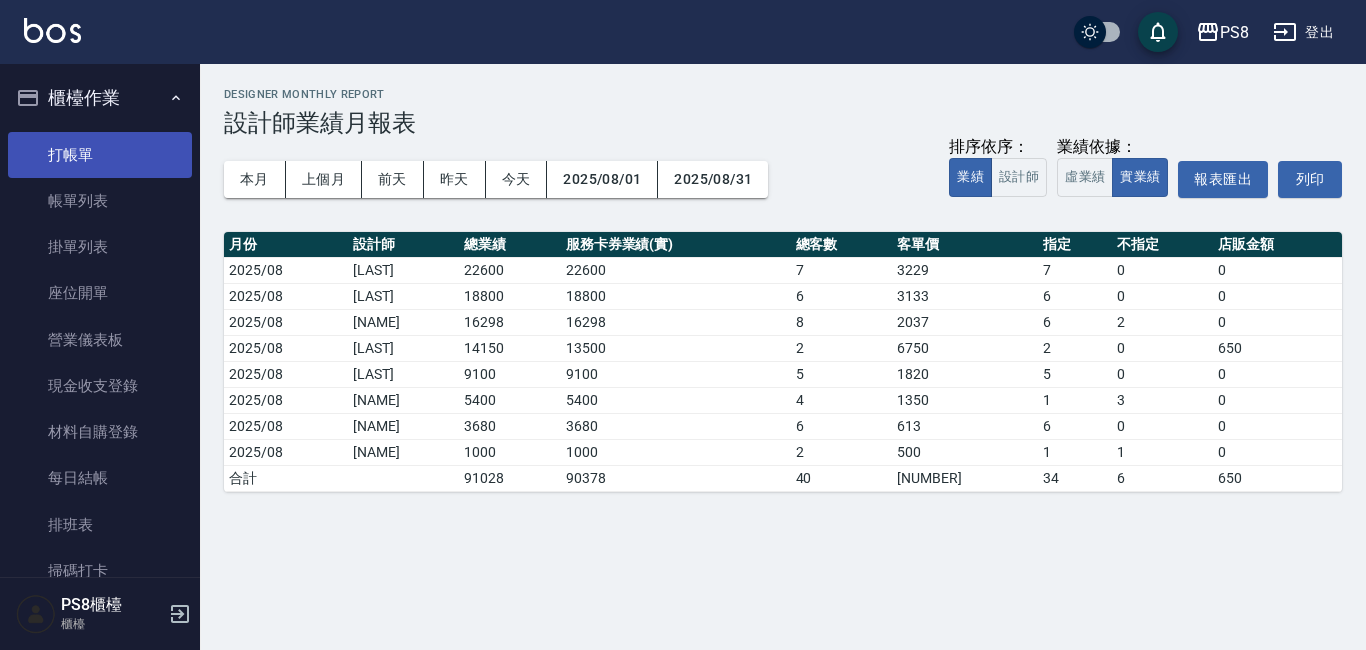 click on "打帳單" at bounding box center (100, 155) 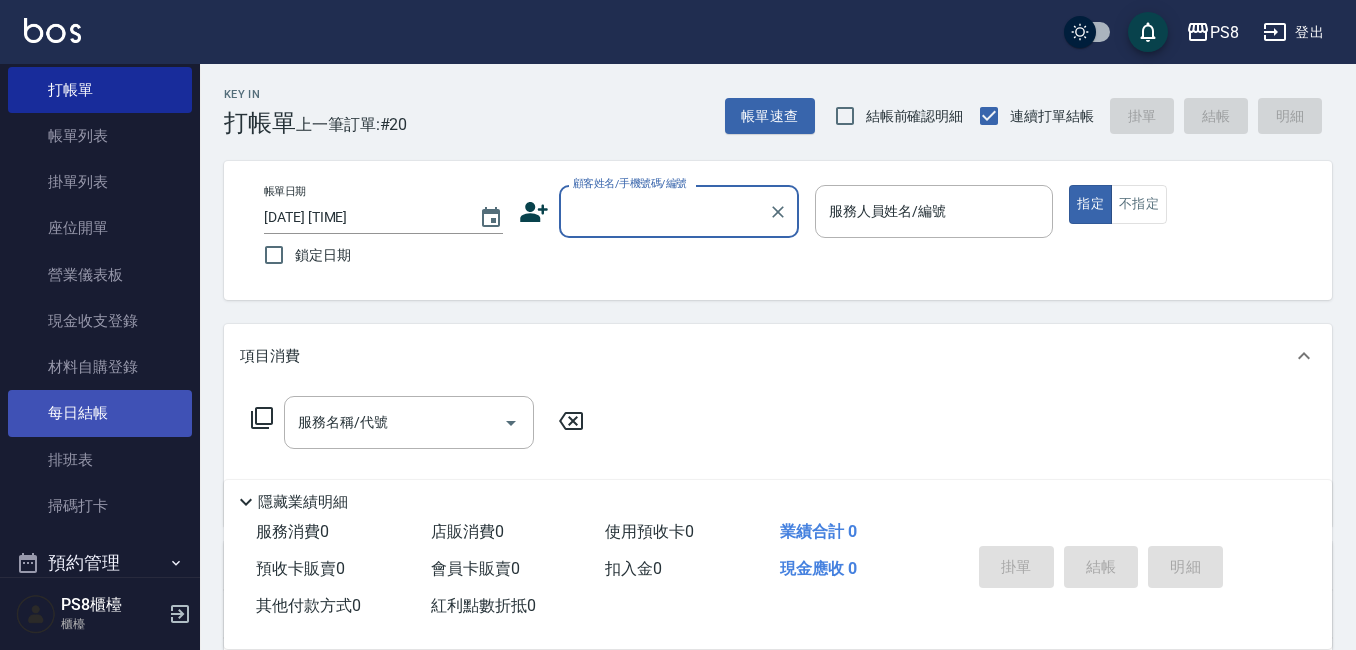 scroll, scrollTop: 100, scrollLeft: 0, axis: vertical 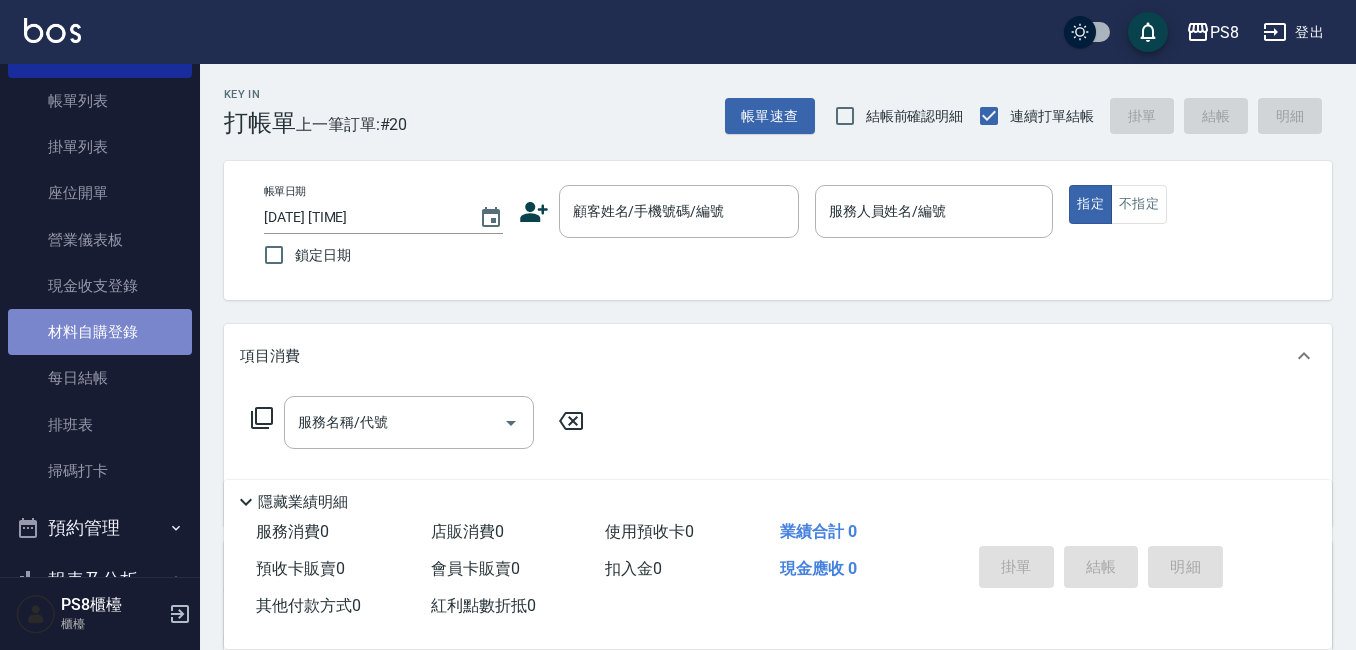 click on "材料自購登錄" at bounding box center [100, 332] 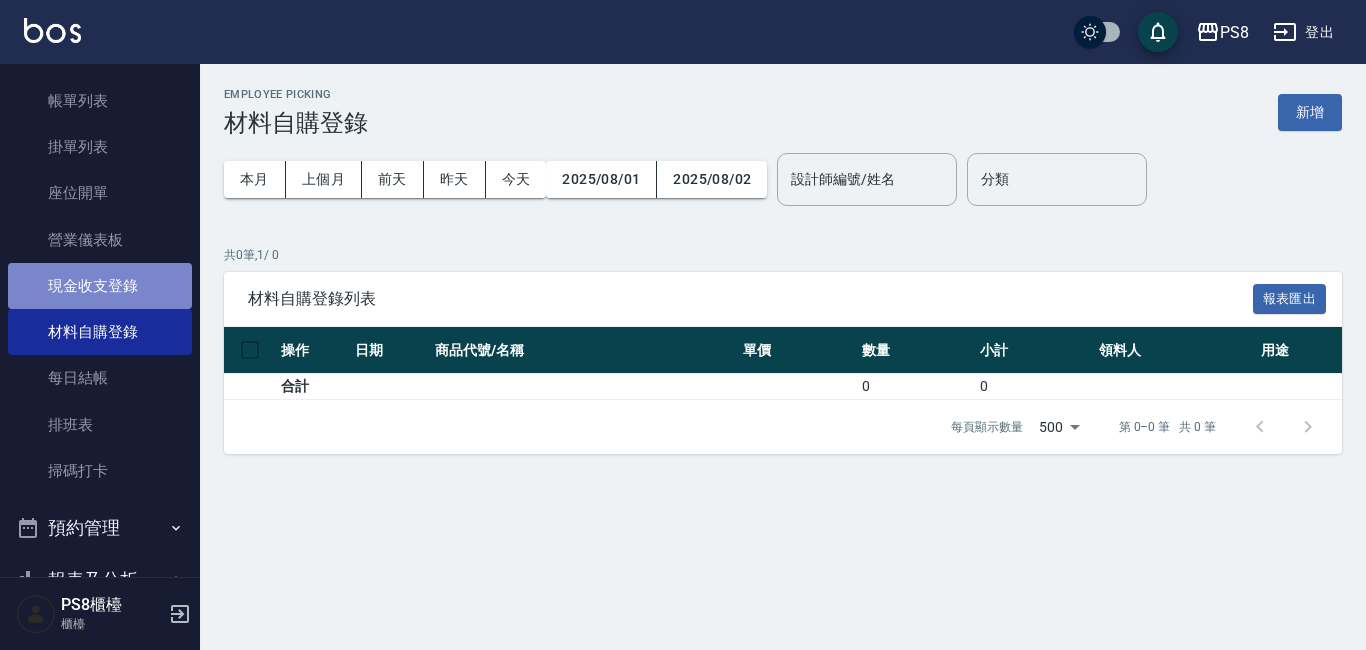 click on "現金收支登錄" at bounding box center [100, 286] 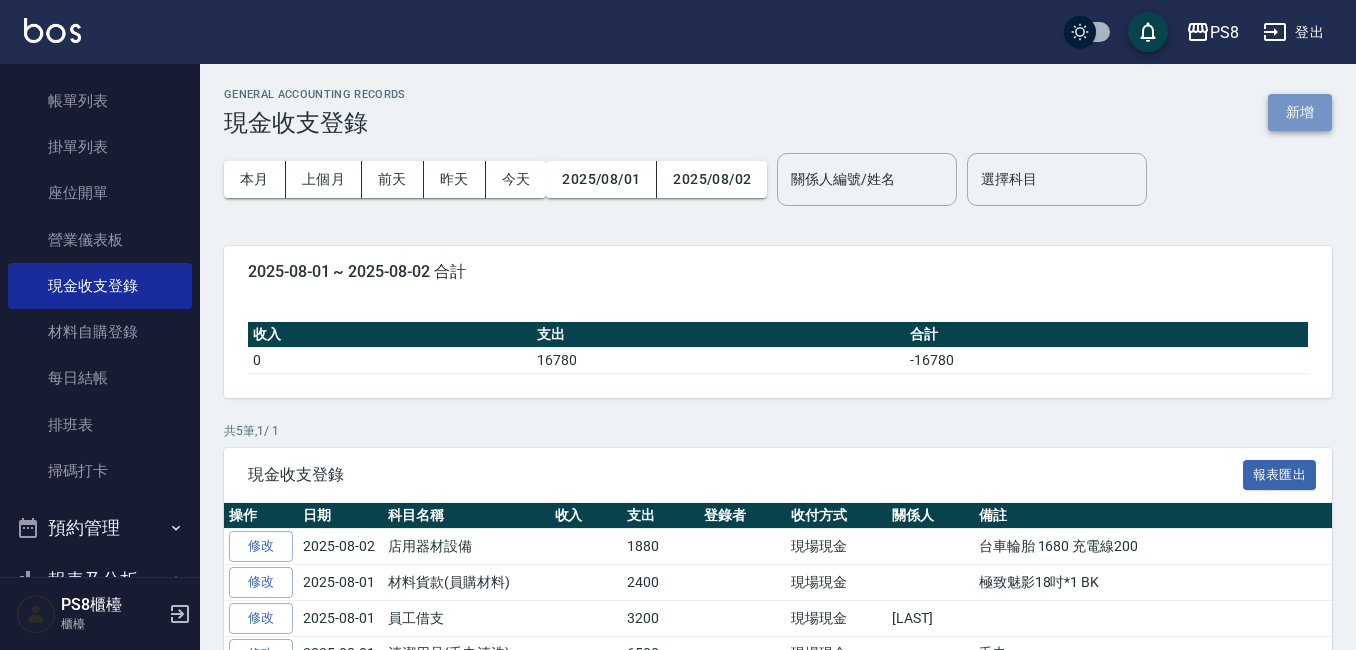click on "新增" at bounding box center [1300, 112] 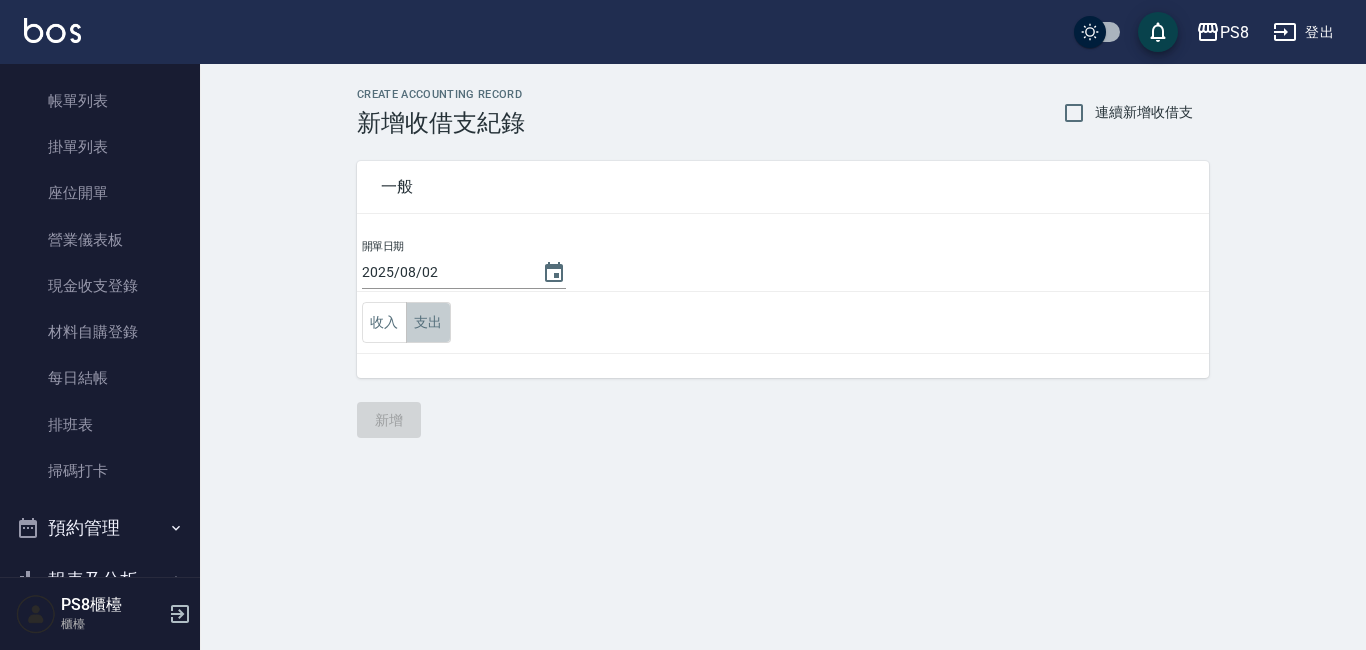 click on "支出" at bounding box center (428, 322) 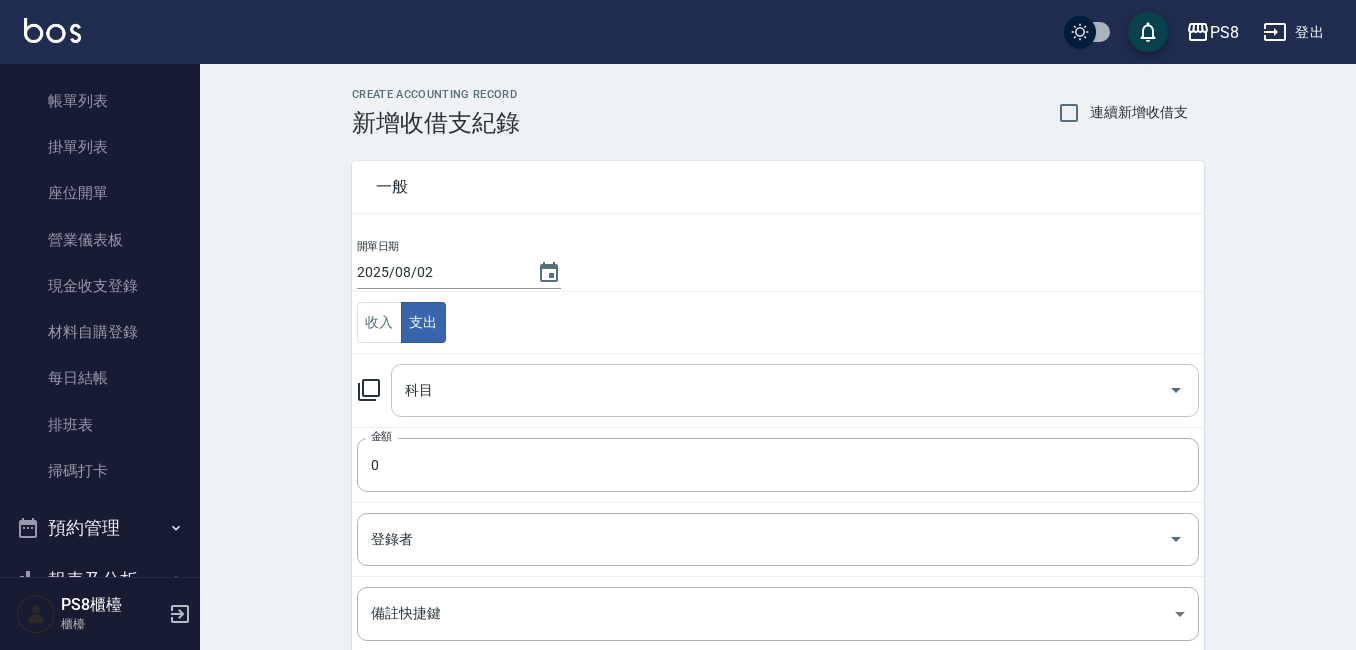 click on "科目" at bounding box center (780, 390) 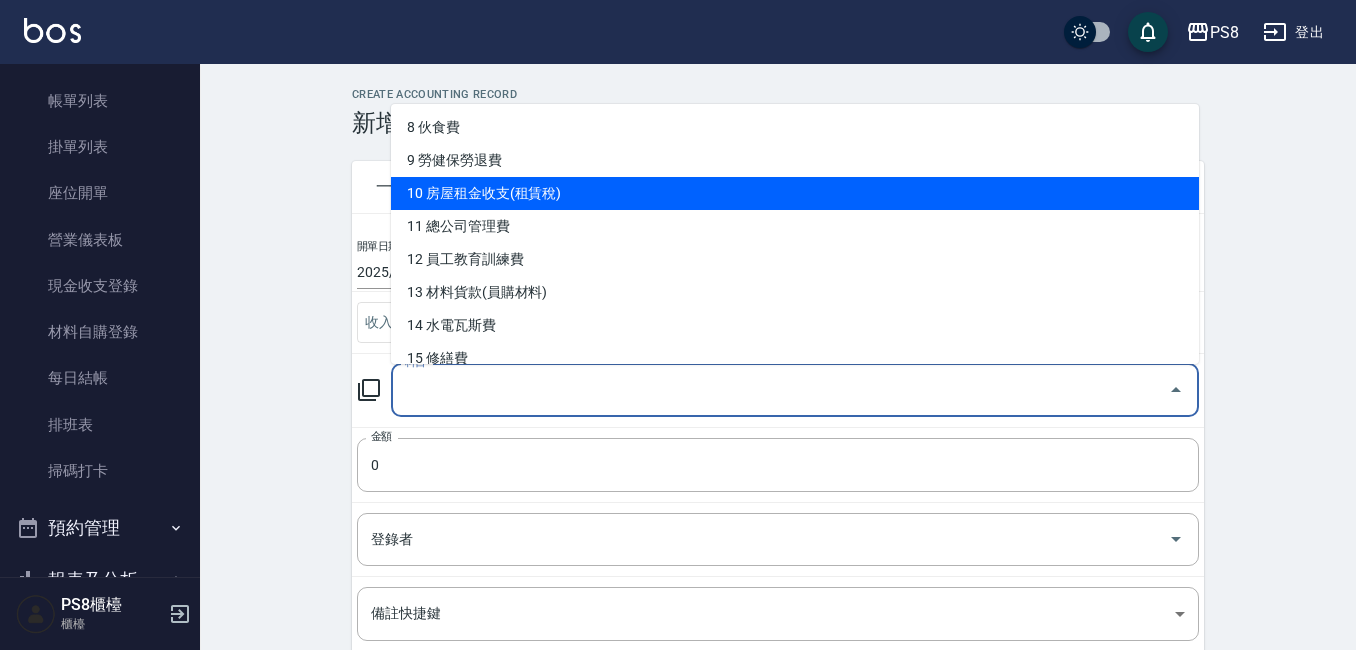 scroll, scrollTop: 300, scrollLeft: 0, axis: vertical 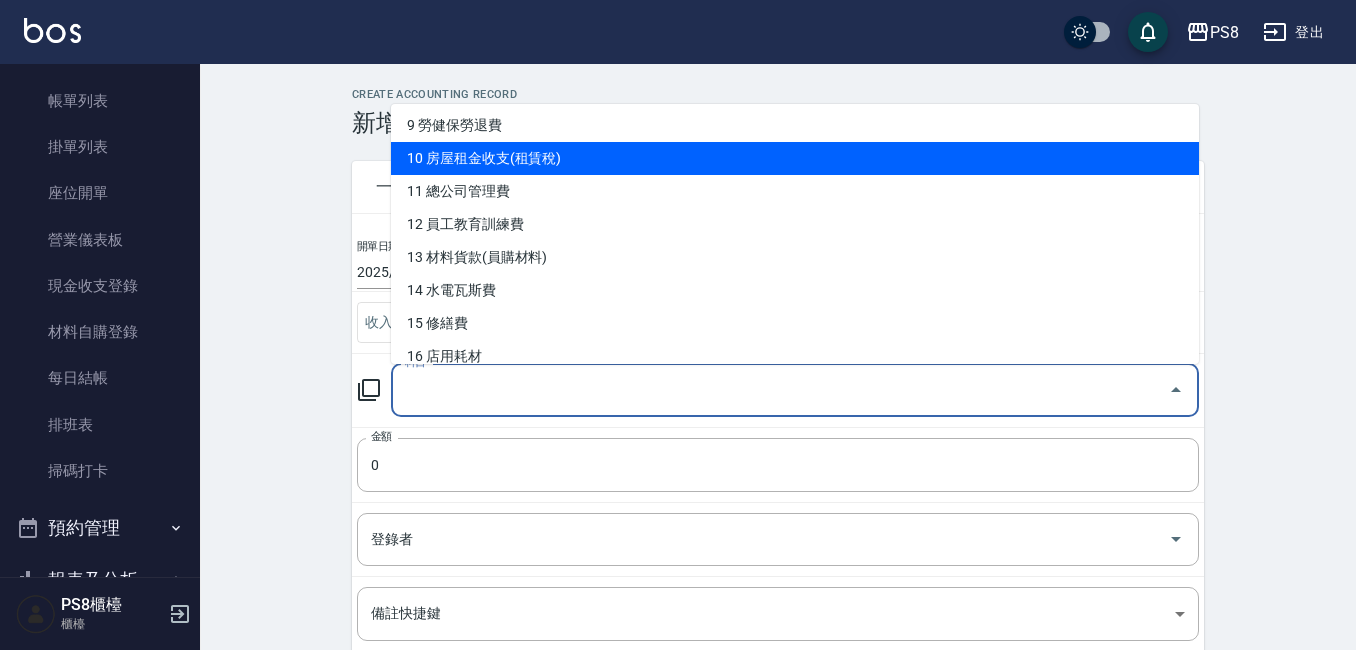click on "13 材料貨款(員購材料)" at bounding box center [795, 257] 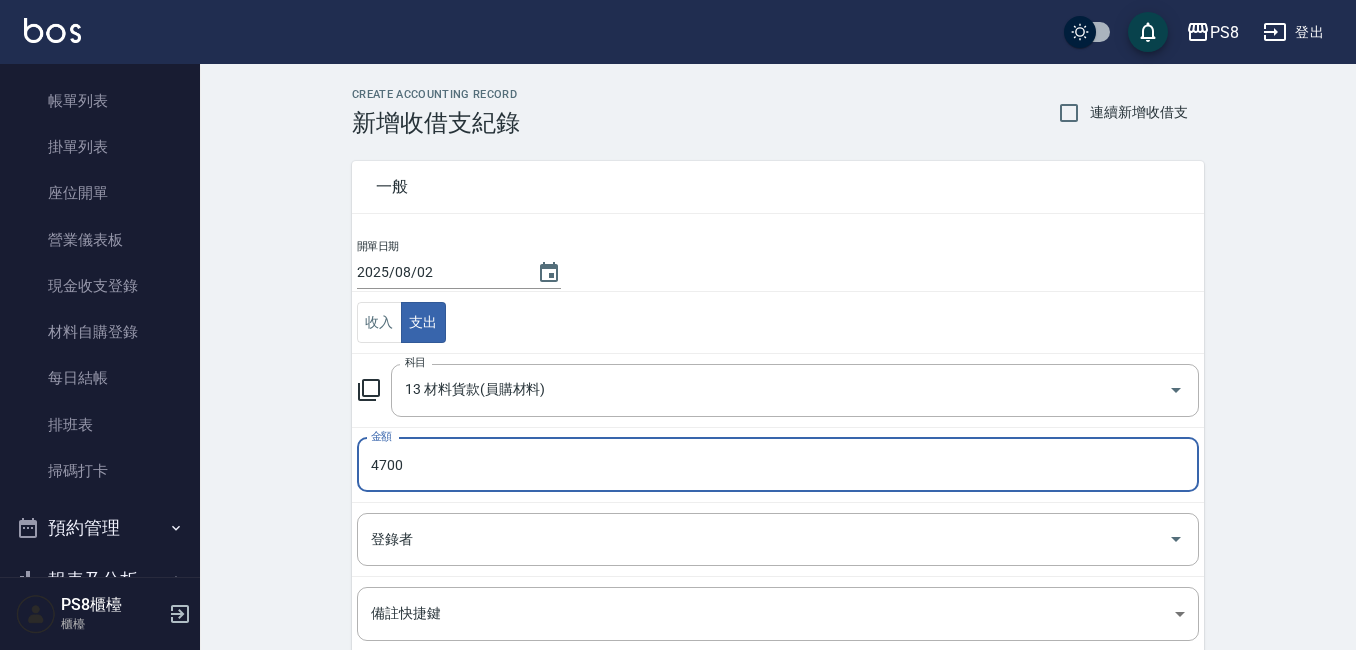 type on "4700" 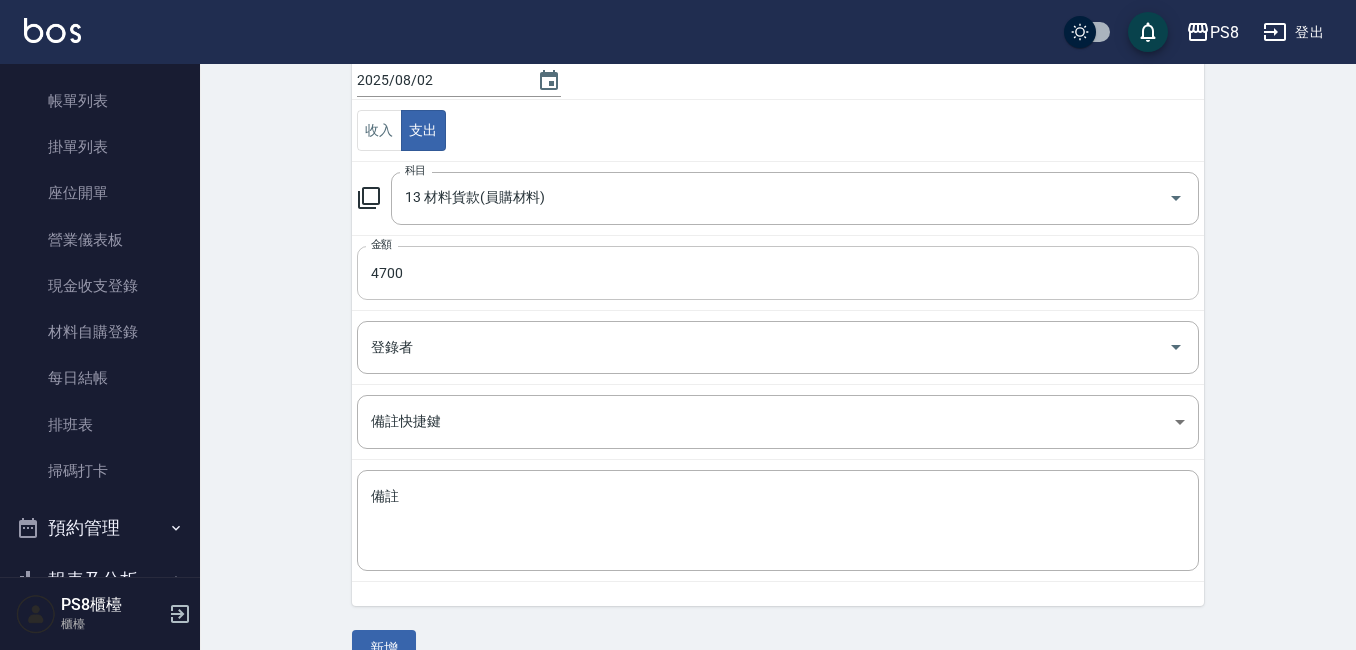 scroll, scrollTop: 200, scrollLeft: 0, axis: vertical 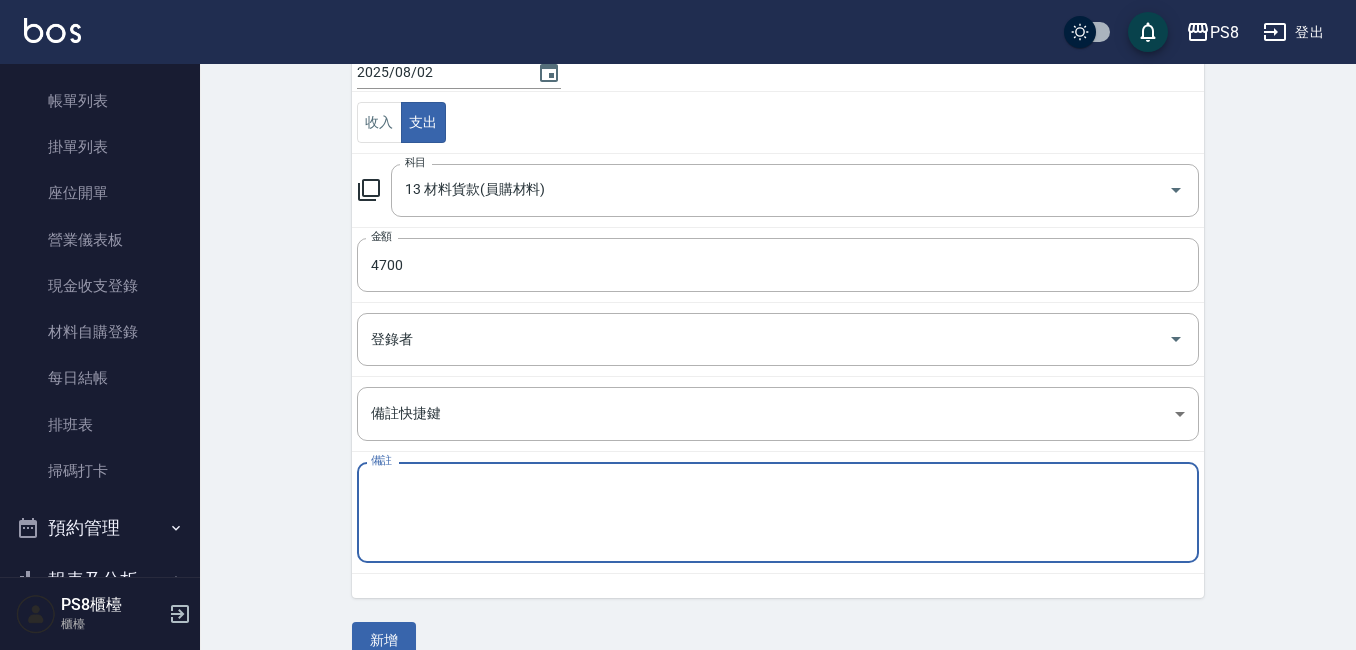 click on "備註" at bounding box center (778, 513) 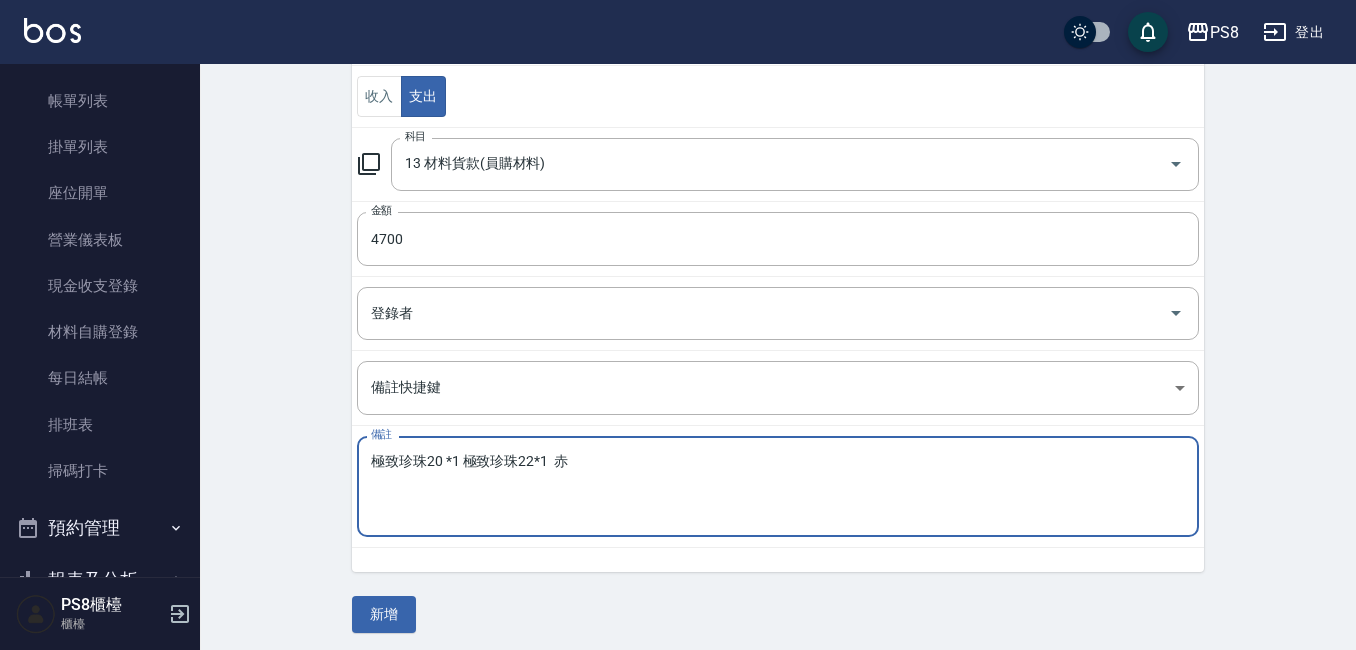 scroll, scrollTop: 233, scrollLeft: 0, axis: vertical 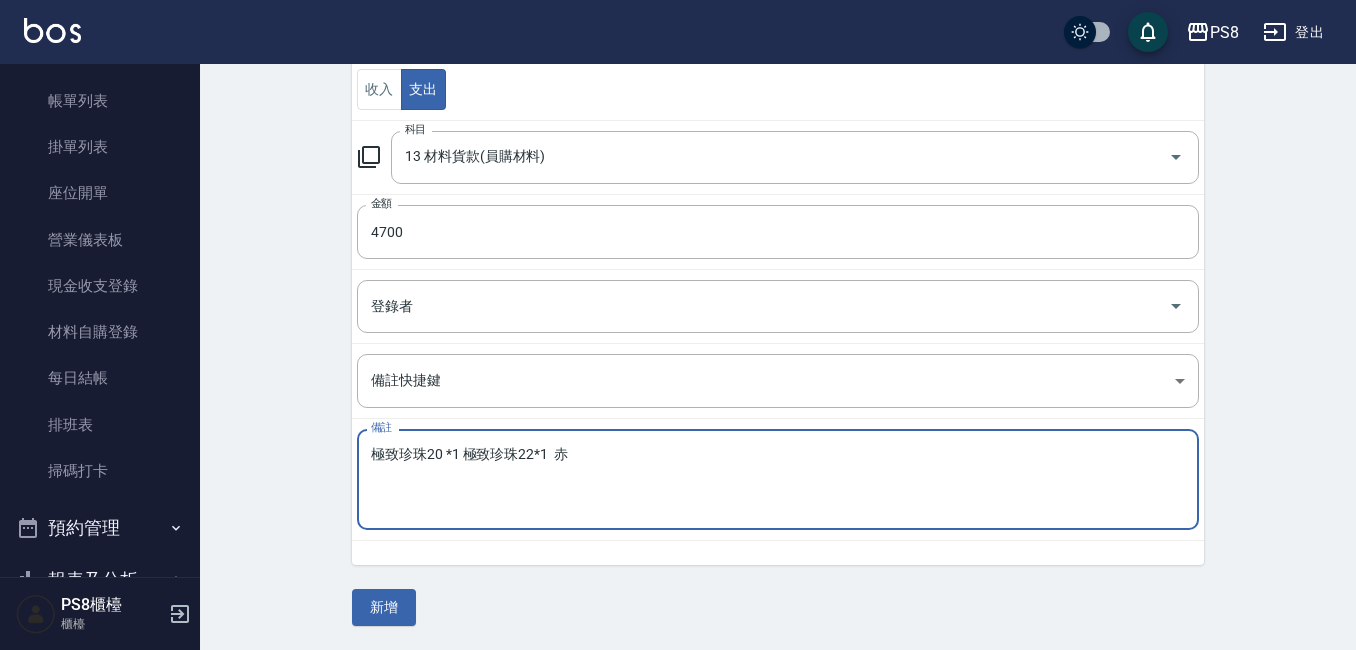 type on "極致珍珠20 *1 極致珍珠22*1  赤" 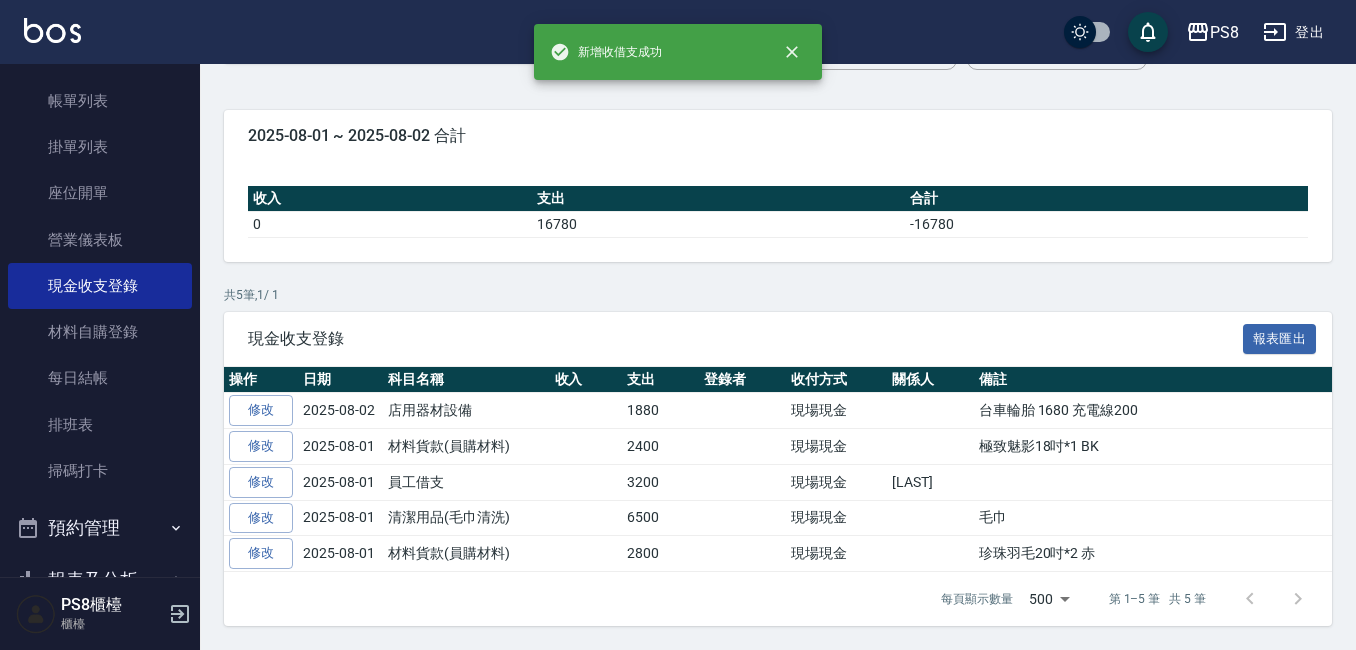 scroll, scrollTop: 0, scrollLeft: 0, axis: both 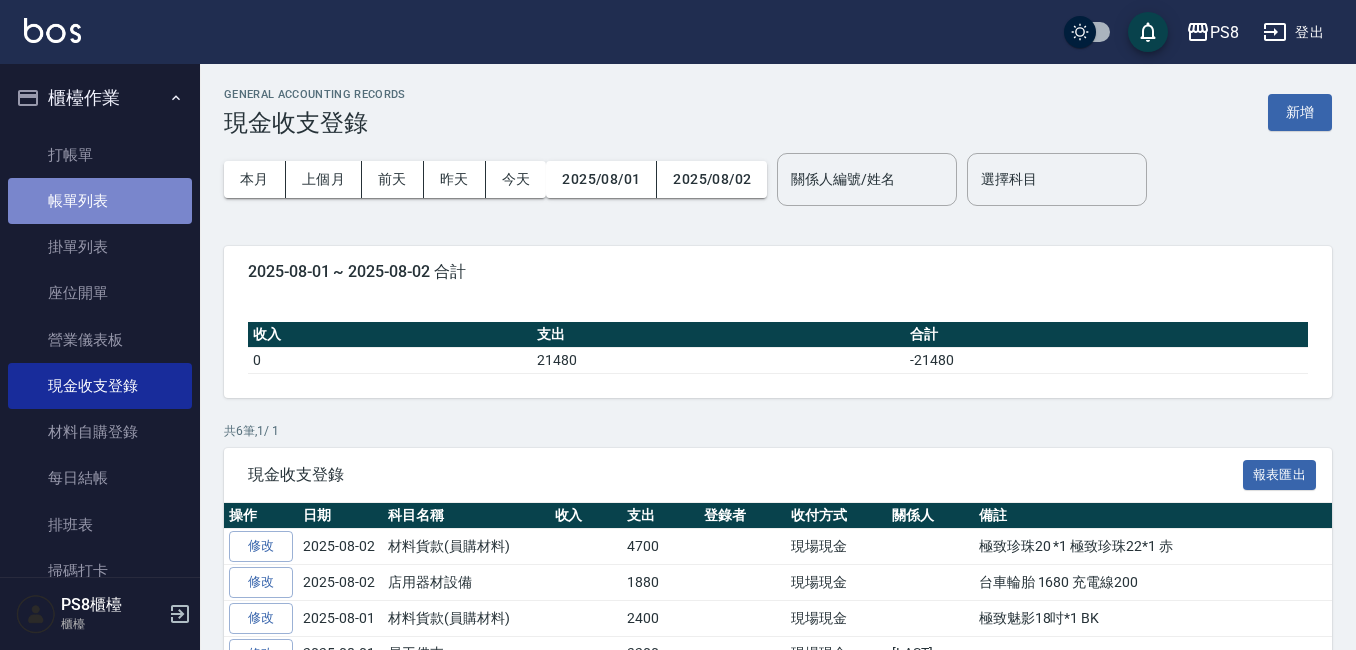 click on "帳單列表" at bounding box center [100, 201] 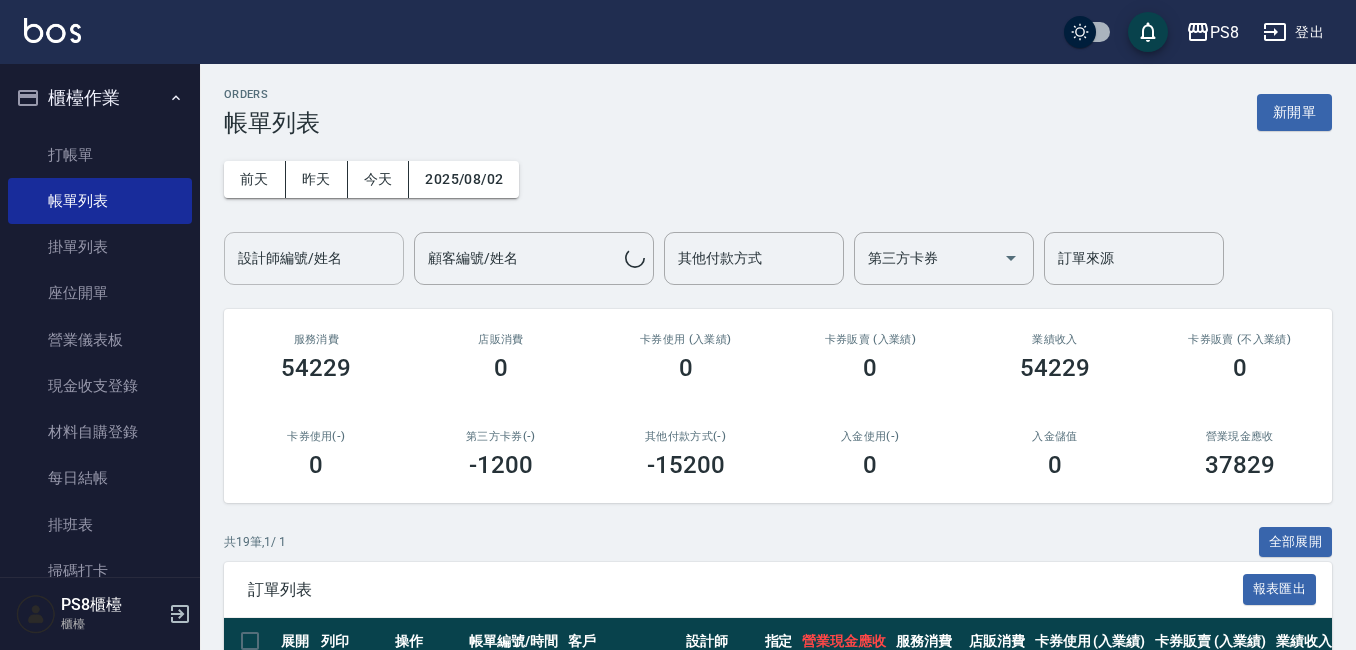 click on "設計師編號/姓名" at bounding box center (314, 258) 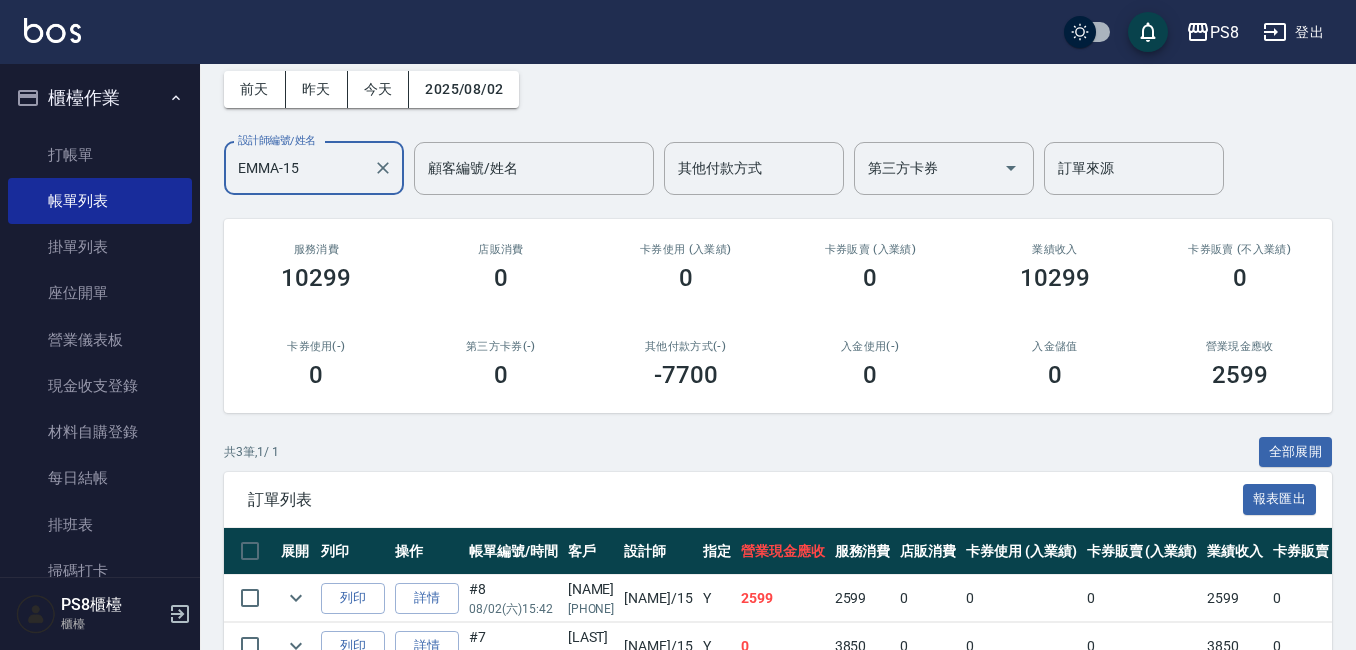 scroll, scrollTop: 254, scrollLeft: 0, axis: vertical 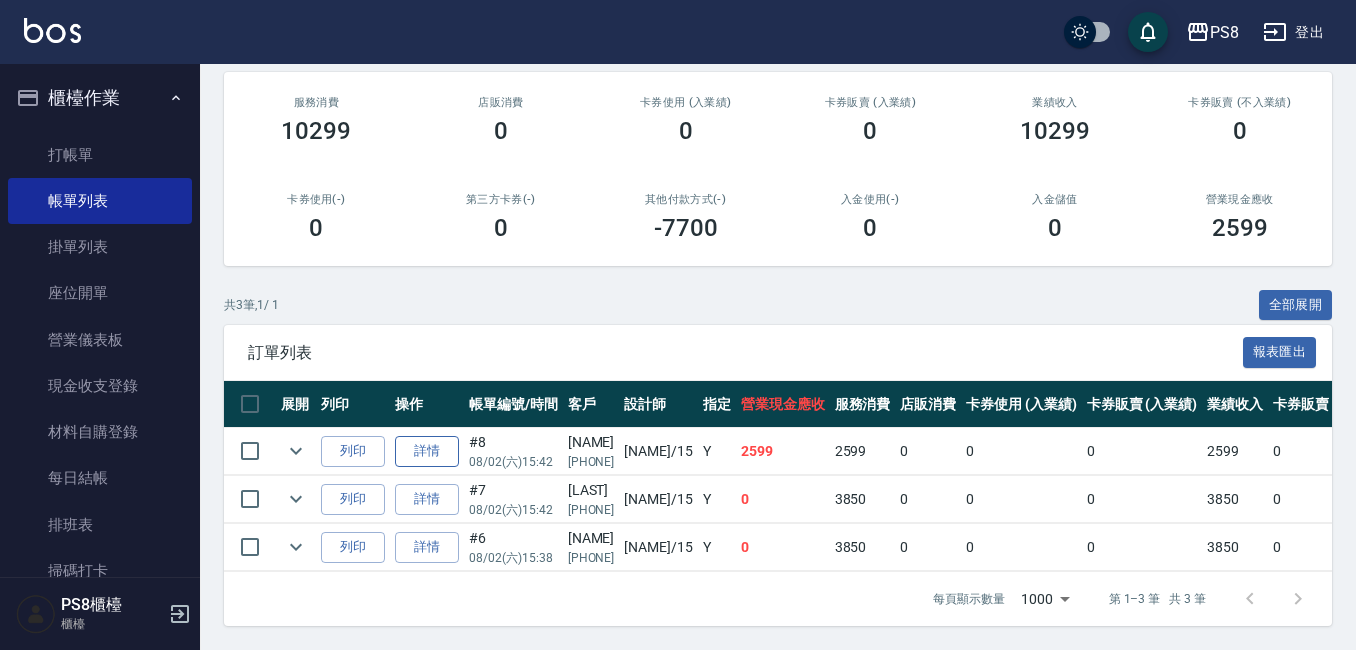 type on "EMMA-15" 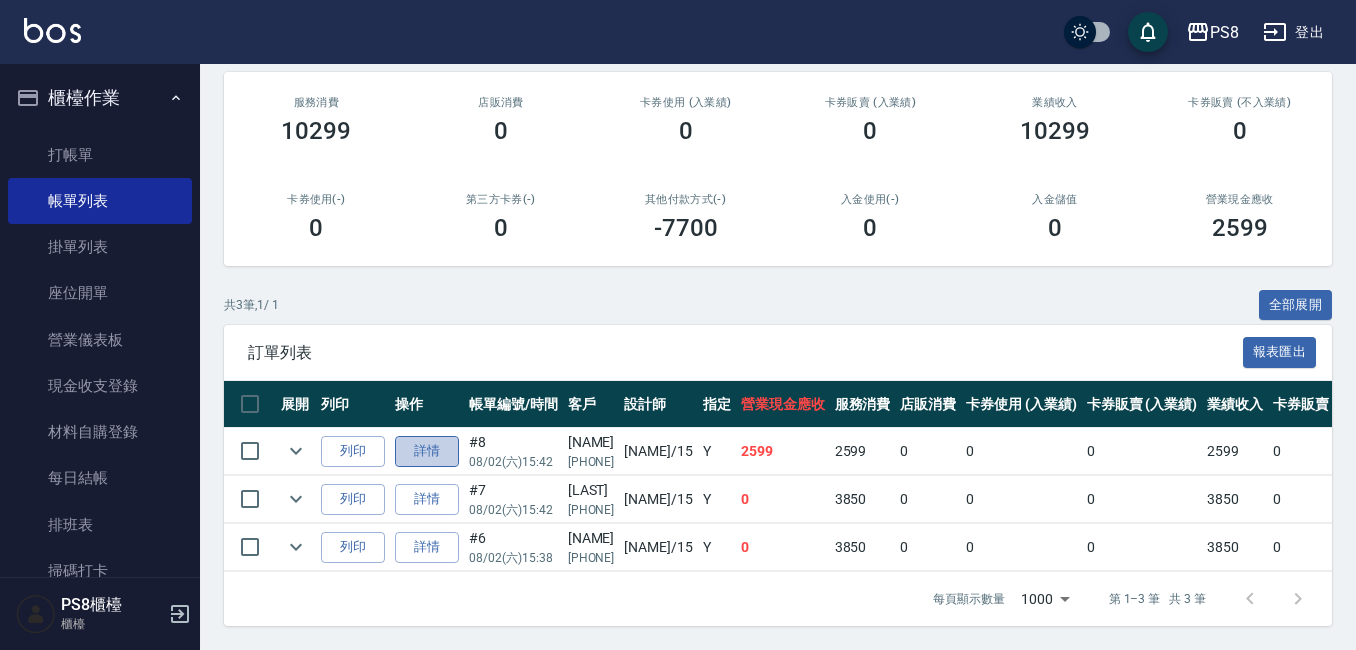 click on "詳情" at bounding box center [427, 451] 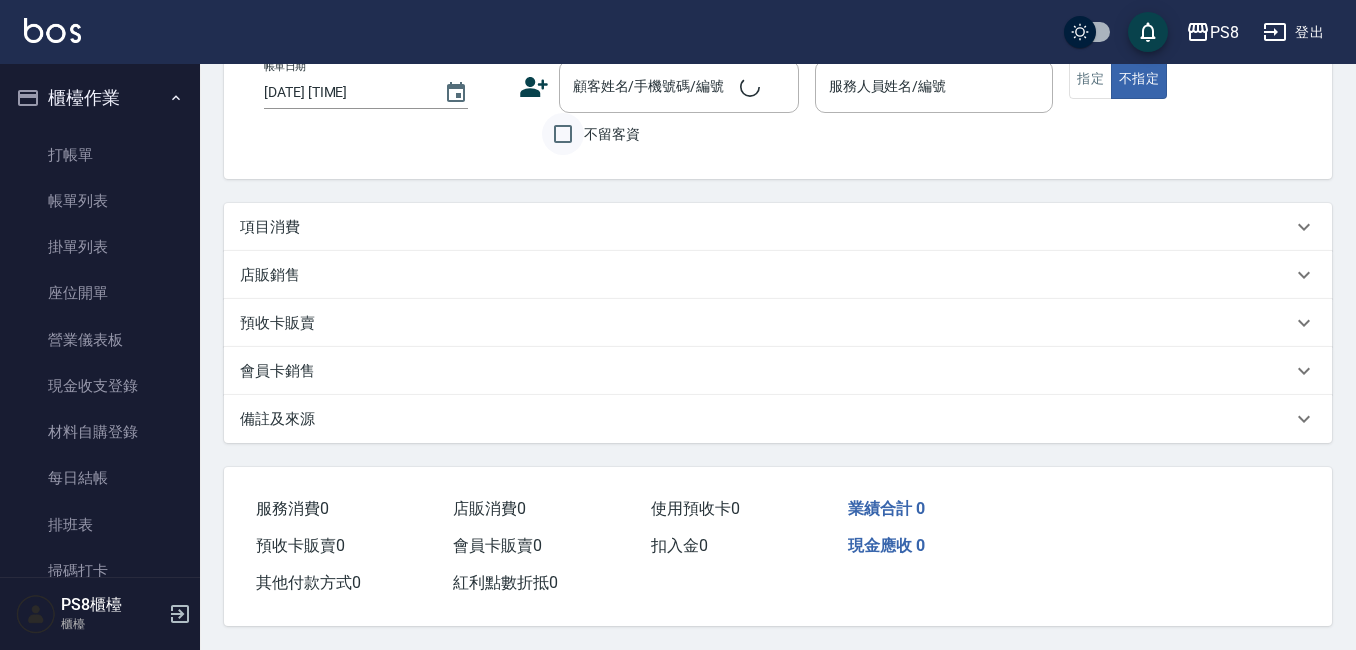 scroll, scrollTop: 0, scrollLeft: 0, axis: both 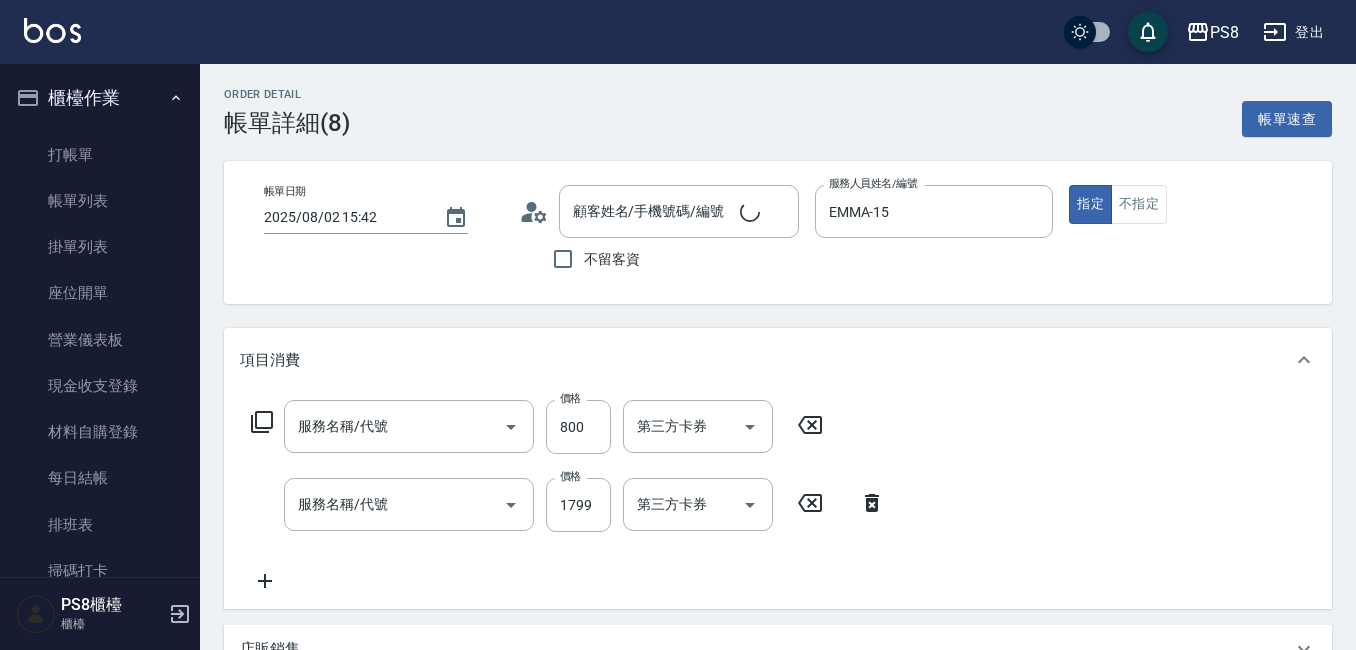 type on "2025/08/02 15:42" 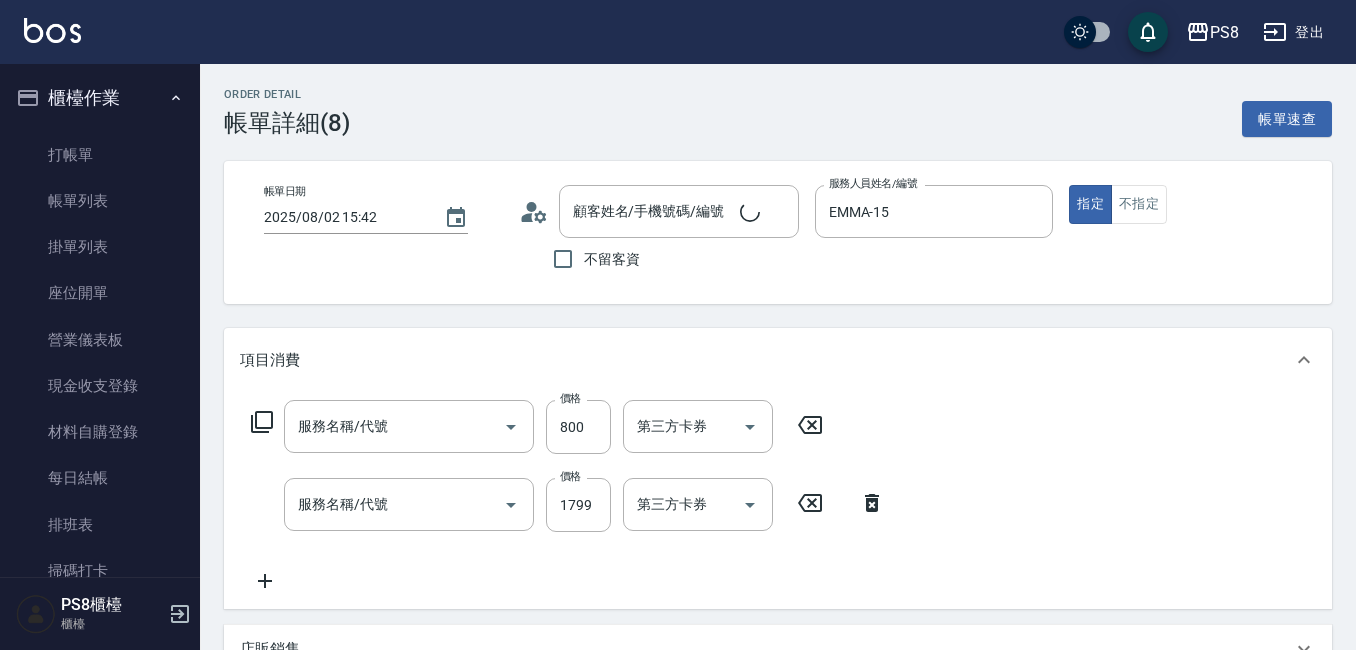 type on "EMMA-15" 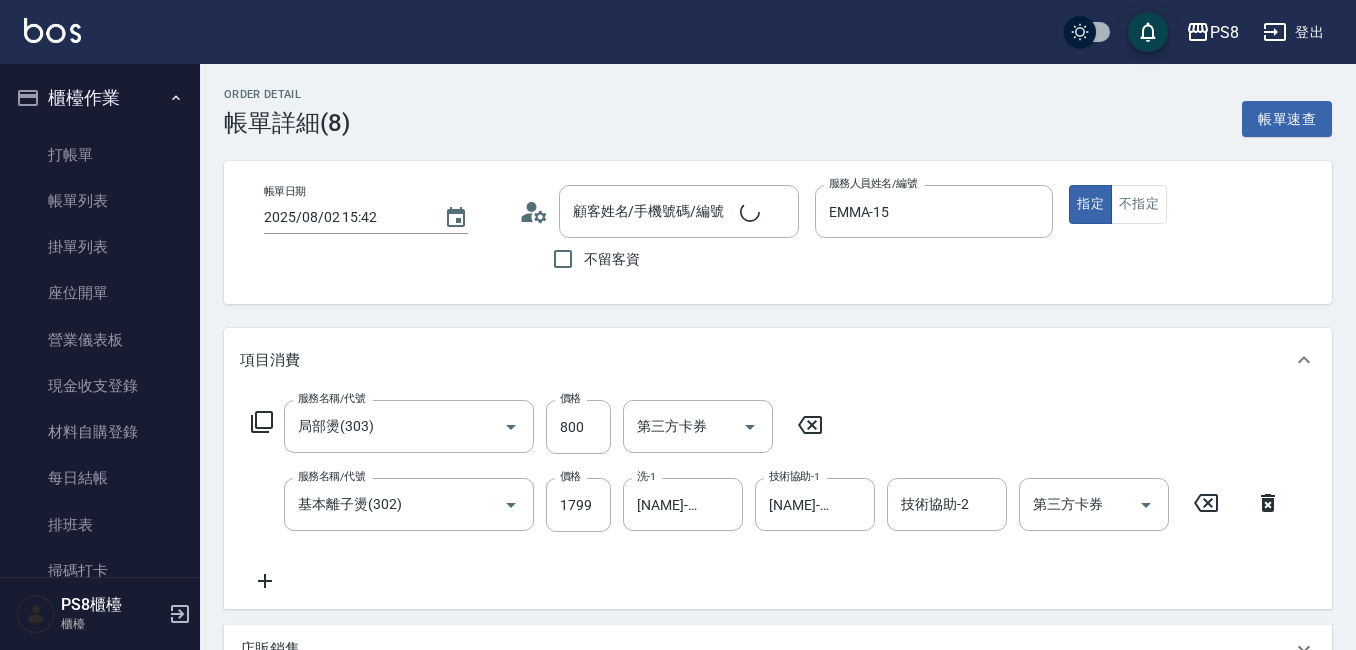 type on "局部燙(303)" 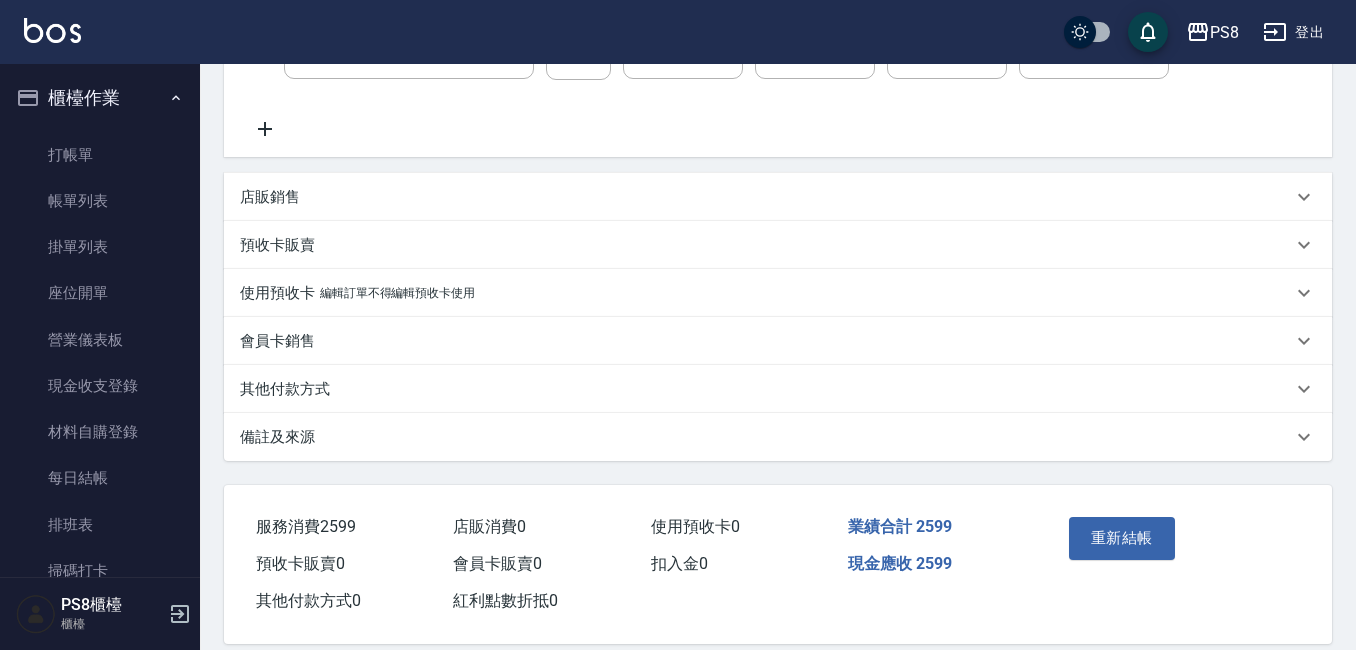 scroll, scrollTop: 279, scrollLeft: 0, axis: vertical 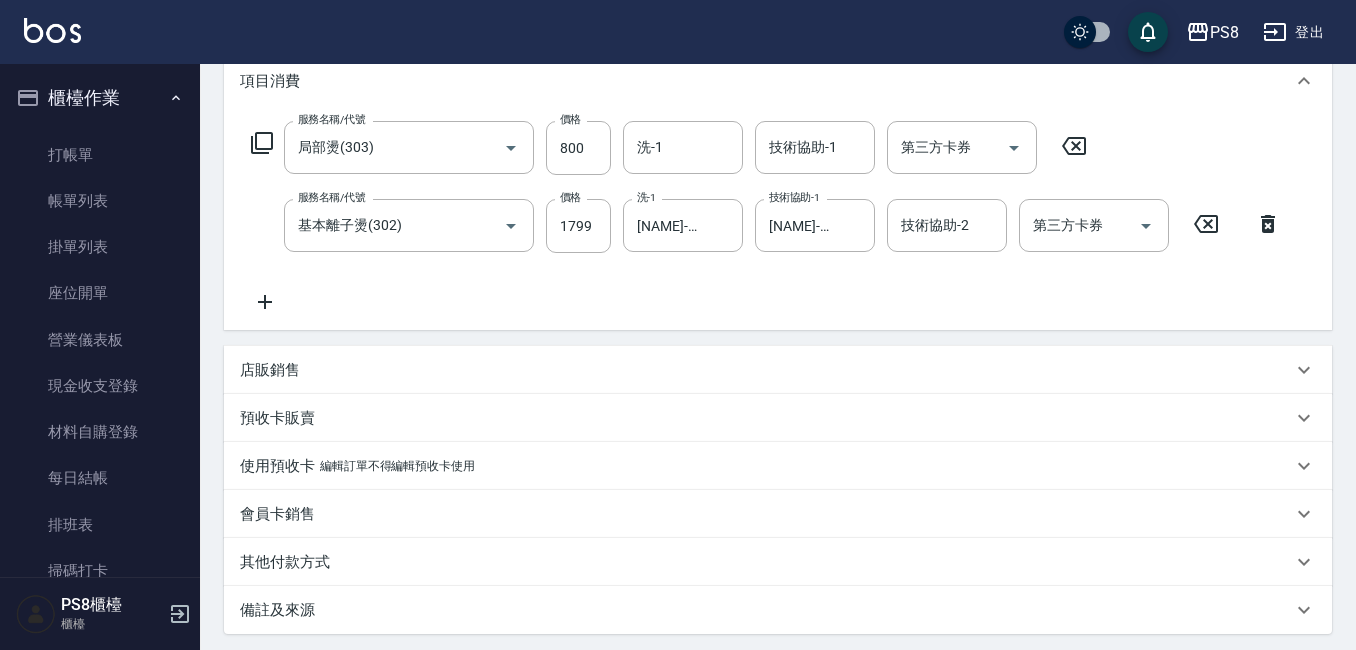 click 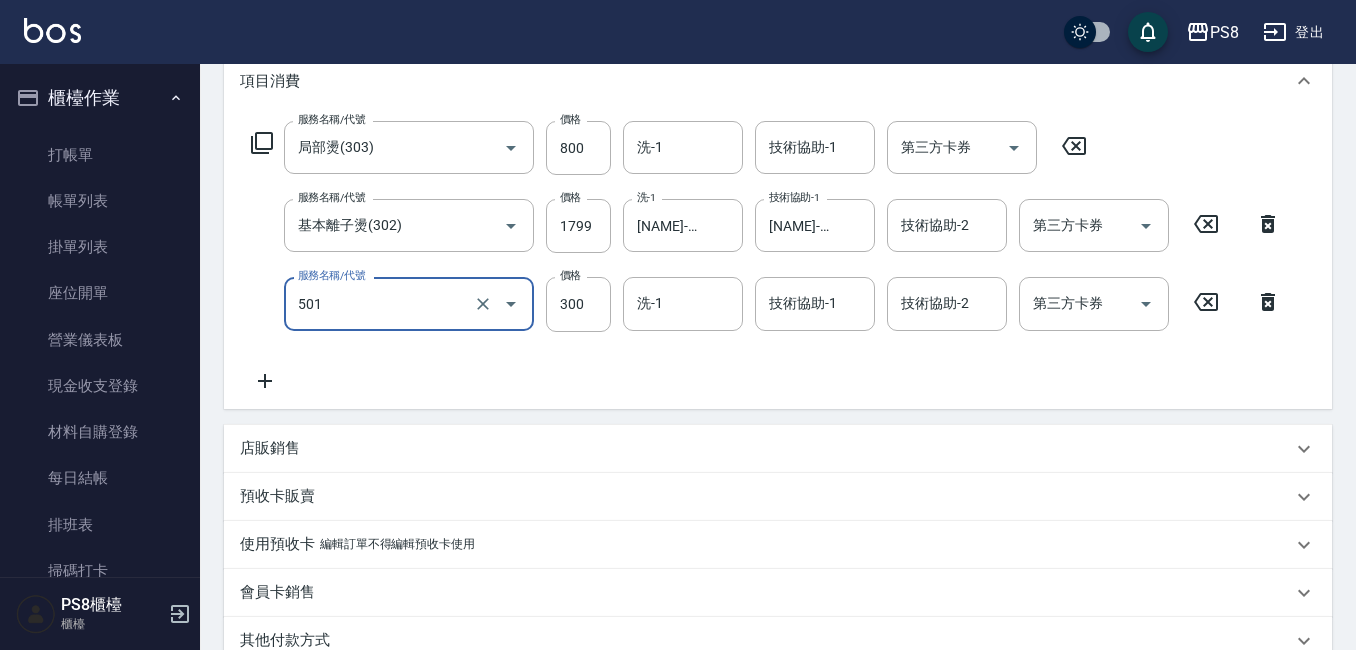 type on "自備護髮(501)" 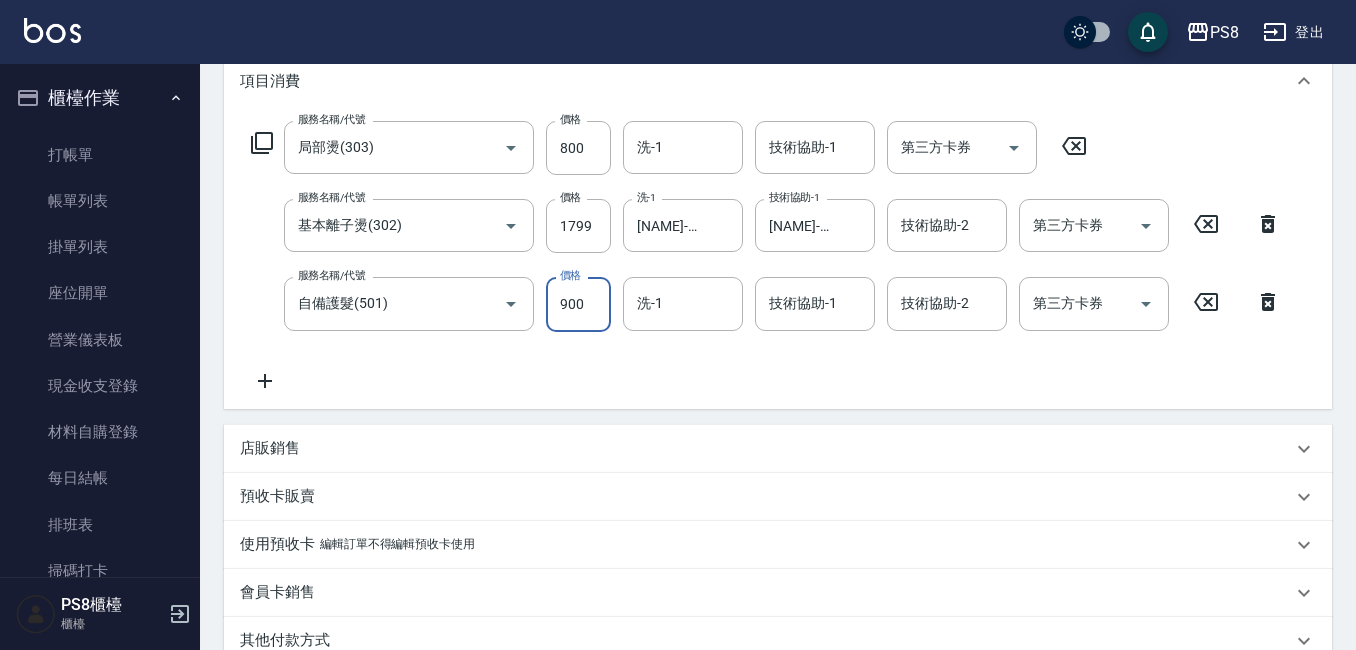 type on "900" 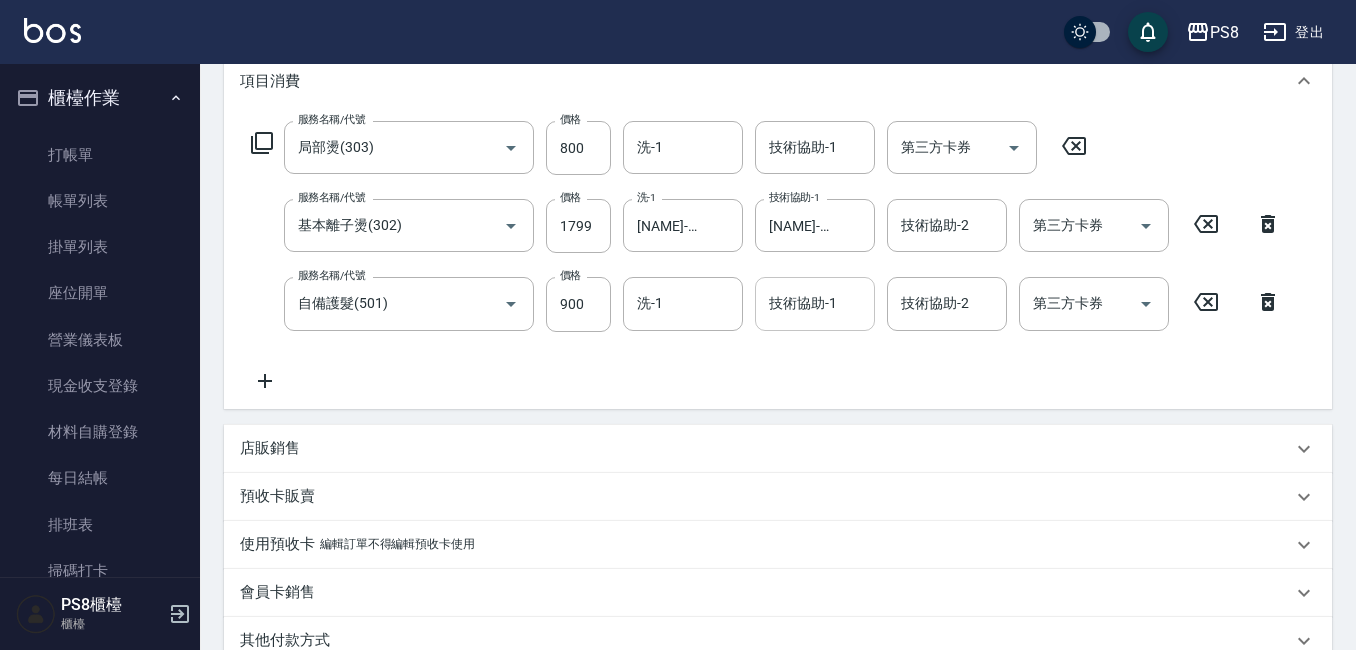 click on "技術協助-1" at bounding box center [815, 303] 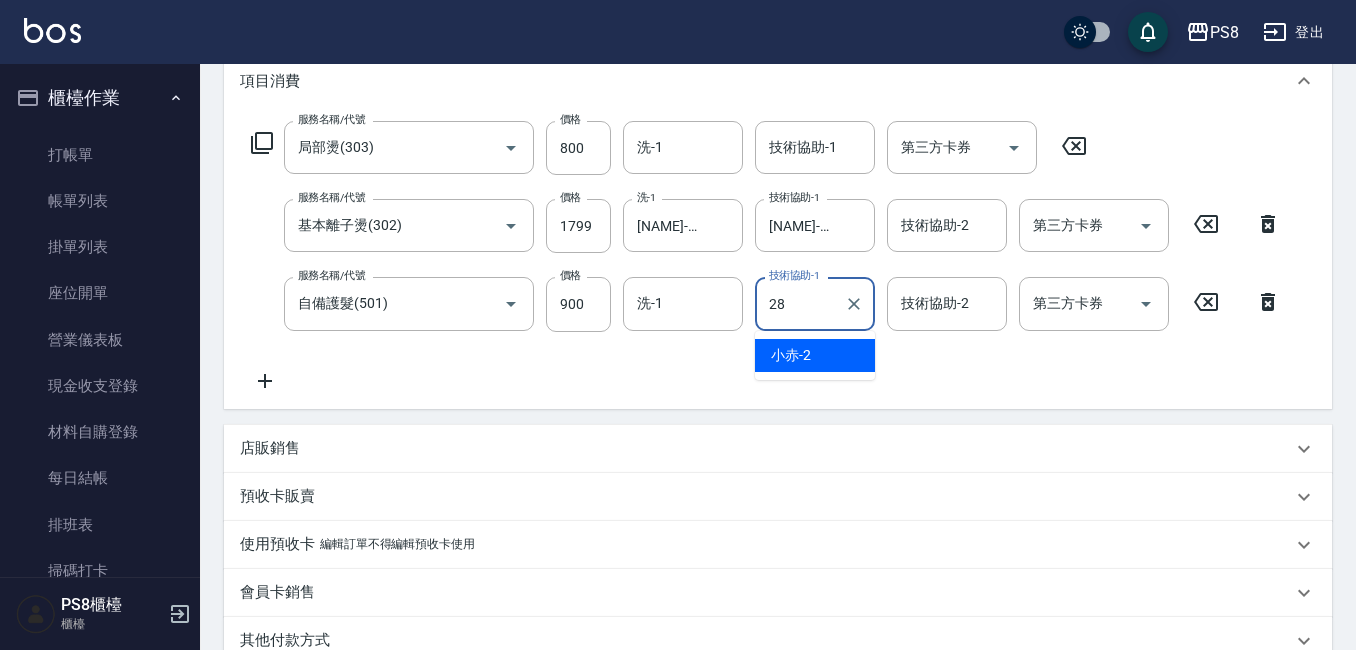 type on "[NAME]-28" 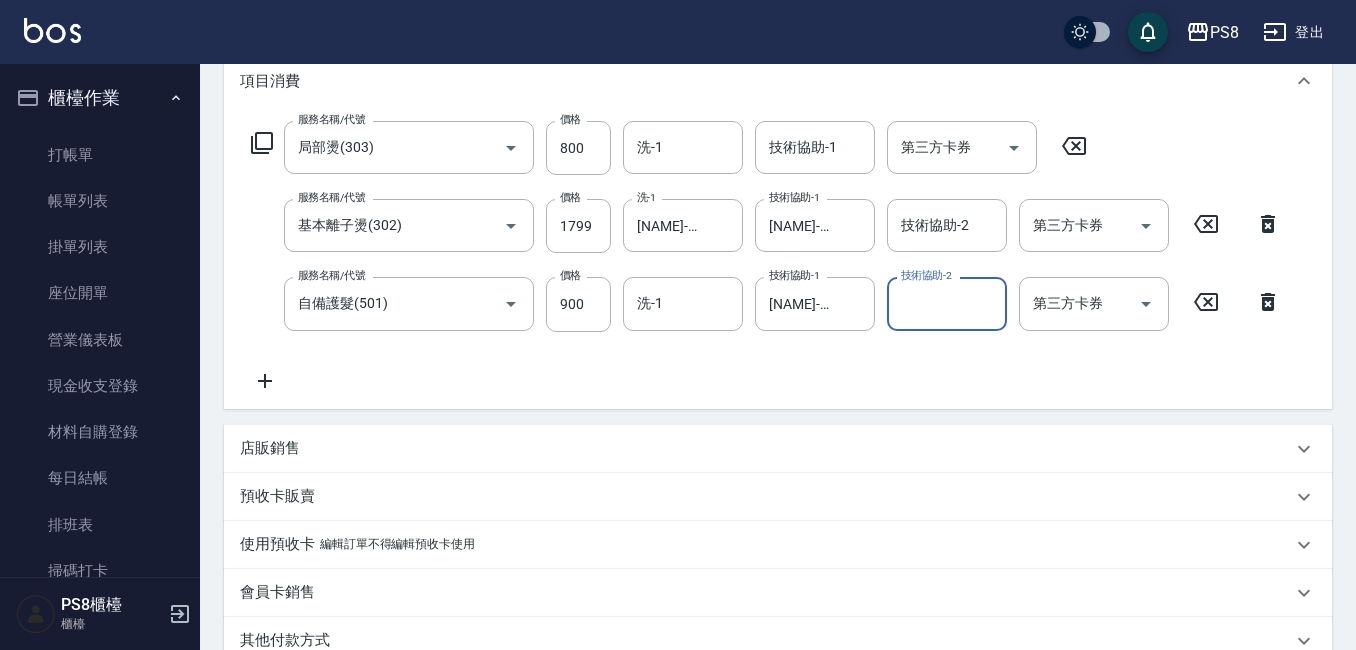 click on "服務名稱/代號 局部燙(303) 服務名稱/代號 價格 800 價格 洗-1 洗-1 技術協助-1 技術協助-1 第三方卡券 第三方卡券 服務名稱/代號 基本離子燙(302) 服務名稱/代號 價格 1799 價格 洗-1 [NAME]-28 洗-1 技術協助-1 [NAME]-28 技術協助-1 技術協助-2 技術協助-2 第三方卡券 第三方卡券 服務名稱/代號 自備護髮(501) 服務名稱/代號 價格 900 價格 洗-1 洗-1 技術協助-1 [NAME]-28 技術協助-1 技術協助-2 技術協助-2 第三方卡券 第三方卡券" at bounding box center [766, 256] 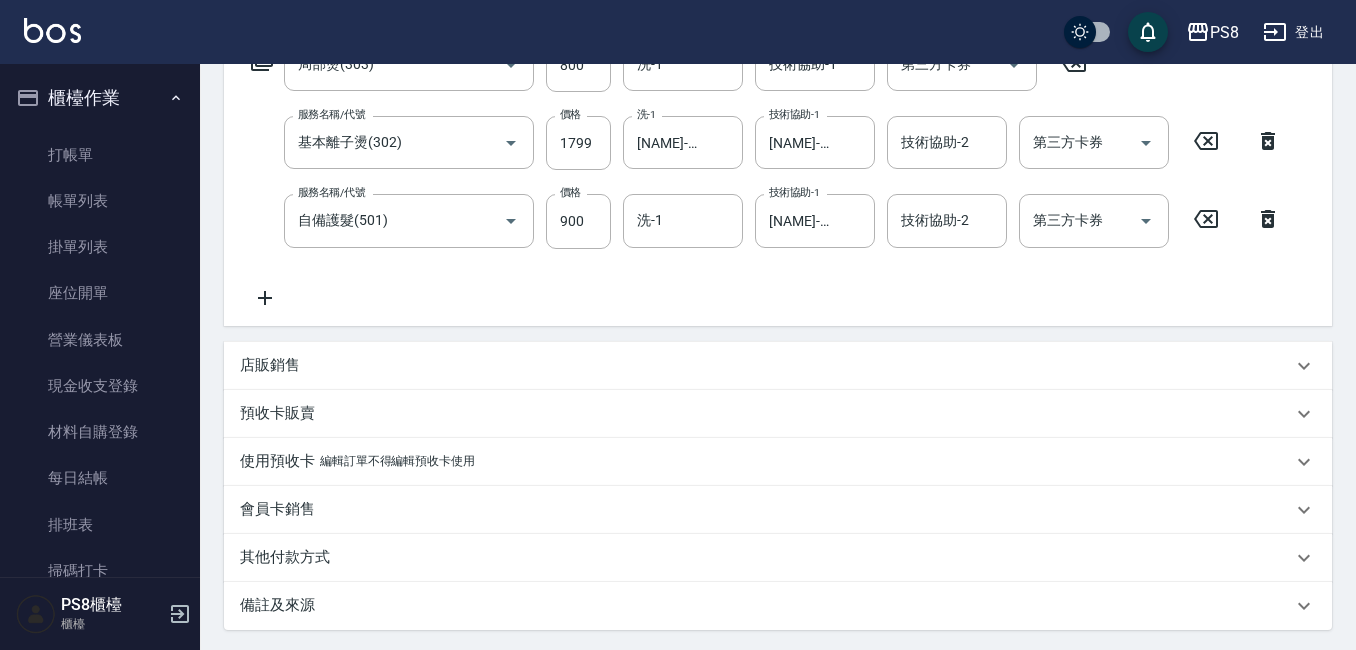 scroll, scrollTop: 279, scrollLeft: 0, axis: vertical 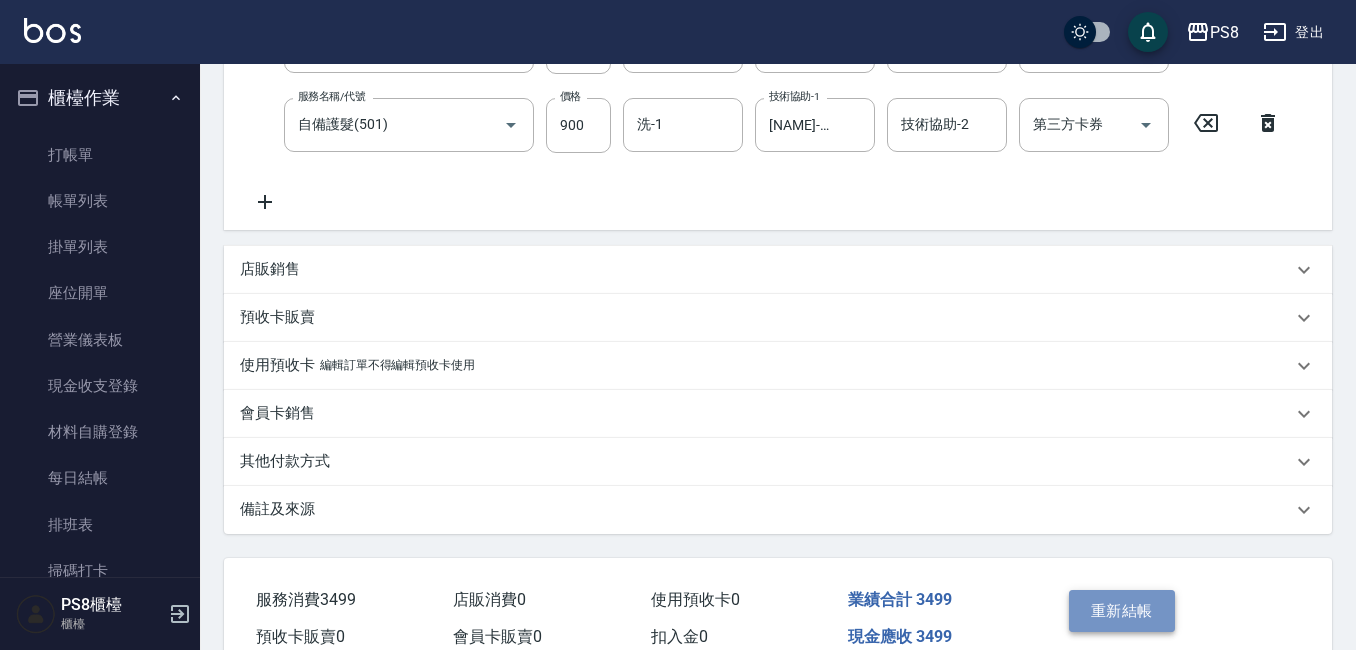 click on "重新結帳" at bounding box center (1122, 611) 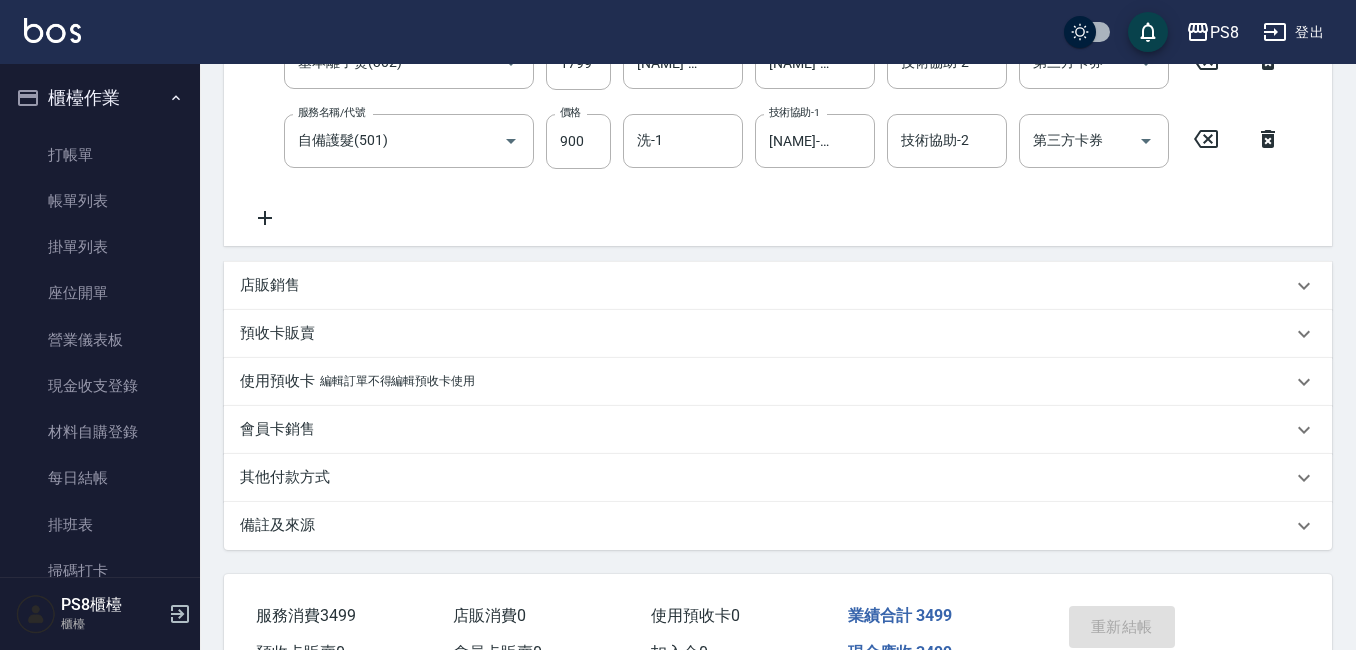 scroll, scrollTop: 58, scrollLeft: 0, axis: vertical 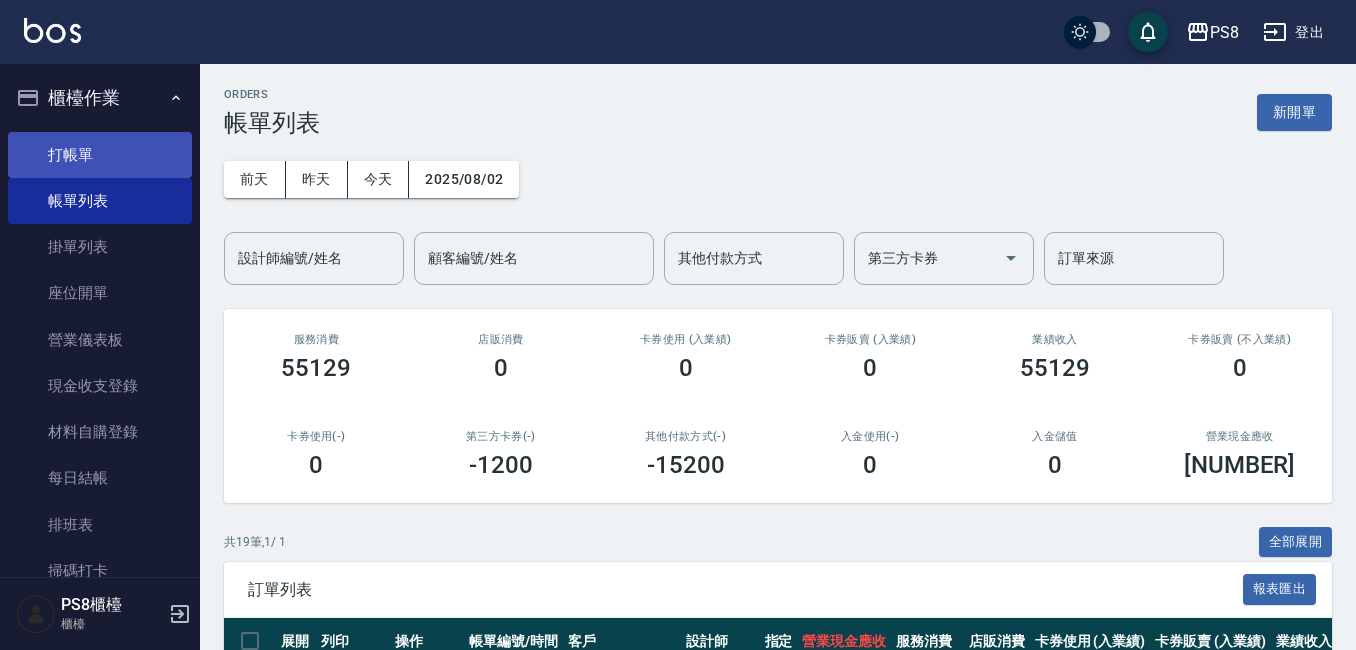 click on "打帳單" at bounding box center (100, 155) 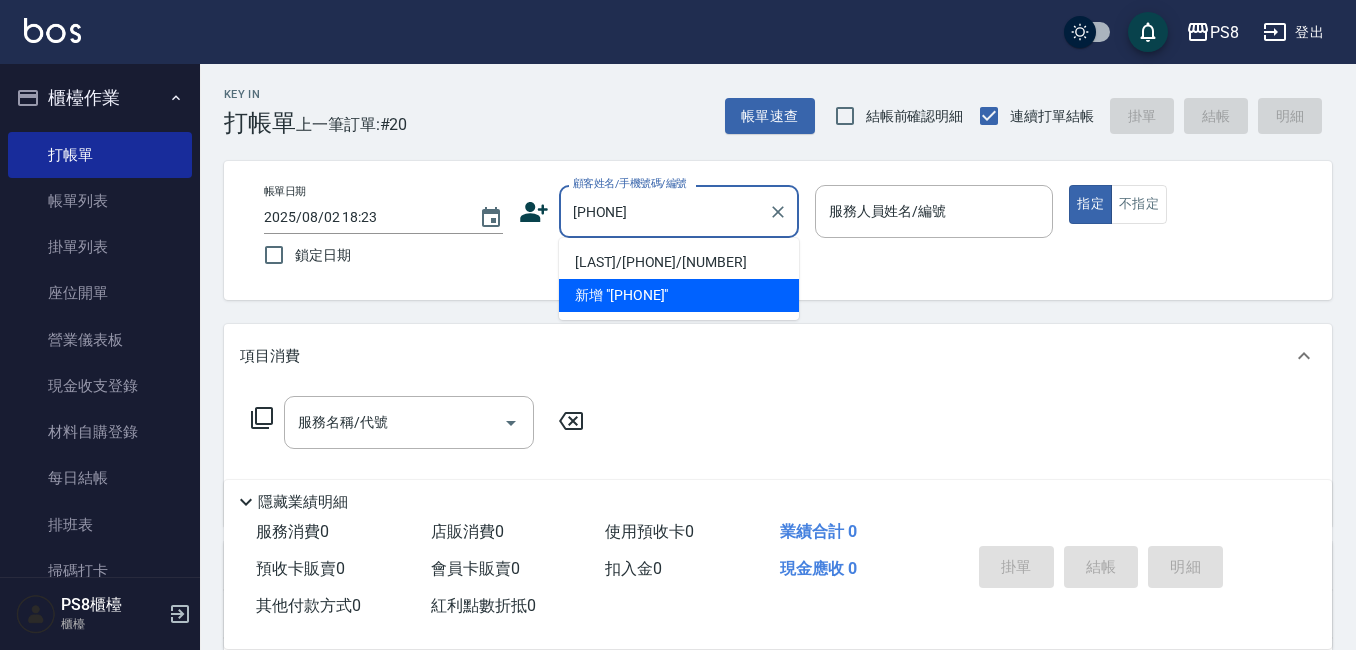 drag, startPoint x: 669, startPoint y: 210, endPoint x: 371, endPoint y: 220, distance: 298.16772 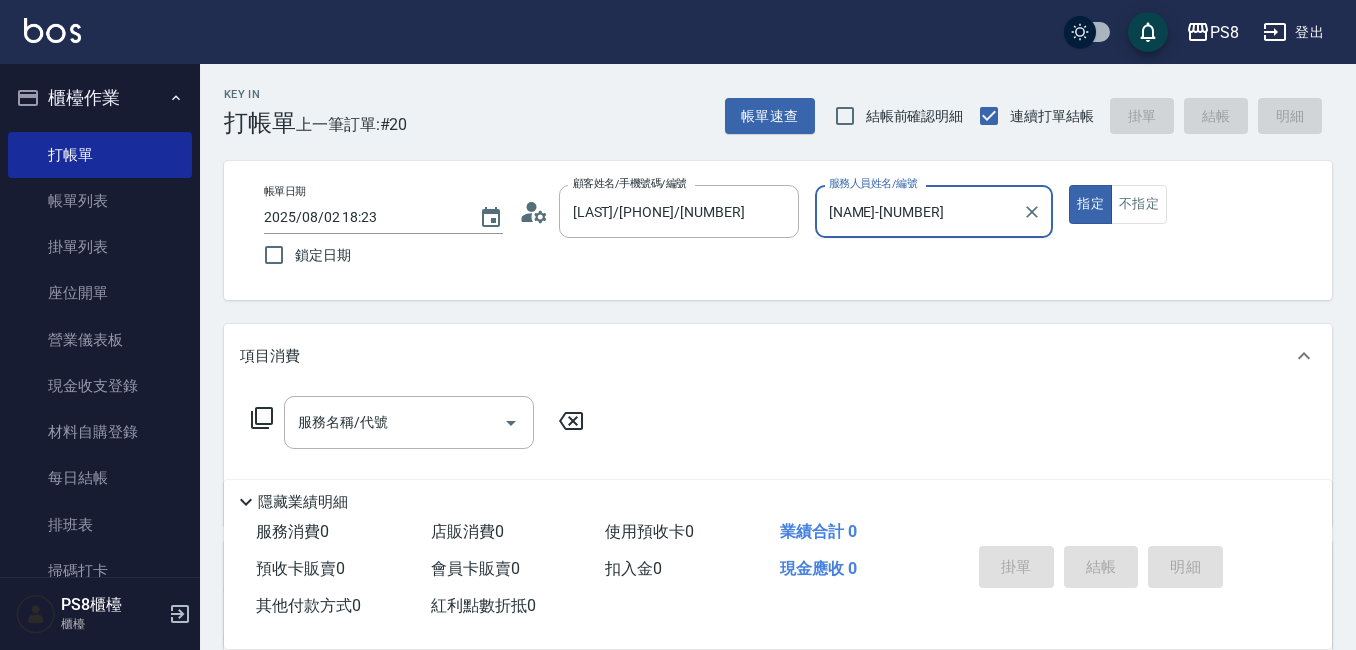 click on "指定" at bounding box center (1090, 204) 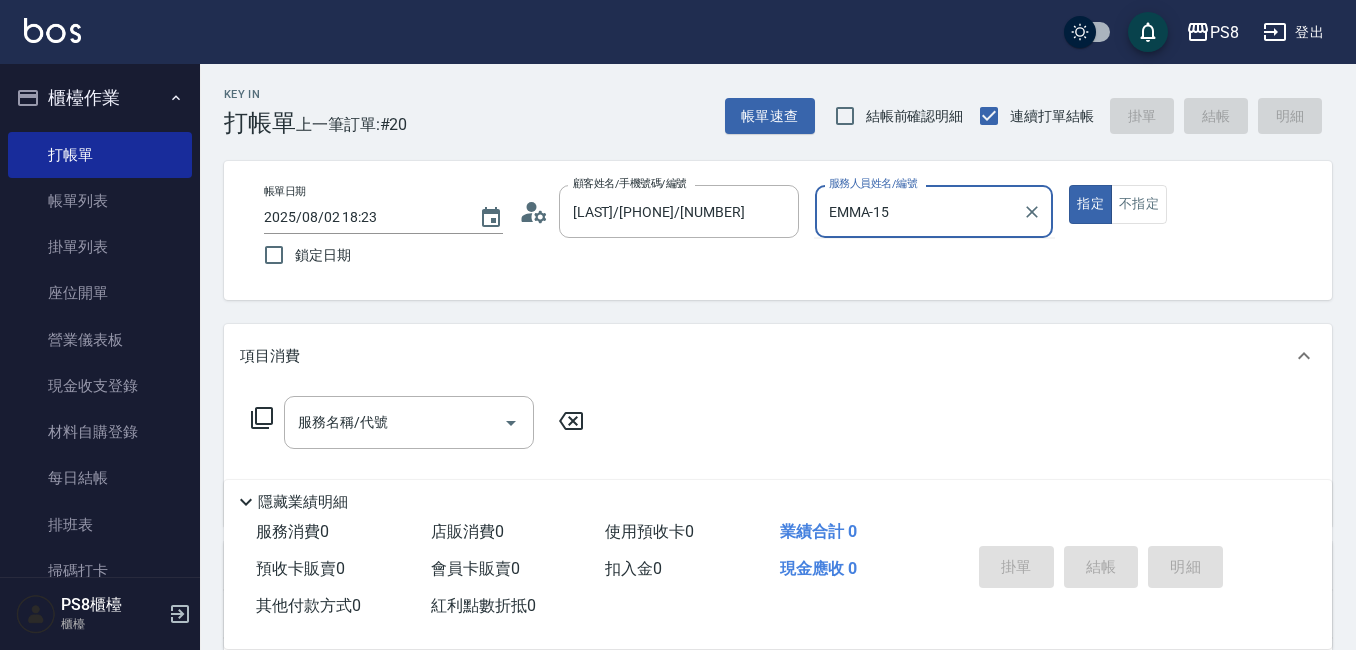 type on "true" 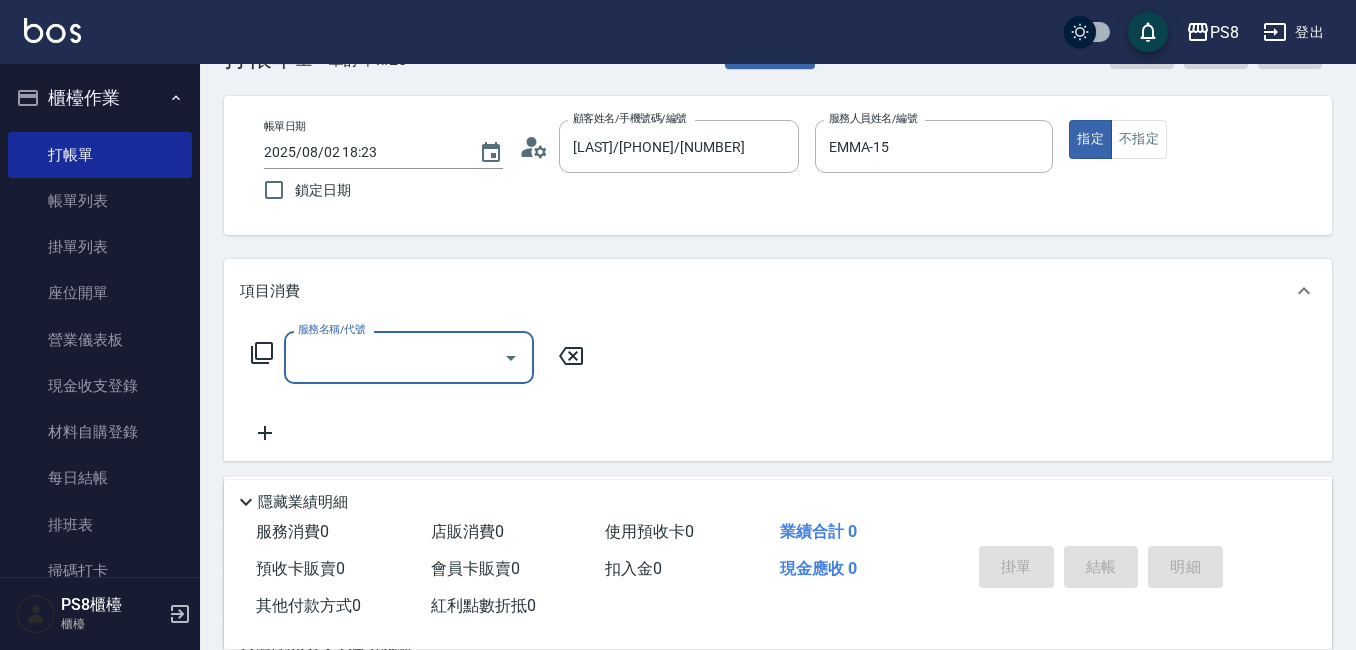 scroll, scrollTop: 100, scrollLeft: 0, axis: vertical 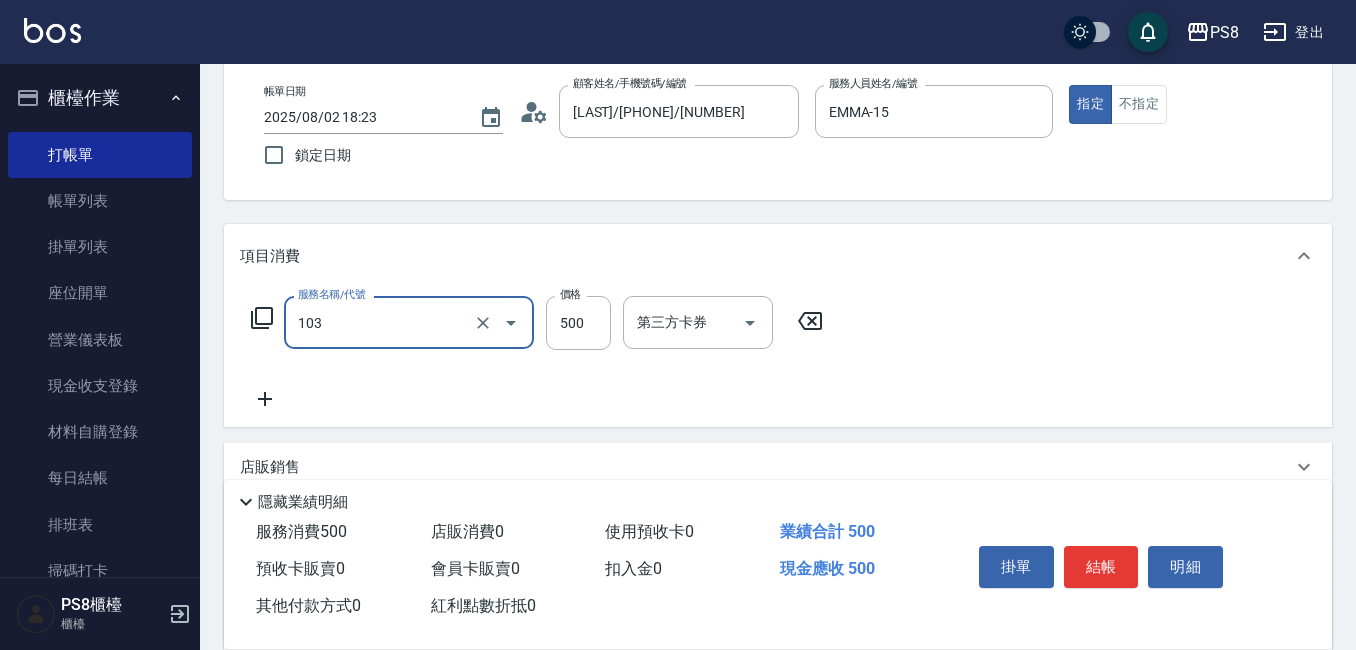 type on "B級洗剪500(103)" 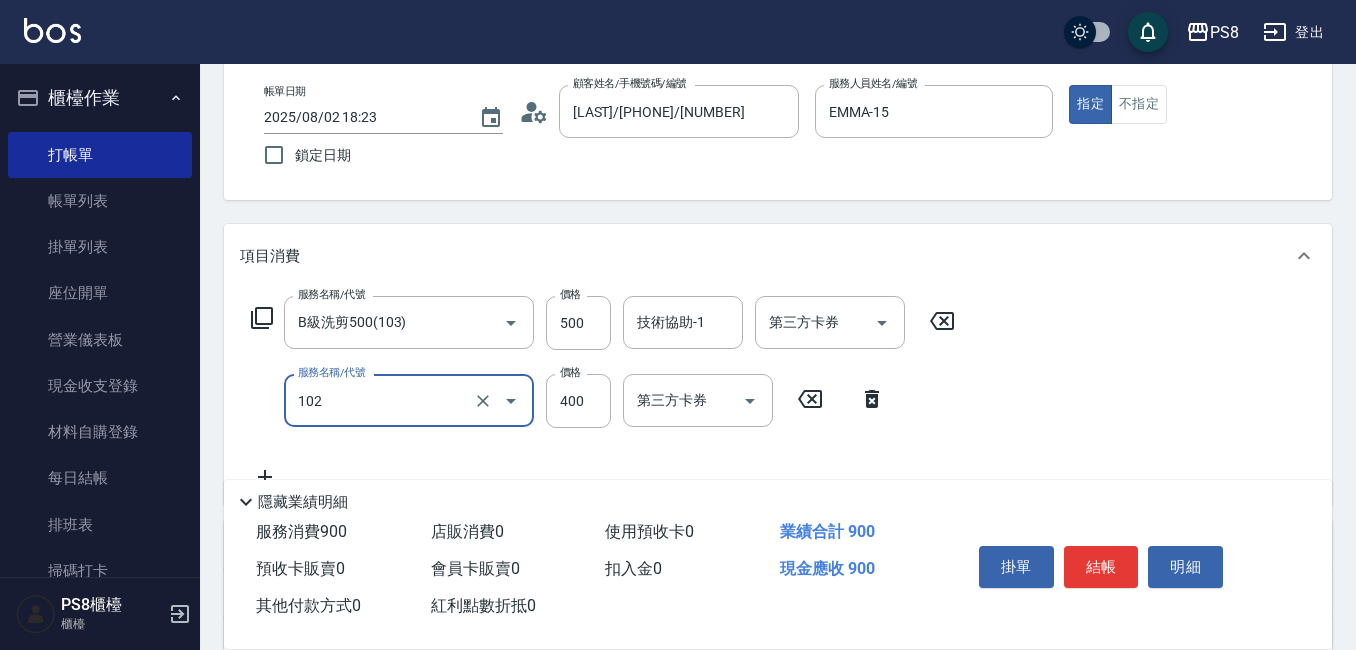 type on "精油洗髮(102)" 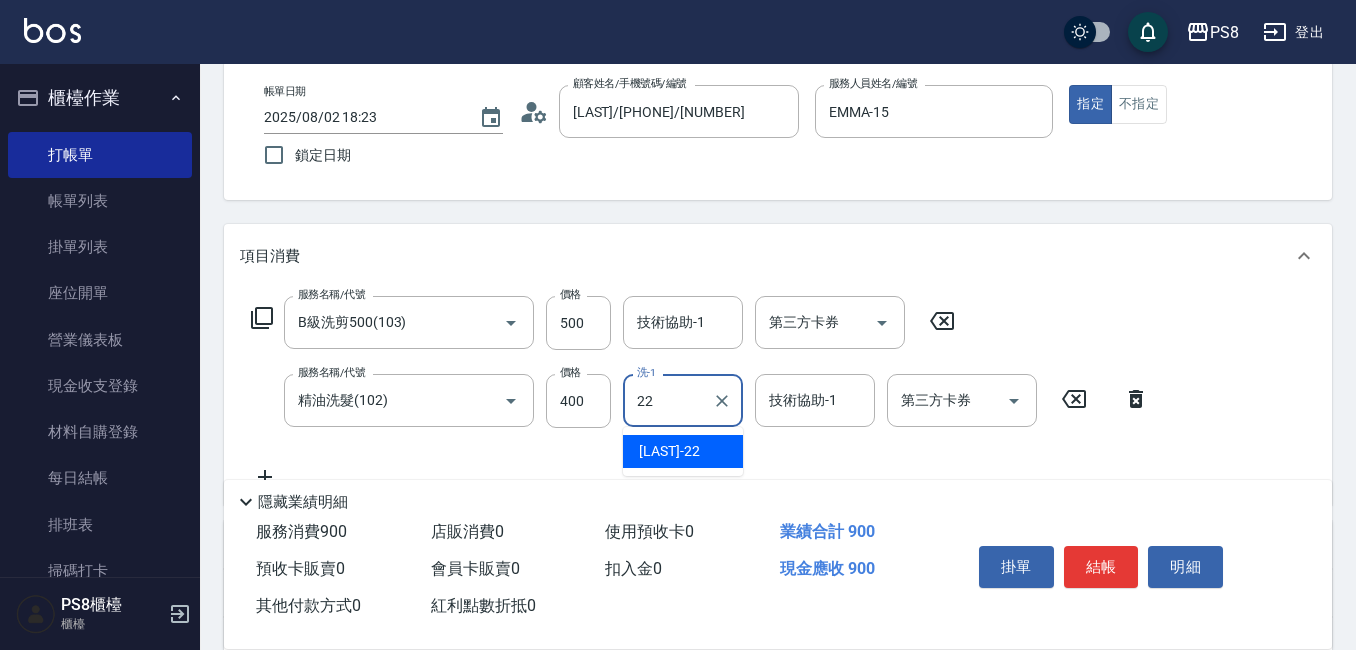 type on "[NAME]-22" 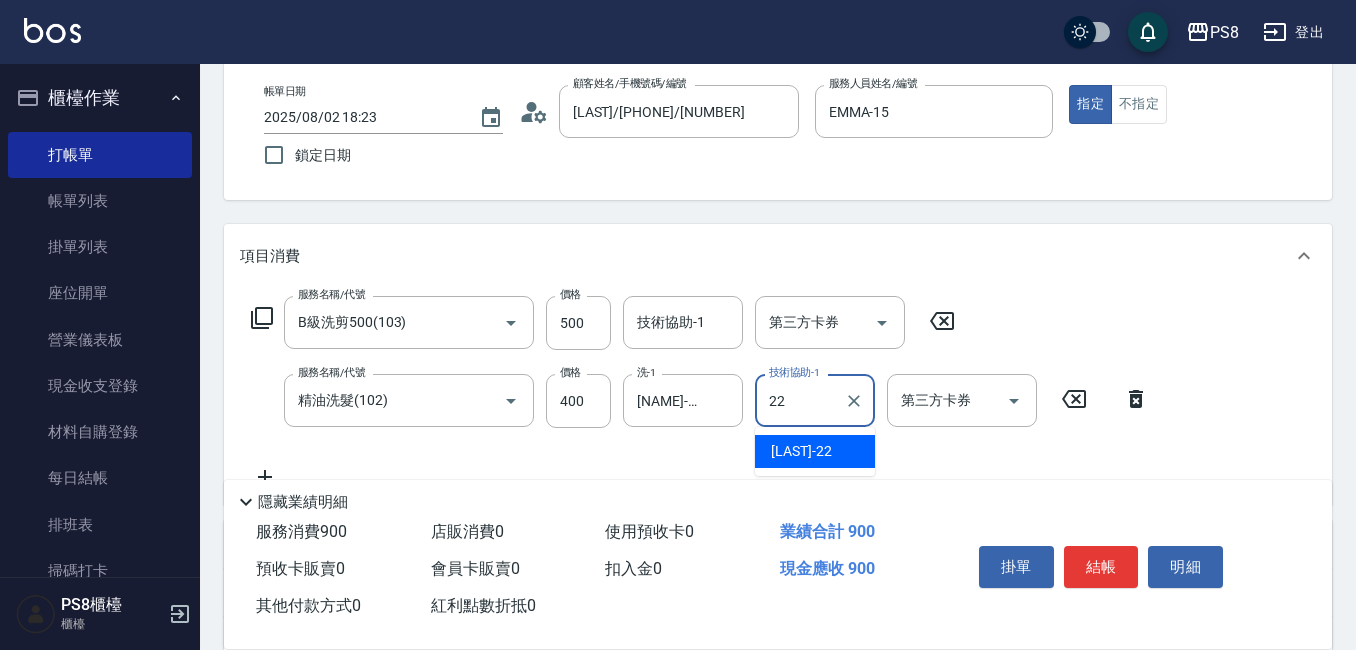 type on "[NAME]-22" 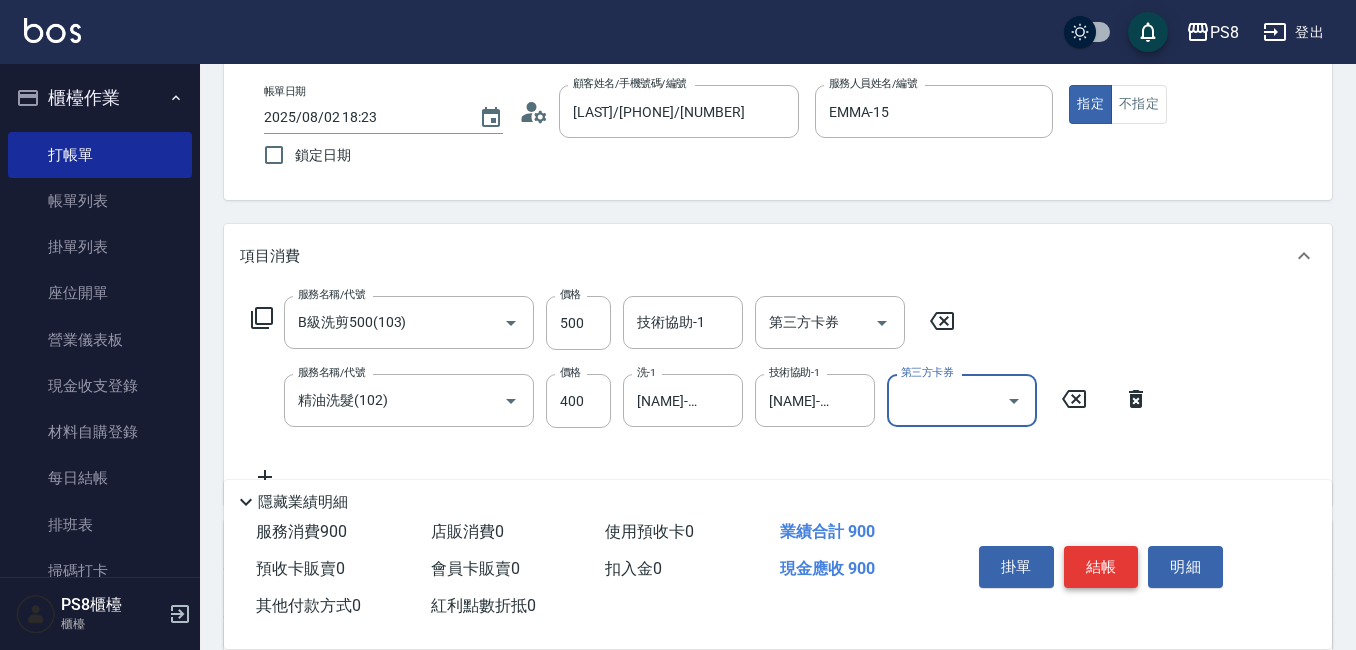 click on "結帳" at bounding box center [1101, 567] 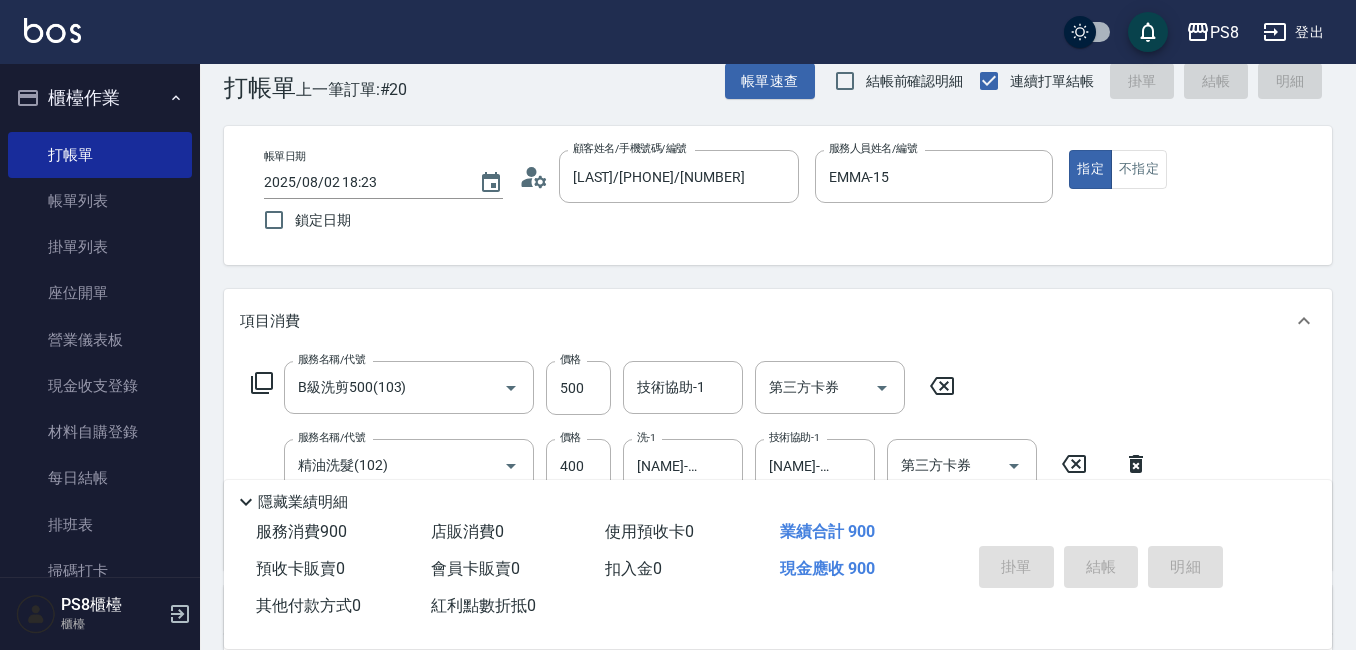scroll, scrollTop: 0, scrollLeft: 0, axis: both 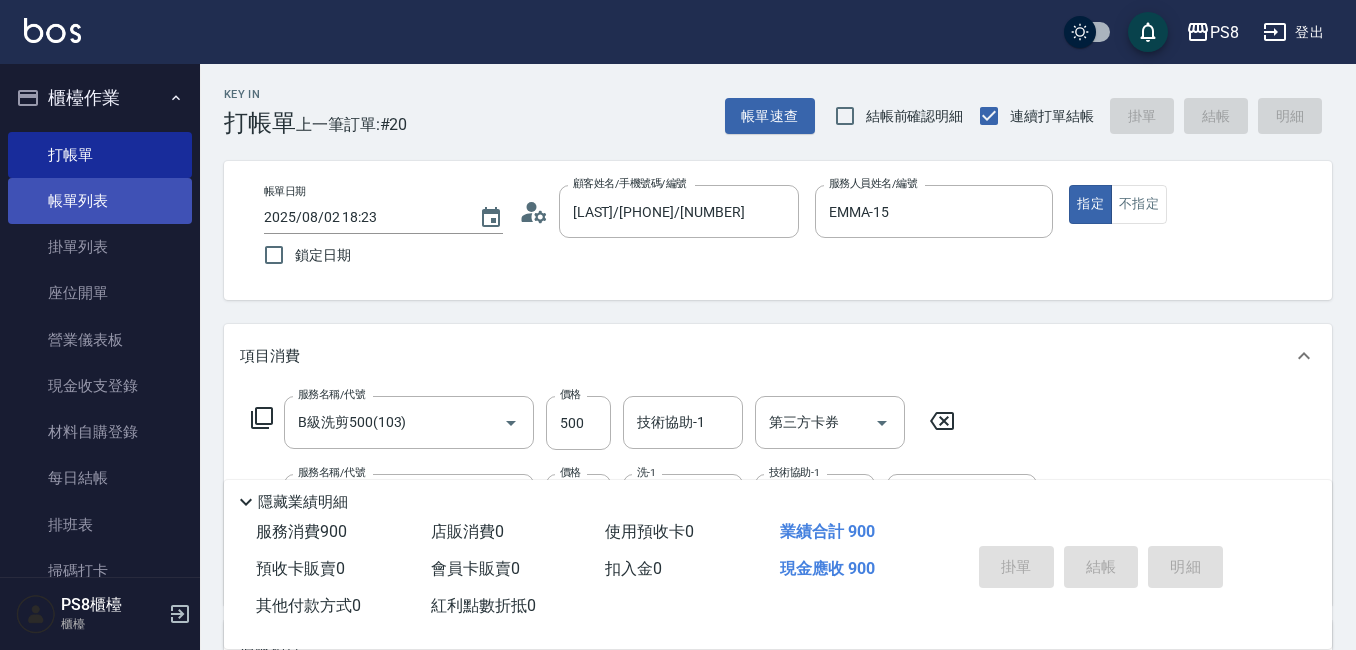 type on "2025/08/02 18:24" 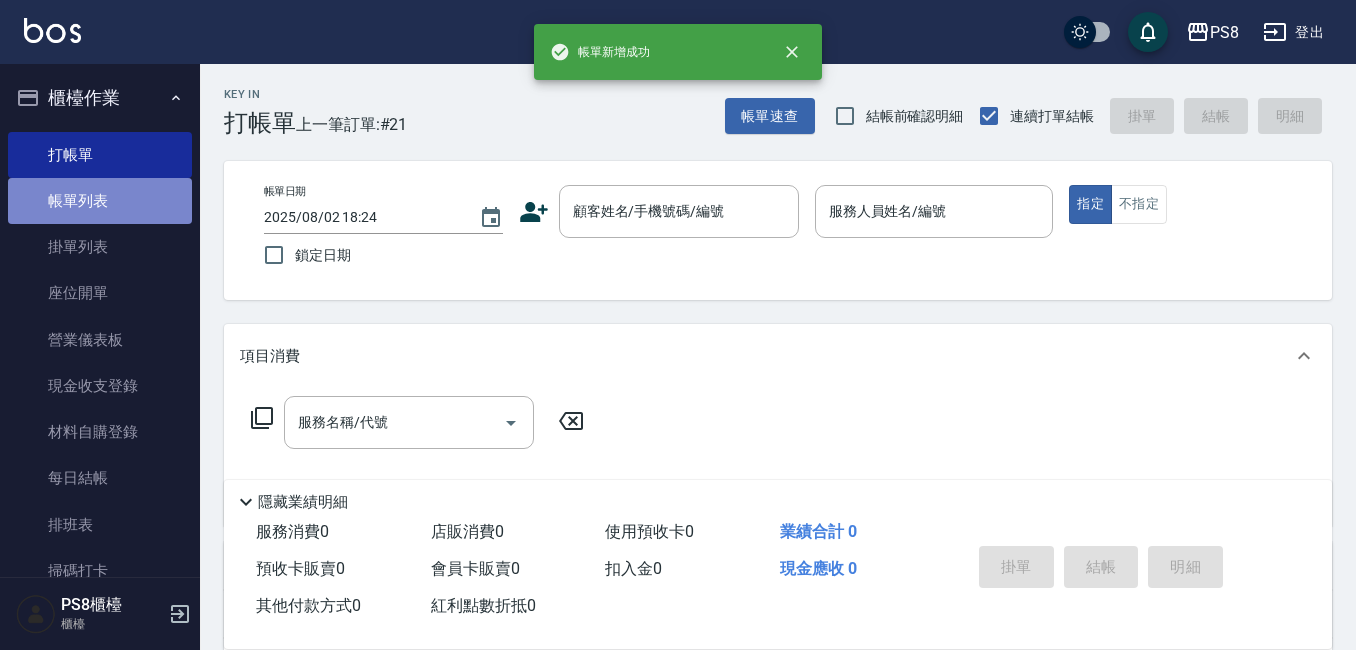 click on "帳單列表" at bounding box center (100, 201) 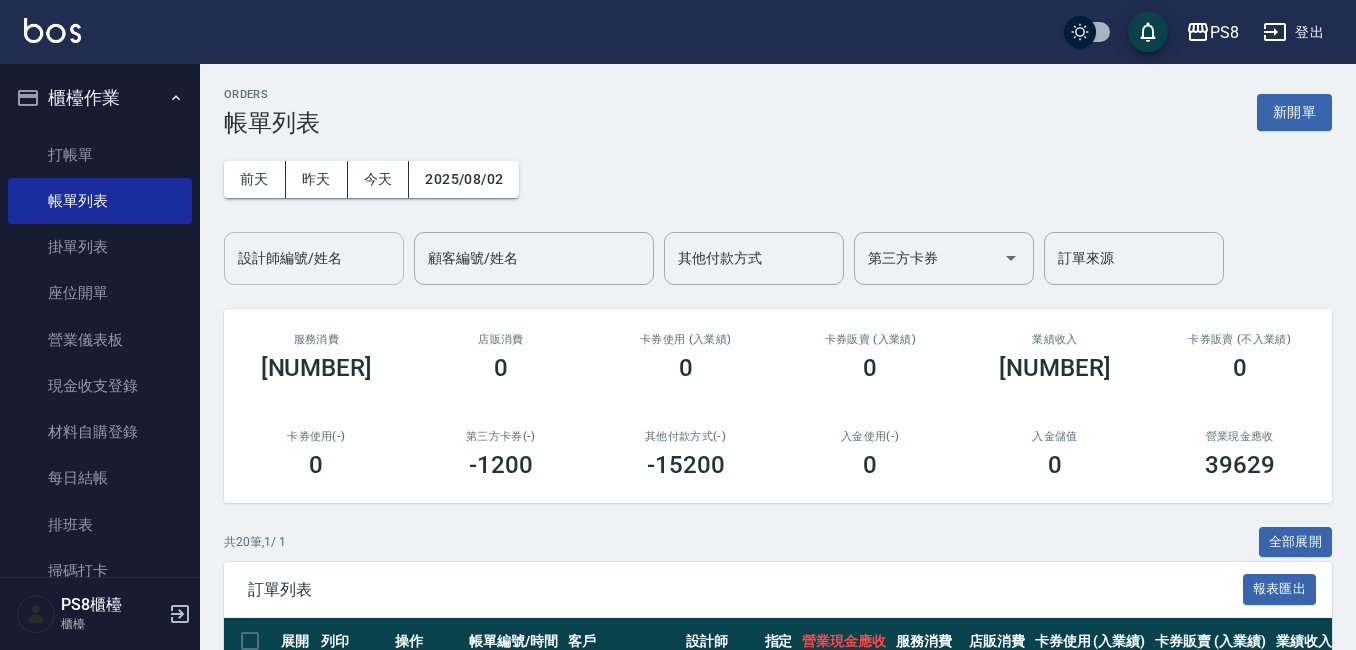click on "設計師編號/姓名" at bounding box center (314, 258) 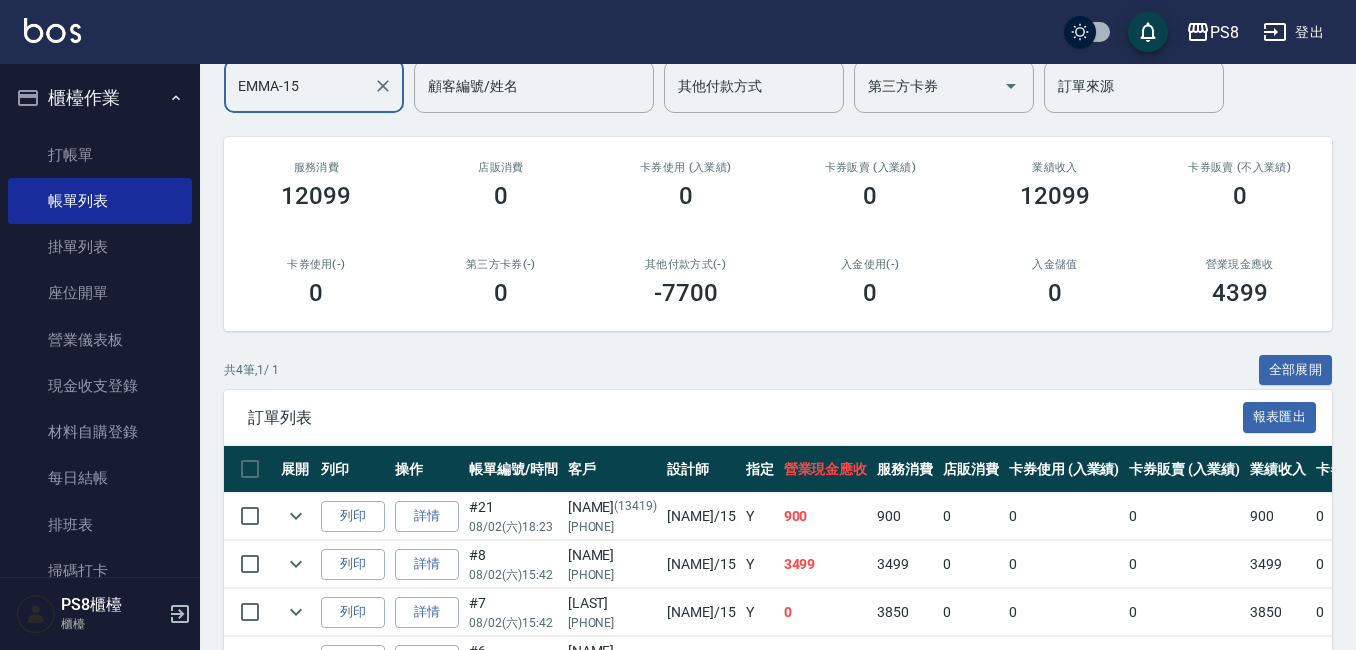 scroll, scrollTop: 302, scrollLeft: 0, axis: vertical 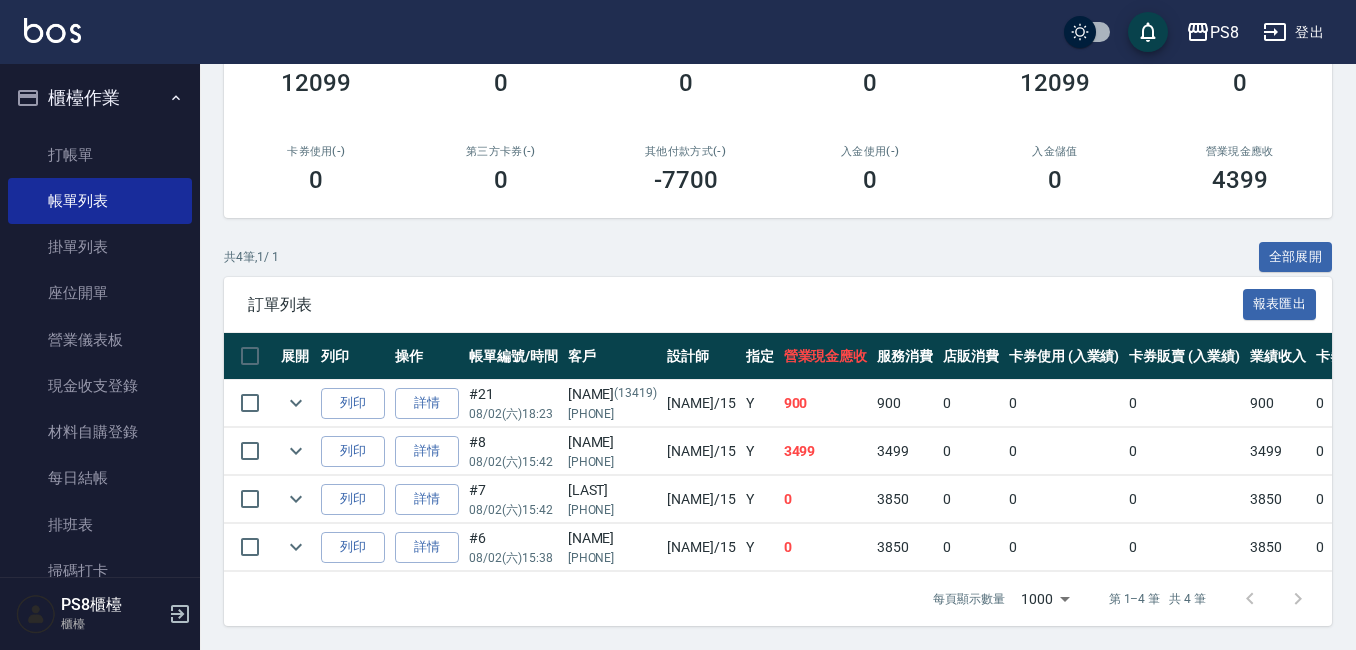 type on "EMMA-15" 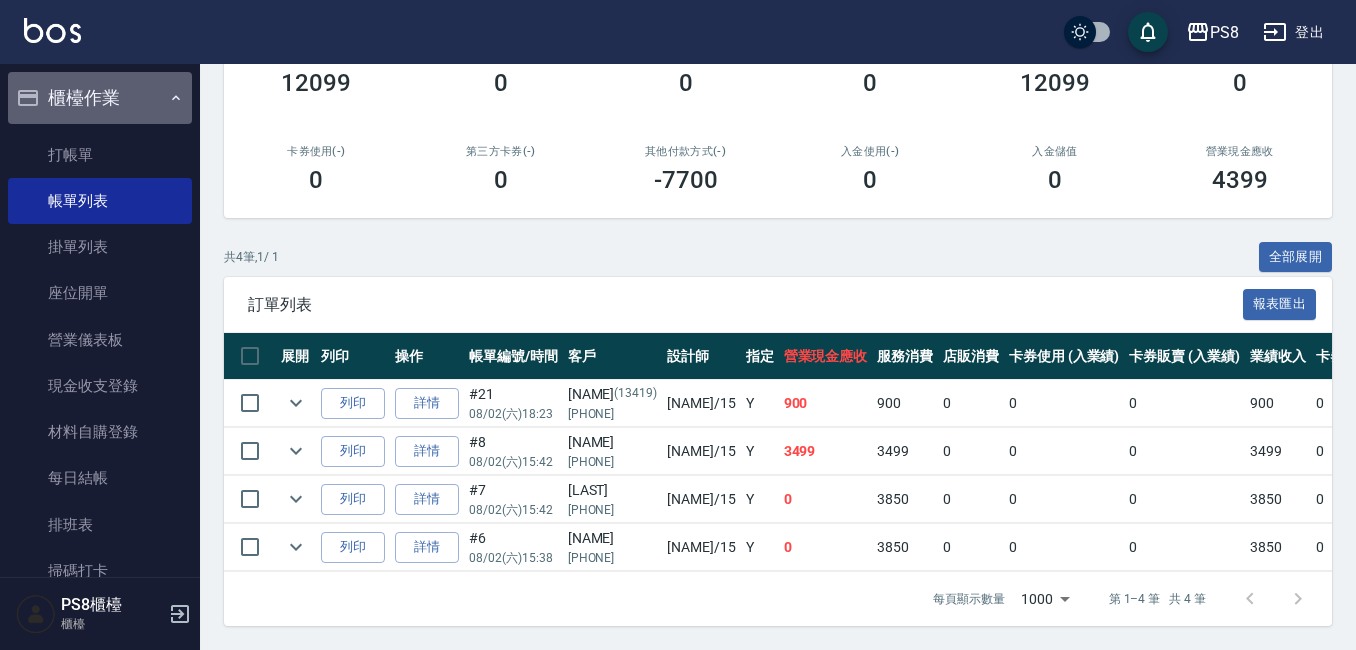 click on "櫃檯作業" at bounding box center [100, 98] 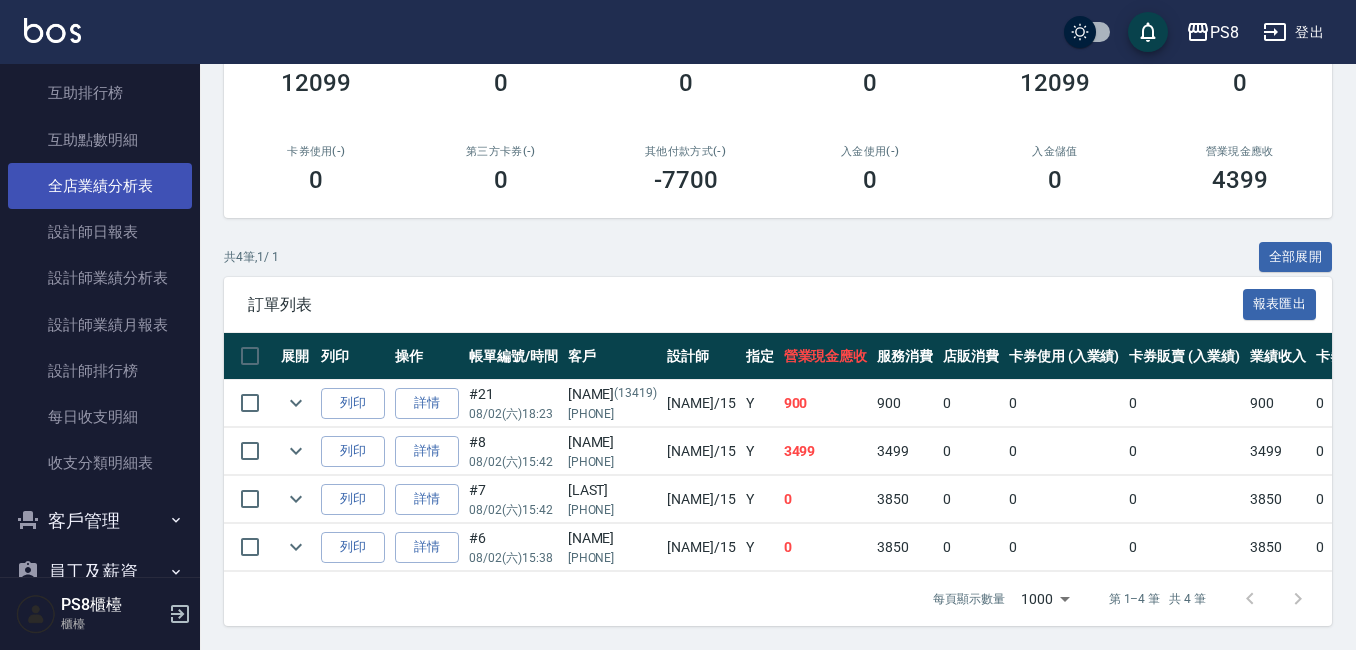 scroll, scrollTop: 200, scrollLeft: 0, axis: vertical 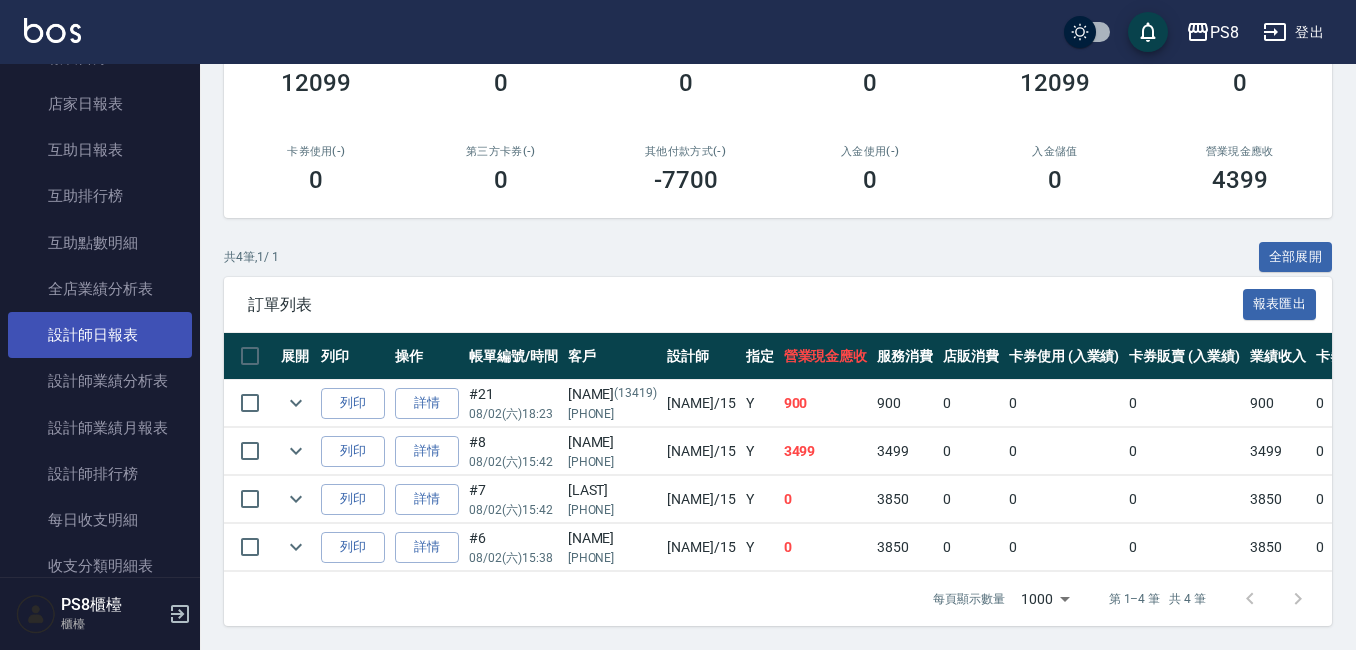 click on "設計師日報表" at bounding box center (100, 335) 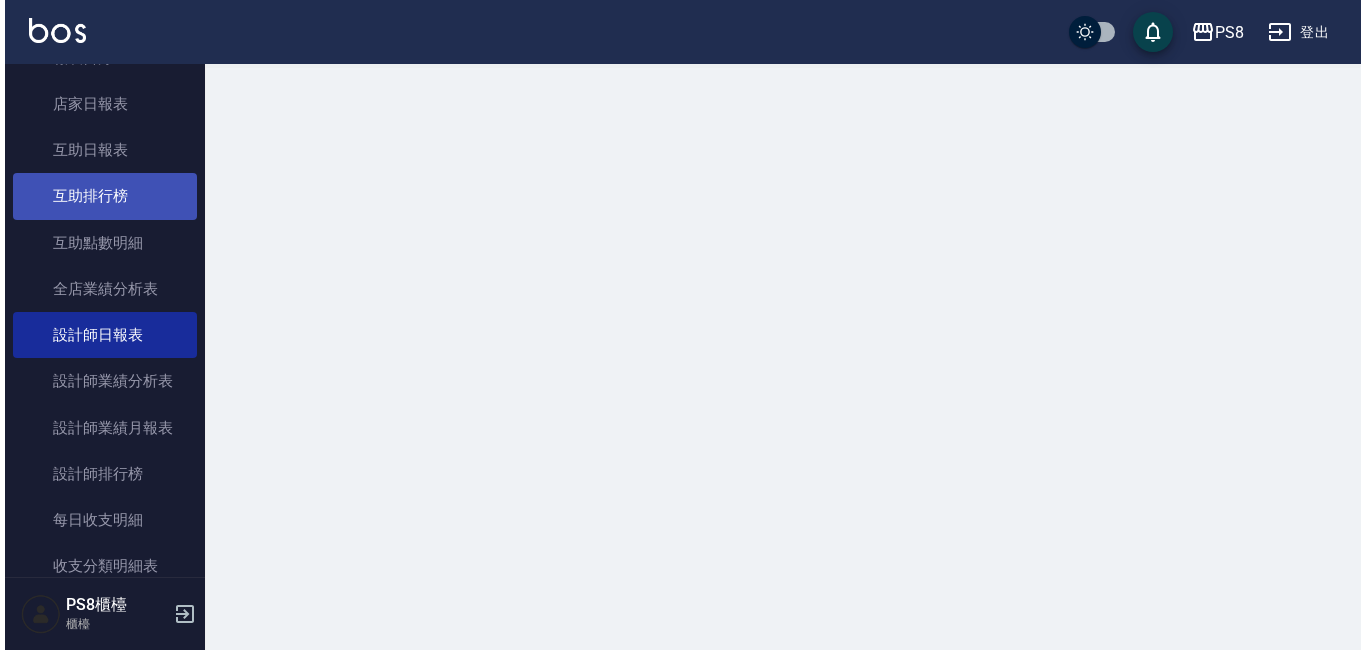 scroll, scrollTop: 0, scrollLeft: 0, axis: both 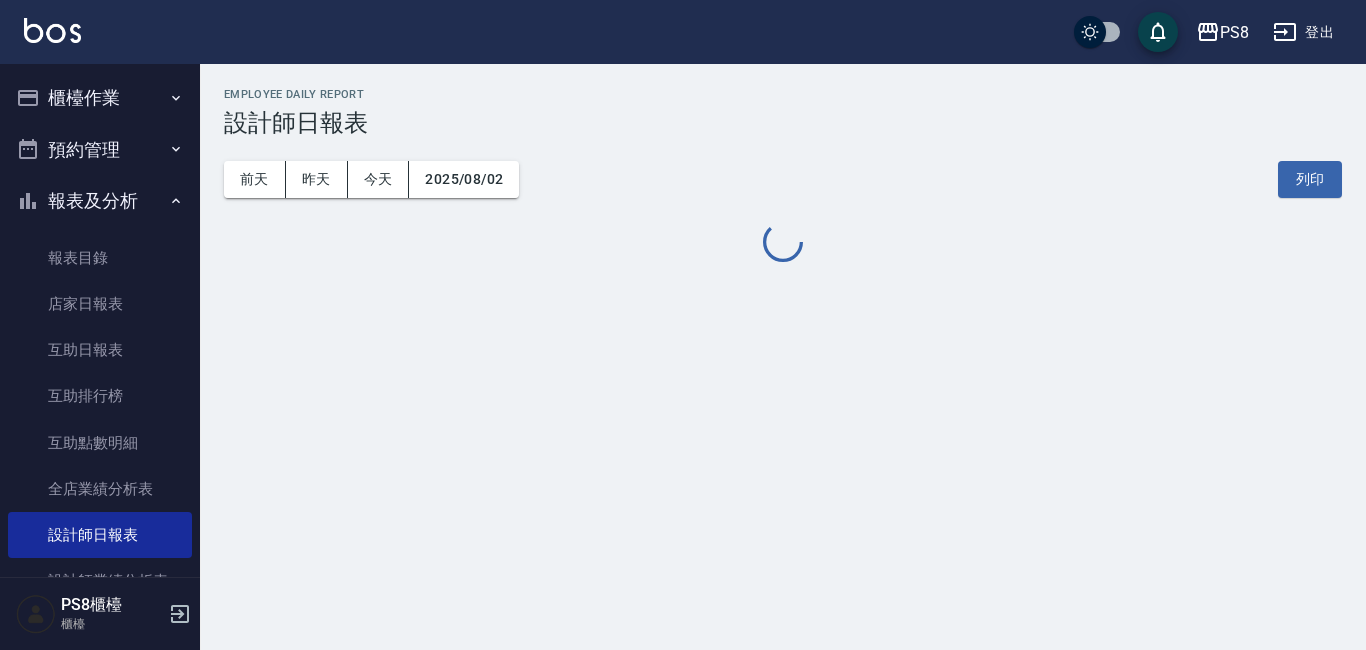 click on "報表及分析" at bounding box center (100, 201) 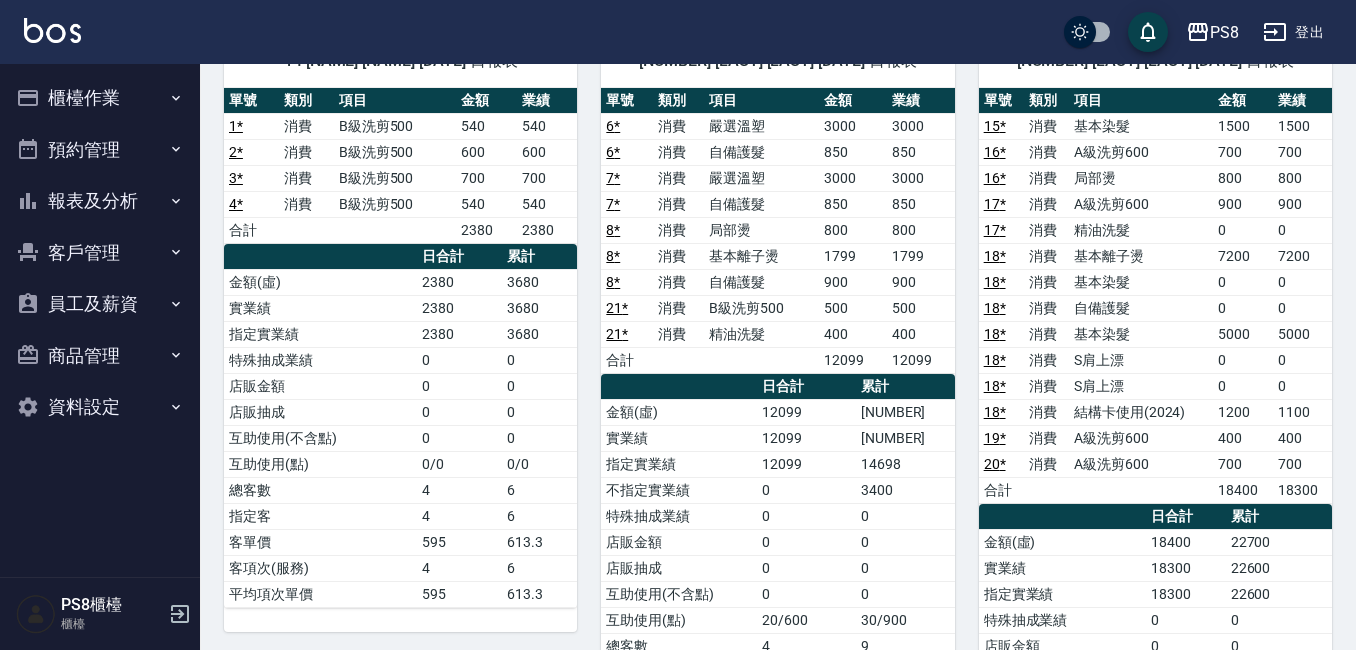 scroll, scrollTop: 800, scrollLeft: 0, axis: vertical 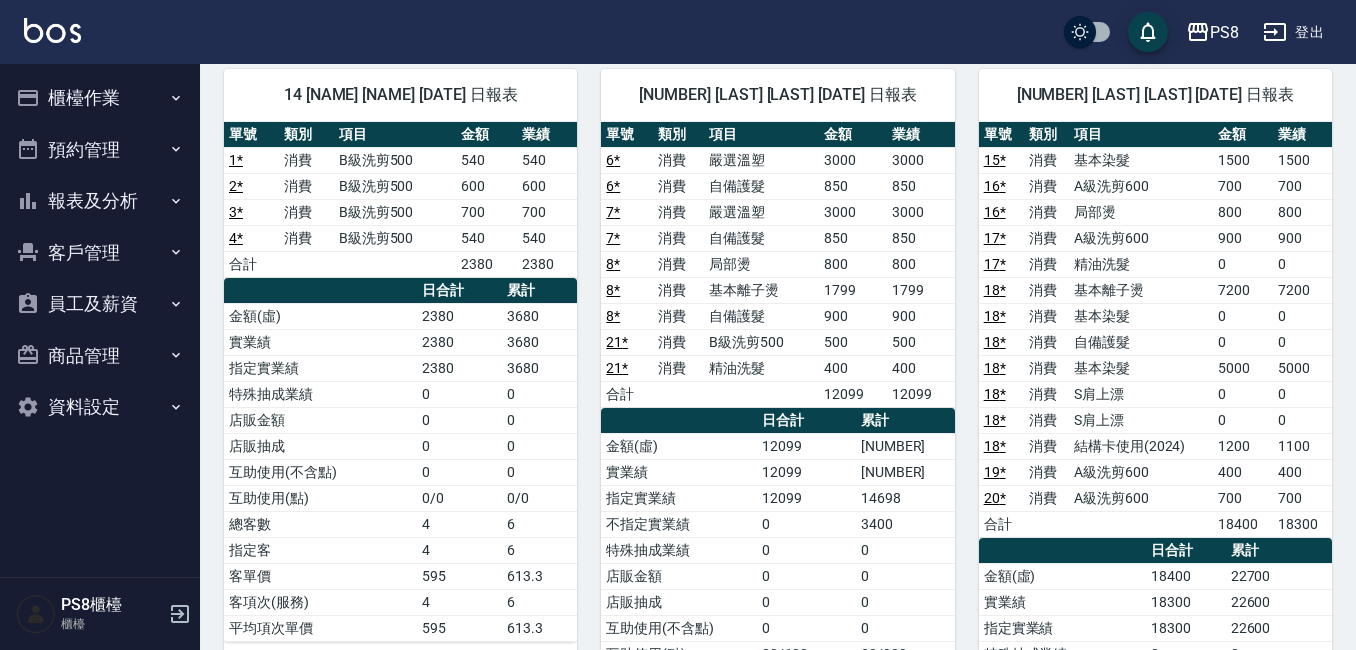 click 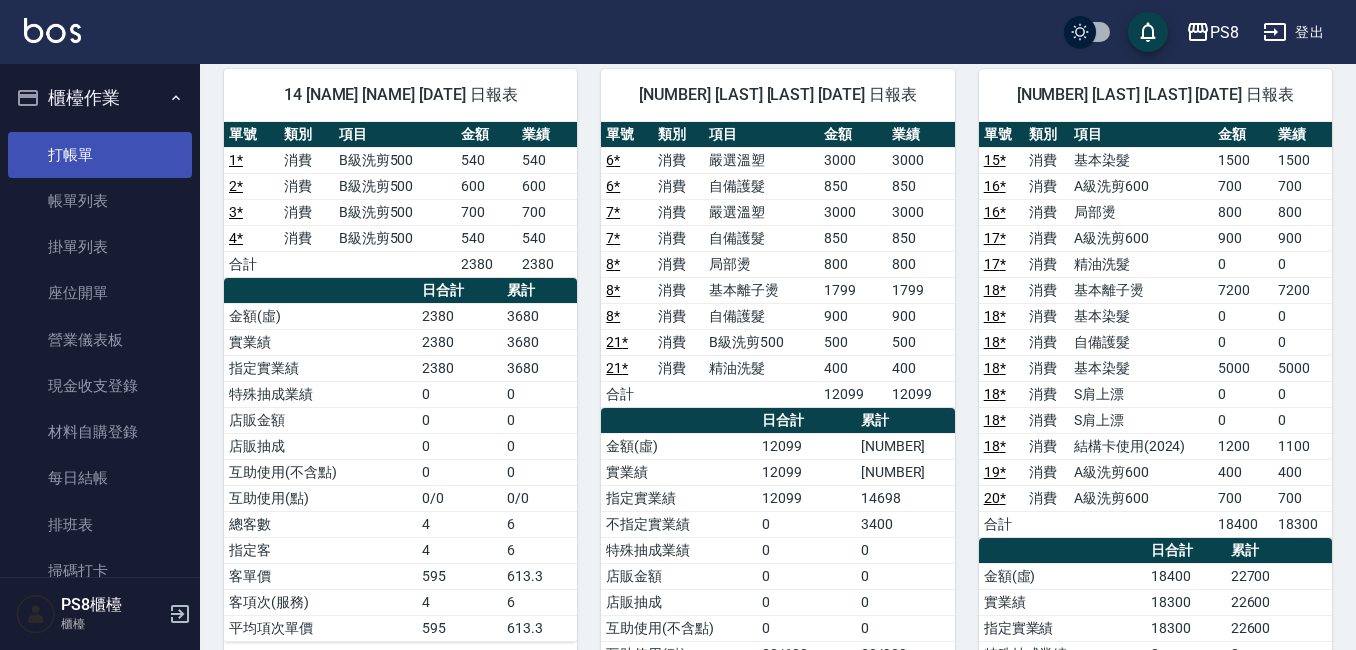 click on "打帳單" at bounding box center [100, 155] 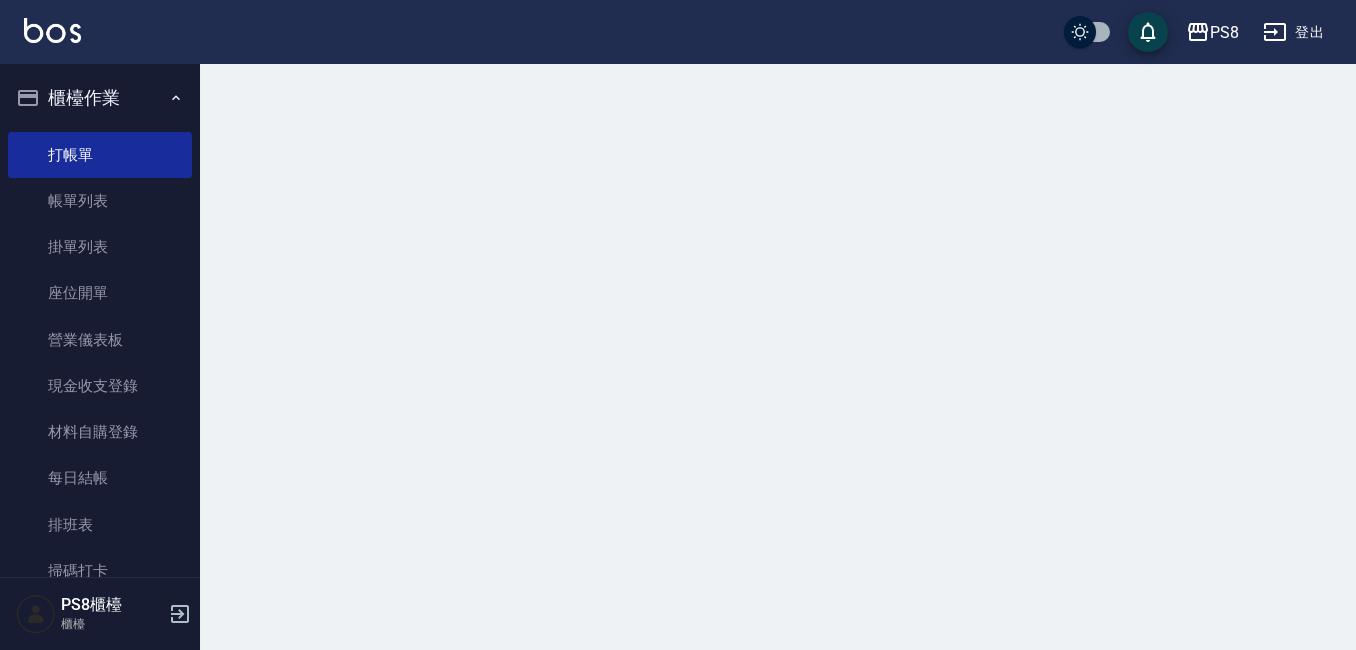 scroll, scrollTop: 0, scrollLeft: 0, axis: both 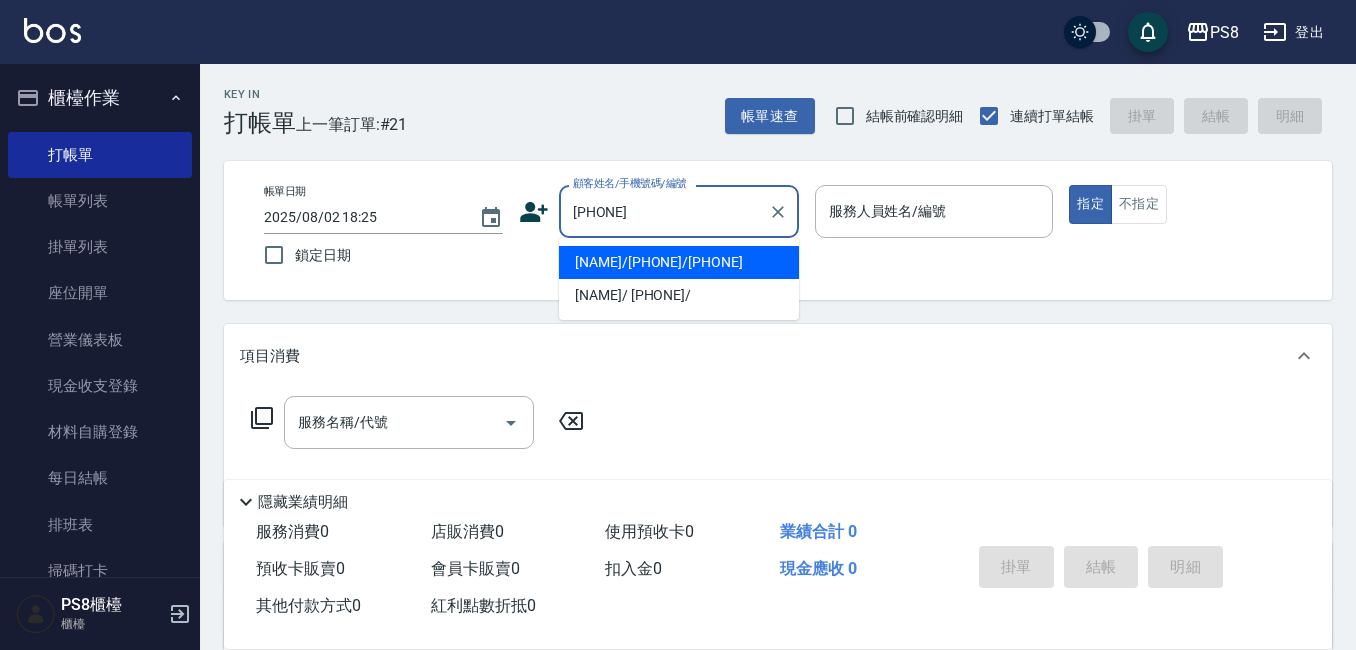 type on "[NAME]/[PHONE]/[PHONE]" 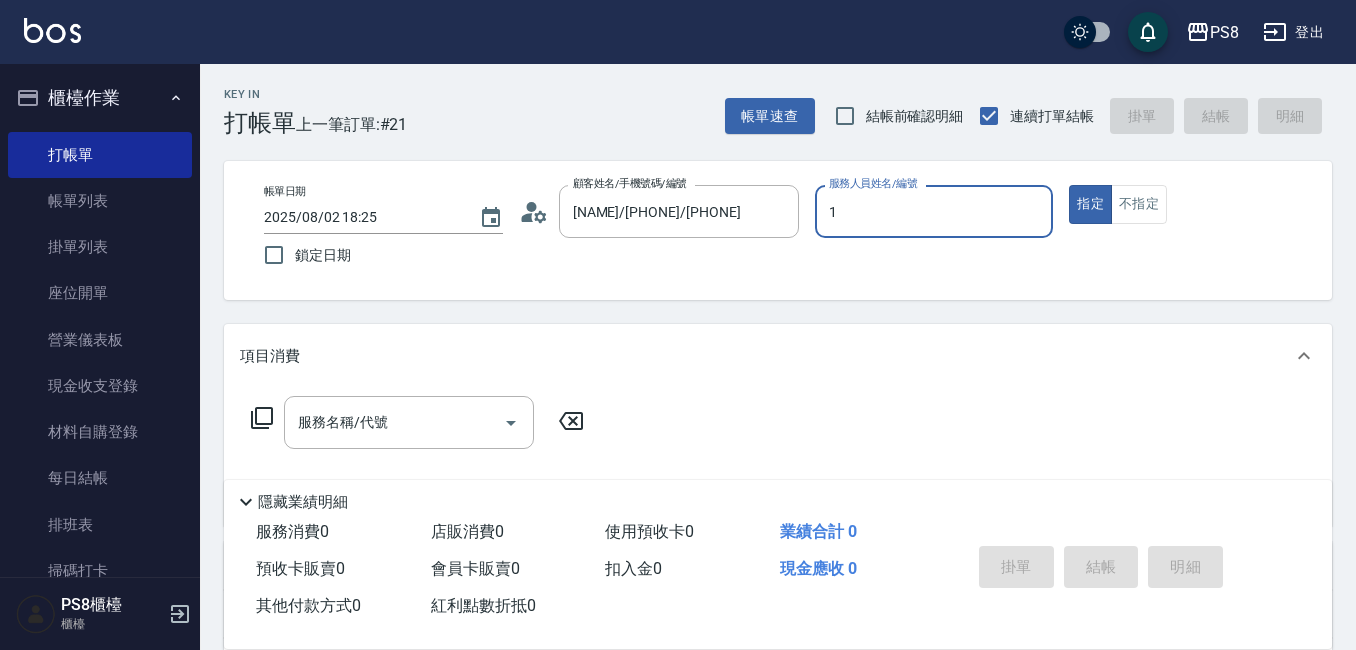 type on "B.K-1" 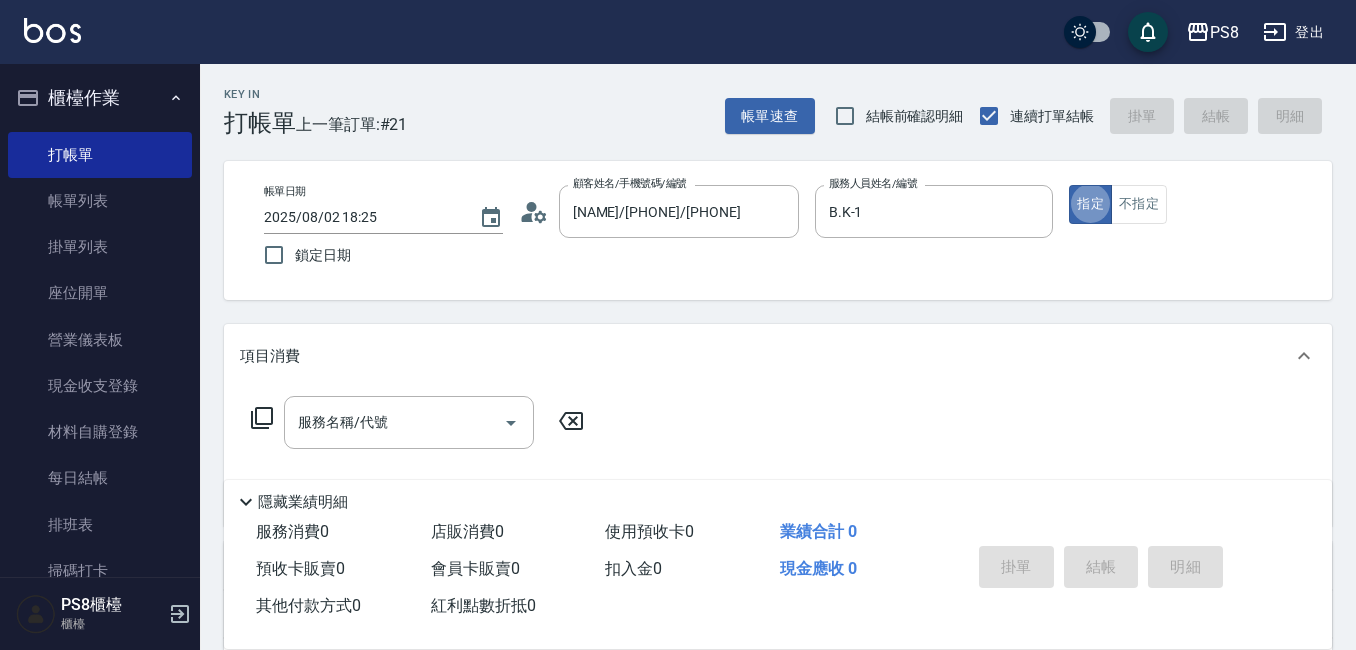 type on "true" 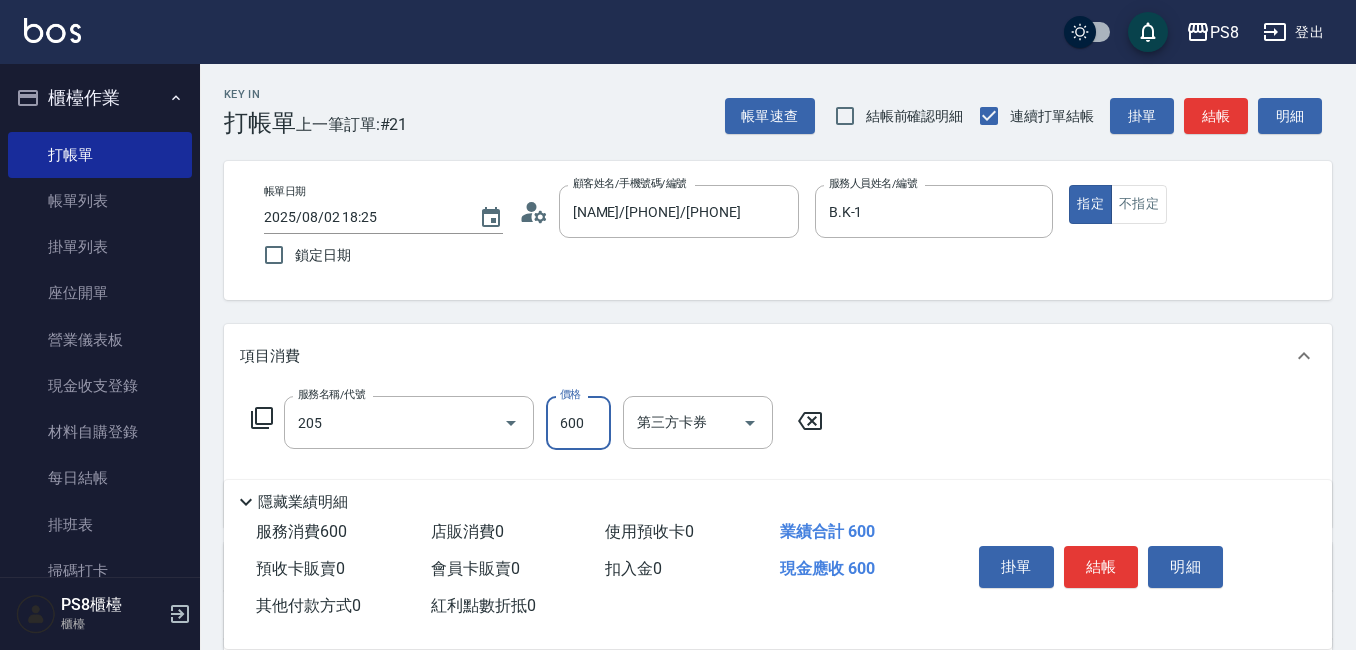 type on "A級洗剪600(205)" 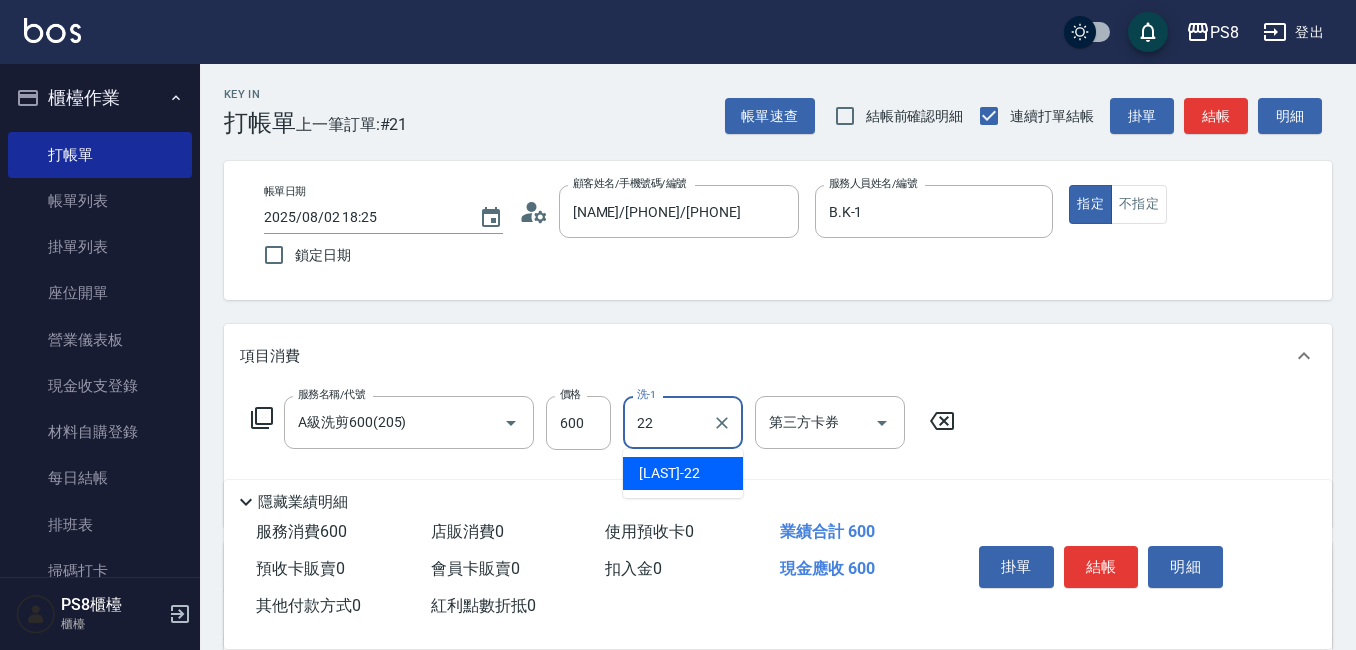 type on "[NAME]-22" 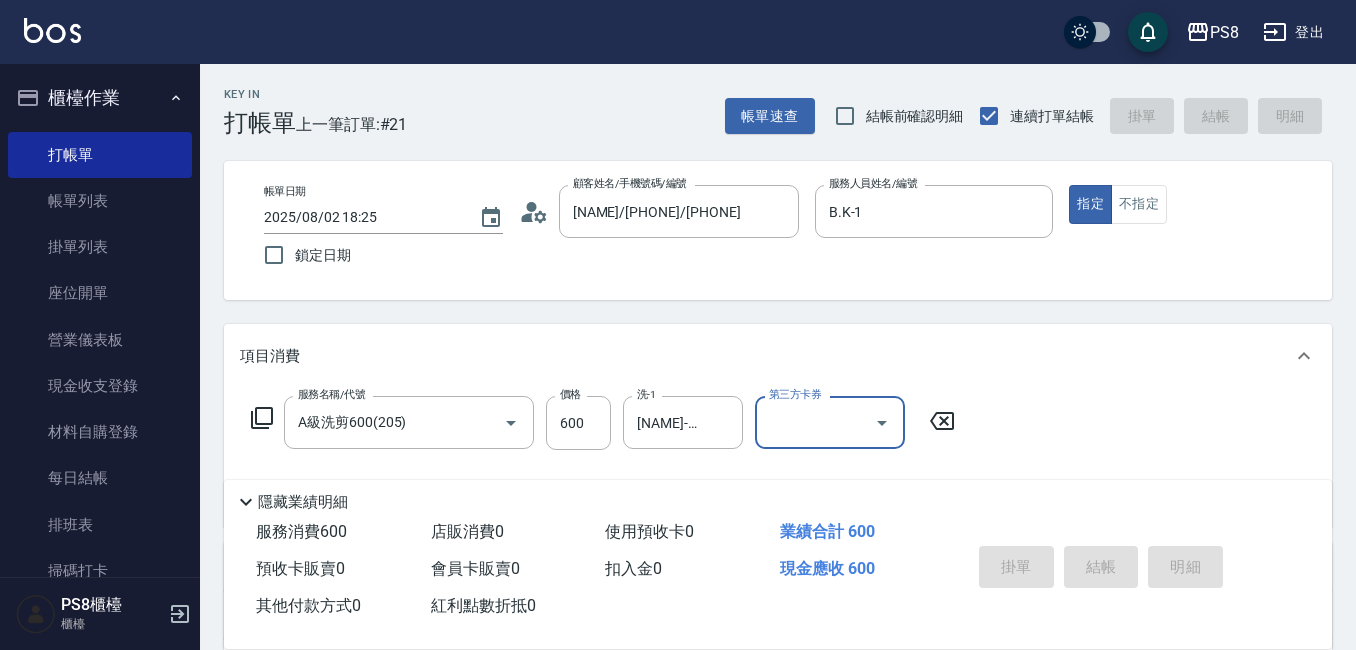 type on "2025/08/02 18:34" 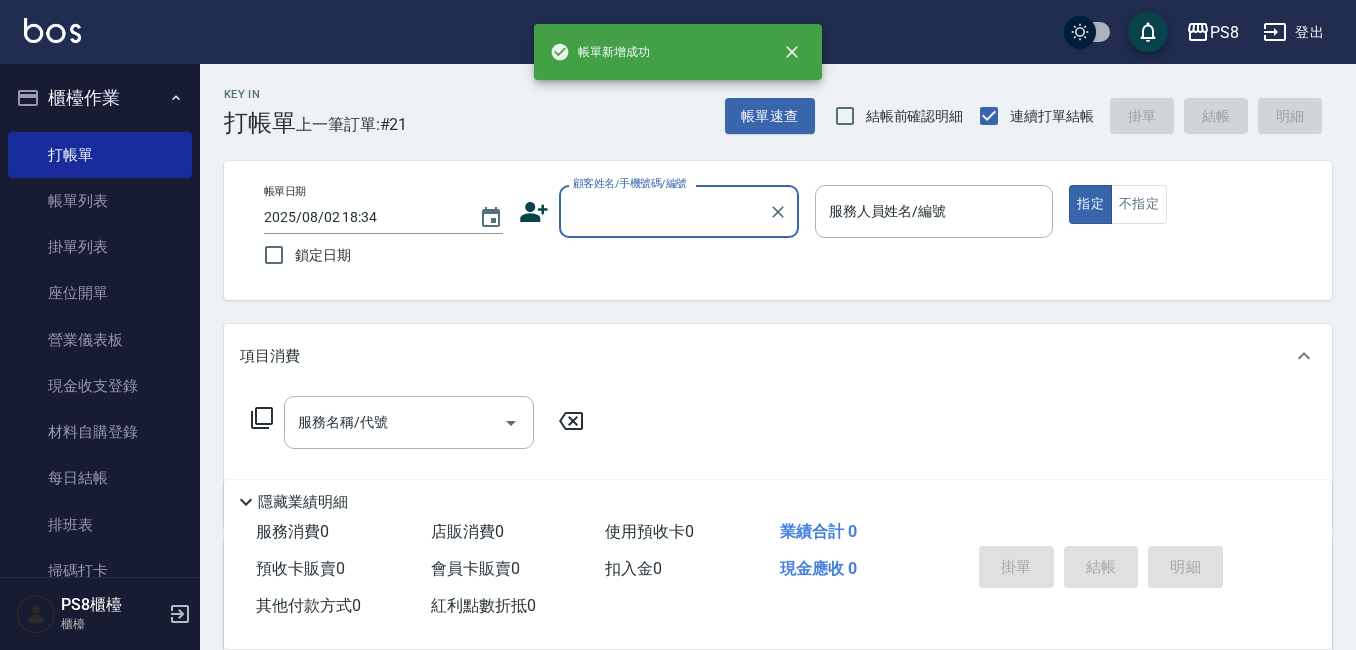 scroll, scrollTop: 0, scrollLeft: 0, axis: both 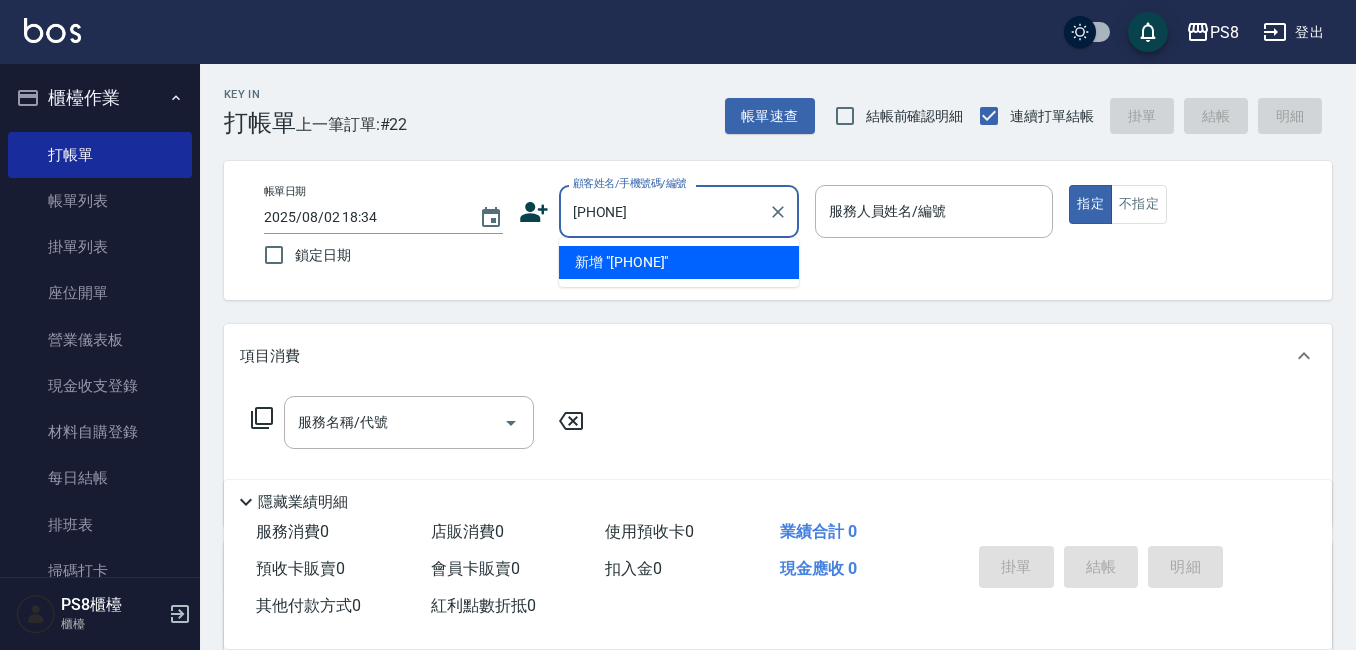 type on "[PHONE]" 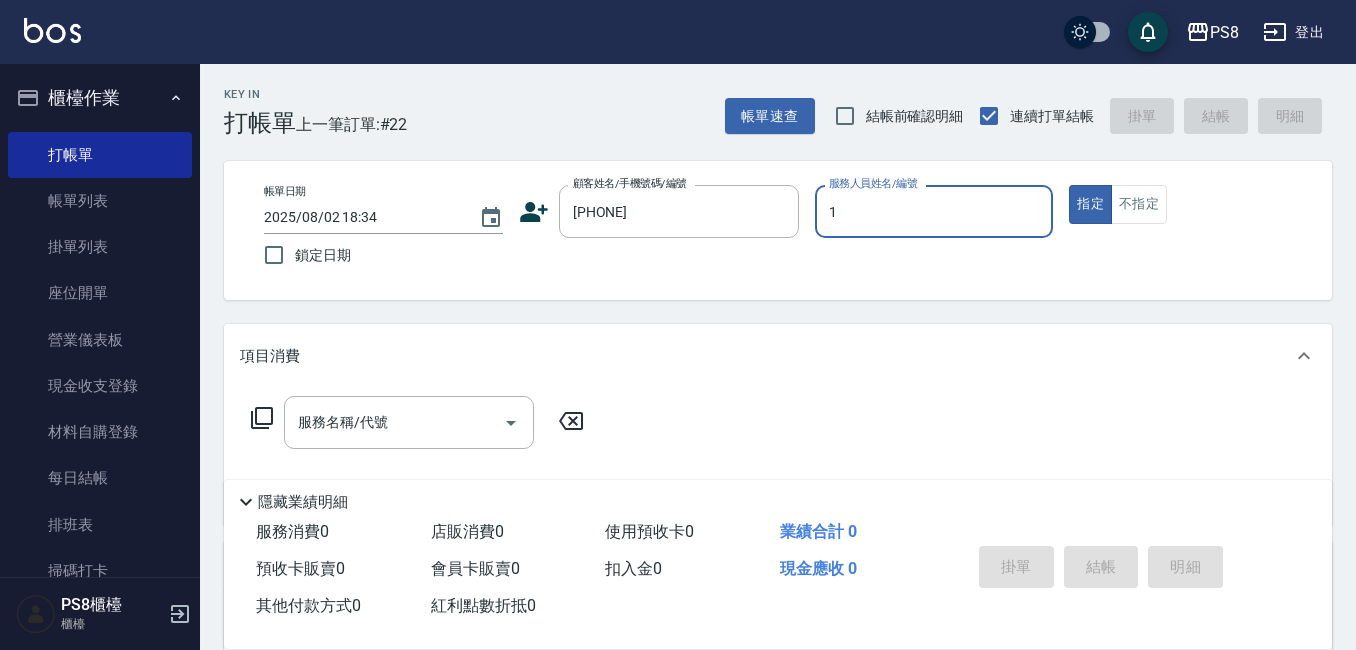 type on "B.K-1" 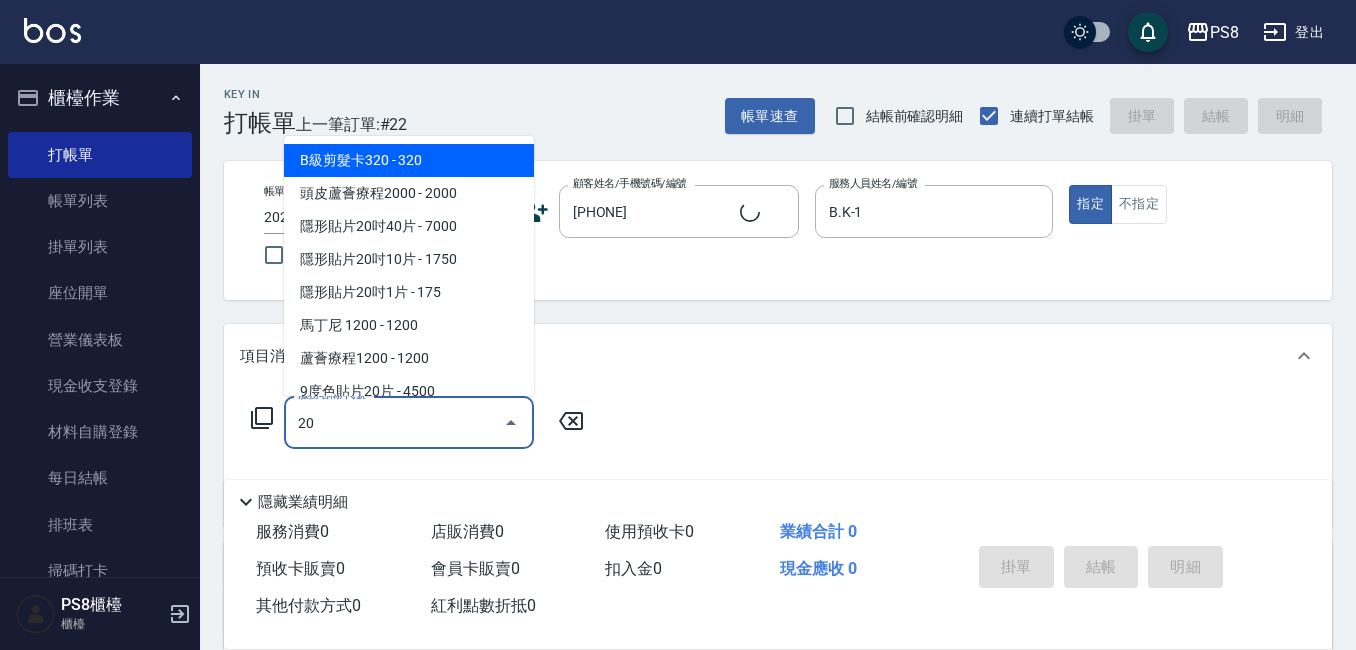 type on "205" 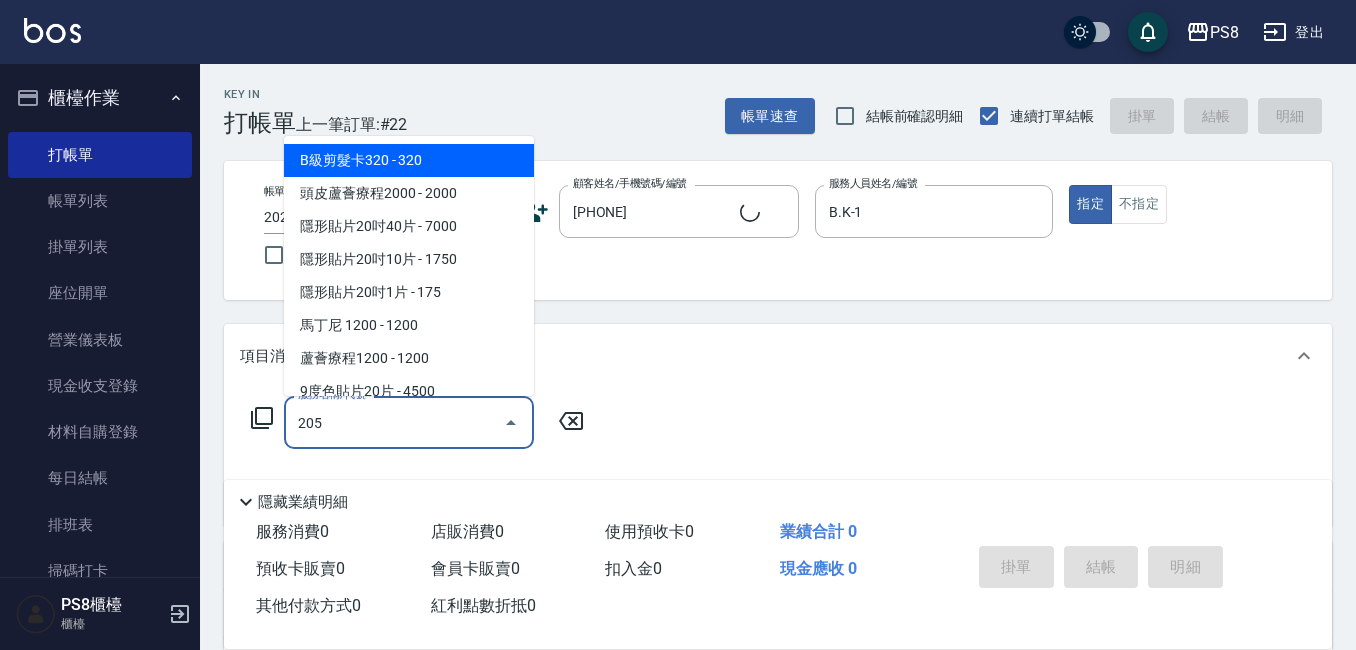 type on "[LAST]/[PHONE]/[NUMBER]" 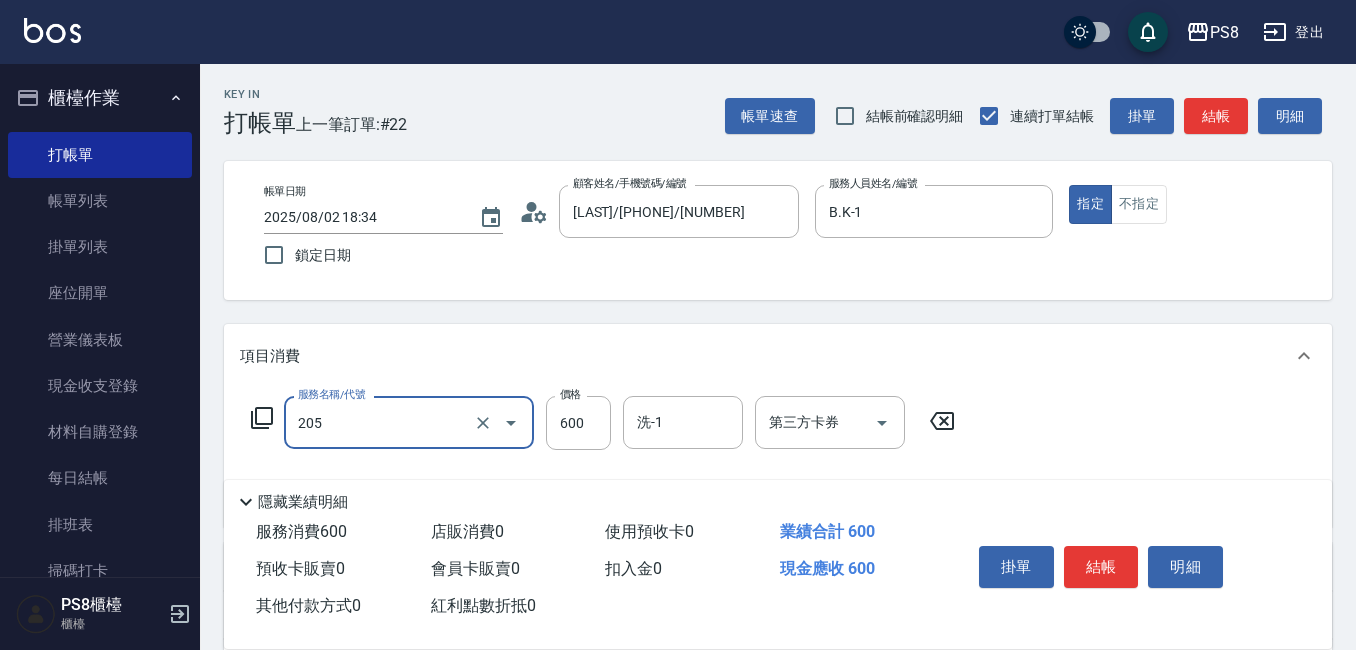 type on "A級洗剪600(205)" 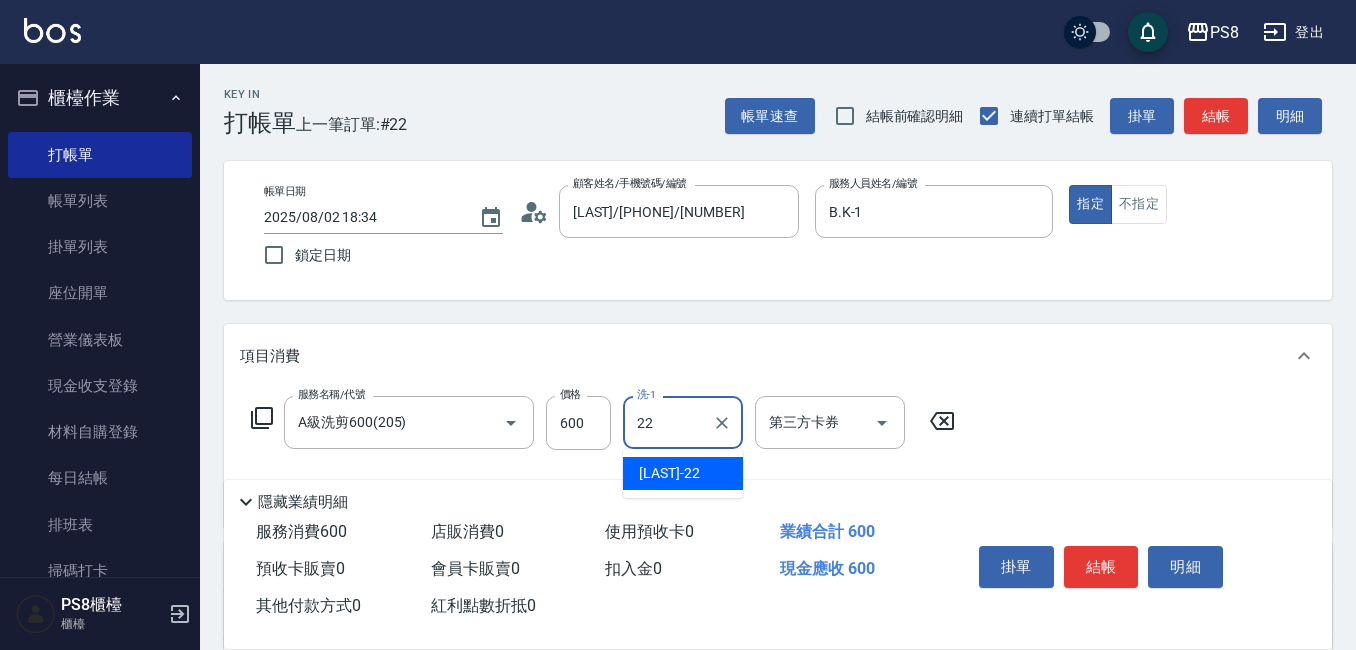 type on "[NAME]-22" 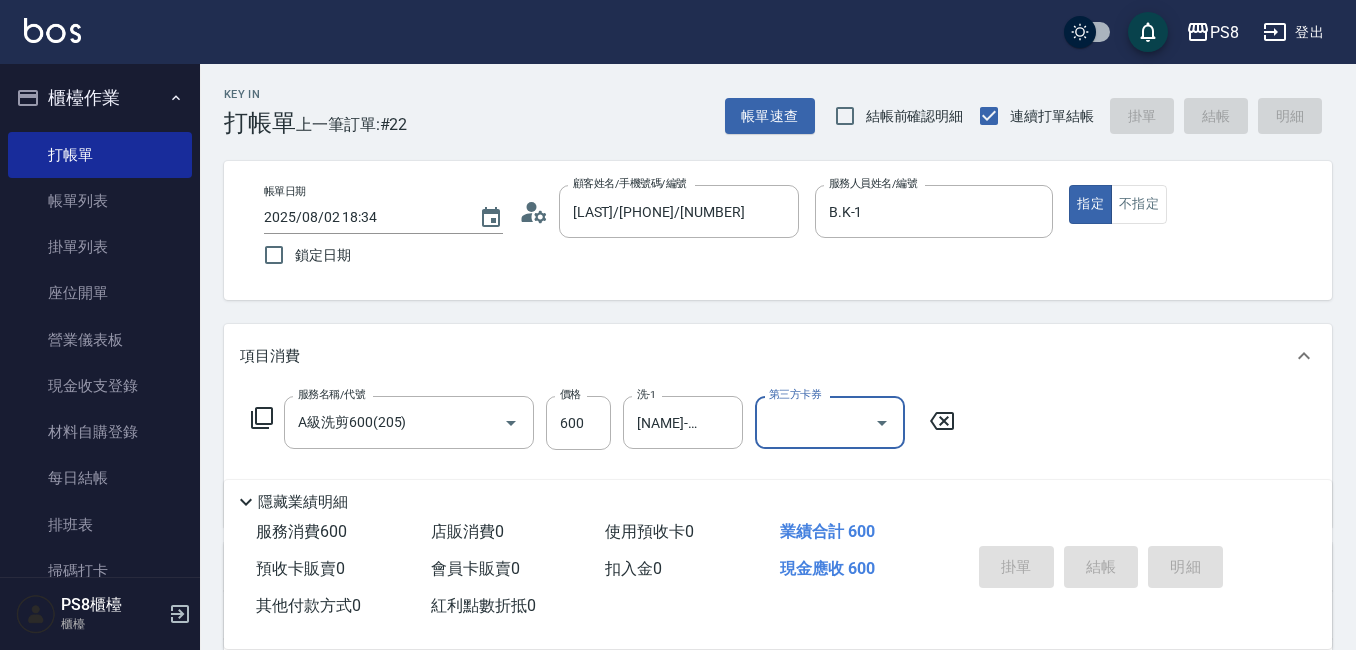 type 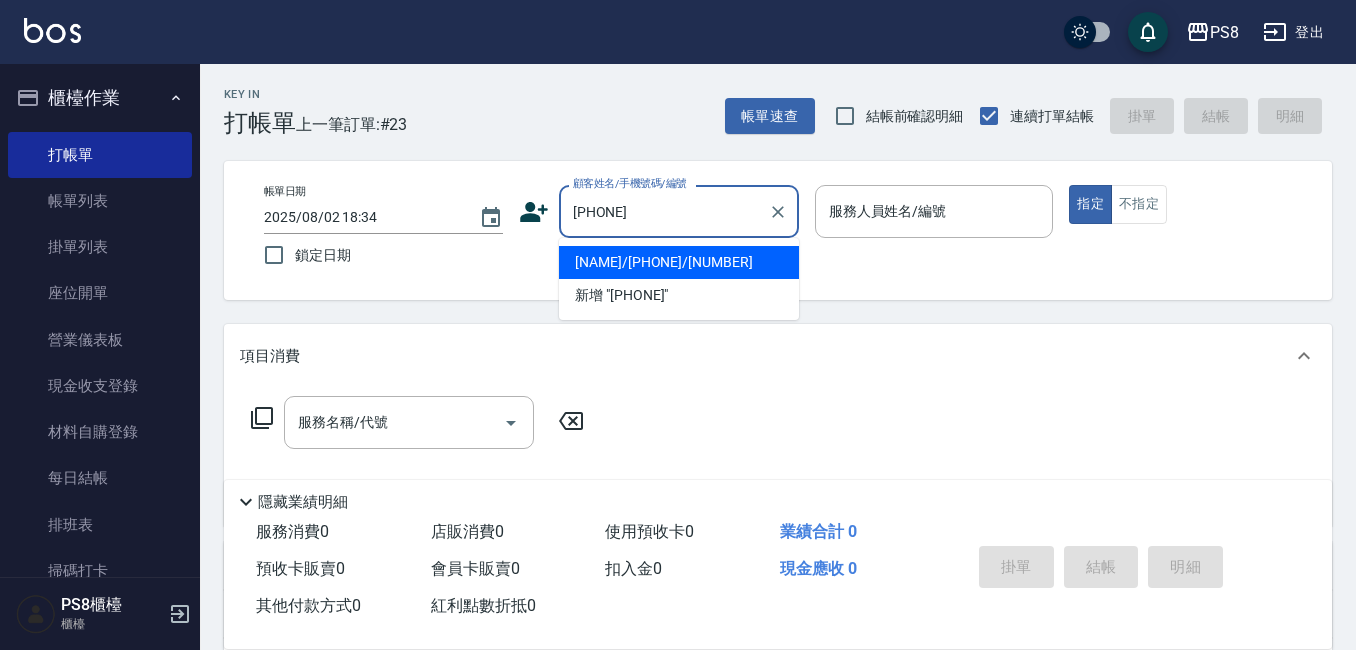type on "[NAME]/[PHONE]/[NUMBER]" 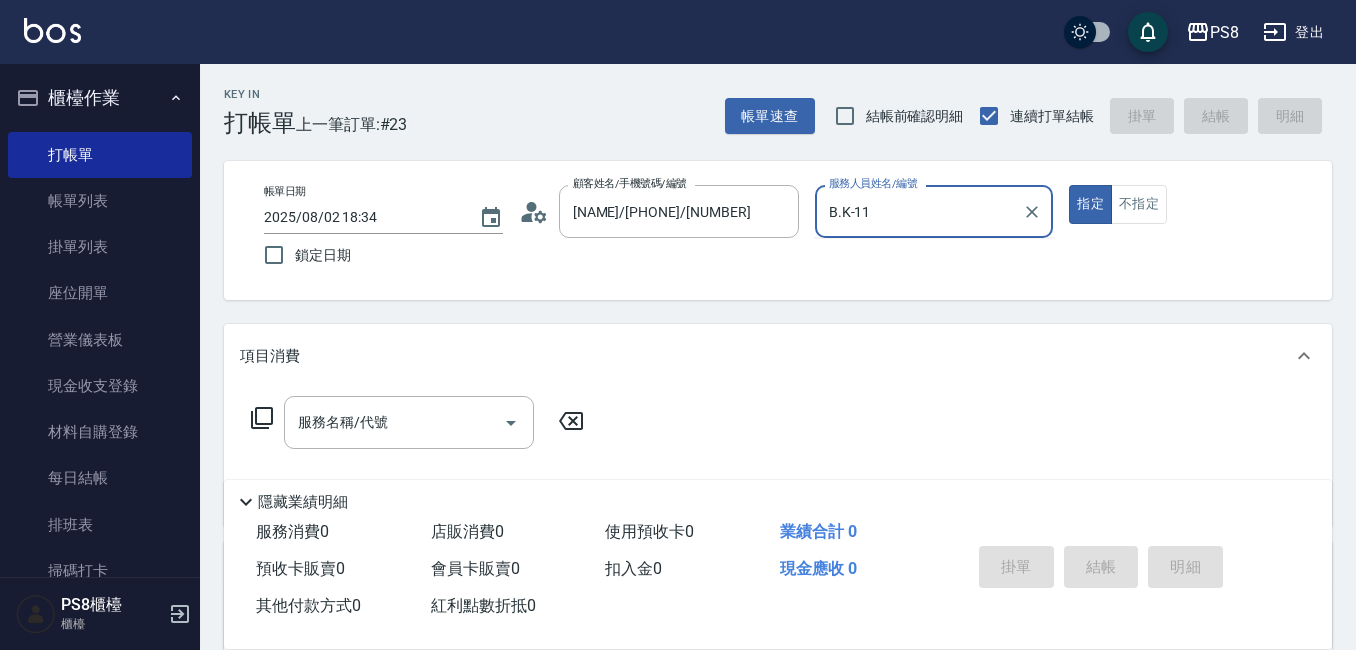 click on "指定" at bounding box center [1090, 204] 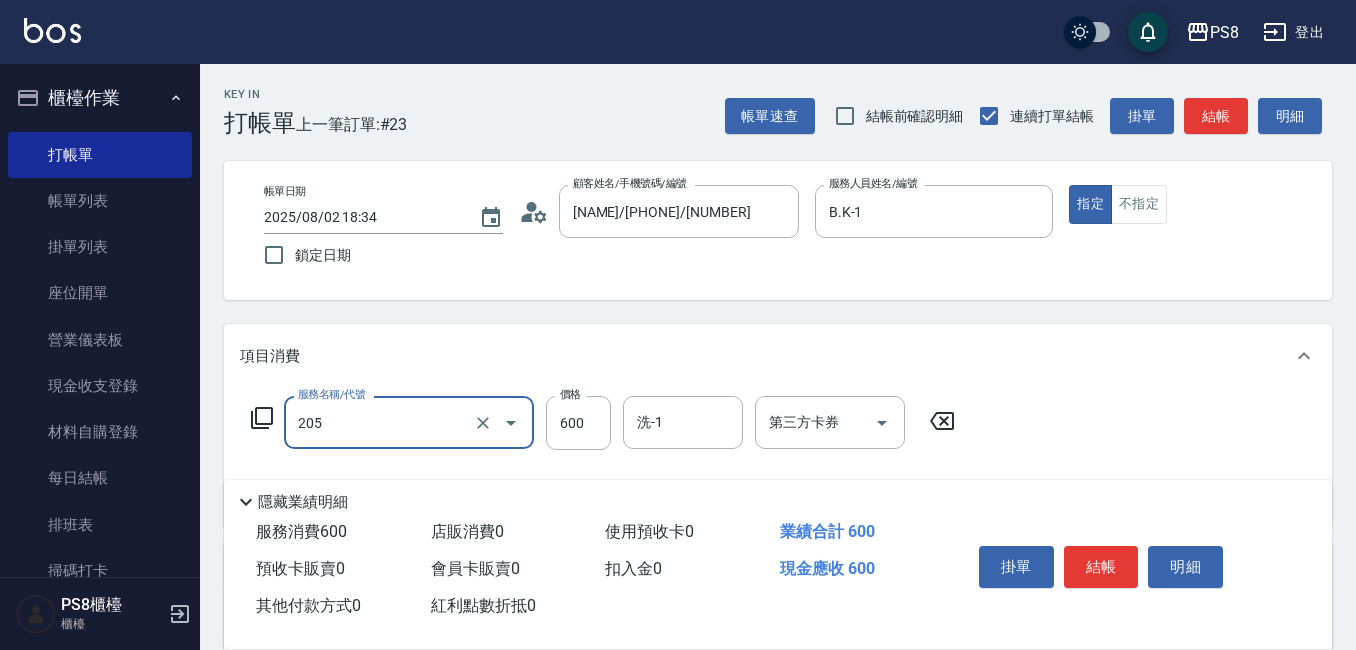 type on "A級洗剪600(205)" 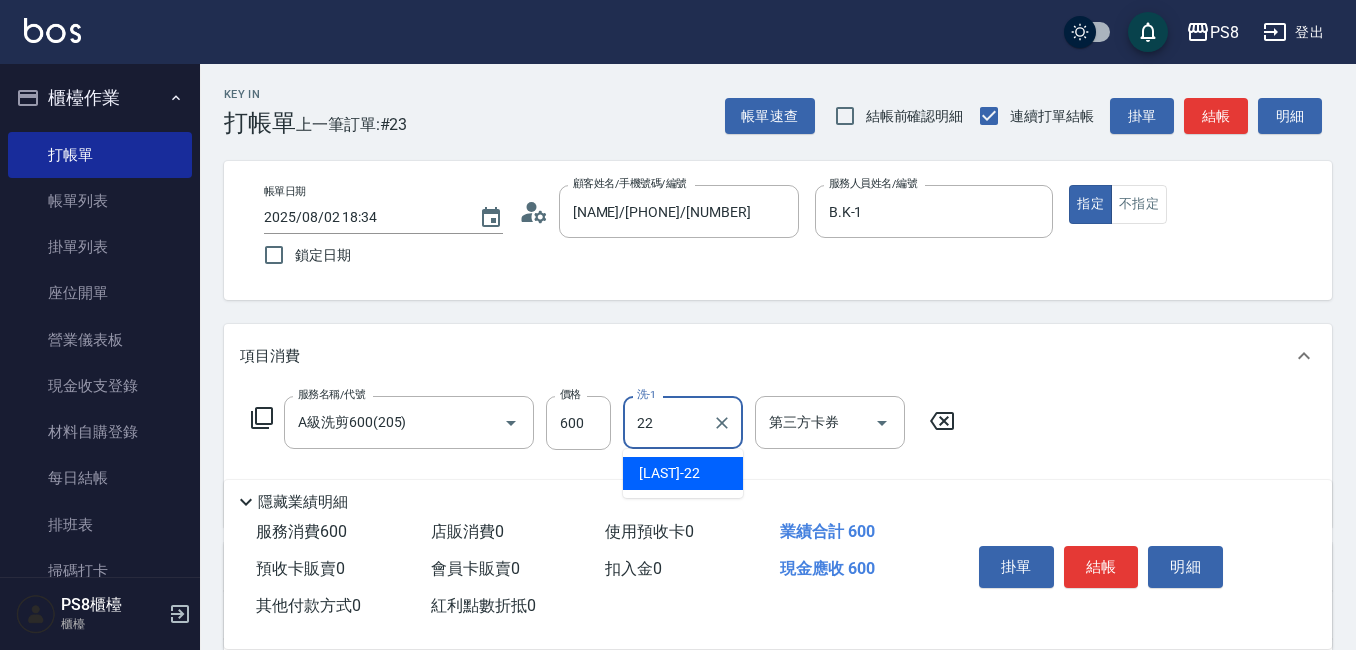 type on "[NAME]-22" 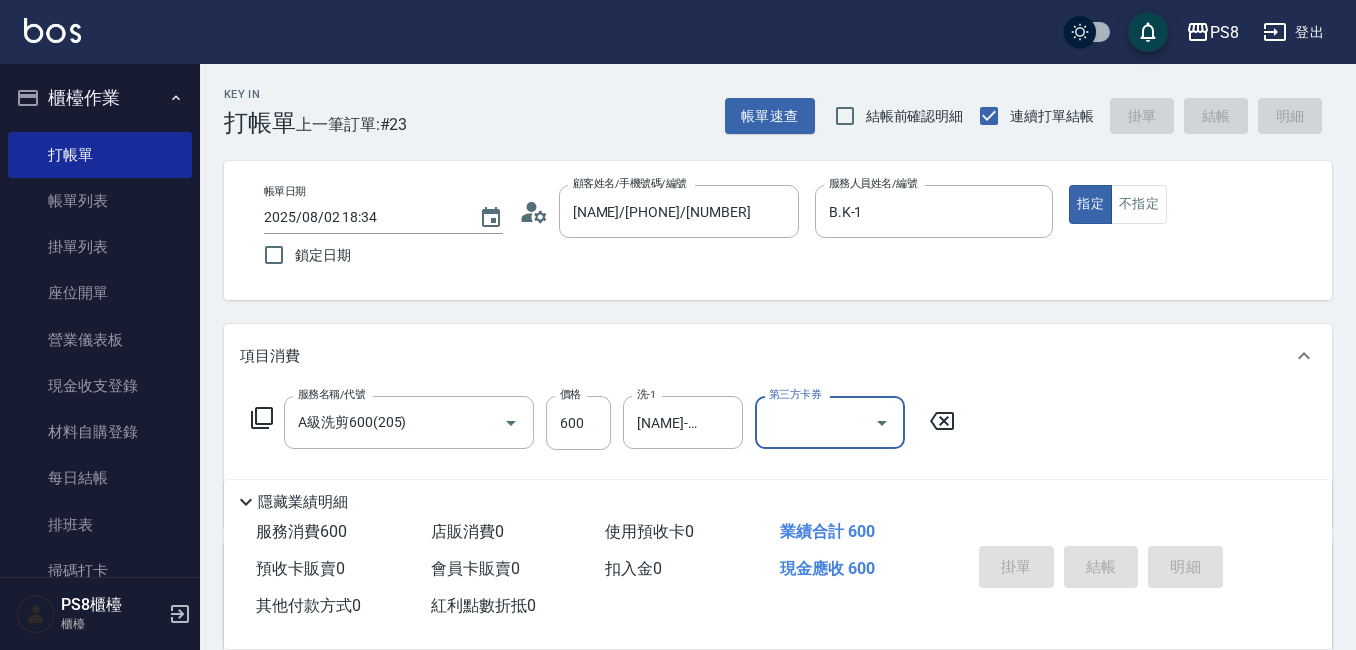 type 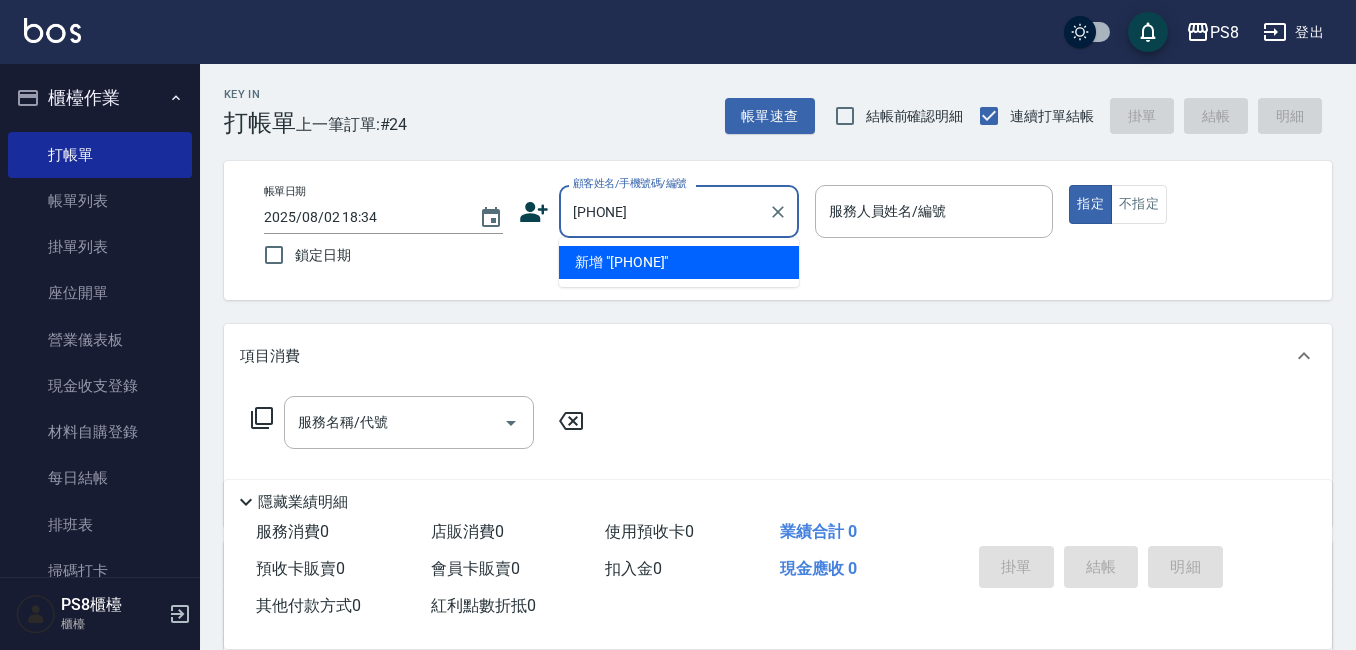 type on "[PHONE]" 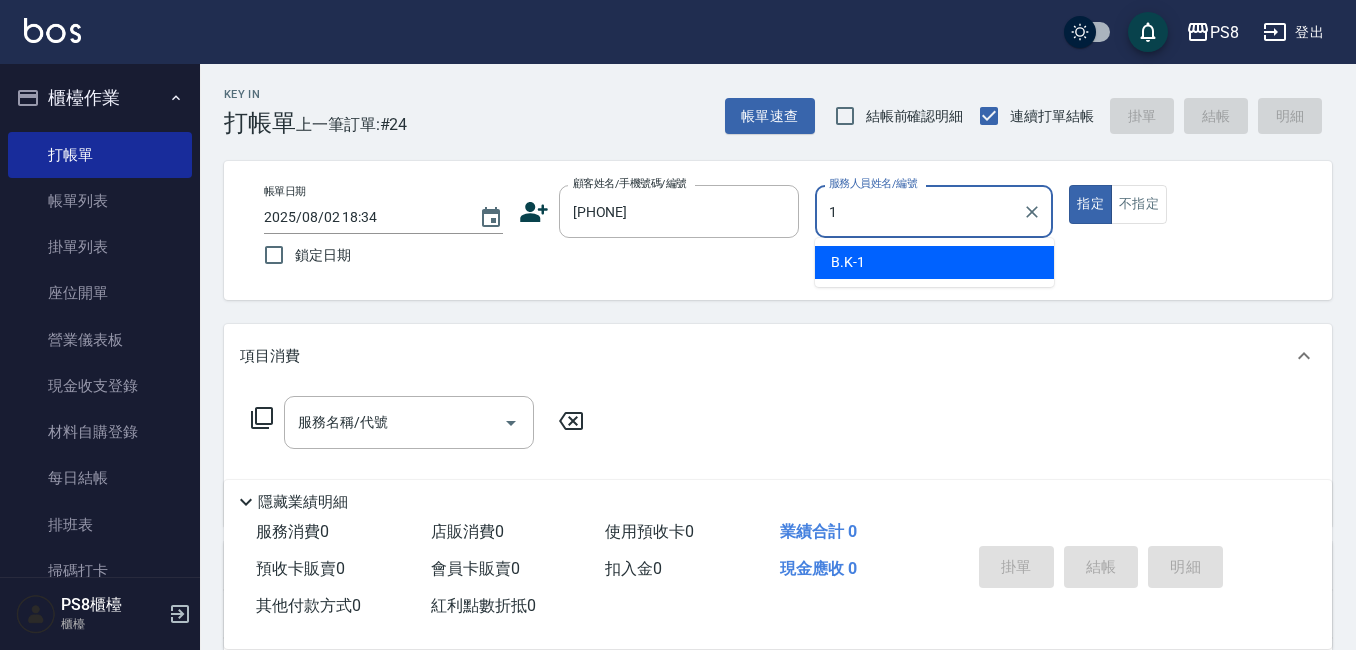 type on "B.K-1" 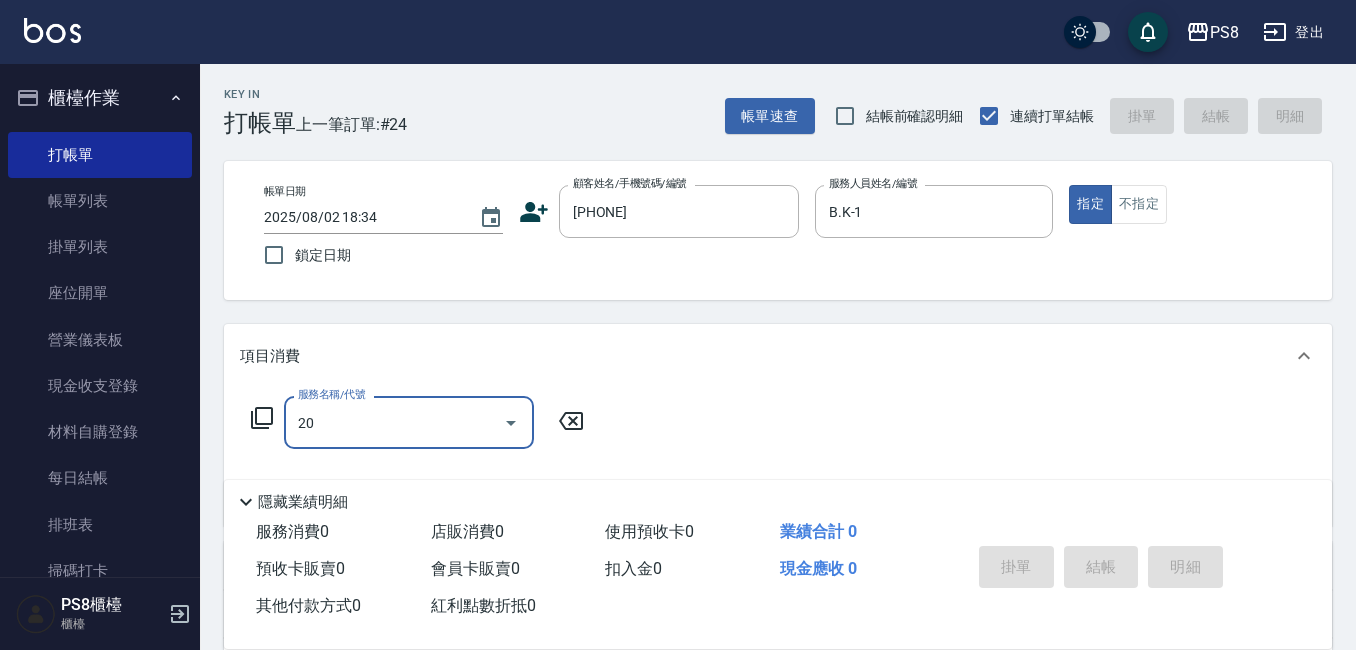 type on "205" 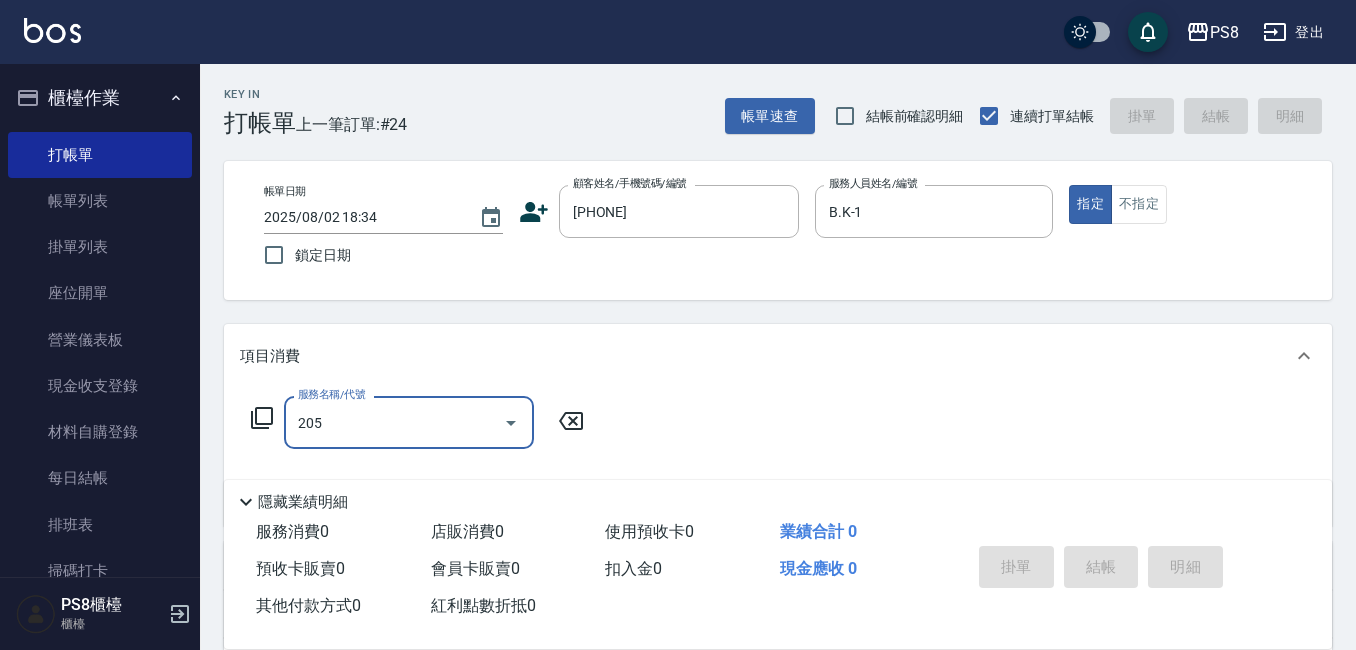 type on "[NAME]/[PHONE]/[NUMBER]" 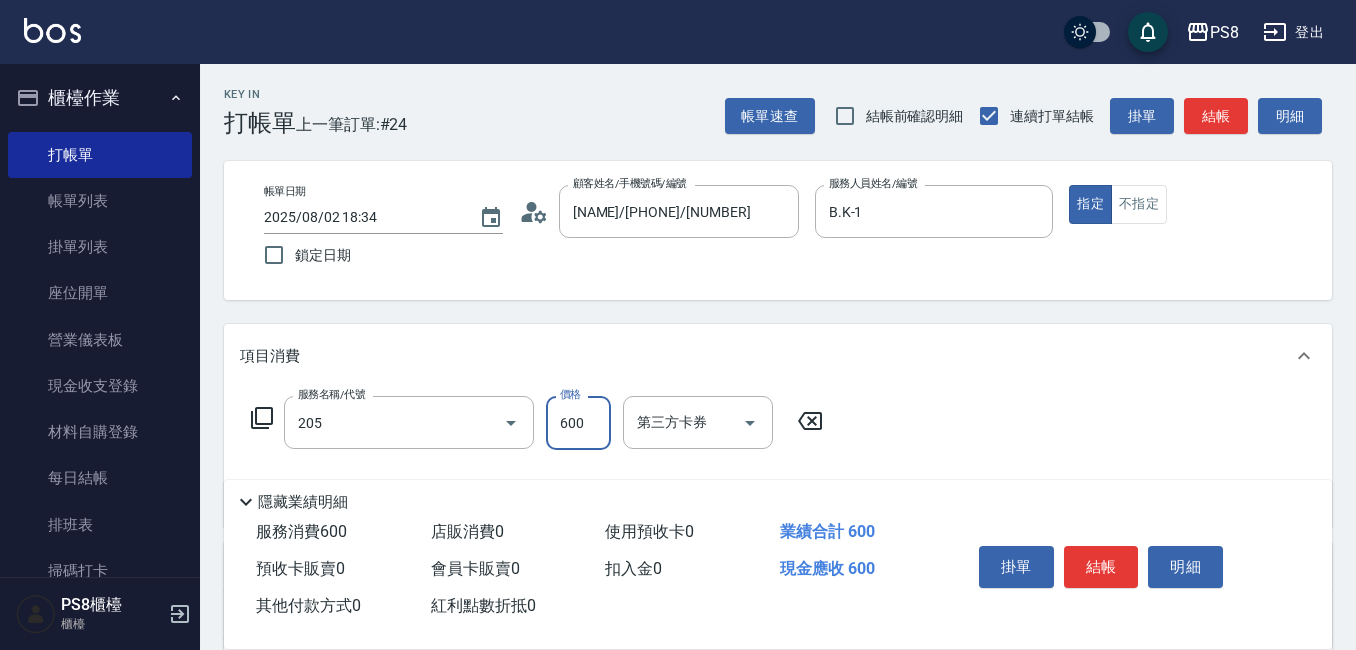 type on "A級洗剪600(205)" 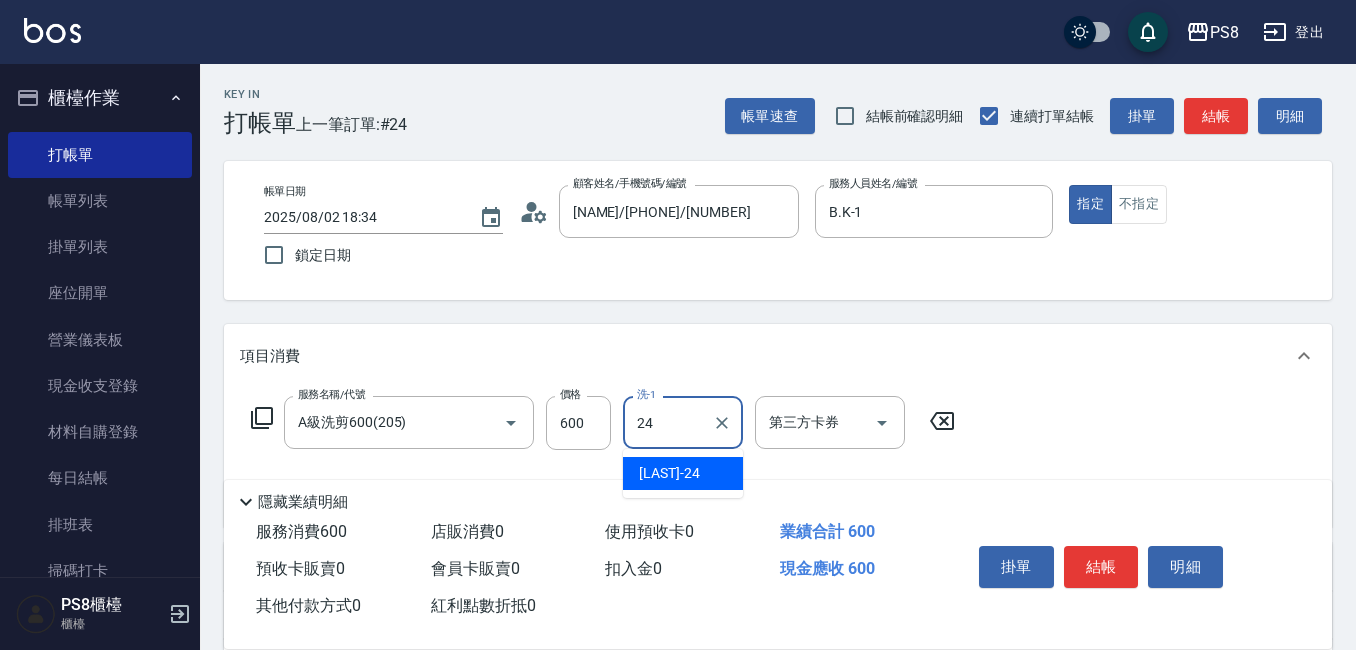 type on "[NAME]-24" 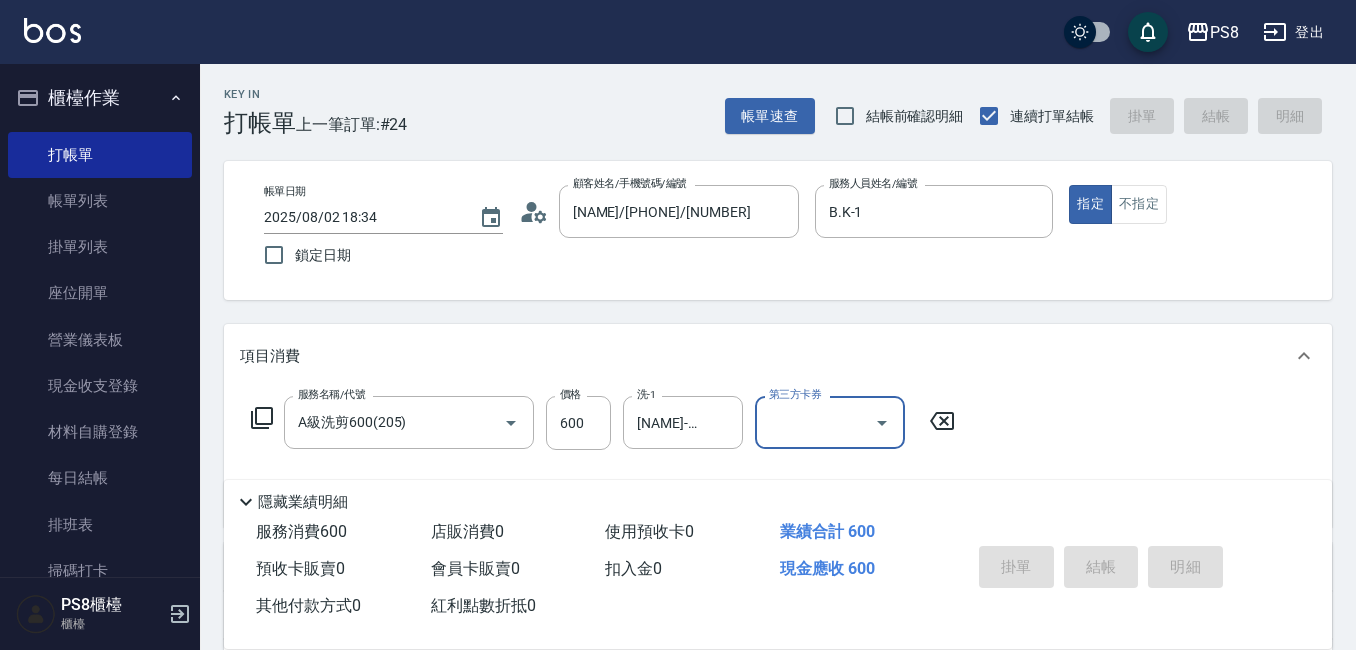 type 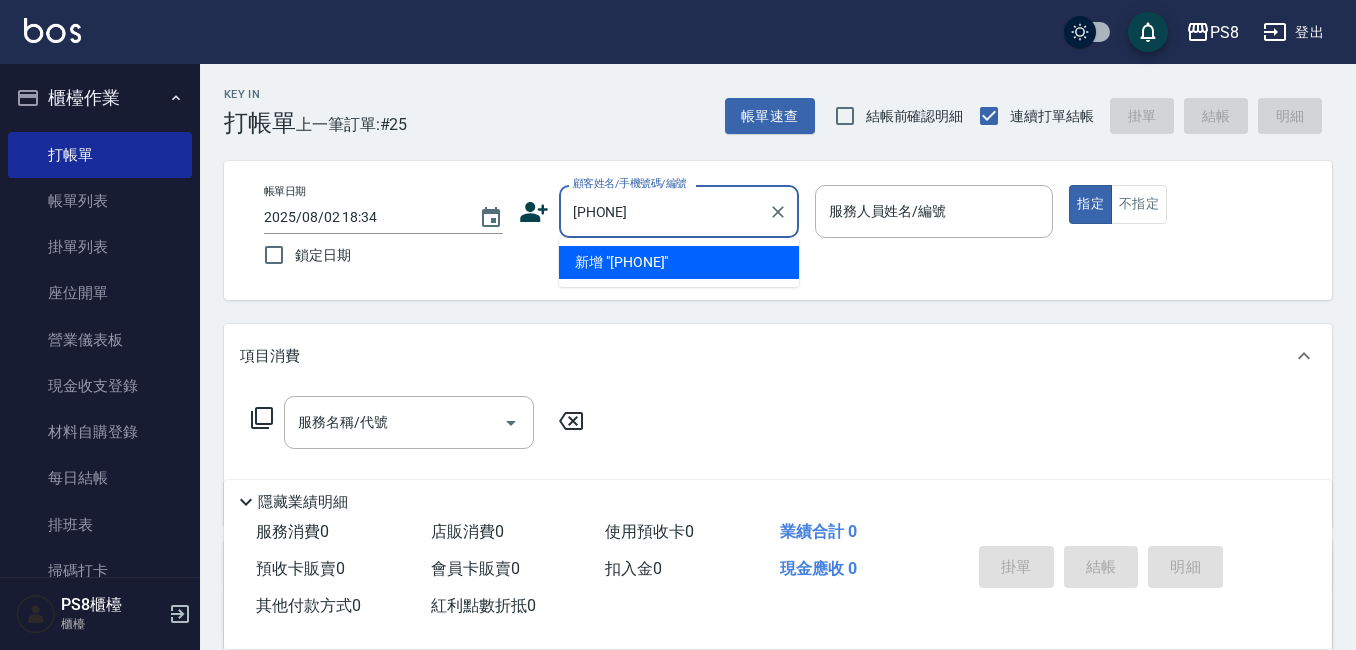 type on "[PHONE]" 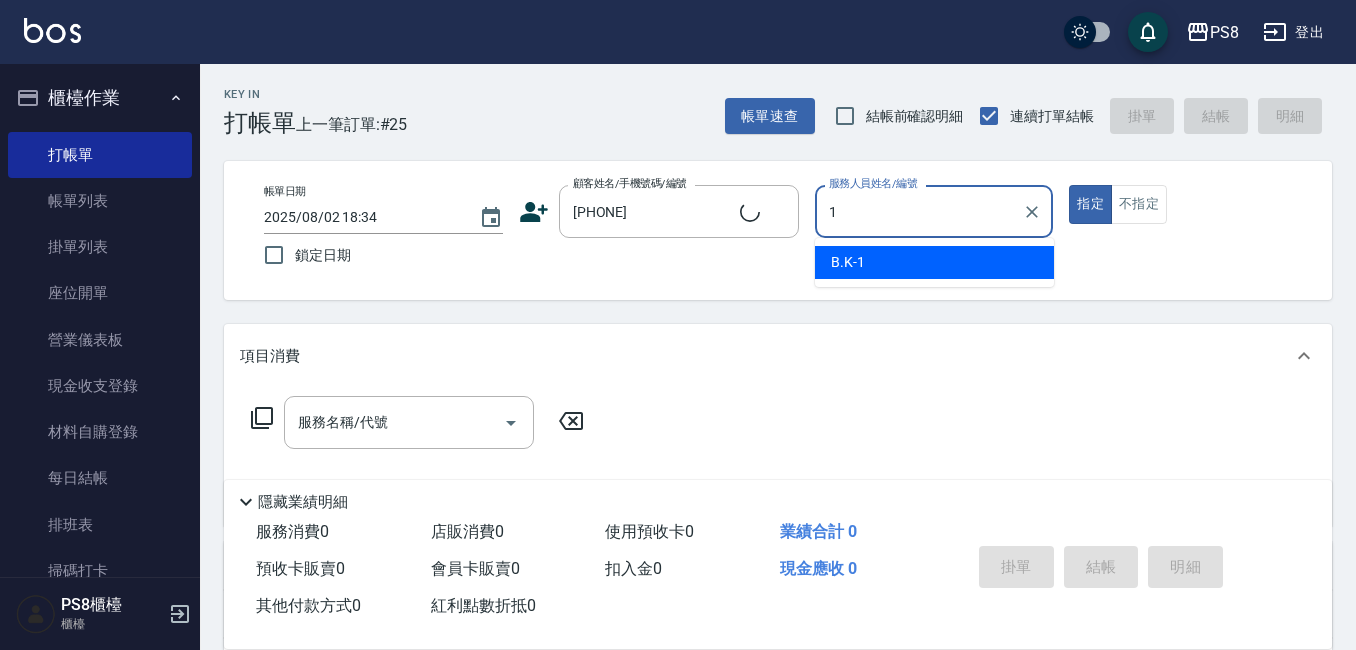 type on "1" 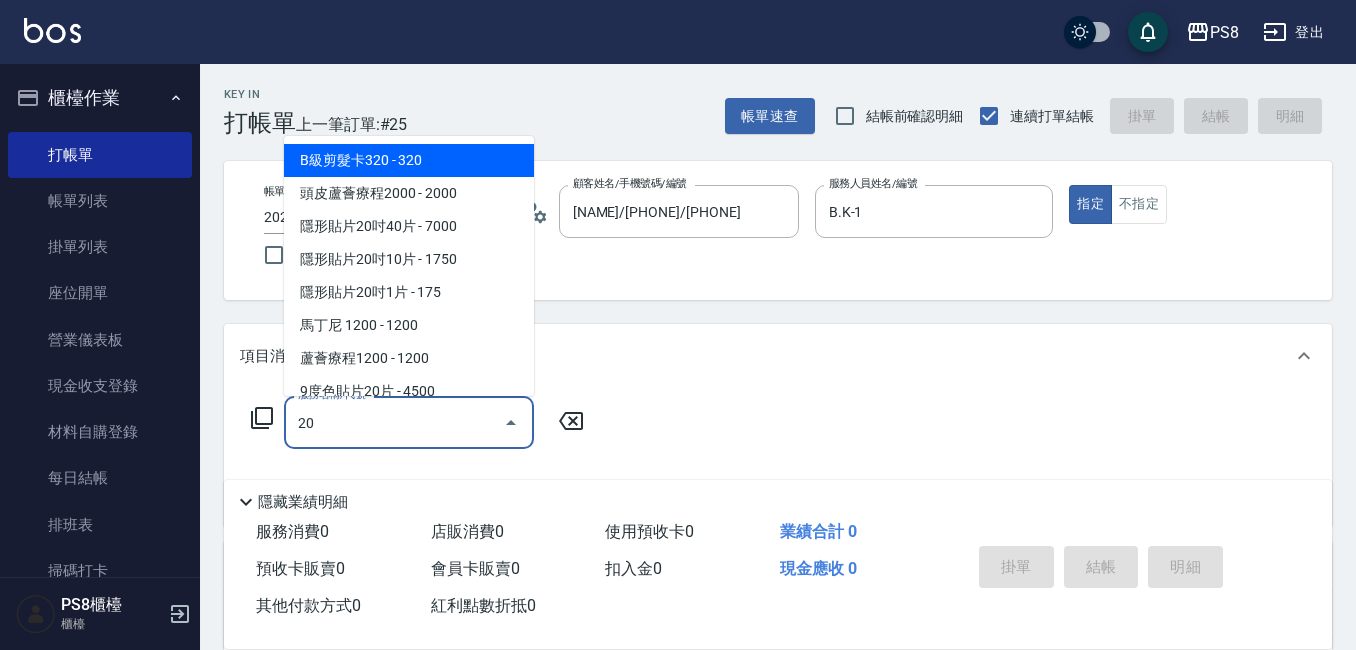 type on "2" 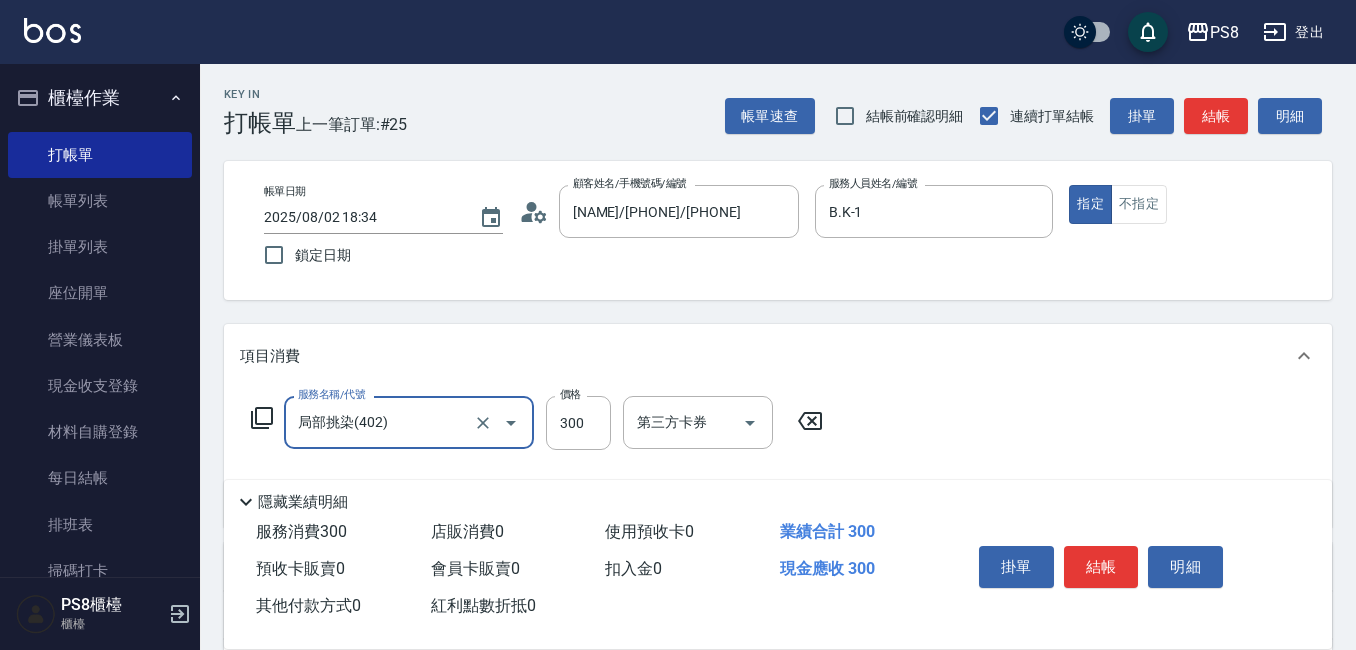 type on "局部挑染(402)" 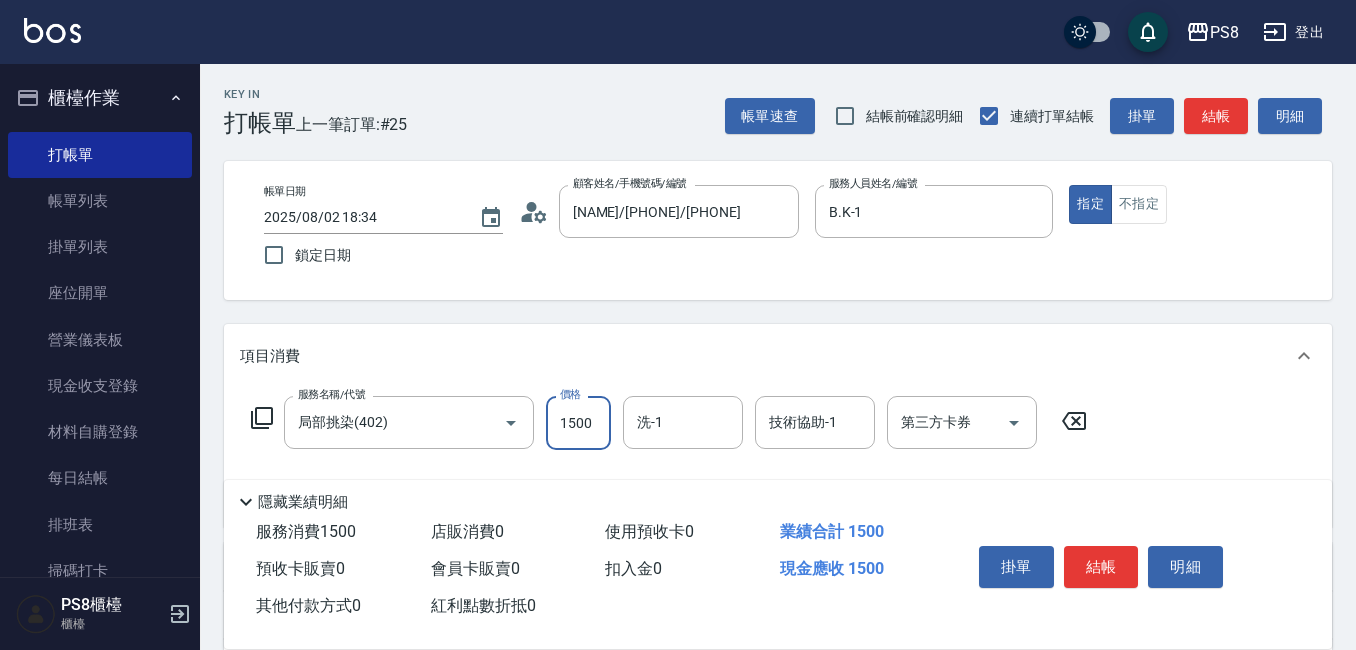 type on "1500" 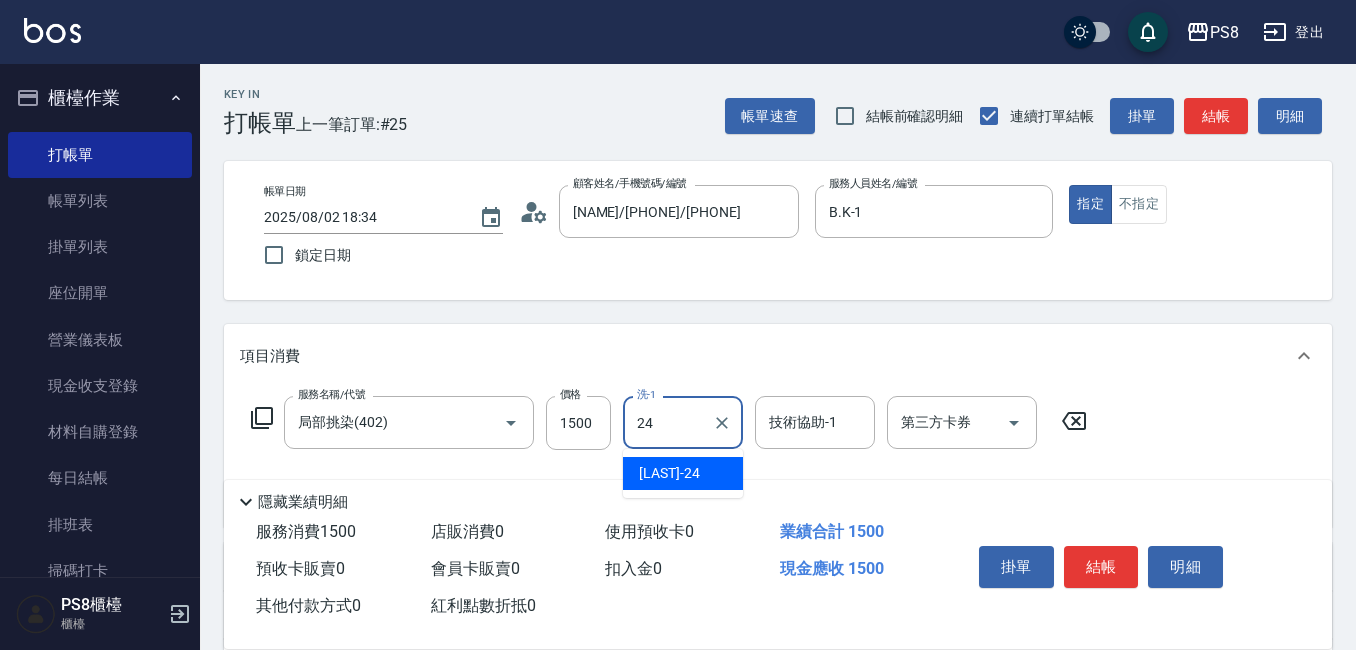type on "[NAME]-24" 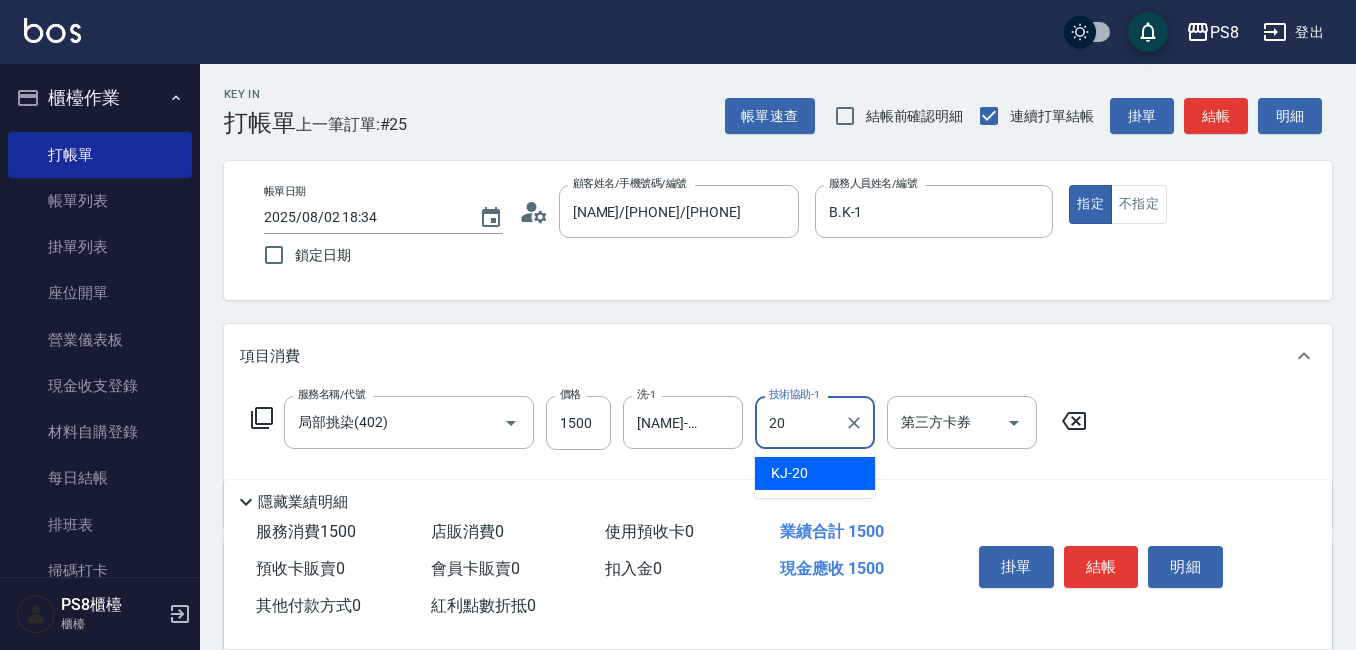 type on "KJ-20" 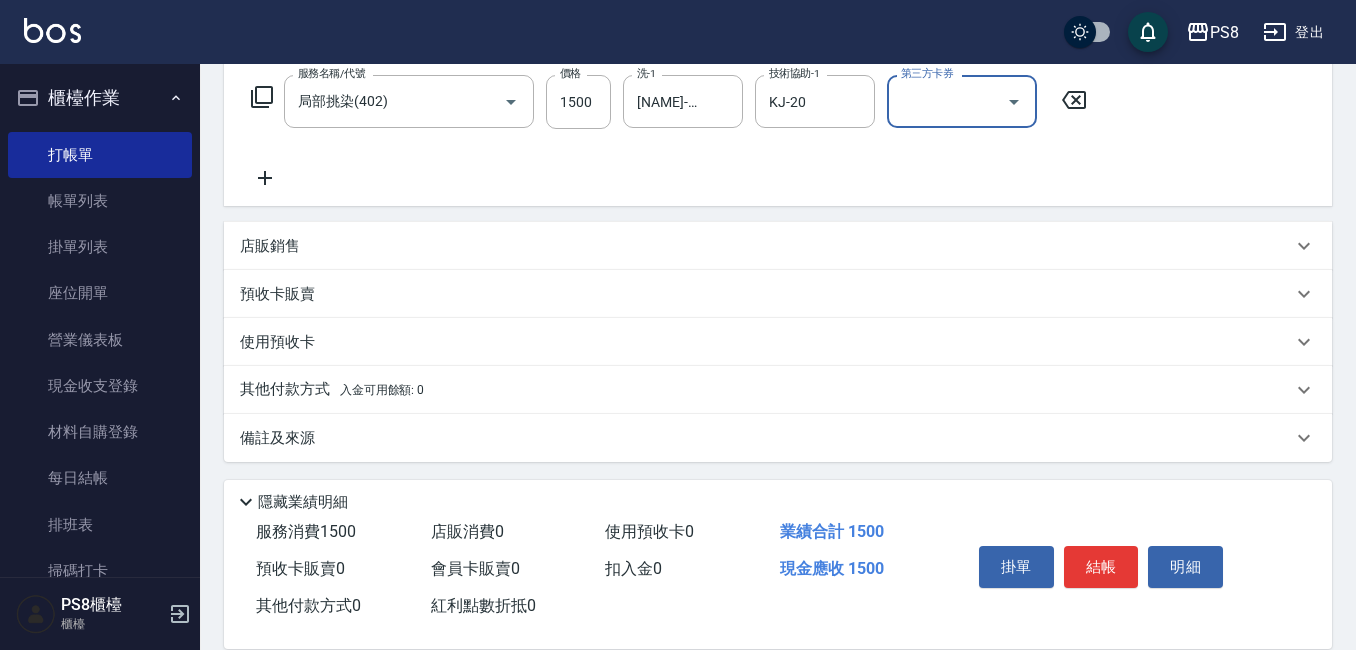 scroll, scrollTop: 325, scrollLeft: 0, axis: vertical 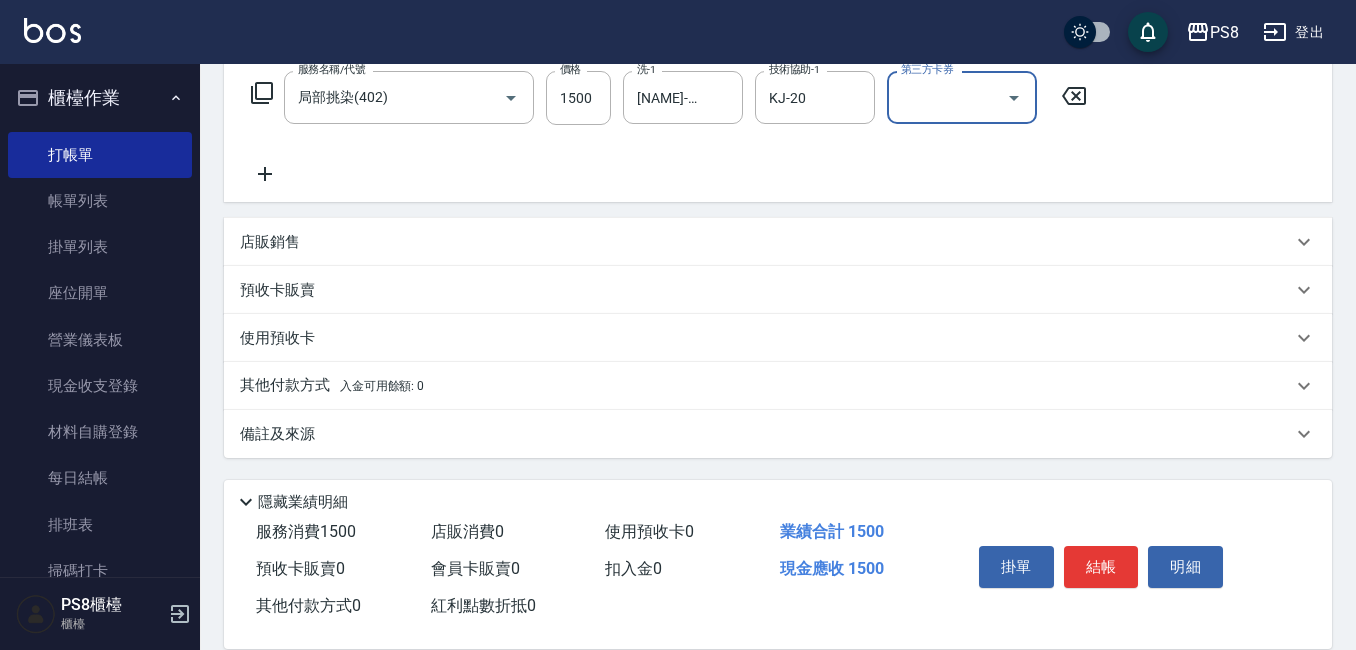 click on "使用預收卡" at bounding box center [766, 338] 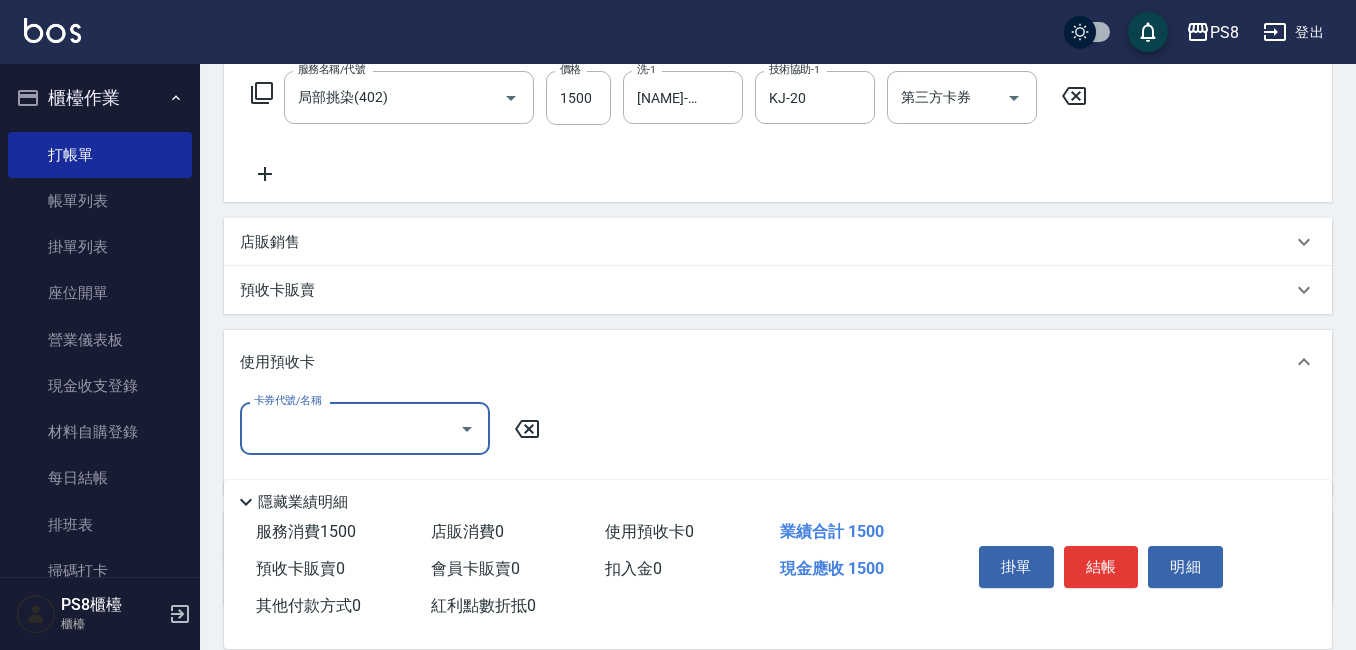 scroll, scrollTop: 0, scrollLeft: 0, axis: both 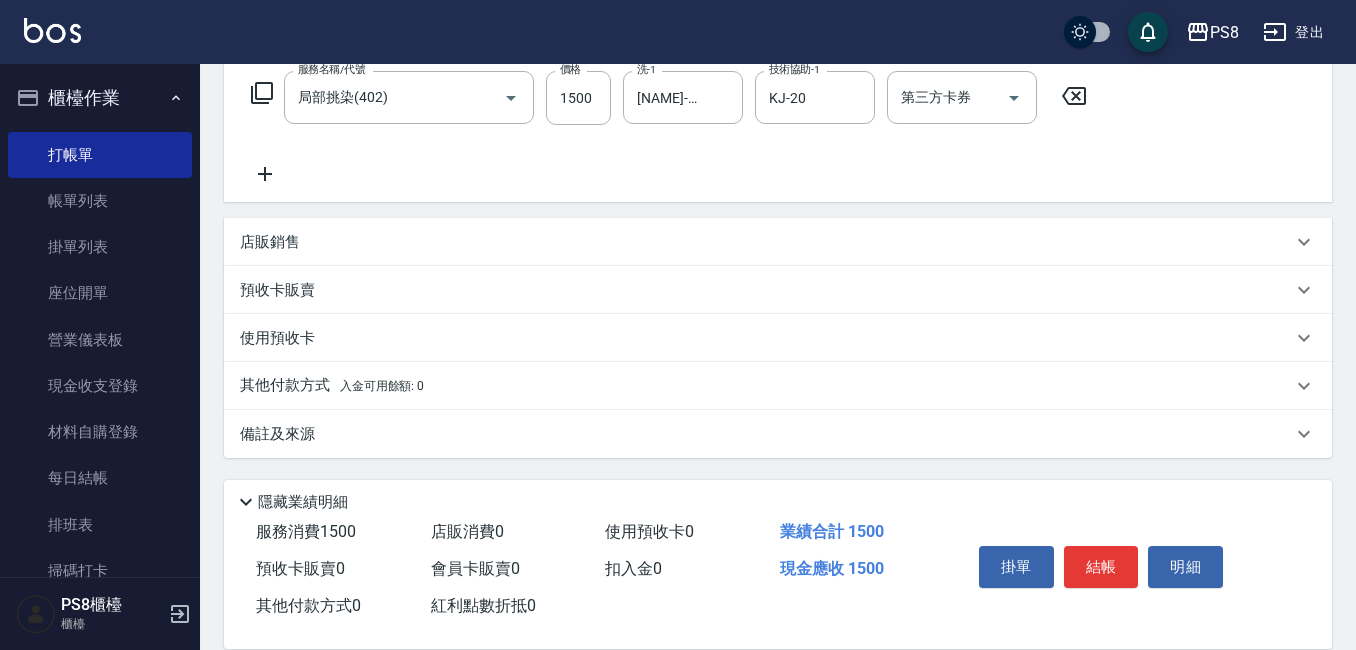 click on "其他付款方式 入金可用餘額: 0" at bounding box center (332, 386) 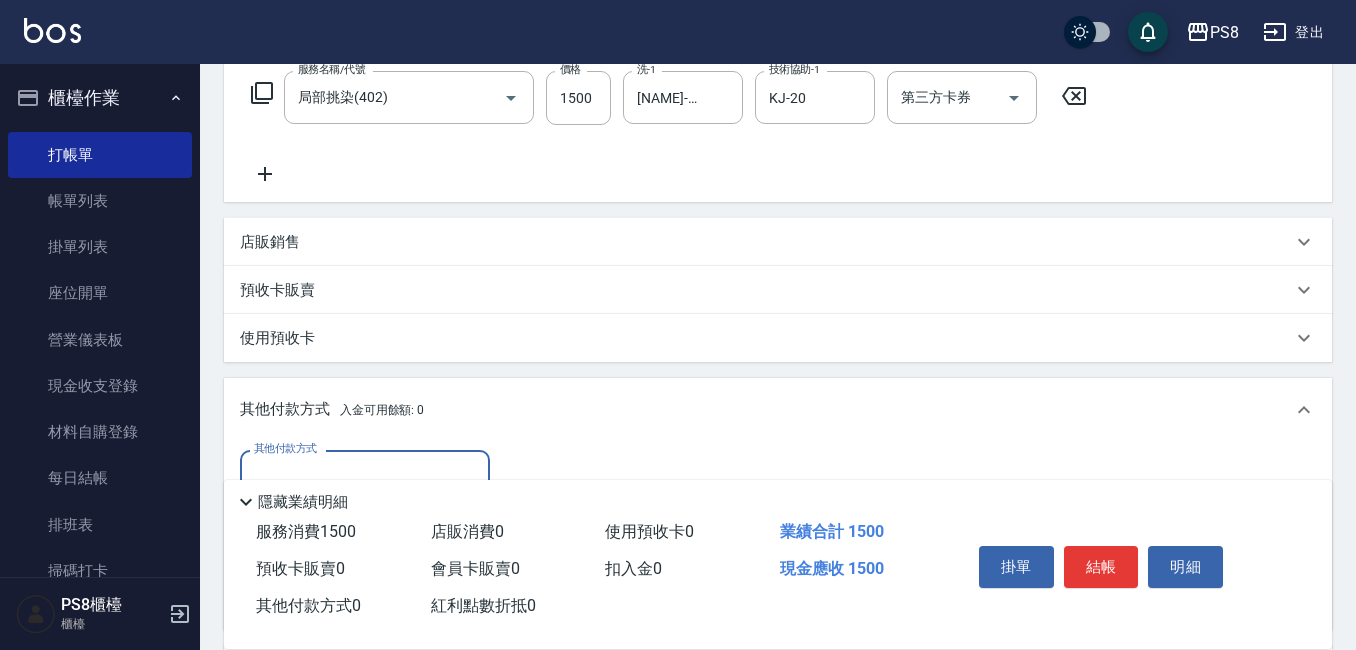 scroll, scrollTop: 0, scrollLeft: 0, axis: both 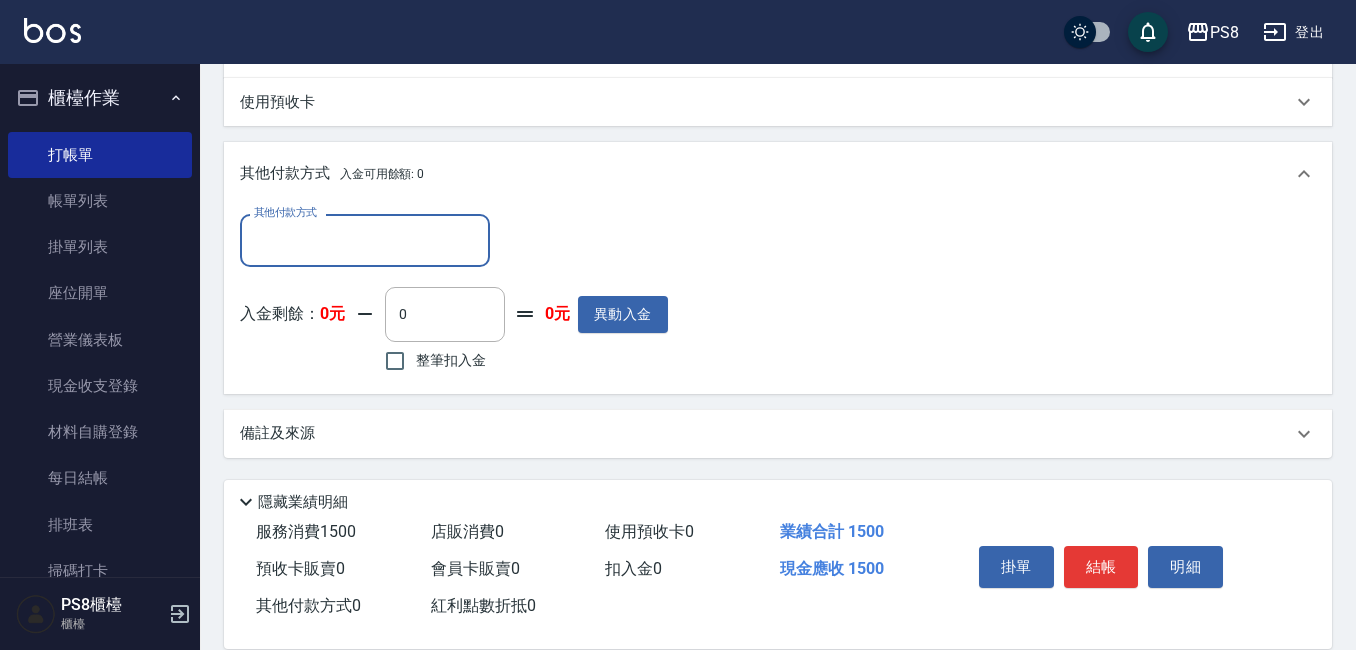 click on "其他付款方式" at bounding box center (365, 240) 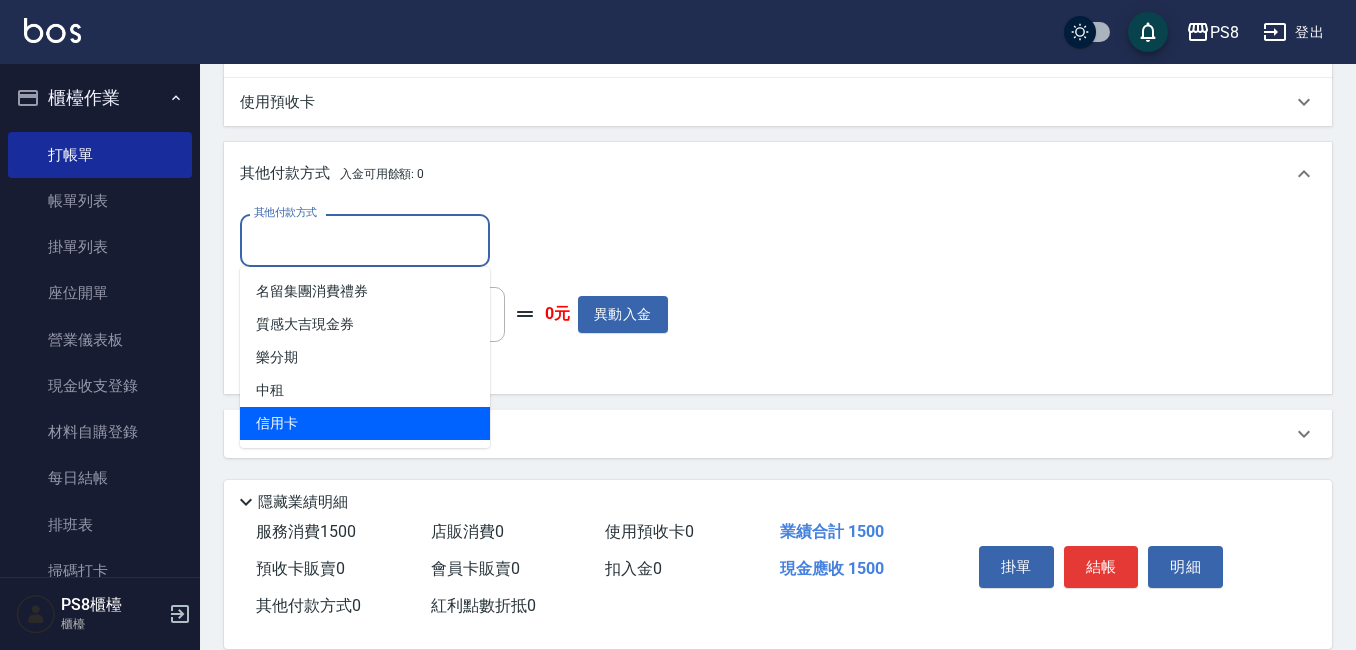 click on "信用卡" at bounding box center (365, 423) 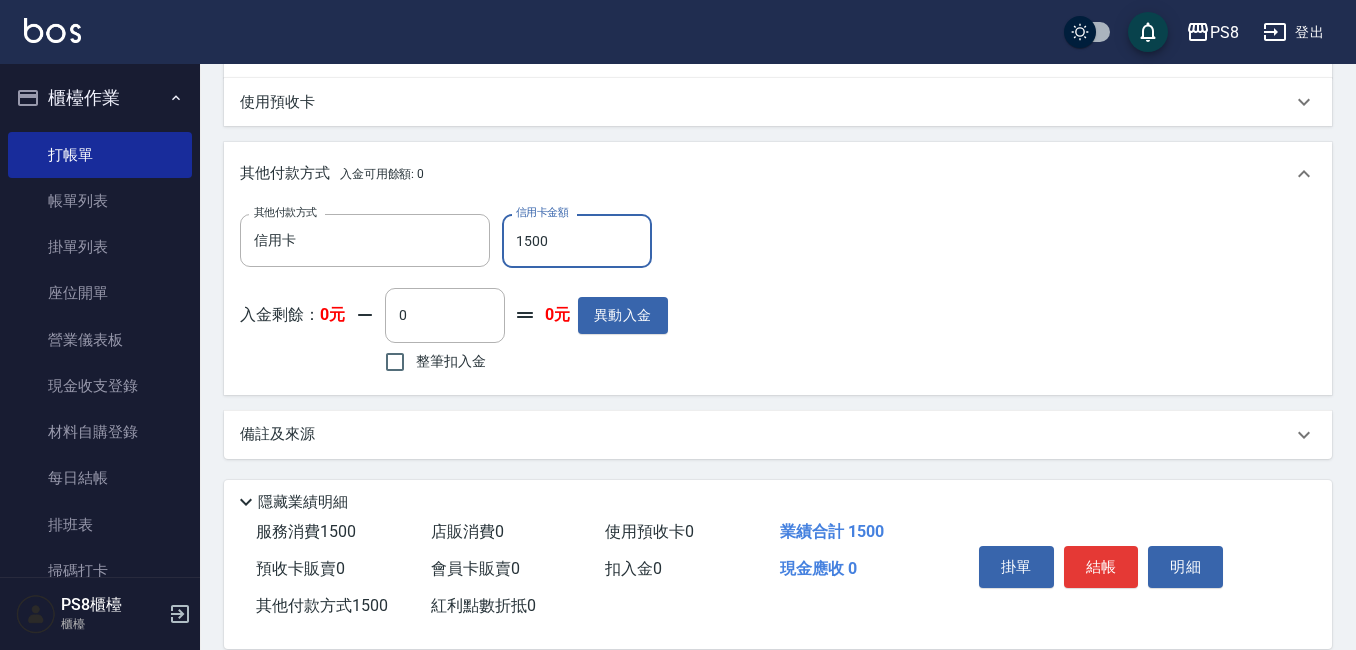type on "1500" 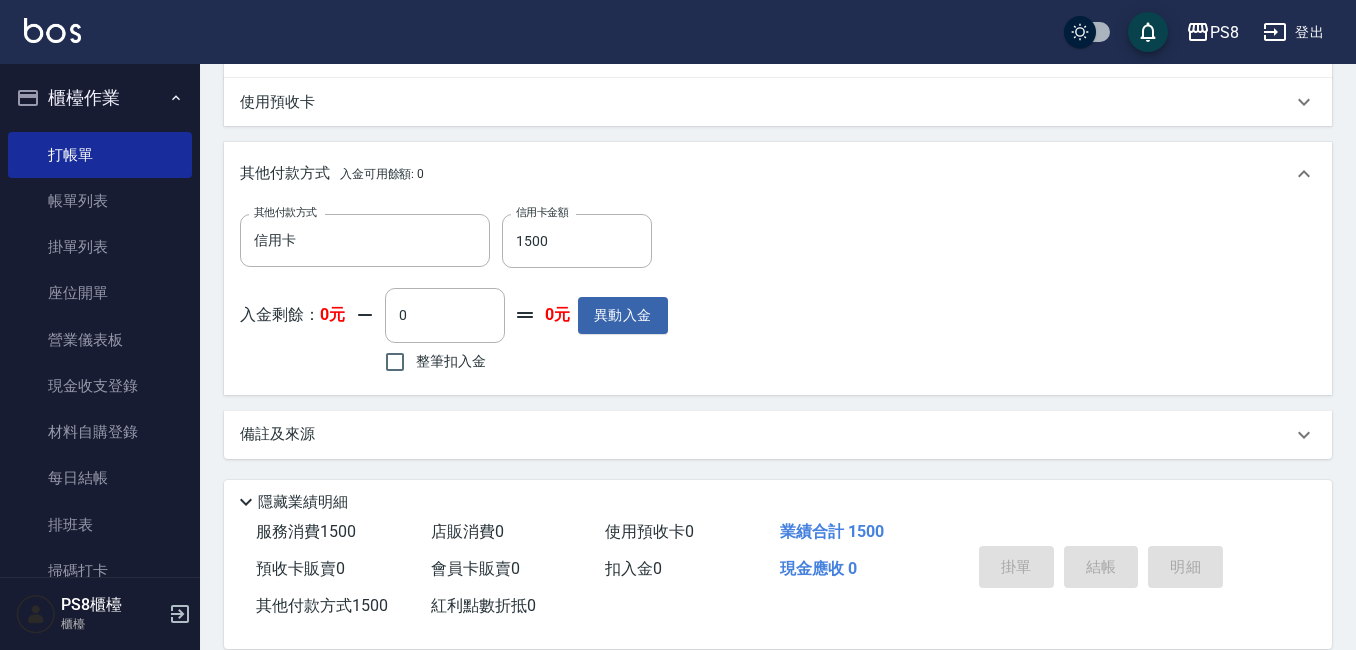 type on "2025/08/02 18:35" 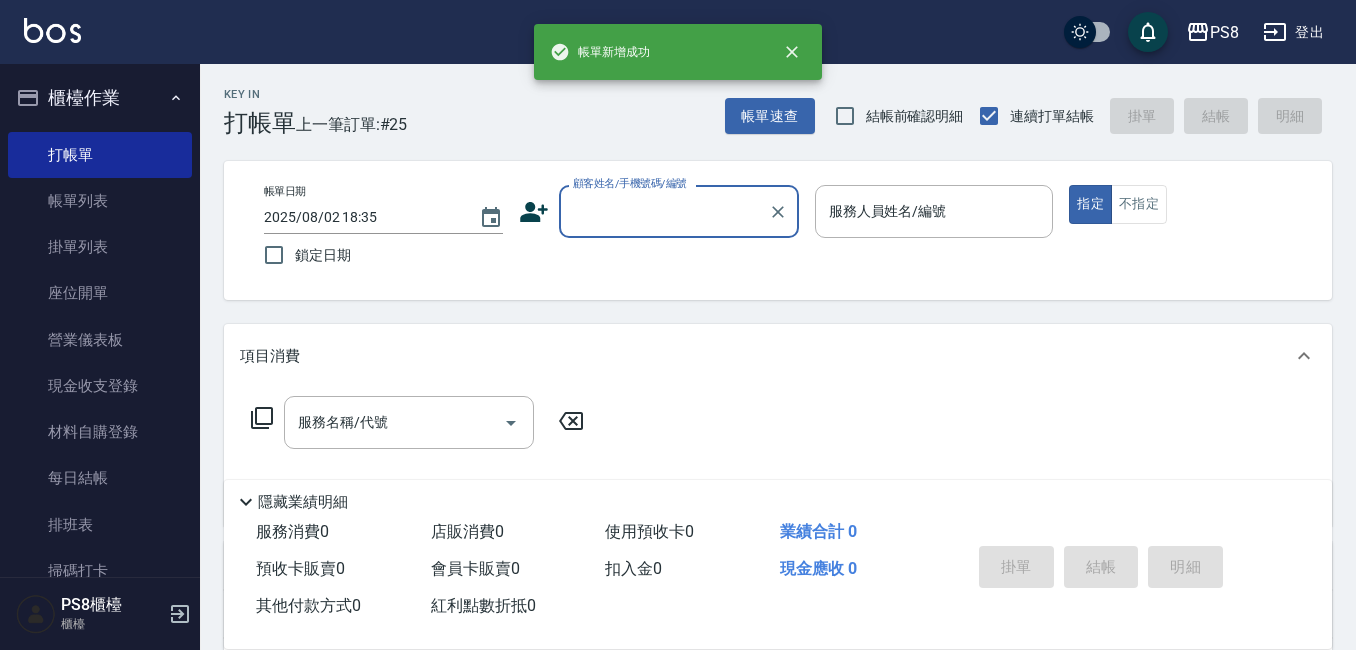 scroll, scrollTop: 0, scrollLeft: 0, axis: both 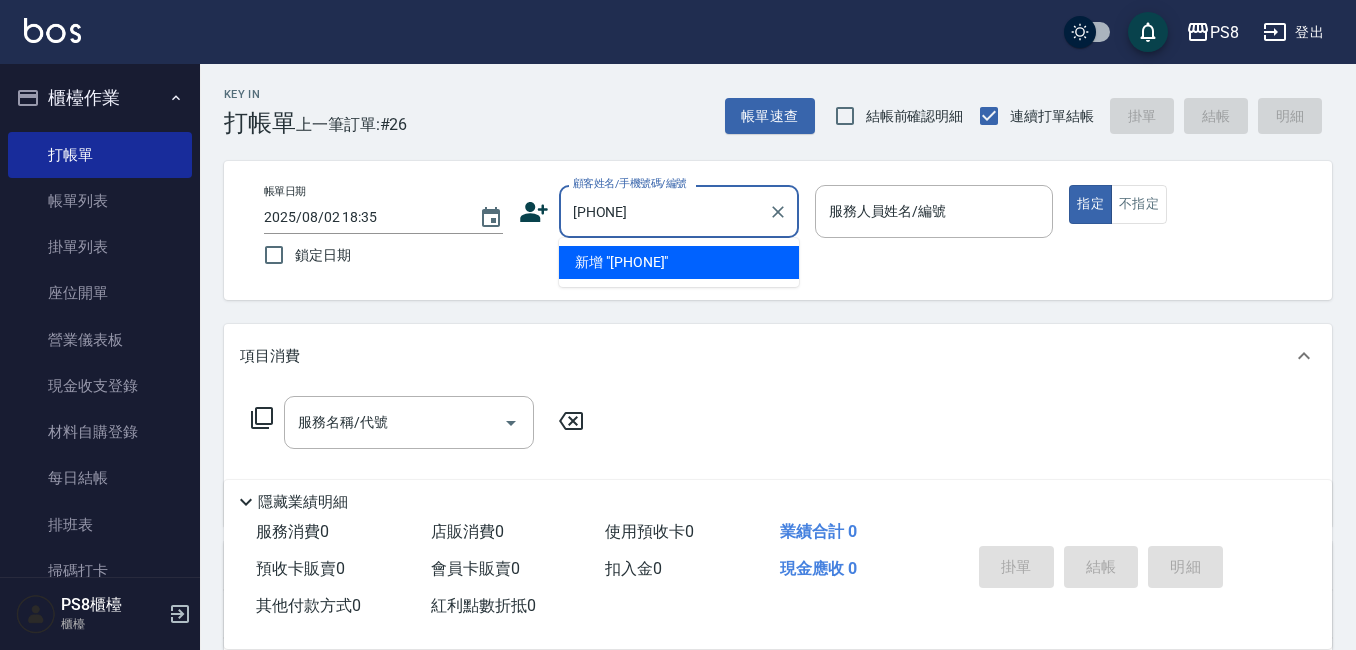 type on "[PHONE]" 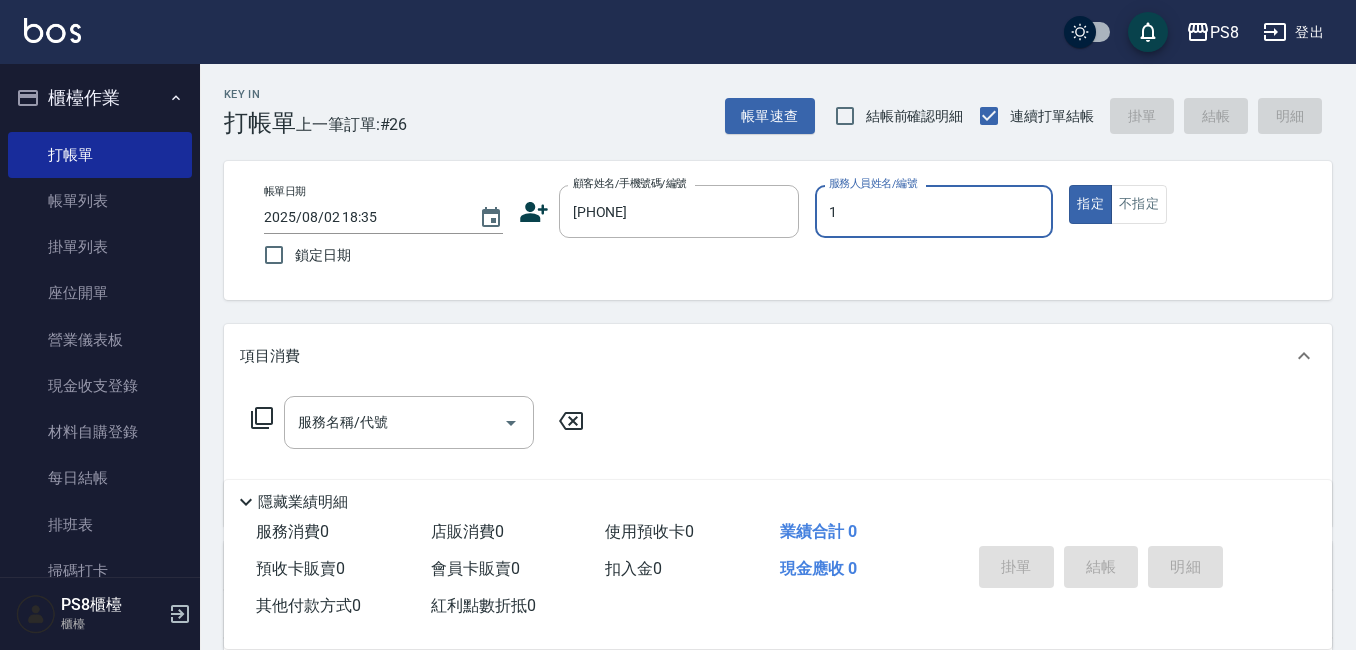 type on "B.K-1" 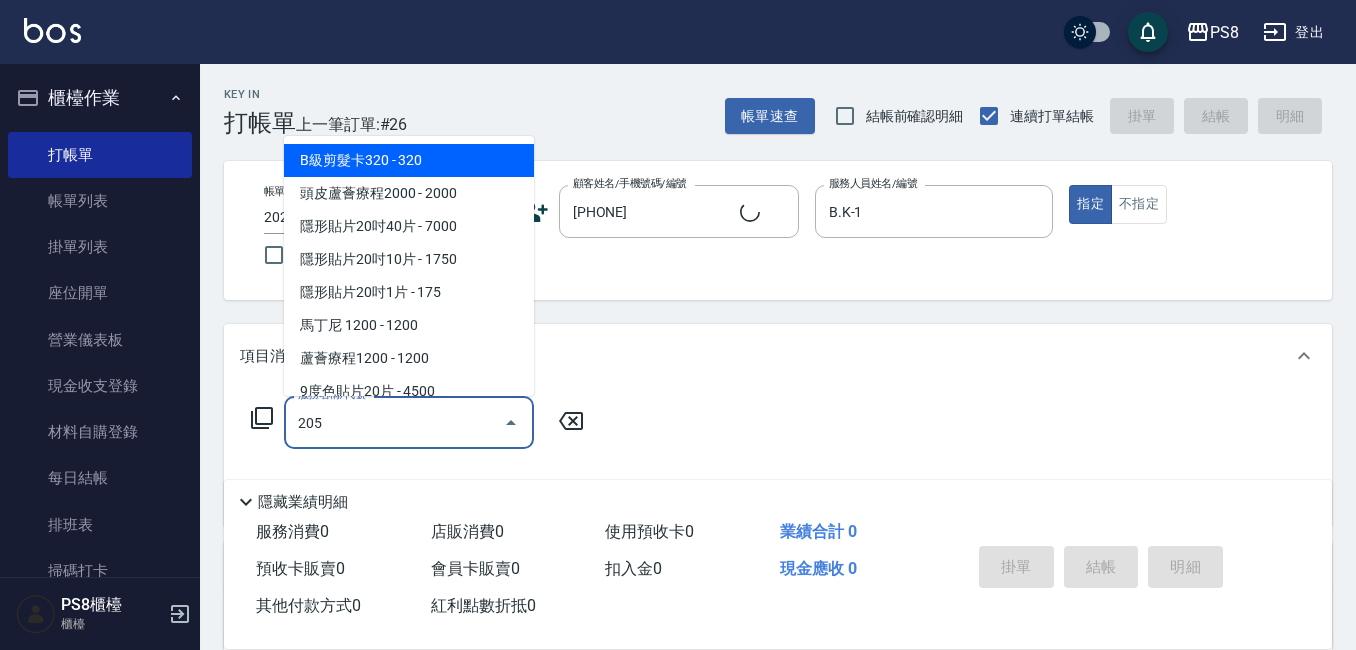 type on "205" 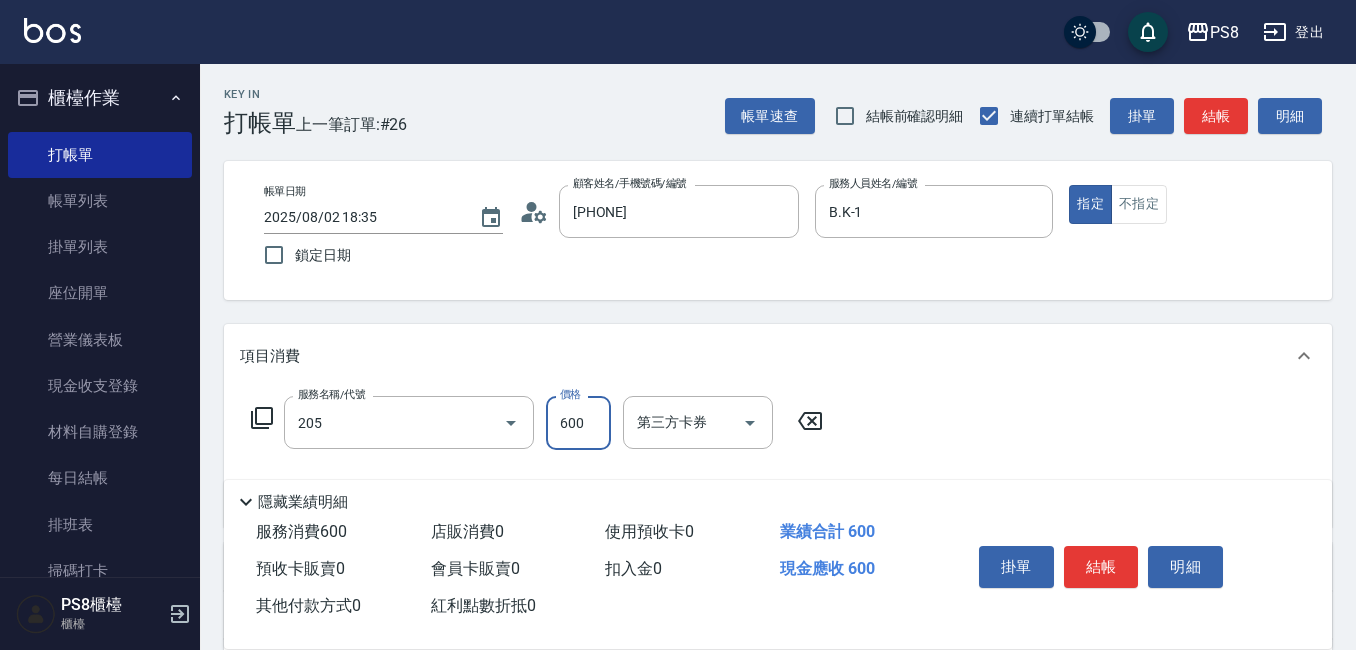 type on "[LAST]/[PHONE]/[NUMBER]" 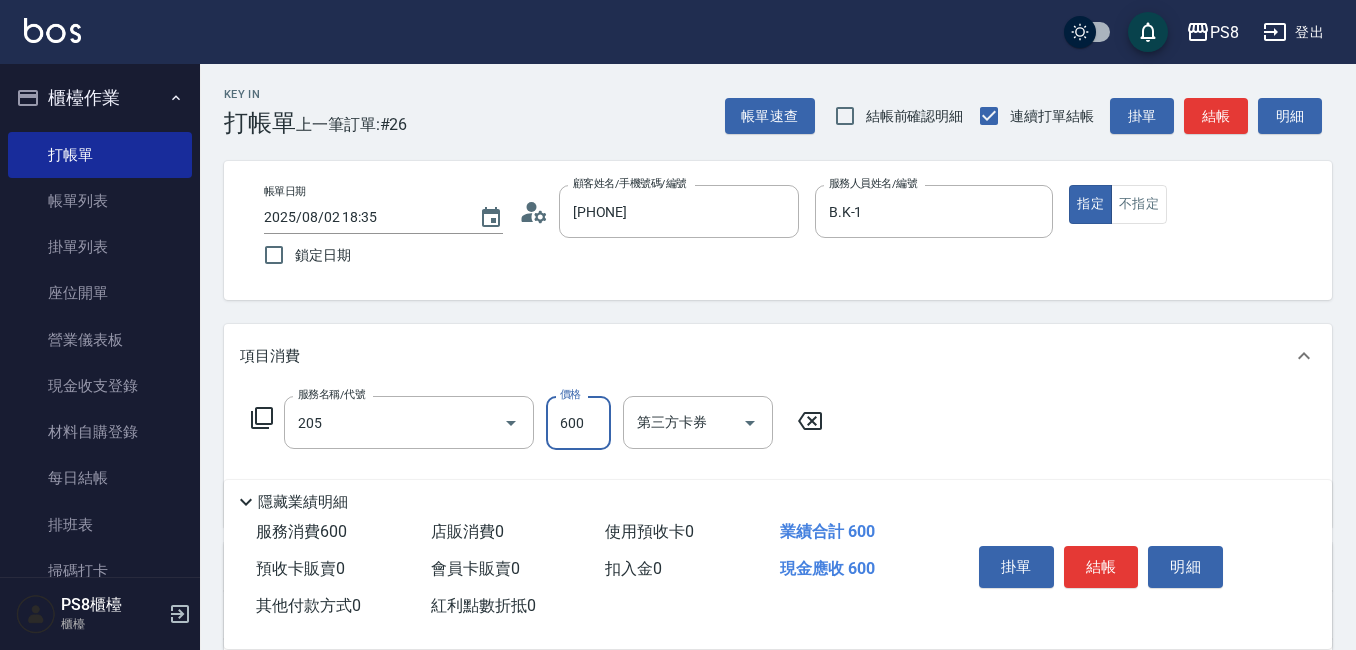 type on "A級洗剪600(205)" 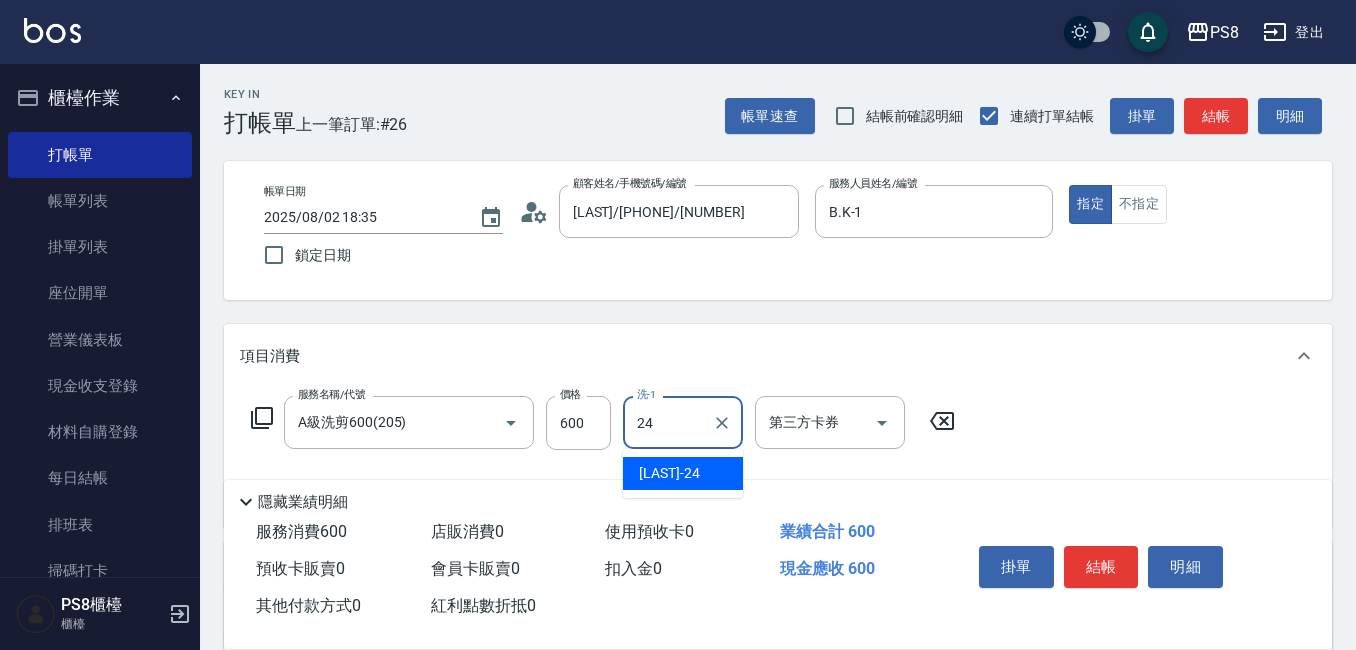 type on "[NAME]-24" 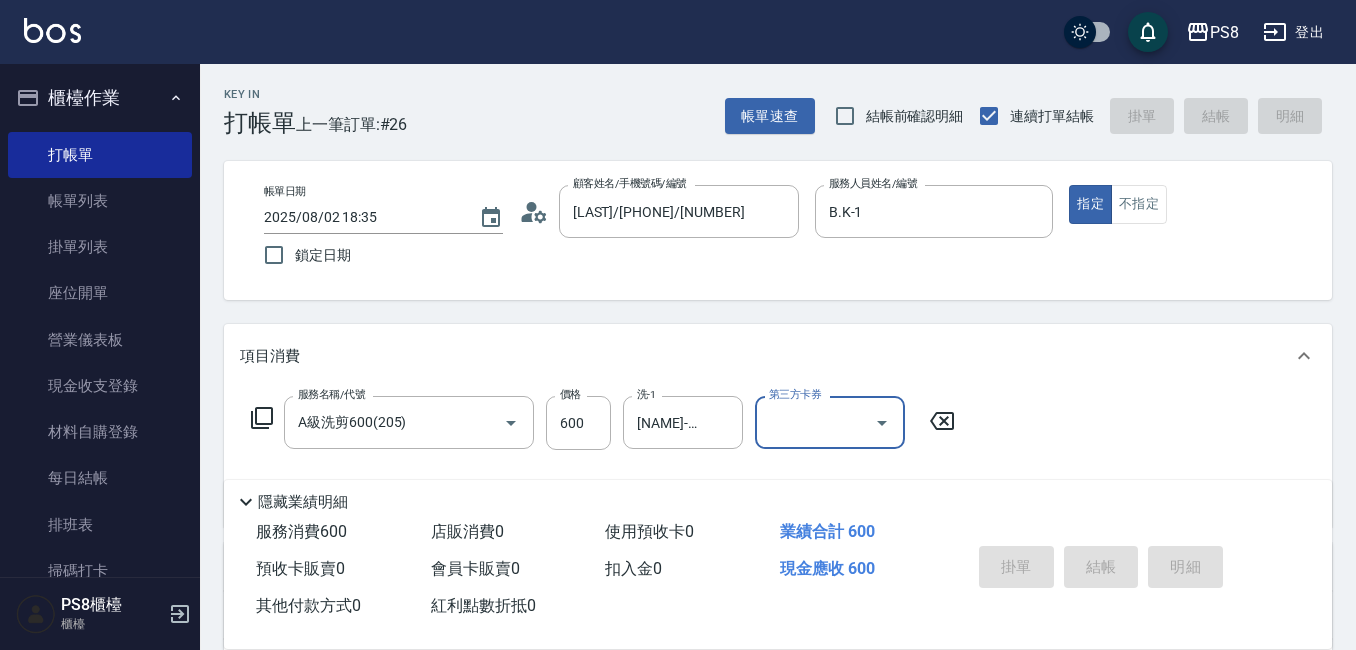 type 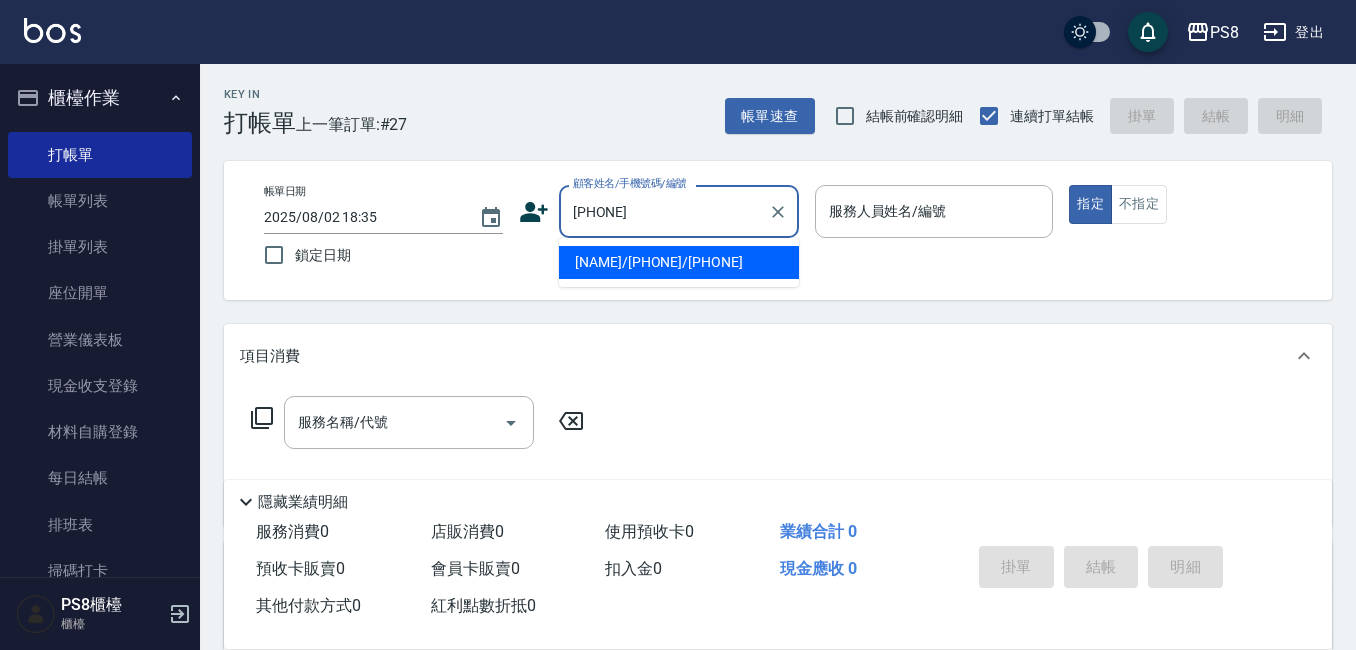 type on "[NAME]/[PHONE]/[PHONE]" 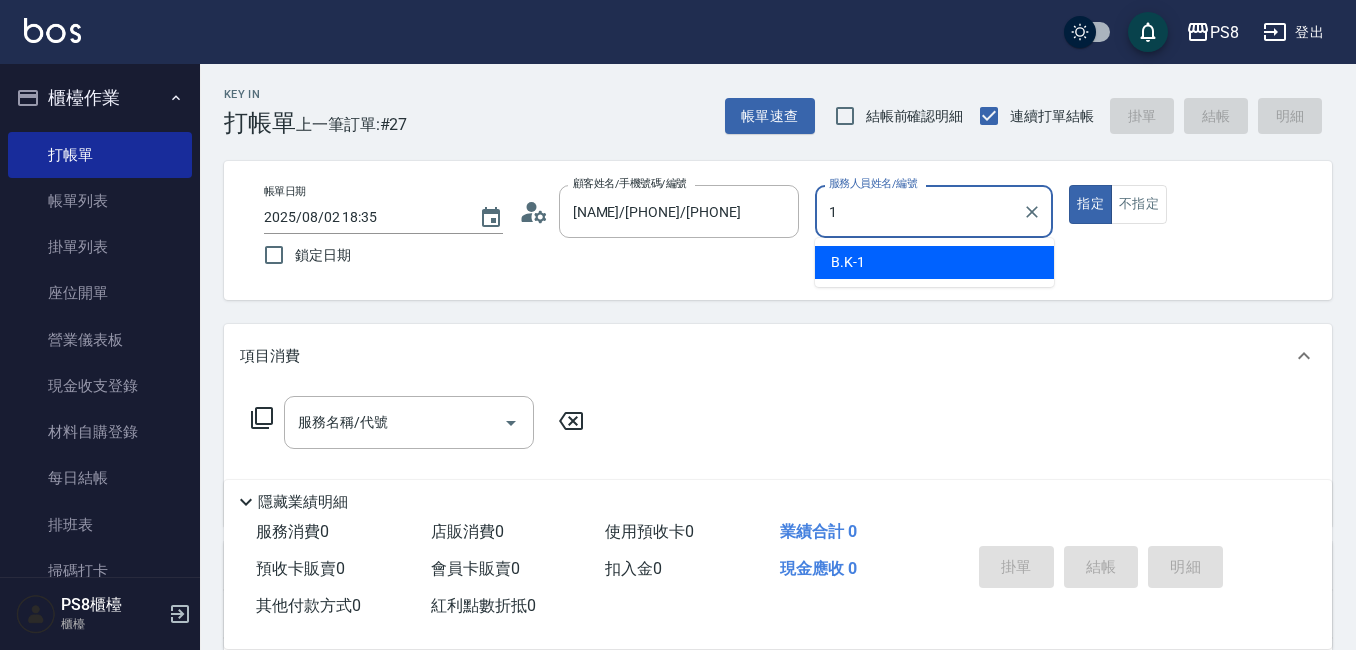 type on "B.K-1" 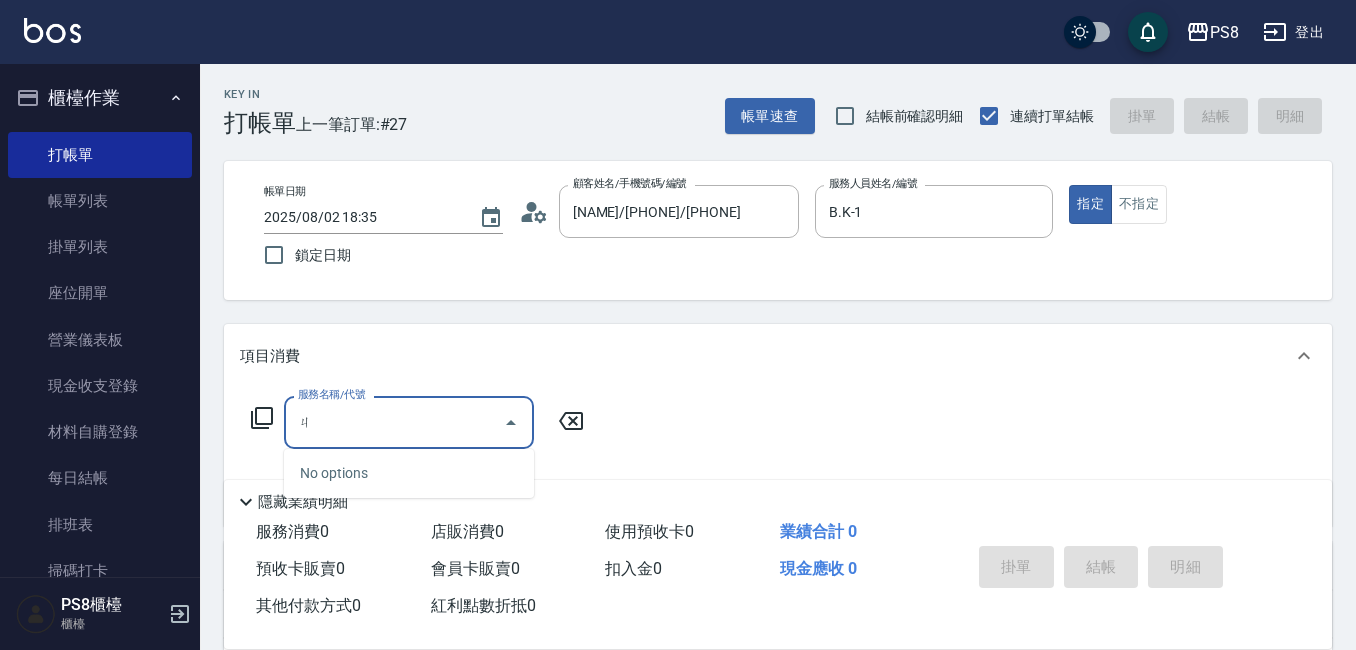 type on "ㄙ" 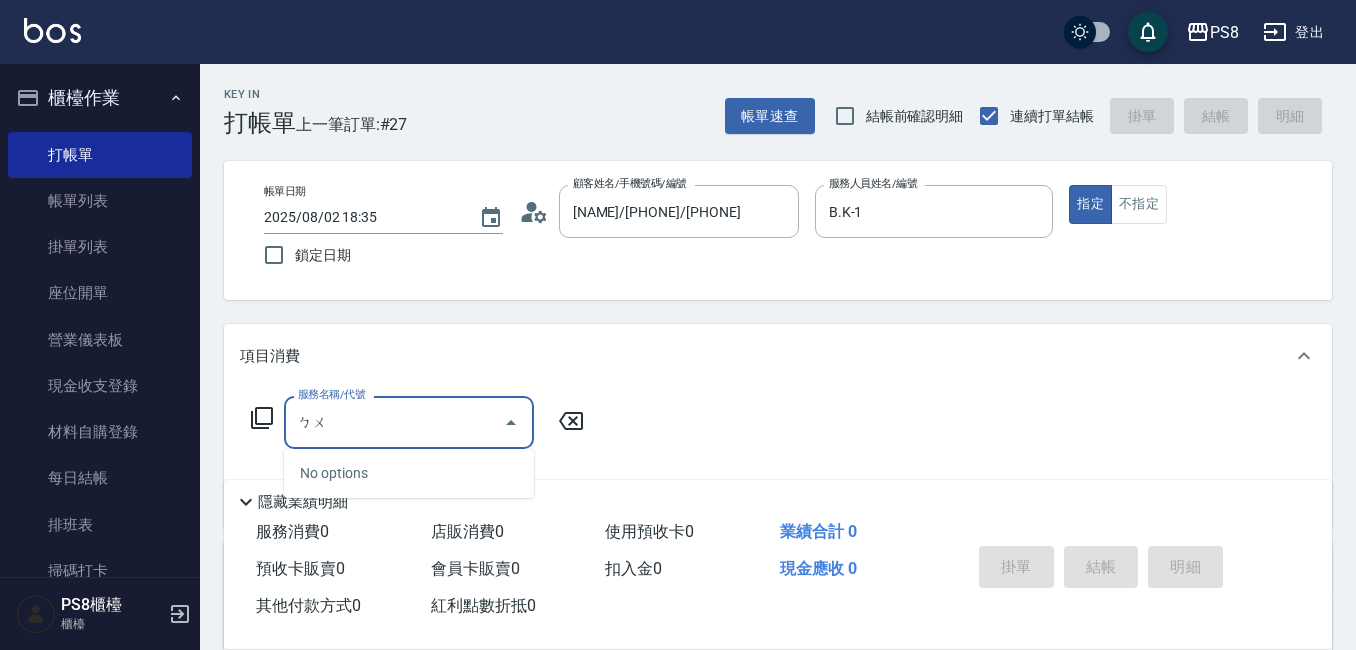 type on "不" 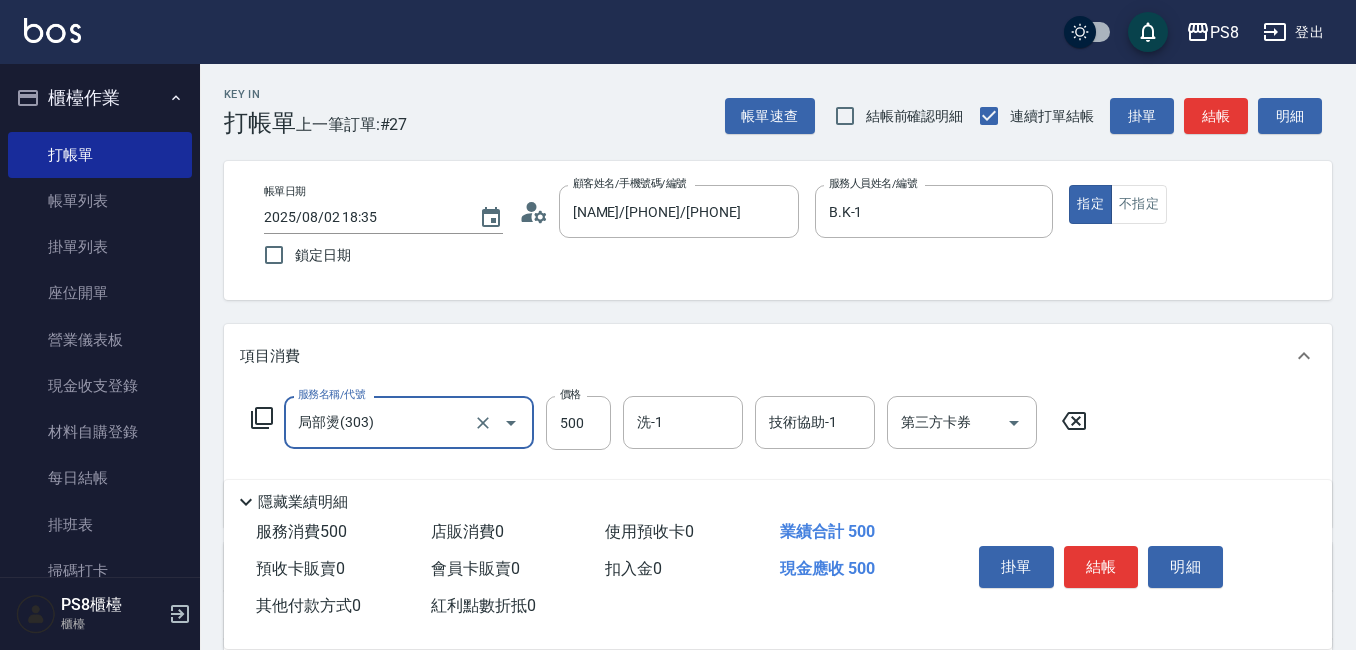 type on "局部燙(303)" 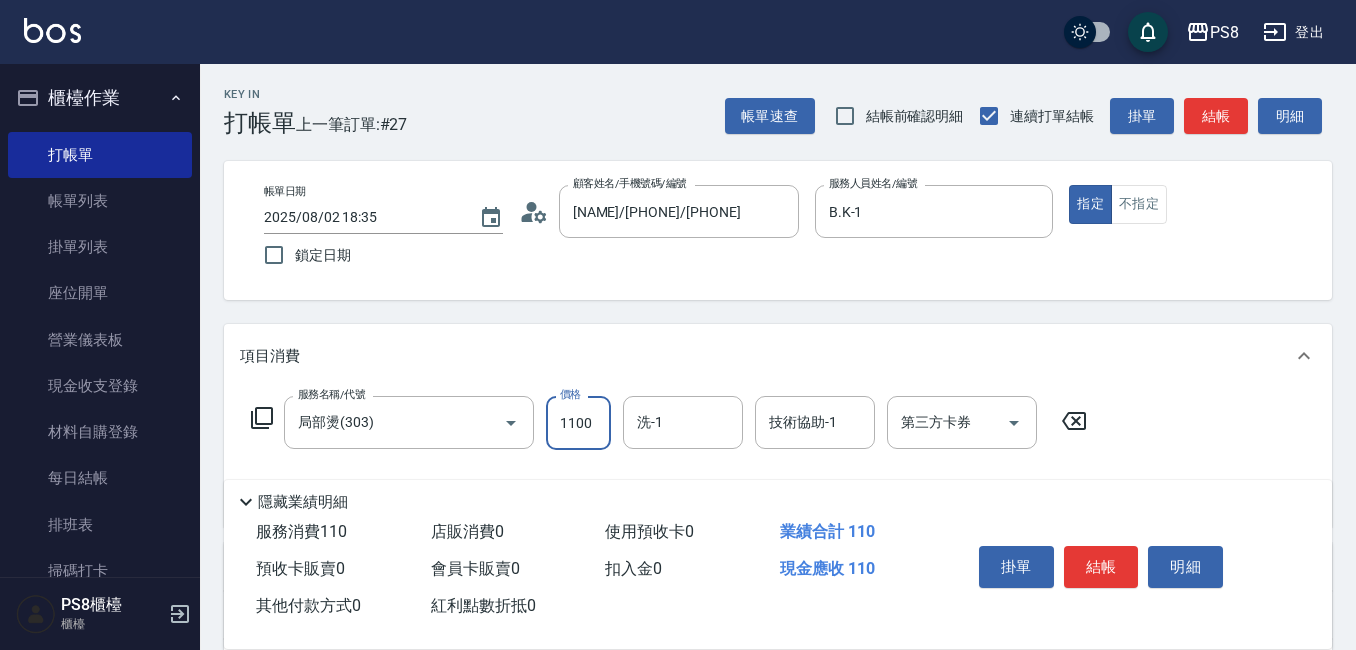 type on "1100" 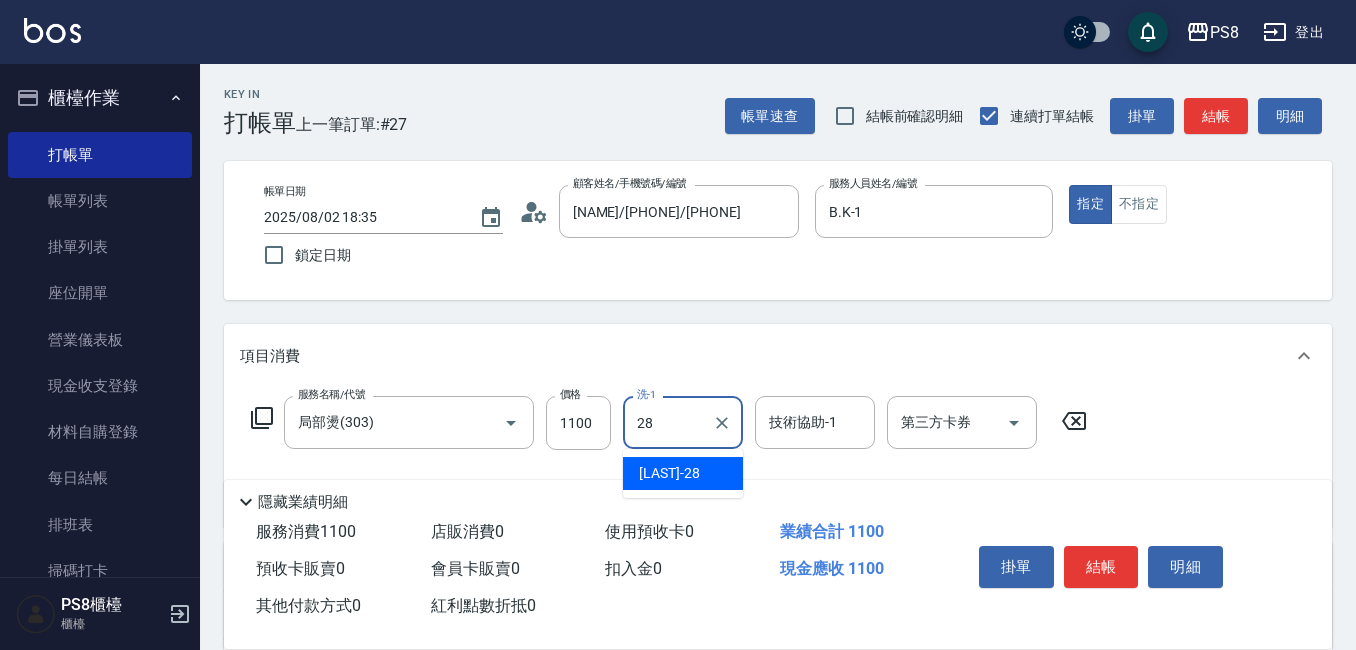 type on "[NAME]-28" 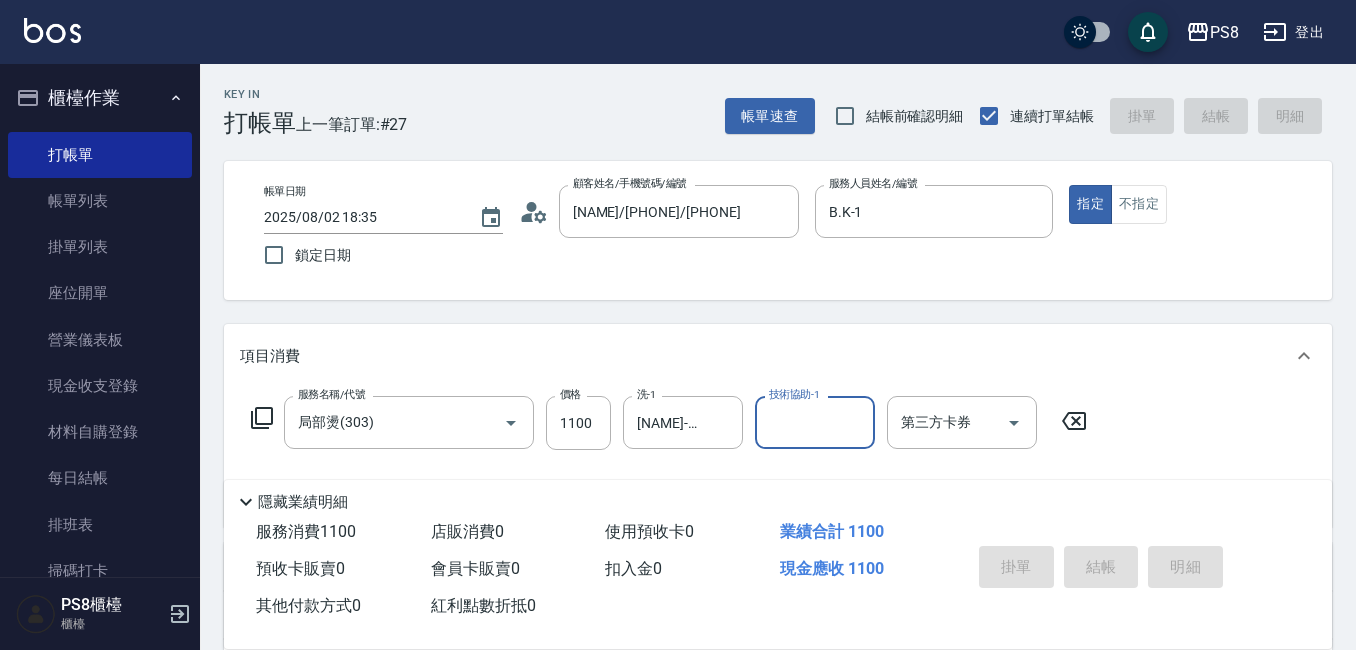 type 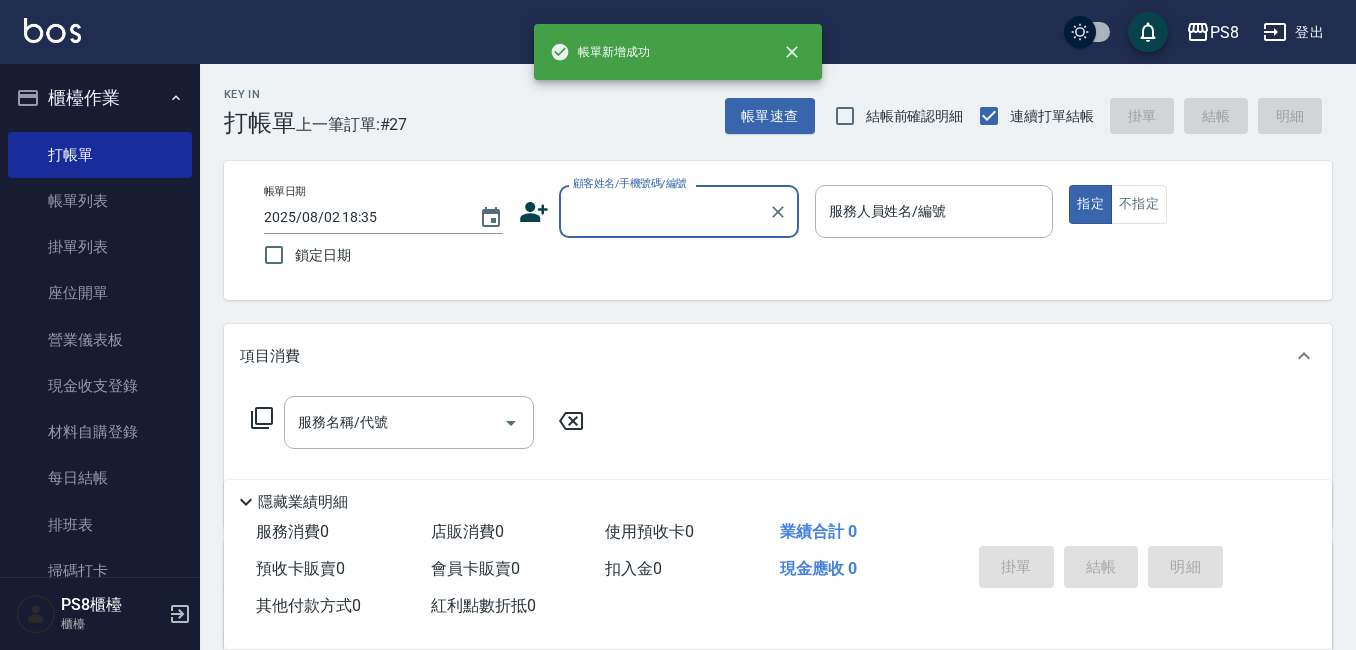 scroll, scrollTop: 0, scrollLeft: 0, axis: both 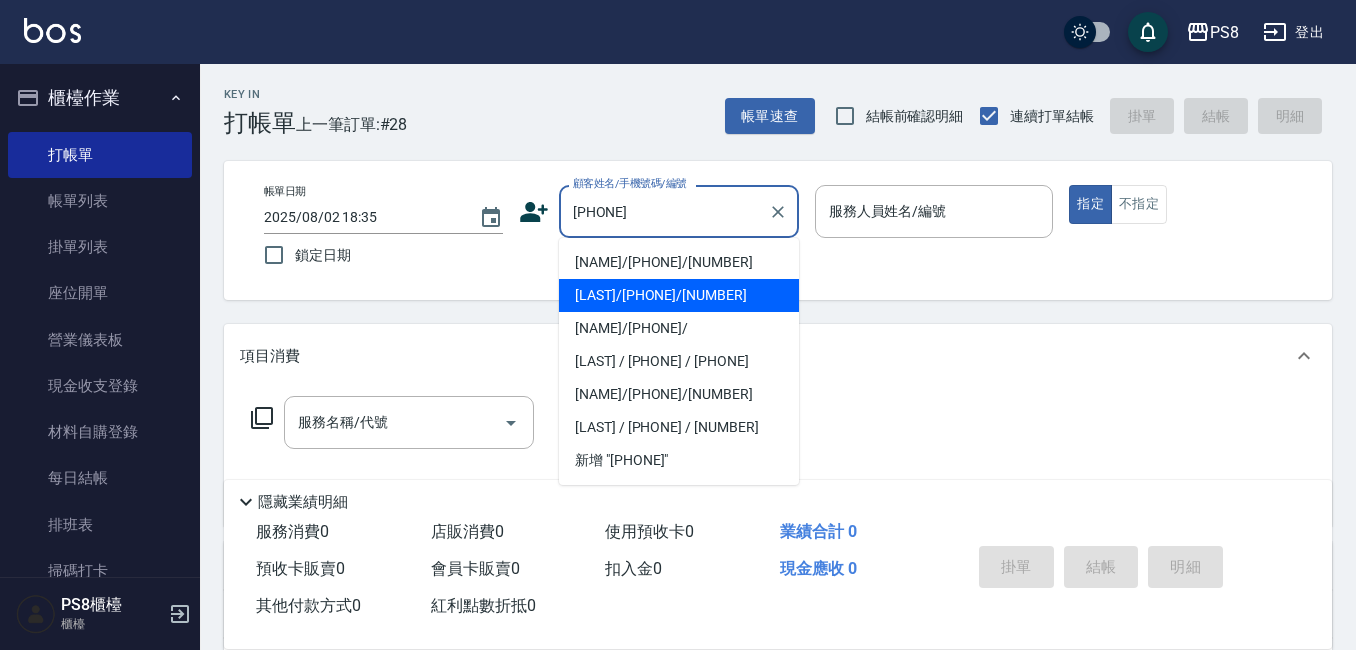 click on "[LAST]/[PHONE]/[NUMBER]" at bounding box center (679, 295) 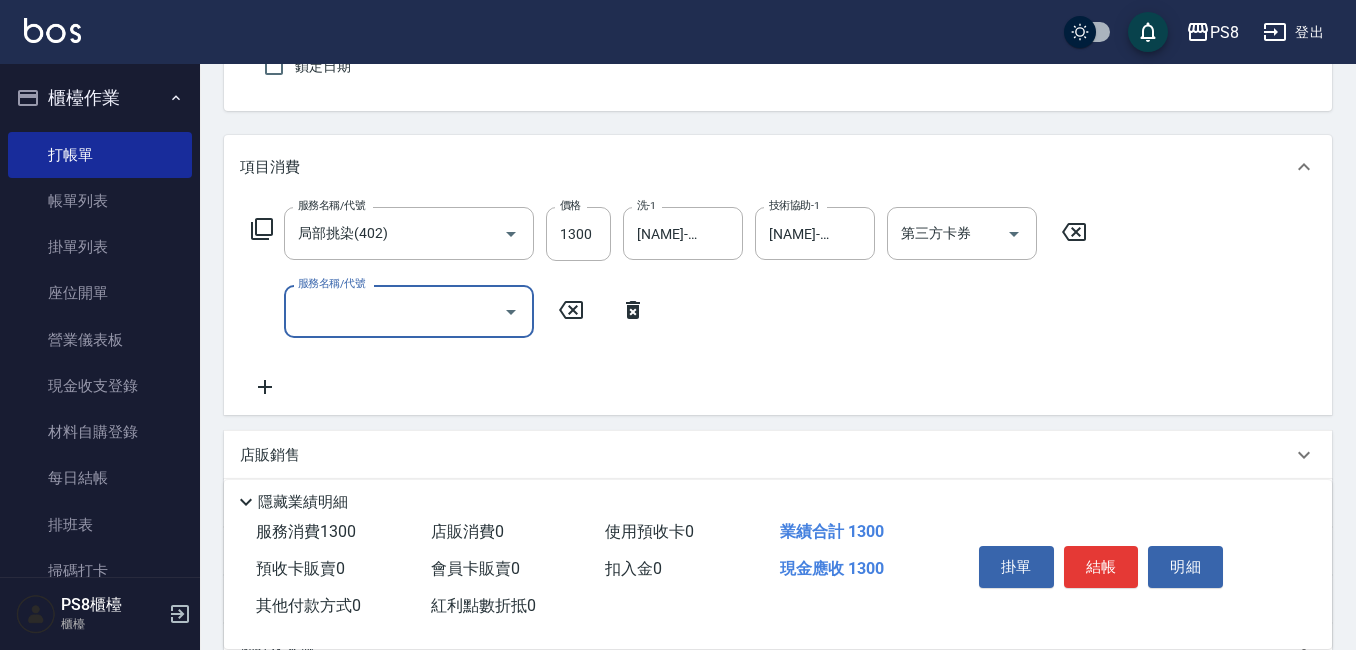 scroll, scrollTop: 200, scrollLeft: 0, axis: vertical 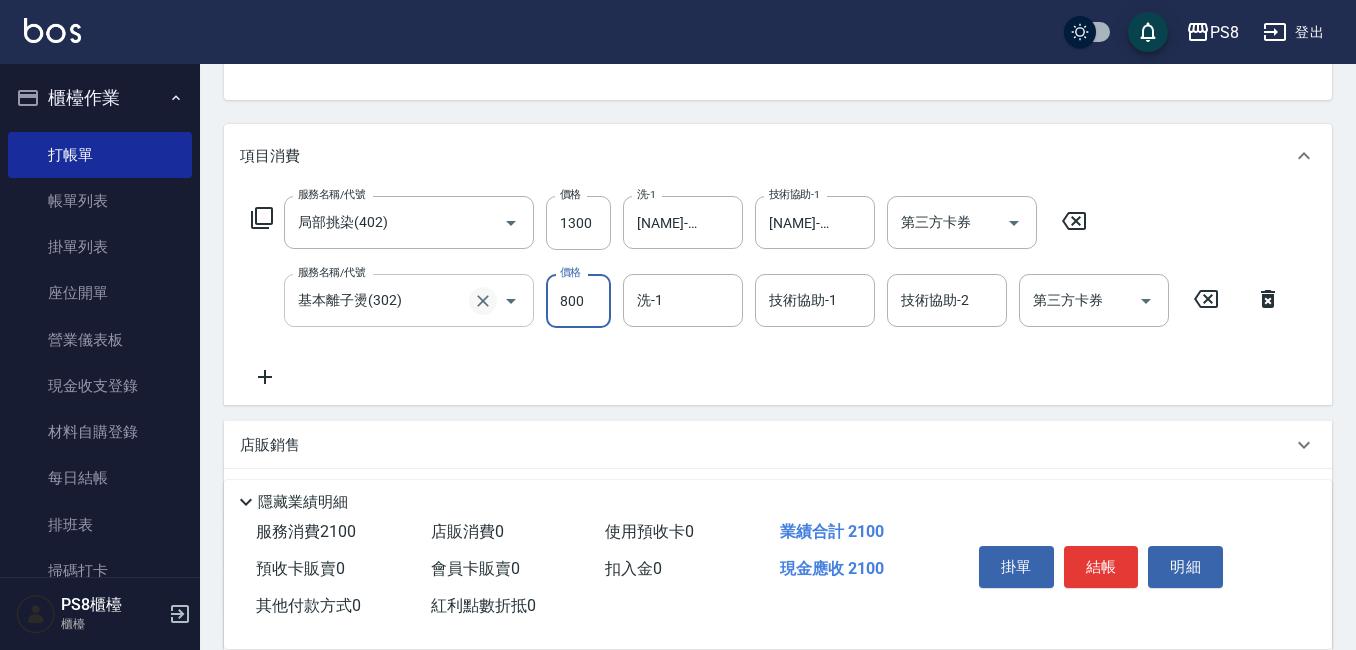 click 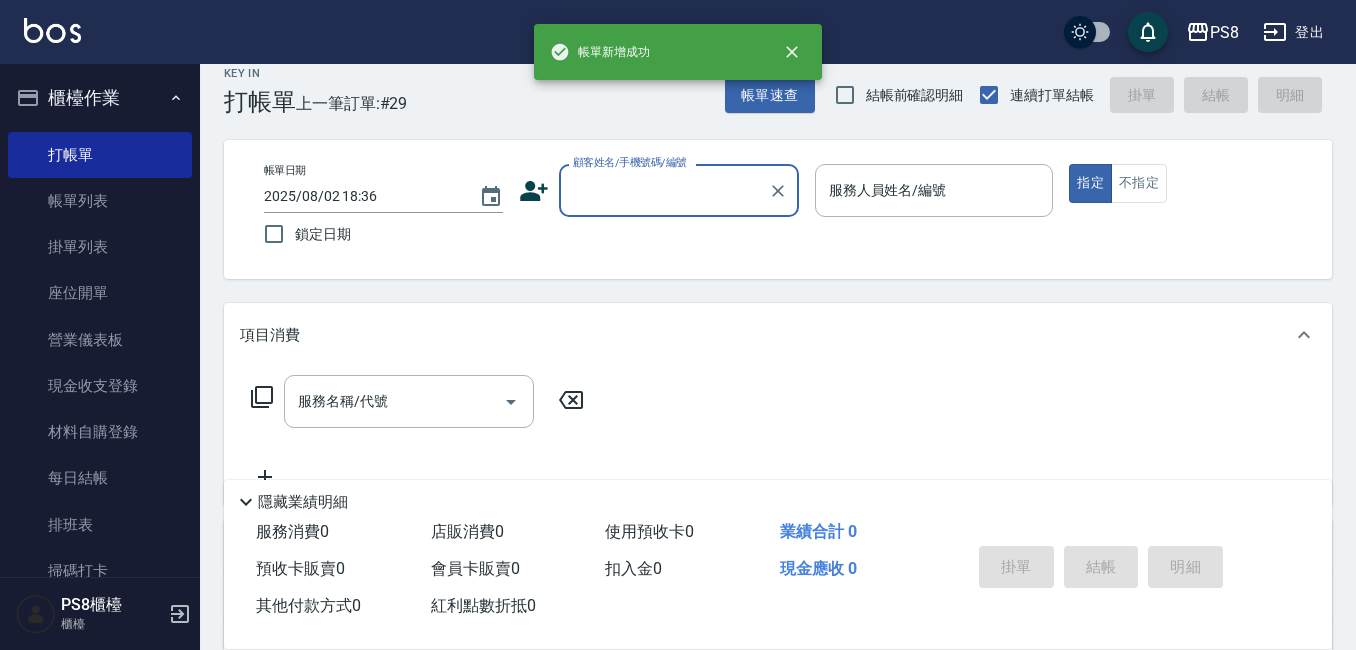 scroll, scrollTop: 0, scrollLeft: 0, axis: both 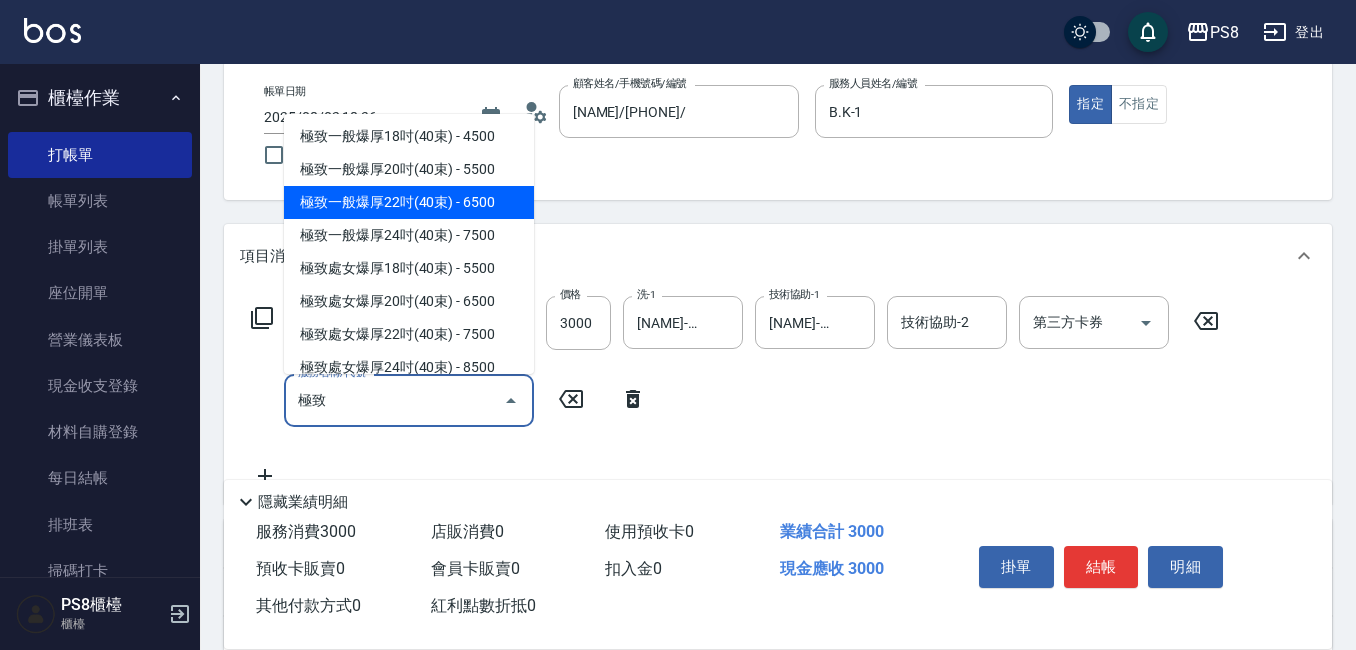 click on "極致一般爆厚22吋(40束) - 6500" at bounding box center (409, 202) 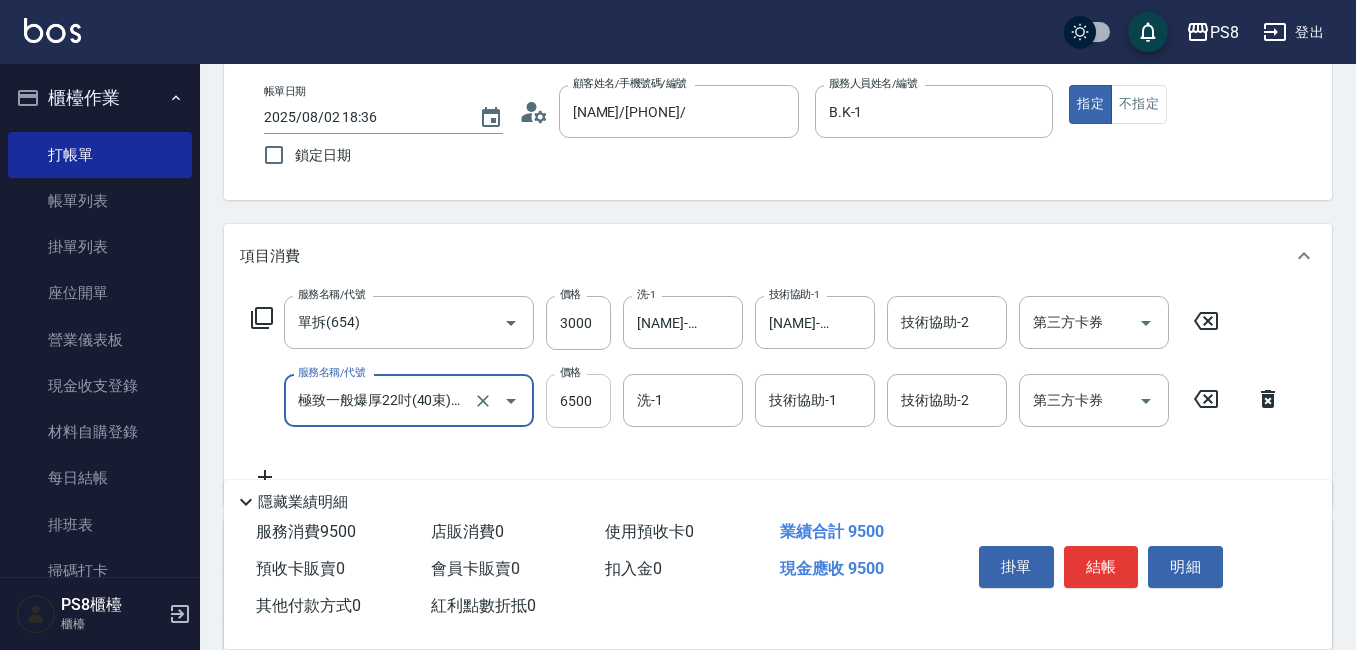 click on "6500" at bounding box center (578, 401) 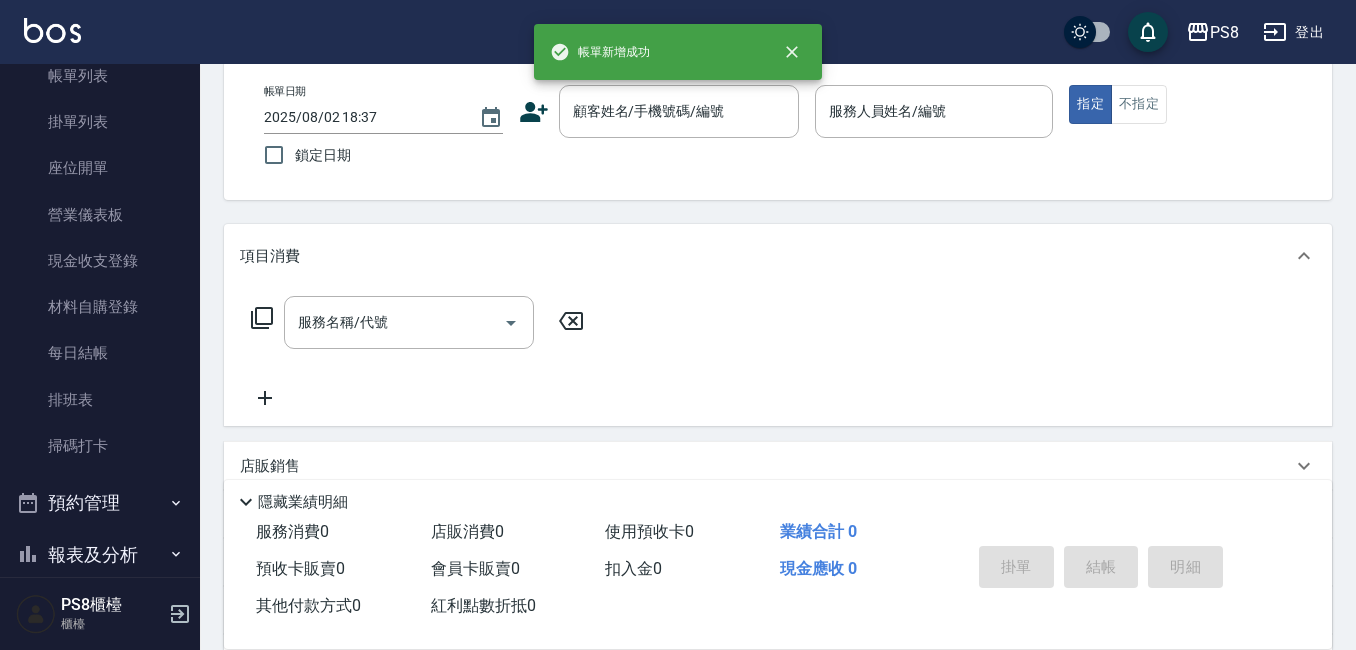 scroll, scrollTop: 358, scrollLeft: 0, axis: vertical 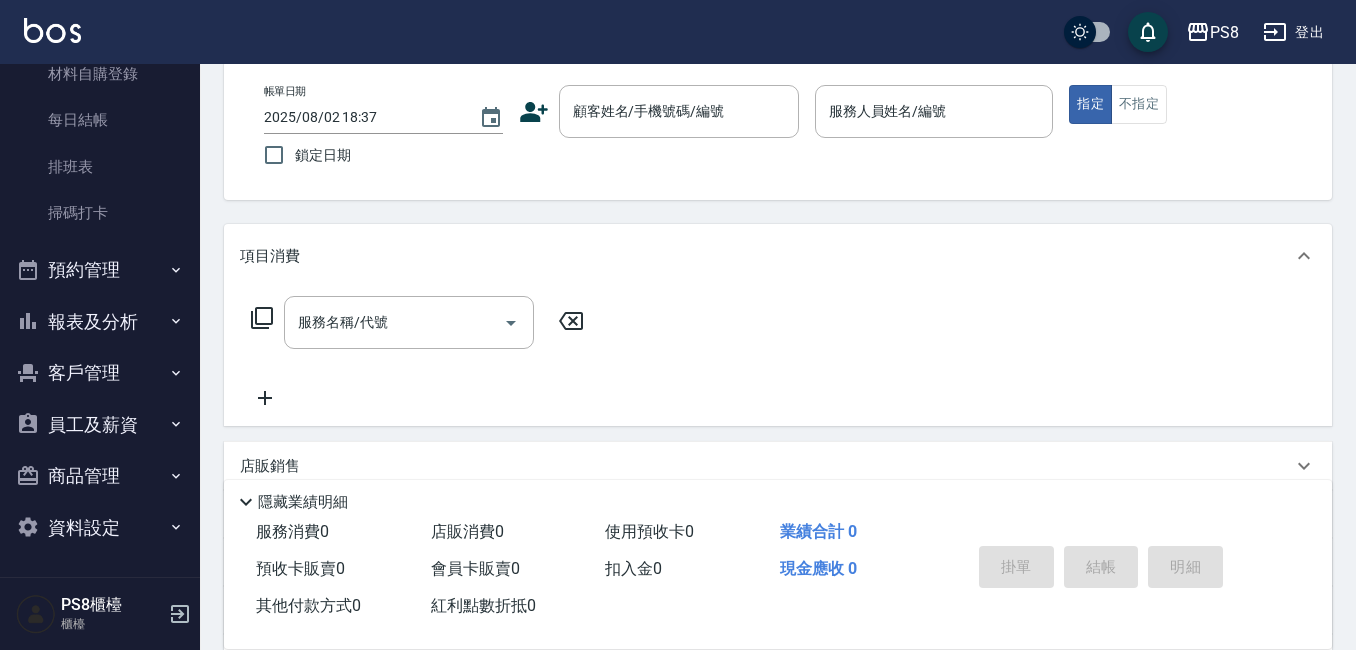 click on "報表及分析" at bounding box center (100, 322) 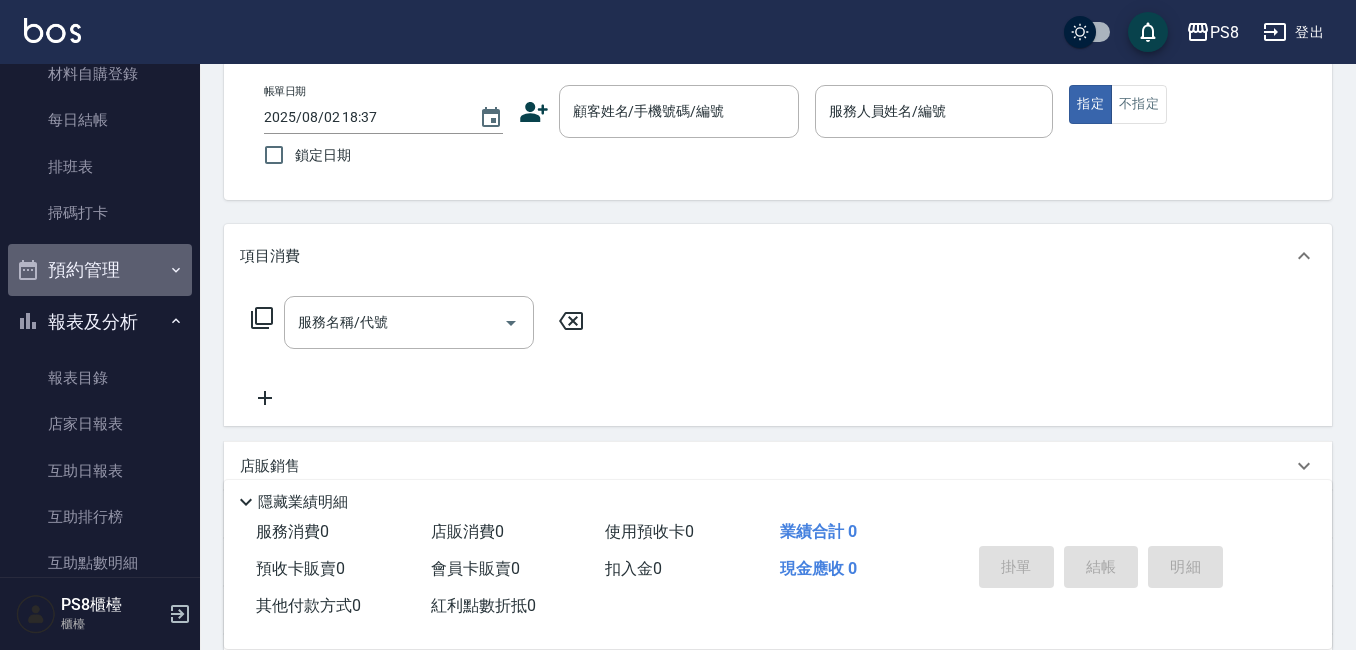 click on "預約管理" at bounding box center [100, 270] 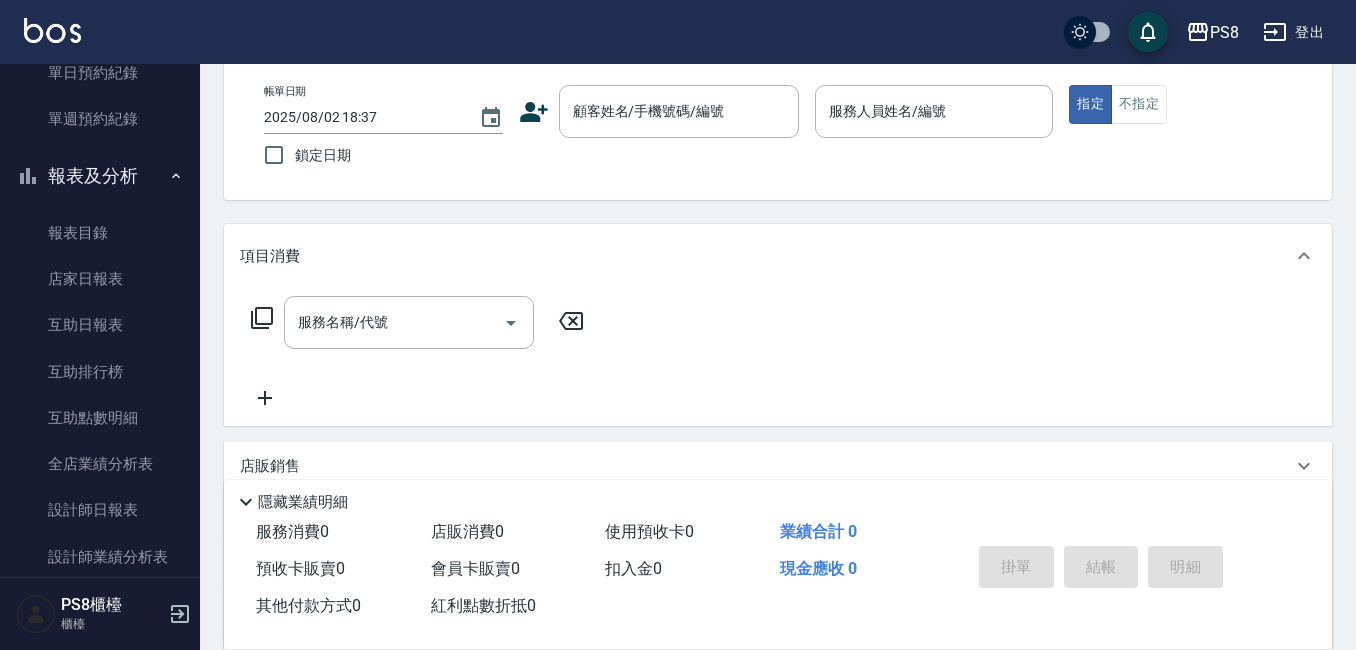 scroll, scrollTop: 1084, scrollLeft: 0, axis: vertical 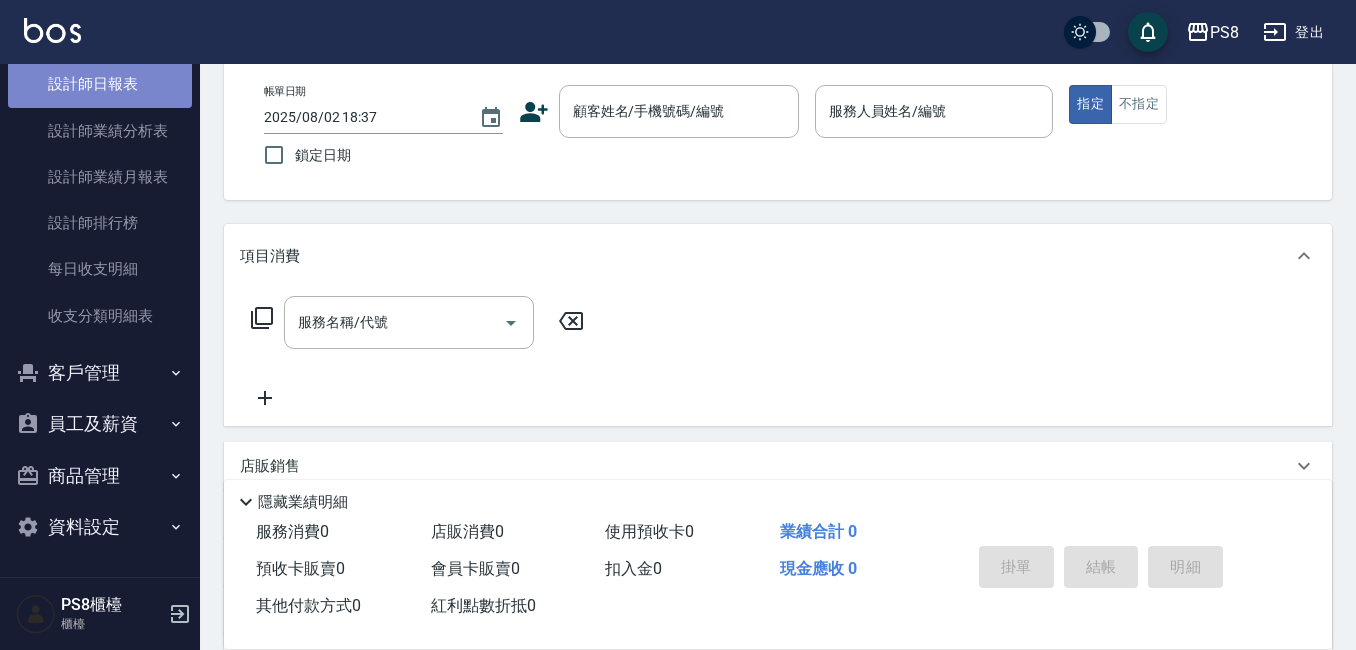 click on "設計師日報表" at bounding box center [100, 84] 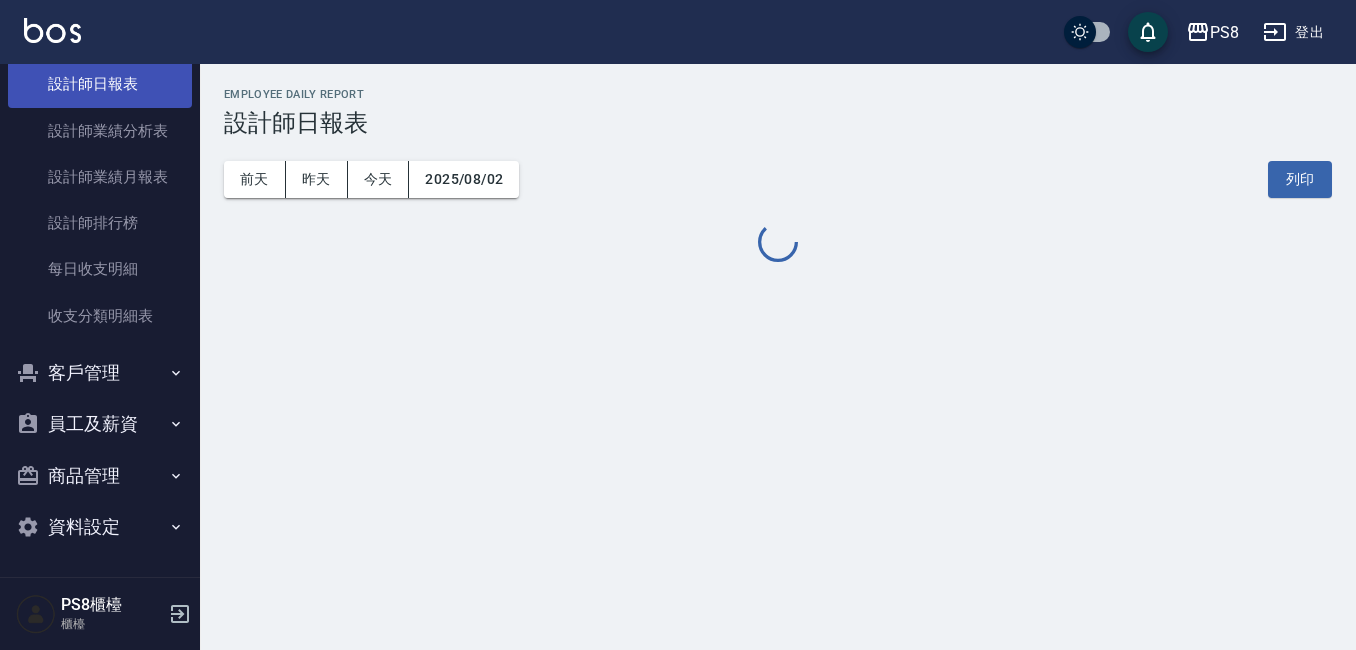 scroll, scrollTop: 0, scrollLeft: 0, axis: both 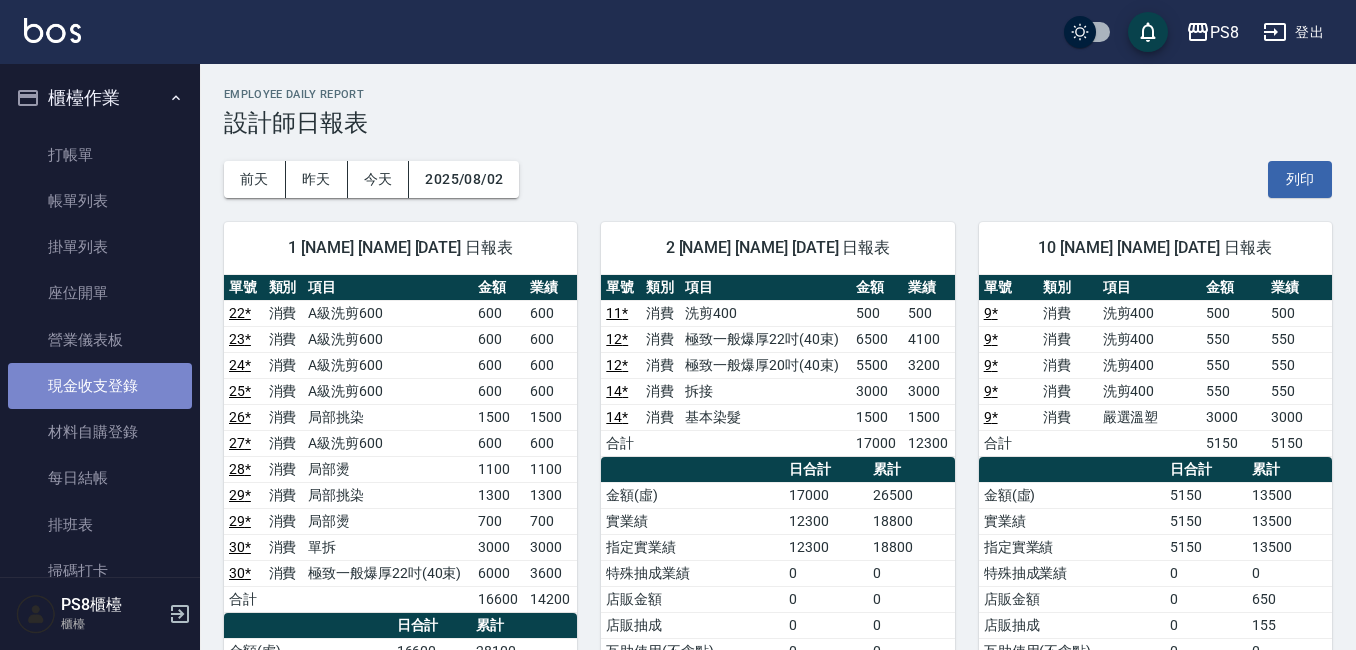 click on "現金收支登錄" at bounding box center [100, 386] 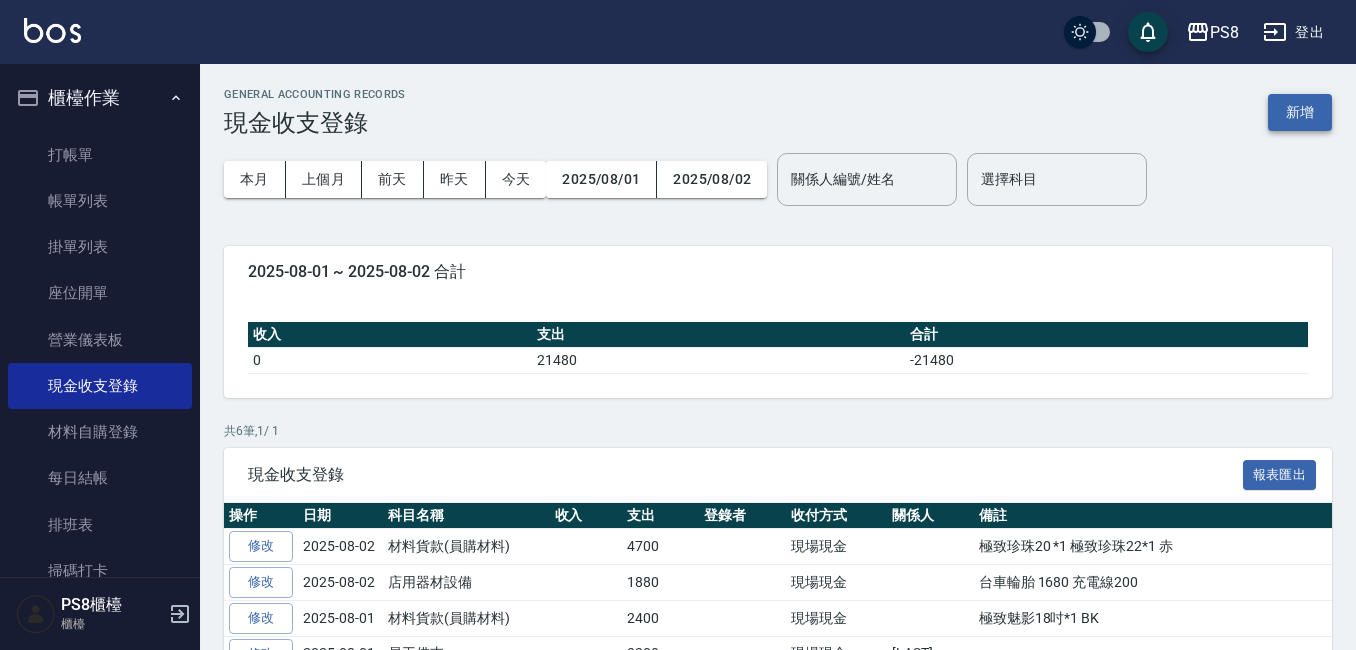 click on "新增" at bounding box center [1300, 112] 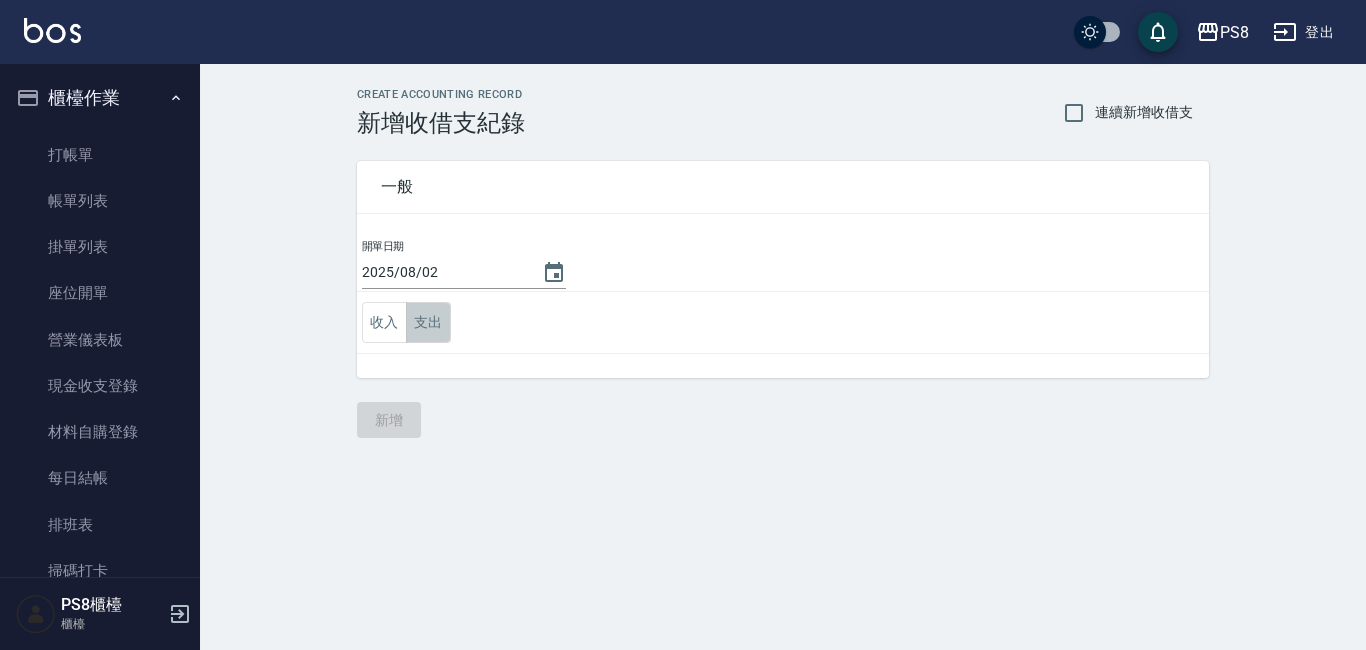 click on "支出" at bounding box center [428, 322] 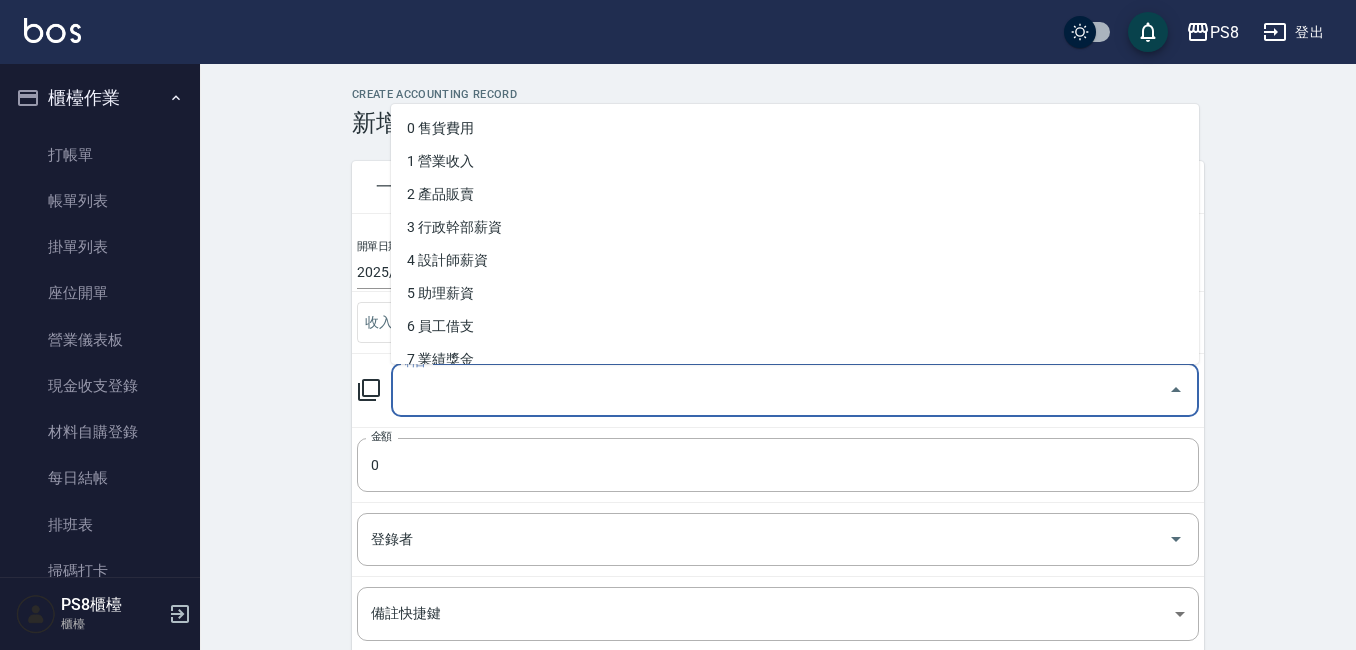 click on "科目" at bounding box center (780, 390) 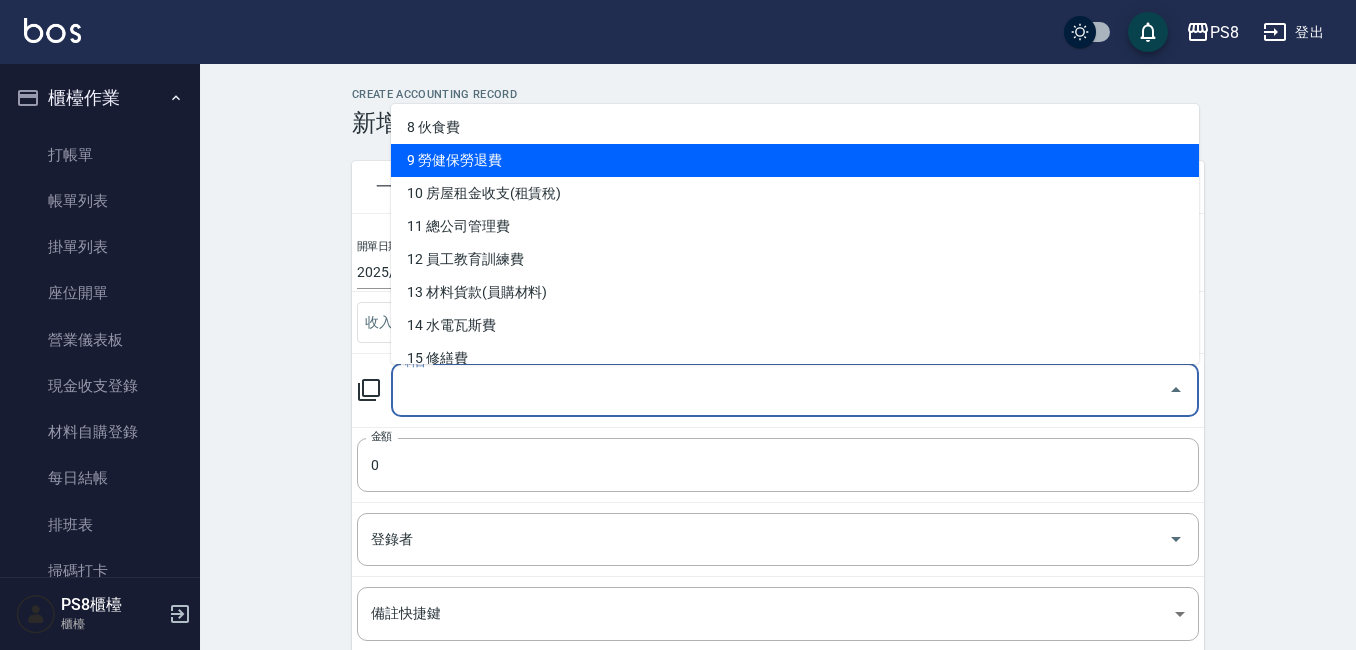 scroll, scrollTop: 300, scrollLeft: 0, axis: vertical 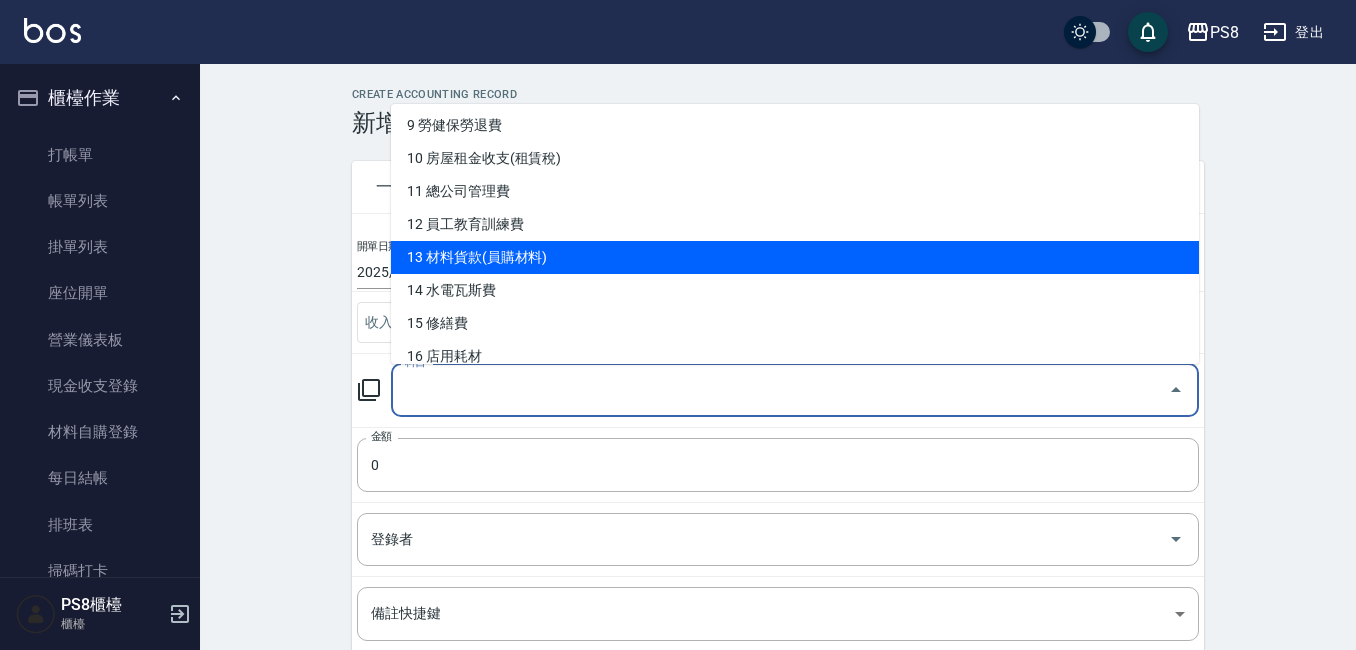 click on "13 材料貨款(員購材料)" at bounding box center [795, 257] 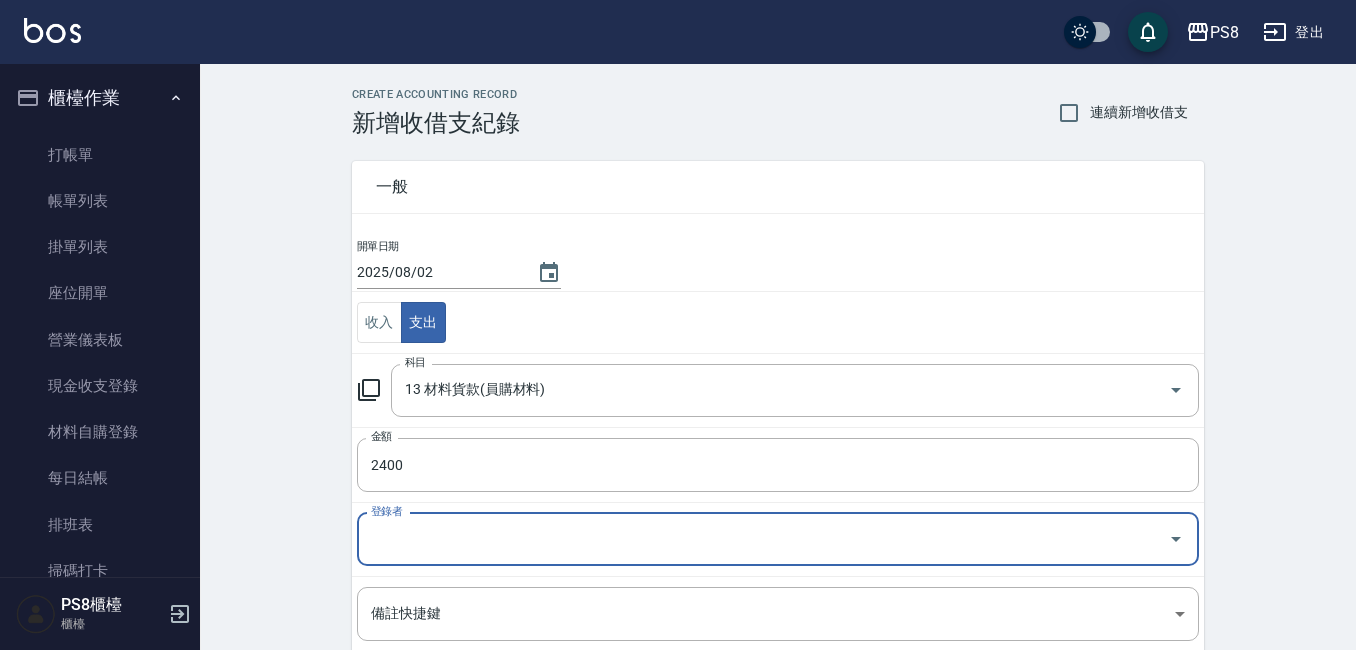 scroll, scrollTop: 233, scrollLeft: 0, axis: vertical 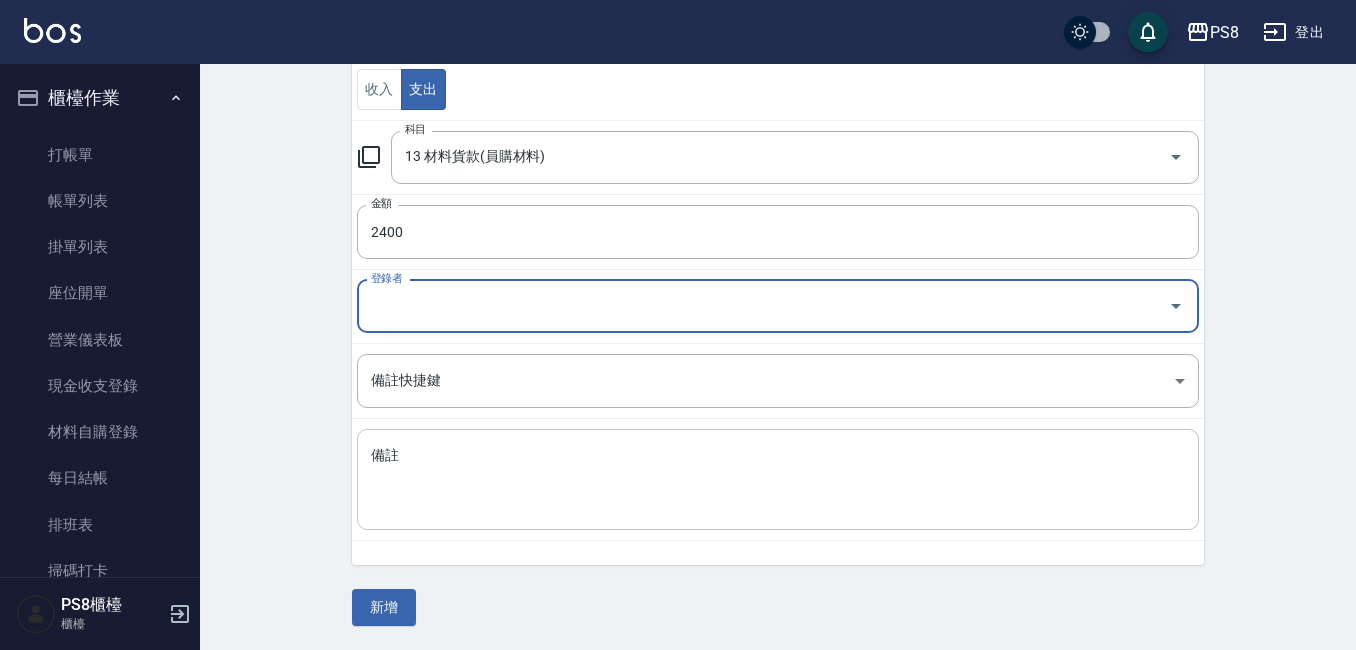 click on "備註" at bounding box center [778, 480] 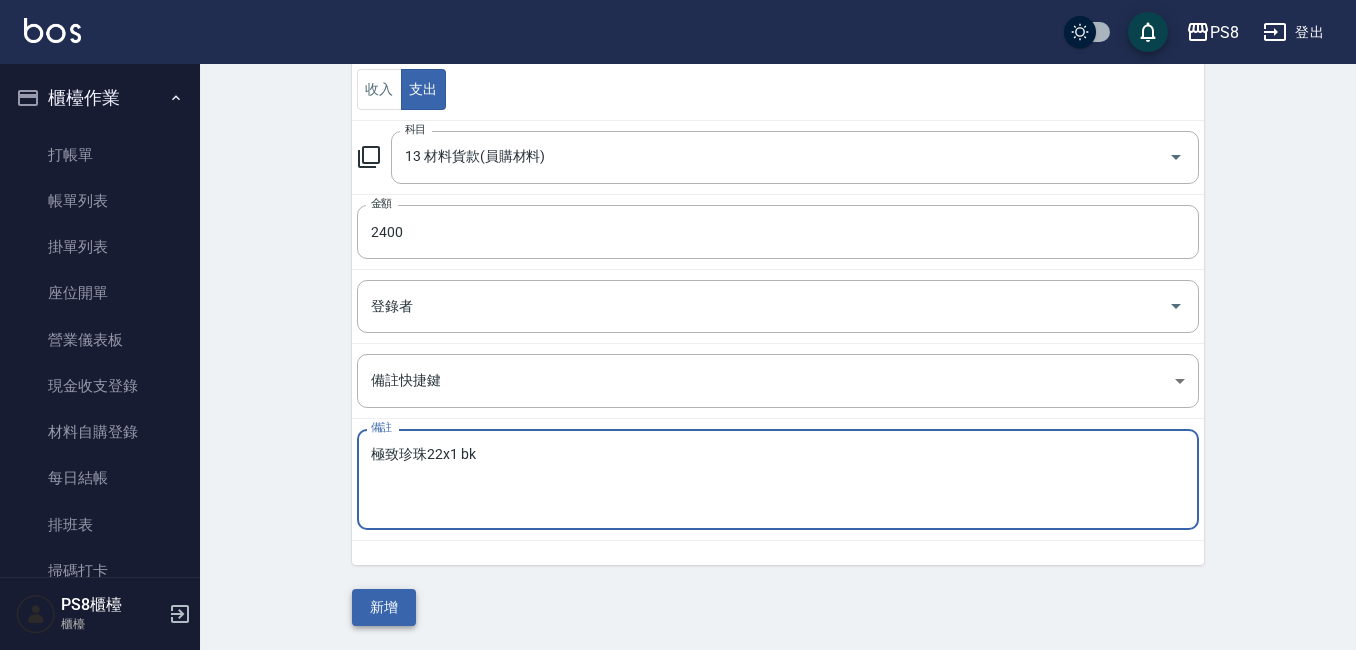 click on "新增" at bounding box center (384, 607) 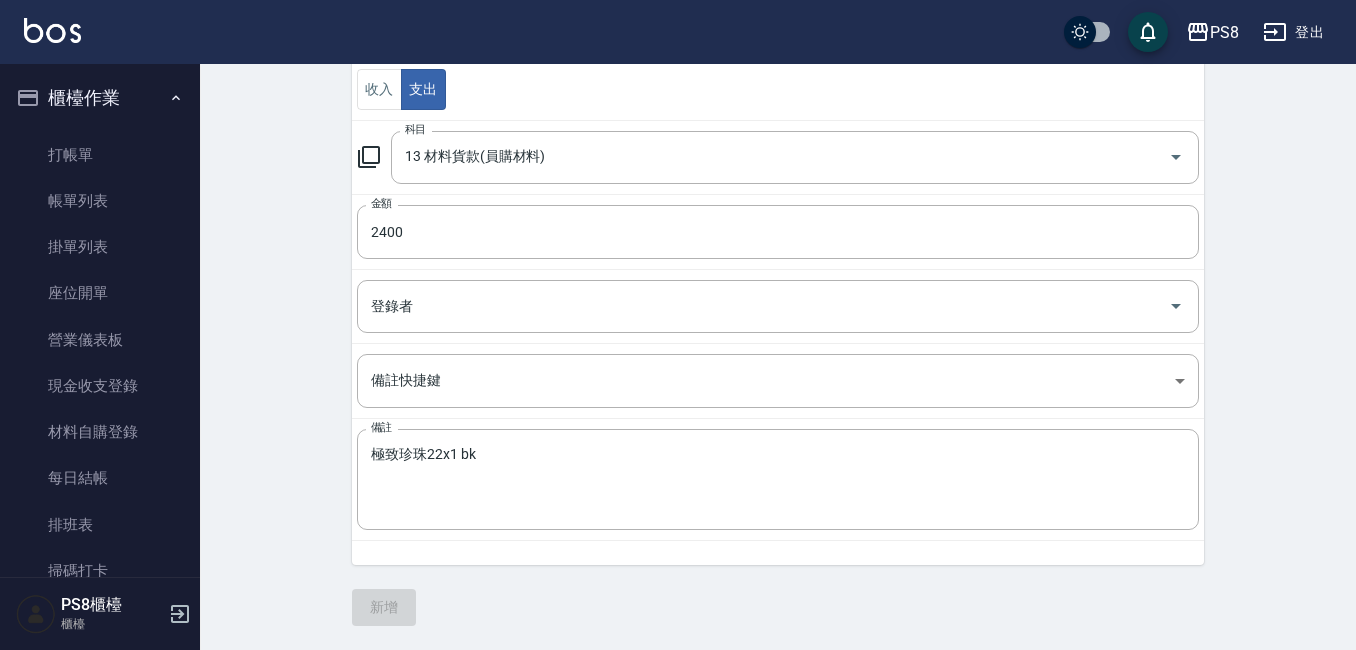 scroll, scrollTop: 0, scrollLeft: 0, axis: both 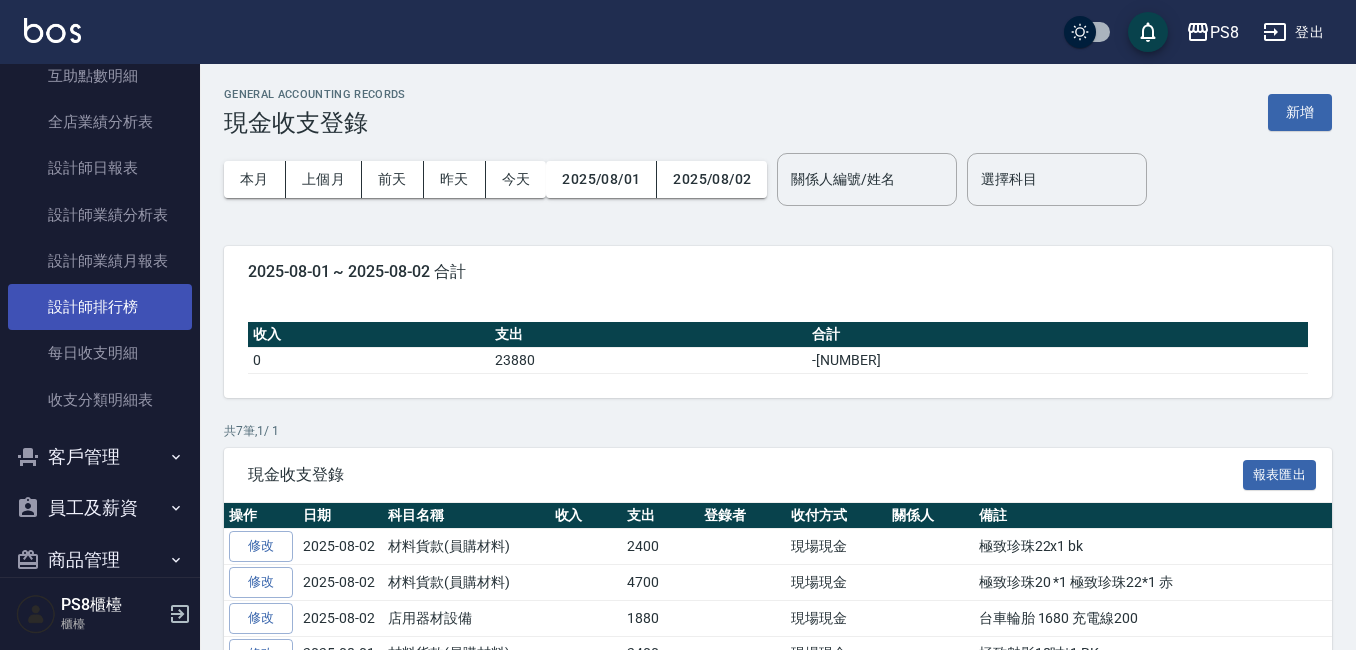 click on "設計師排行榜" at bounding box center [100, 307] 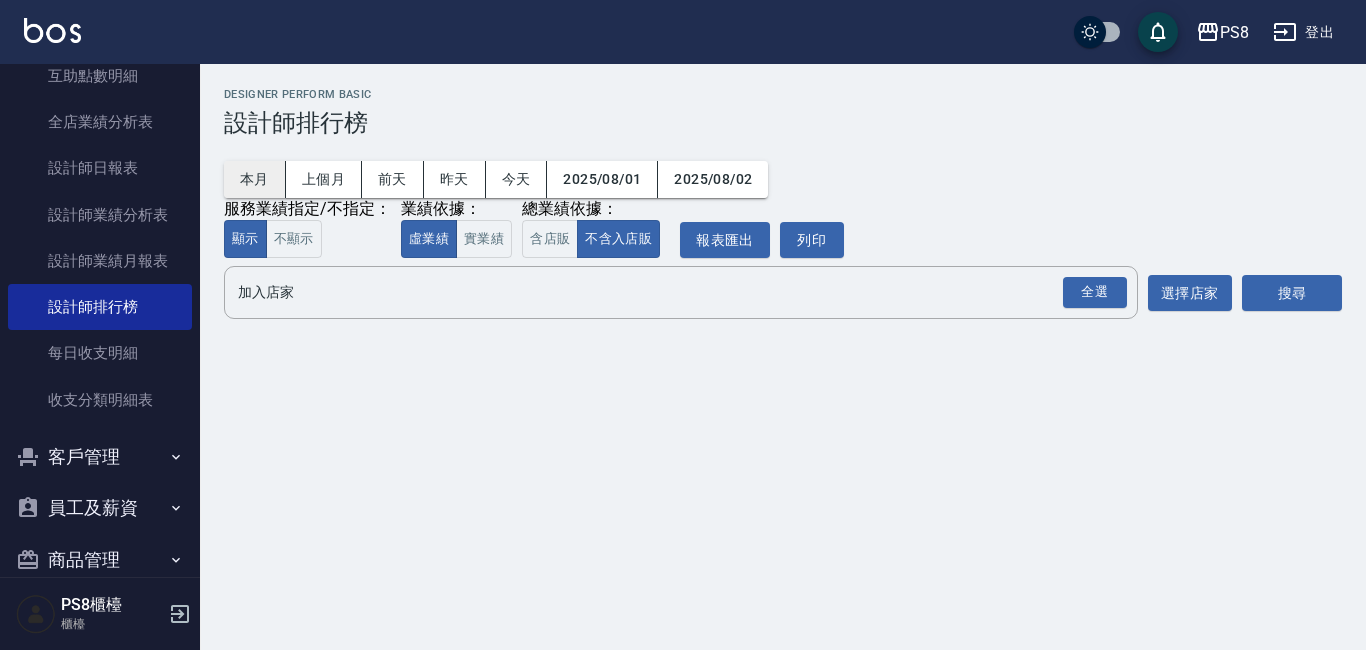 click on "本月" at bounding box center (255, 179) 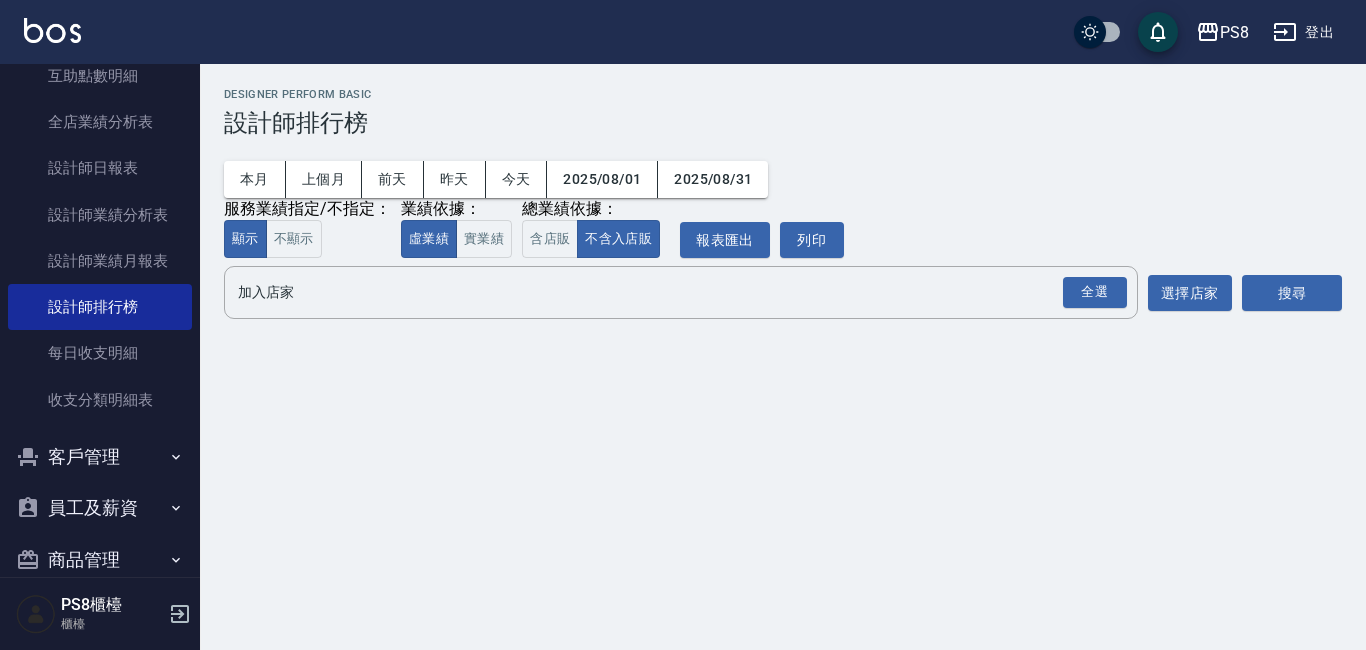 click on "實業績" at bounding box center [484, 239] 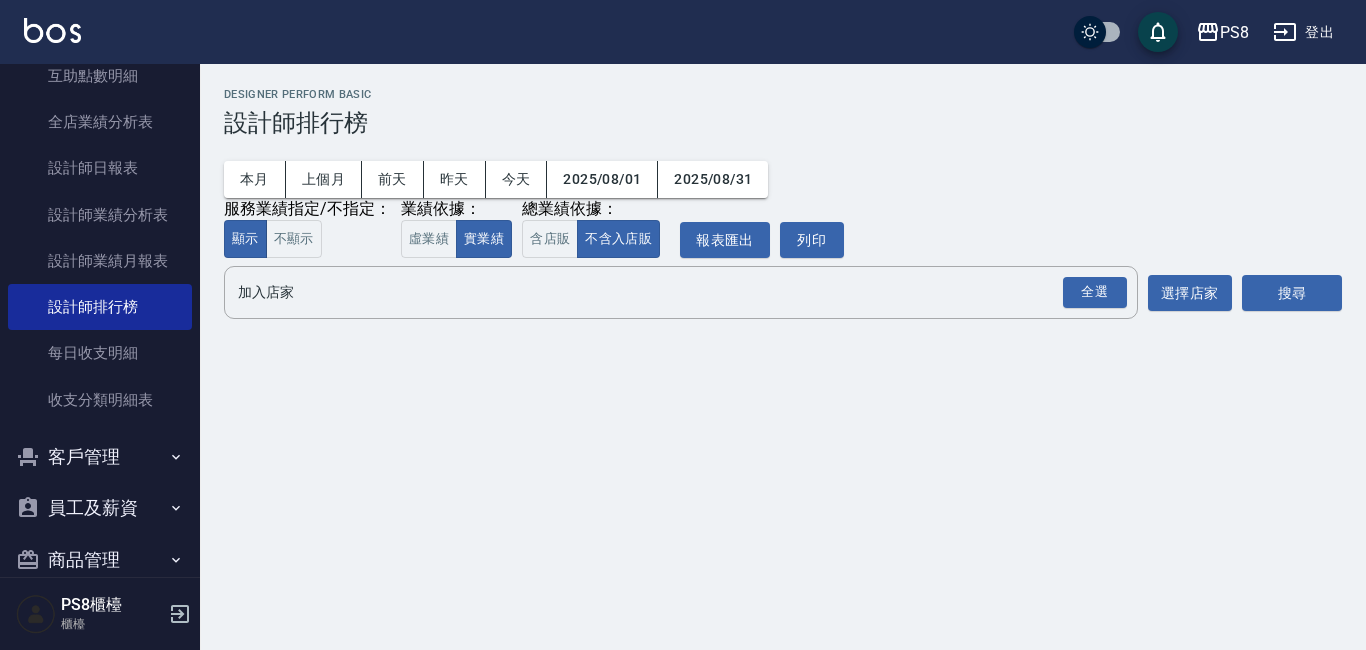 click on "加入店家 全選 加入店家 選擇店家" at bounding box center (728, 292) 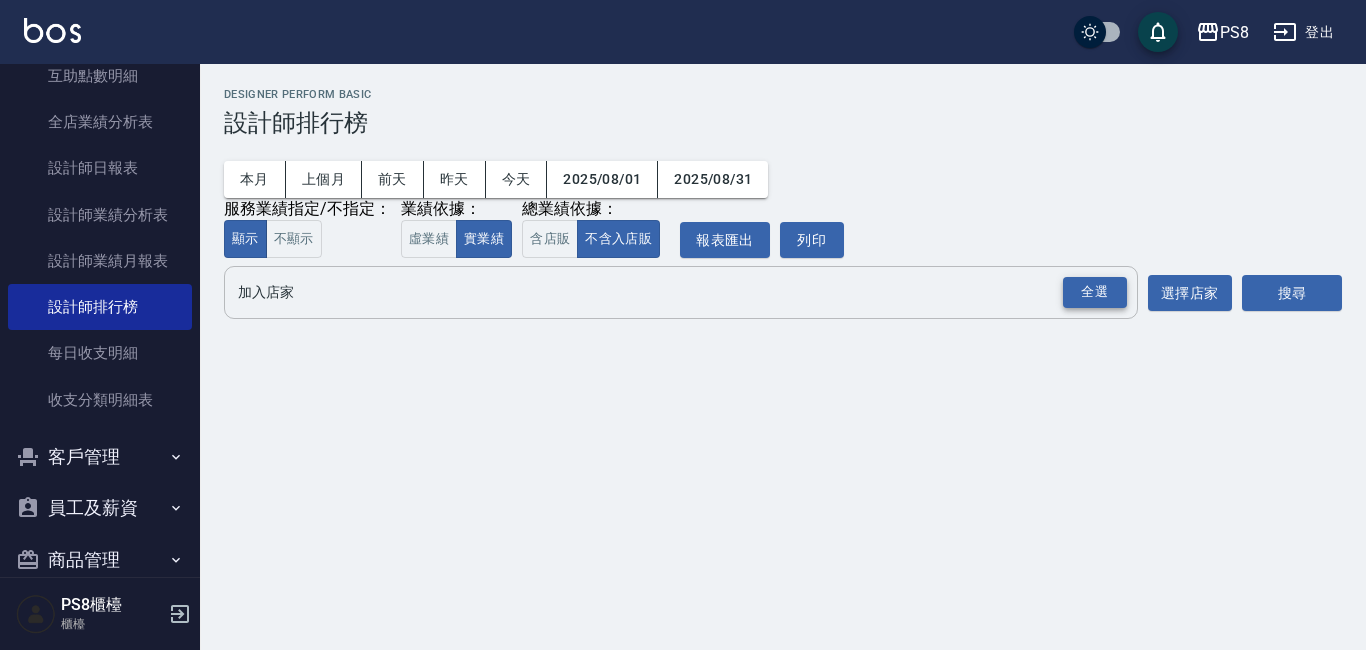 click on "全選" at bounding box center [1095, 292] 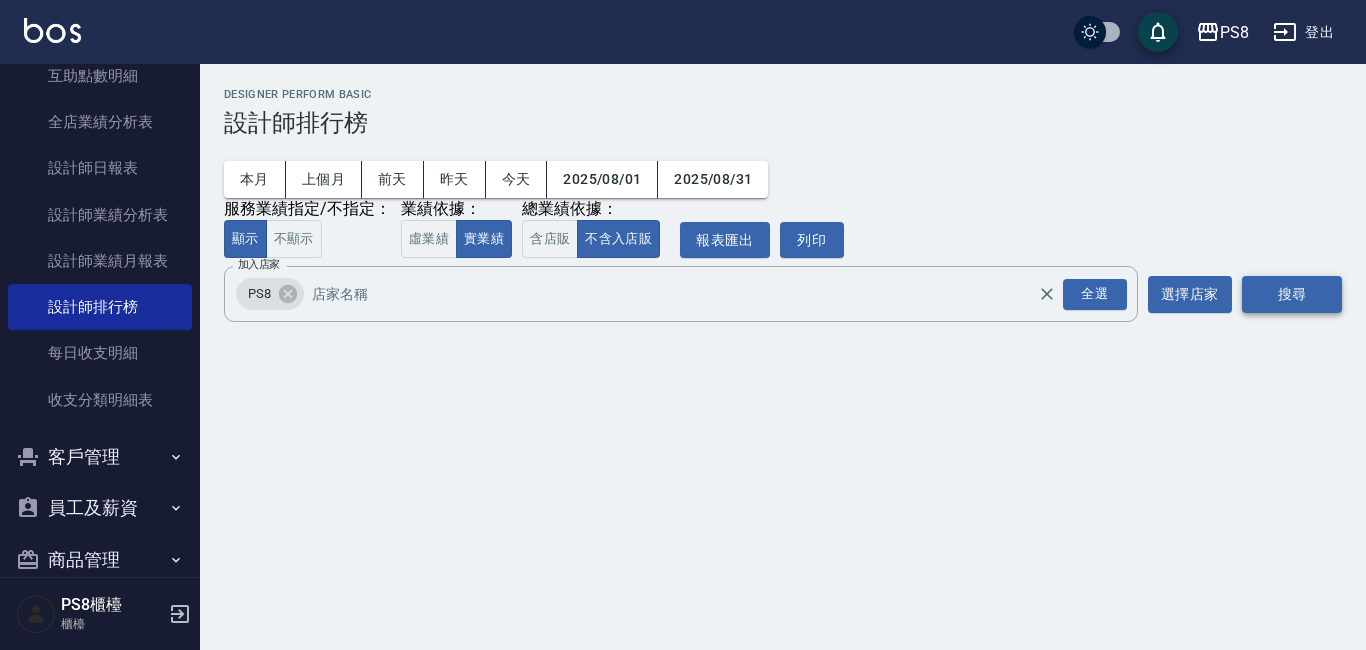 click on "搜尋" at bounding box center (1292, 294) 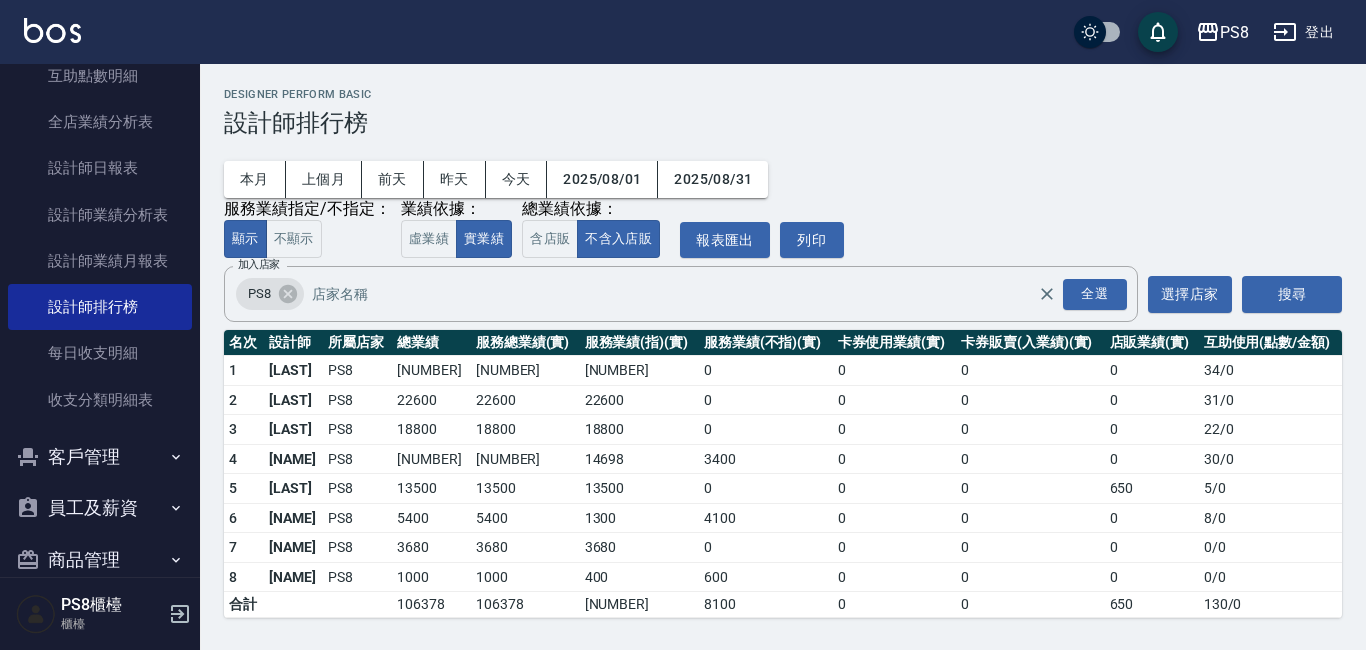 click on "本月 上個月 前天 昨天 今天 2025/08/01 2025/08/31 服務業績指定/不指定： 顯示 不顯示 業績依據： 虛業績 實業績 總業績依據： 含店販 不含入店販 報表匯出 列印" at bounding box center [783, 197] 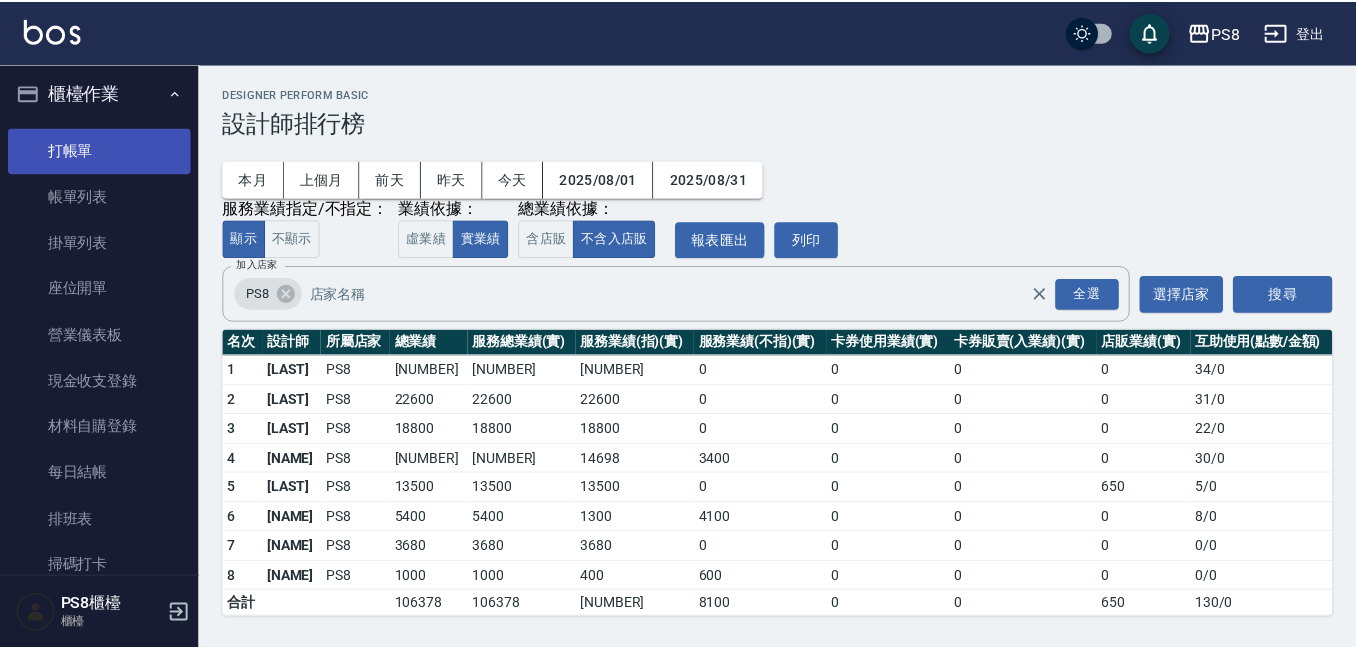 scroll, scrollTop: 0, scrollLeft: 0, axis: both 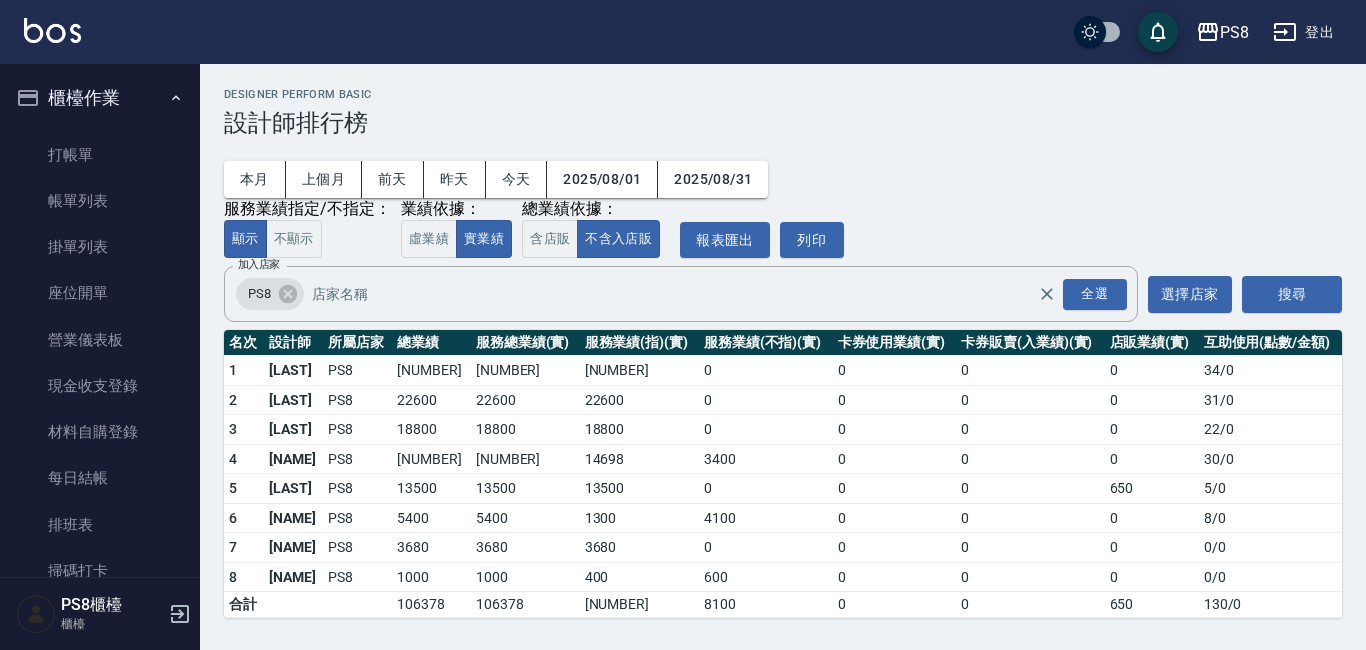 click on "帳單列表" at bounding box center (100, 201) 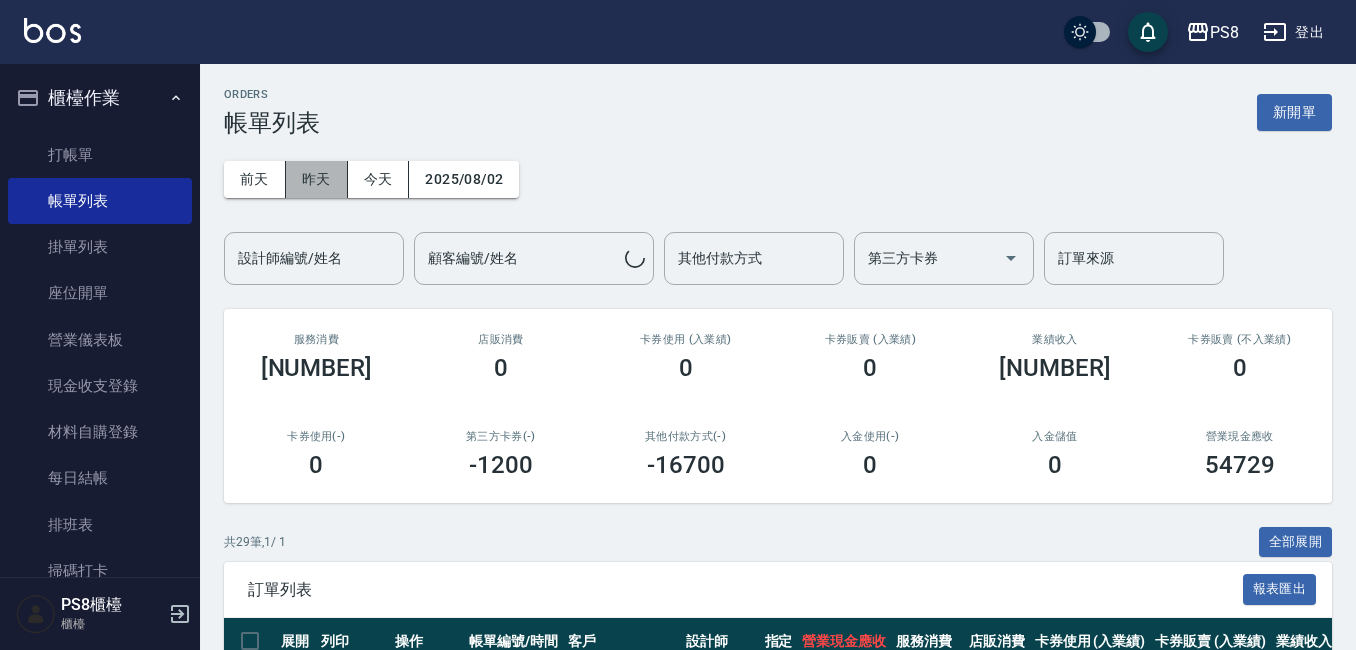 click on "昨天" at bounding box center (317, 179) 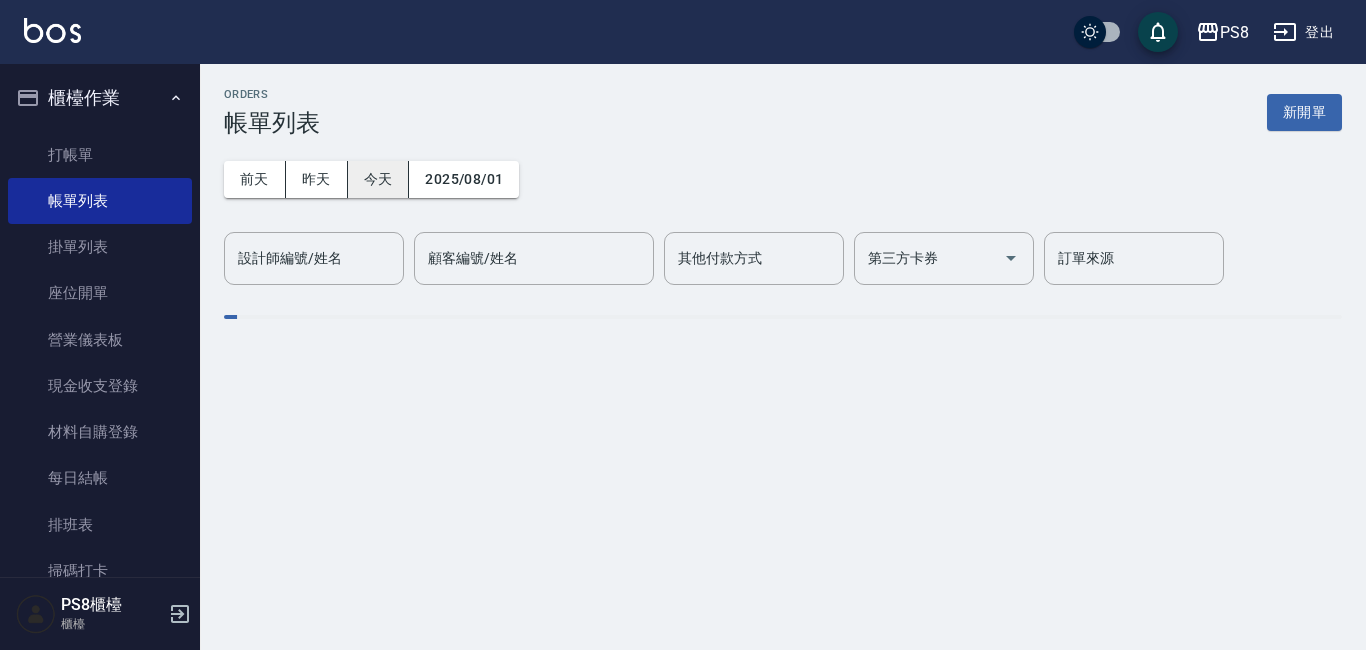 click on "今天" at bounding box center [379, 179] 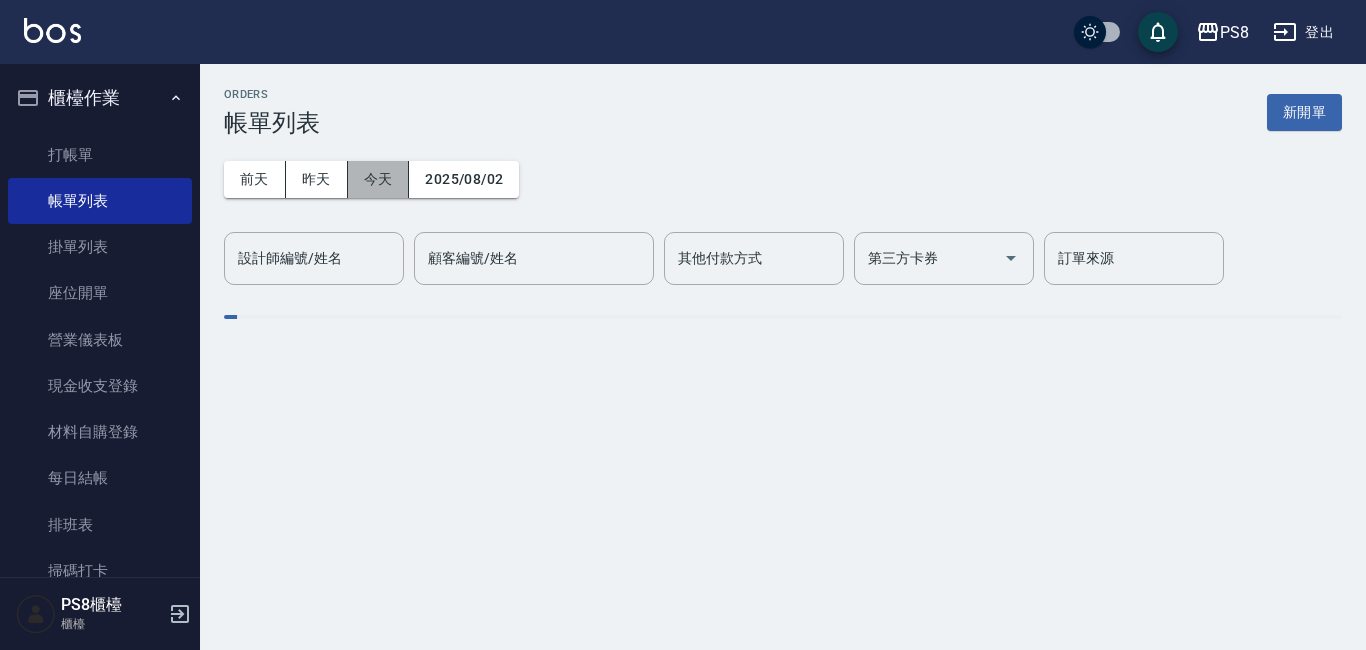 click on "今天" at bounding box center [379, 179] 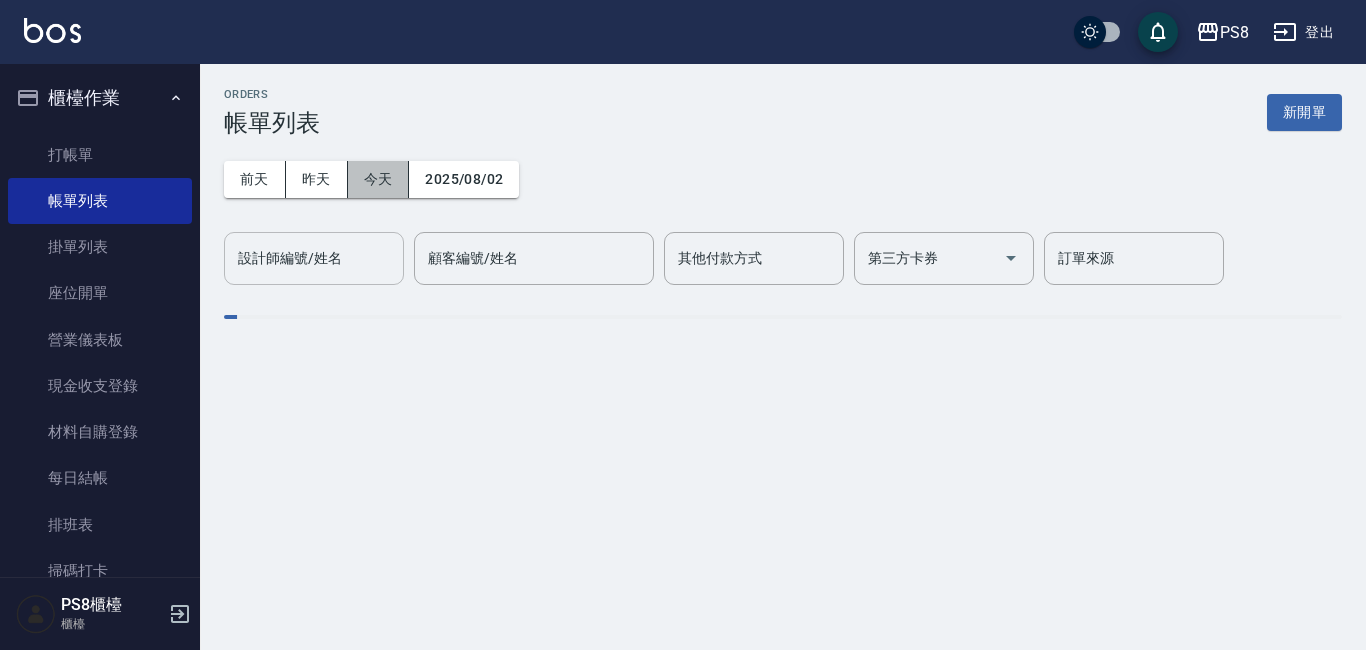 click on "今天" at bounding box center (379, 179) 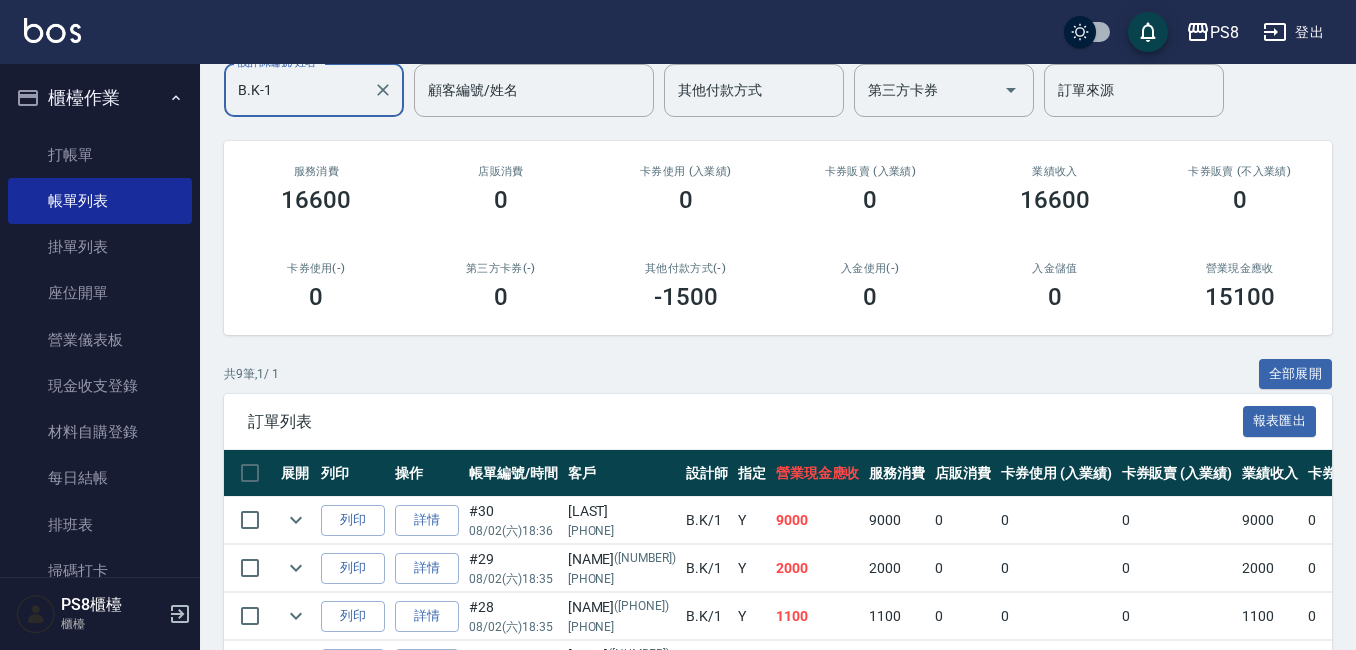 scroll, scrollTop: 542, scrollLeft: 0, axis: vertical 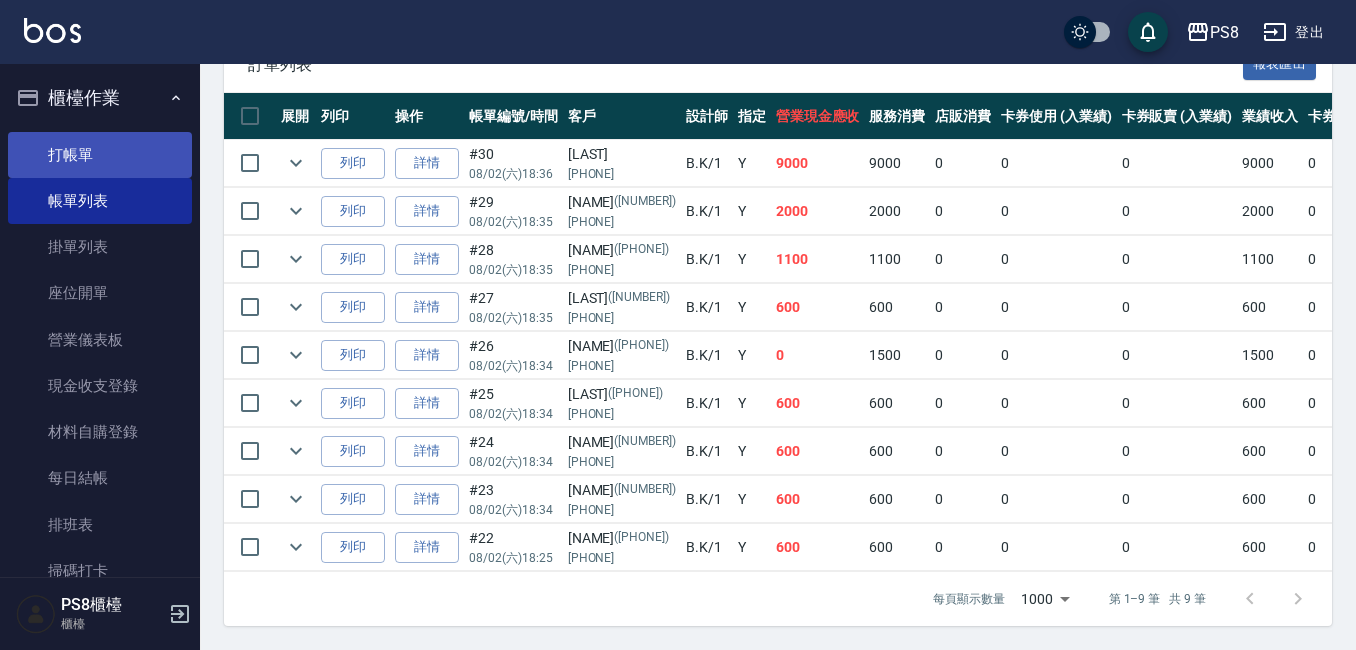click on "打帳單" at bounding box center [100, 155] 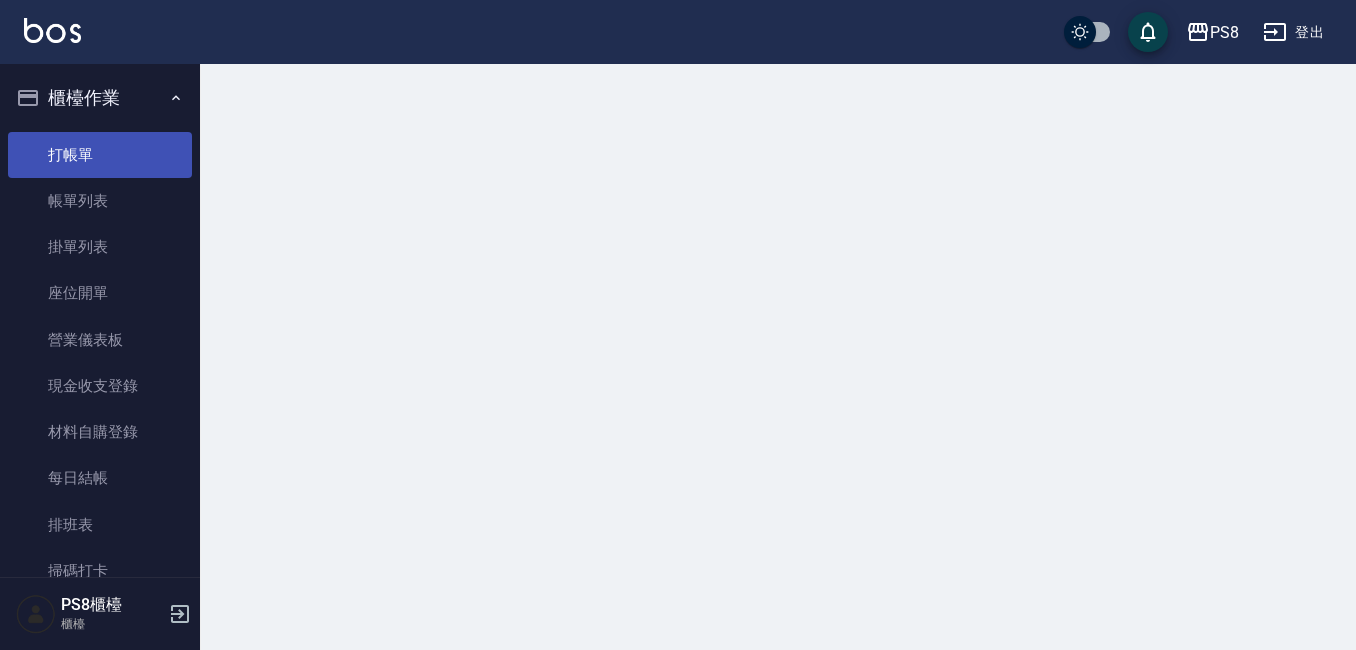 scroll, scrollTop: 0, scrollLeft: 0, axis: both 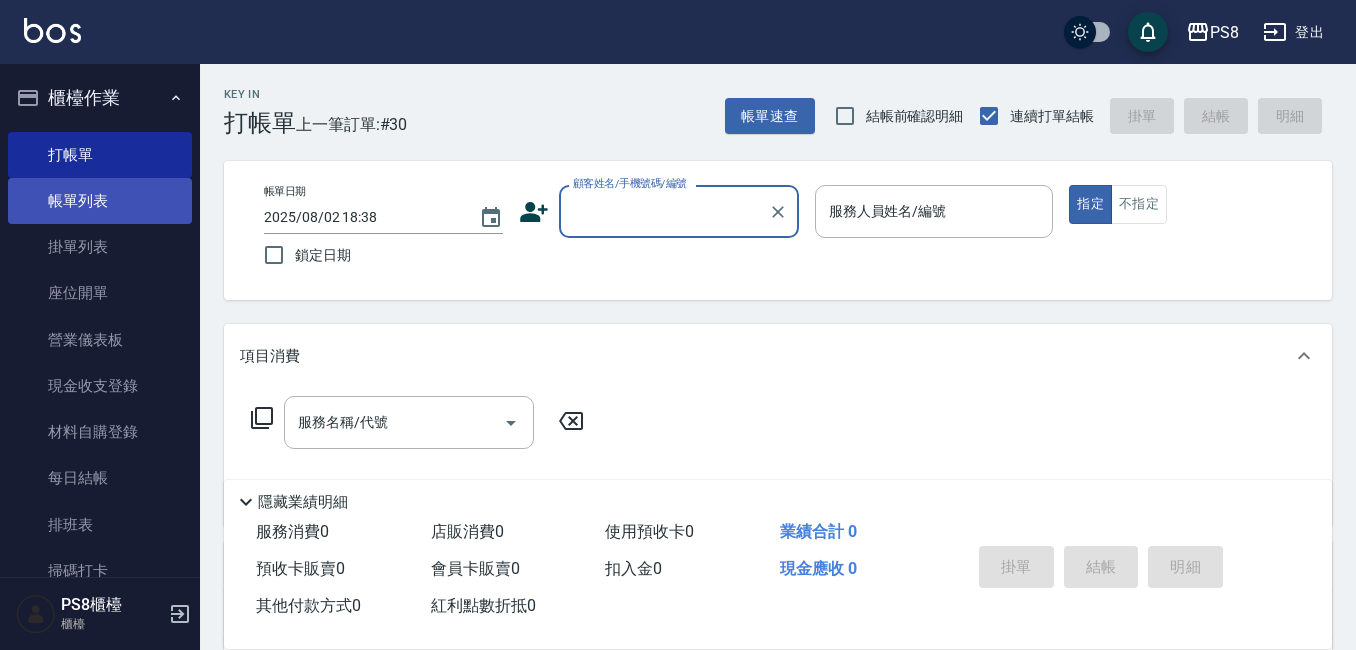 click on "帳單列表" at bounding box center [100, 201] 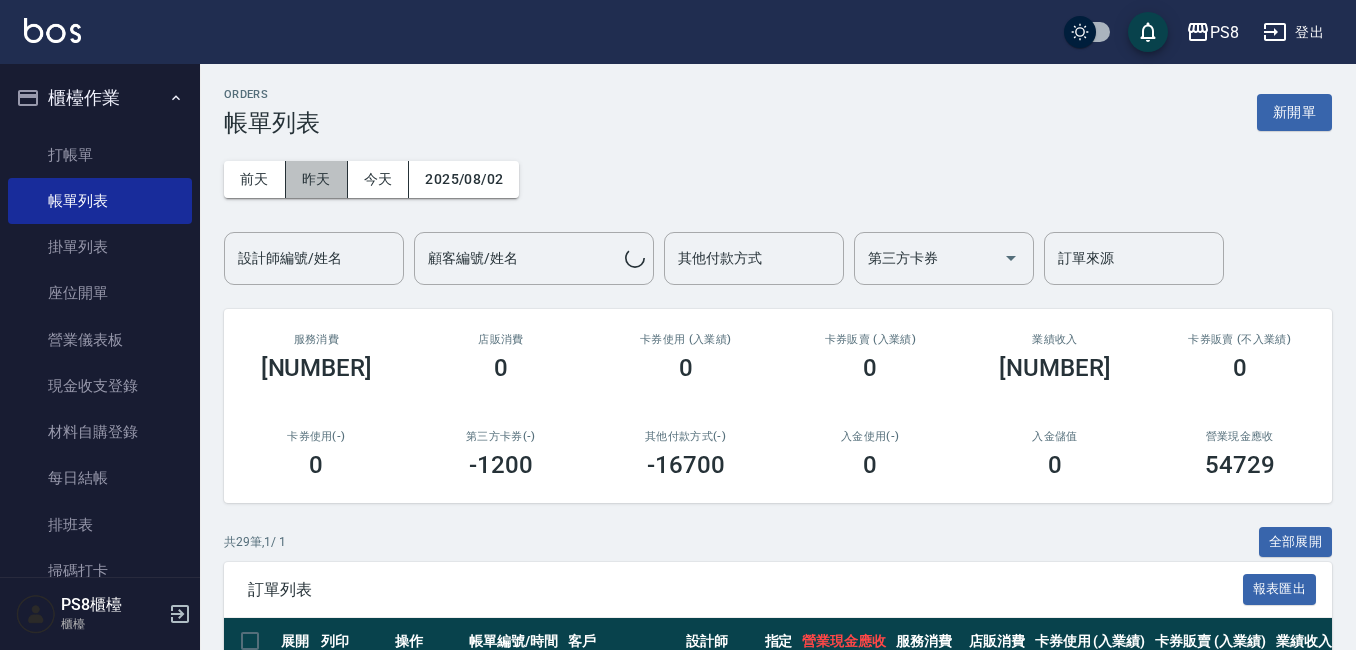 click on "昨天" at bounding box center [317, 179] 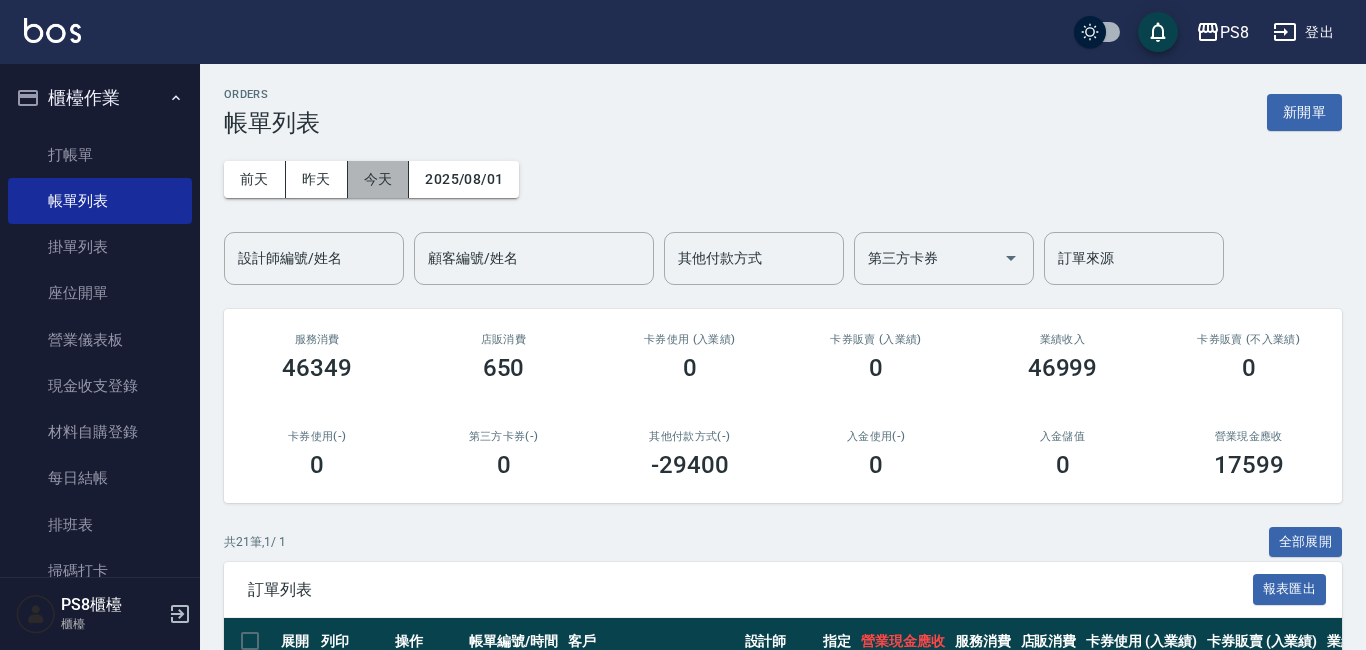 click on "今天" at bounding box center (379, 179) 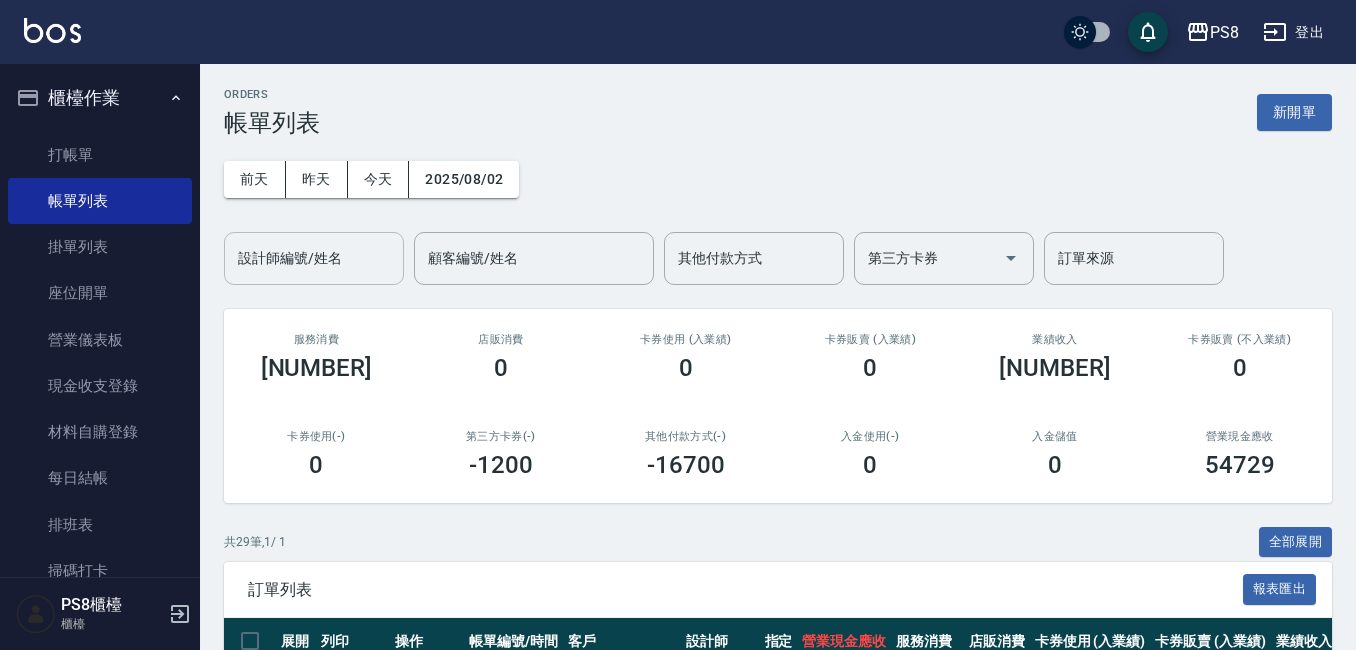 click on "設計師編號/姓名" at bounding box center [314, 258] 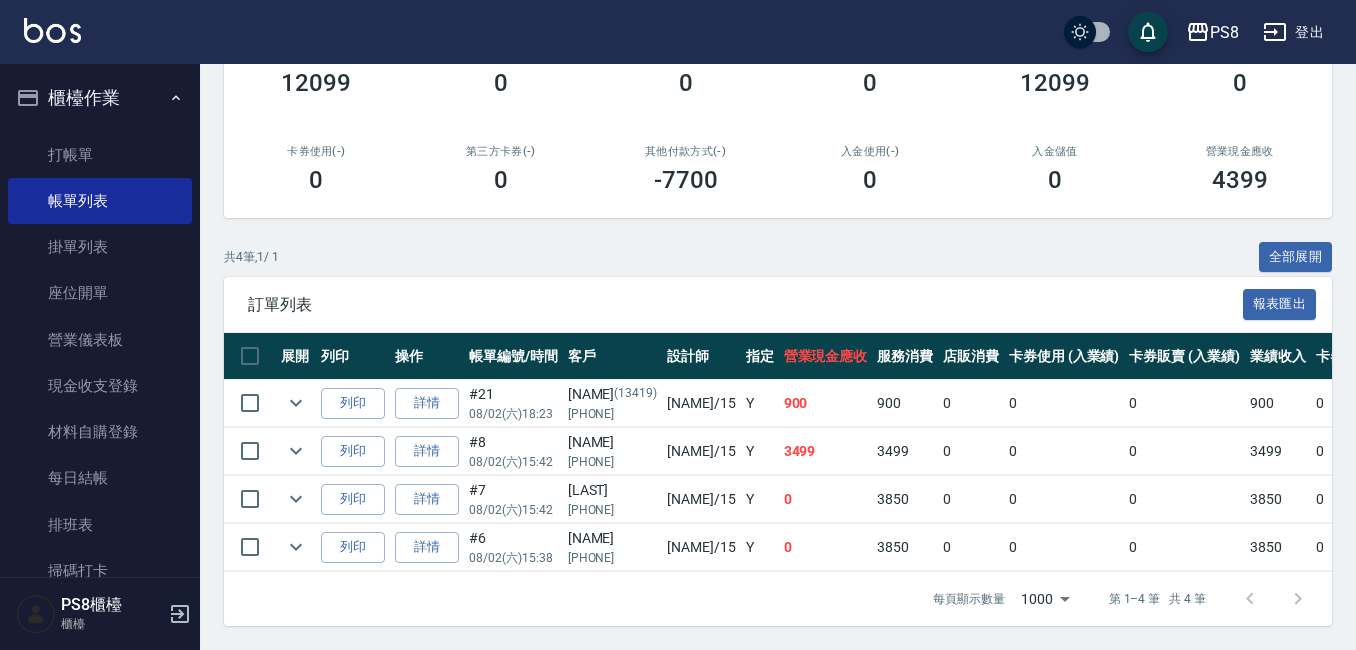 scroll, scrollTop: 302, scrollLeft: 0, axis: vertical 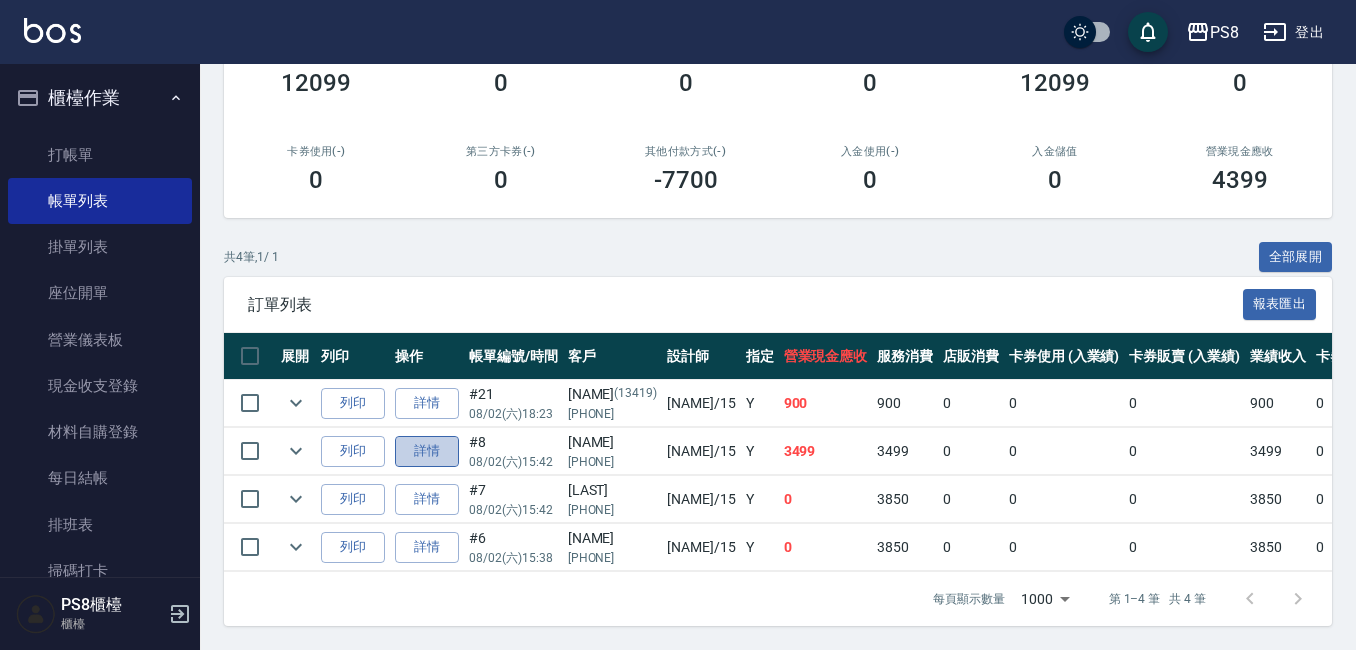 click on "詳情" at bounding box center (427, 451) 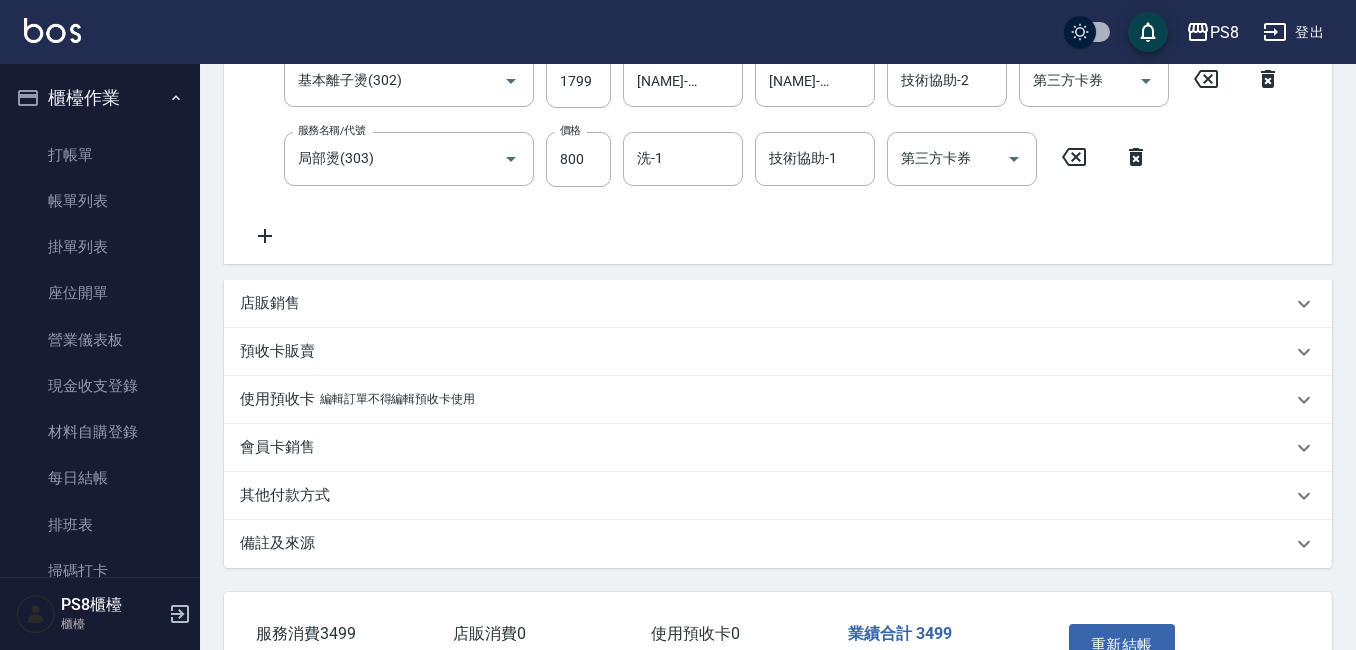 scroll, scrollTop: 558, scrollLeft: 0, axis: vertical 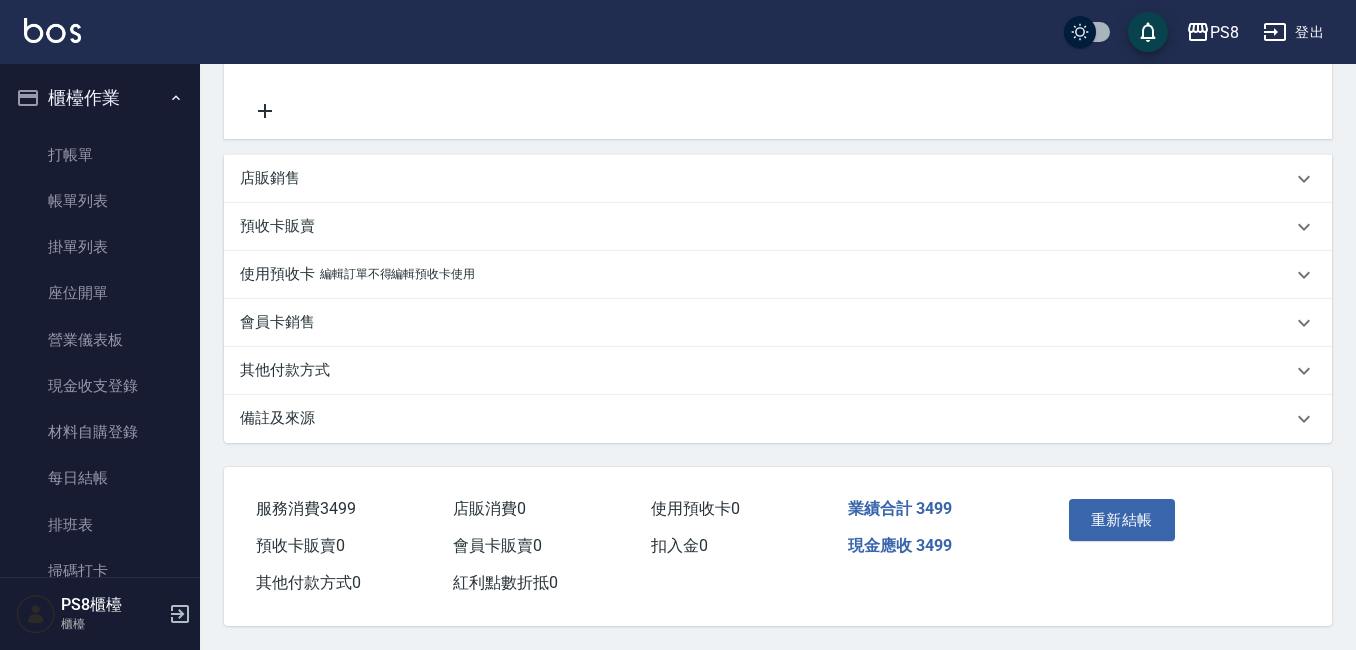 click on "其他付款方式" at bounding box center [766, 370] 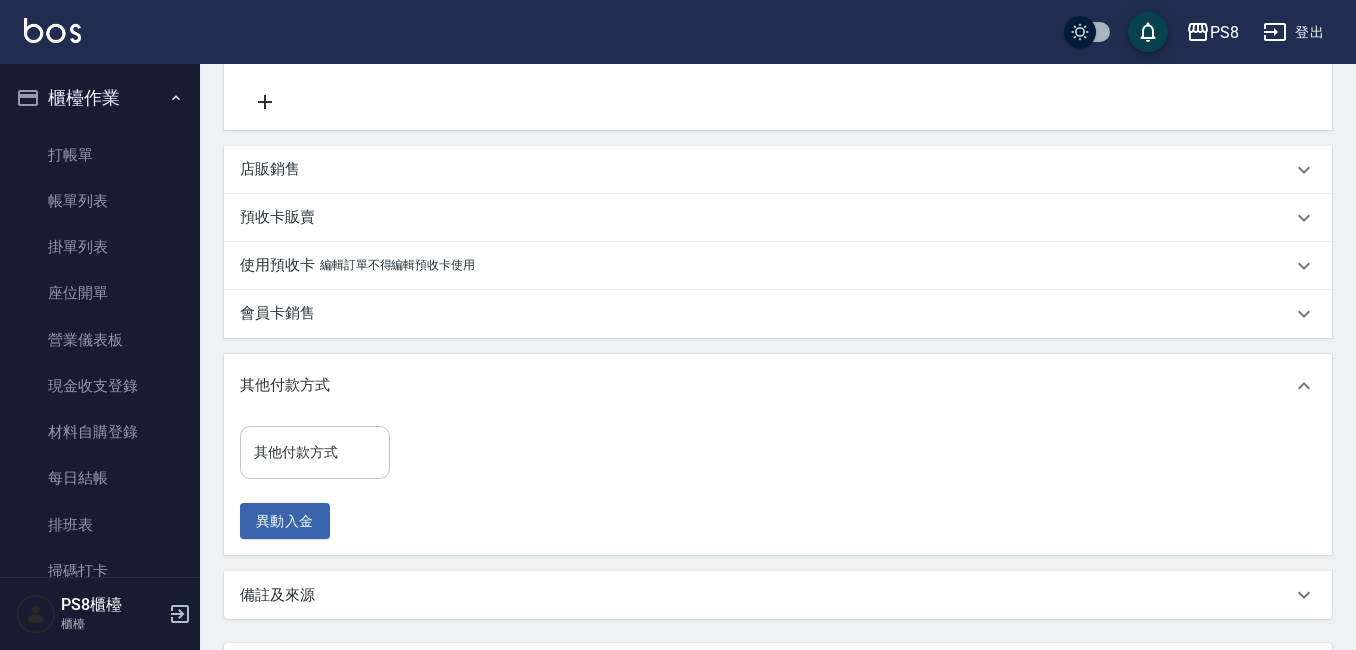 click on "其他付款方式 其他付款方式" at bounding box center [315, 452] 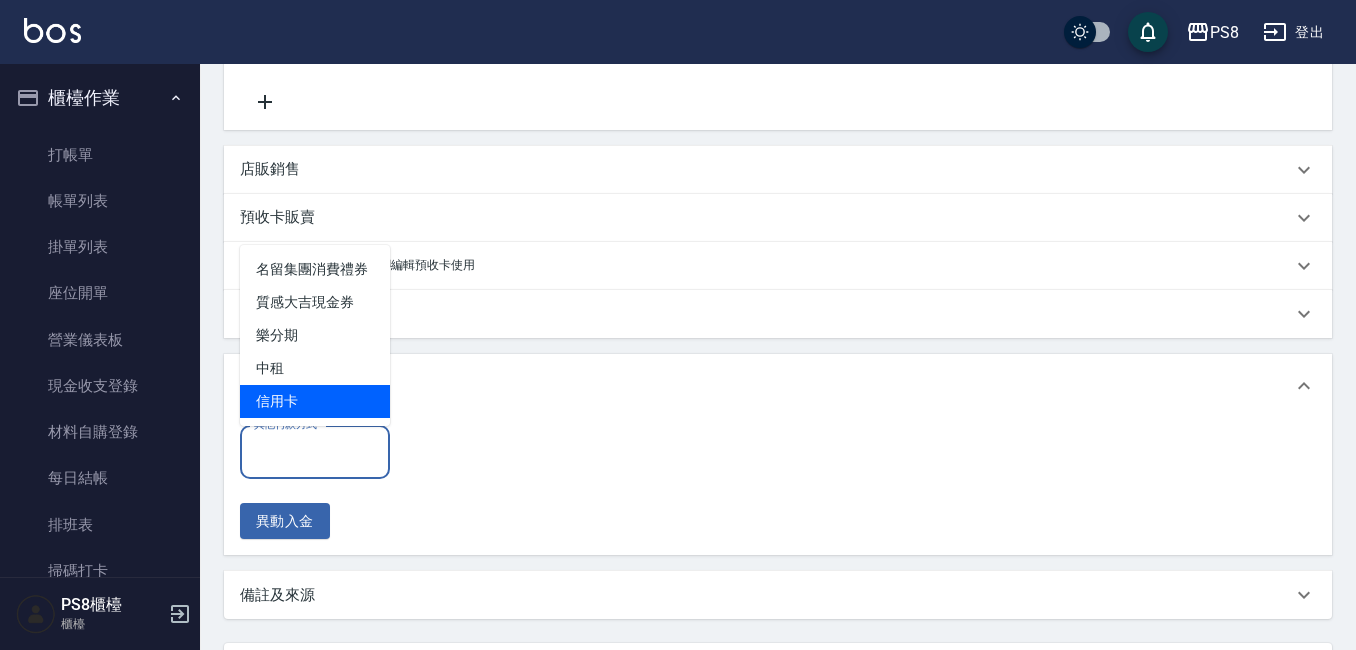 click on "信用卡" at bounding box center [315, 401] 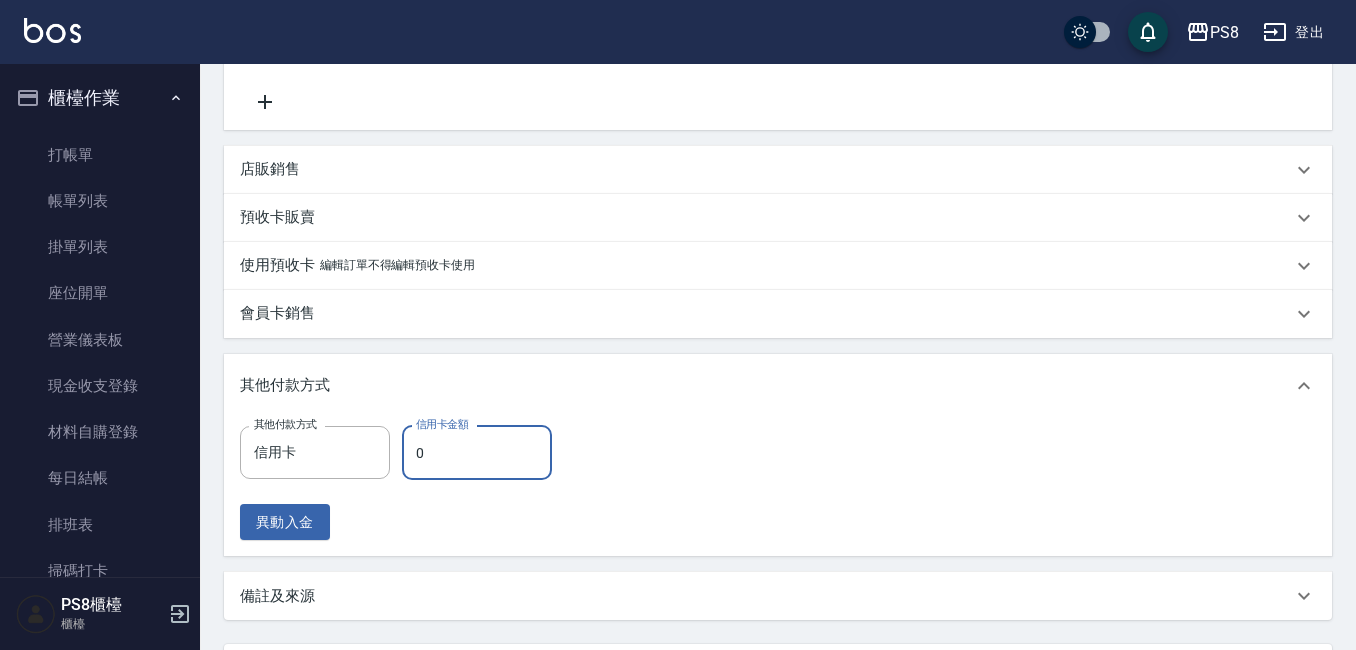 click on "0" at bounding box center [477, 453] 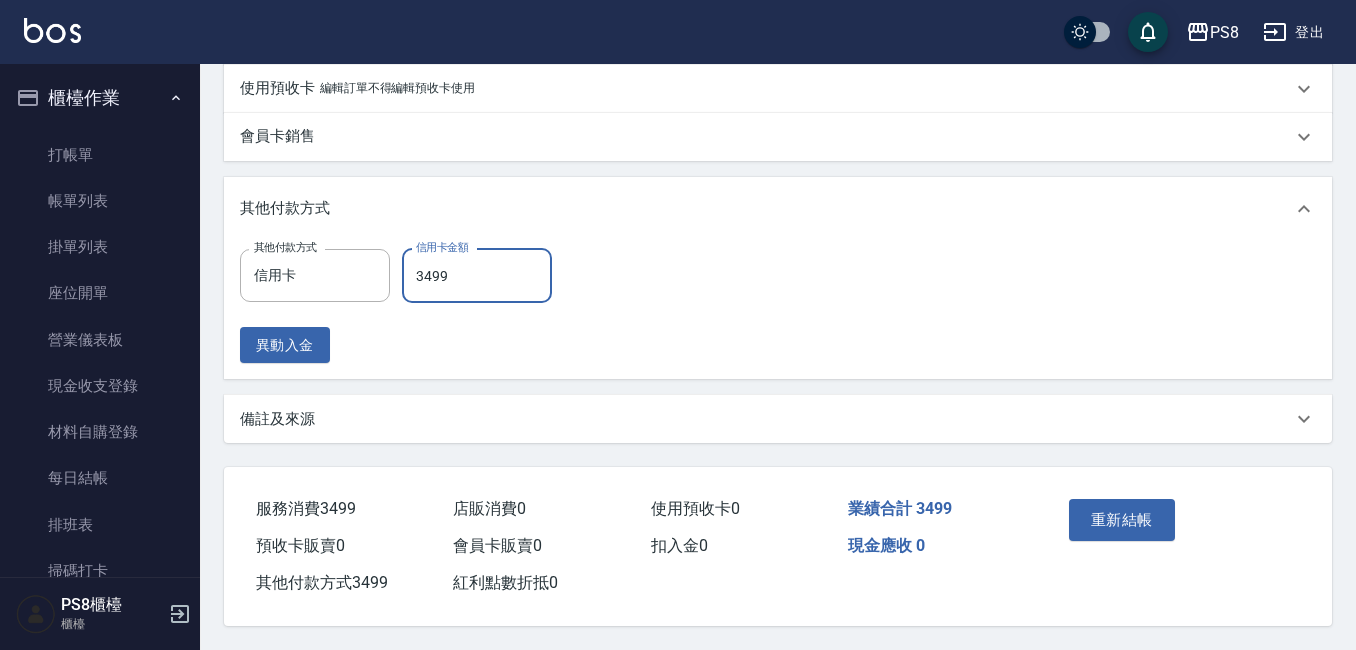 scroll, scrollTop: 744, scrollLeft: 0, axis: vertical 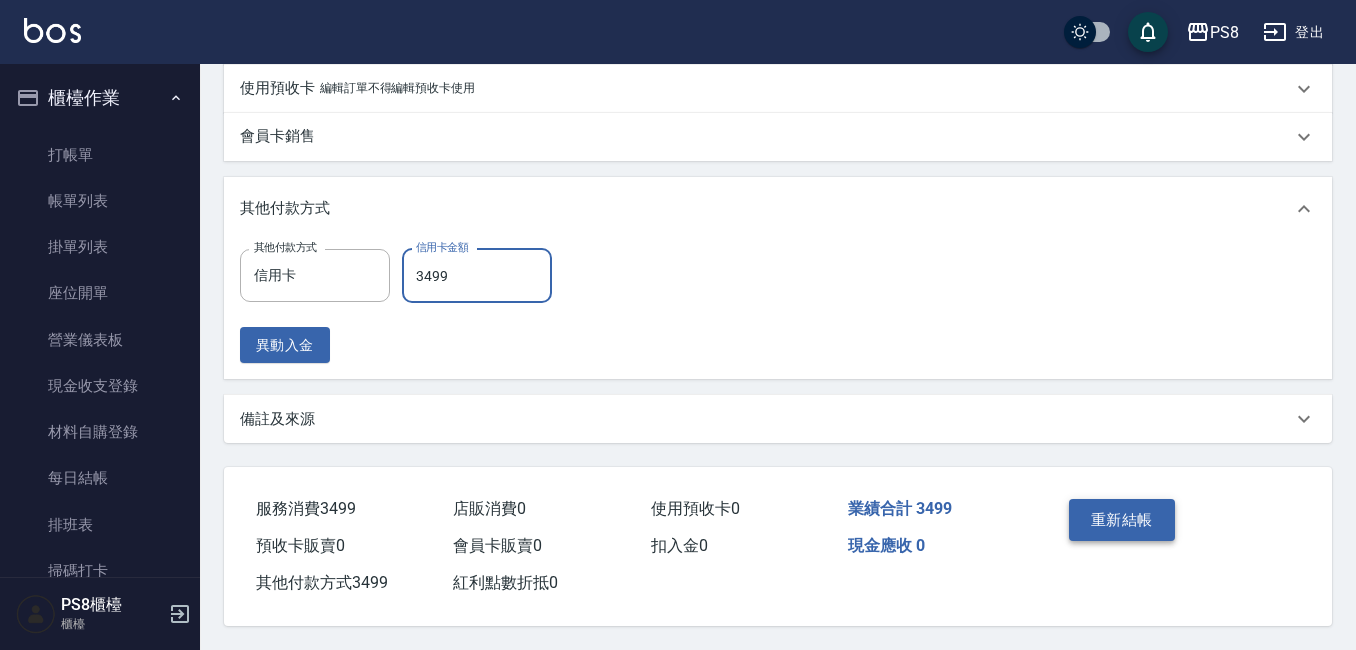 click on "重新結帳" at bounding box center (1122, 520) 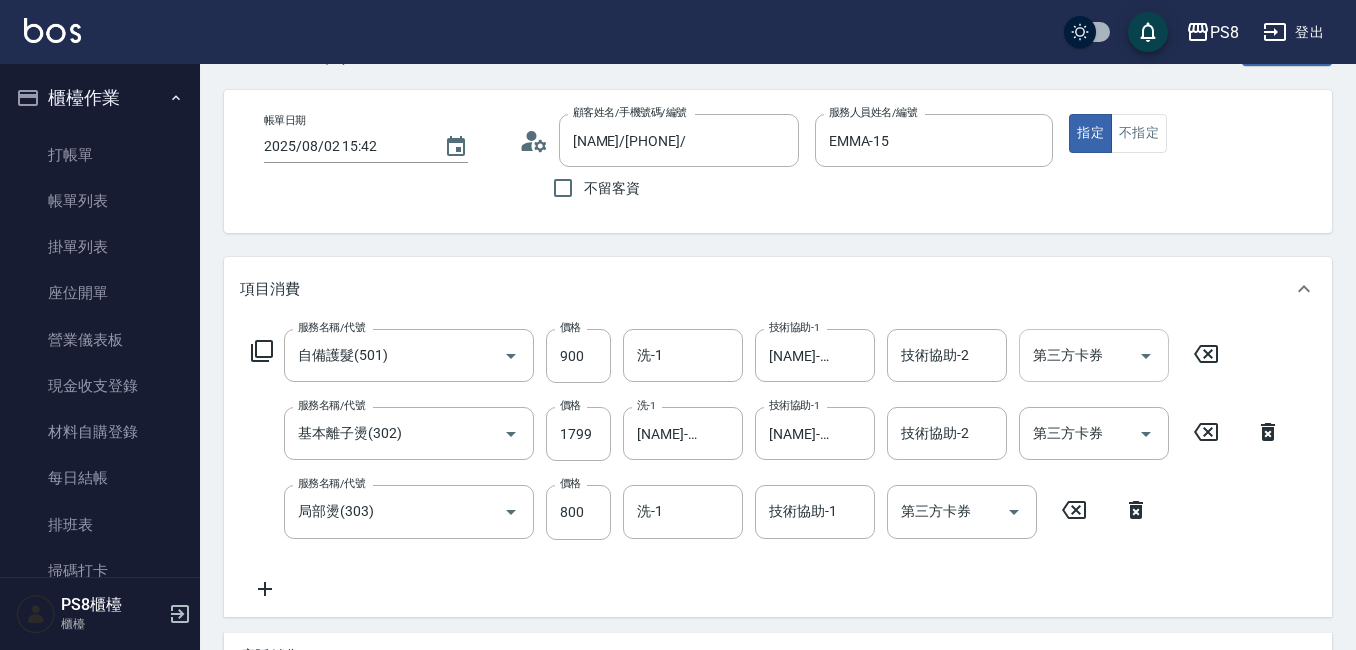 scroll, scrollTop: 0, scrollLeft: 0, axis: both 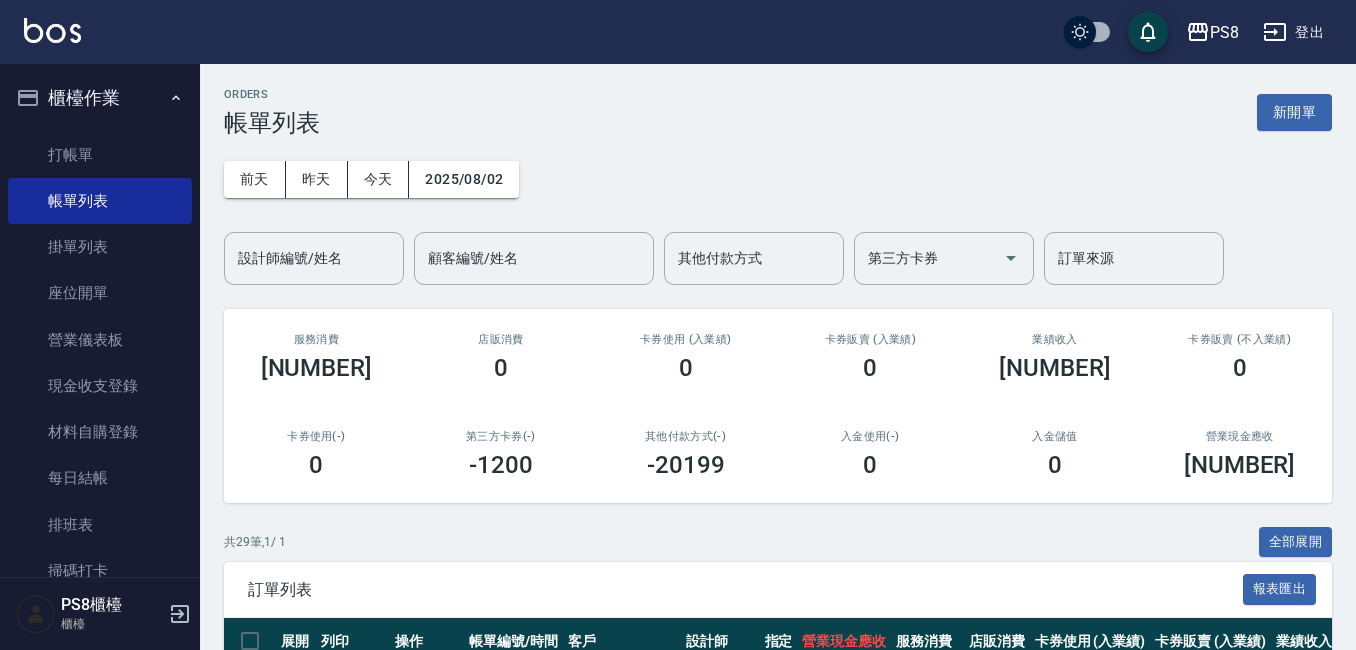 click on "櫃檯作業" at bounding box center (100, 98) 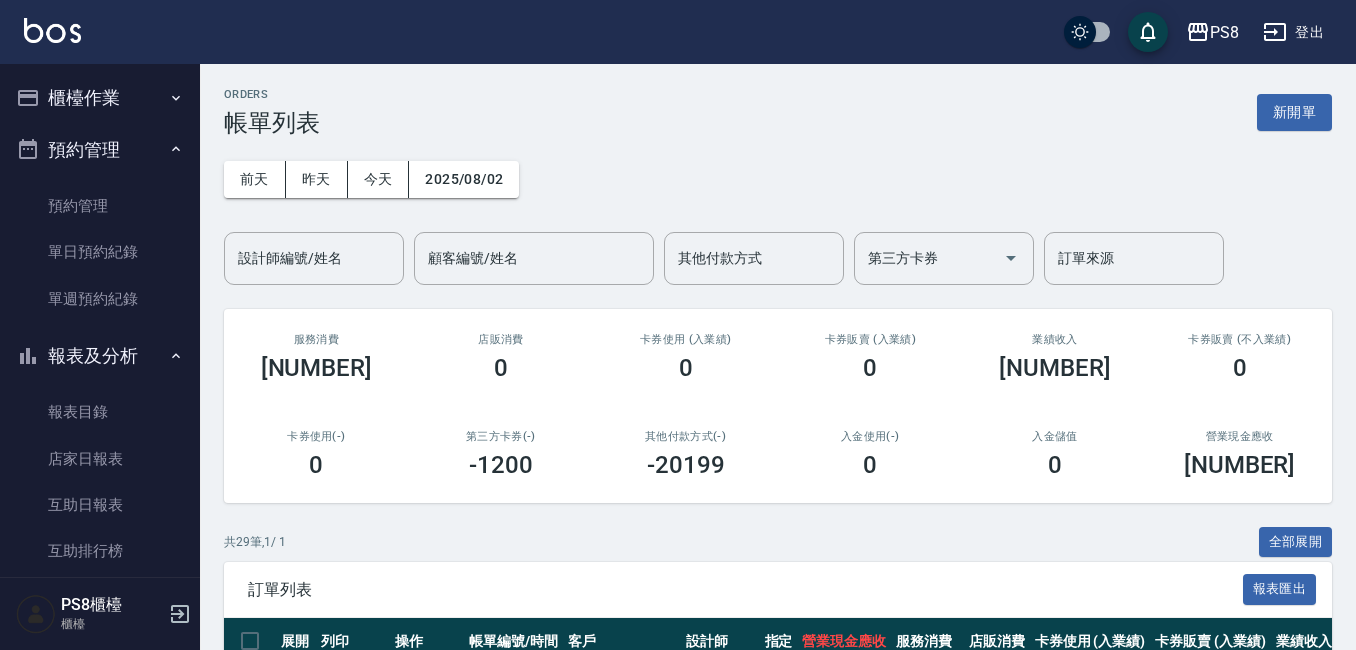 click 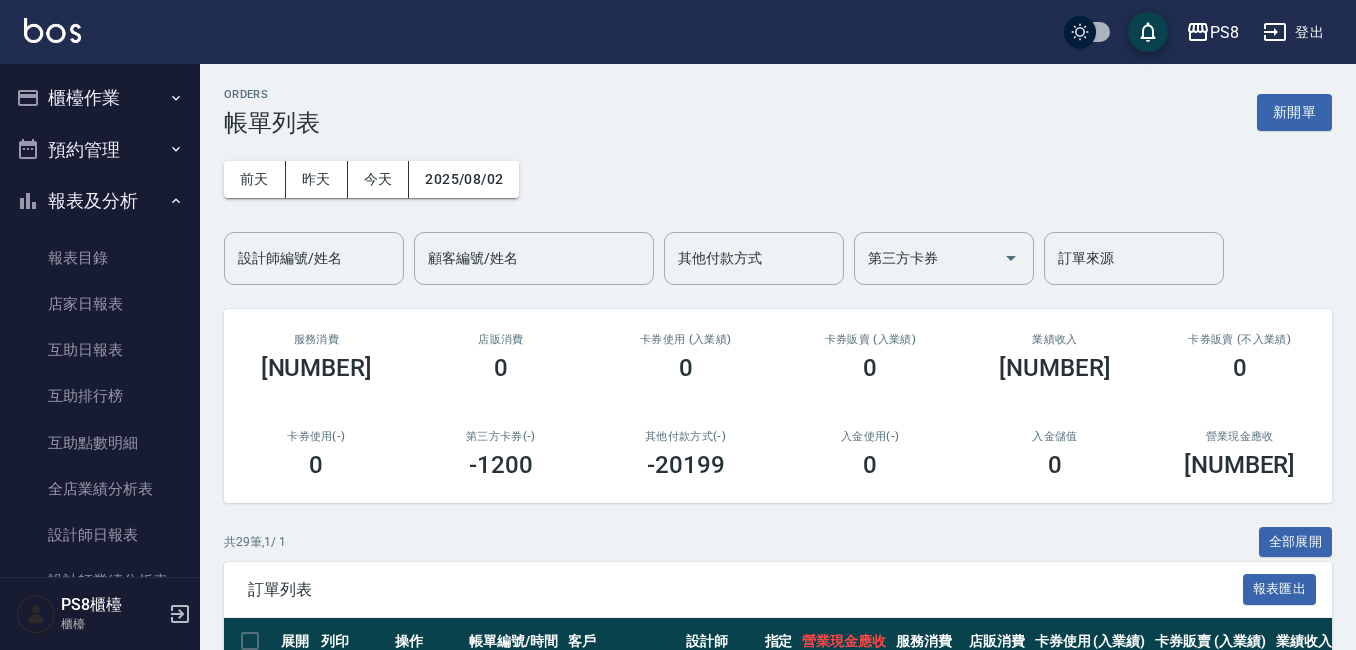 click 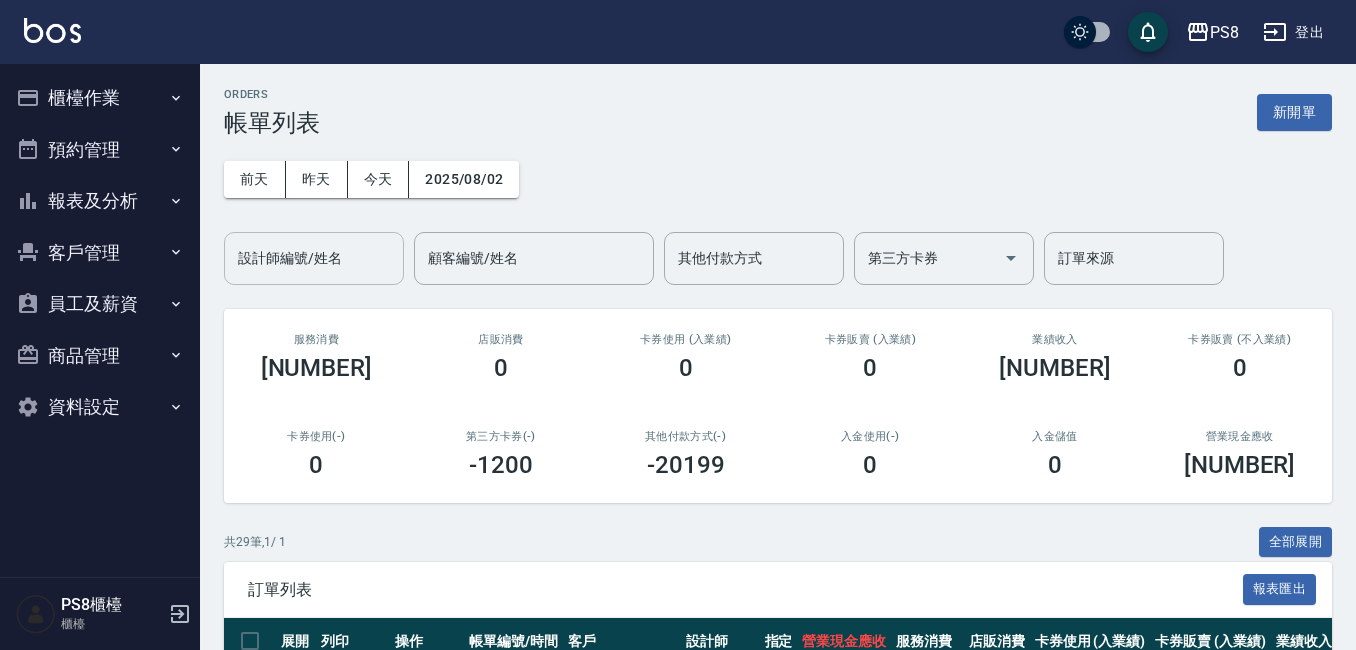 click on "設計師編號/姓名" at bounding box center [314, 258] 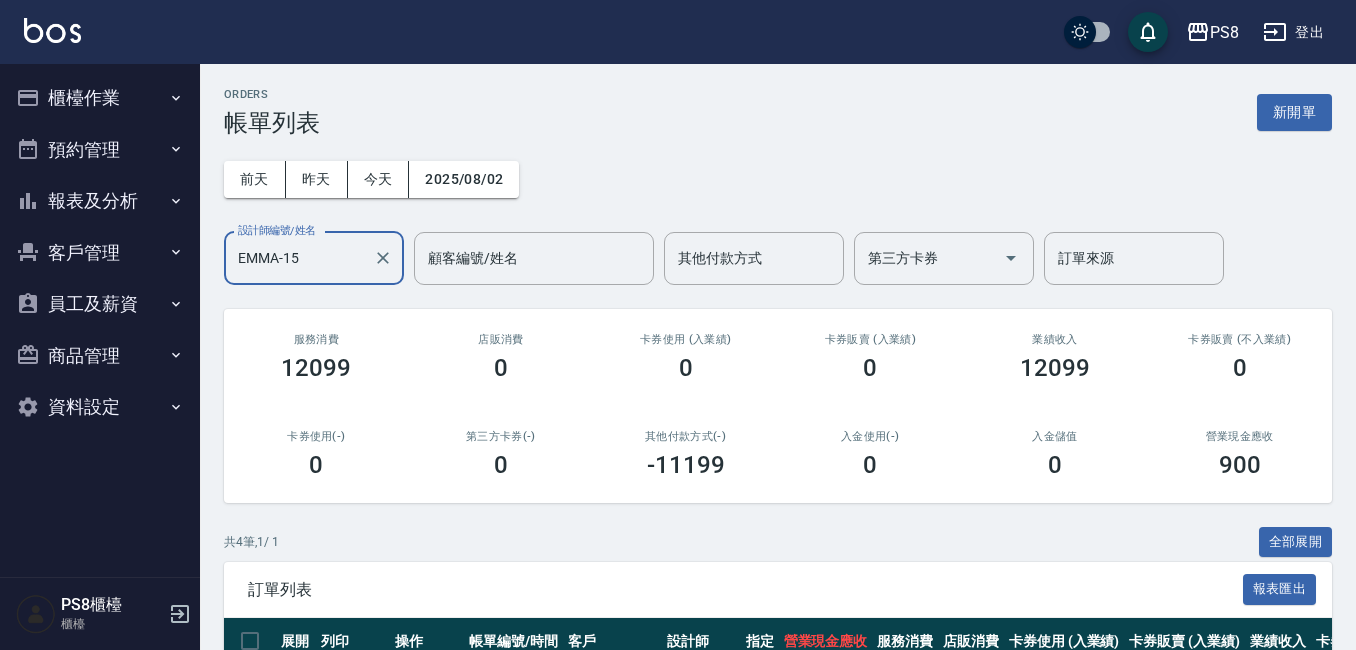 scroll, scrollTop: 302, scrollLeft: 0, axis: vertical 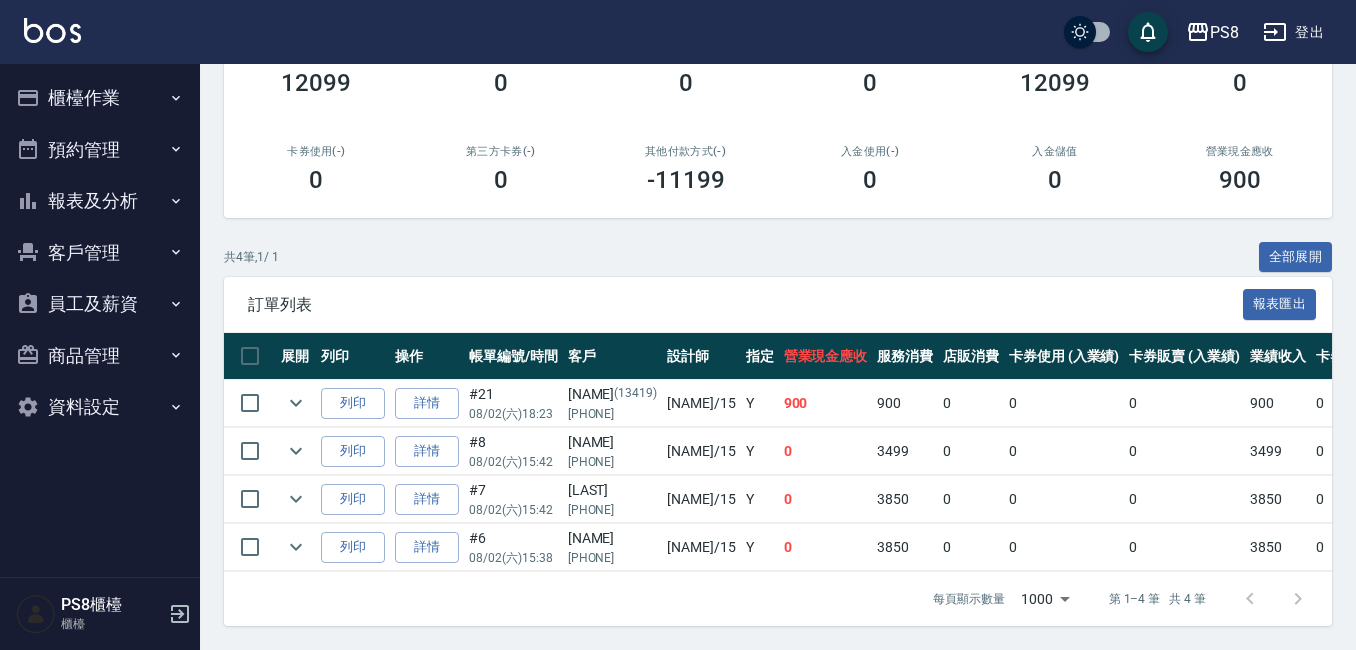 click on "報表及分析" at bounding box center [100, 201] 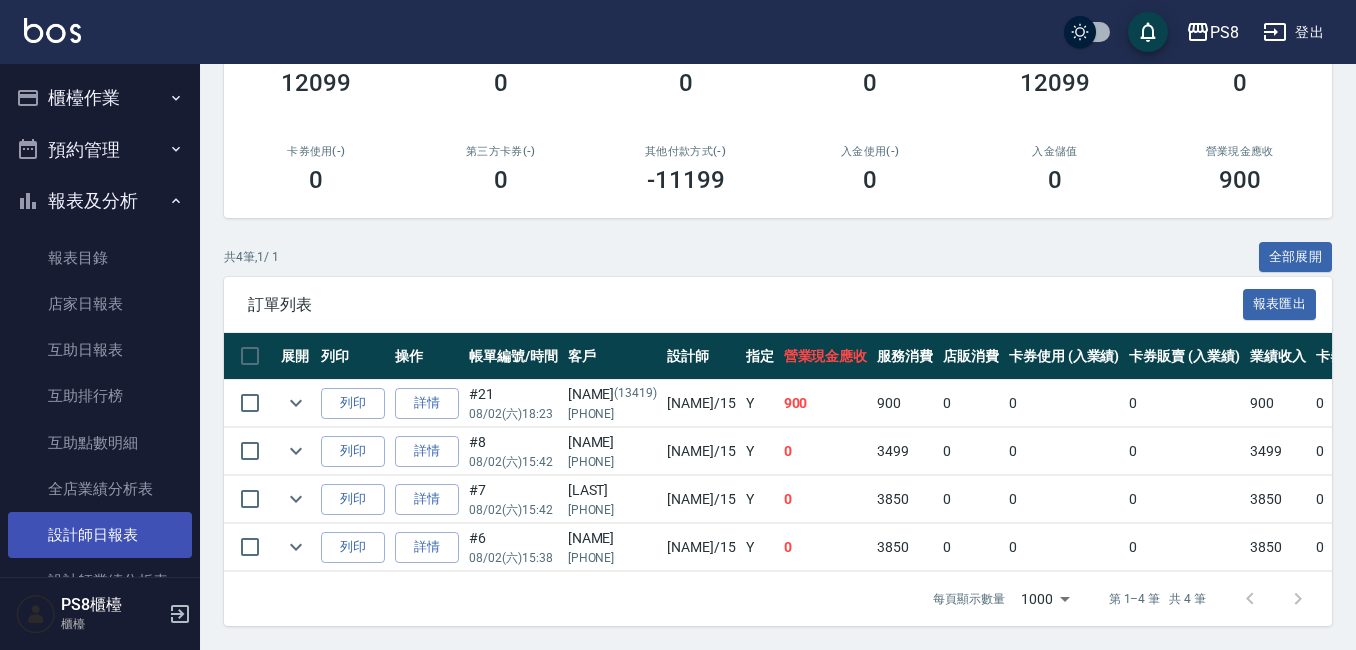 click on "設計師日報表" at bounding box center (100, 535) 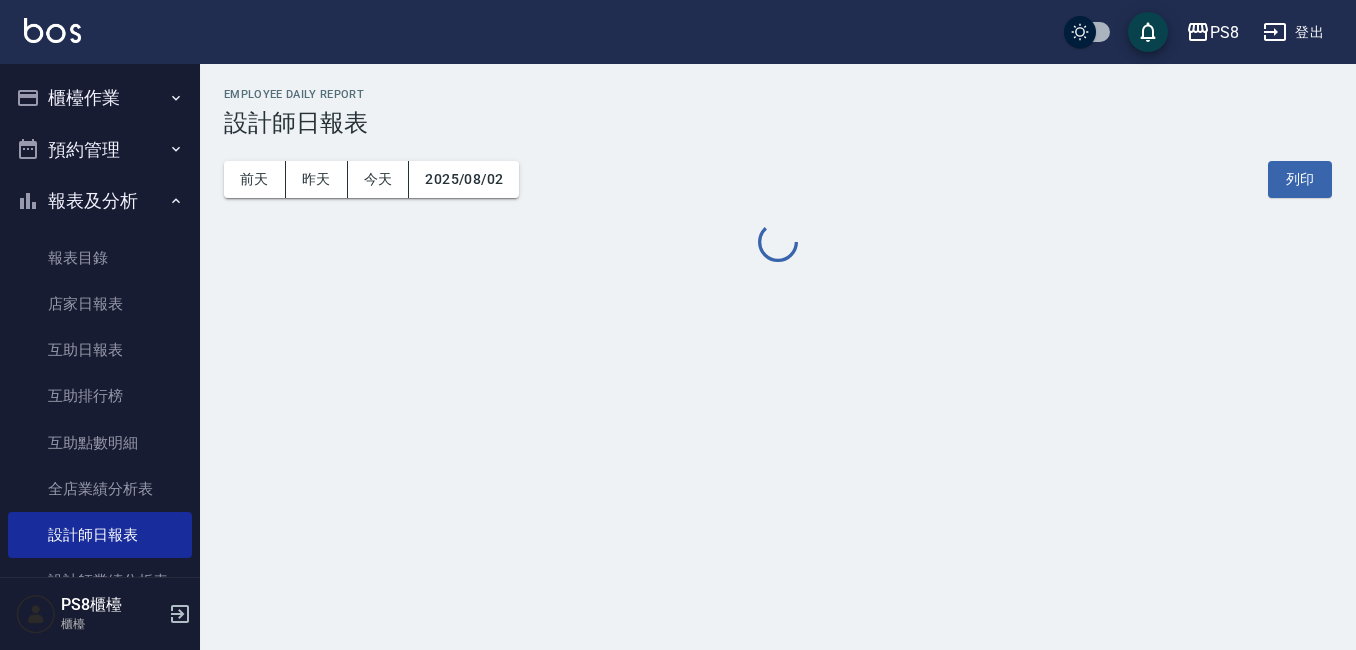 scroll, scrollTop: 0, scrollLeft: 0, axis: both 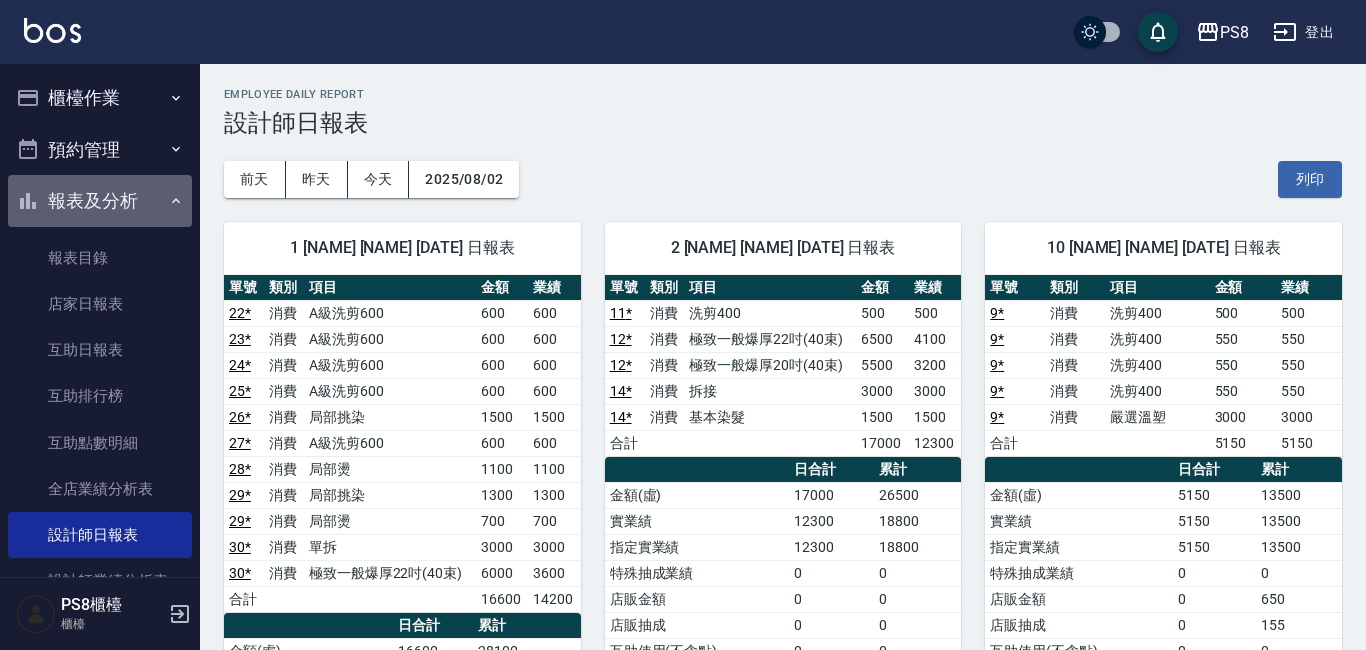 click on "報表及分析" at bounding box center [100, 201] 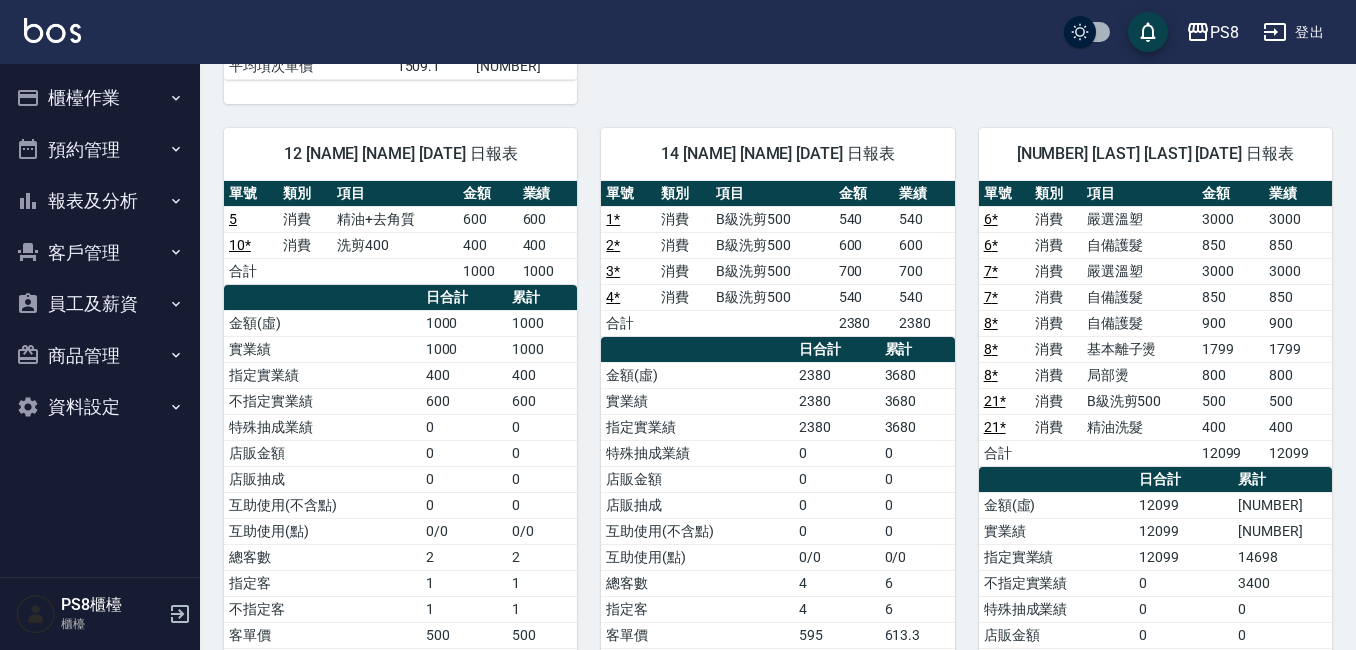 scroll, scrollTop: 900, scrollLeft: 0, axis: vertical 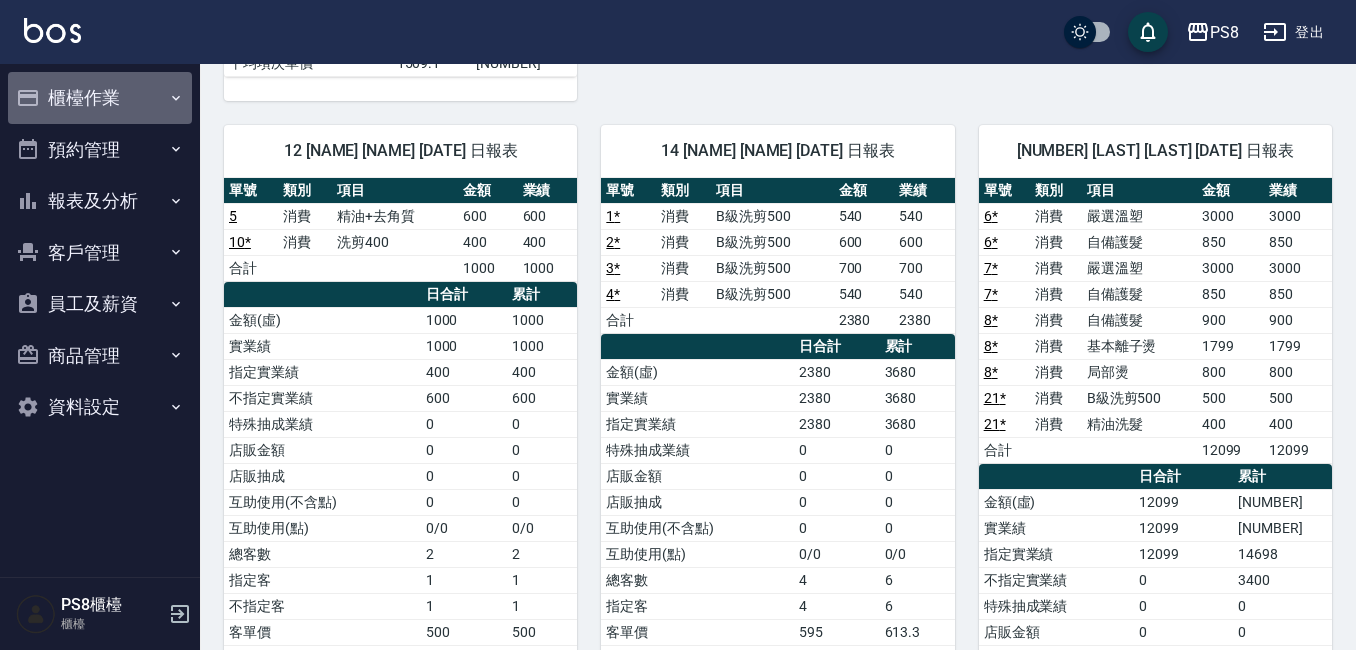 click on "櫃檯作業" at bounding box center [100, 98] 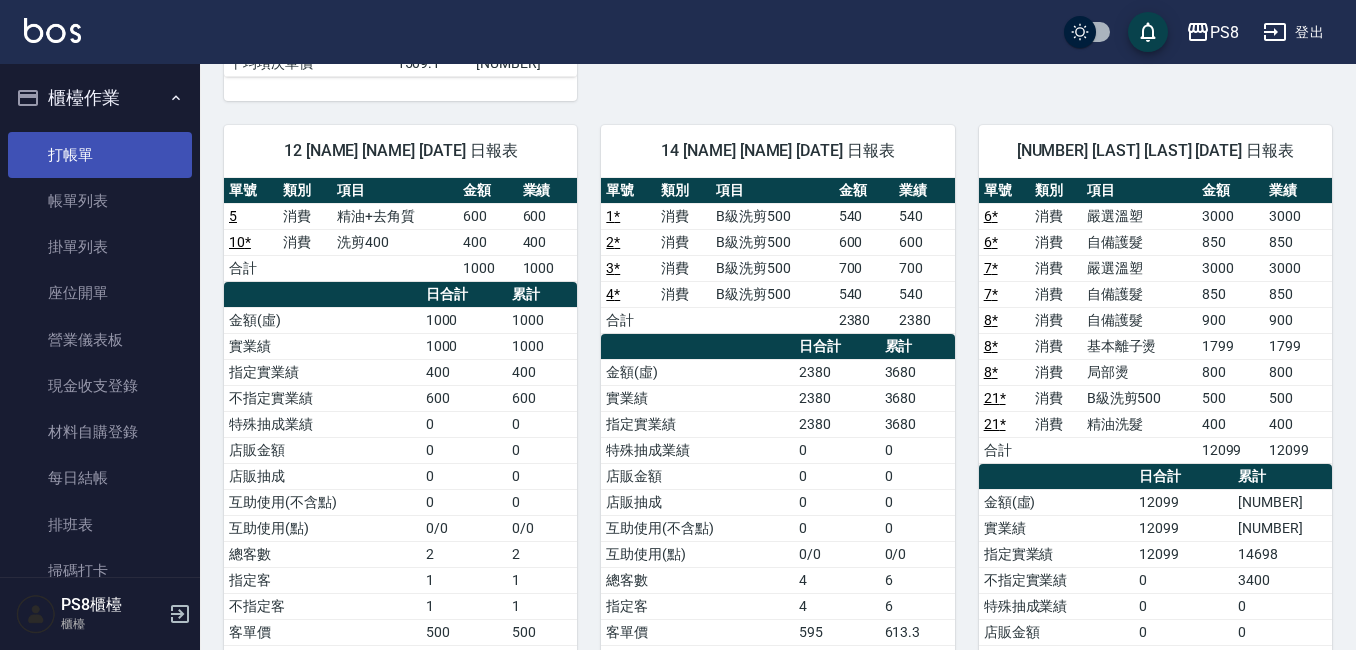 click on "打帳單" at bounding box center [100, 155] 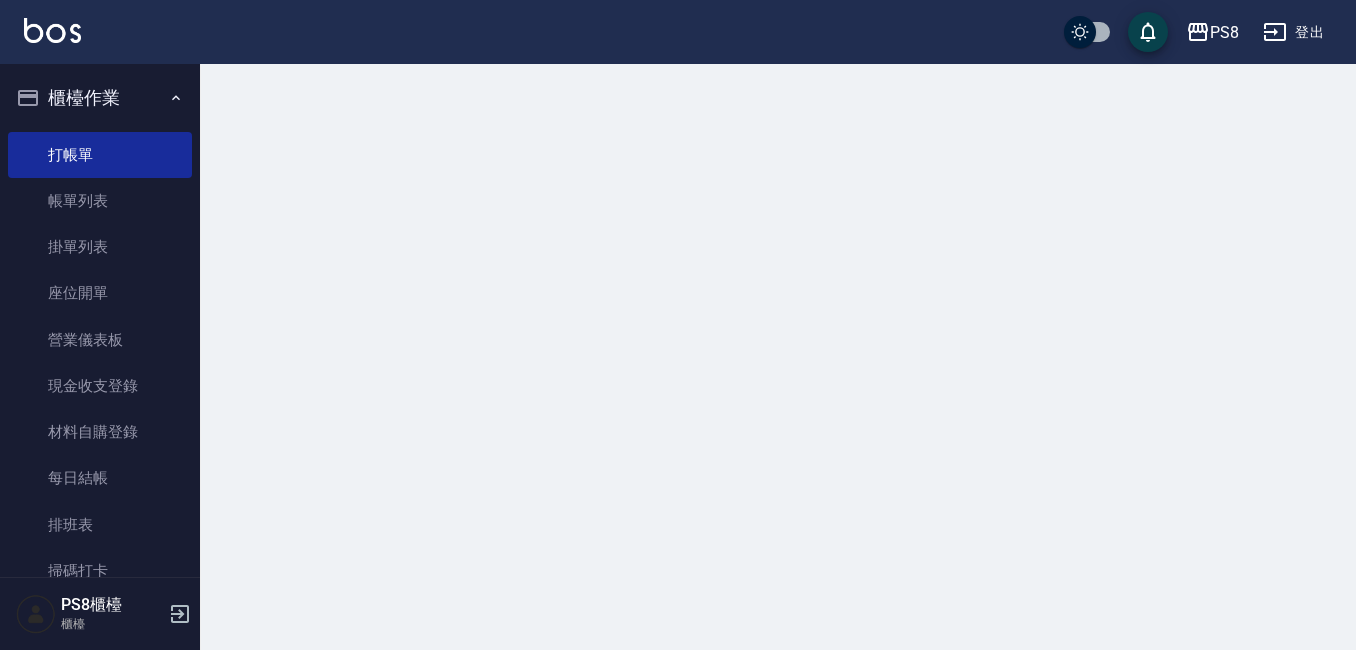 scroll, scrollTop: 0, scrollLeft: 0, axis: both 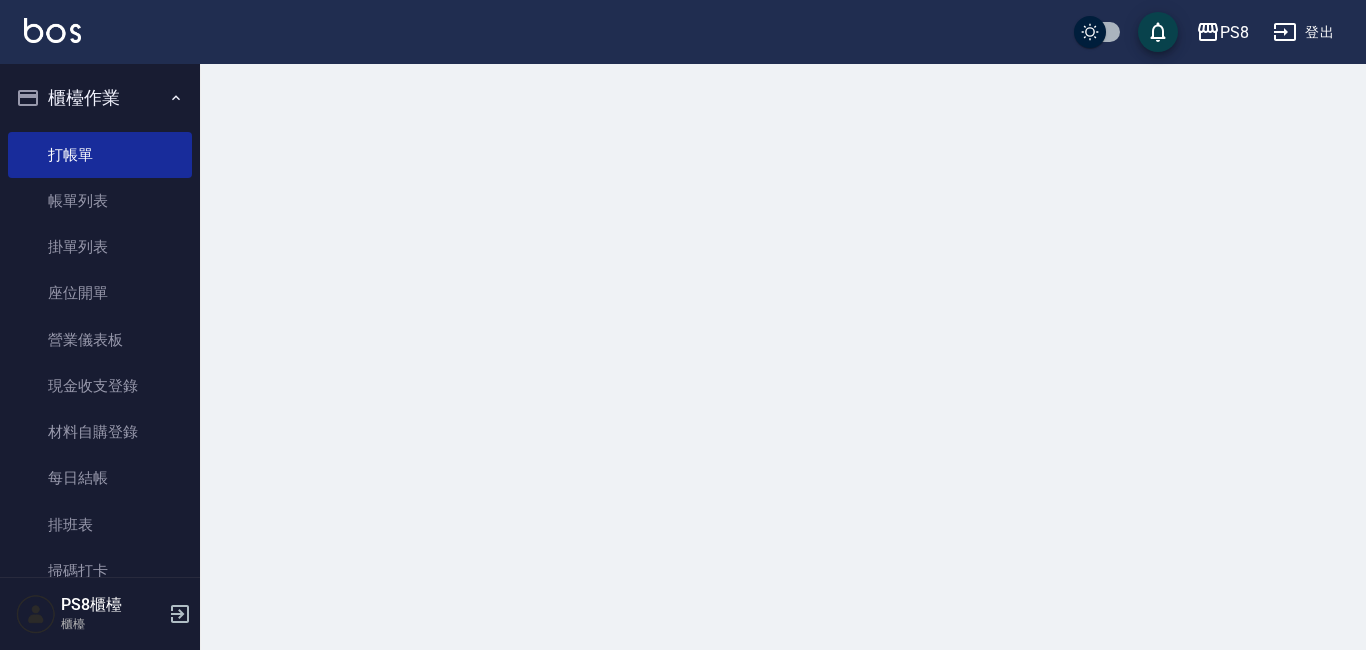 click on "櫃檯作業" at bounding box center [100, 98] 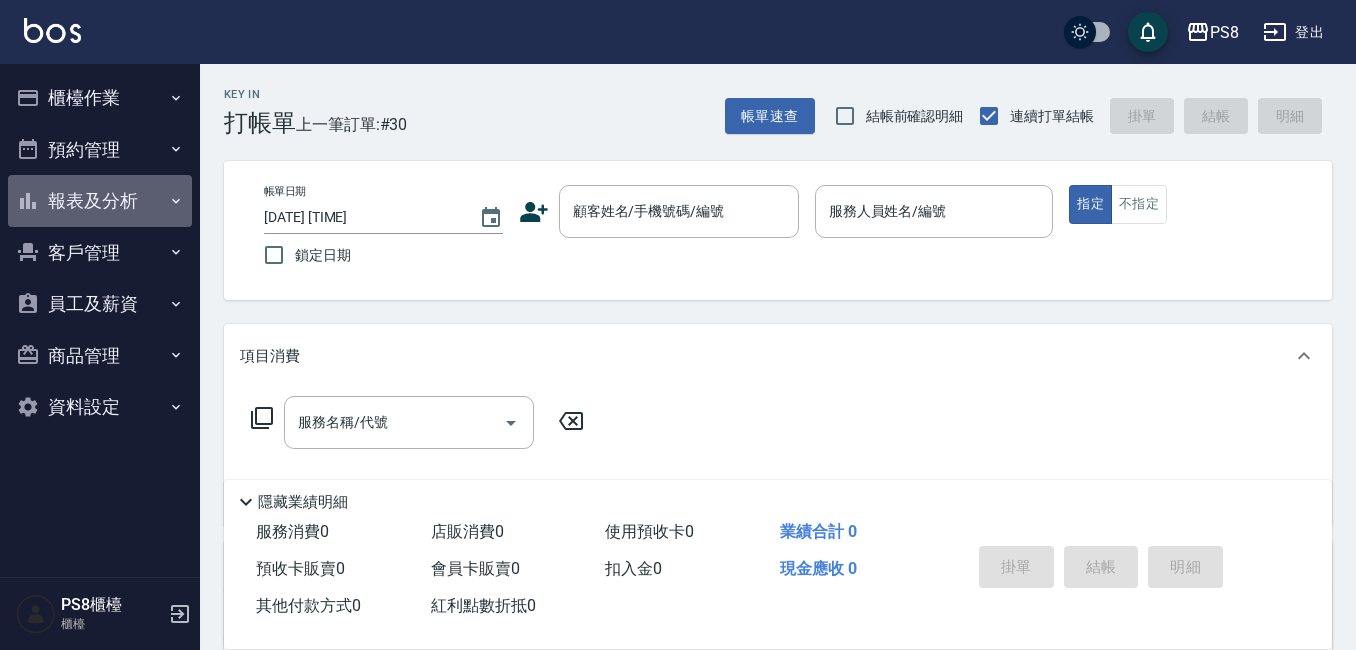 click on "報表及分析" at bounding box center (100, 201) 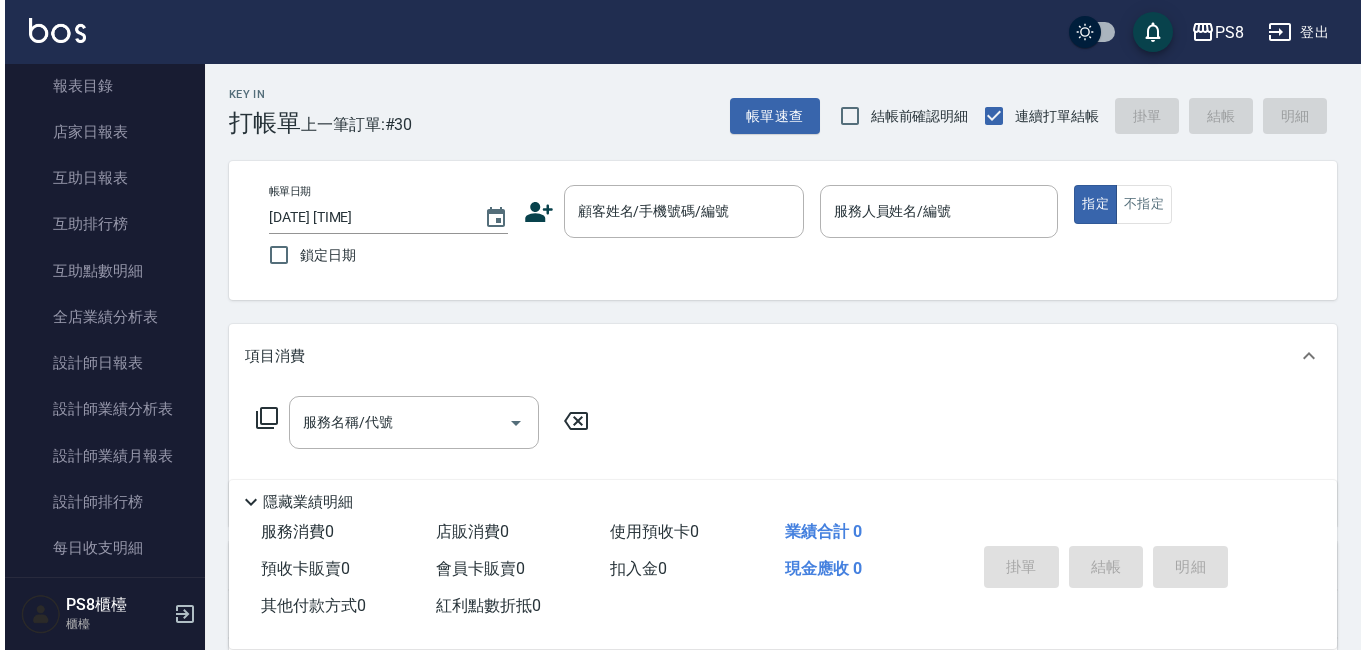 scroll, scrollTop: 200, scrollLeft: 0, axis: vertical 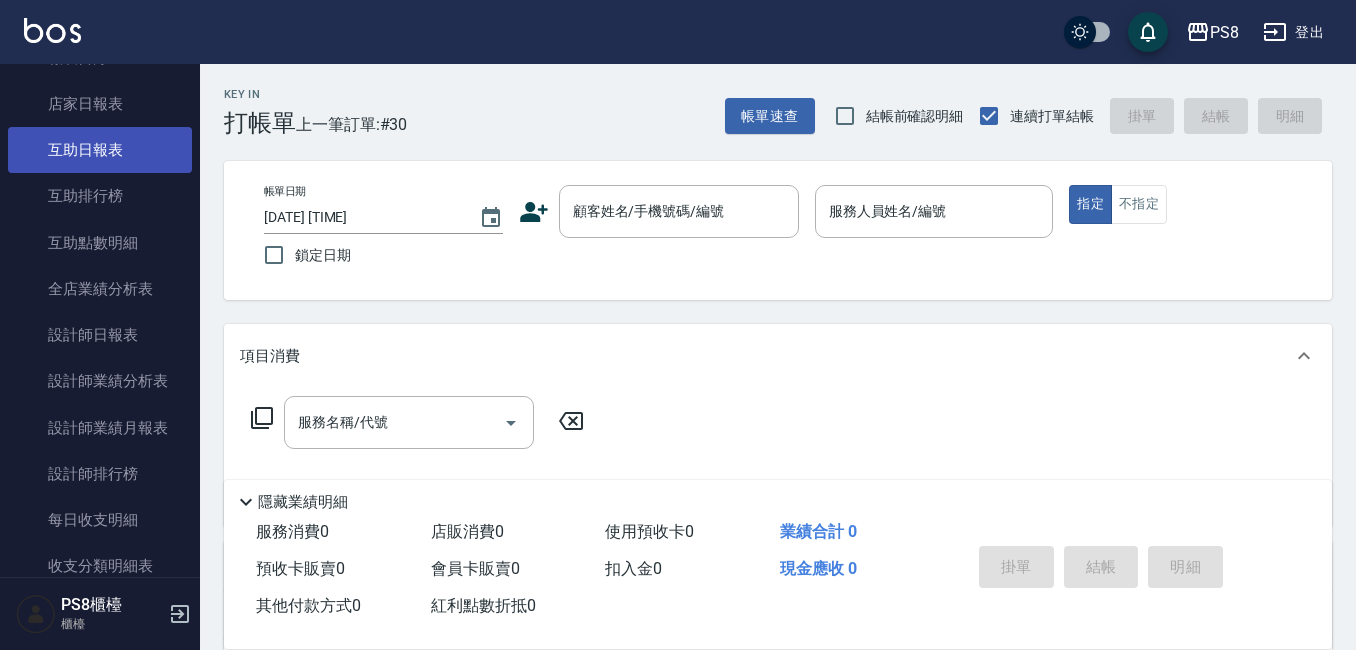click on "互助日報表" at bounding box center (100, 150) 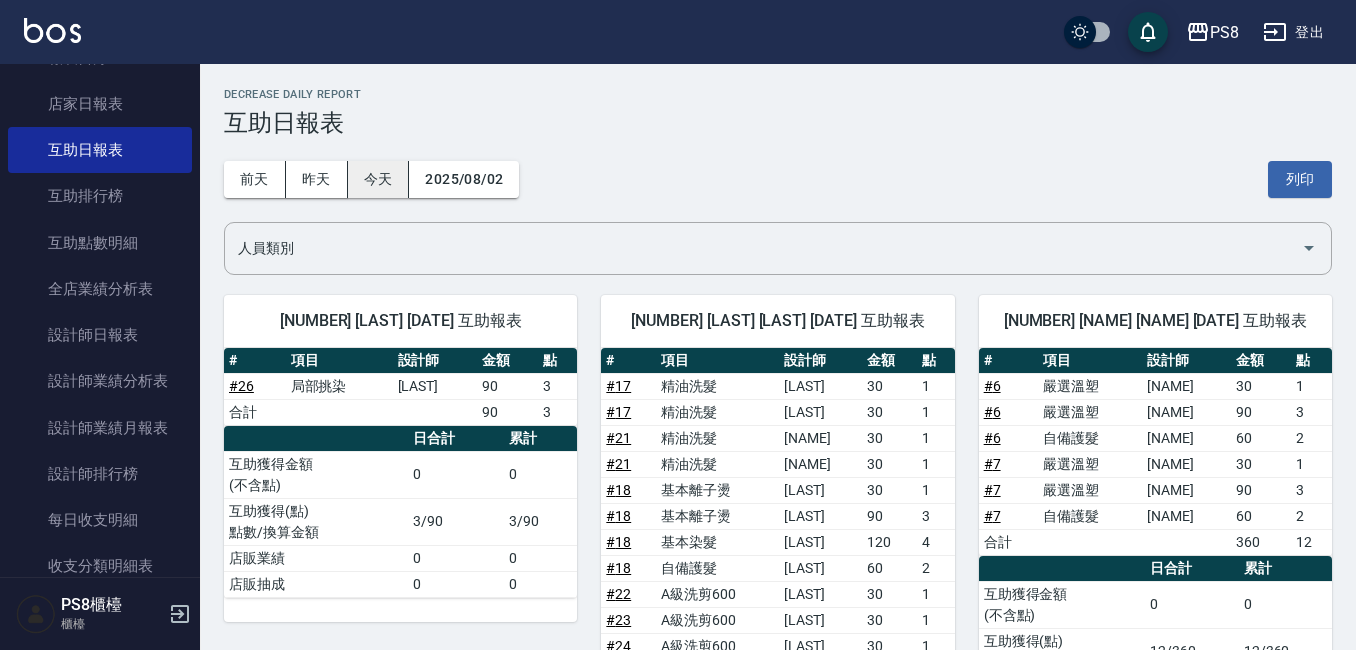 click on "今天" at bounding box center (379, 179) 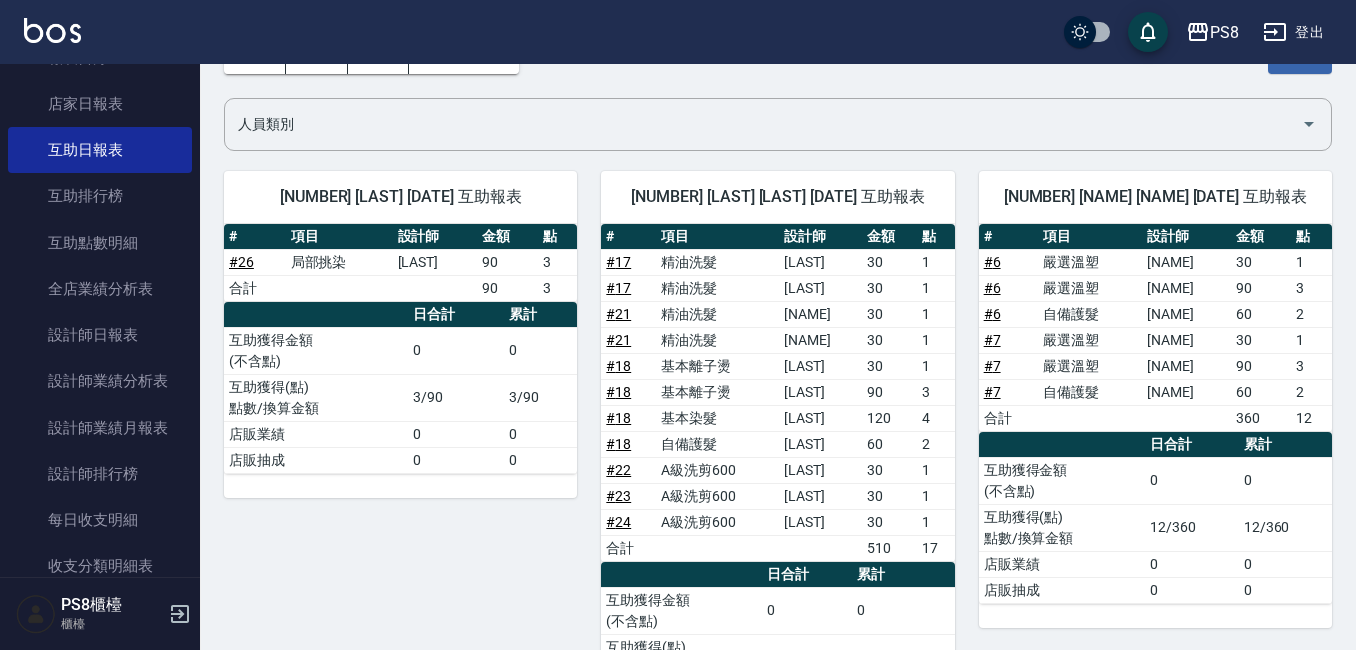 scroll, scrollTop: 100, scrollLeft: 0, axis: vertical 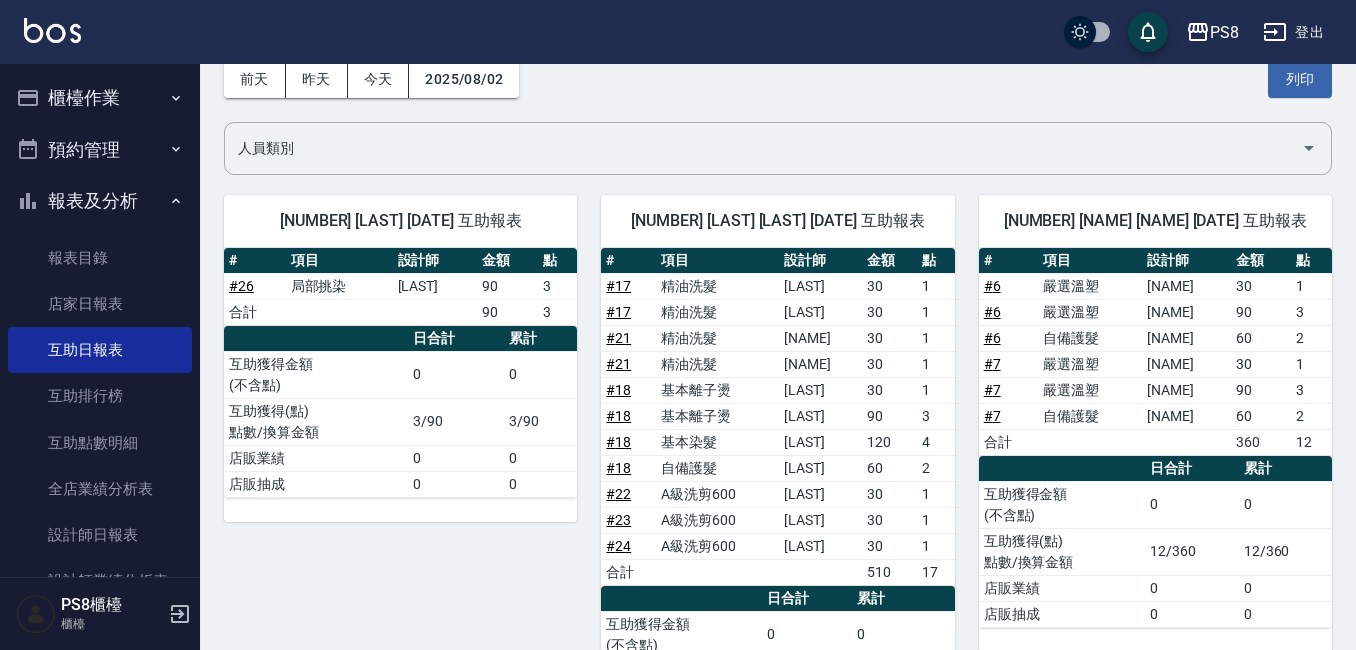 click on "櫃檯作業" at bounding box center [100, 98] 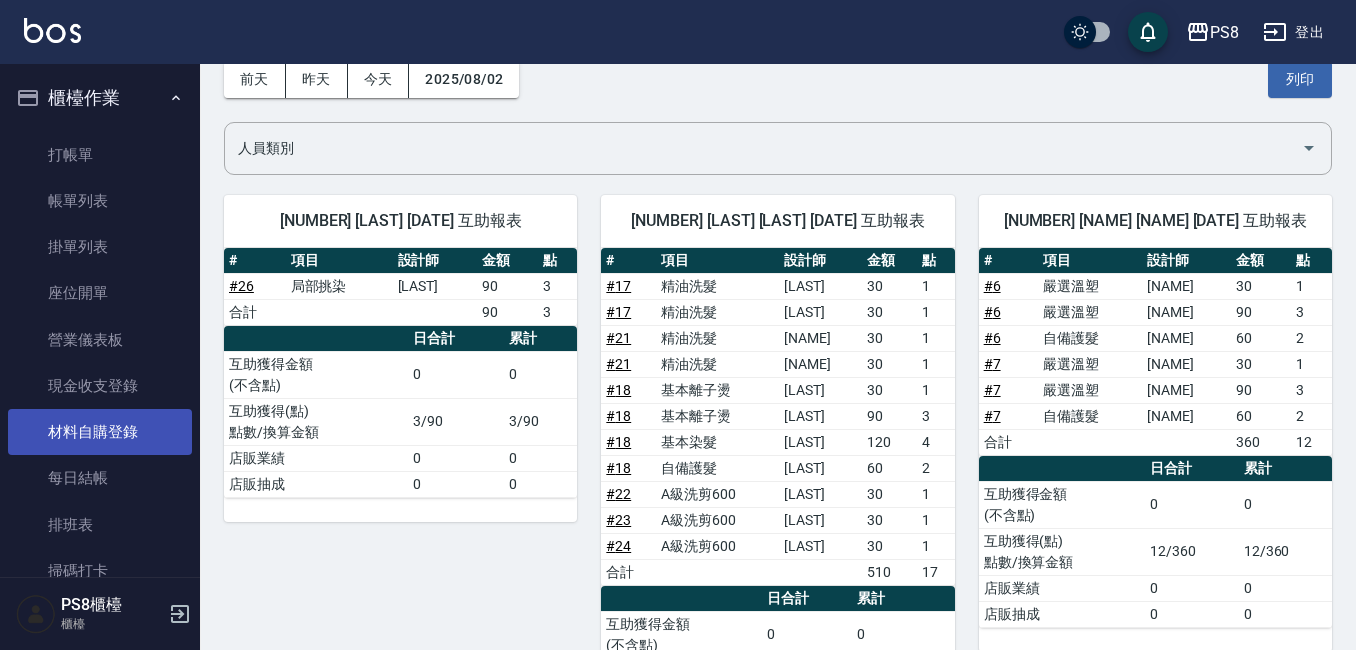 scroll, scrollTop: 100, scrollLeft: 0, axis: vertical 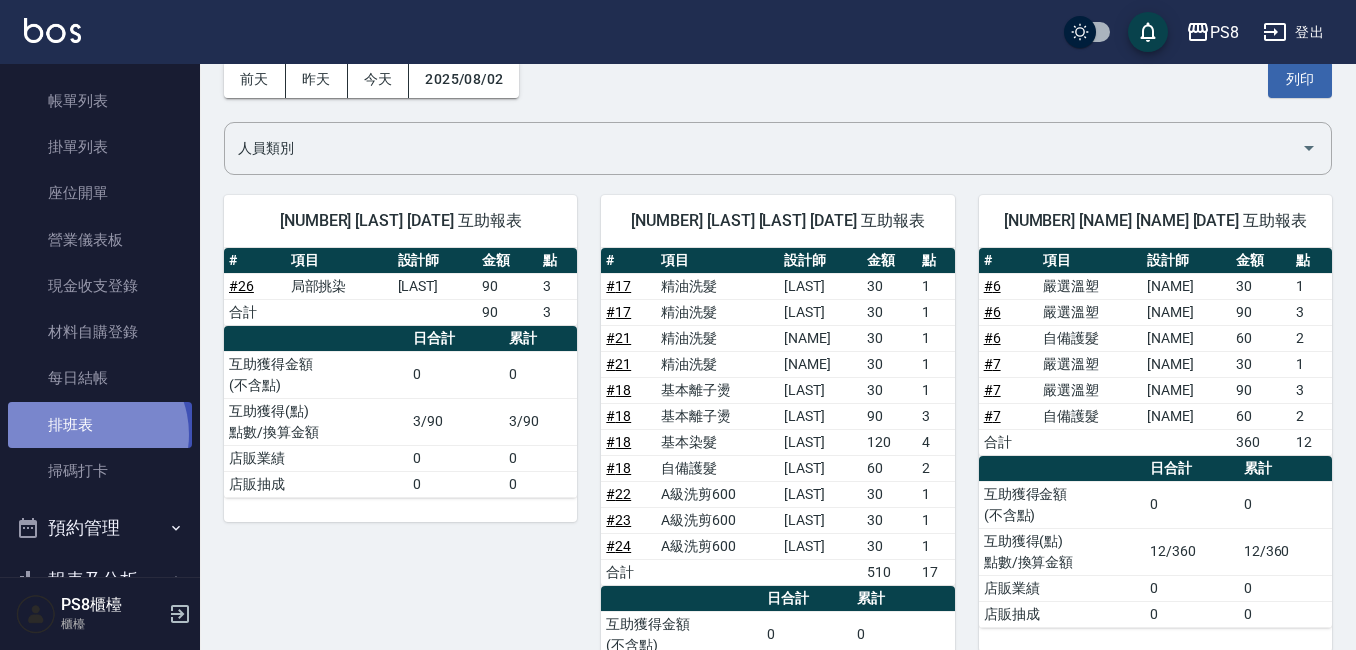 click on "排班表" at bounding box center (100, 425) 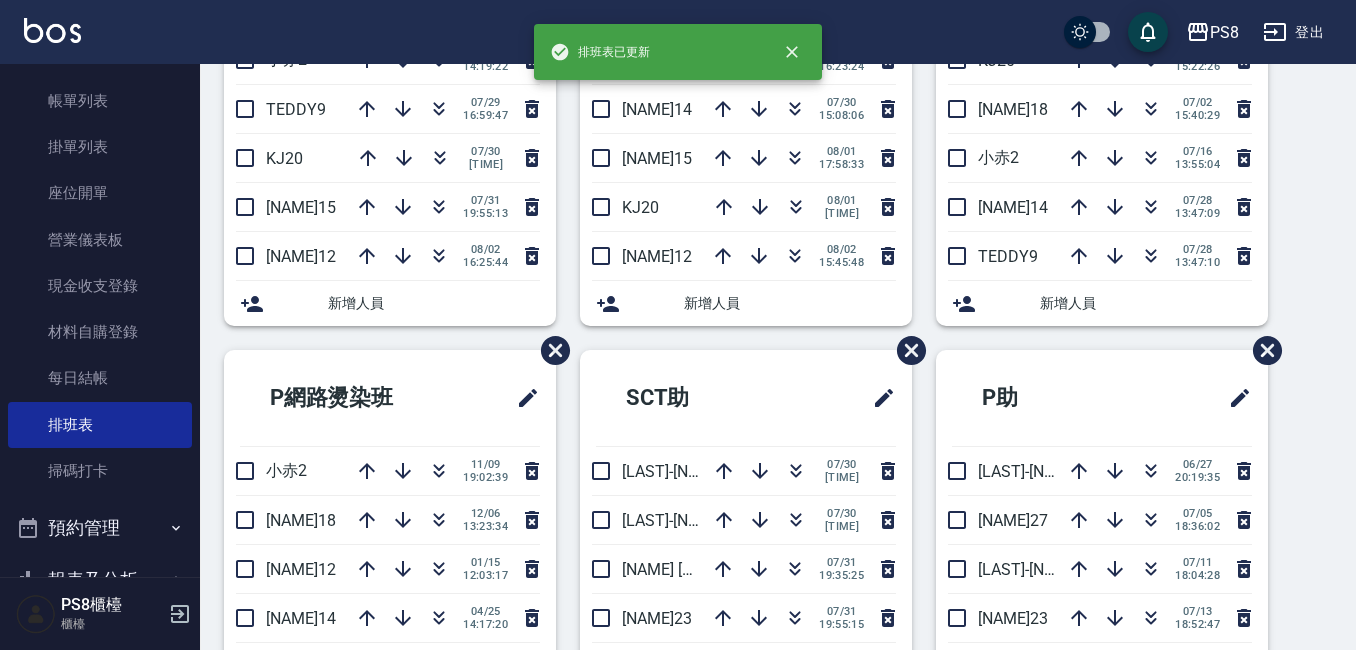 scroll, scrollTop: 400, scrollLeft: 0, axis: vertical 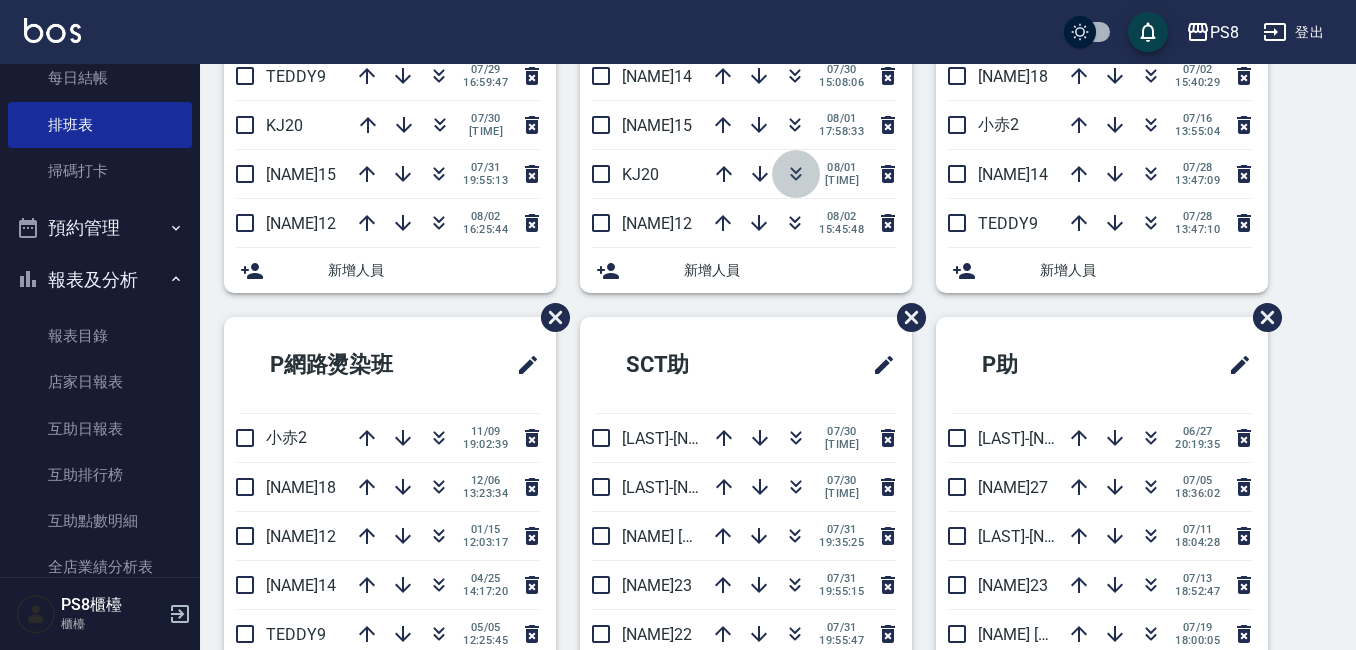 click 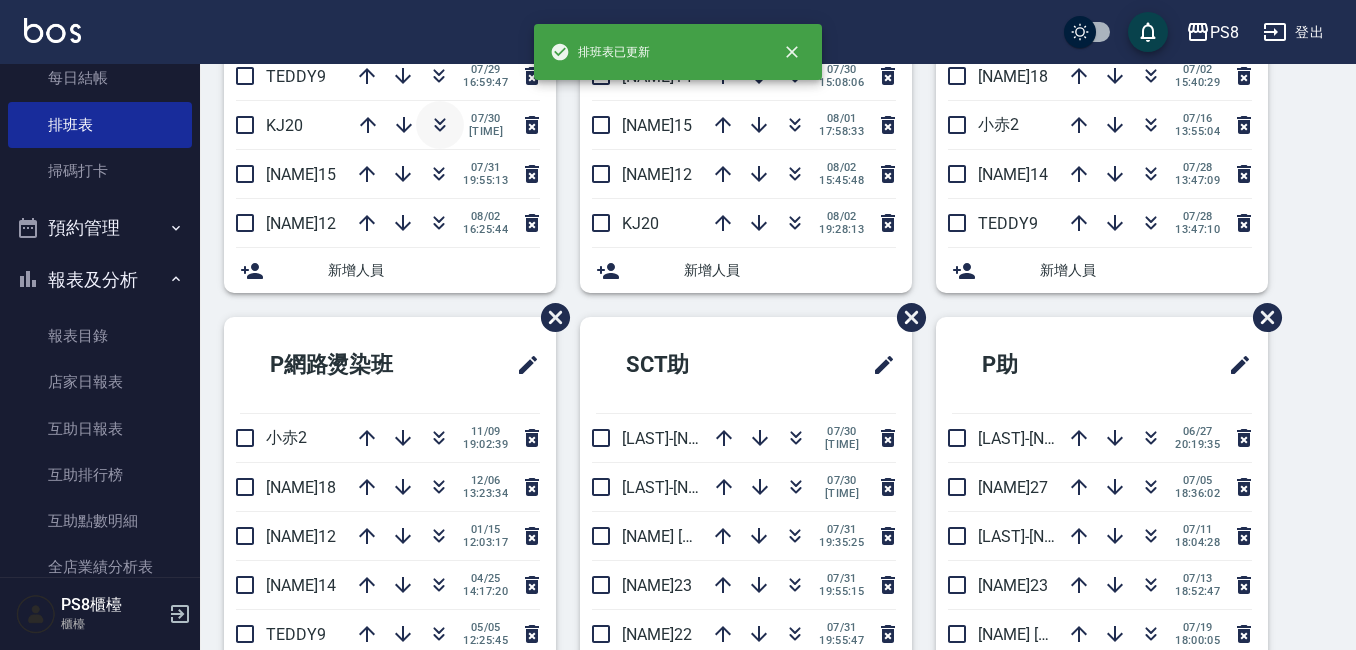 click 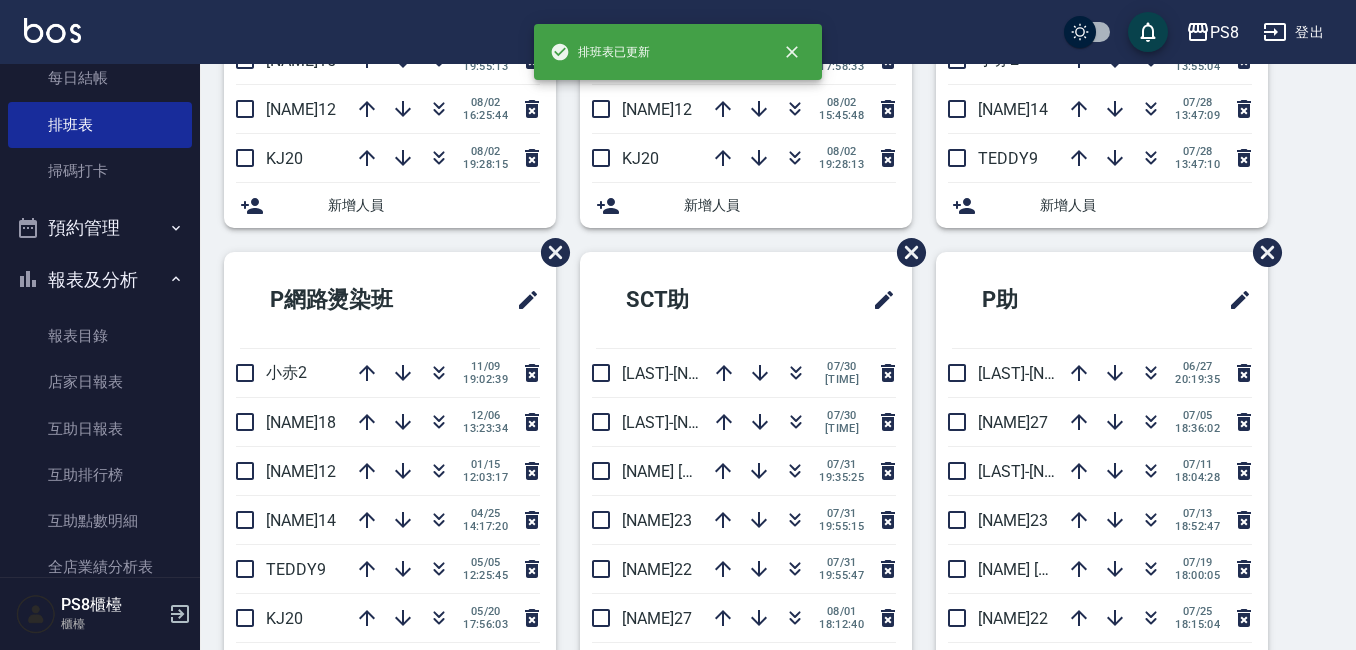 scroll, scrollTop: 500, scrollLeft: 0, axis: vertical 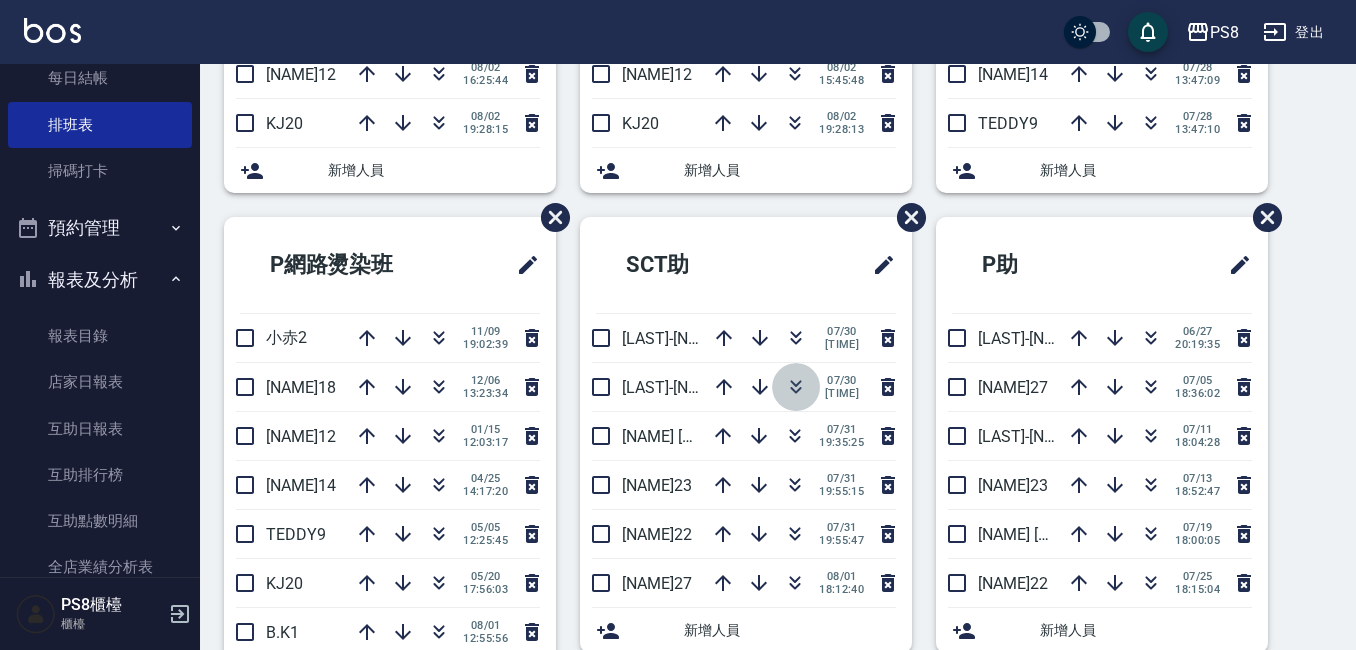 click at bounding box center [796, 387] 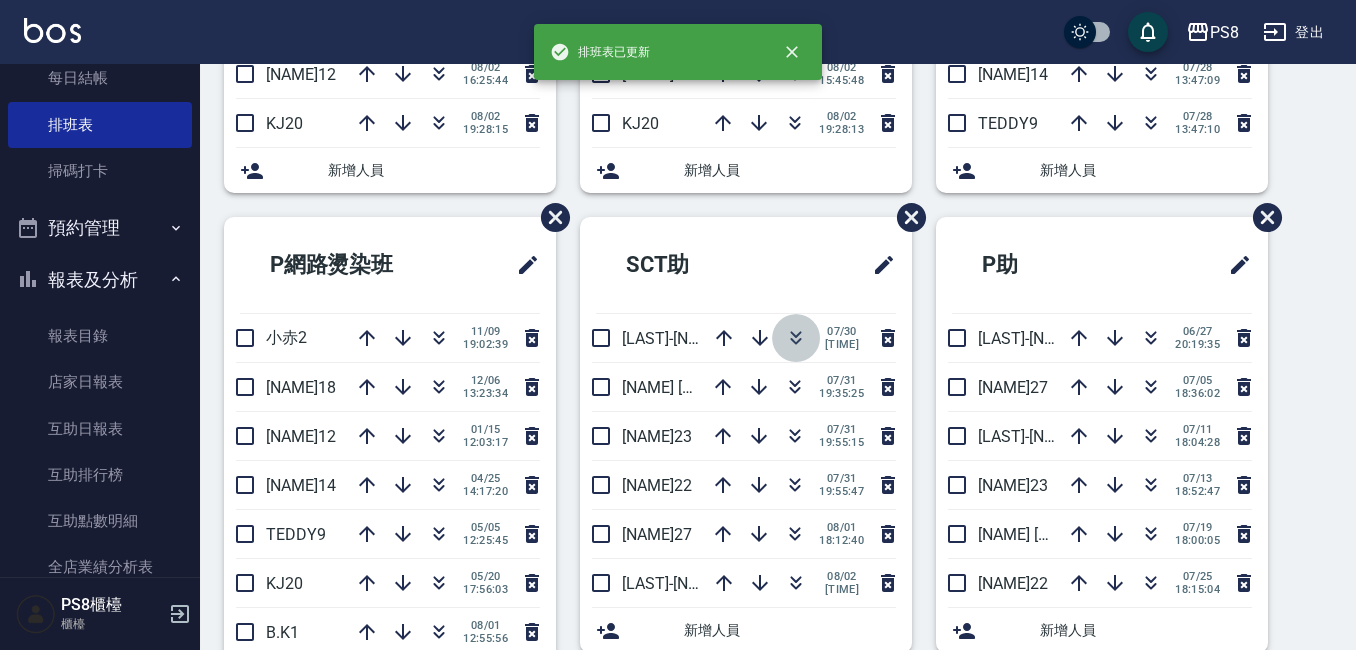 click at bounding box center (796, 338) 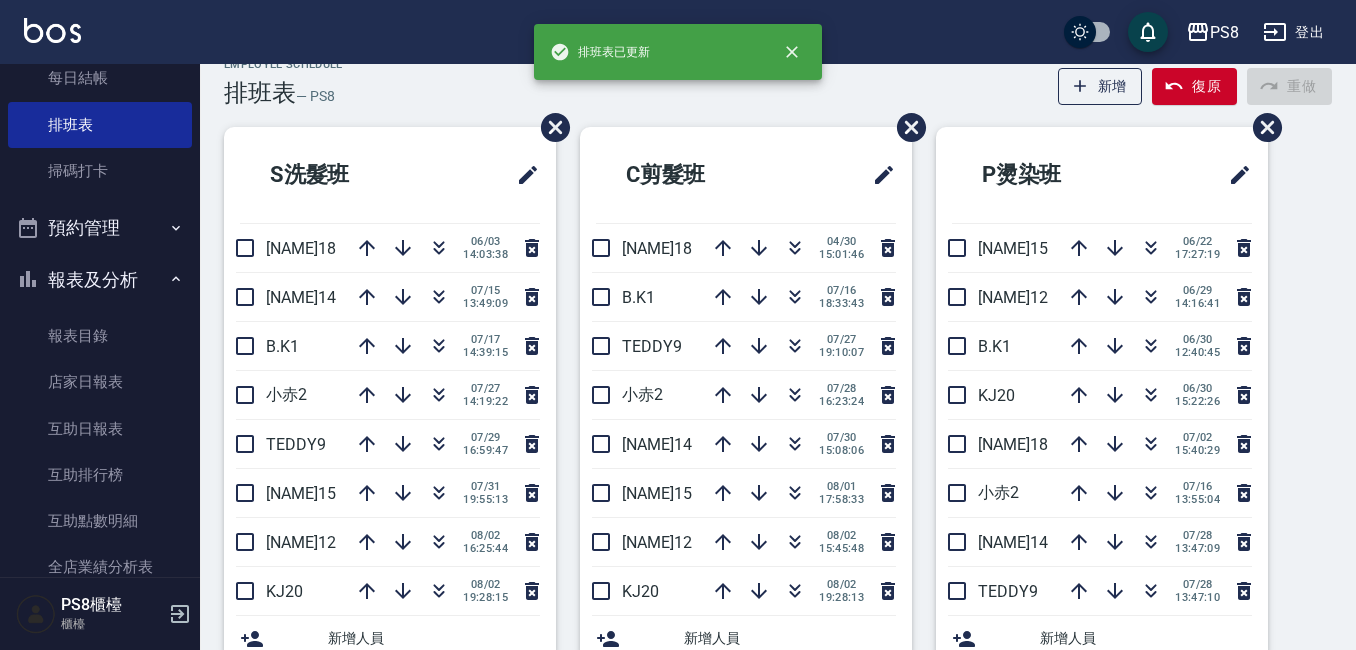 scroll, scrollTop: 0, scrollLeft: 0, axis: both 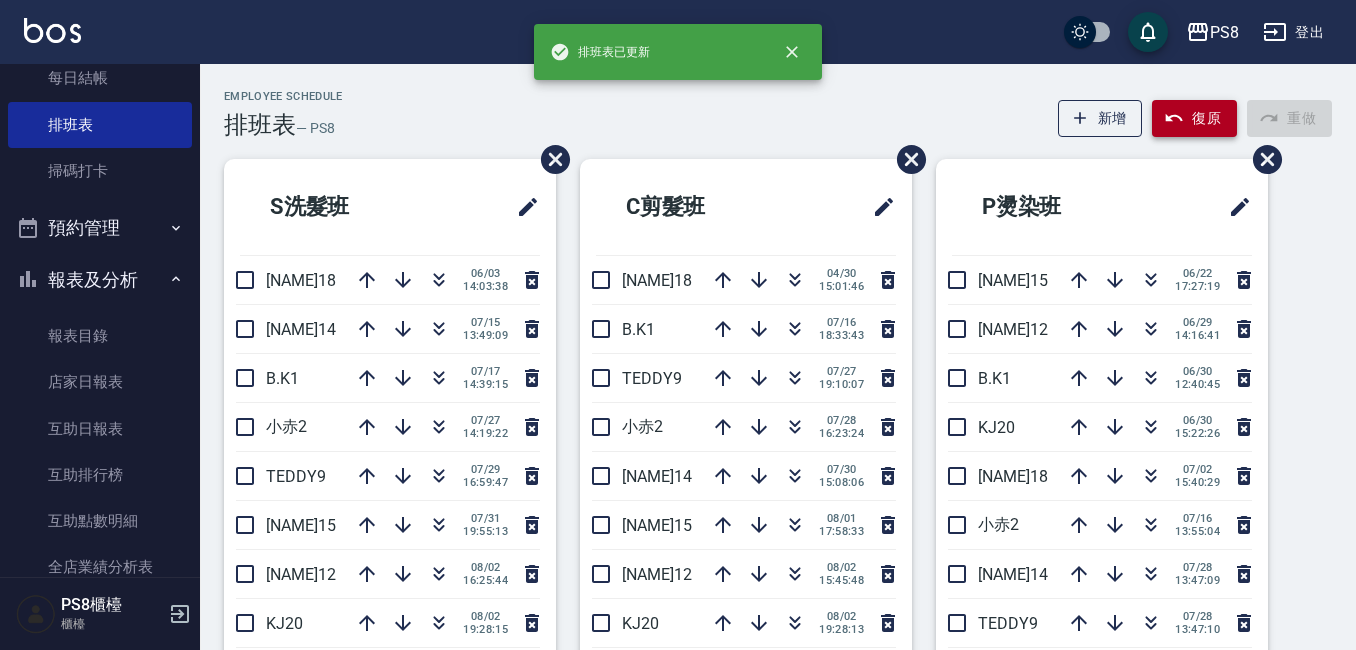 click on "復原" at bounding box center [1194, 118] 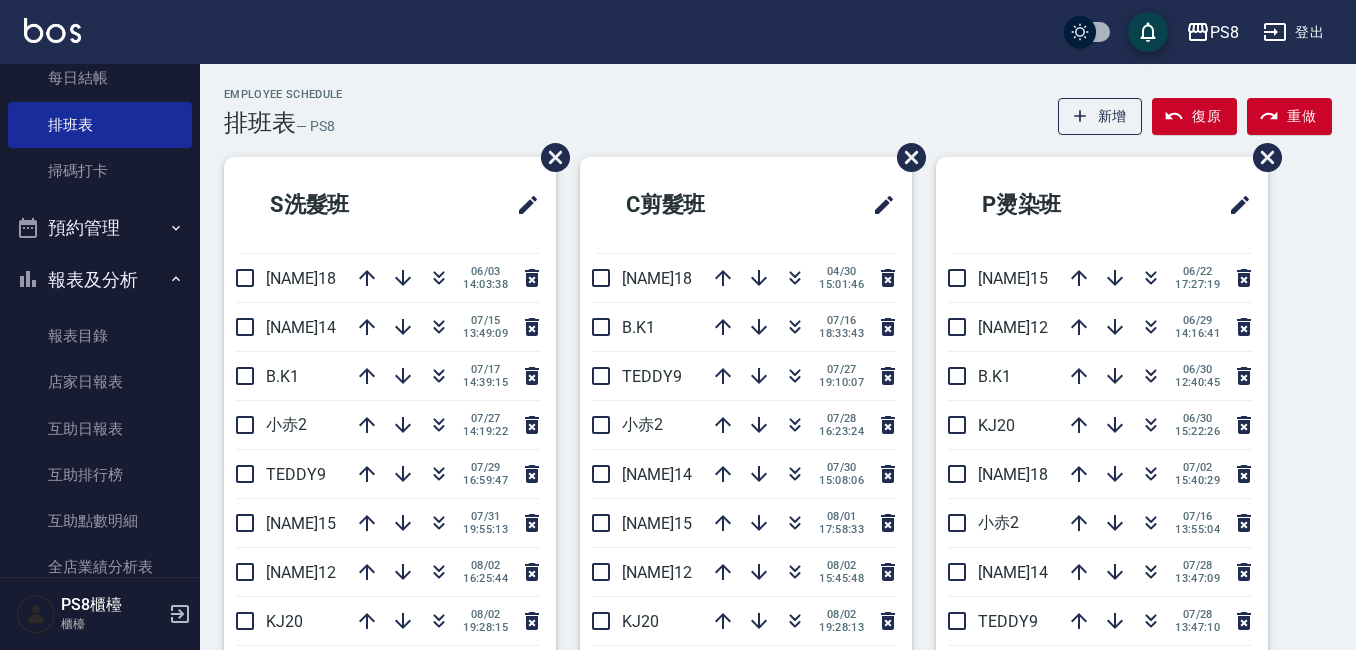 scroll, scrollTop: 0, scrollLeft: 0, axis: both 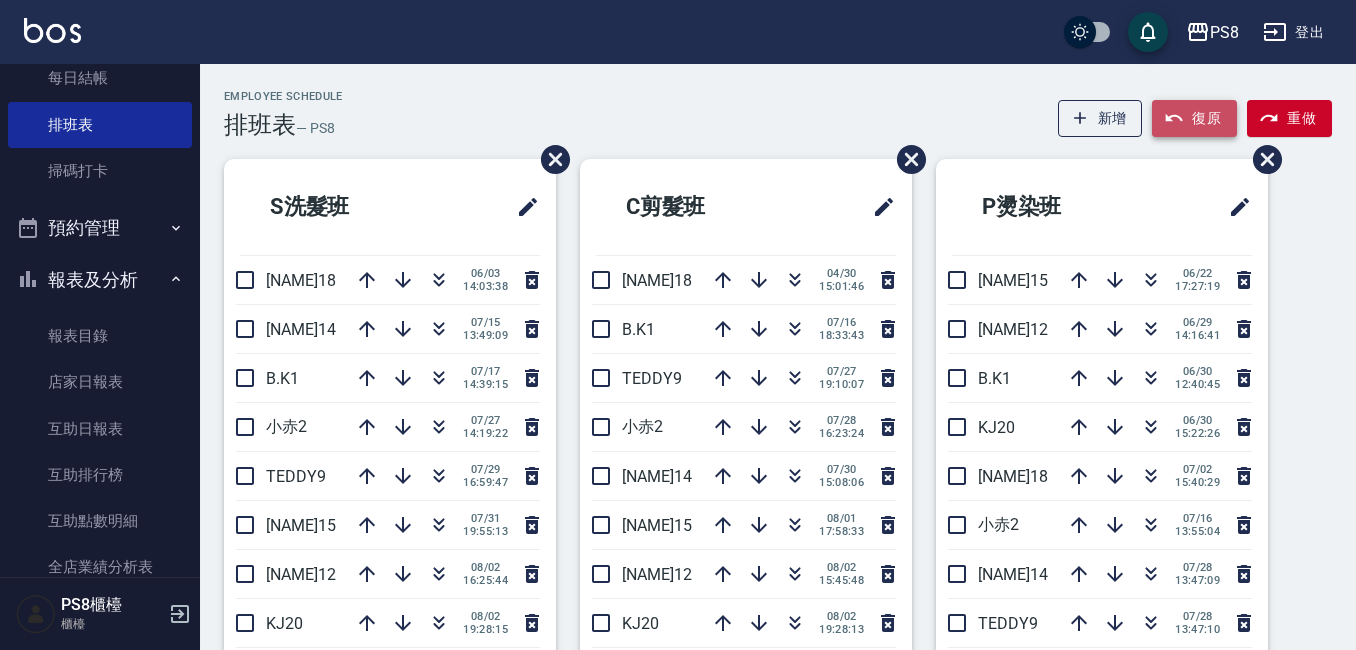 click 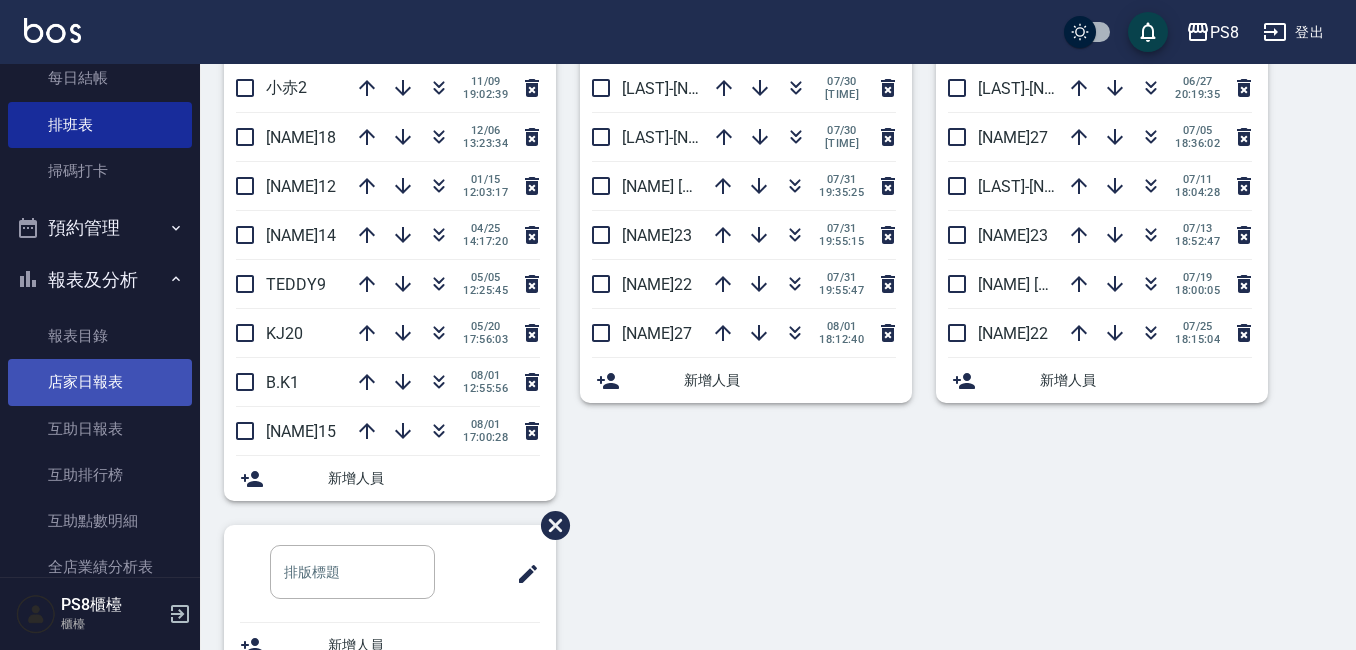 scroll, scrollTop: 800, scrollLeft: 0, axis: vertical 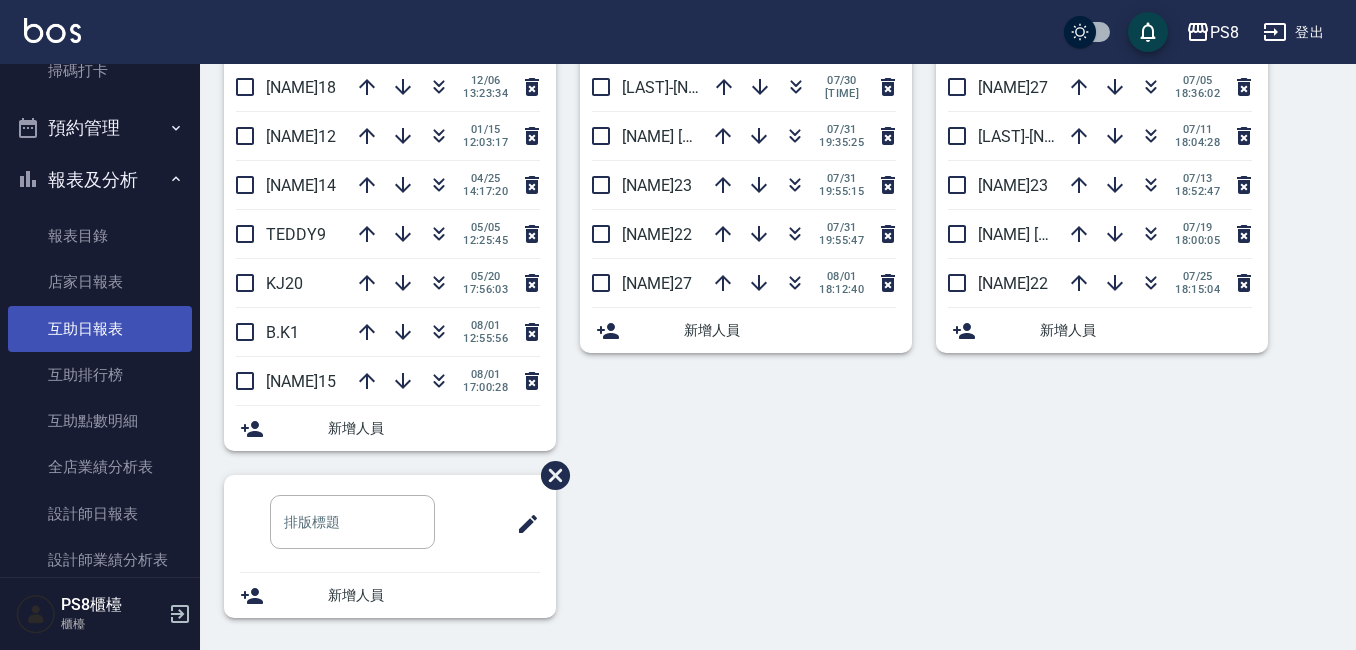 click on "互助日報表" at bounding box center (100, 329) 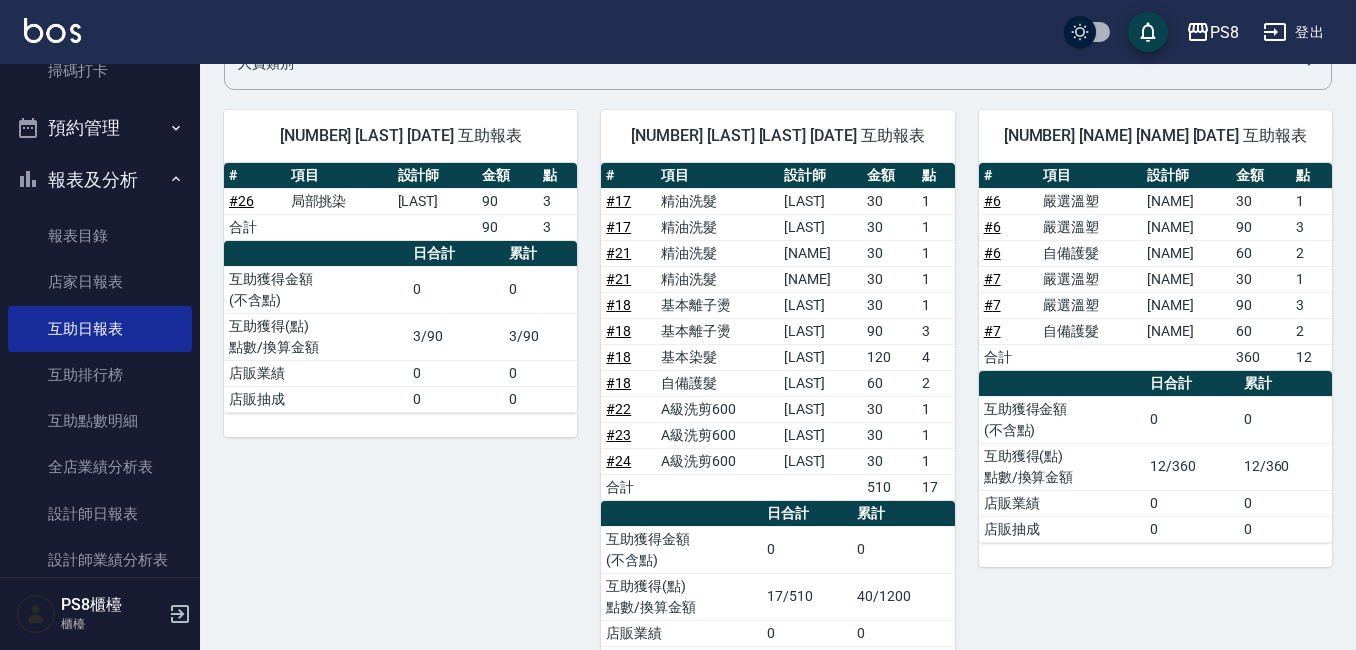 scroll, scrollTop: 200, scrollLeft: 0, axis: vertical 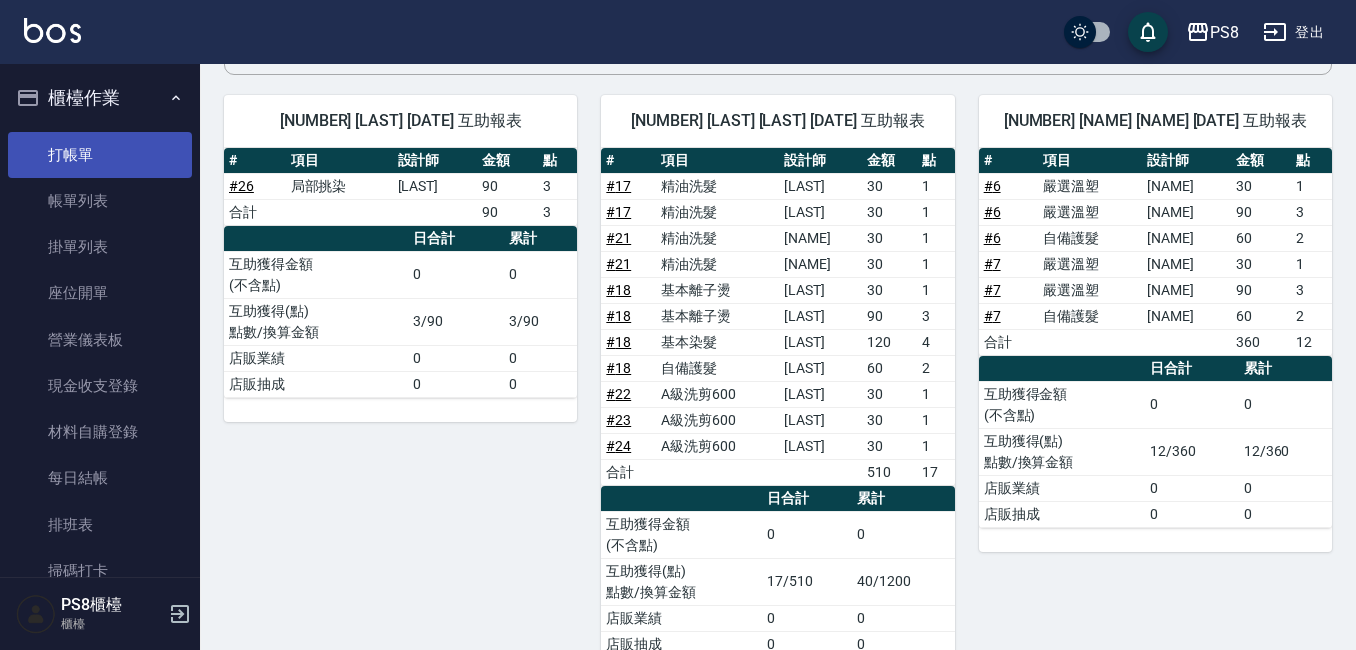 click on "打帳單" at bounding box center (100, 155) 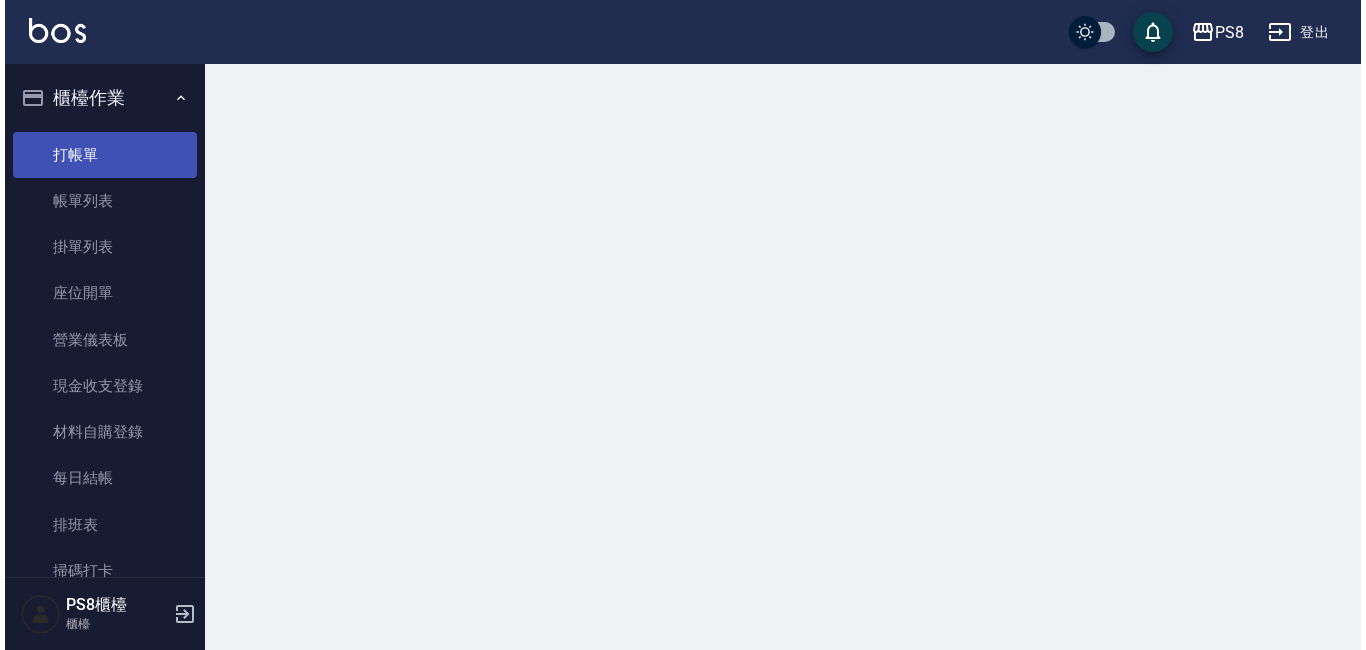 scroll, scrollTop: 0, scrollLeft: 0, axis: both 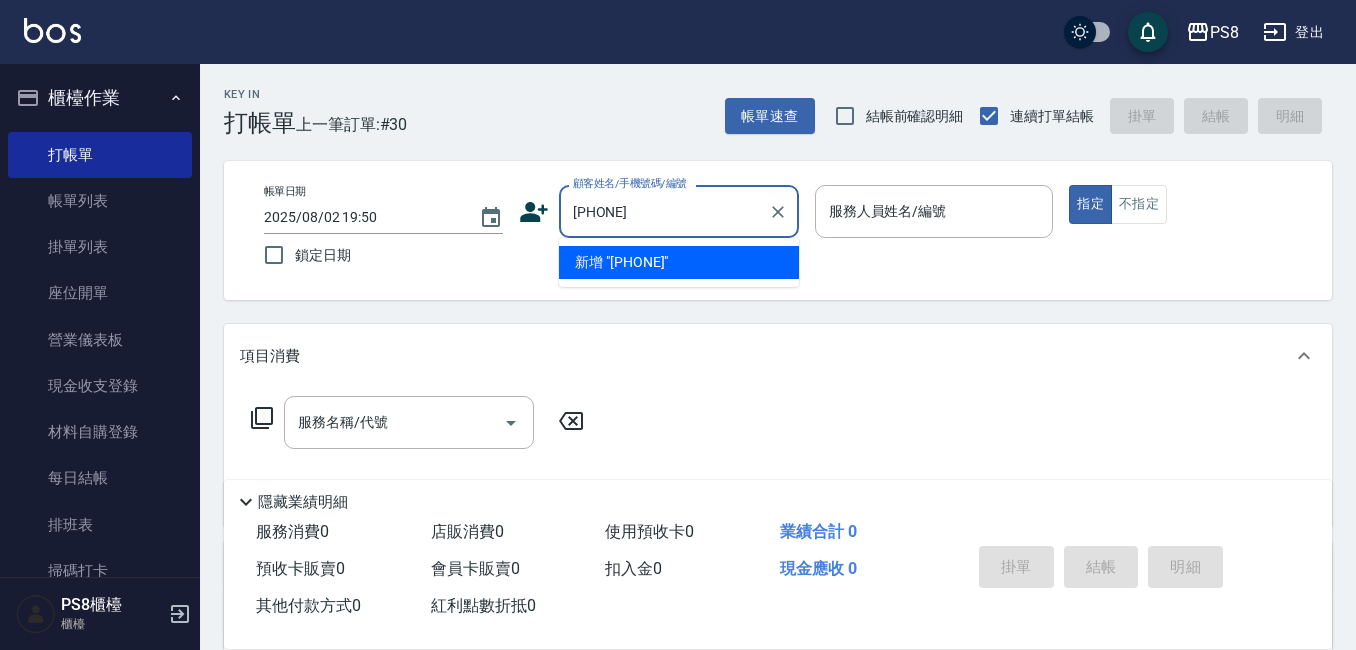 drag, startPoint x: 677, startPoint y: 220, endPoint x: 570, endPoint y: 217, distance: 107.042046 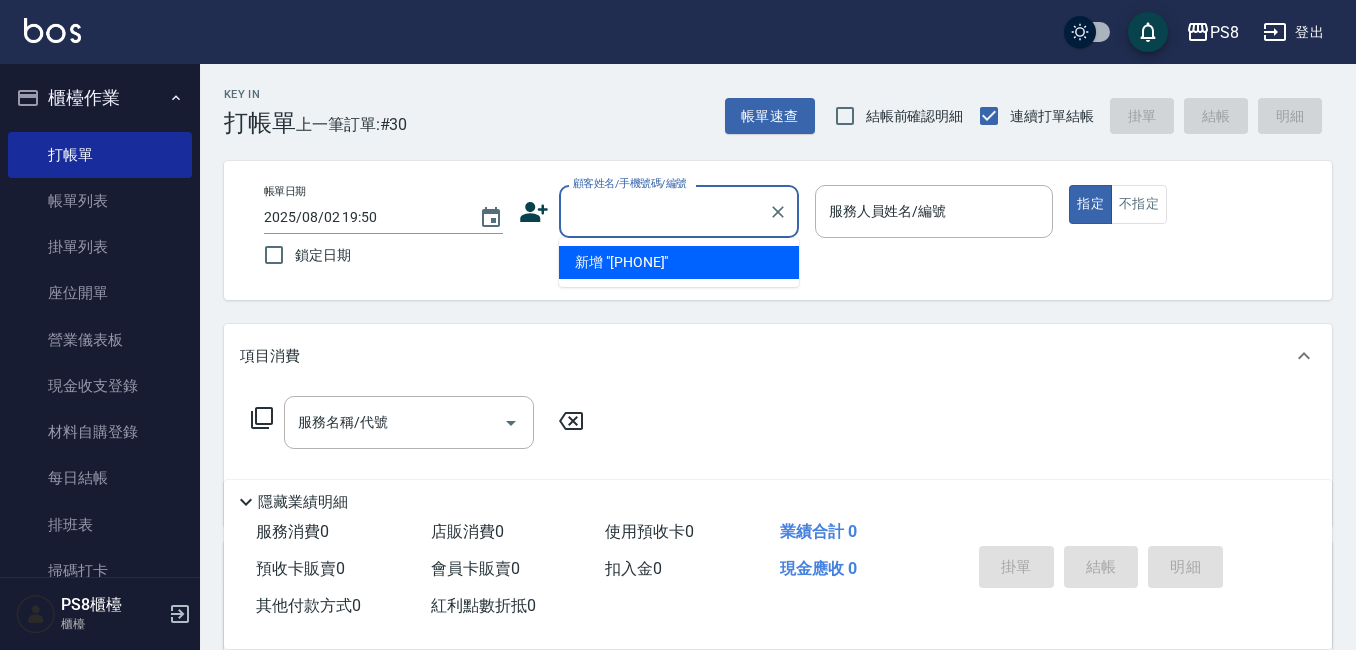 click 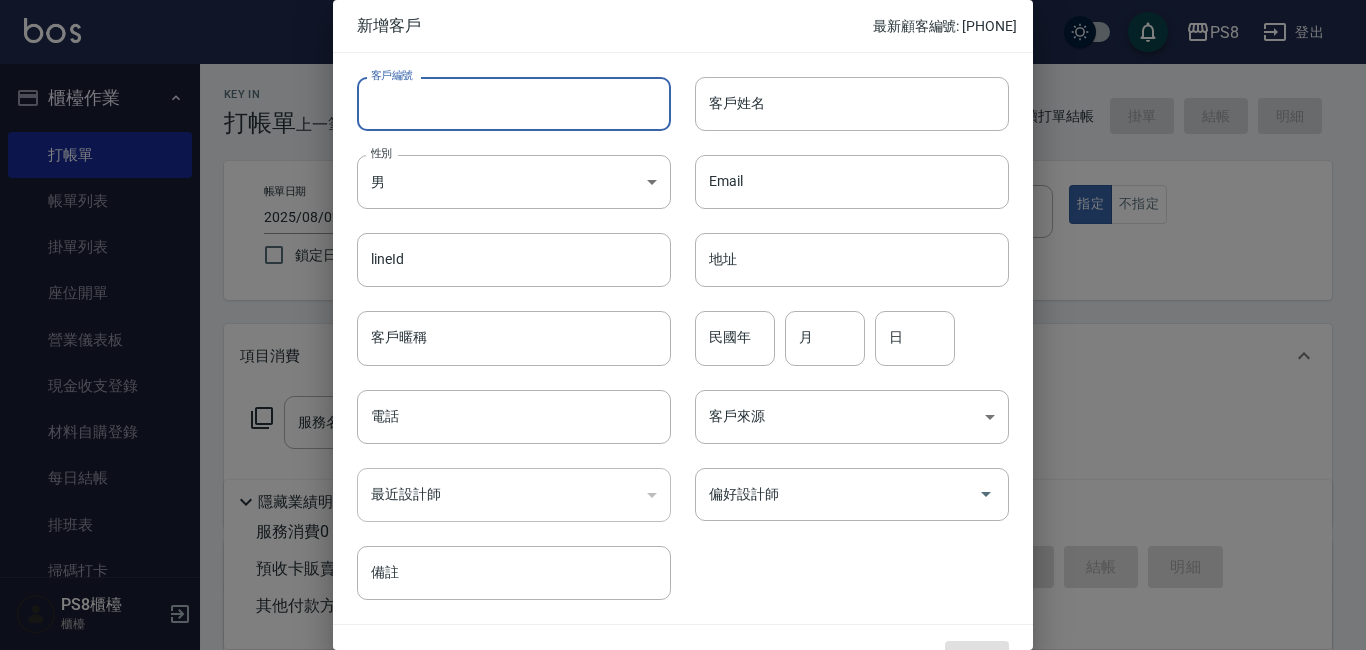 click on "客戶編號" at bounding box center [514, 104] 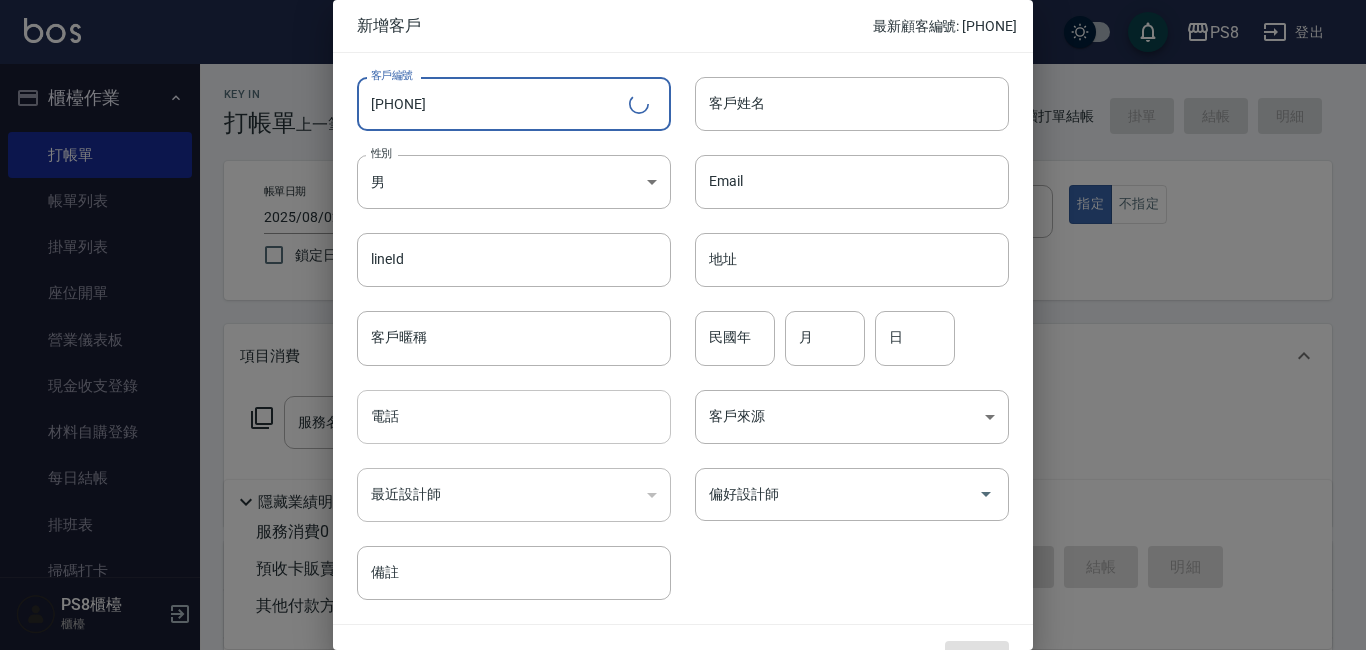 click on "電話" at bounding box center [514, 417] 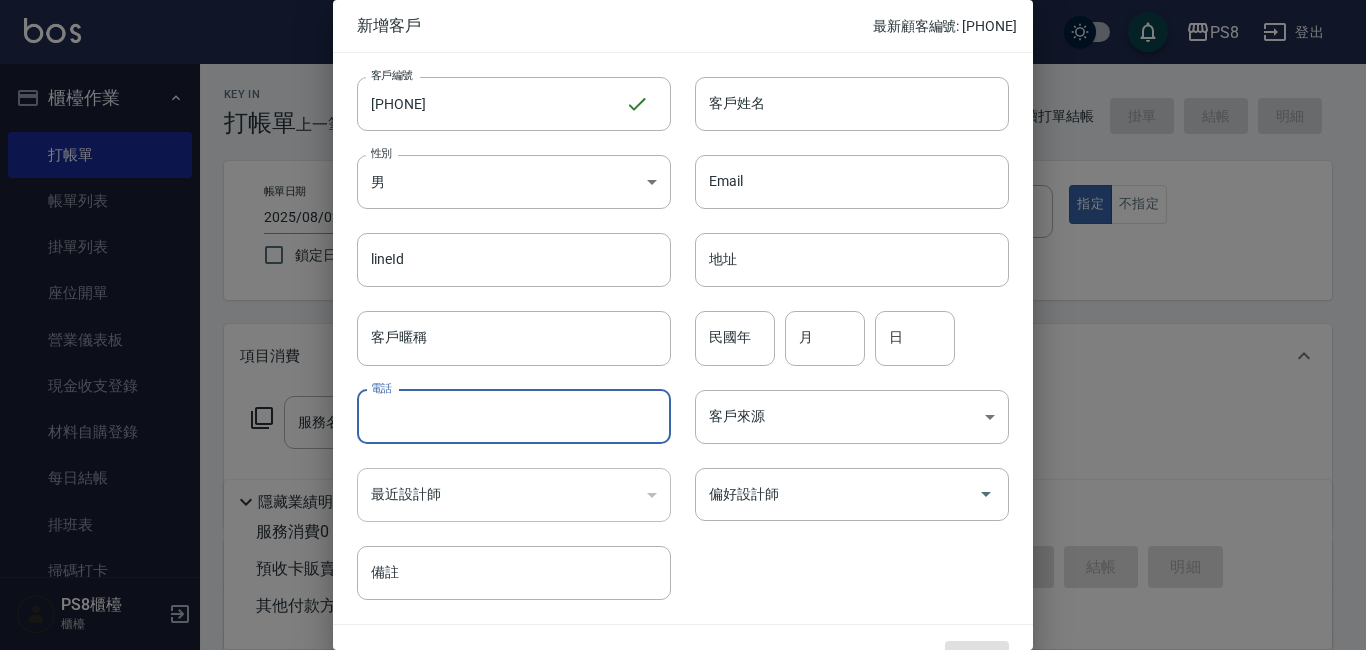 click on "電話" at bounding box center [514, 417] 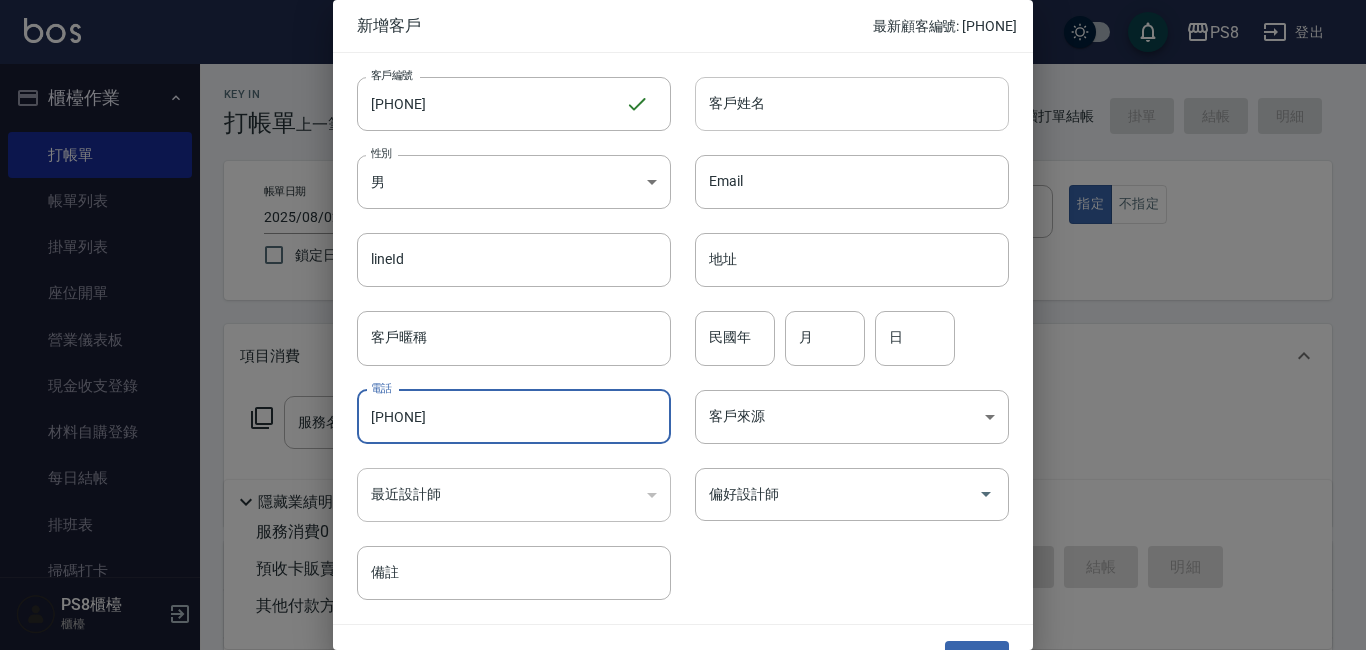 click on "客戶姓名" at bounding box center (852, 104) 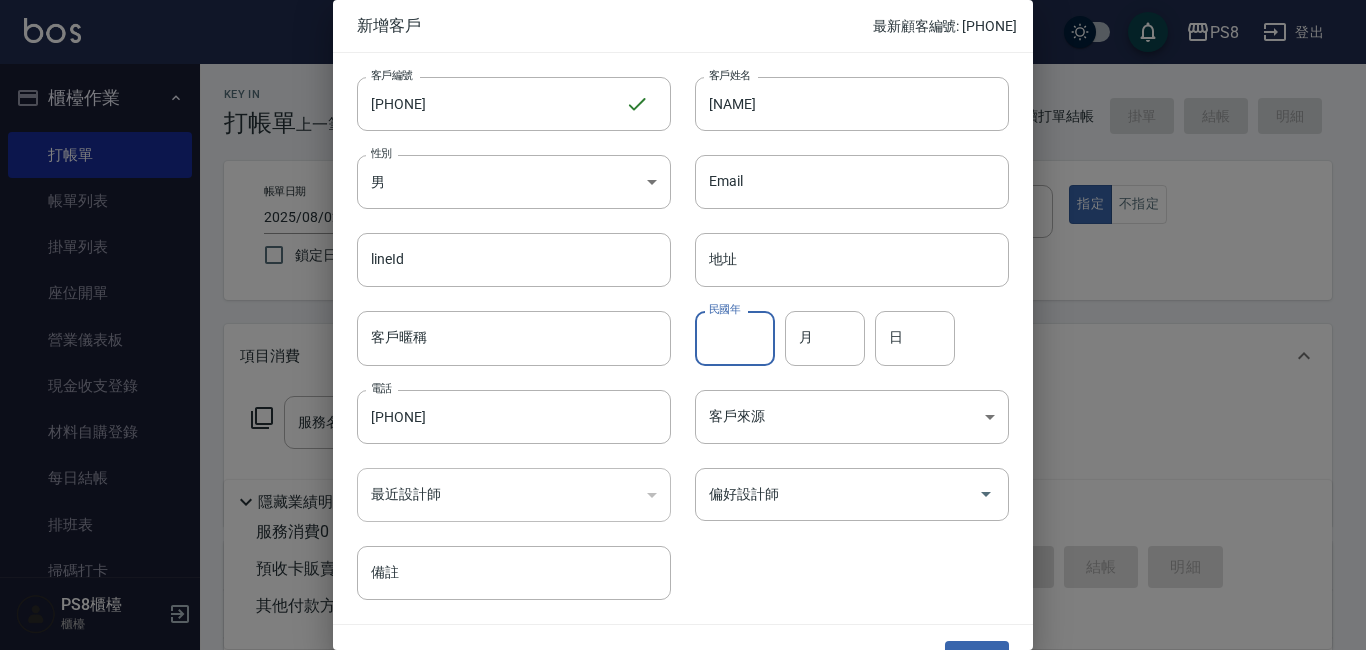 click on "民國年" at bounding box center [735, 338] 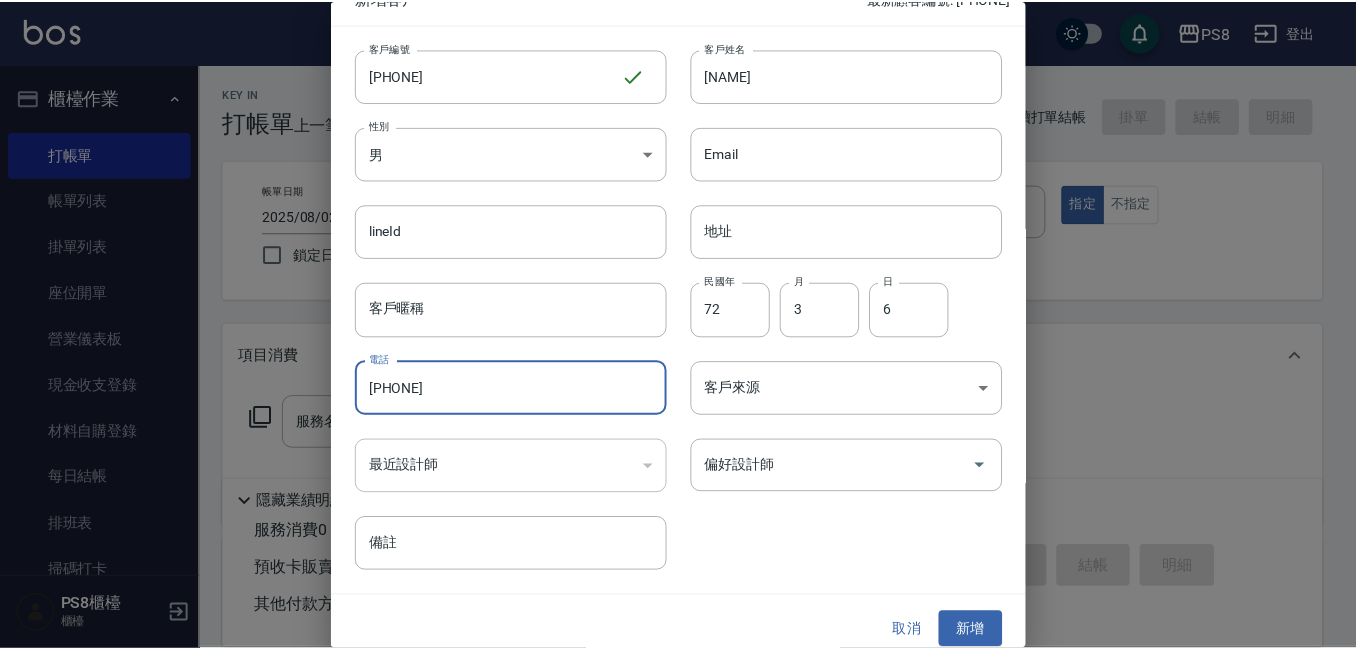 scroll, scrollTop: 43, scrollLeft: 0, axis: vertical 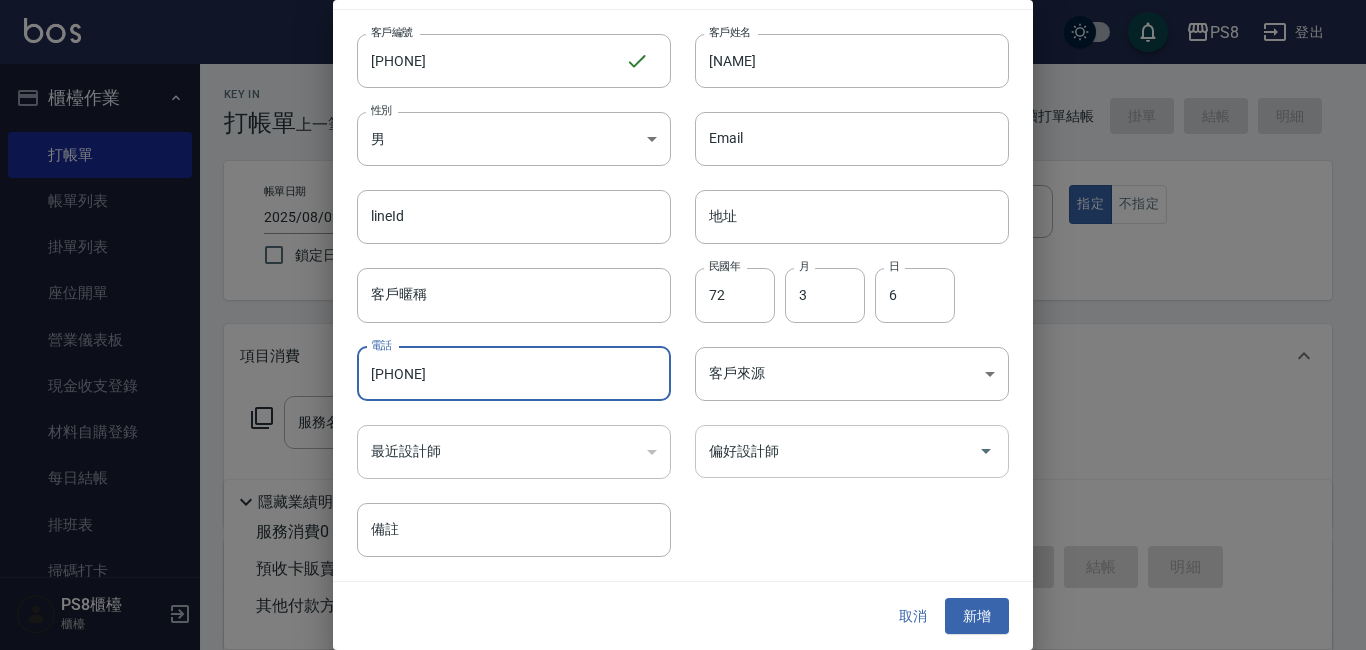 click on "偏好設計師" at bounding box center [852, 451] 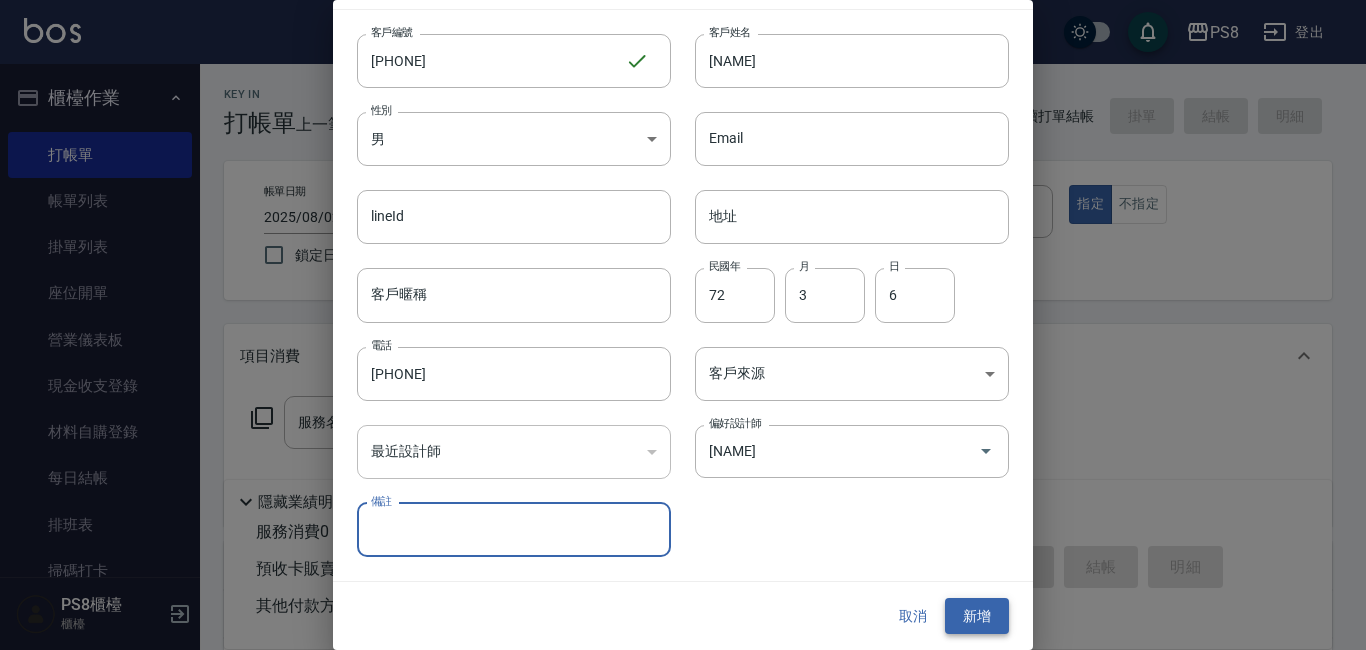 click on "新增" at bounding box center [977, 616] 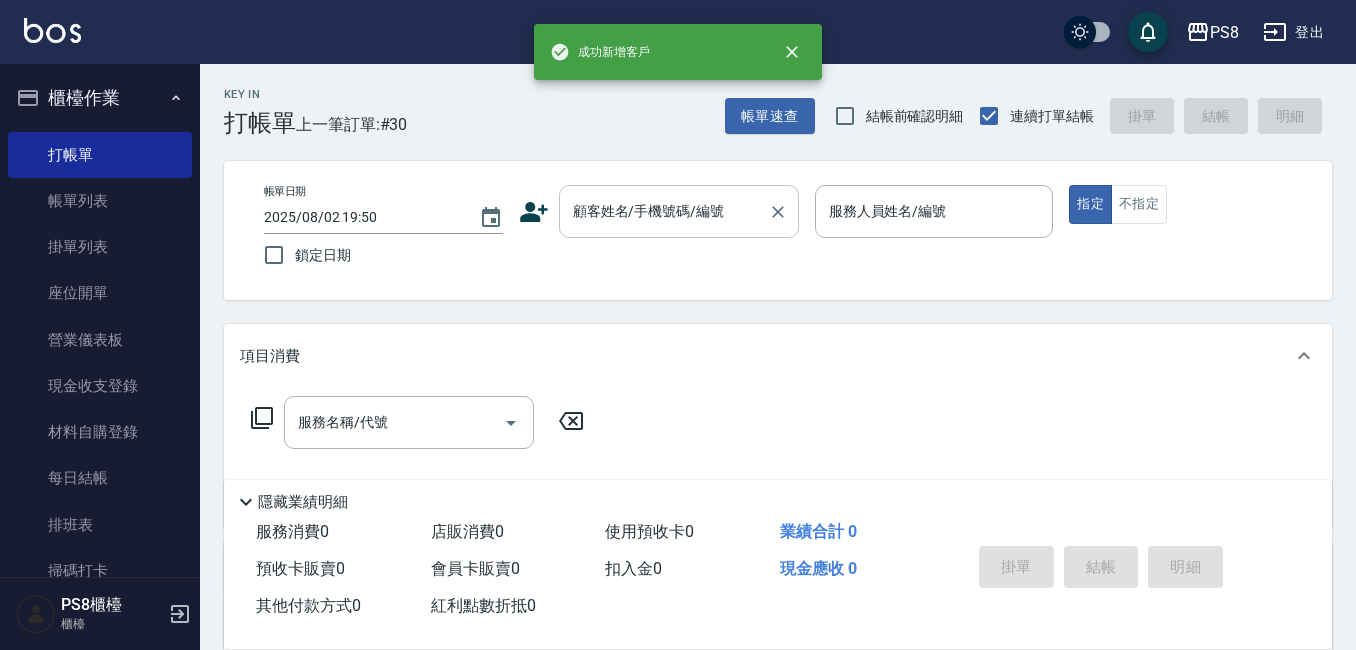 click on "顧客姓名/手機號碼/編號" at bounding box center [679, 211] 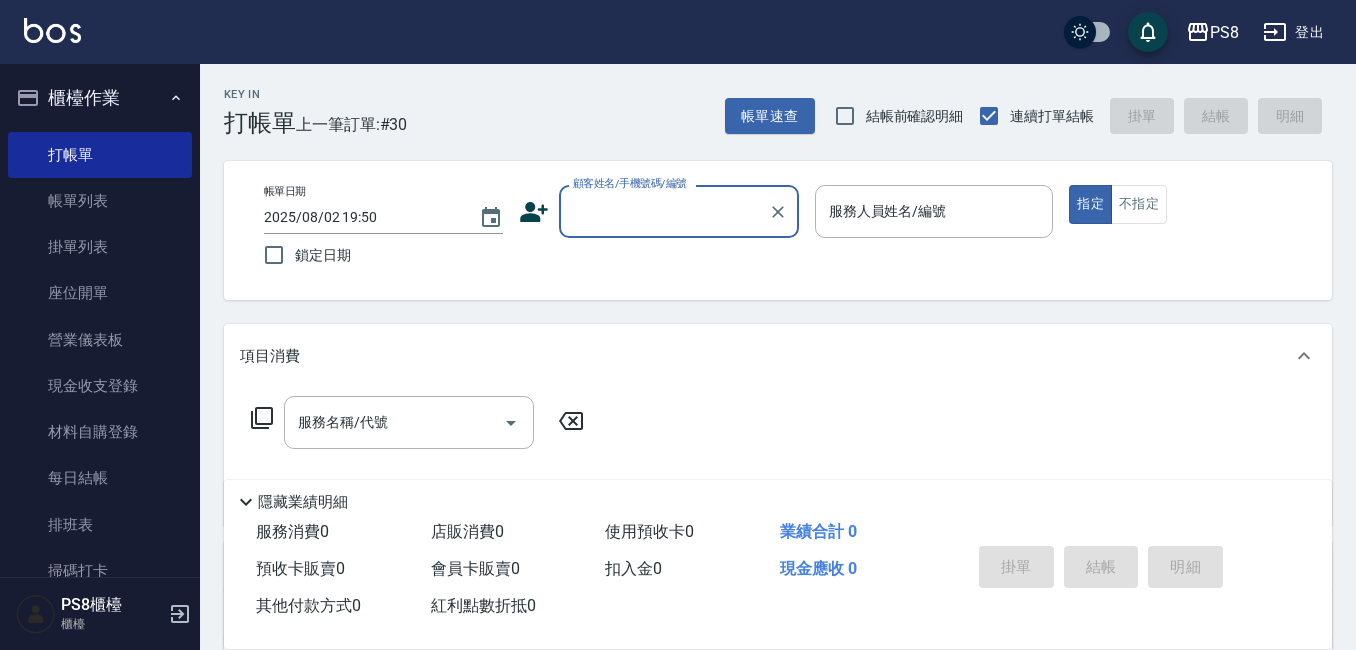 paste on "[PHONE]" 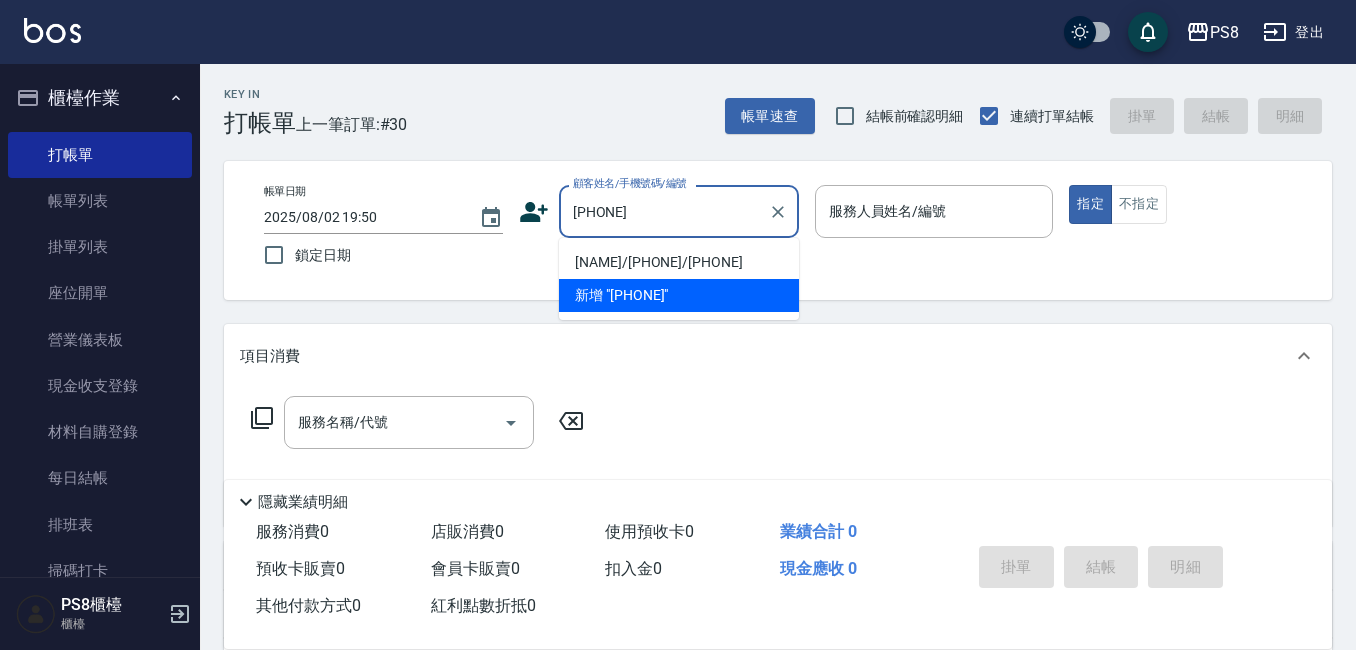 click on "[NAME]/[PHONE]/[PHONE]" at bounding box center (679, 262) 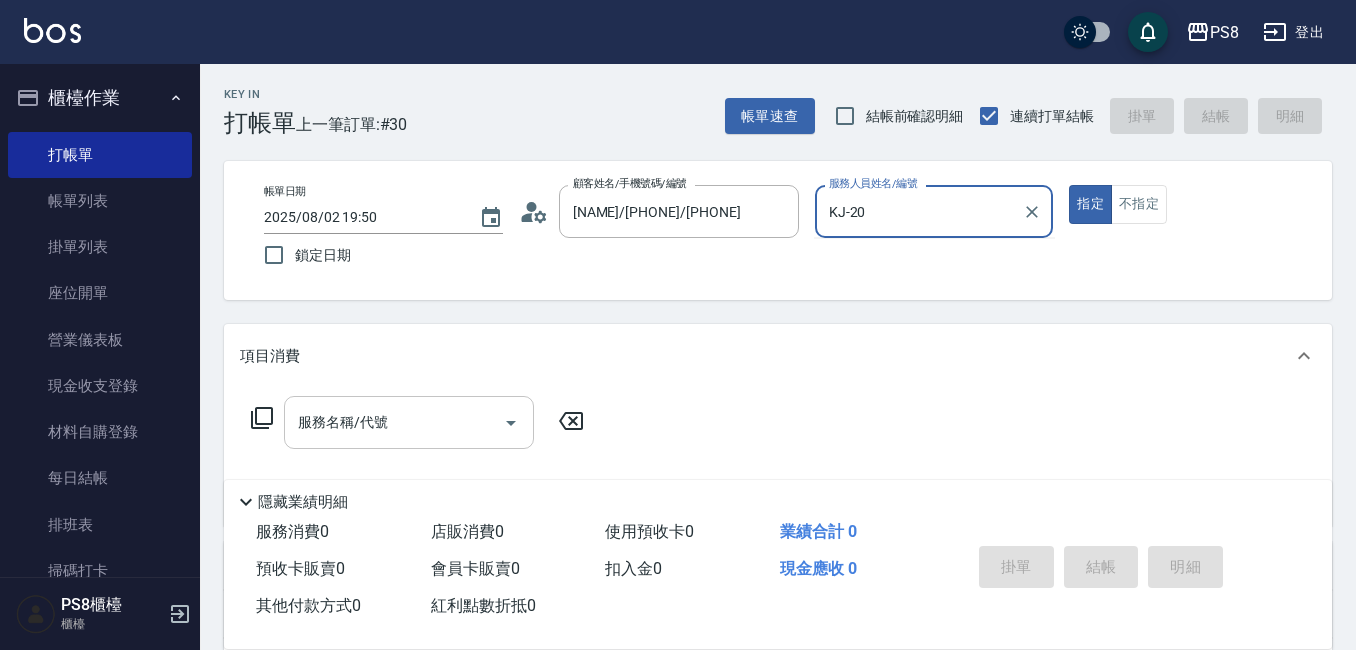 click on "服務名稱/代號" at bounding box center [394, 422] 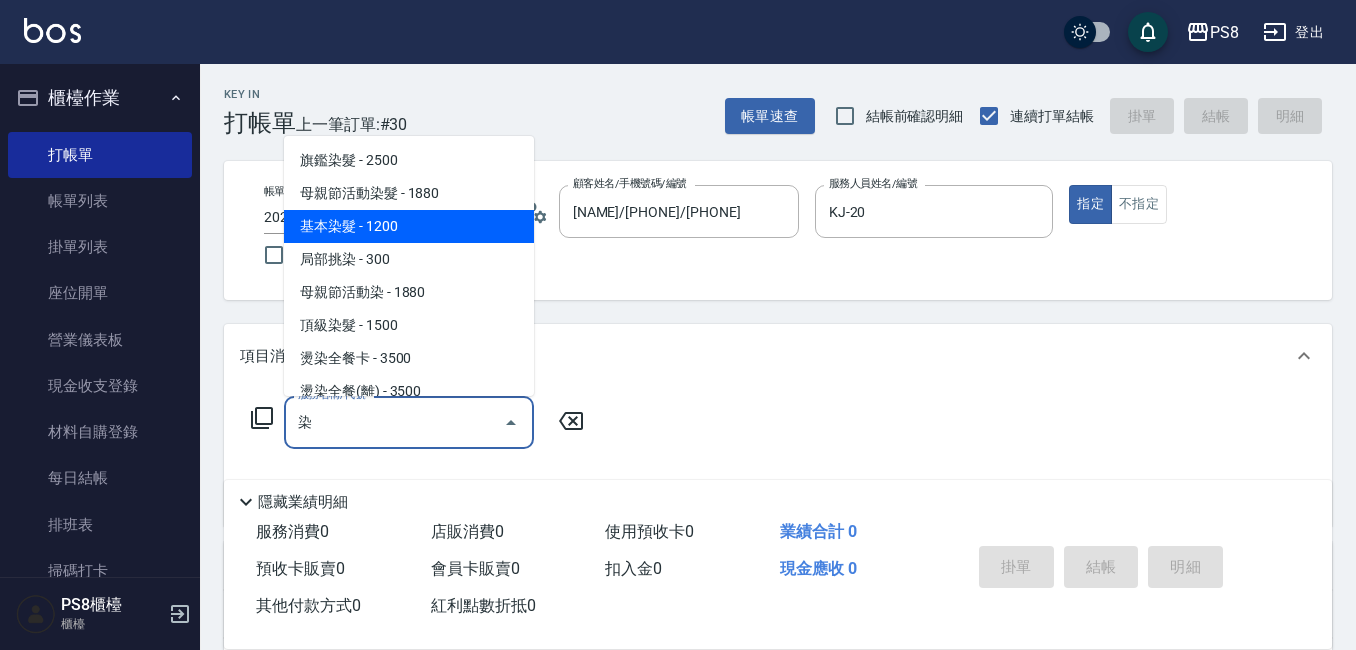 click on "基本染髮 - 1200" at bounding box center (409, 226) 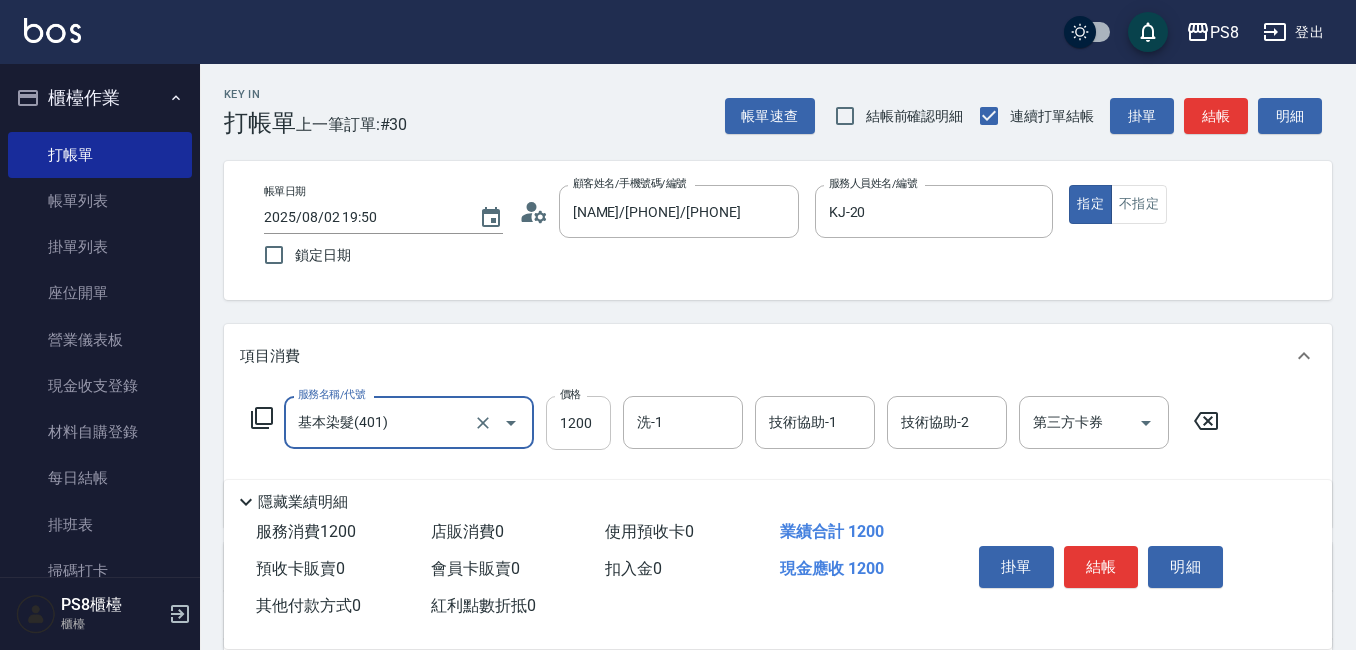 click on "1200" at bounding box center (578, 423) 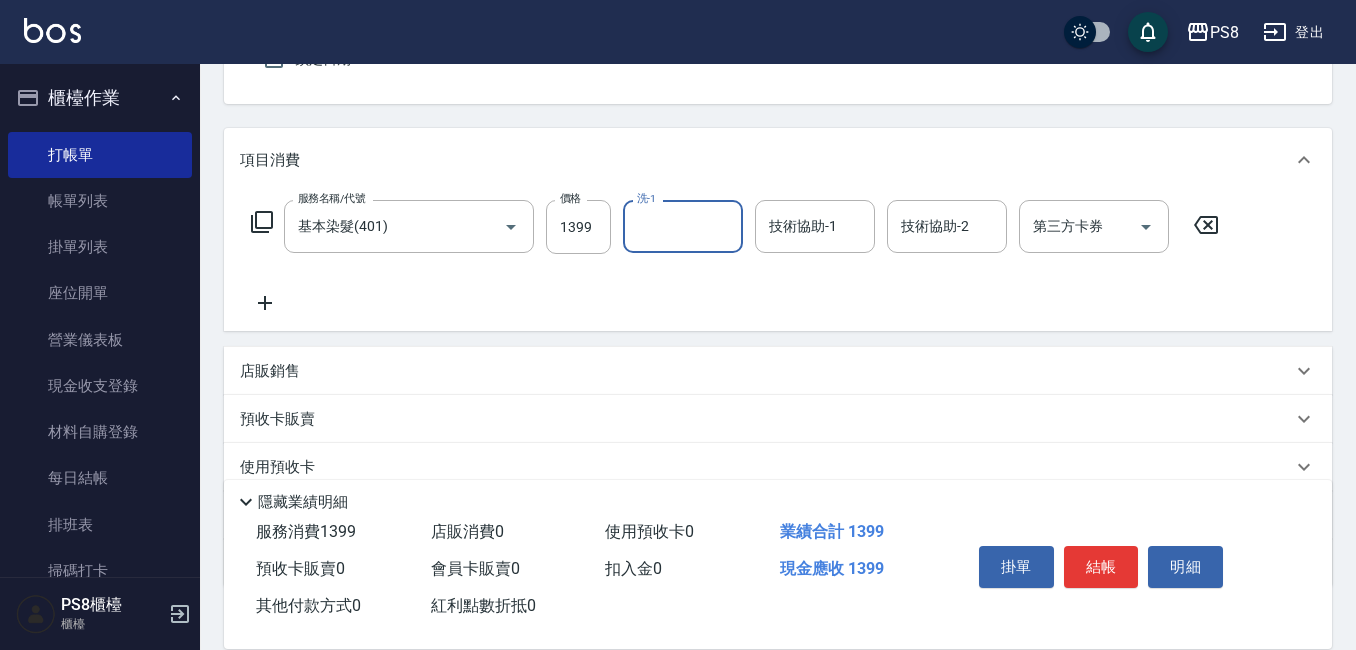 scroll, scrollTop: 200, scrollLeft: 0, axis: vertical 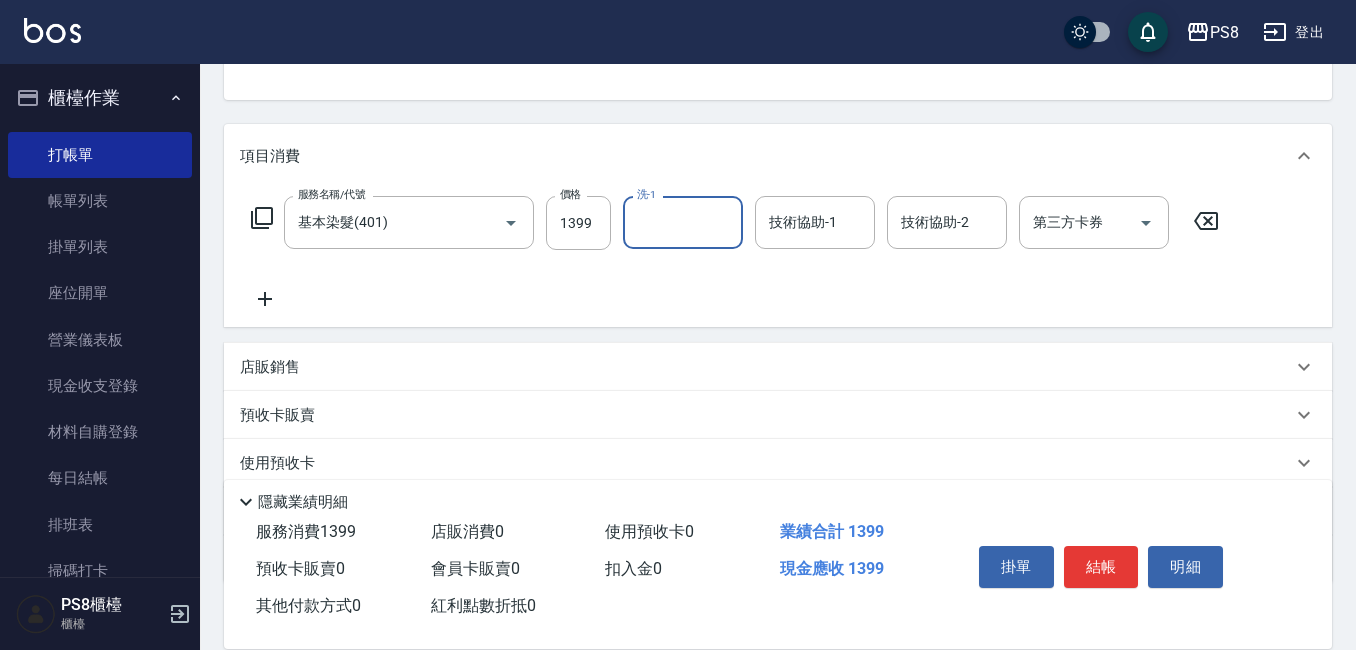 click 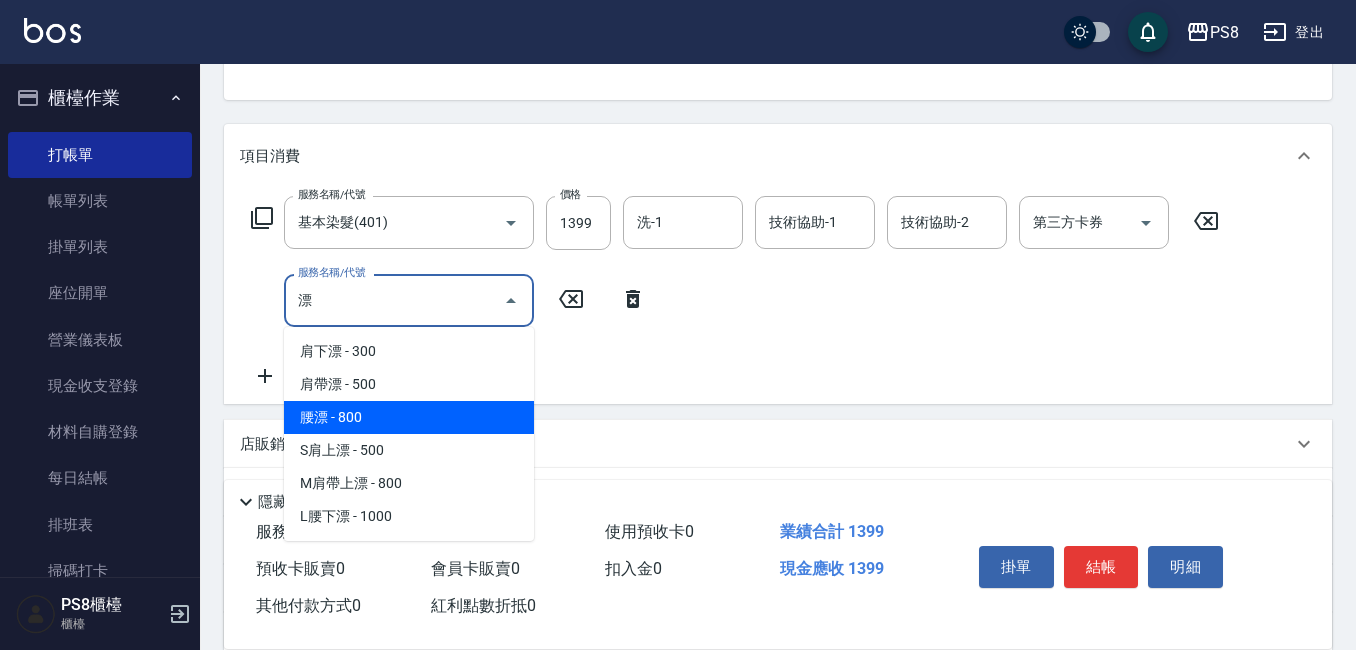 click on "腰漂 - 800" at bounding box center [409, 417] 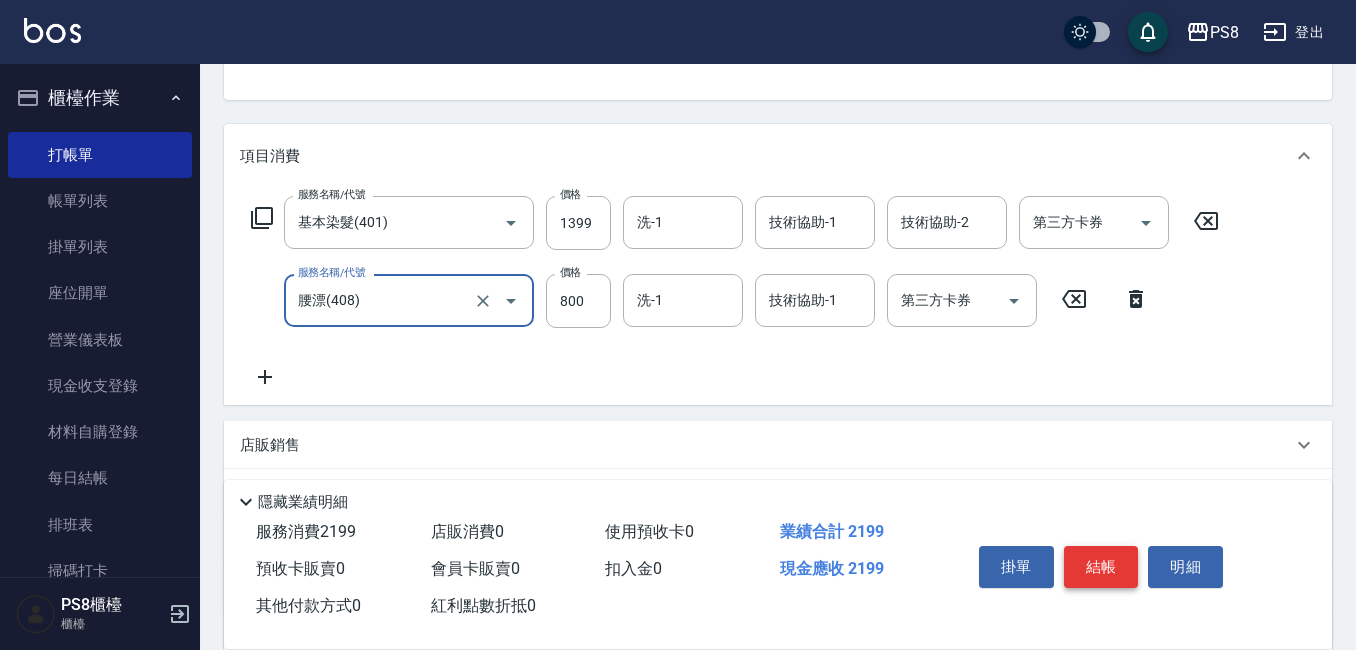 click on "結帳" at bounding box center [1101, 567] 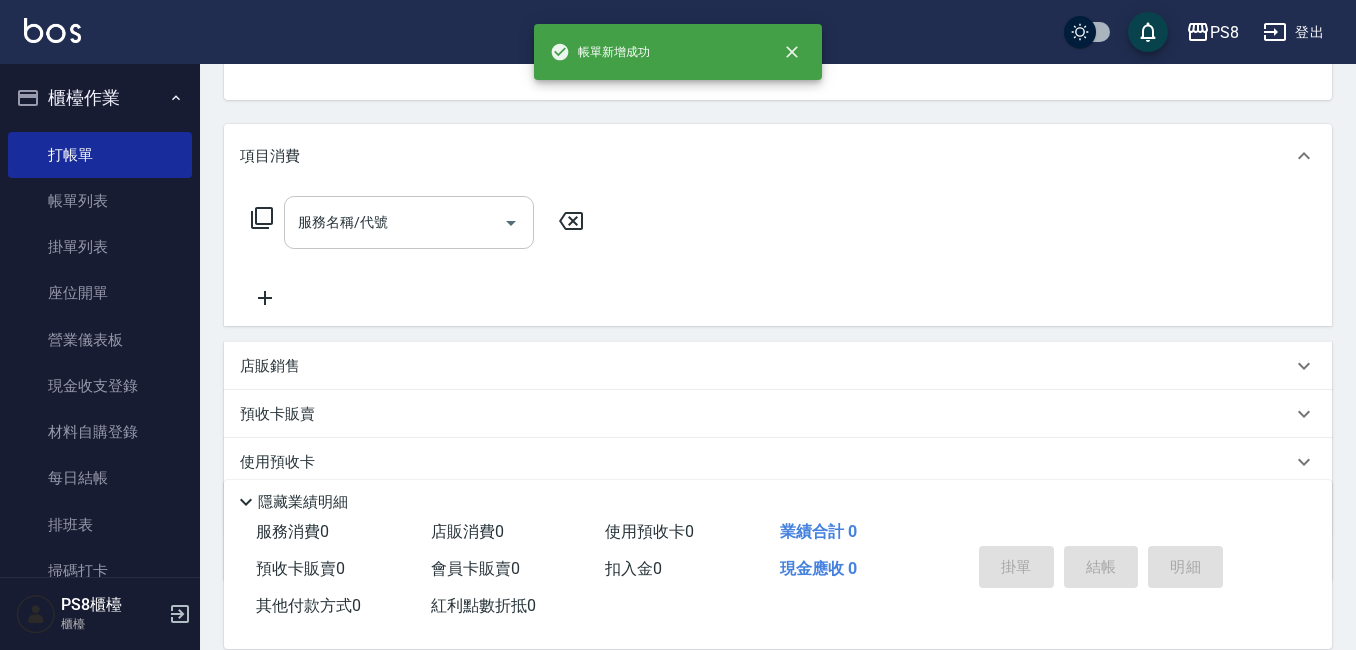 scroll, scrollTop: 194, scrollLeft: 0, axis: vertical 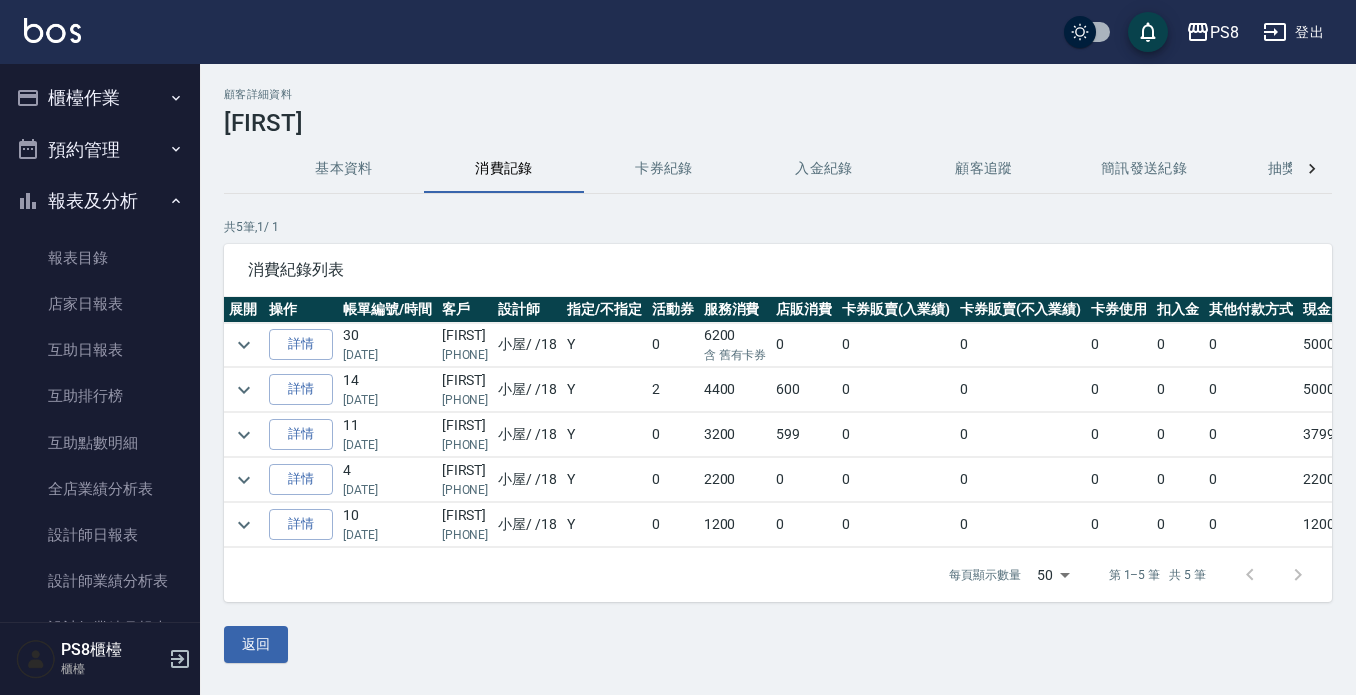 click on "報表及分析" at bounding box center [100, 201] 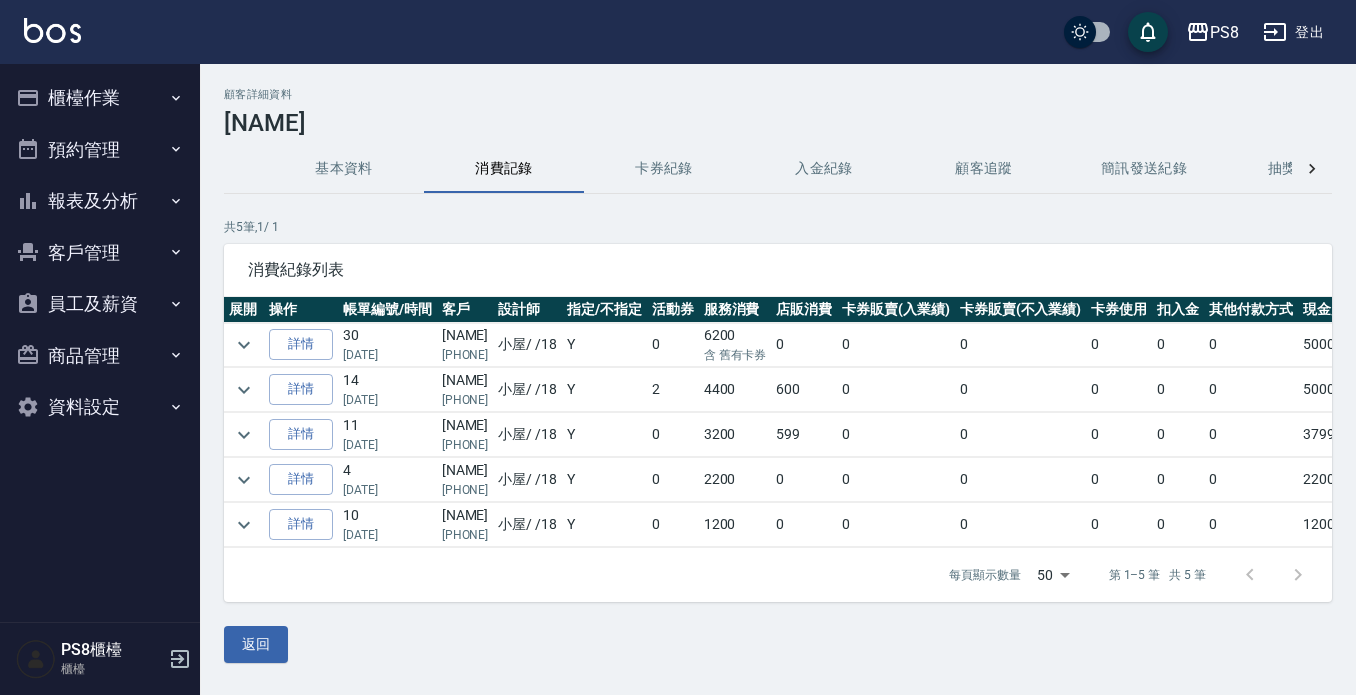 scroll, scrollTop: 0, scrollLeft: 0, axis: both 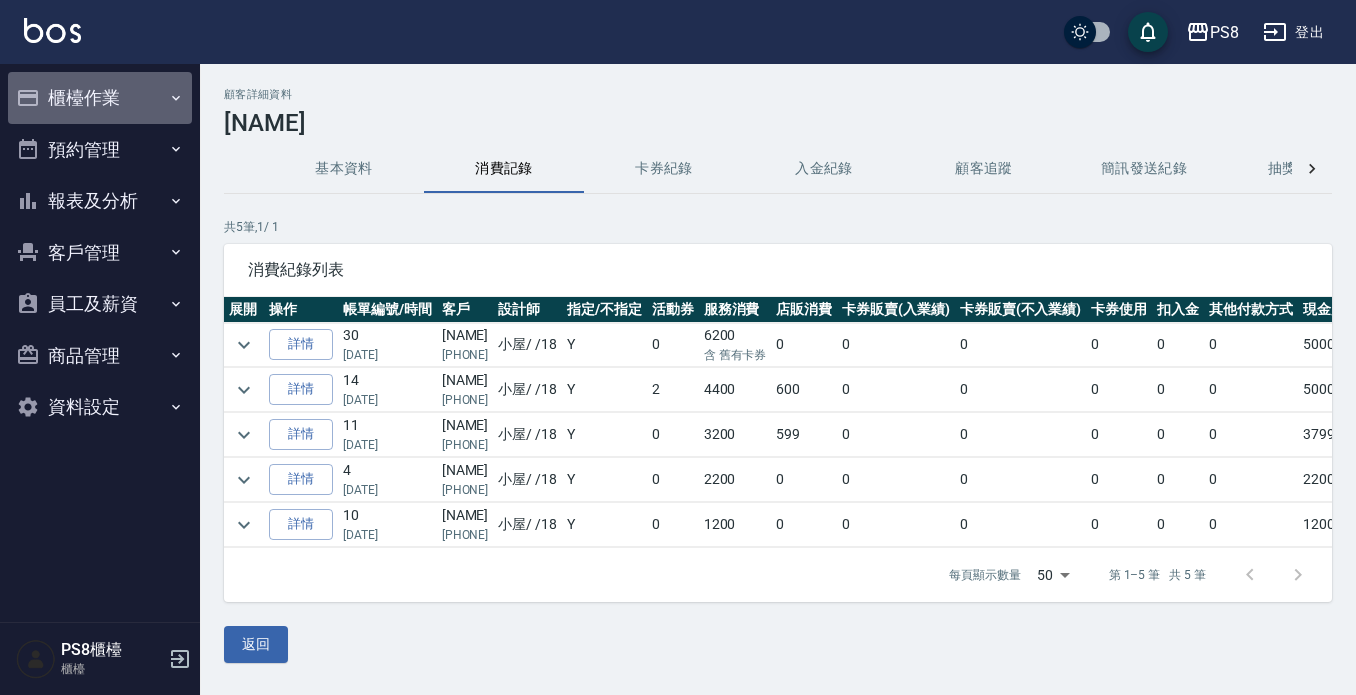 click on "櫃檯作業" at bounding box center (100, 98) 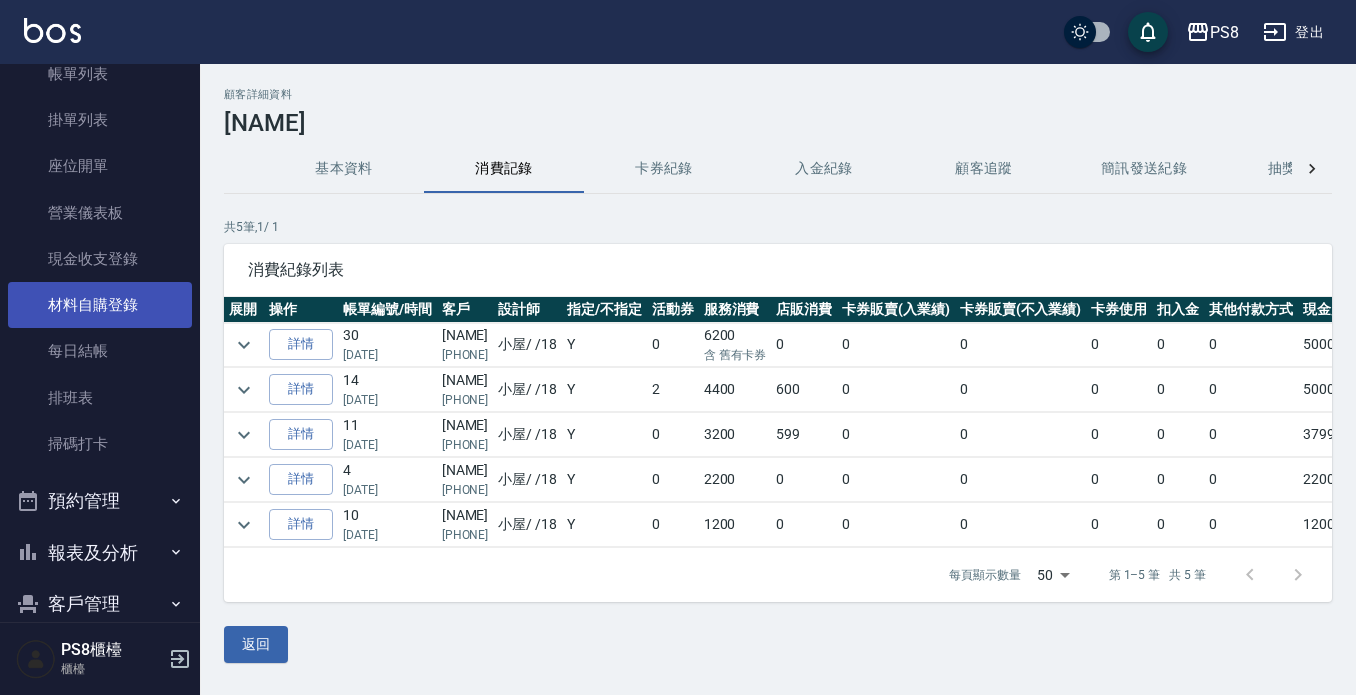 scroll, scrollTop: 200, scrollLeft: 0, axis: vertical 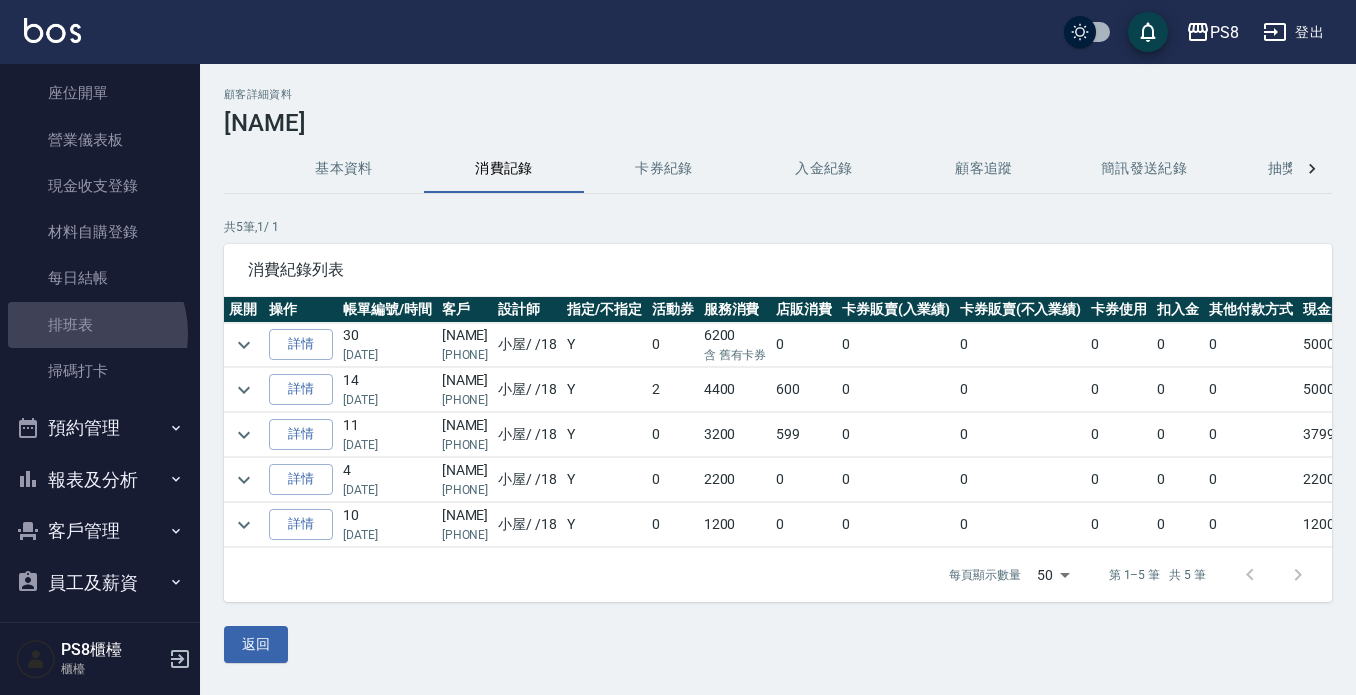 drag, startPoint x: 78, startPoint y: 333, endPoint x: 384, endPoint y: 241, distance: 319.5309 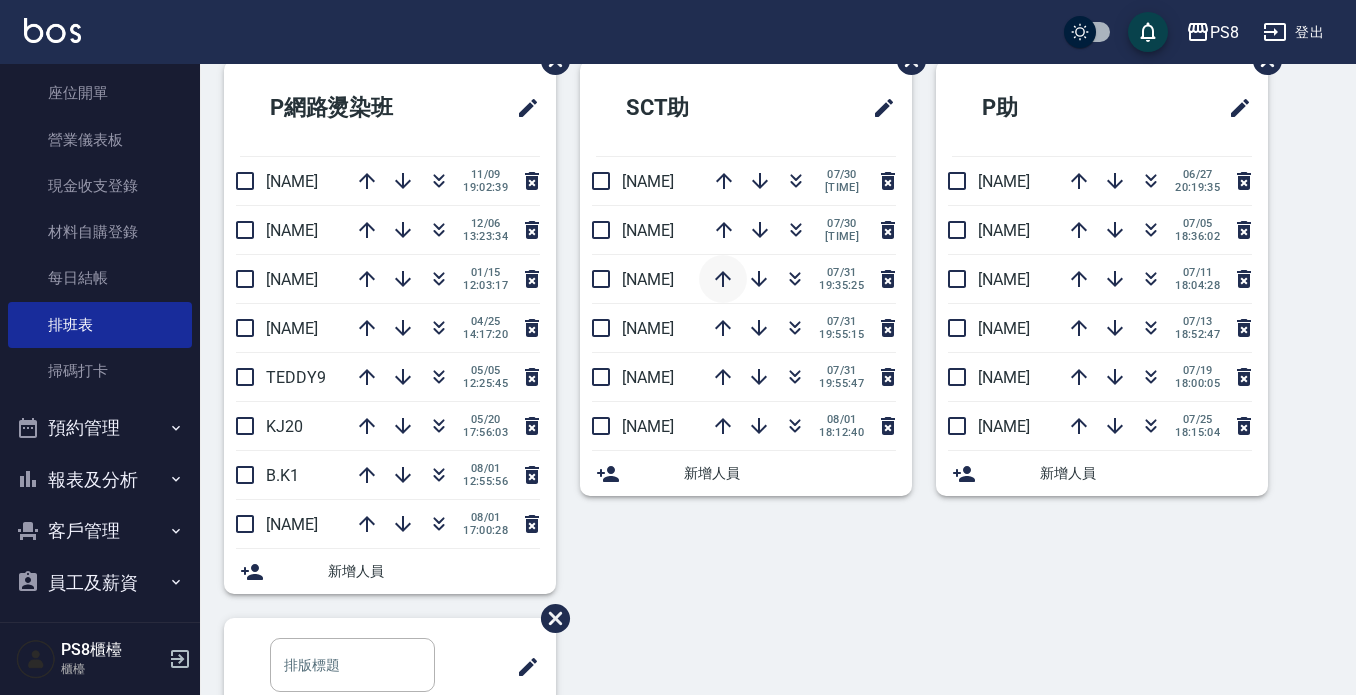 scroll, scrollTop: 555, scrollLeft: 0, axis: vertical 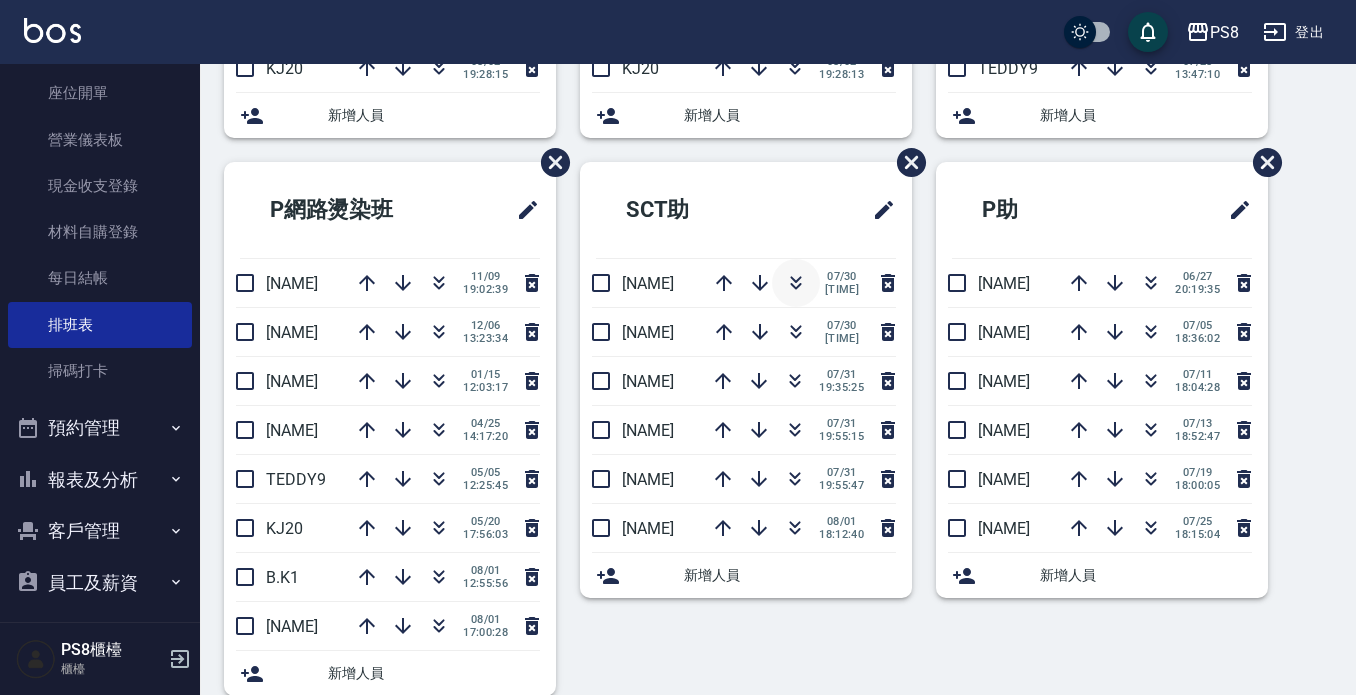 click at bounding box center (796, 283) 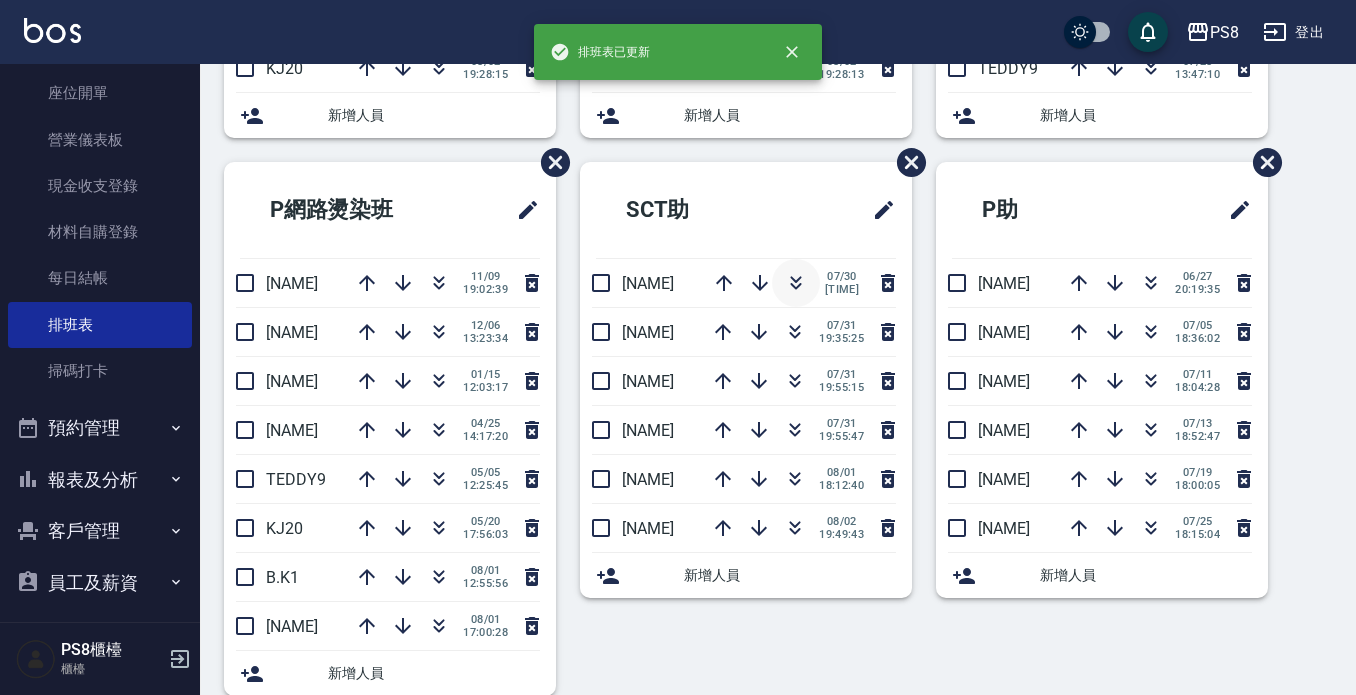 click 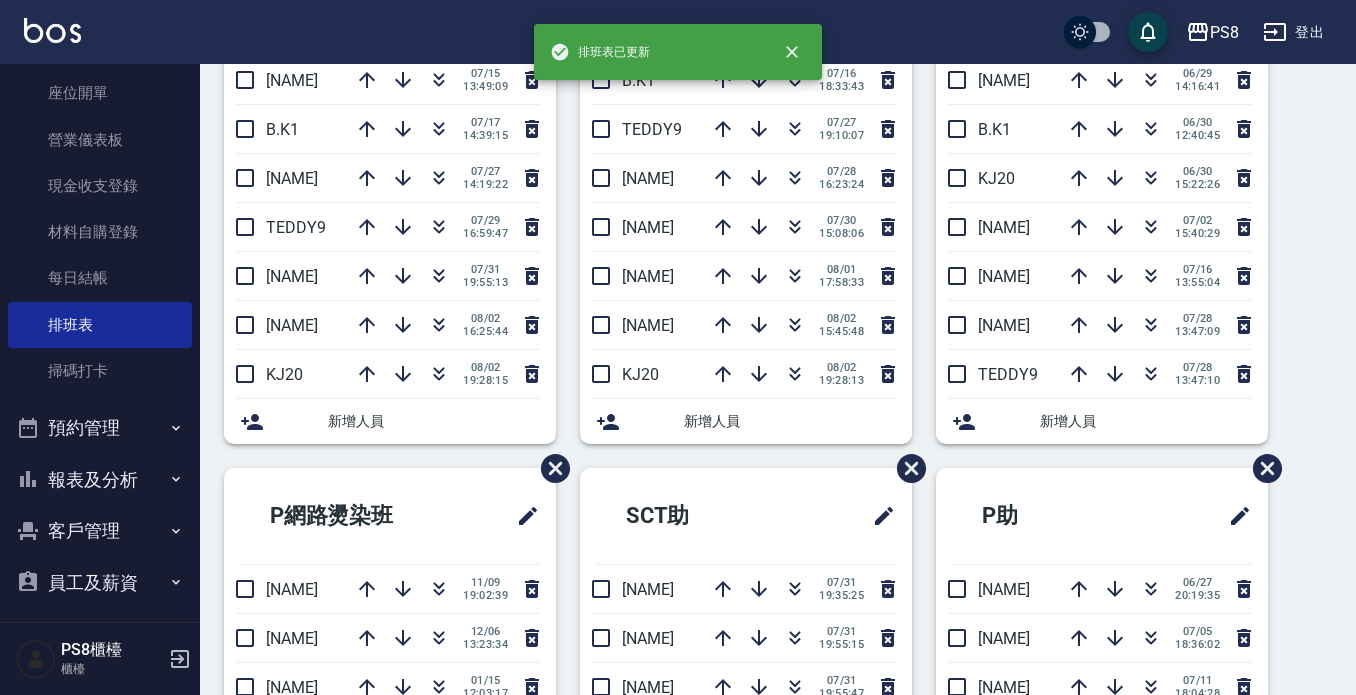 scroll, scrollTop: 0, scrollLeft: 0, axis: both 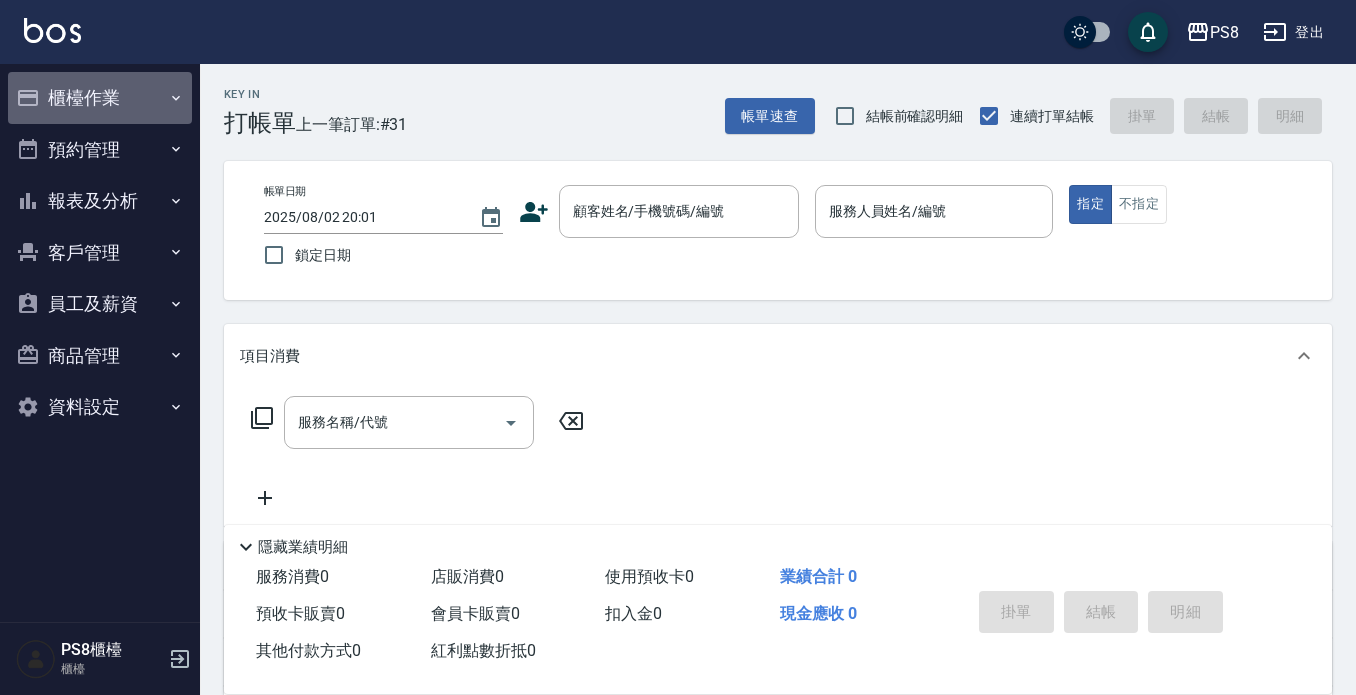 click on "櫃檯作業" at bounding box center [100, 98] 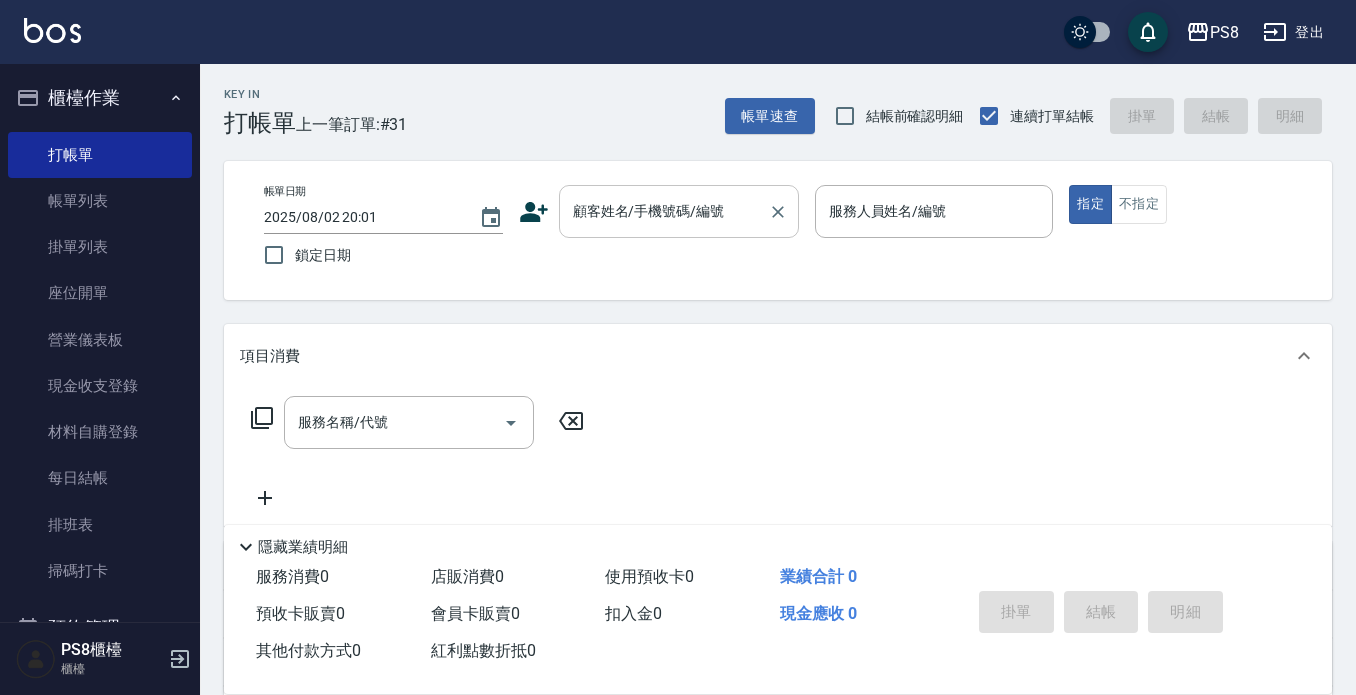 click on "顧客姓名/手機號碼/編號 顧客姓名/手機號碼/編號" at bounding box center (679, 211) 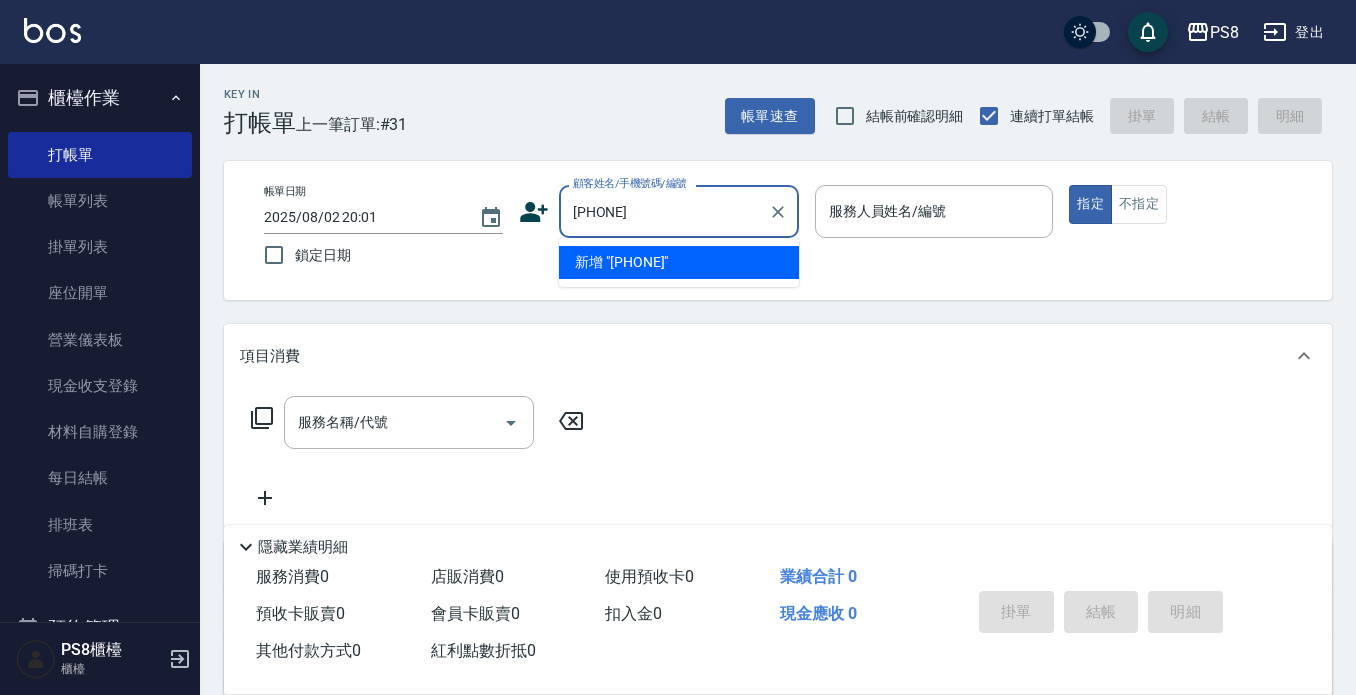 drag, startPoint x: 665, startPoint y: 214, endPoint x: 573, endPoint y: 212, distance: 92.021736 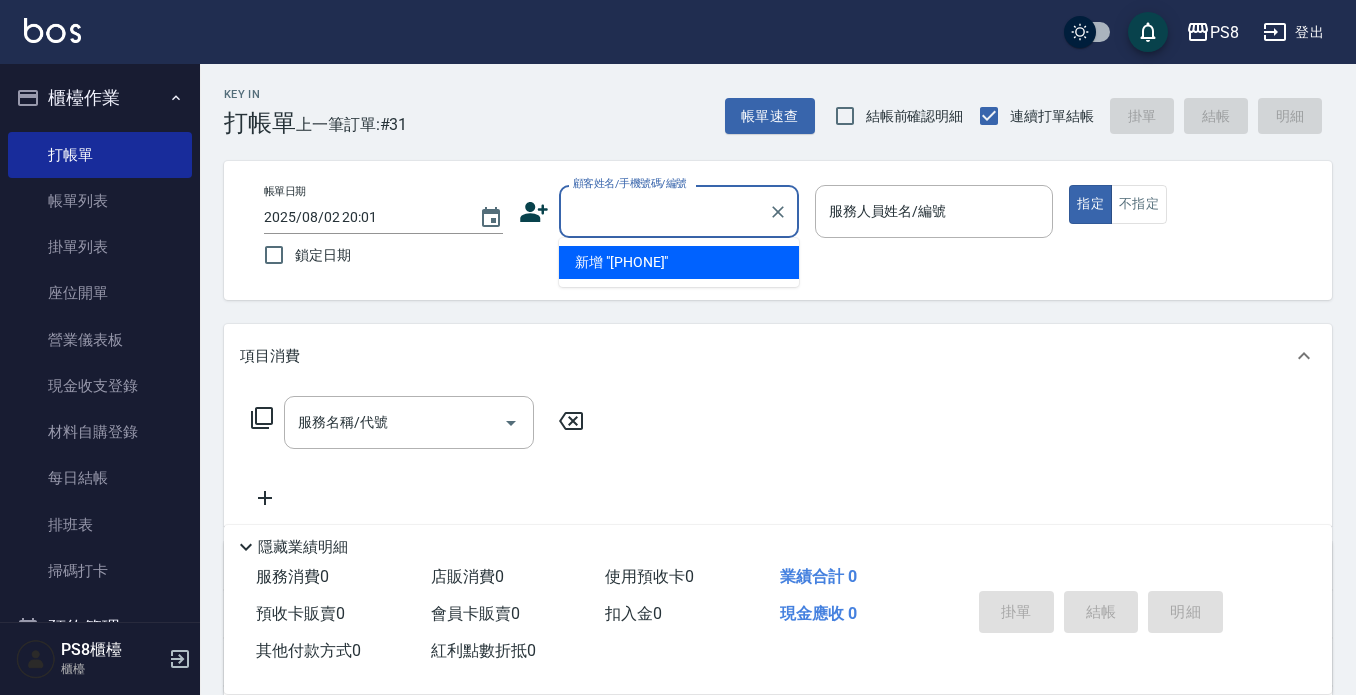 click 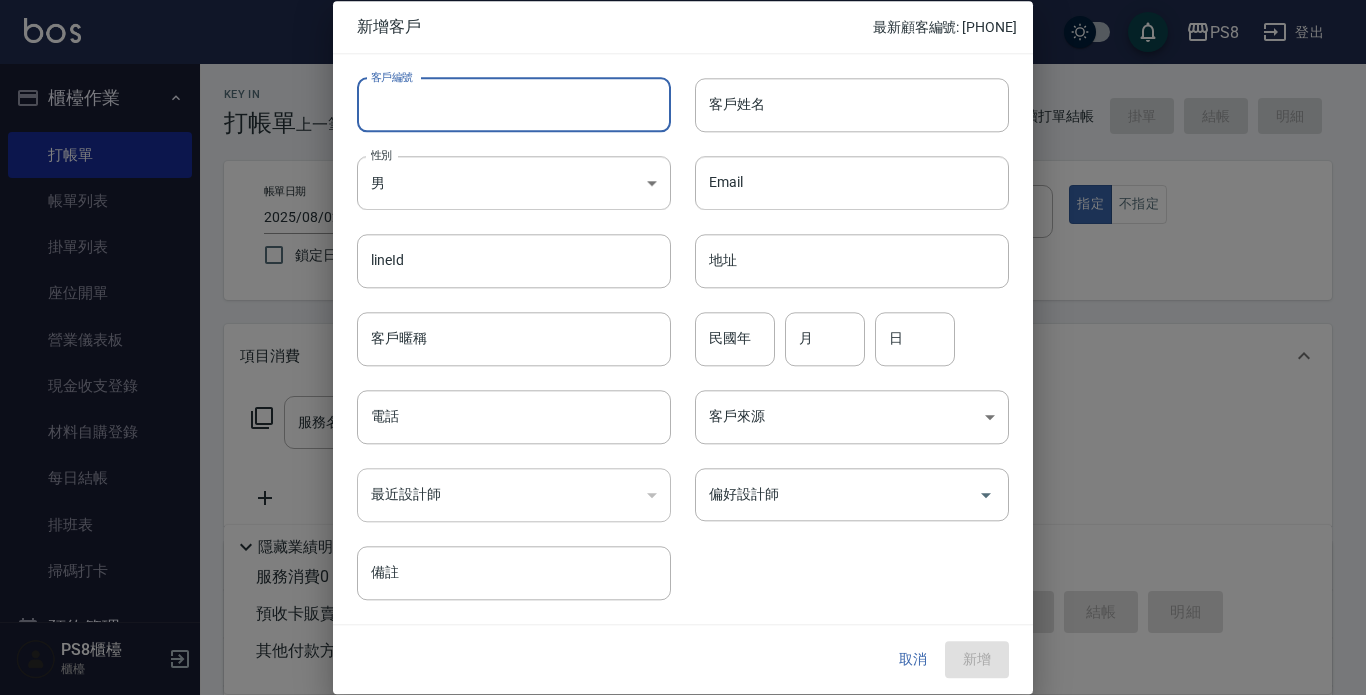 click on "客戶編號" at bounding box center [514, 105] 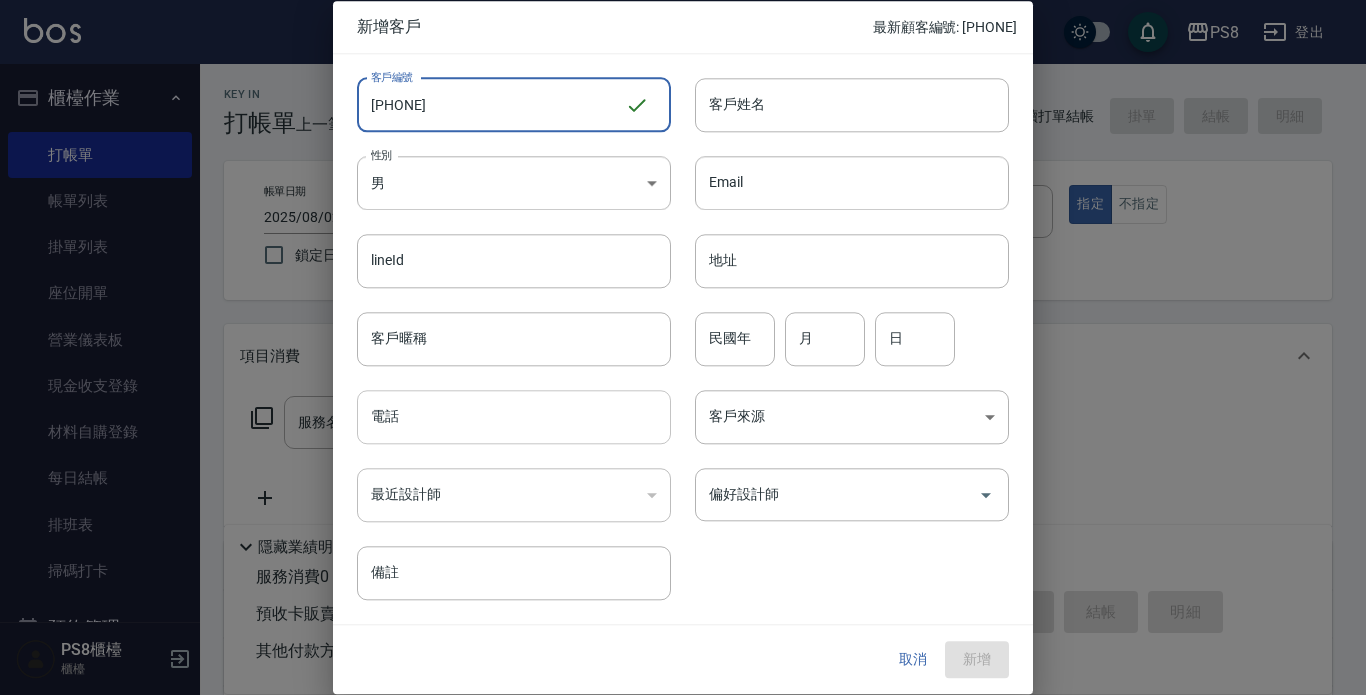 type on "0929758128" 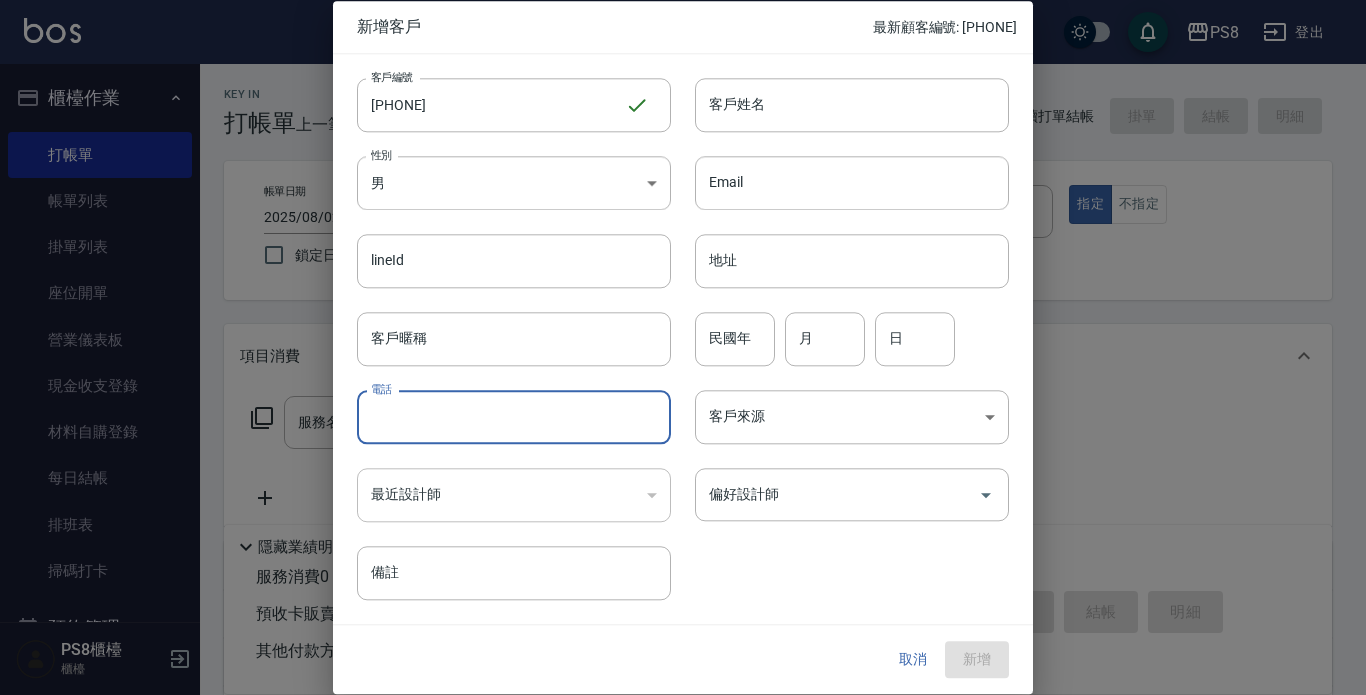 paste on "0929758128" 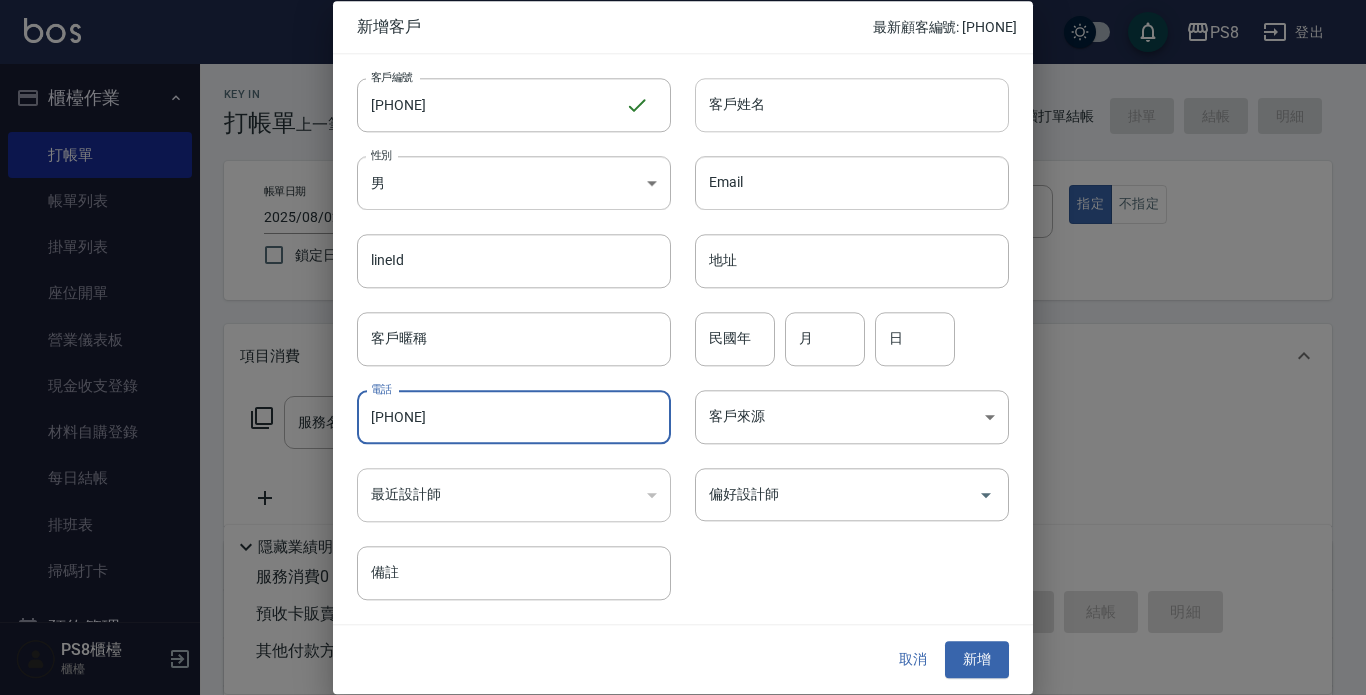 type on "0929758128" 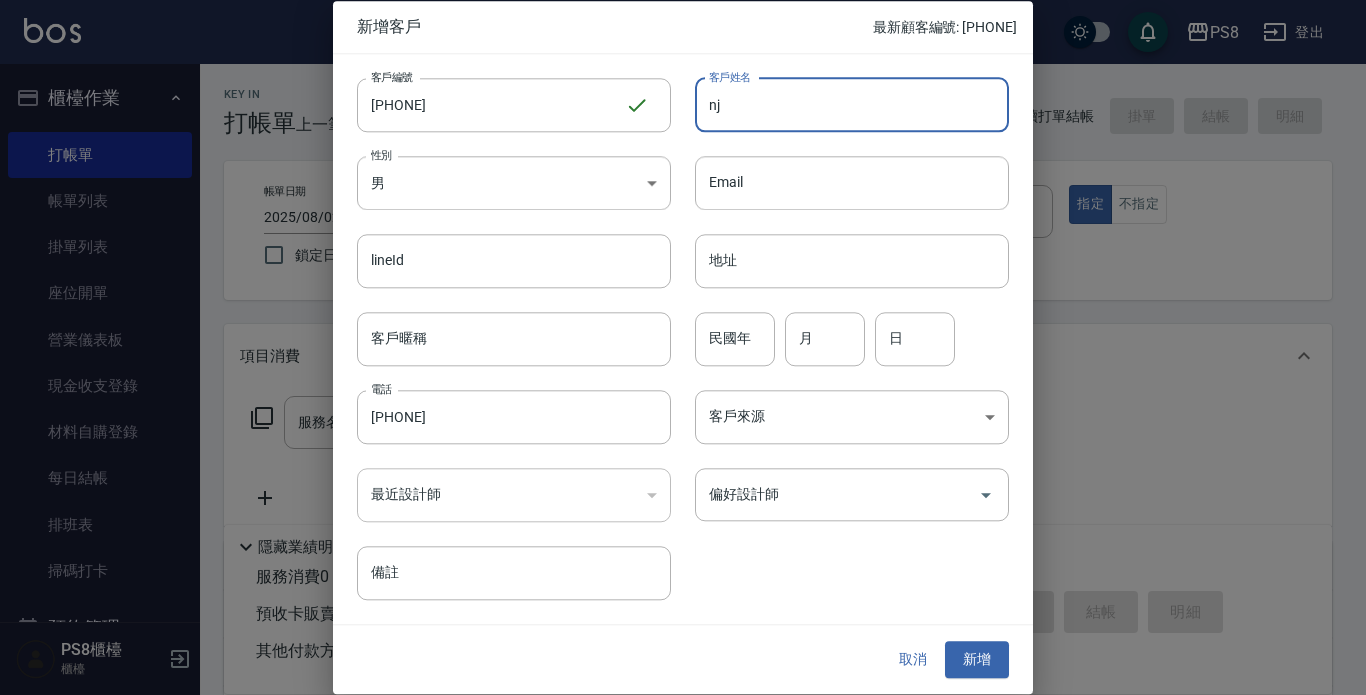 type on "n" 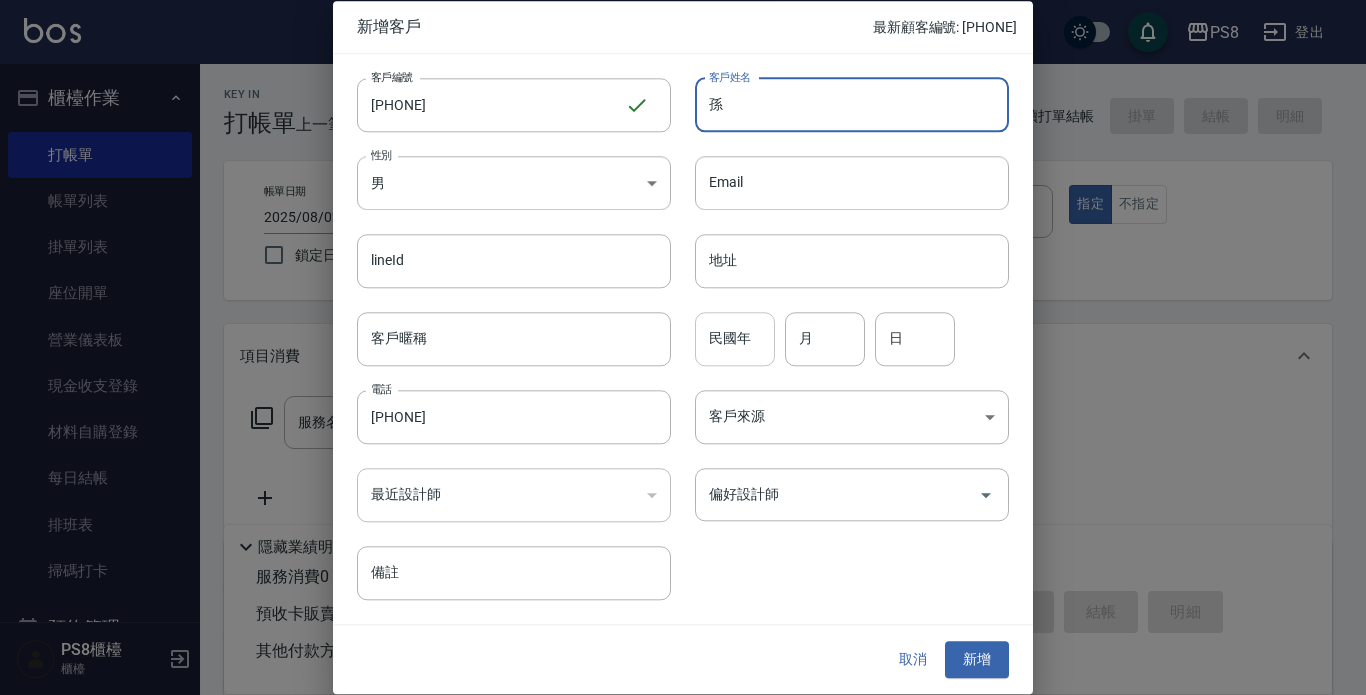 type on "[LAST]" 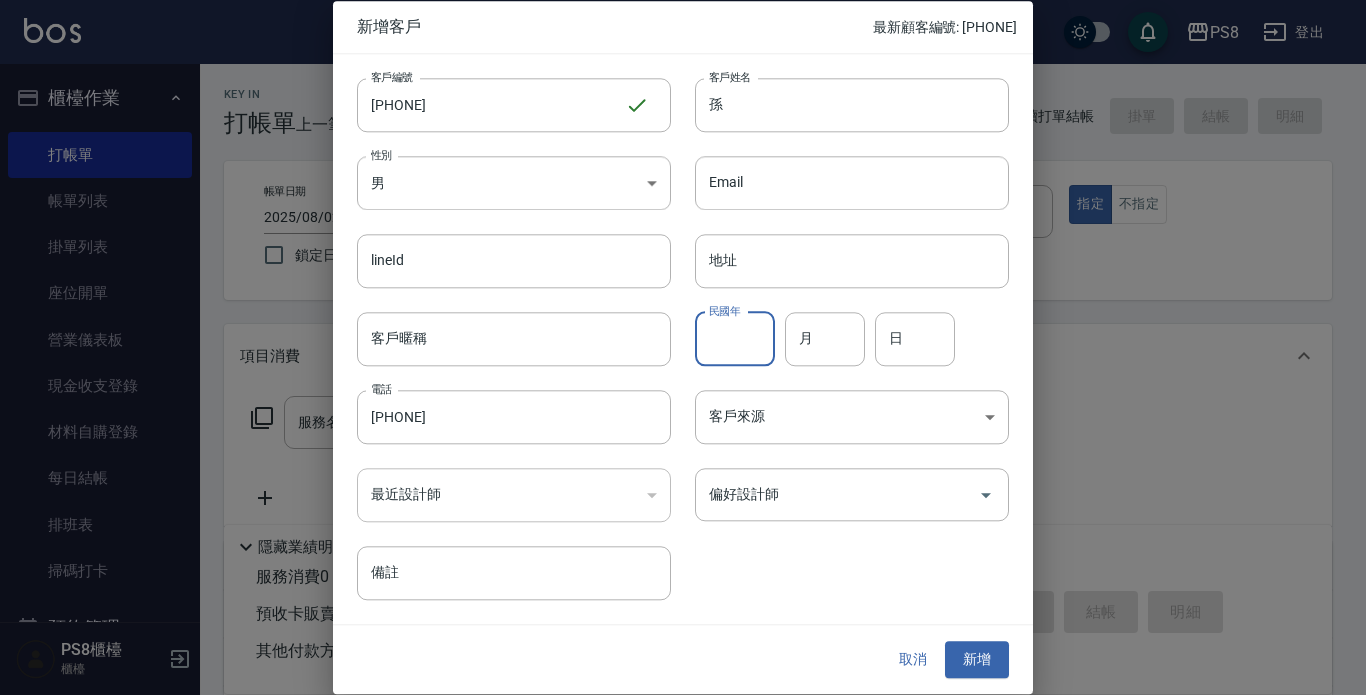 click on "民國年" at bounding box center [735, 339] 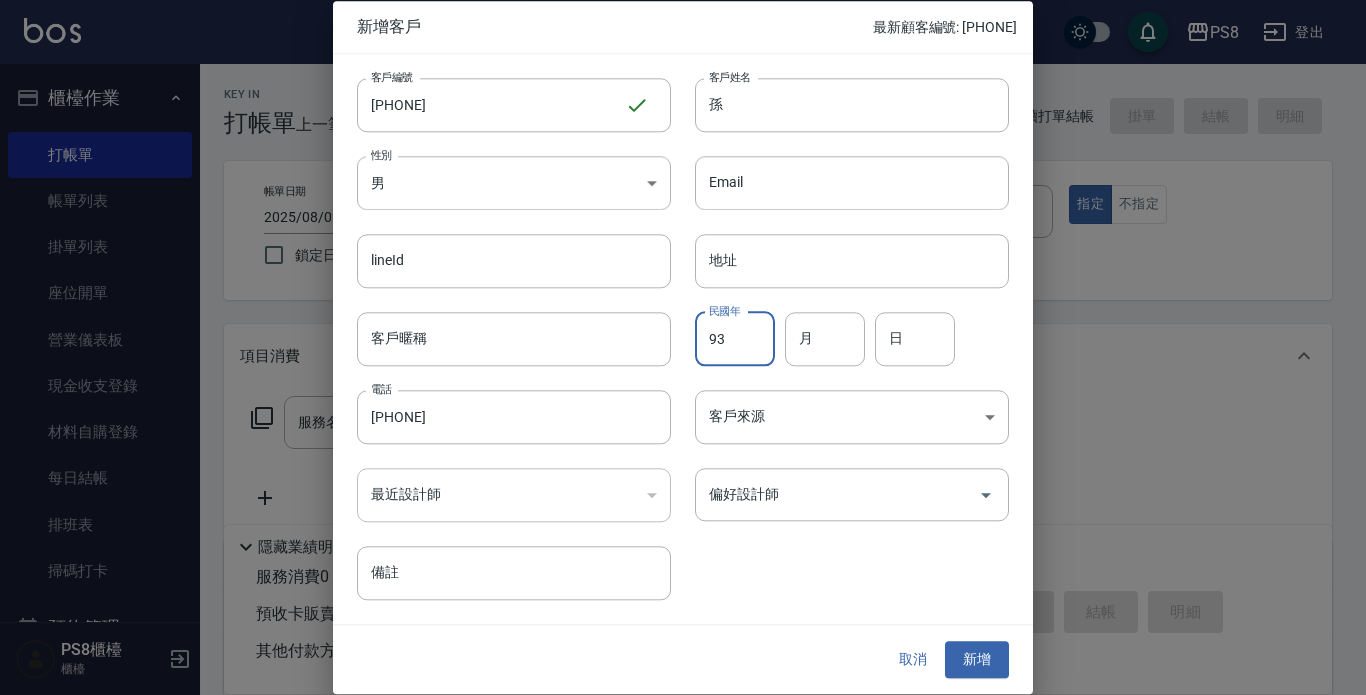 type on "93" 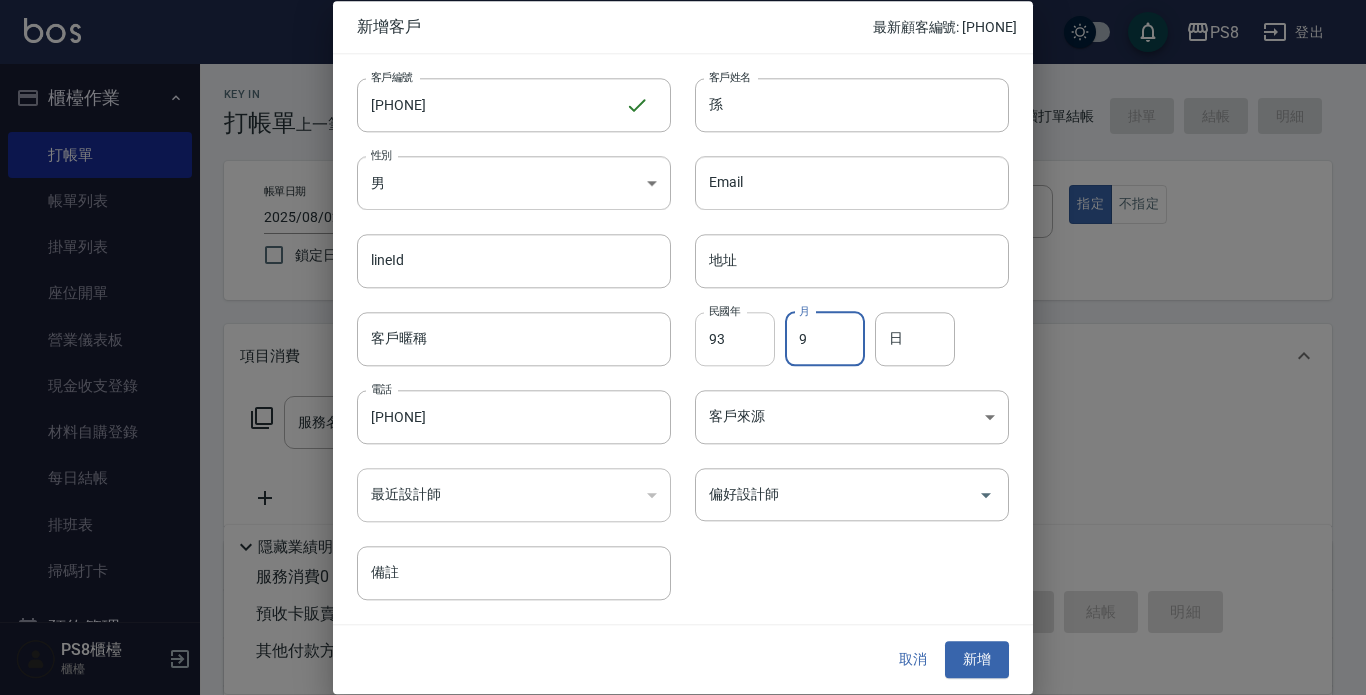 type on "9" 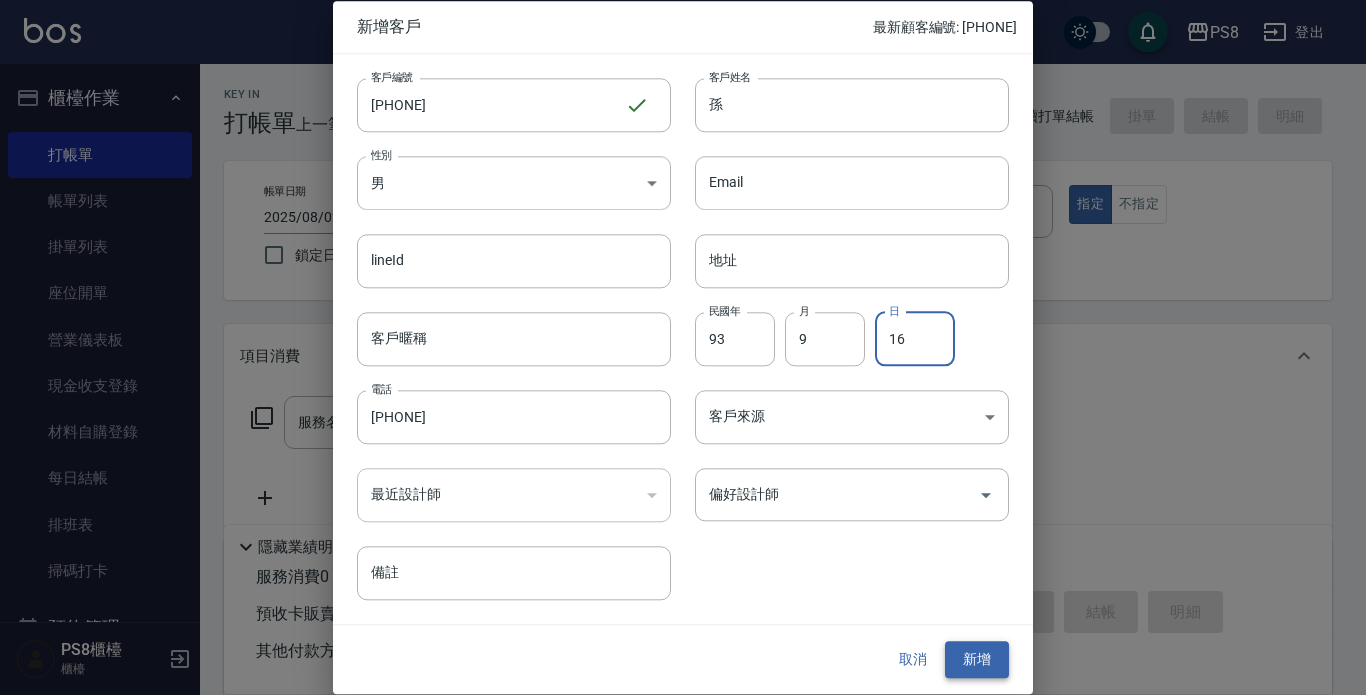 type on "16" 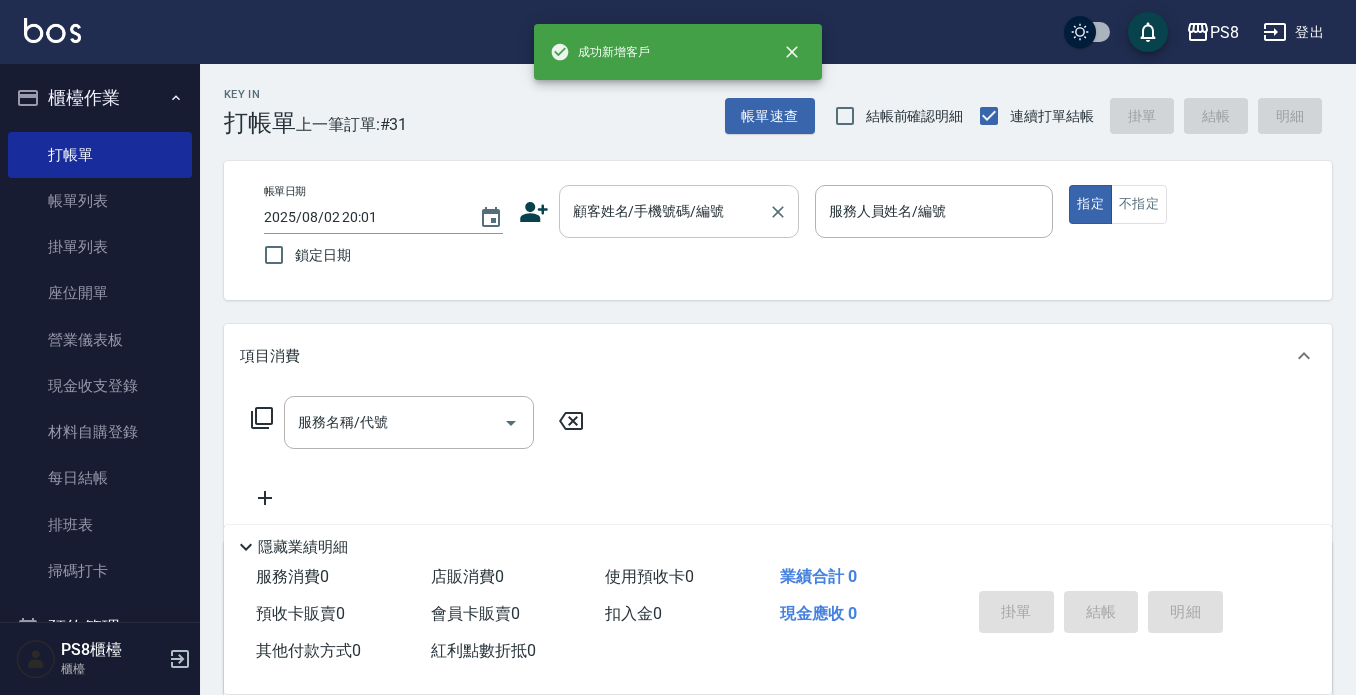 click on "顧客姓名/手機號碼/編號" at bounding box center [664, 211] 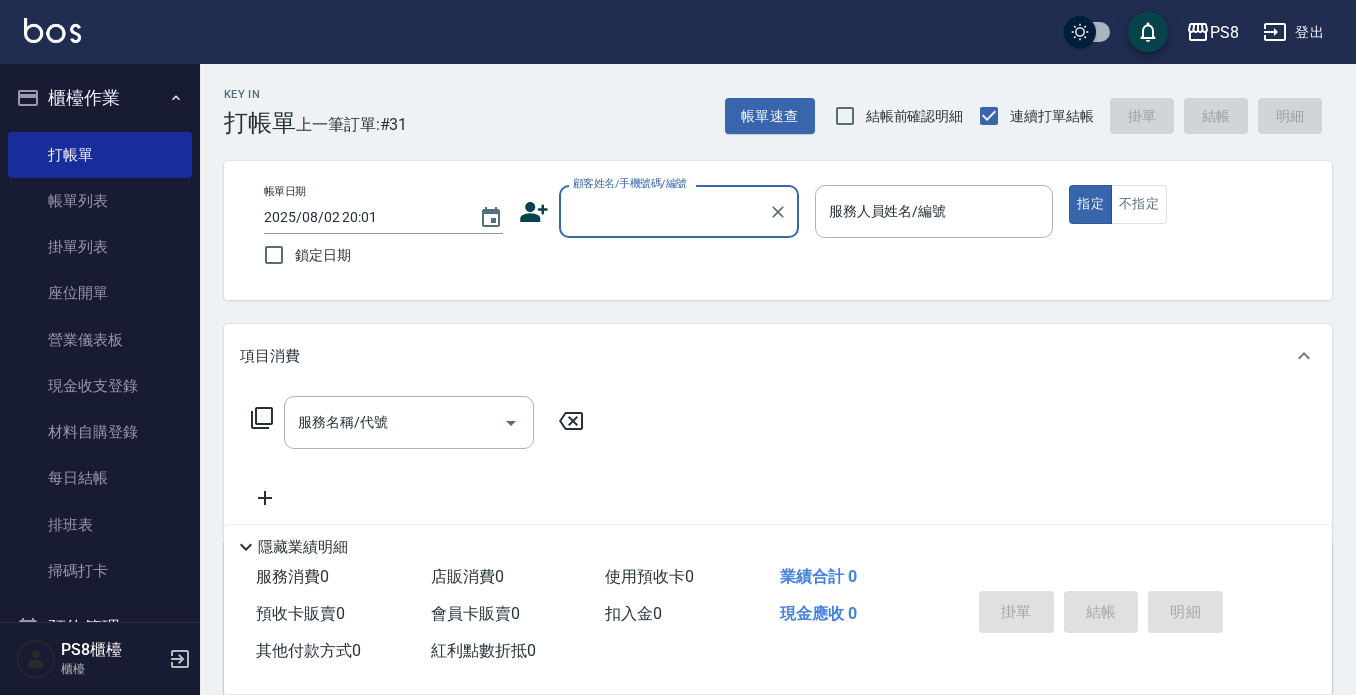 paste on "0929758128" 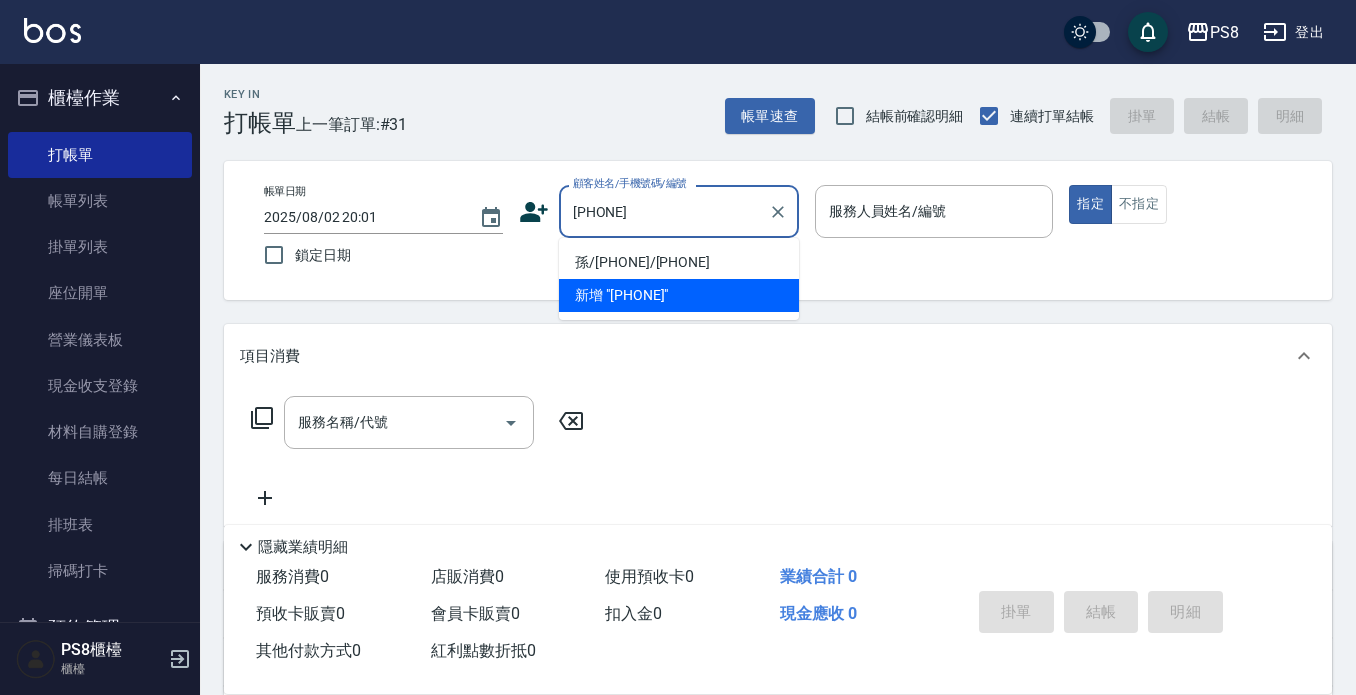 click on "孫/0929758128/0929758128" at bounding box center [679, 262] 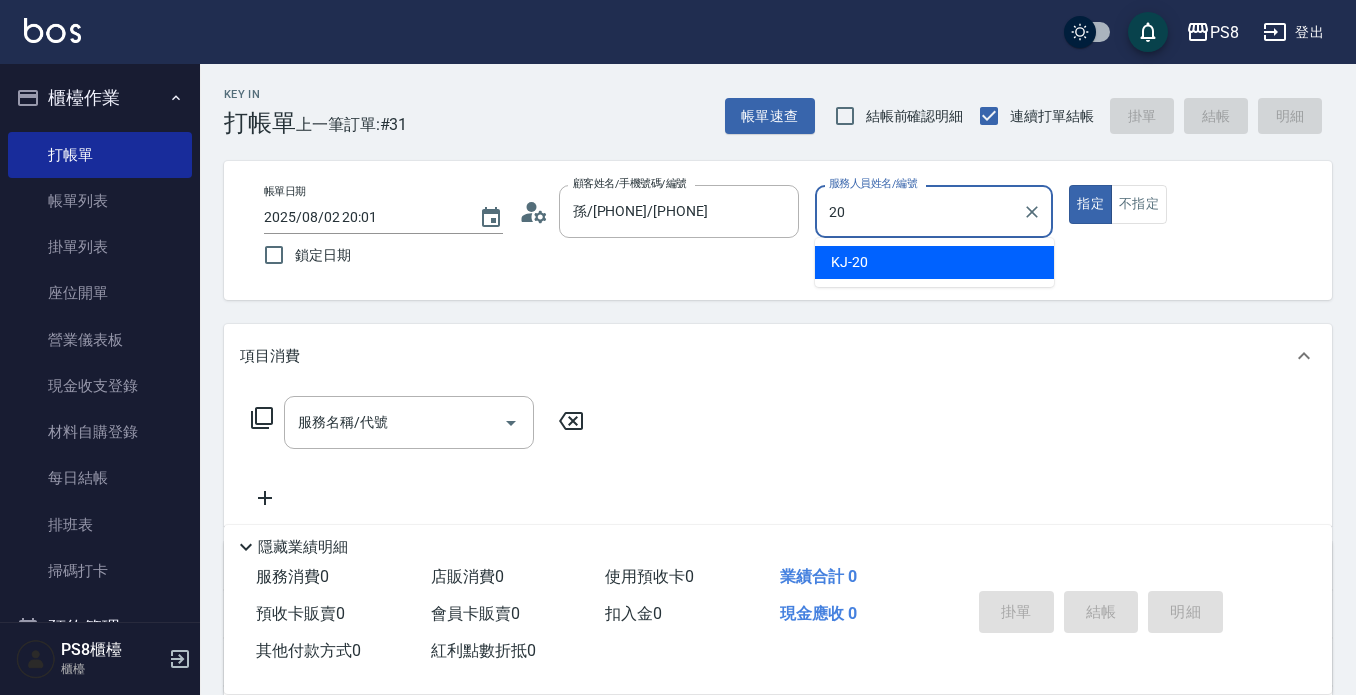 click on "KJ -20" at bounding box center (934, 262) 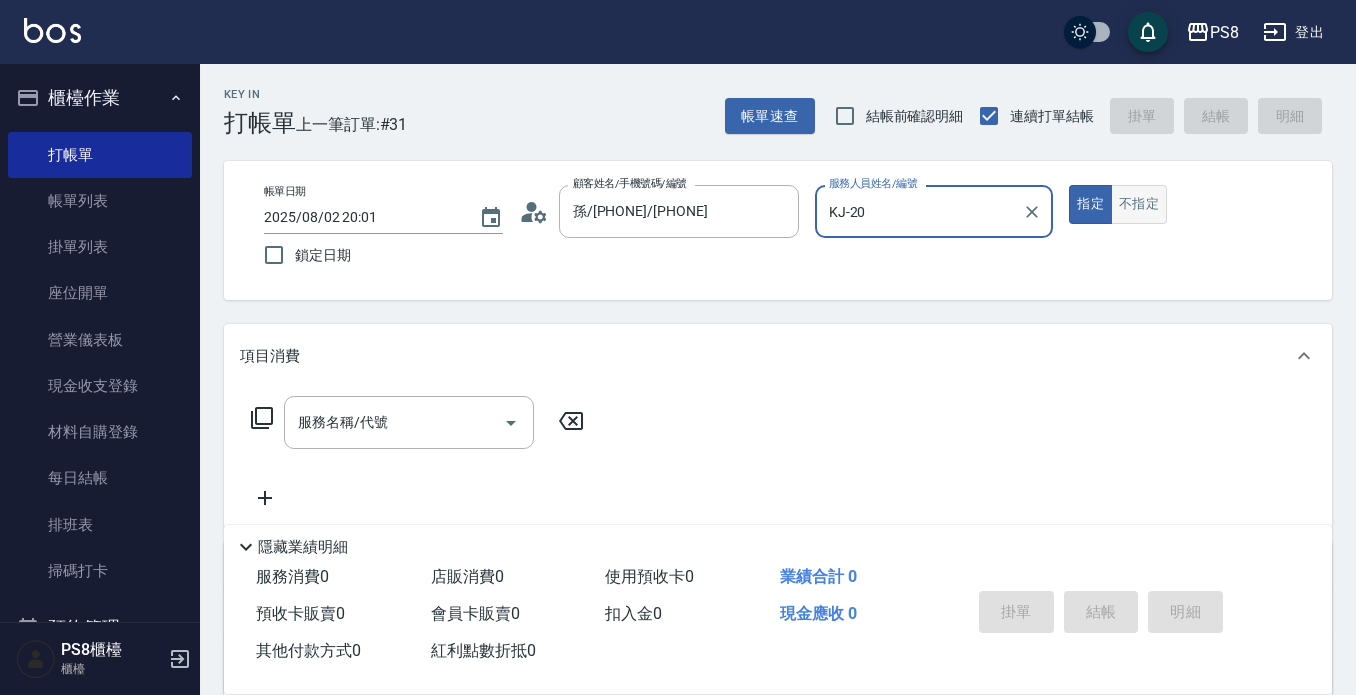 type on "KJ-20" 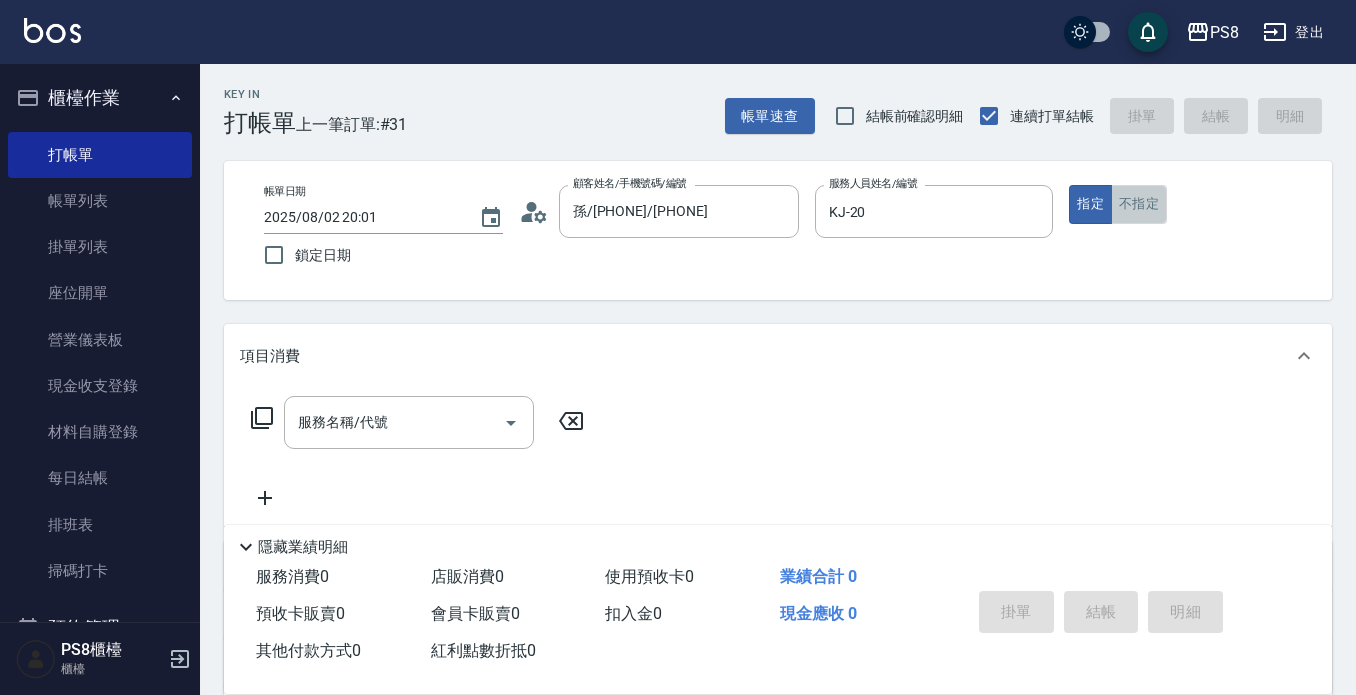 click on "不指定" at bounding box center [1139, 204] 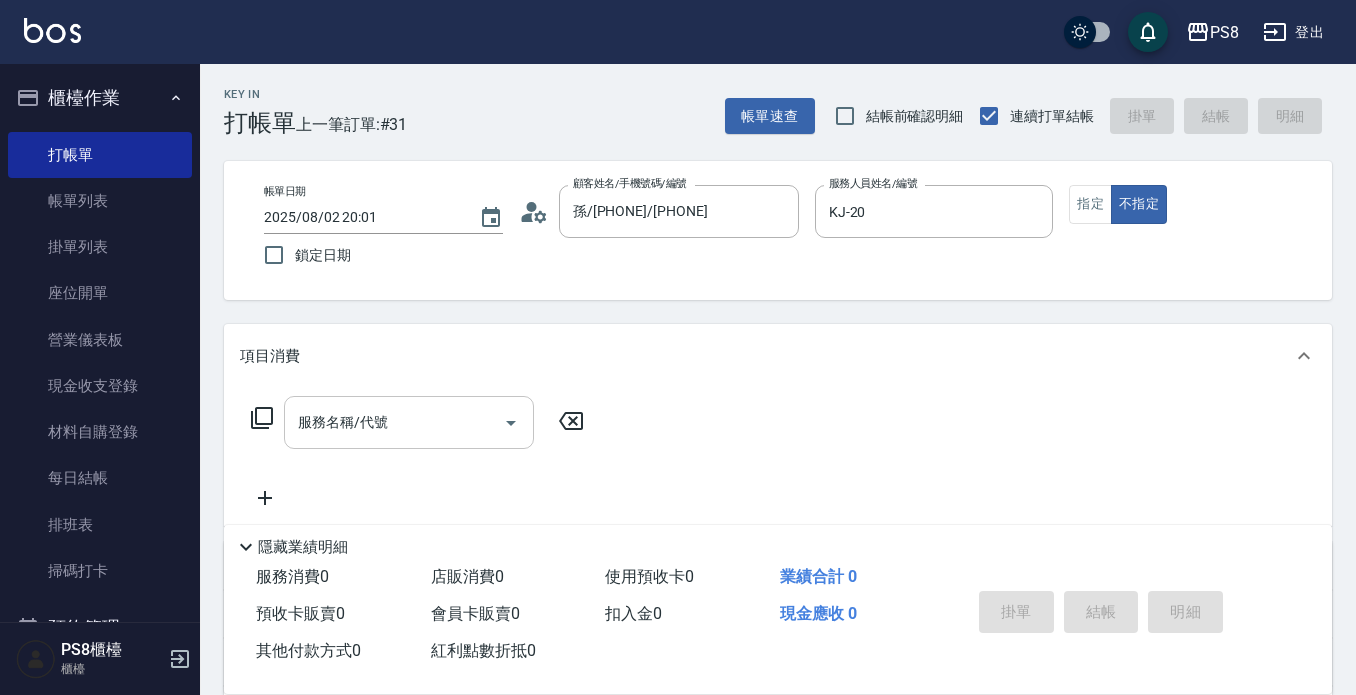 click on "服務名稱/代號" at bounding box center [409, 422] 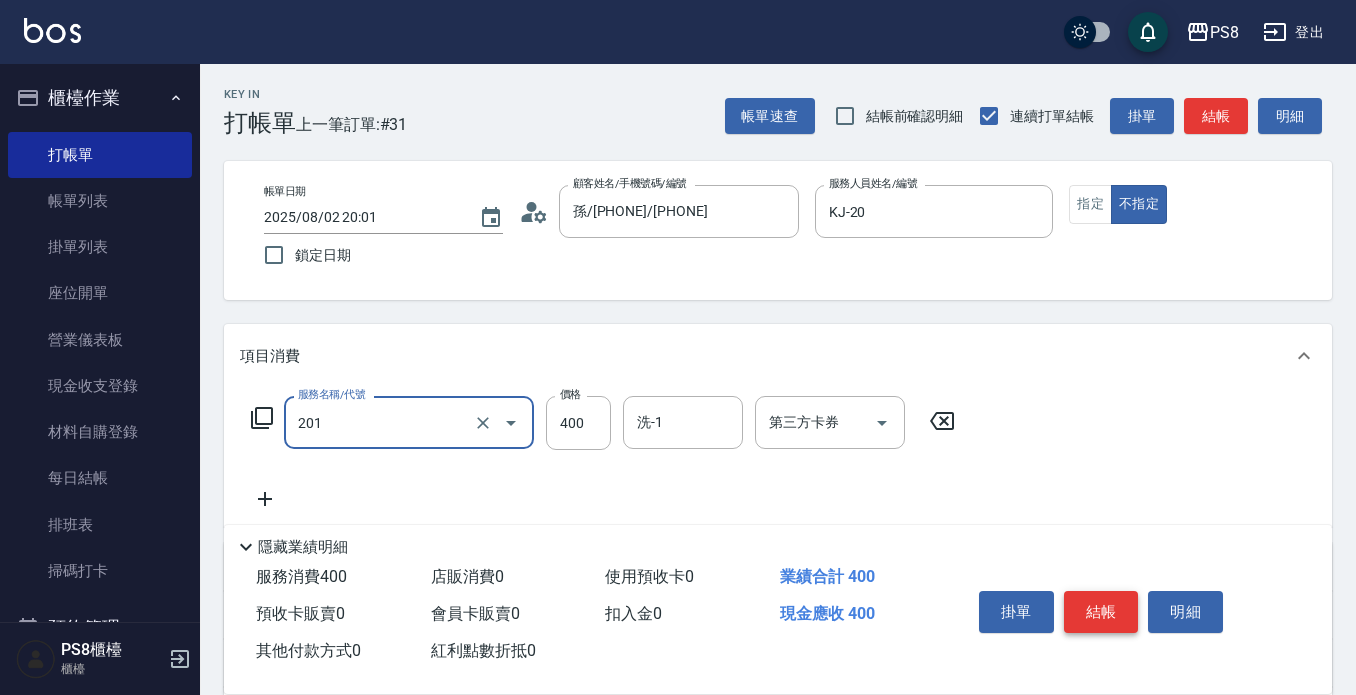 type on "洗剪400(201)" 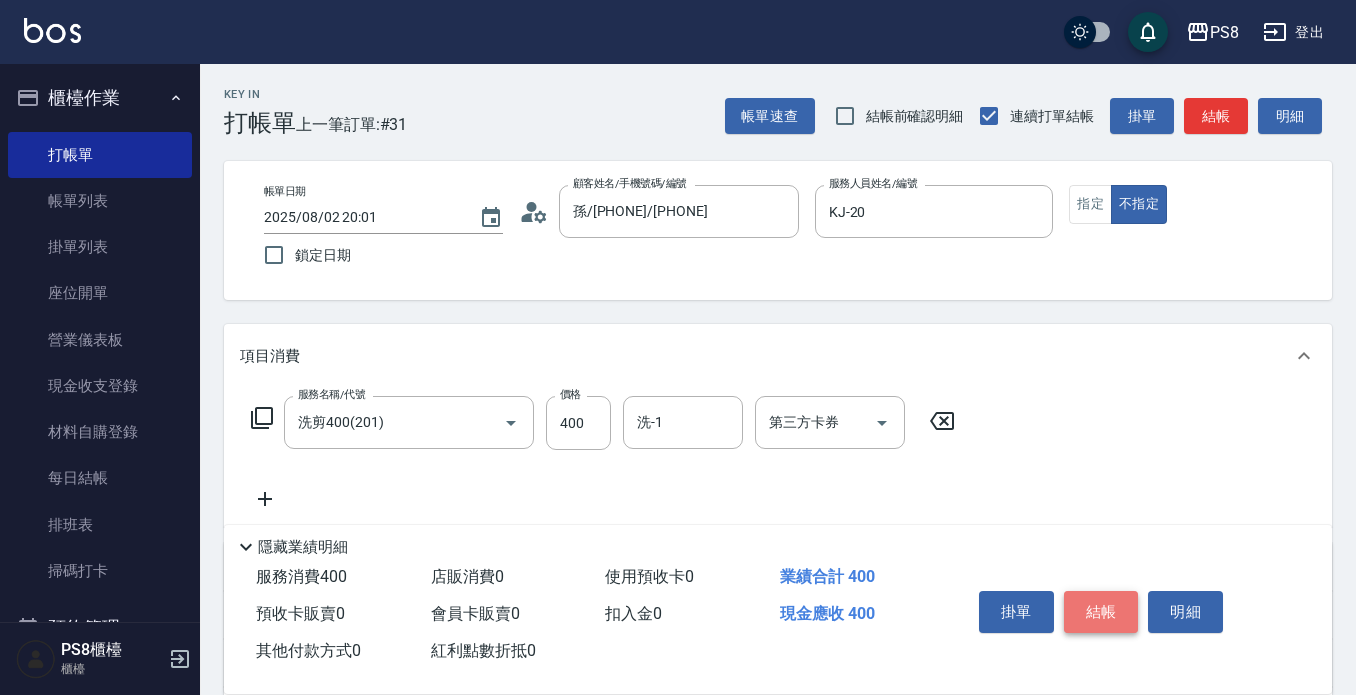 click on "結帳" at bounding box center (1101, 612) 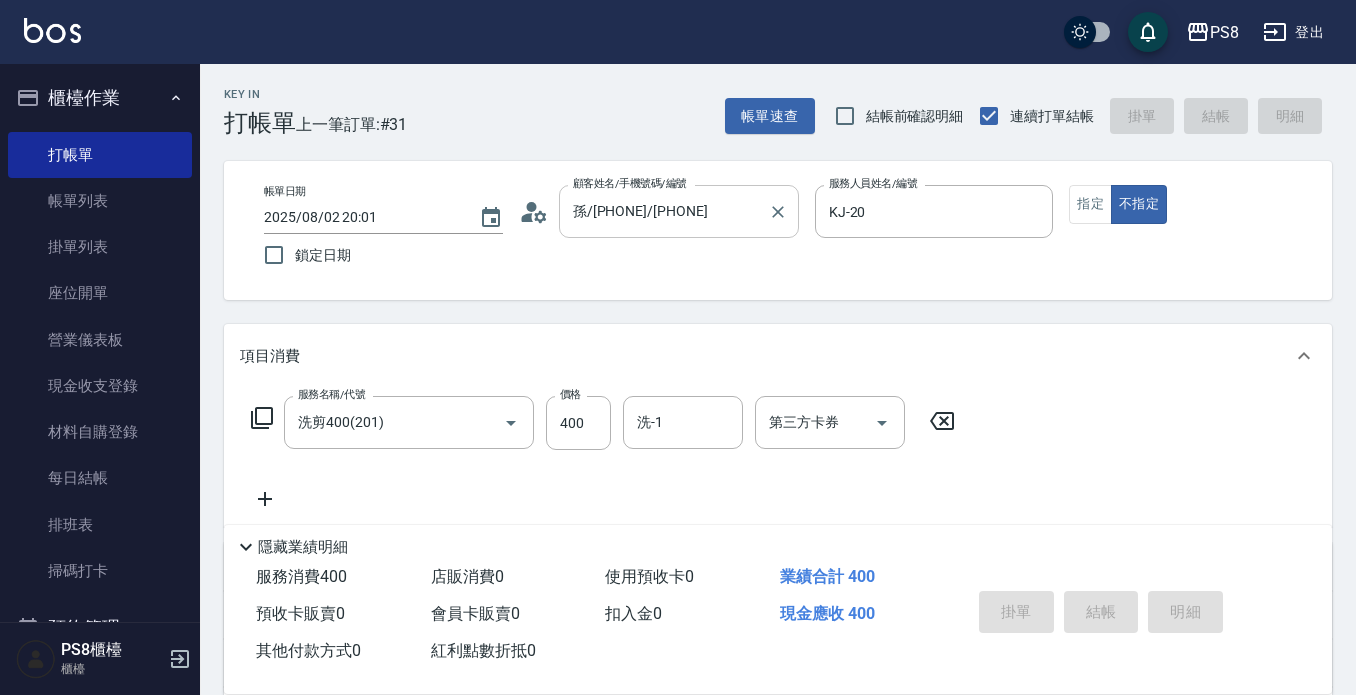 type on "2025/08/02 20:14" 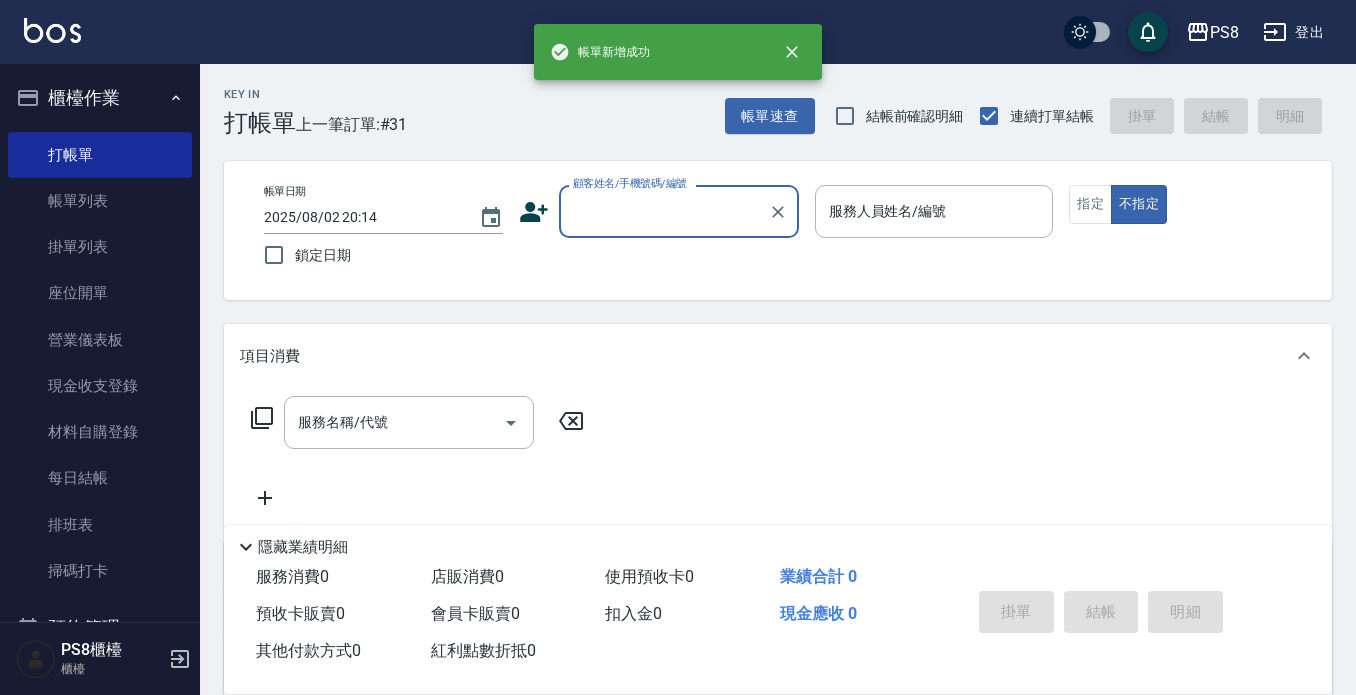 scroll, scrollTop: 0, scrollLeft: 0, axis: both 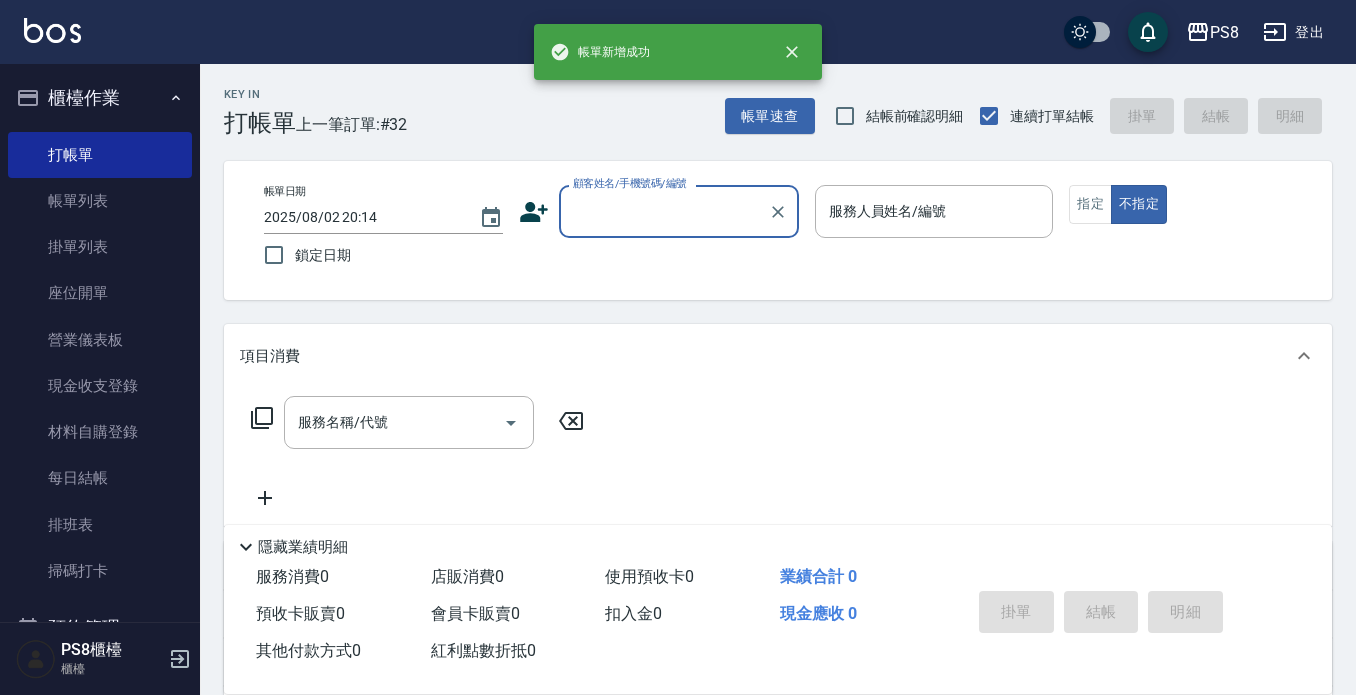 click on "顧客姓名/手機號碼/編號" at bounding box center (664, 211) 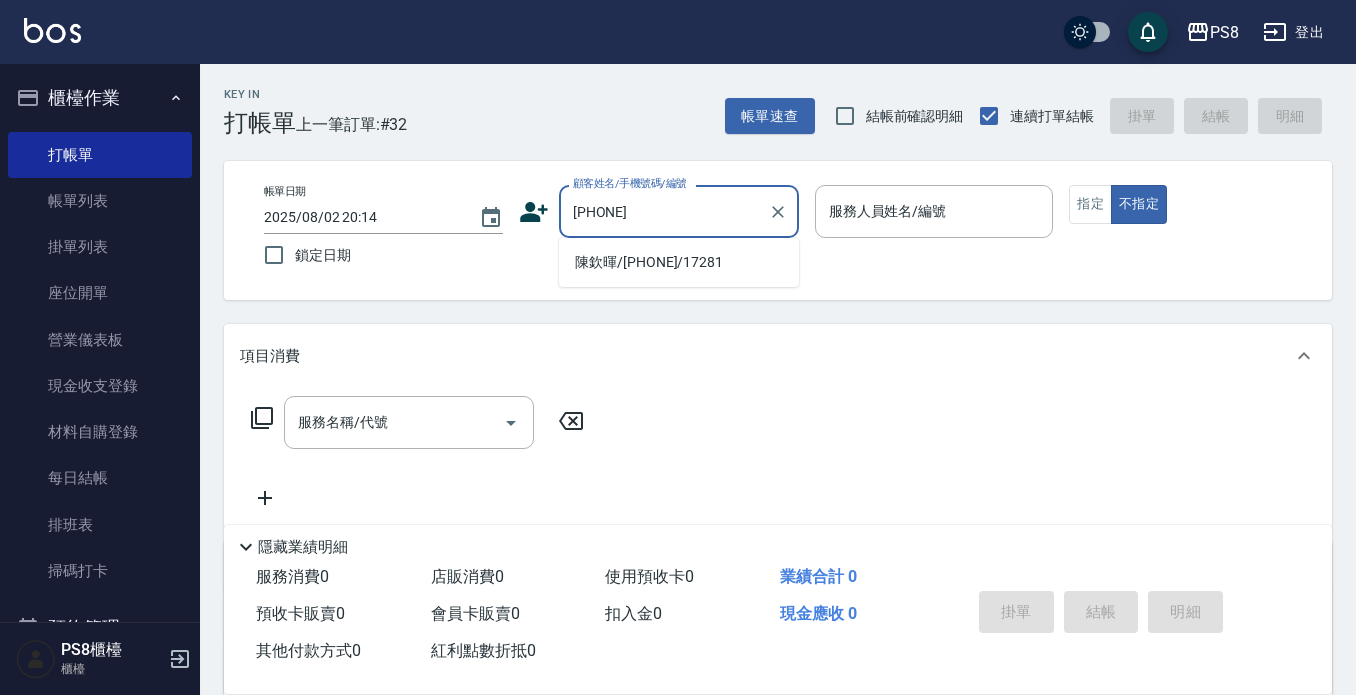 click on "陳欽暉/0903801001/17281" at bounding box center (679, 262) 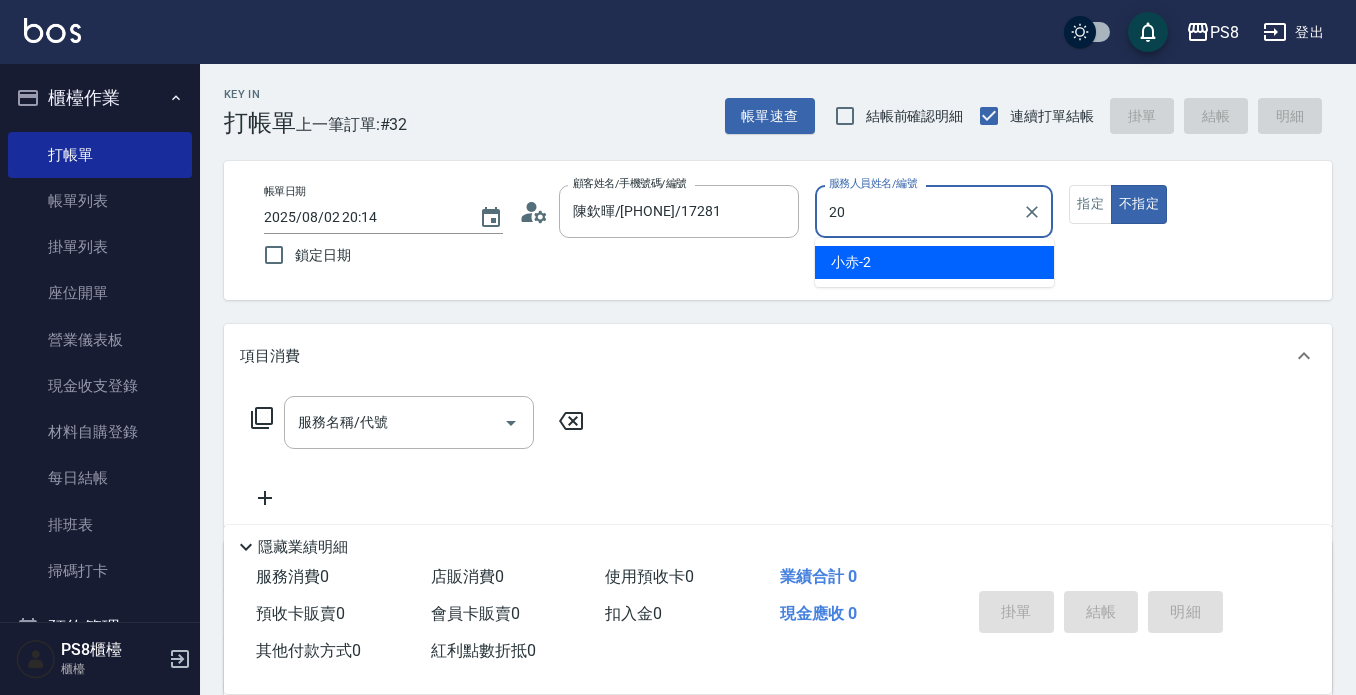 type on "KJ-20" 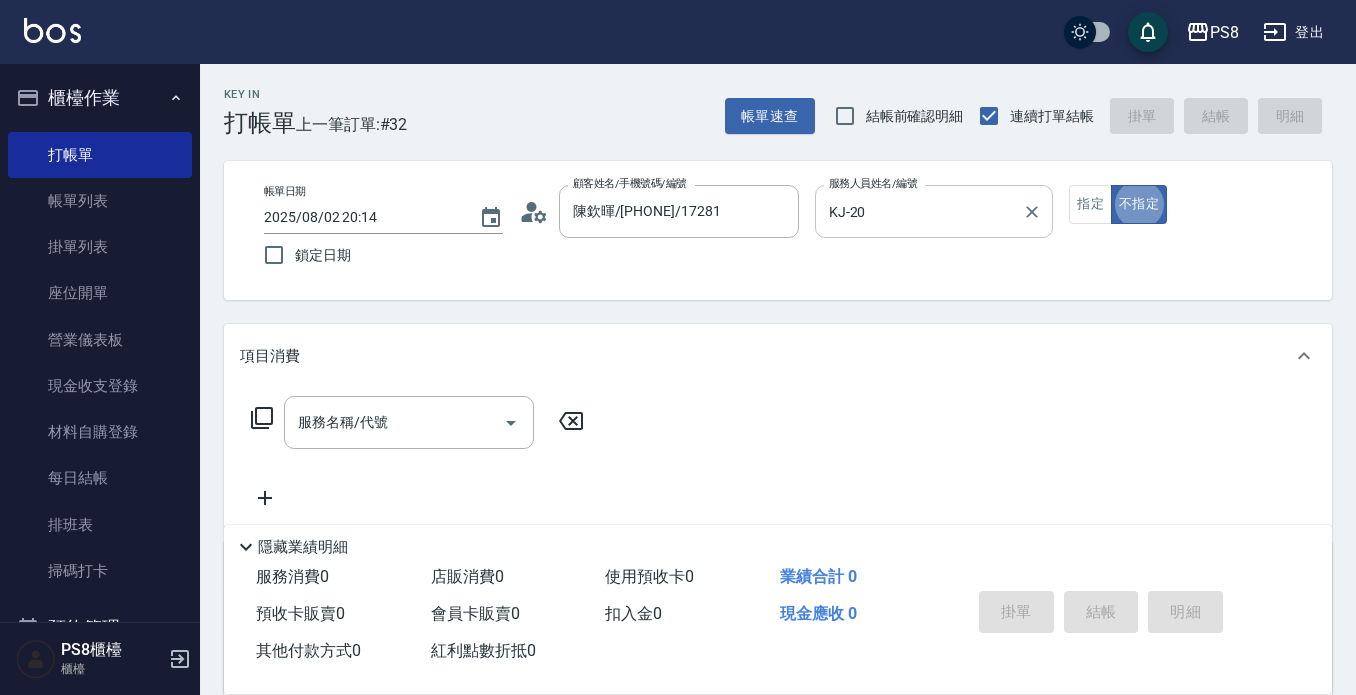 type on "false" 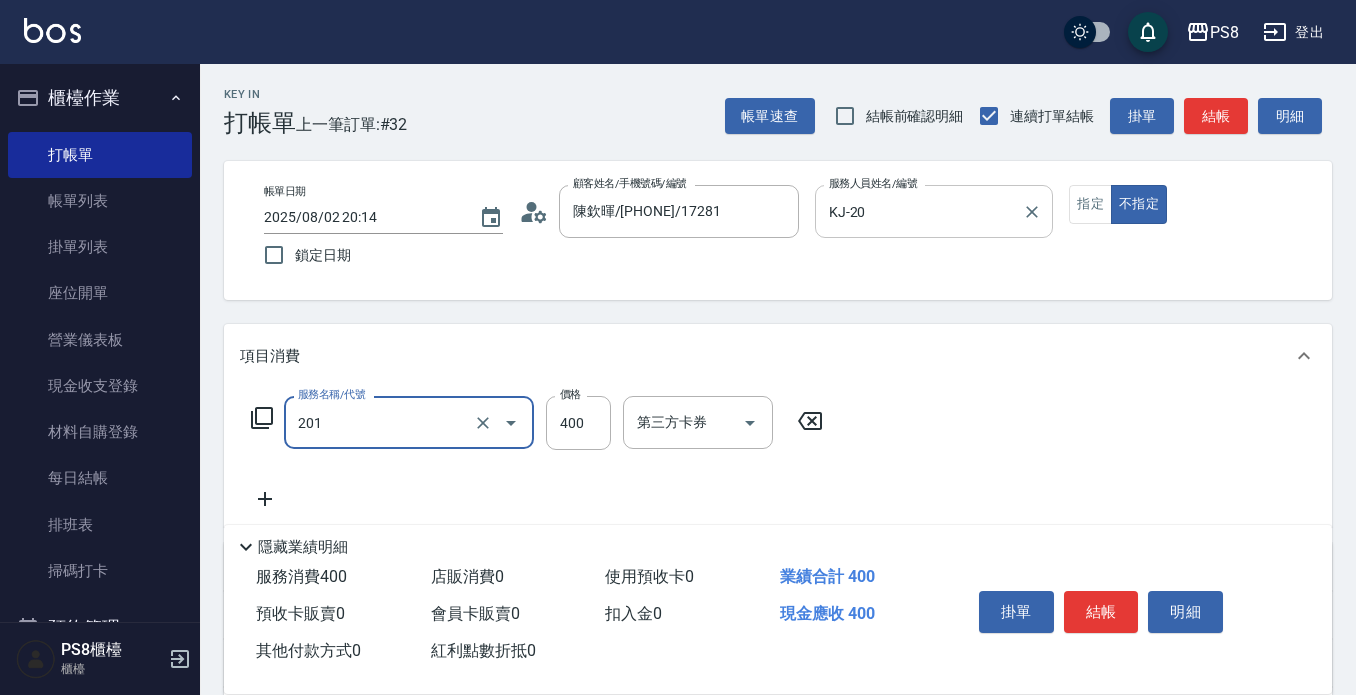 type on "洗剪400(201)" 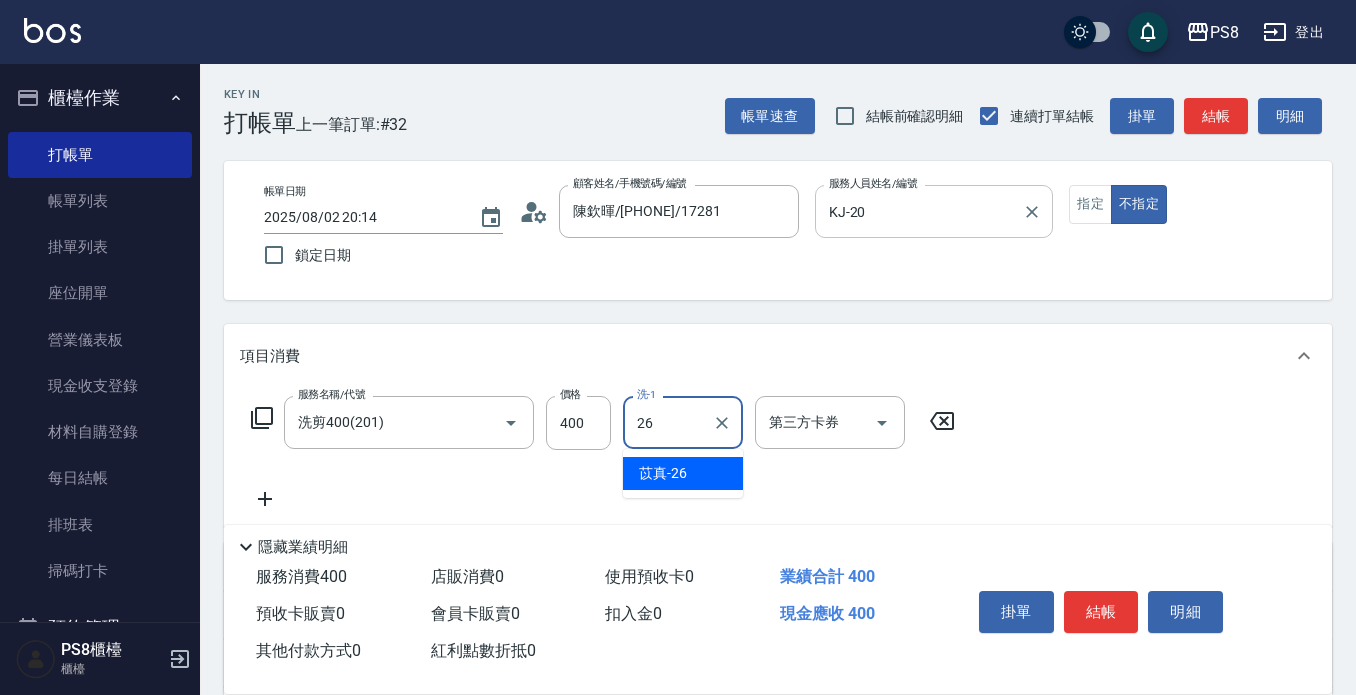 type on "[NAME]-26" 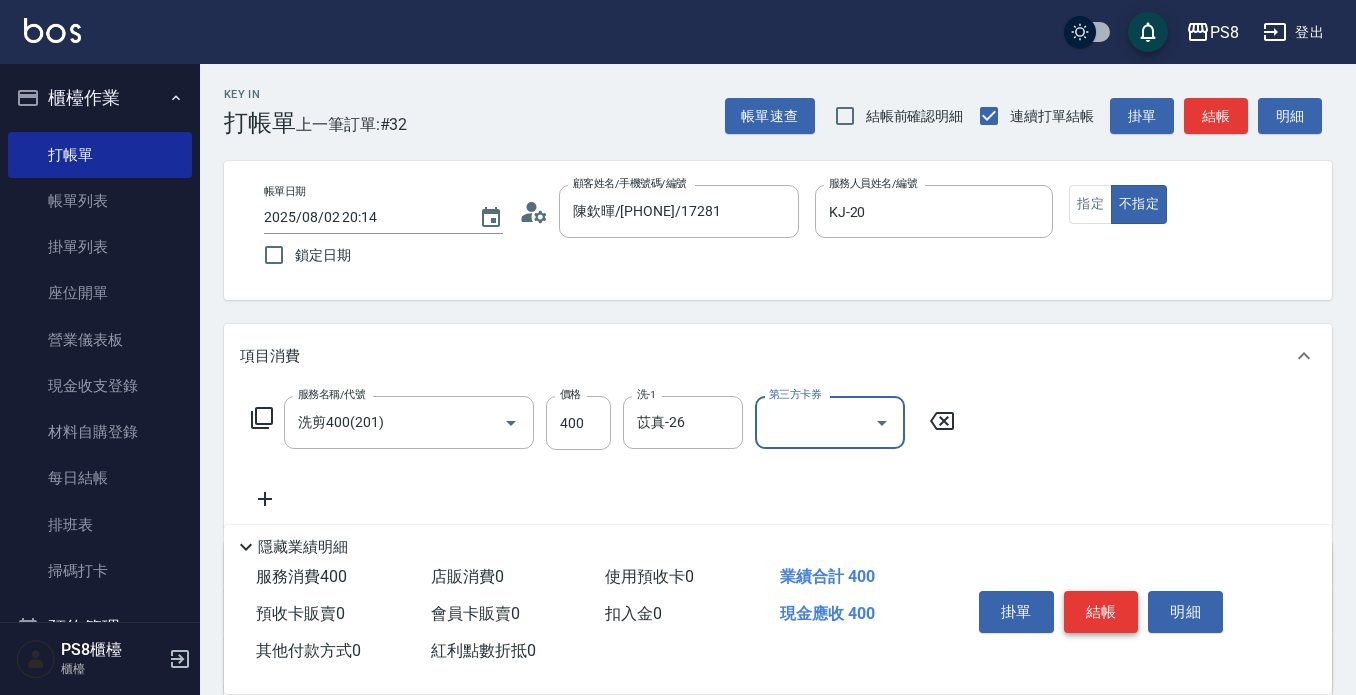click on "結帳" at bounding box center (1101, 612) 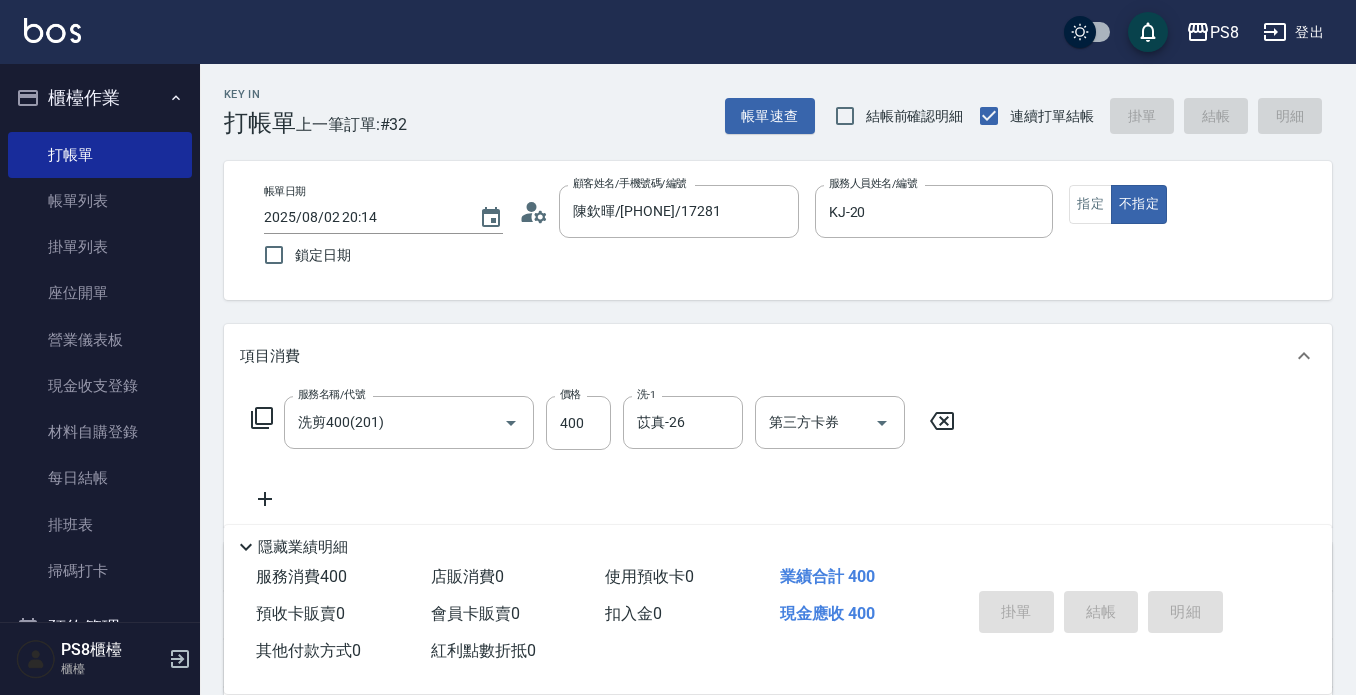 type 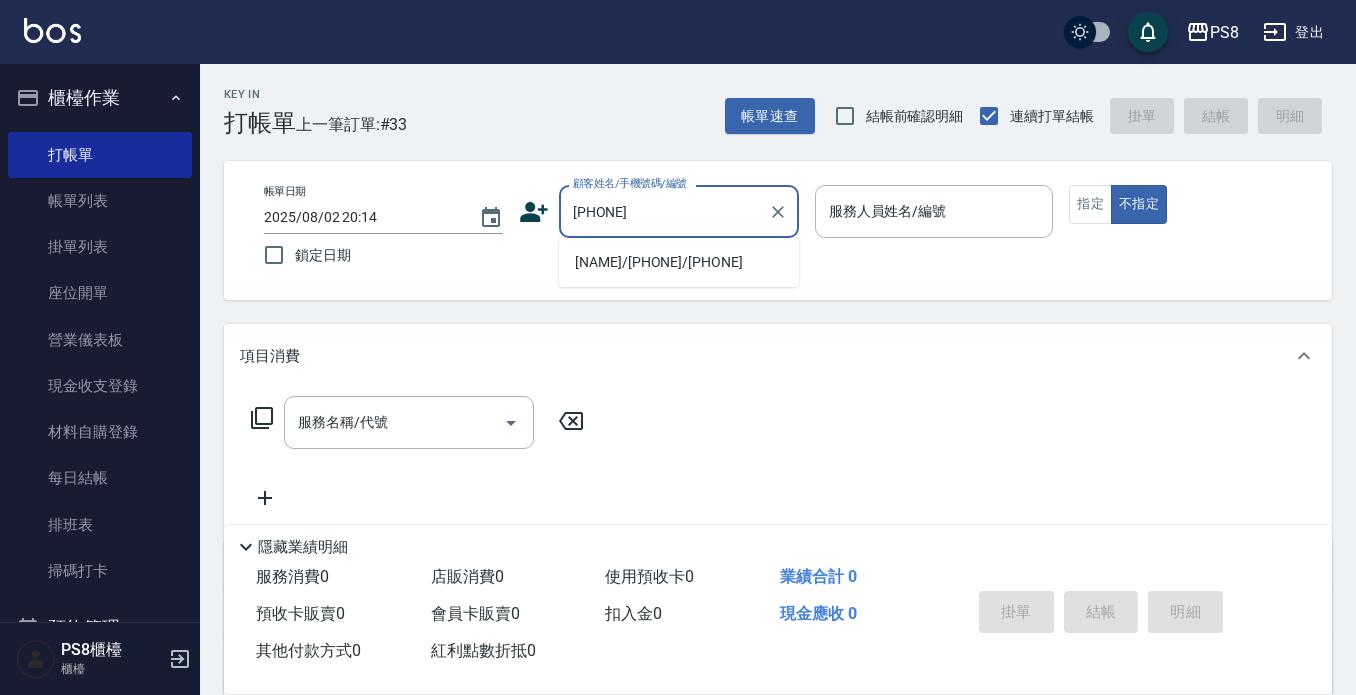 click on "林軒伃/0987785300/0987785300" at bounding box center (679, 262) 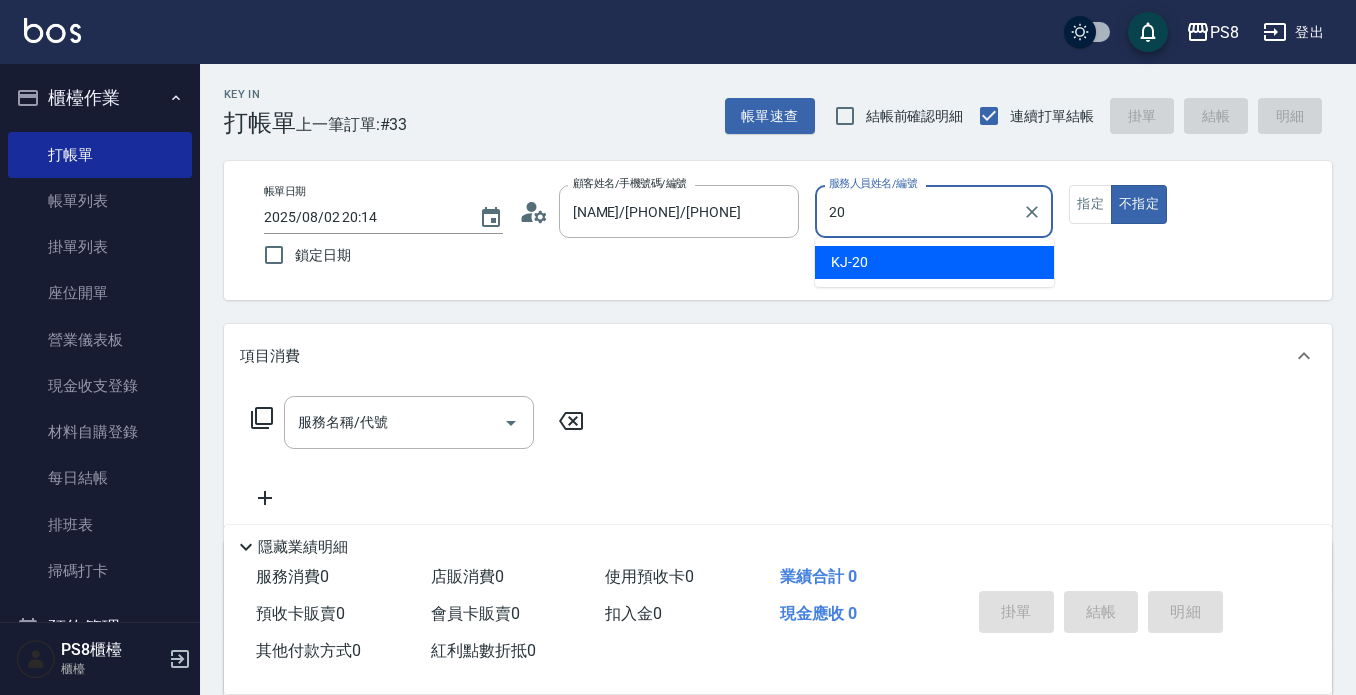 type on "KJ-20" 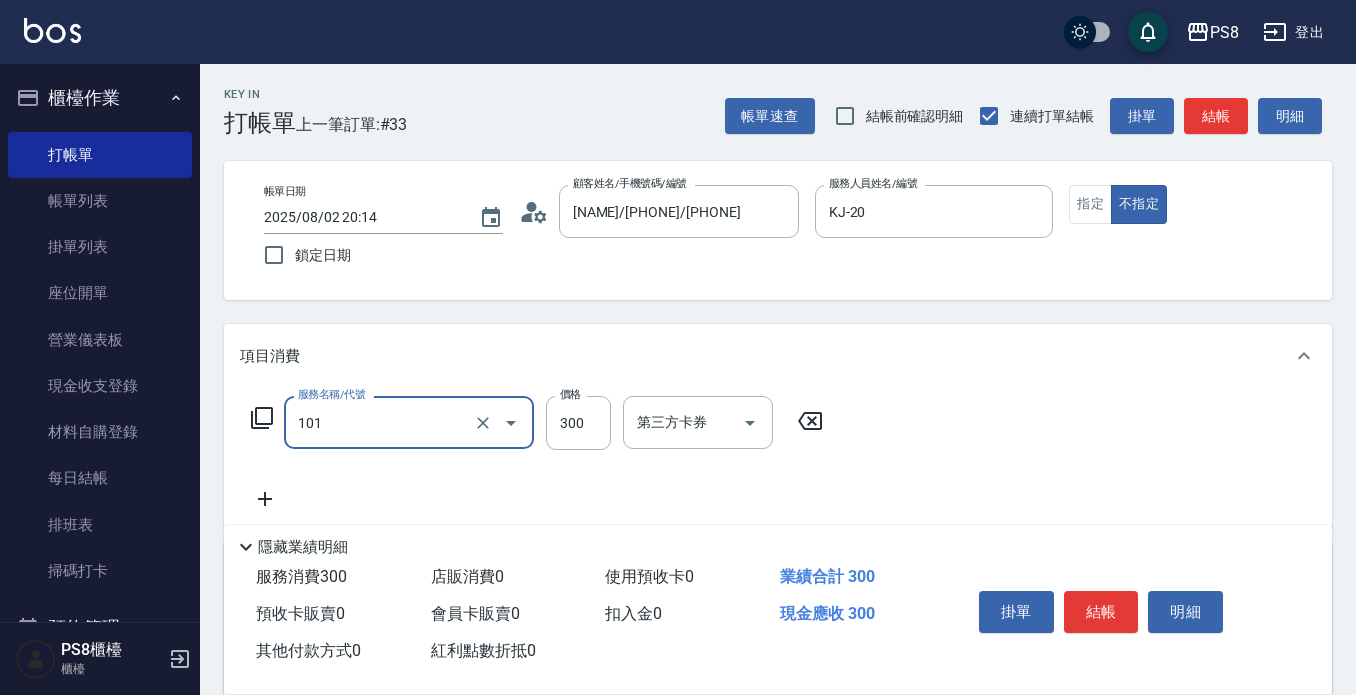 type on "洗髮(101)" 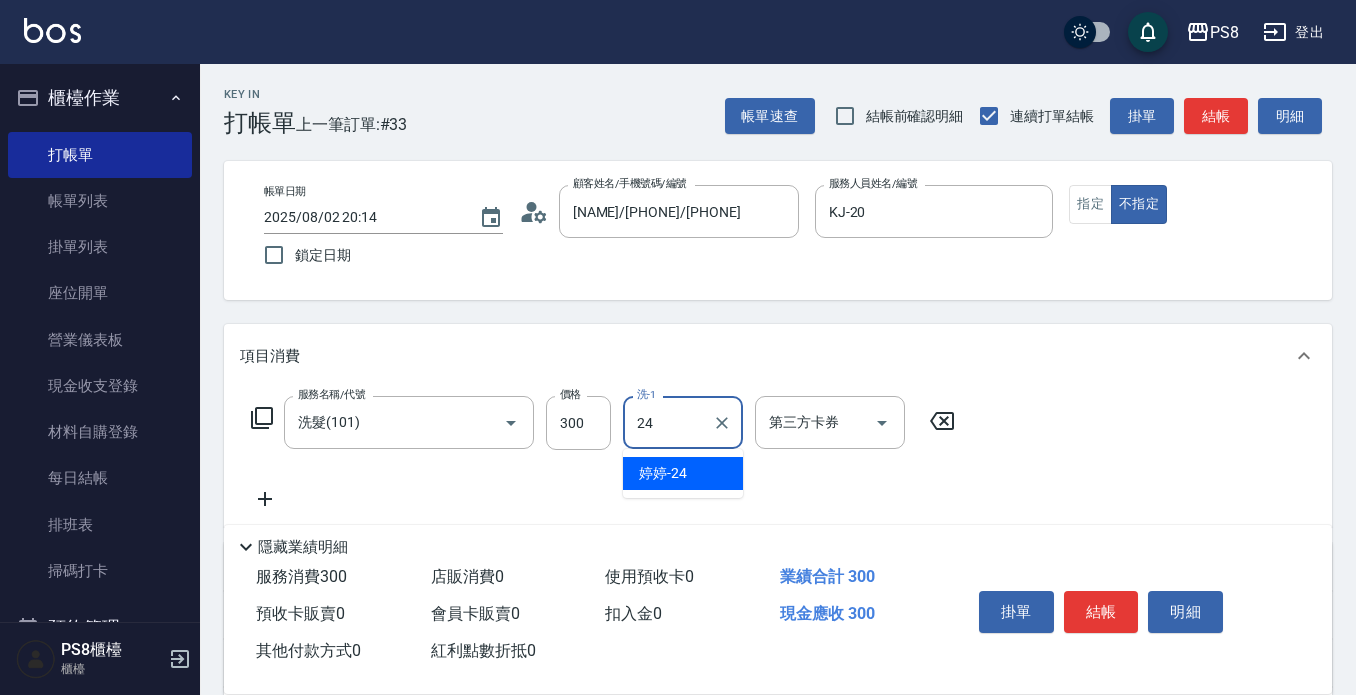 type on "[NAME]-24" 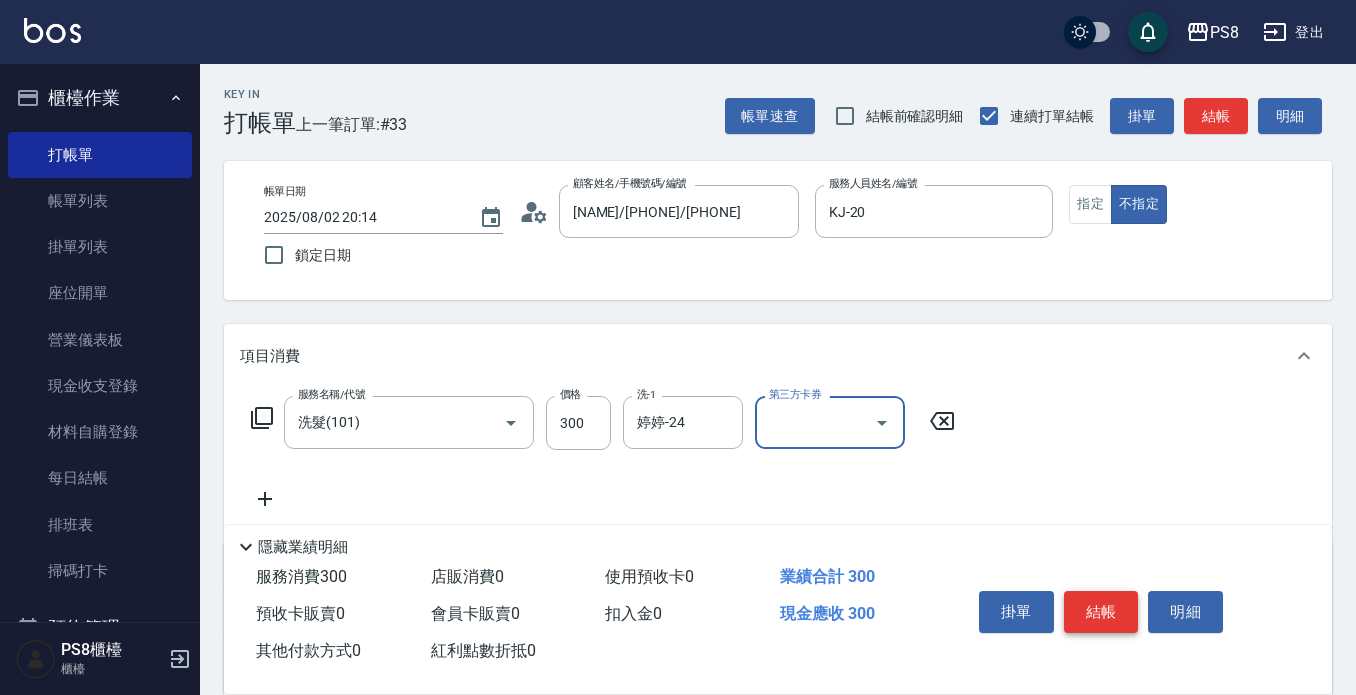 click on "結帳" at bounding box center [1101, 612] 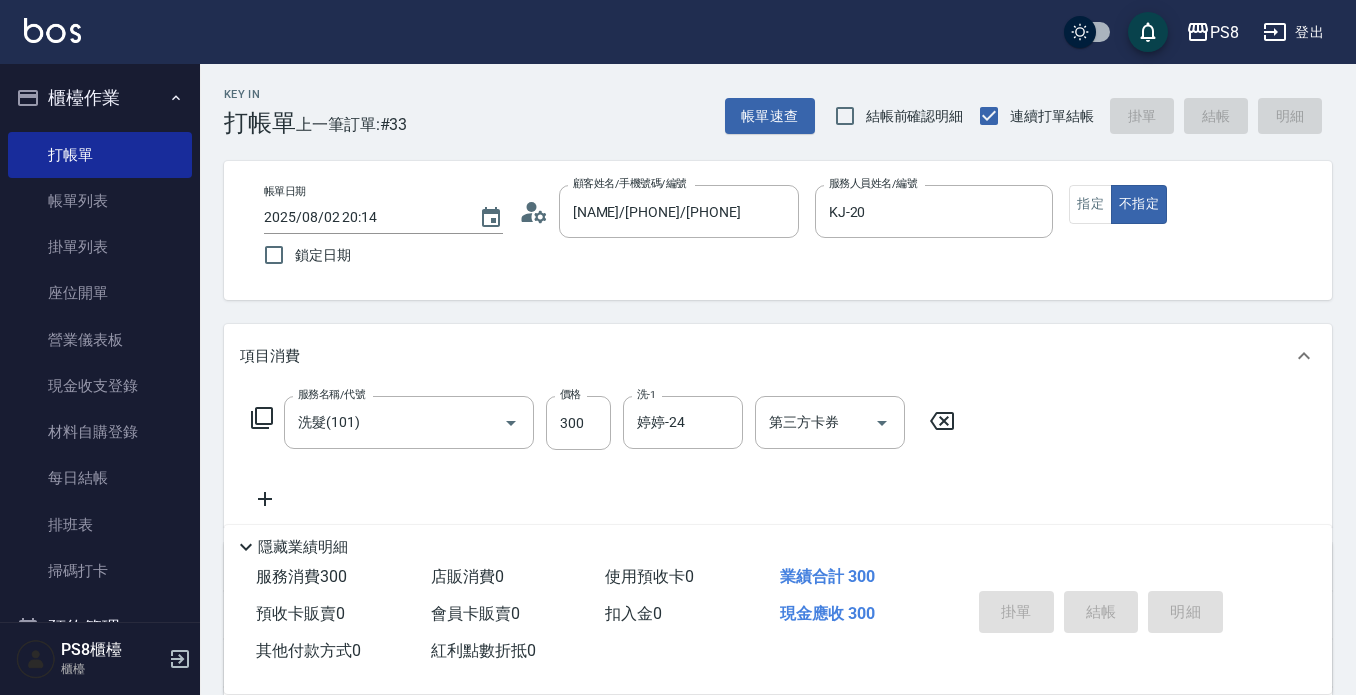 type 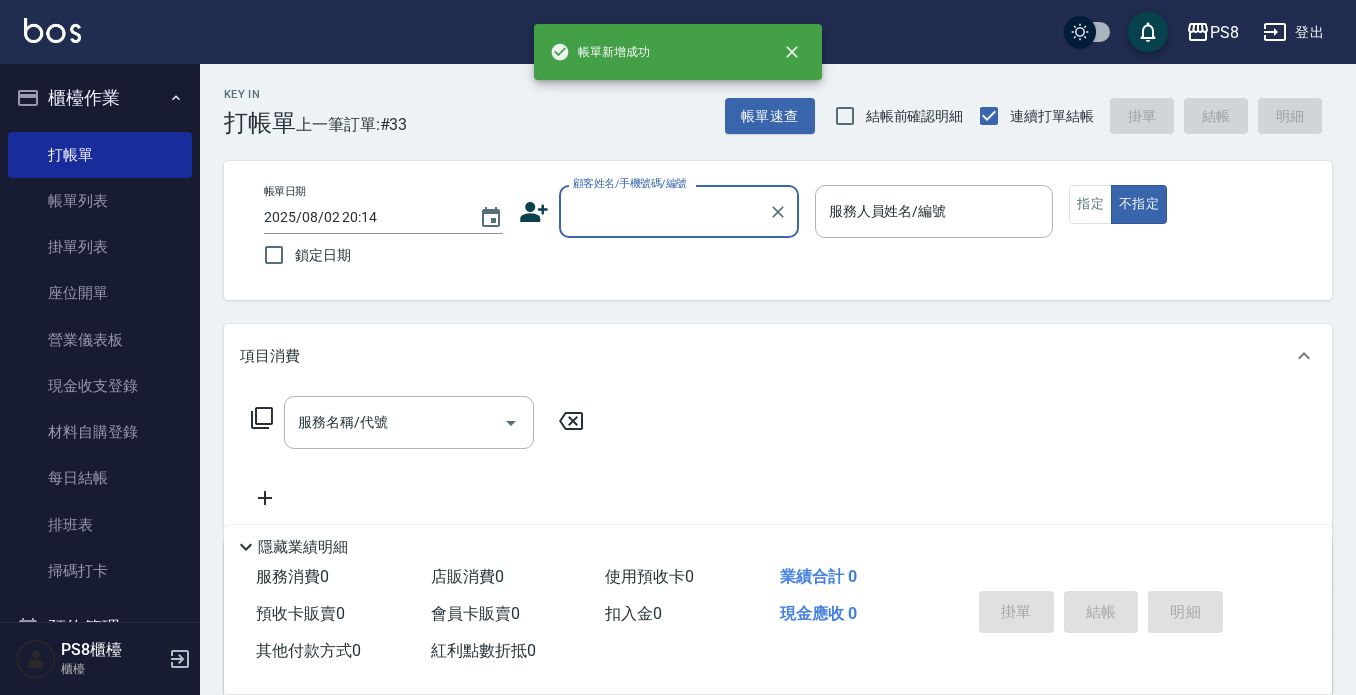 scroll, scrollTop: 0, scrollLeft: 0, axis: both 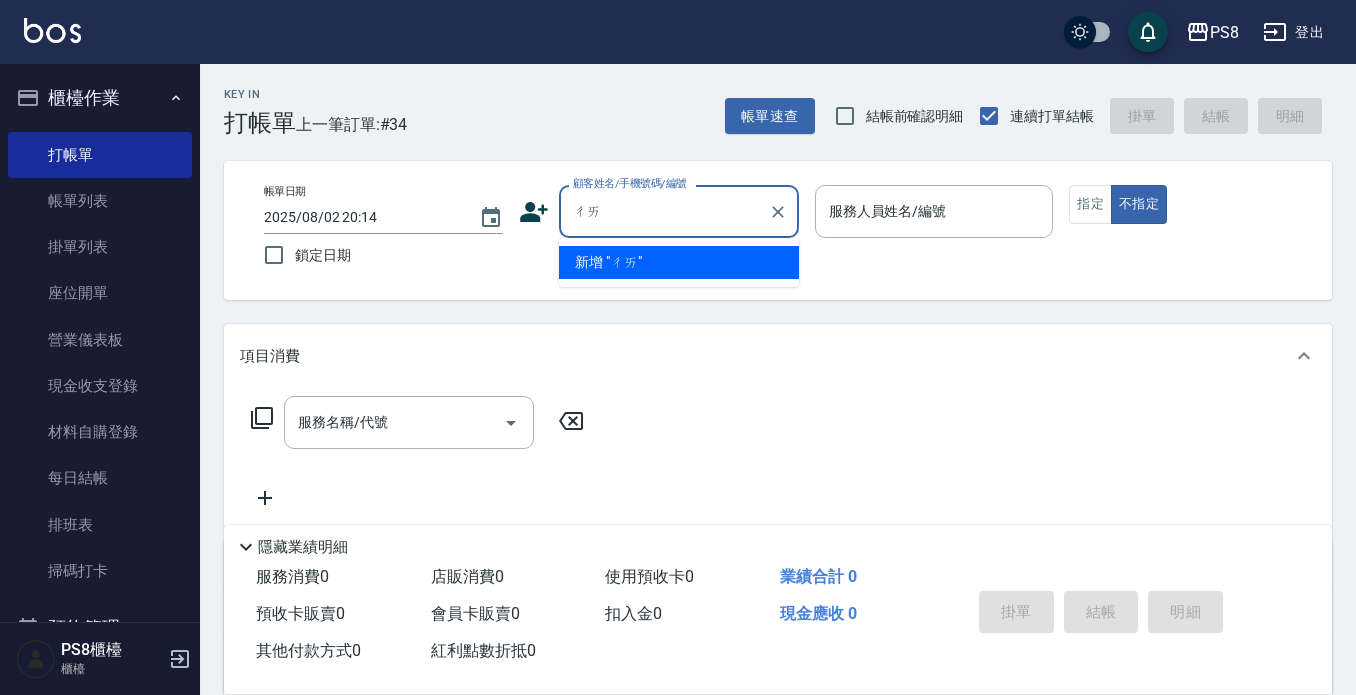 type on "柴" 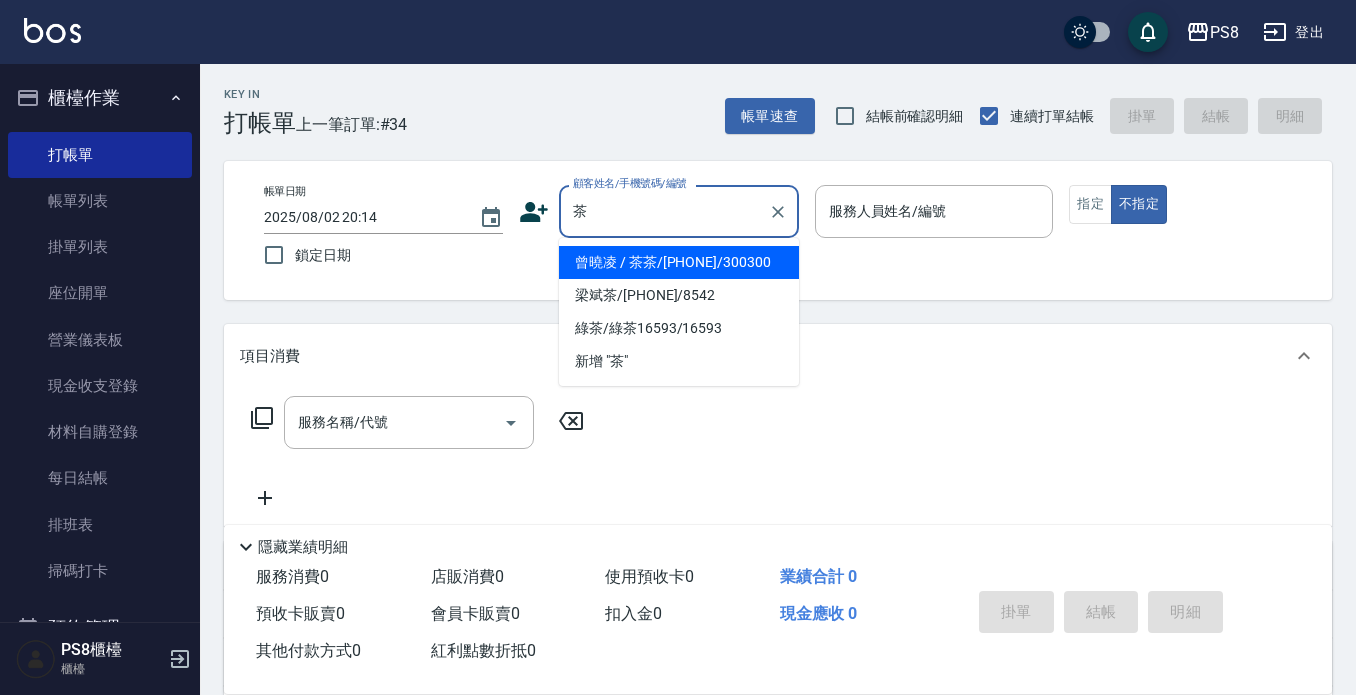 click on "茶 顧客姓名/手機號碼/編號" at bounding box center (679, 211) 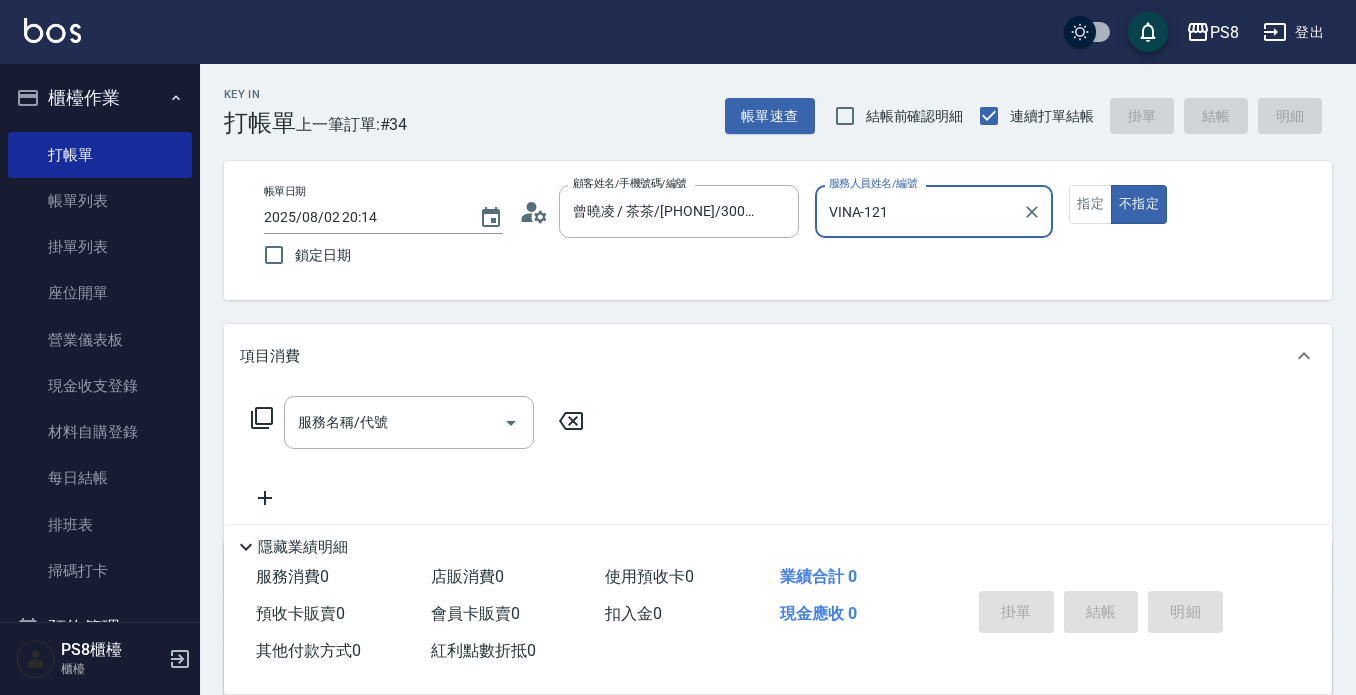 type on "VINA-12" 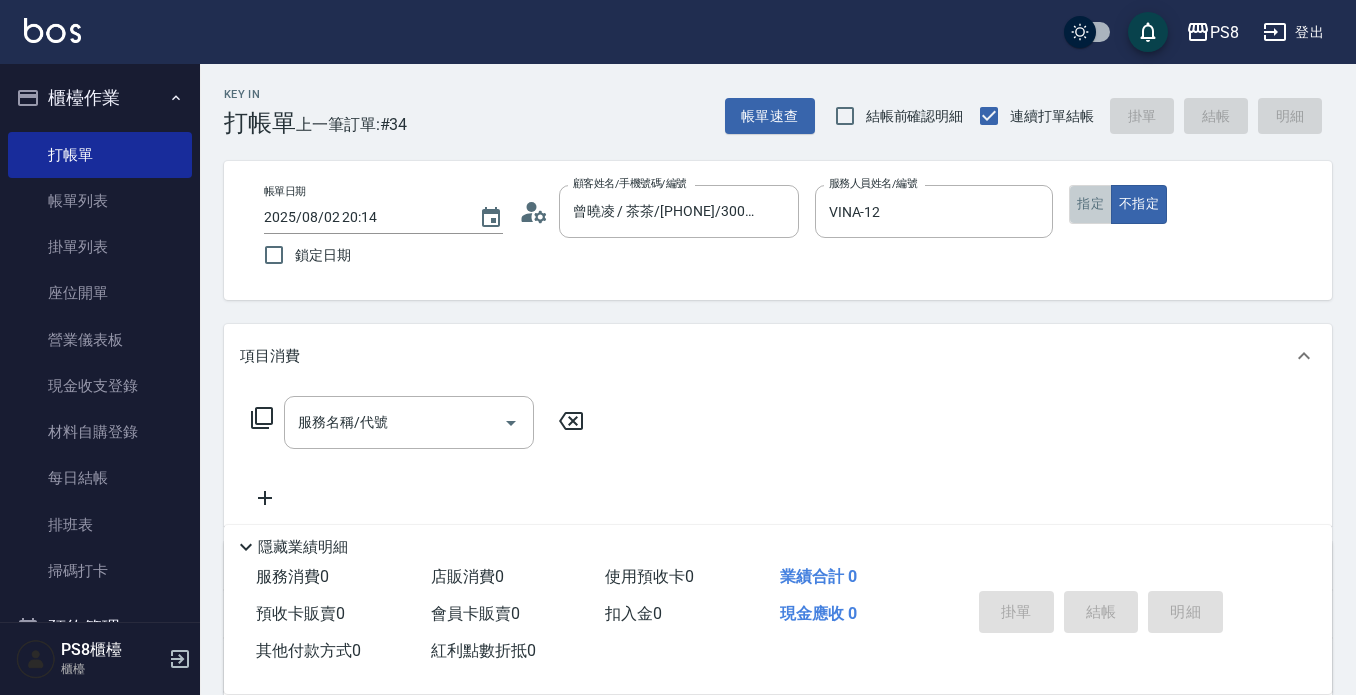 click on "指定" at bounding box center (1090, 204) 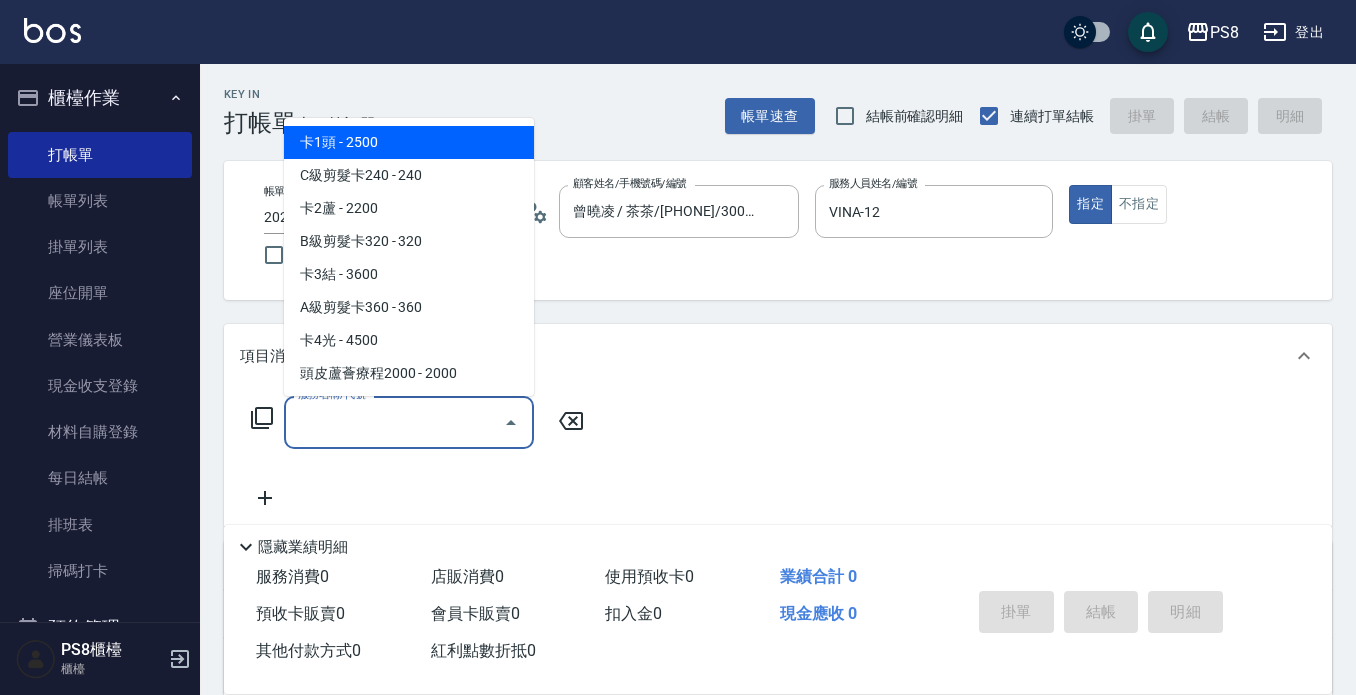 click on "服務名稱/代號" at bounding box center [394, 422] 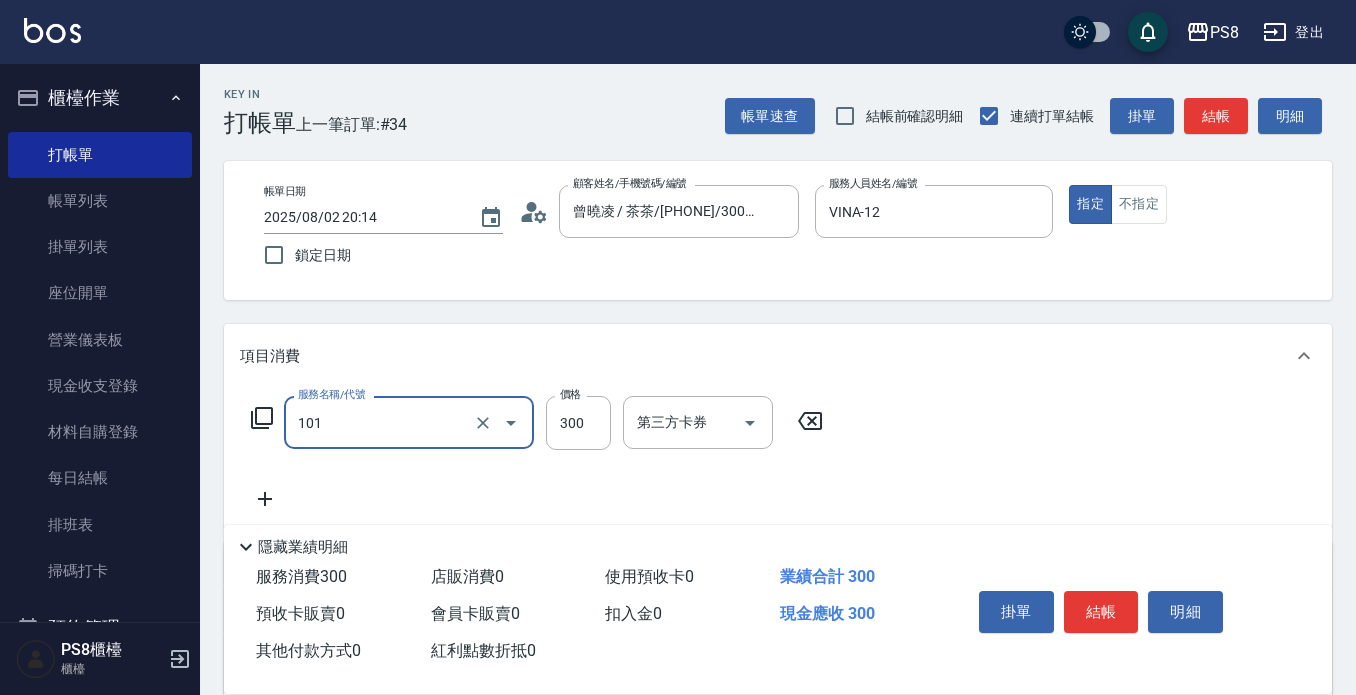 type on "洗髮(101)" 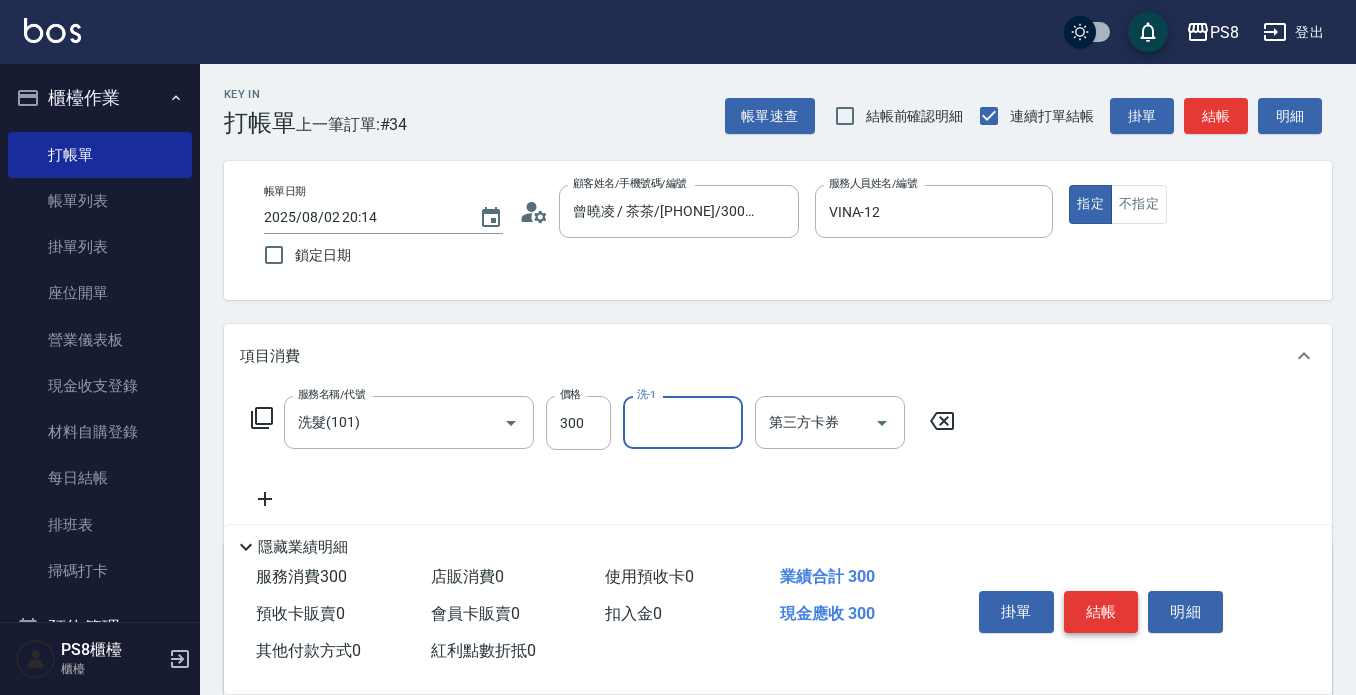 click on "結帳" at bounding box center [1101, 612] 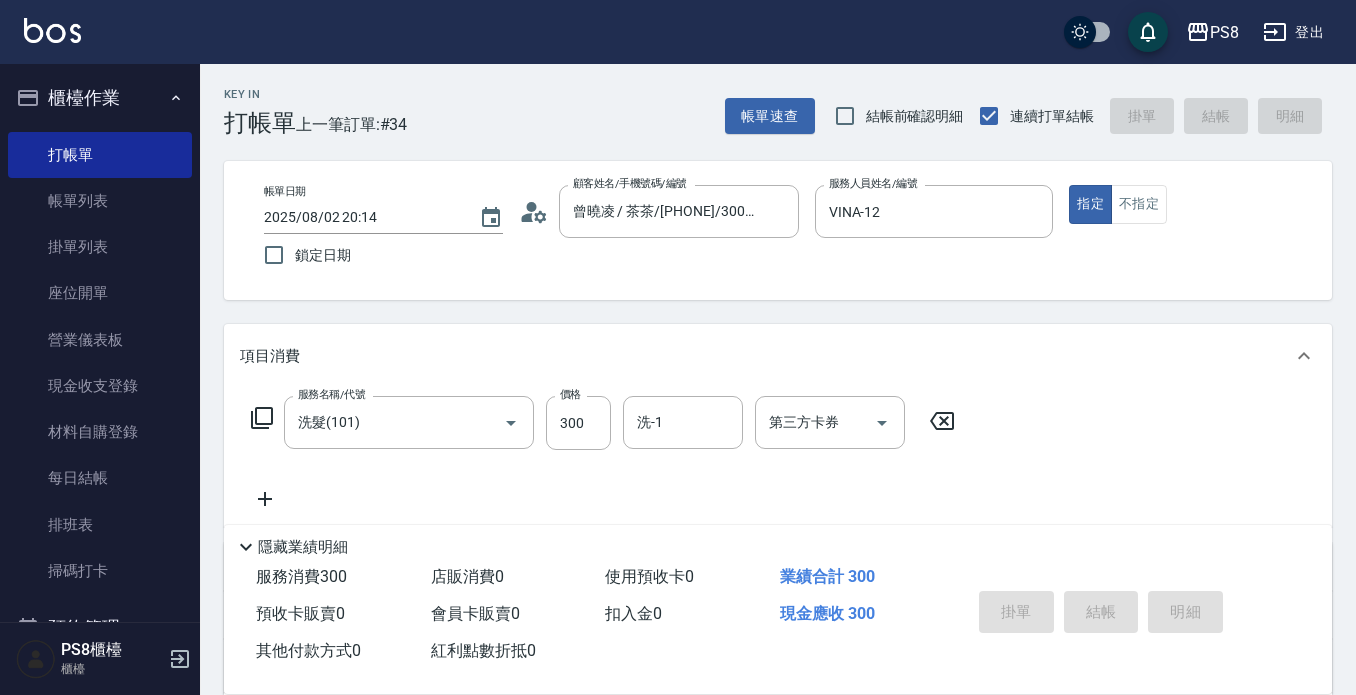 type on "2025/08/02 20:17" 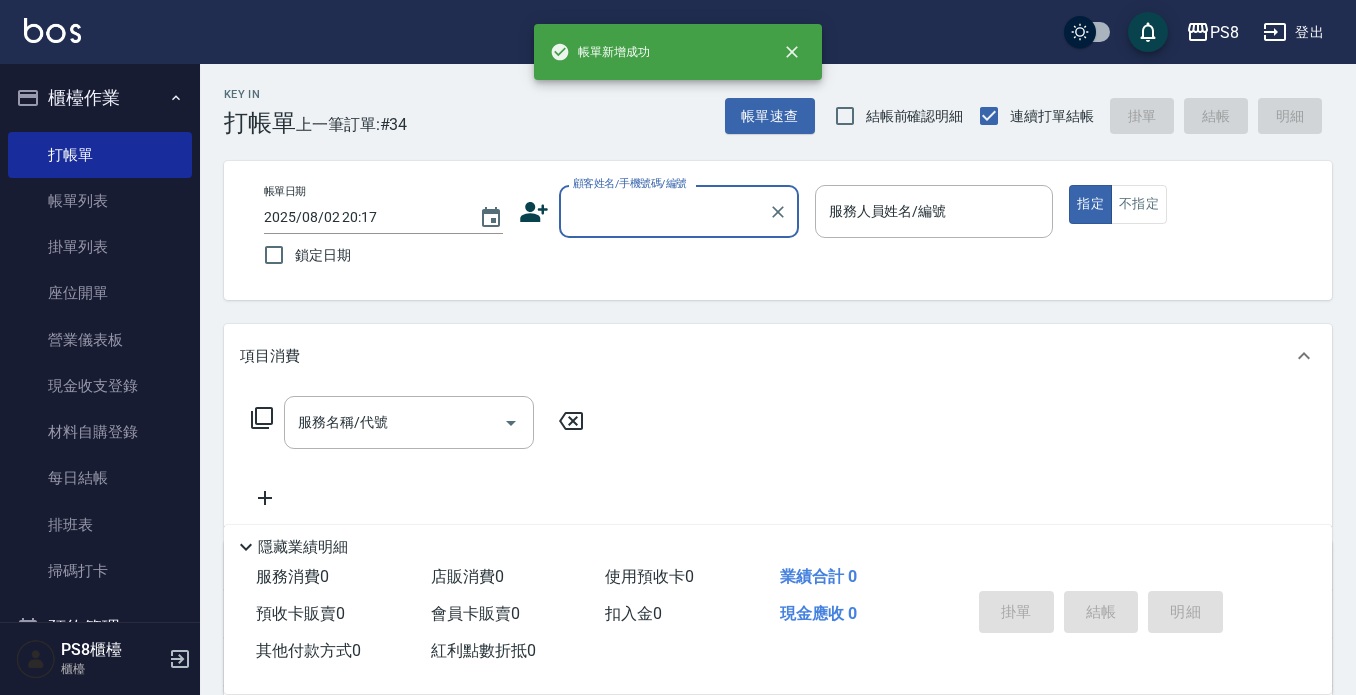 scroll, scrollTop: 0, scrollLeft: 0, axis: both 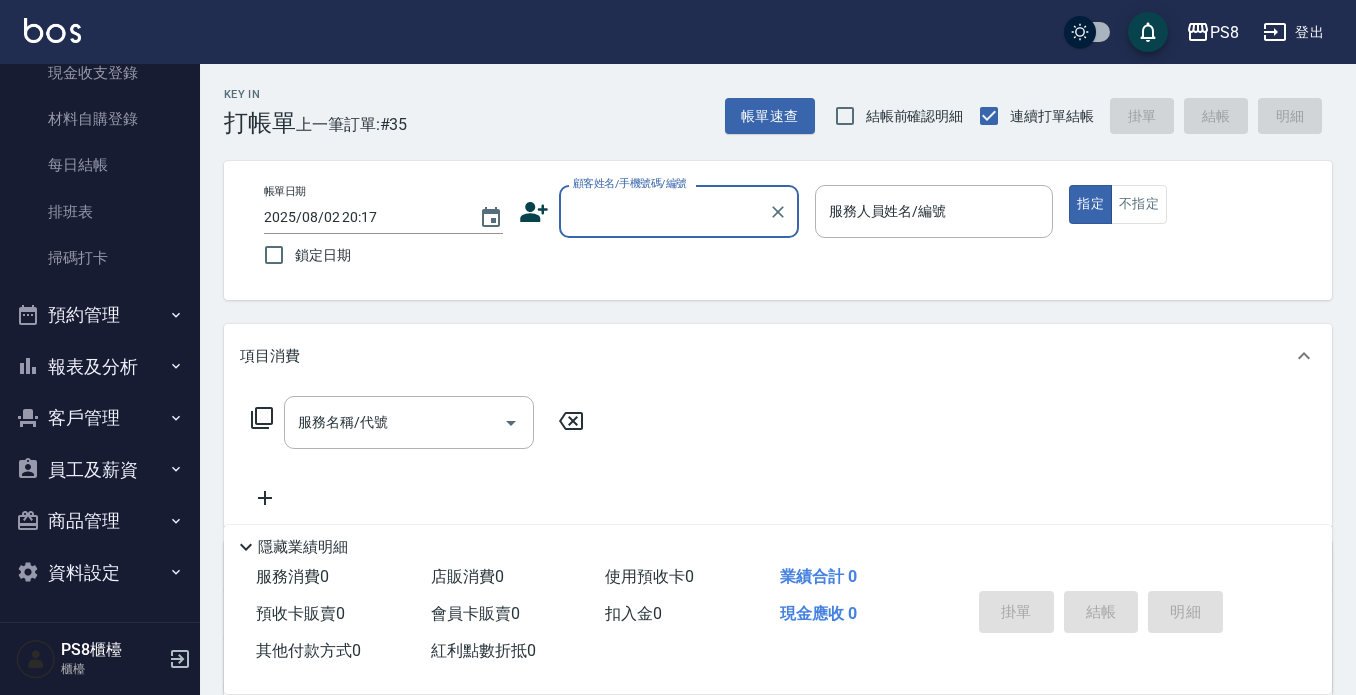click on "報表及分析" at bounding box center [100, 367] 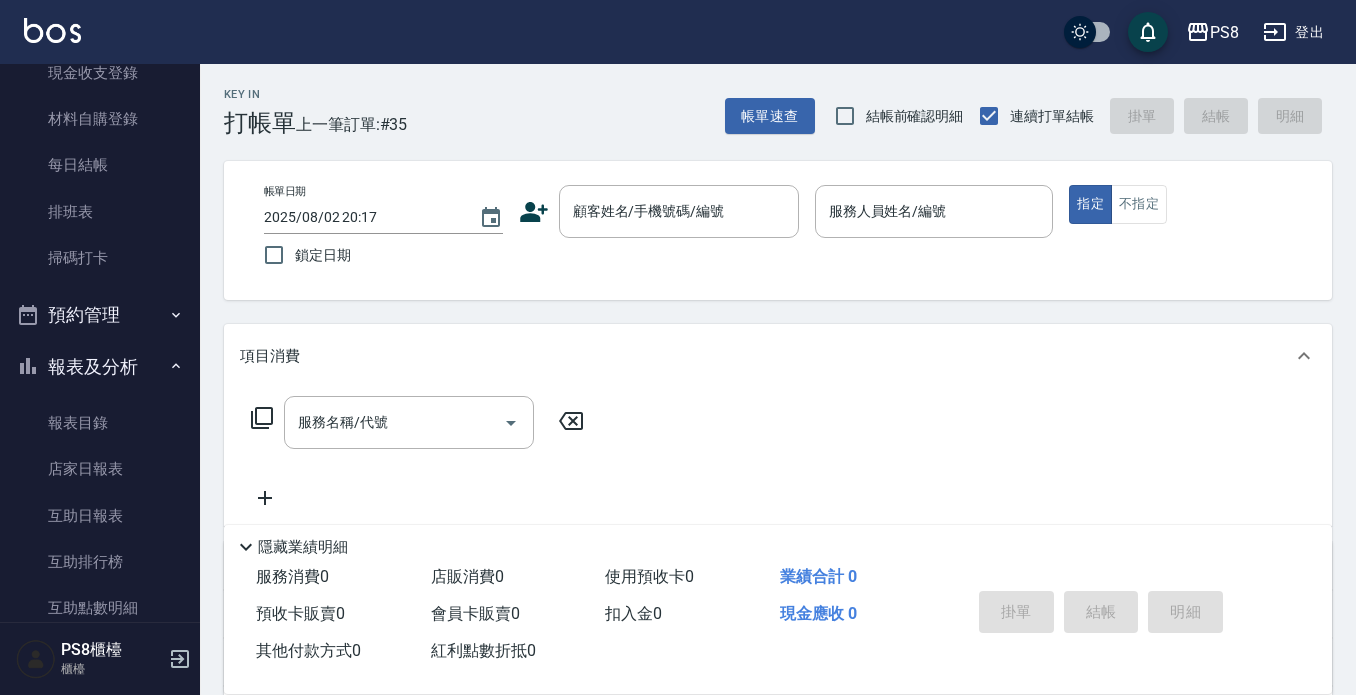 click on "報表及分析" at bounding box center (100, 367) 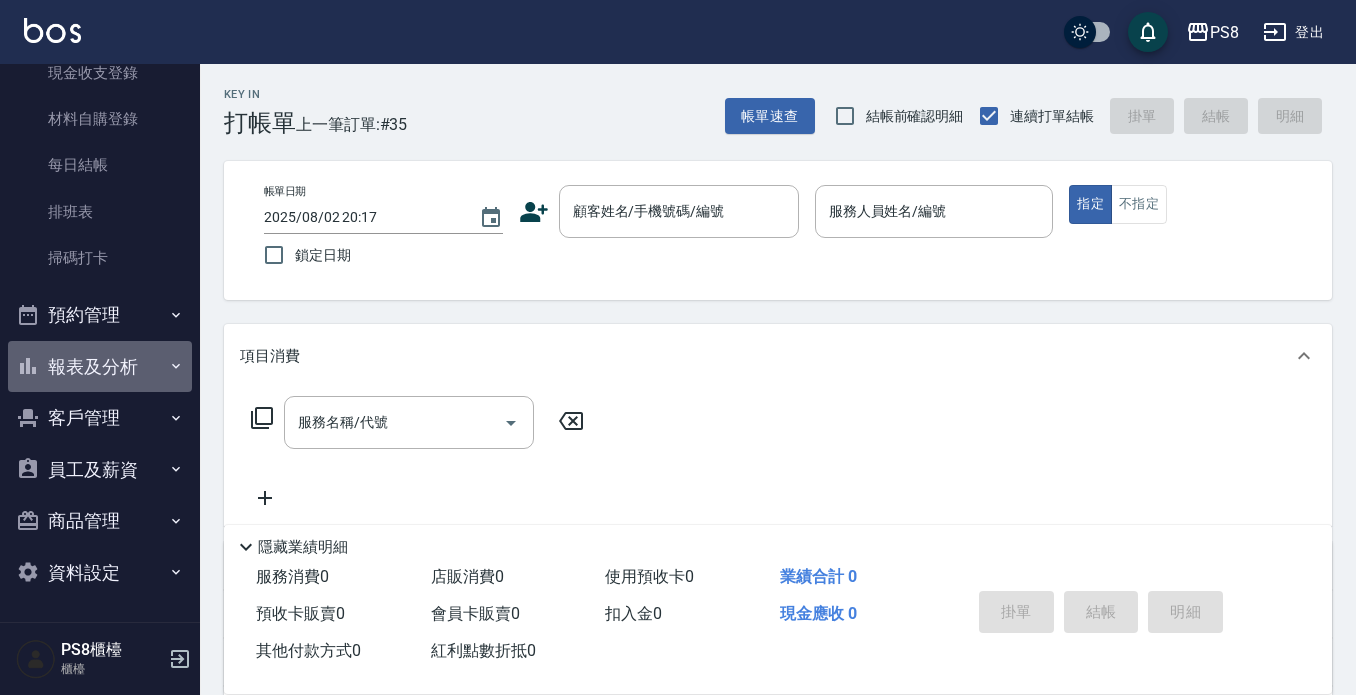 click on "報表及分析" at bounding box center [100, 367] 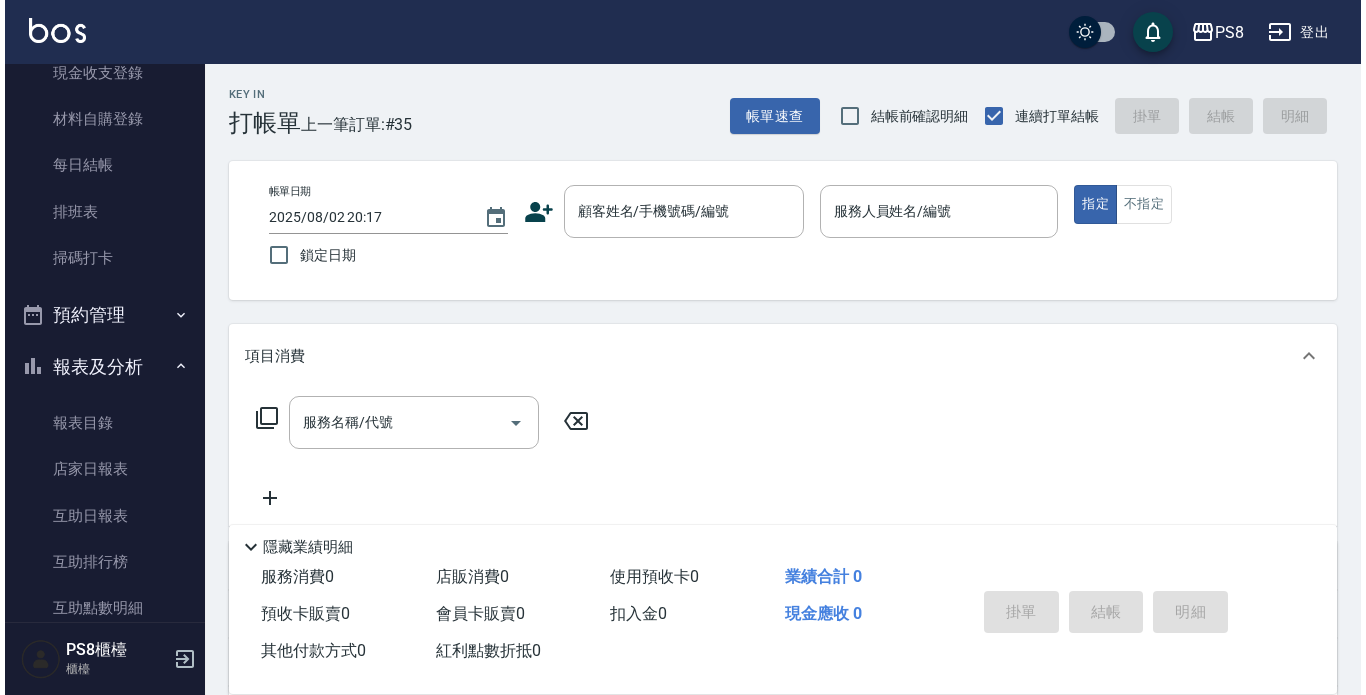 scroll, scrollTop: 713, scrollLeft: 0, axis: vertical 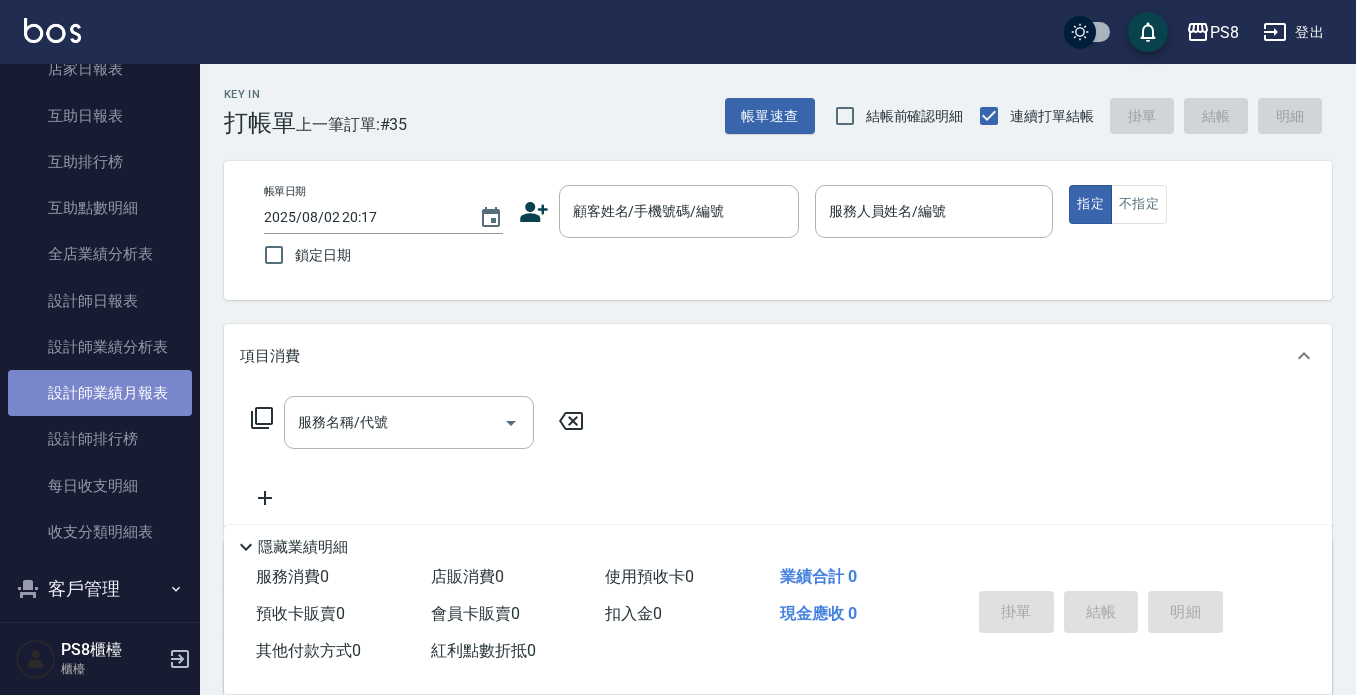 click on "設計師業績月報表" at bounding box center [100, 393] 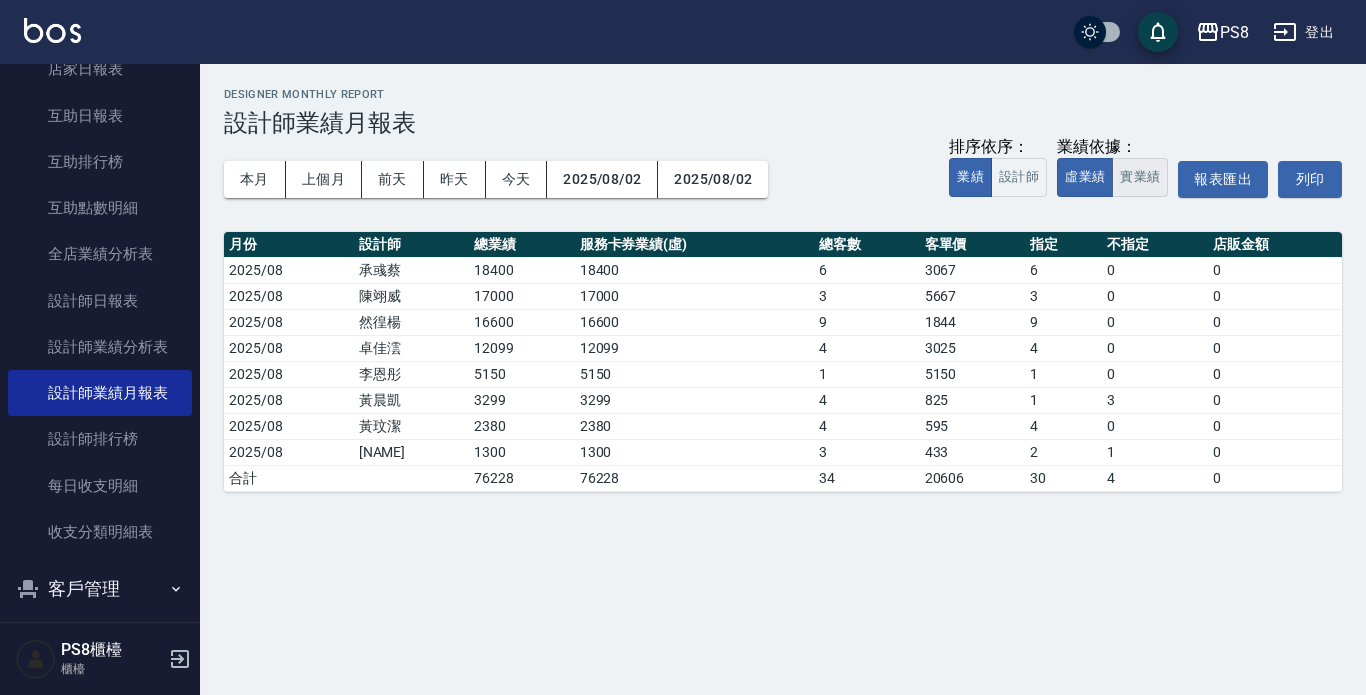 click on "實業績" at bounding box center [1140, 177] 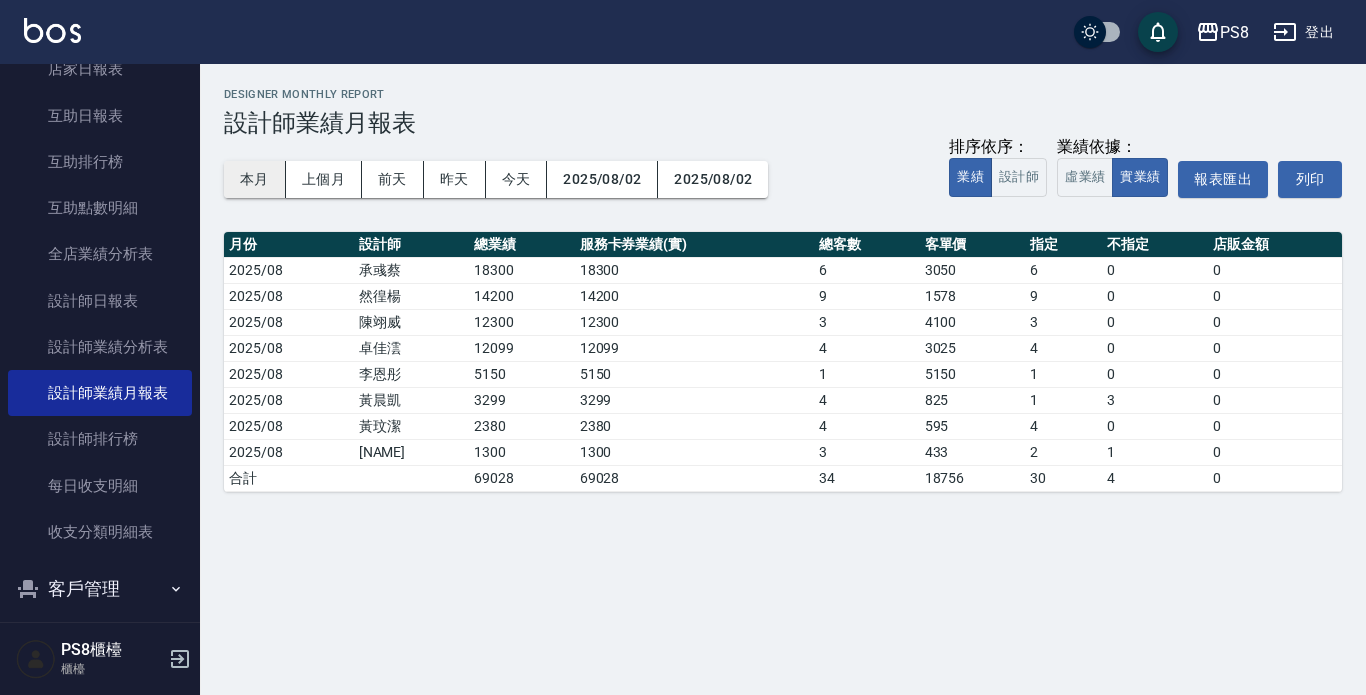 click on "本月" at bounding box center [255, 179] 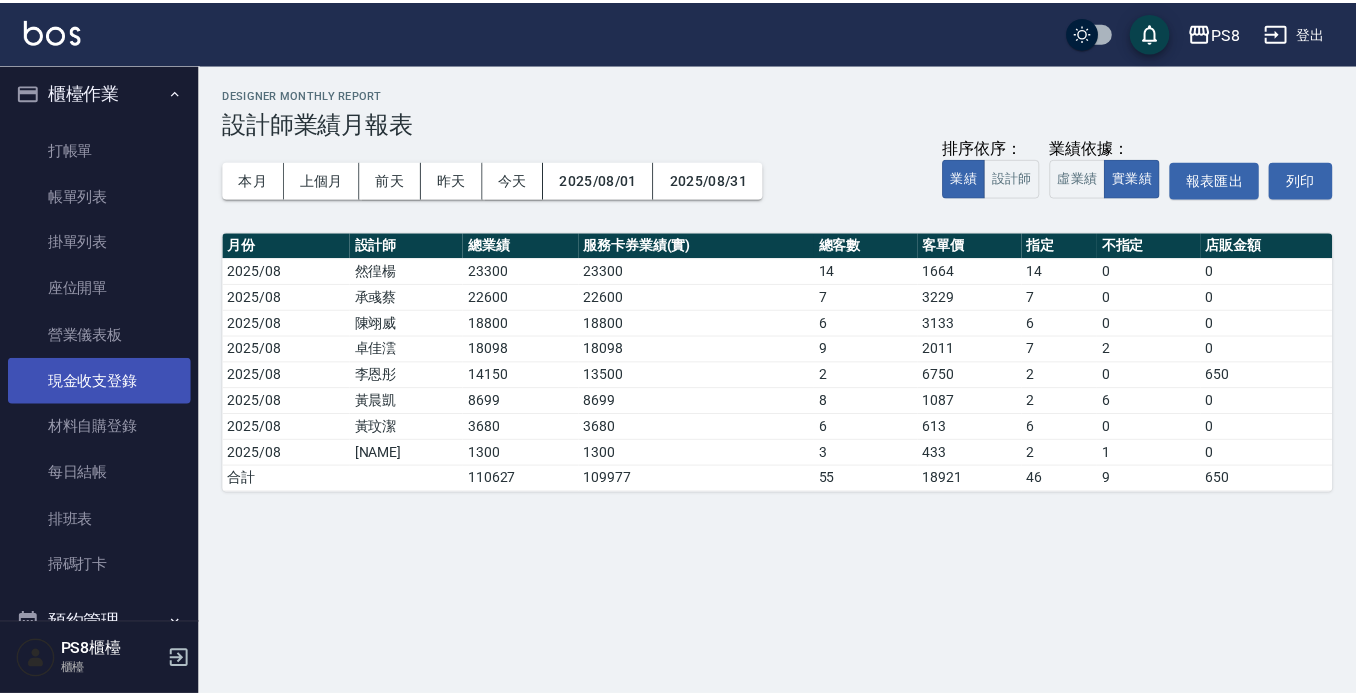 scroll, scrollTop: 0, scrollLeft: 0, axis: both 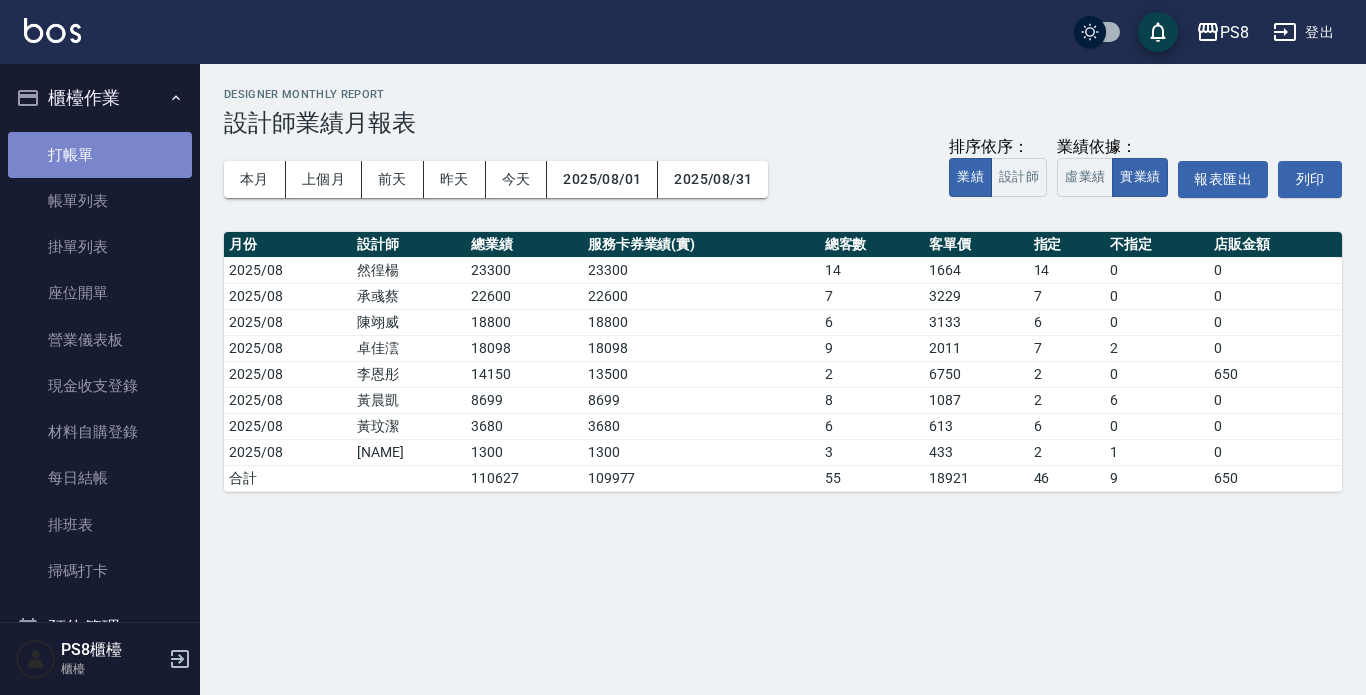 click on "打帳單" at bounding box center [100, 155] 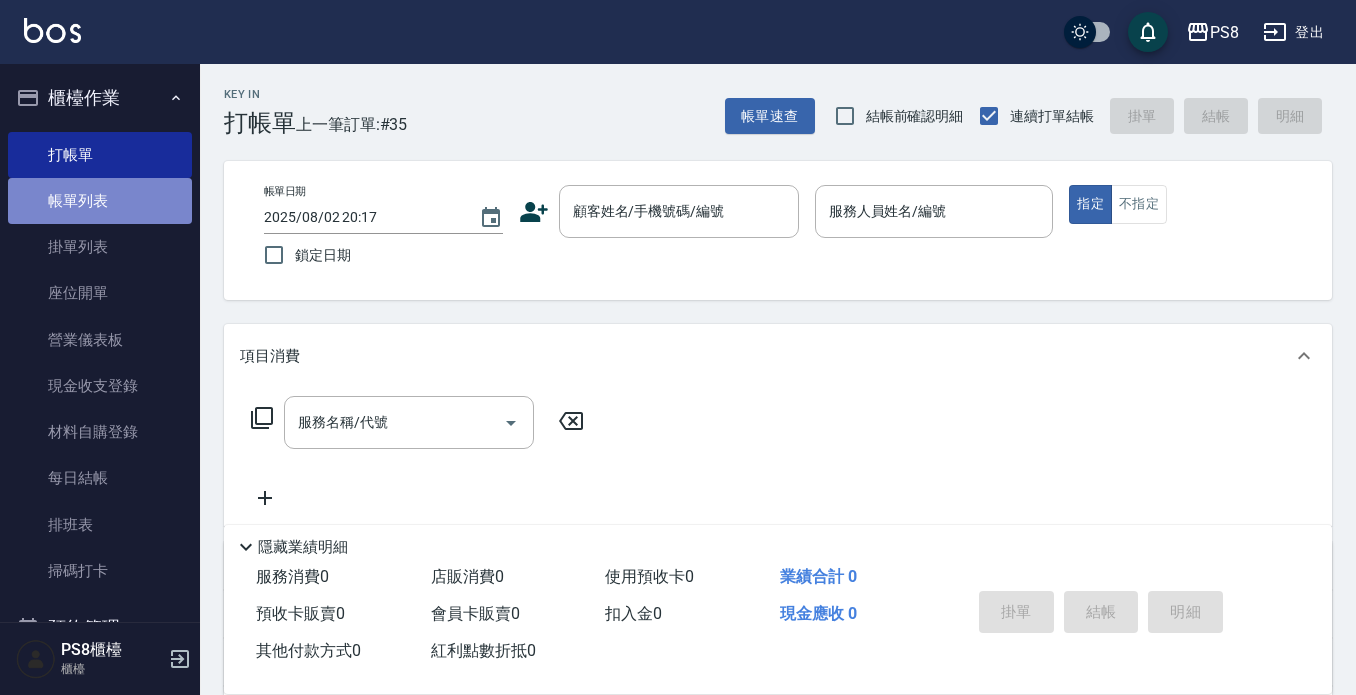 click on "帳單列表" at bounding box center [100, 201] 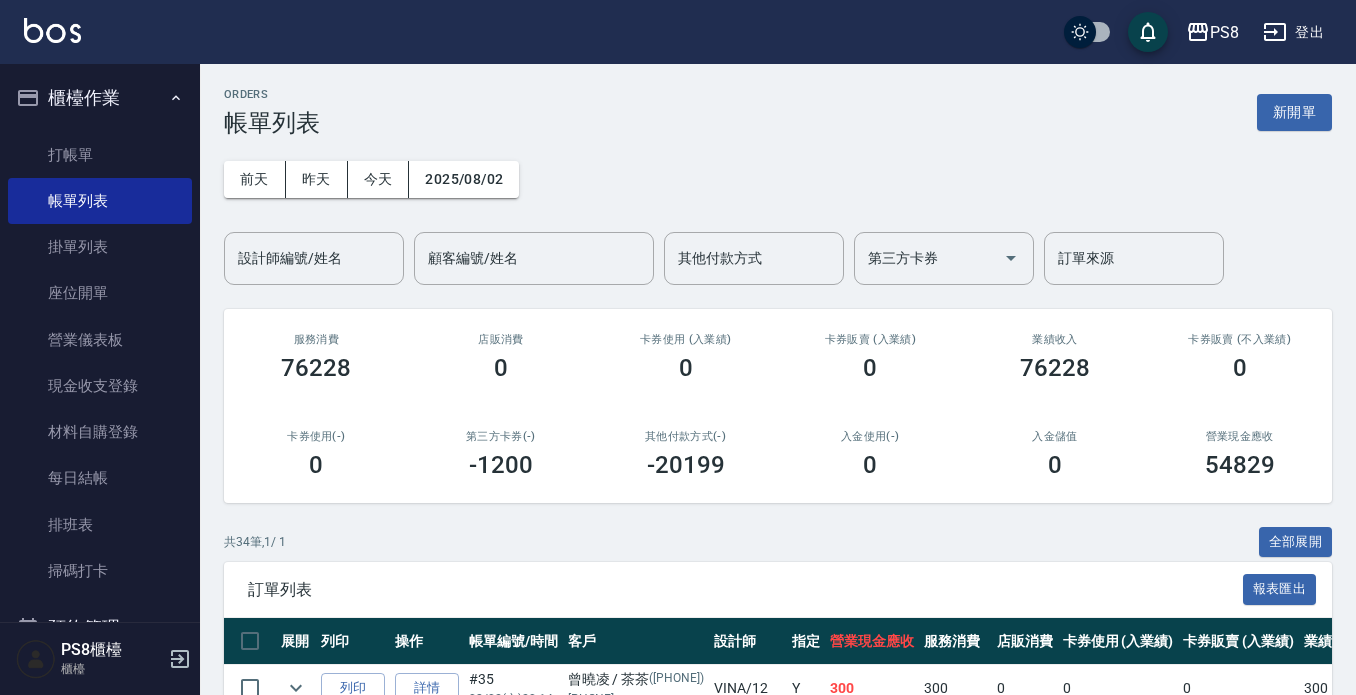 click on "設計師編號/姓名" at bounding box center [314, 258] 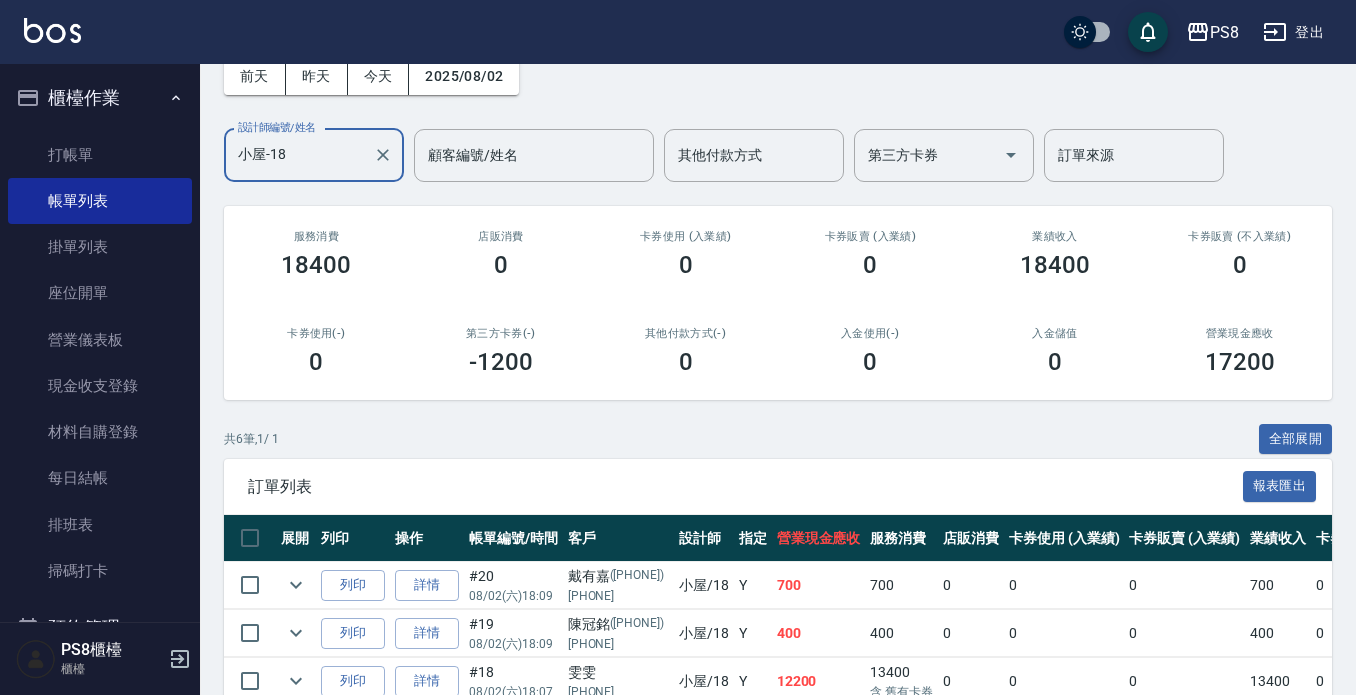scroll, scrollTop: 353, scrollLeft: 0, axis: vertical 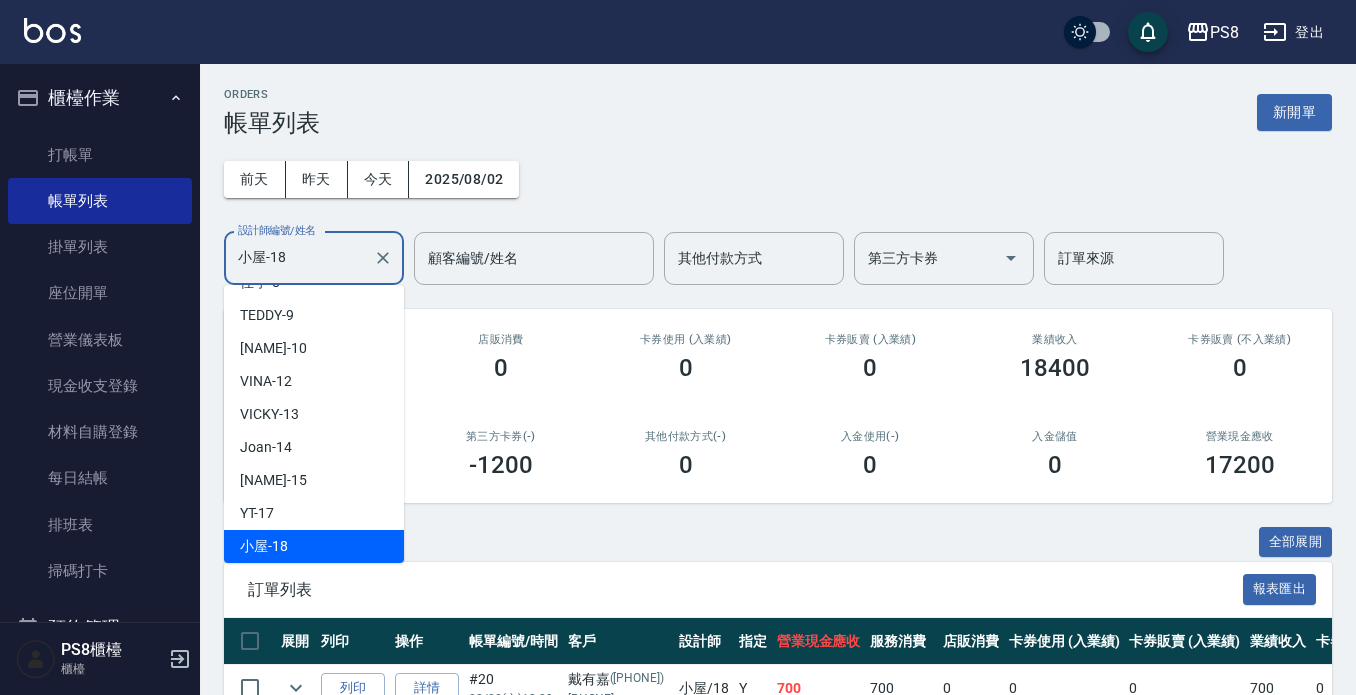 drag, startPoint x: 343, startPoint y: 242, endPoint x: 187, endPoint y: 264, distance: 157.54364 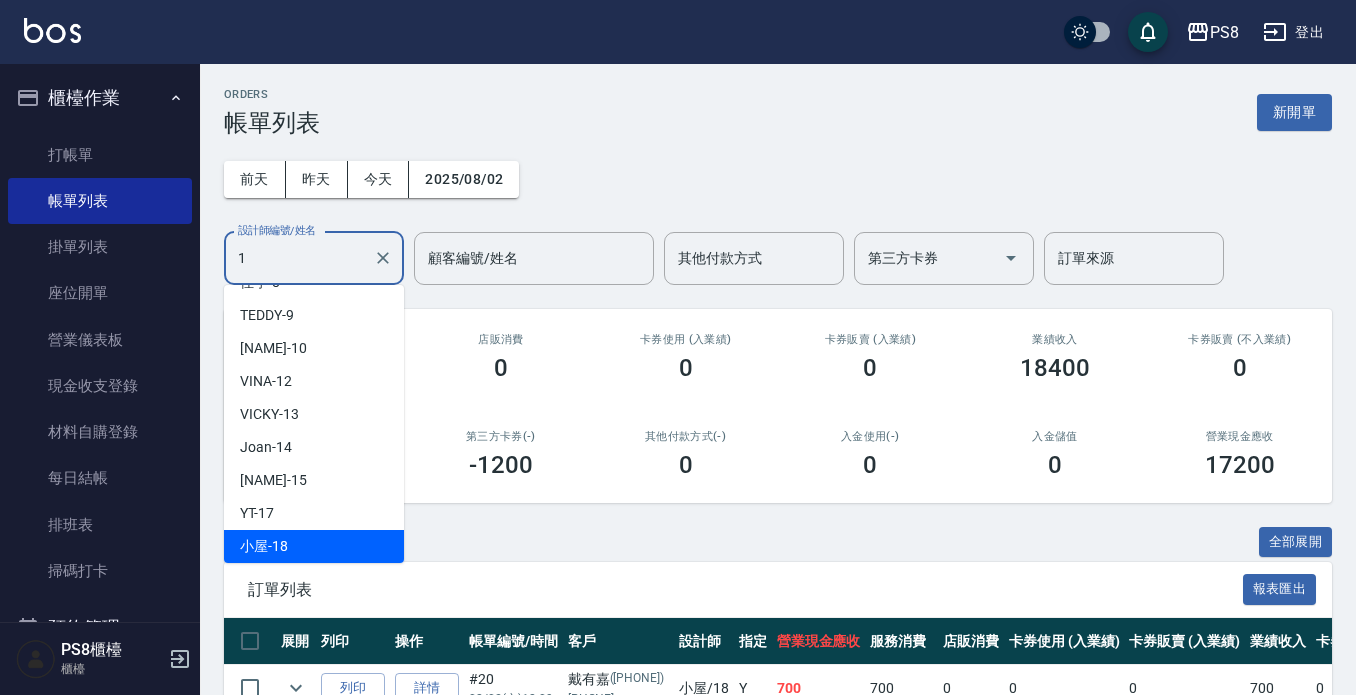 scroll, scrollTop: 0, scrollLeft: 0, axis: both 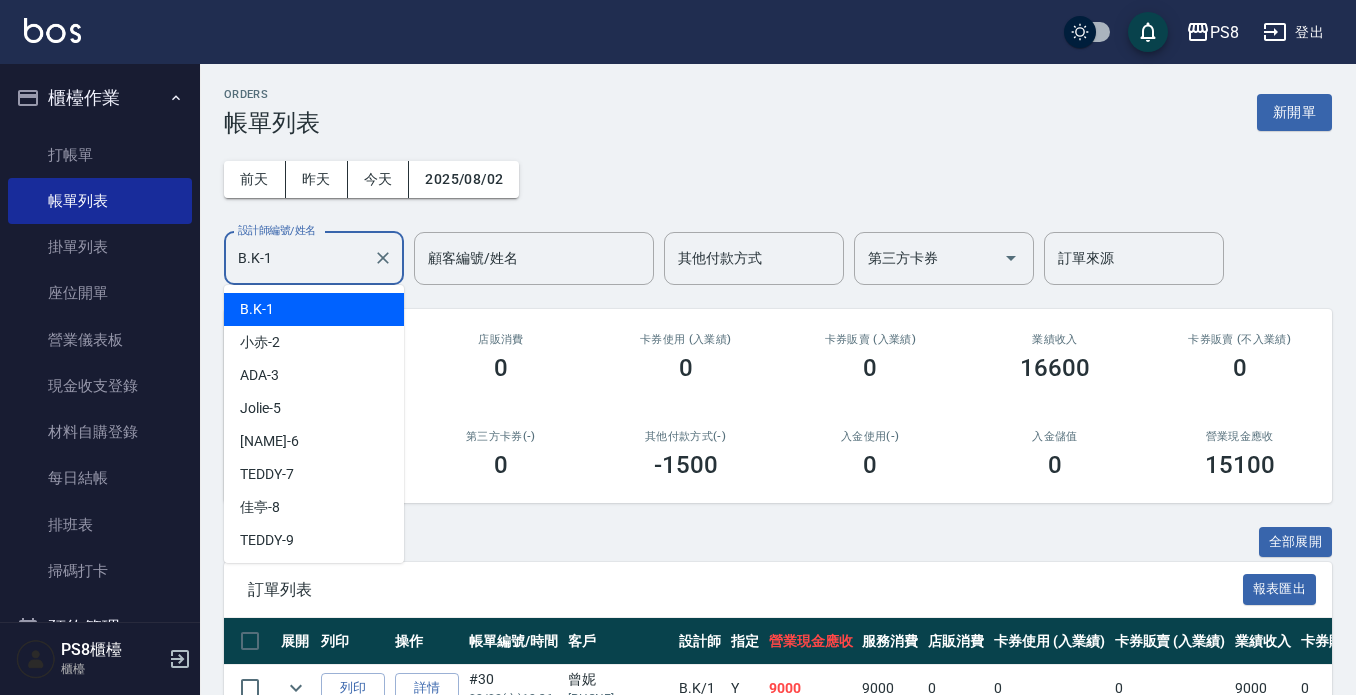 drag, startPoint x: 327, startPoint y: 253, endPoint x: 196, endPoint y: 269, distance: 131.97348 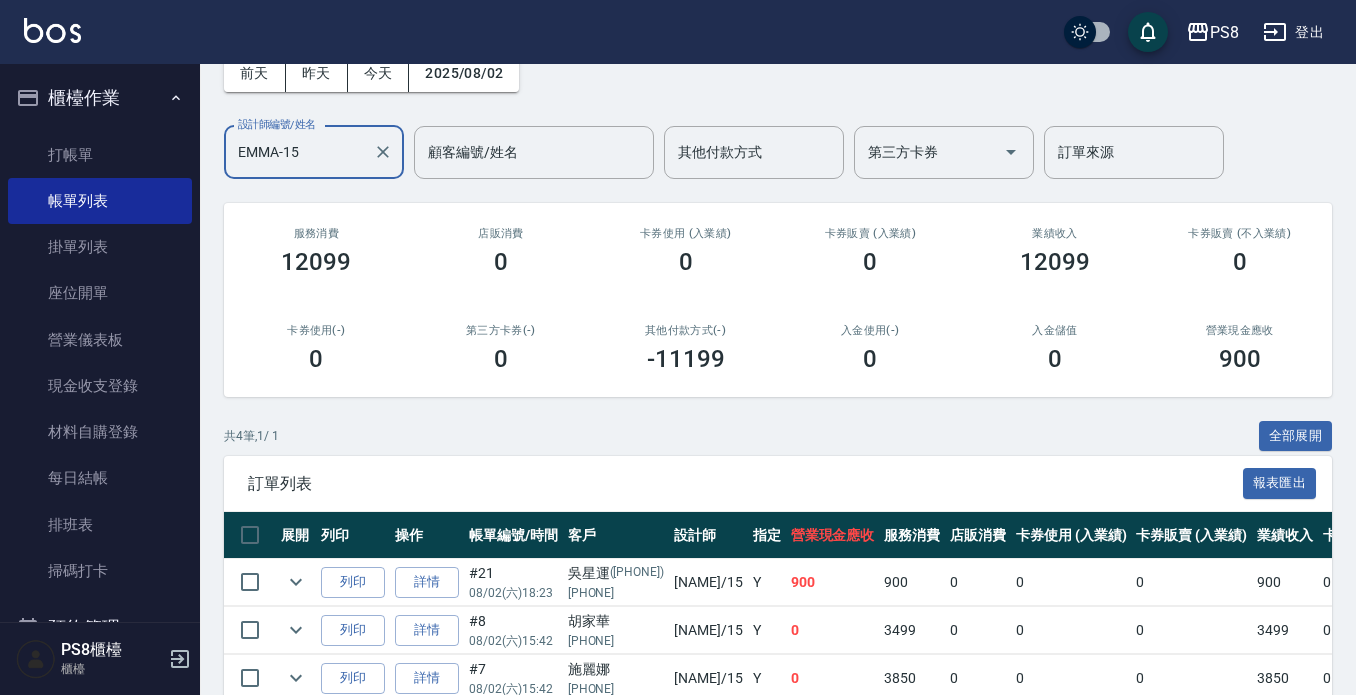 scroll, scrollTop: 0, scrollLeft: 0, axis: both 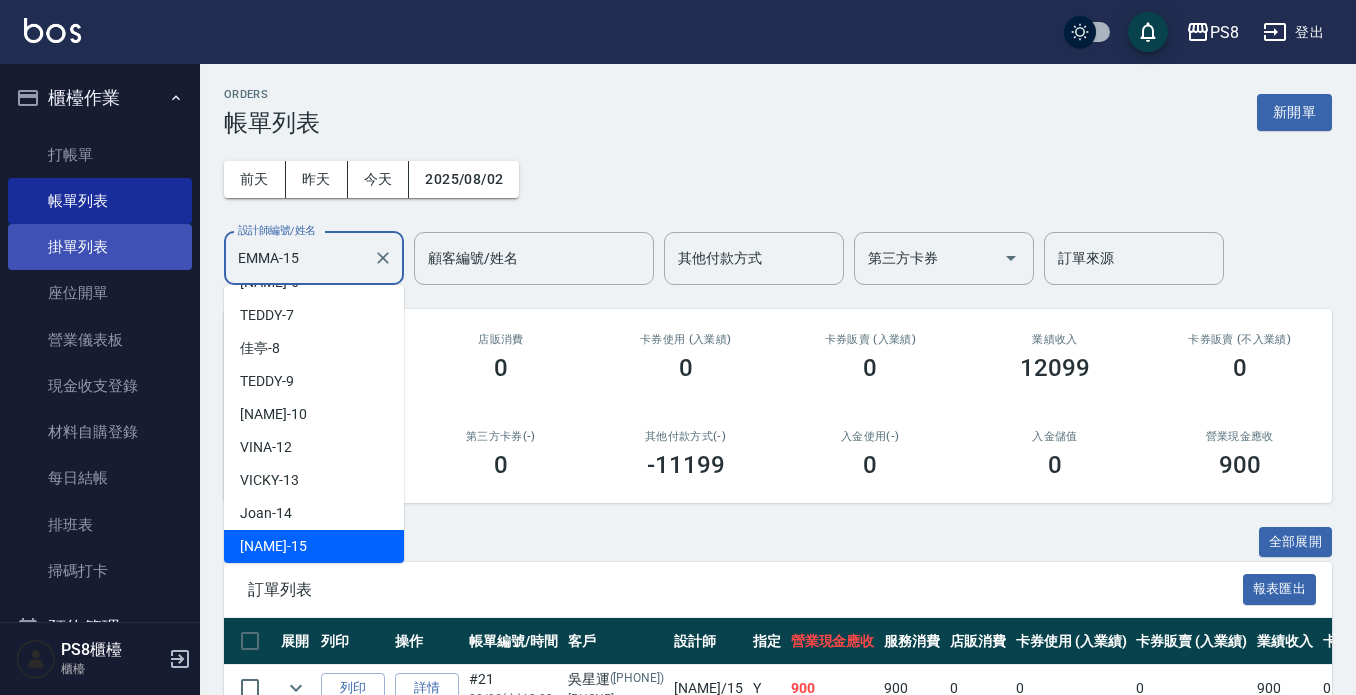 drag, startPoint x: 300, startPoint y: 258, endPoint x: 172, endPoint y: 254, distance: 128.06248 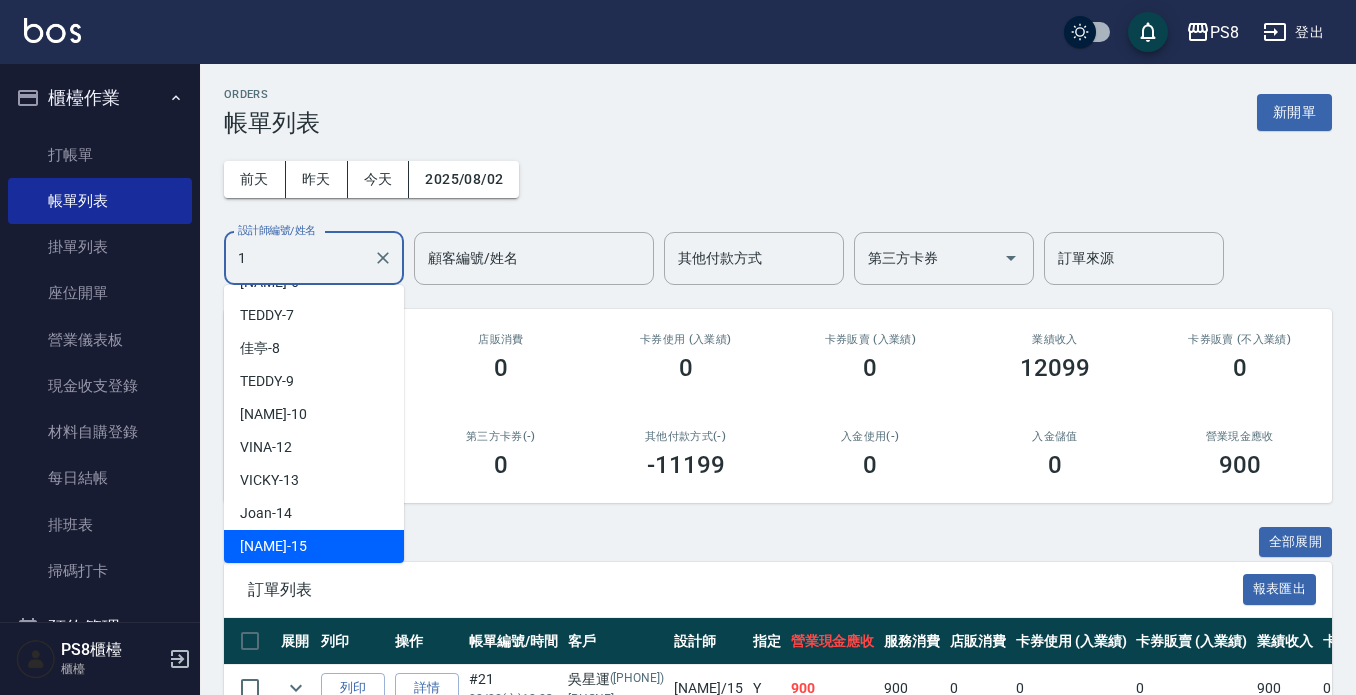 scroll, scrollTop: 0, scrollLeft: 0, axis: both 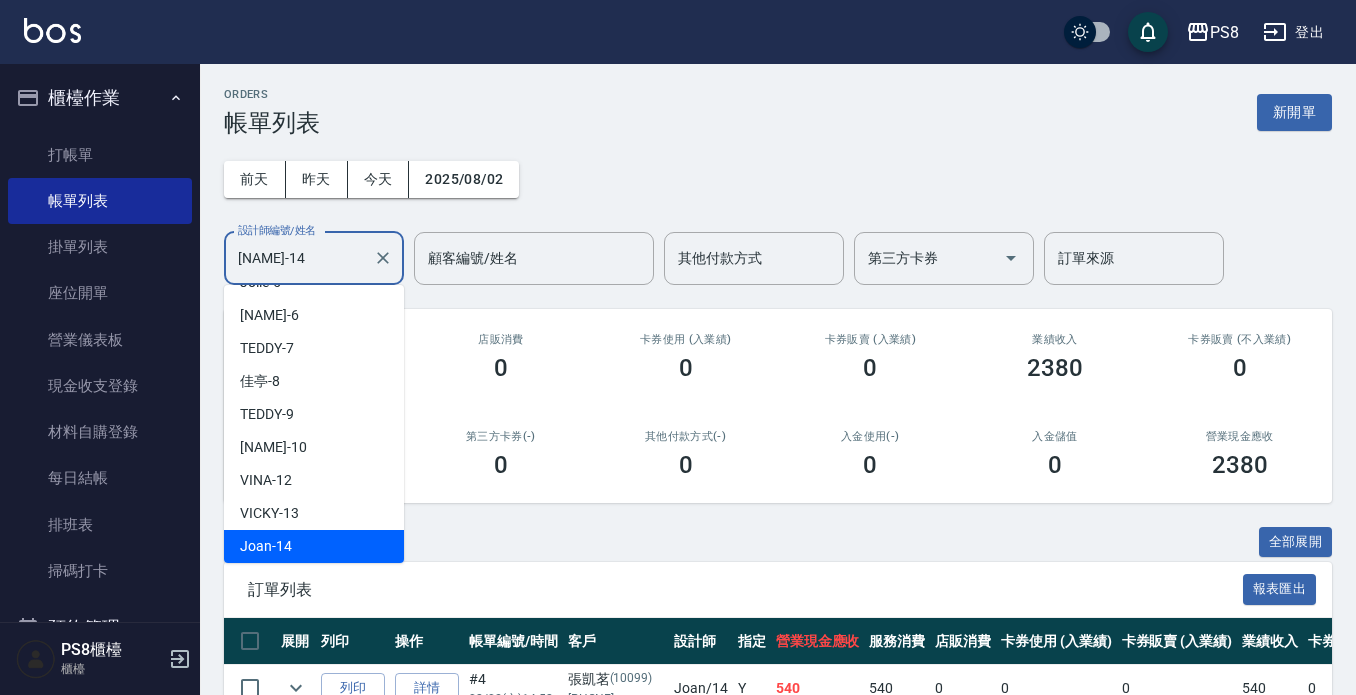 drag, startPoint x: 343, startPoint y: 261, endPoint x: 234, endPoint y: 264, distance: 109.041275 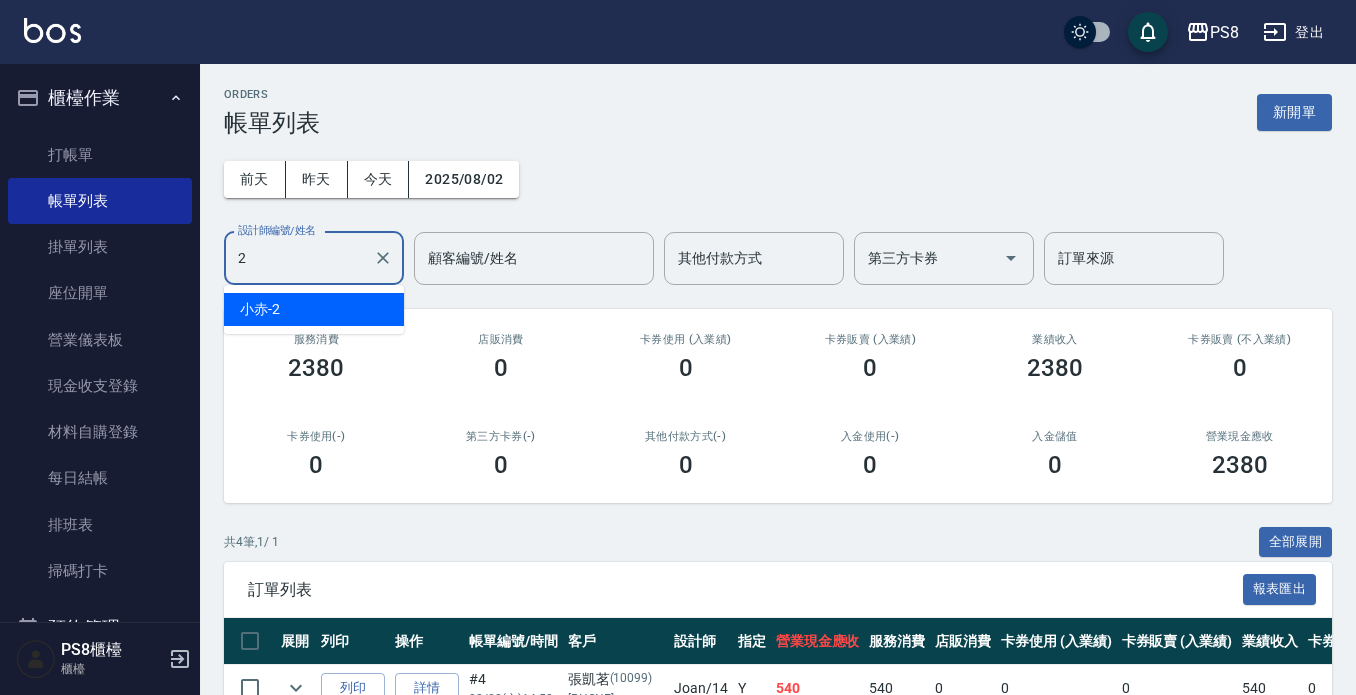 scroll, scrollTop: 0, scrollLeft: 0, axis: both 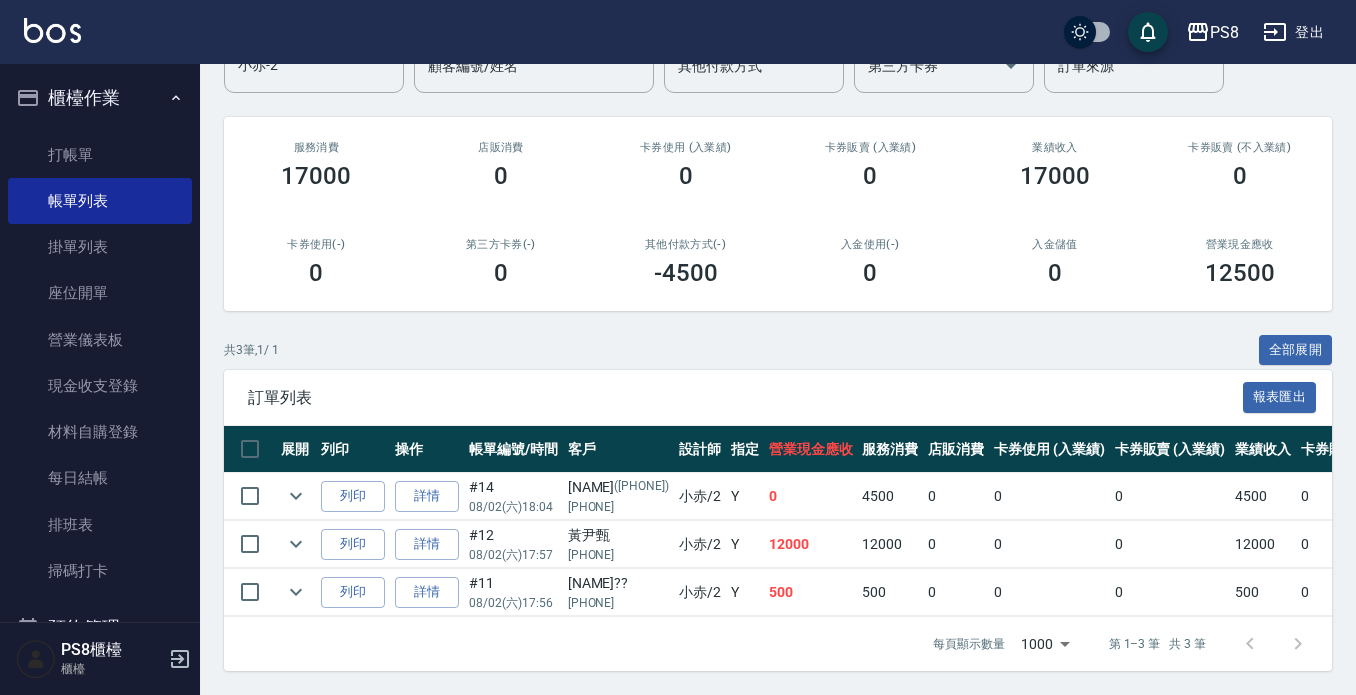 click on "每頁顯示數量 1000 1000 第 1–3 筆   共 3 筆" at bounding box center (778, 644) 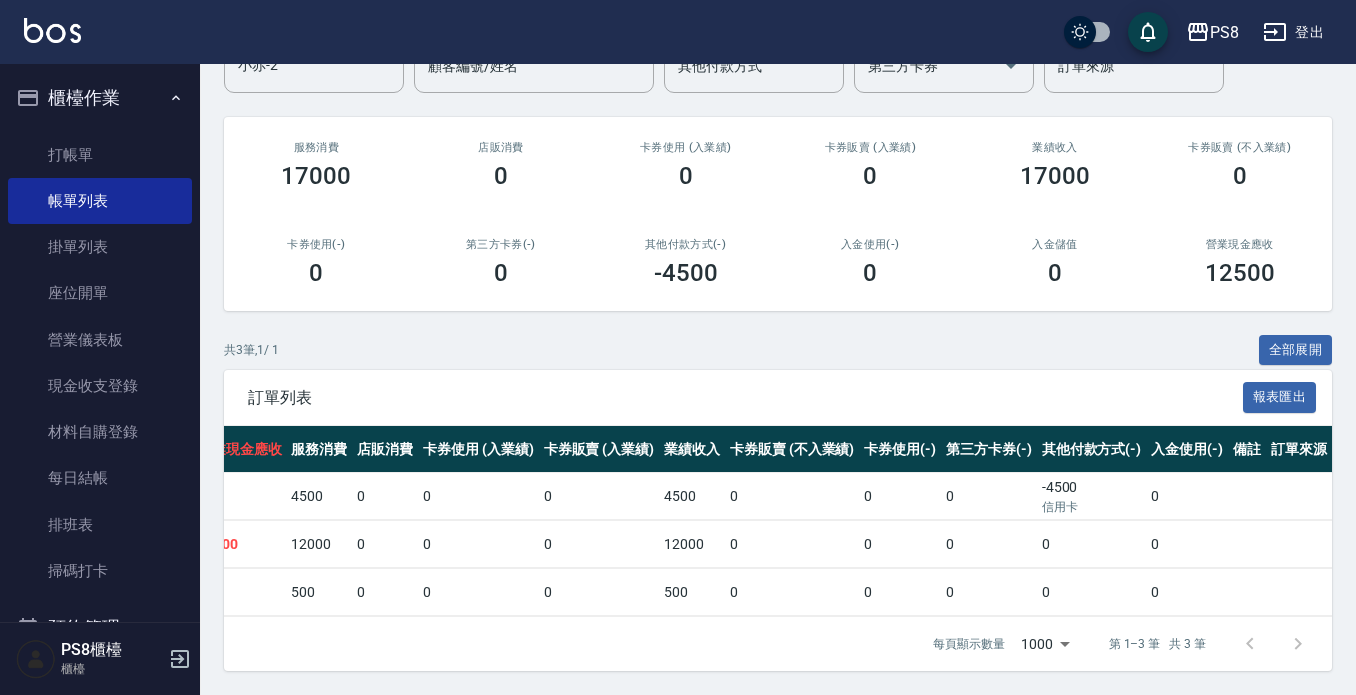 scroll, scrollTop: 0, scrollLeft: 0, axis: both 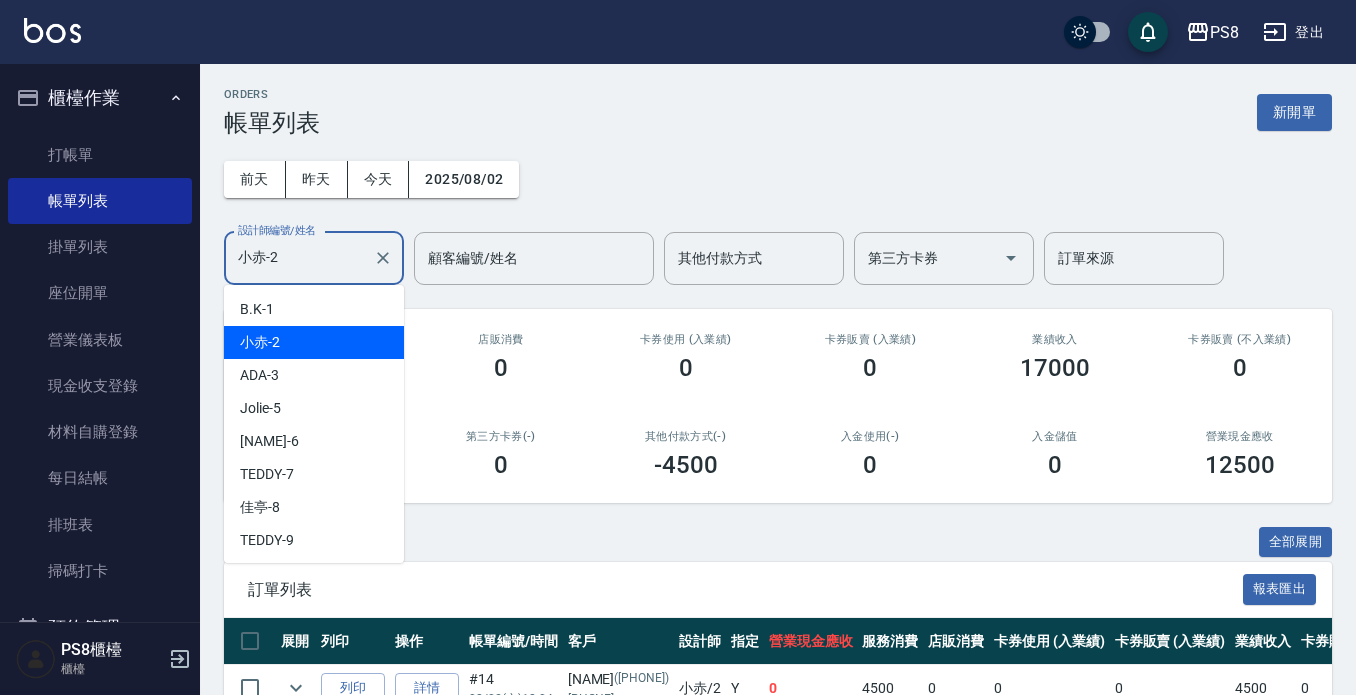 drag, startPoint x: 293, startPoint y: 245, endPoint x: 197, endPoint y: 257, distance: 96.74709 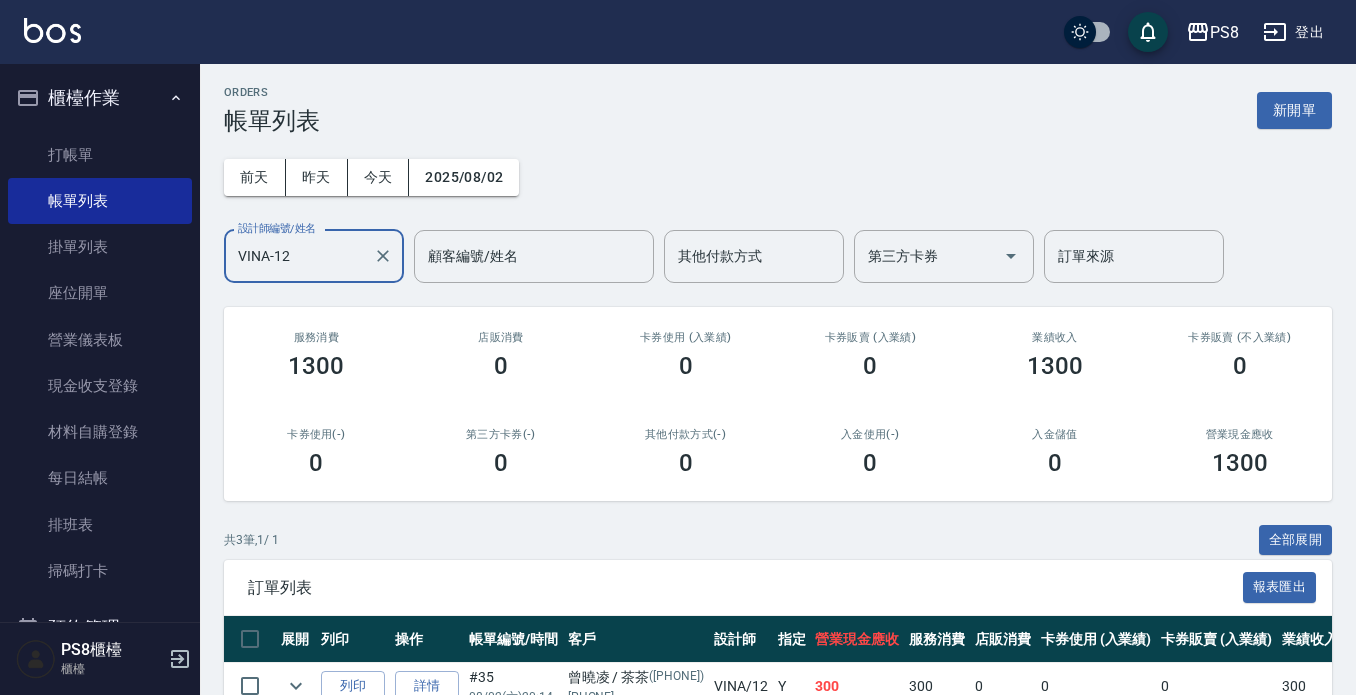 scroll, scrollTop: 0, scrollLeft: 0, axis: both 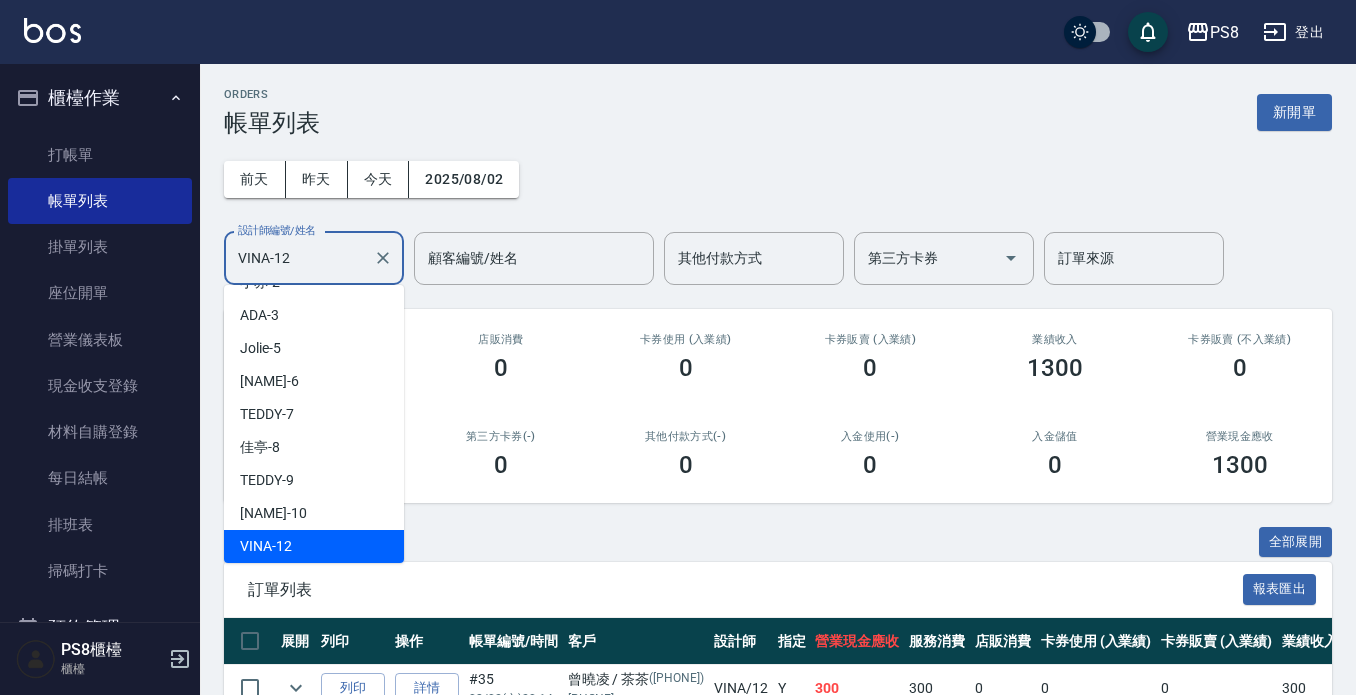 drag, startPoint x: 278, startPoint y: 264, endPoint x: 206, endPoint y: 262, distance: 72.02777 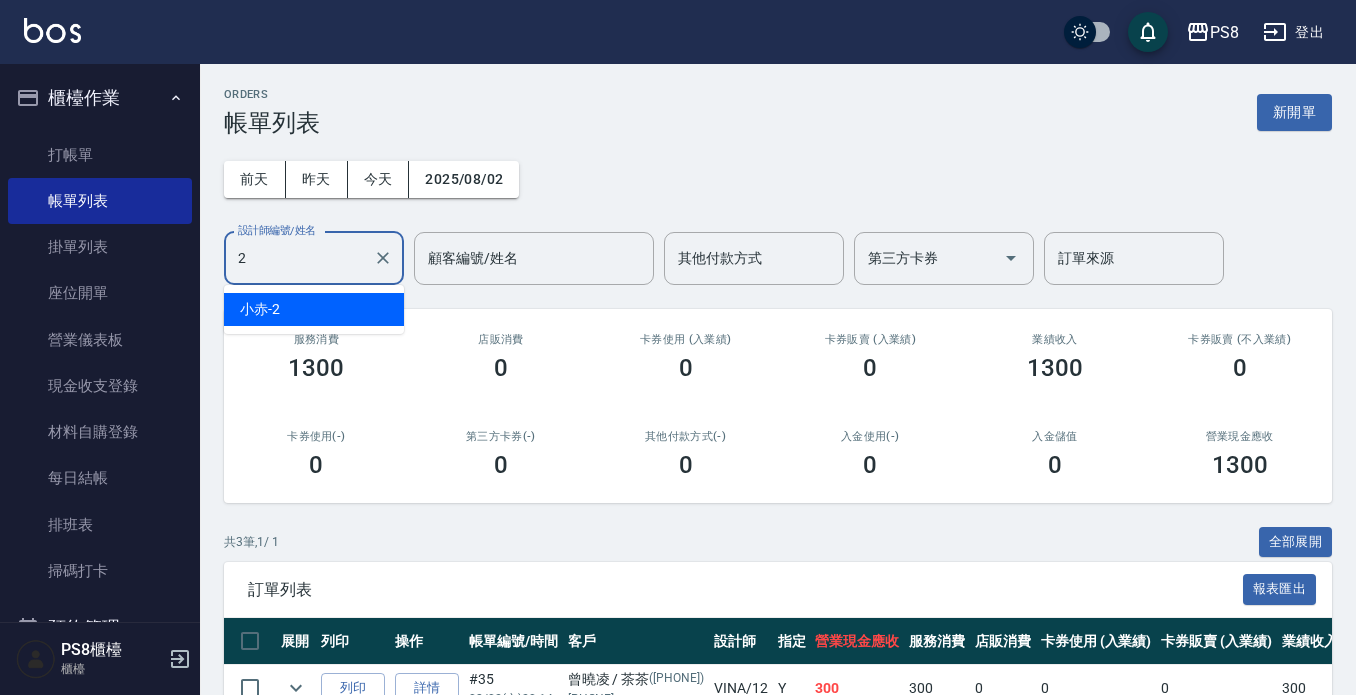 scroll, scrollTop: 0, scrollLeft: 0, axis: both 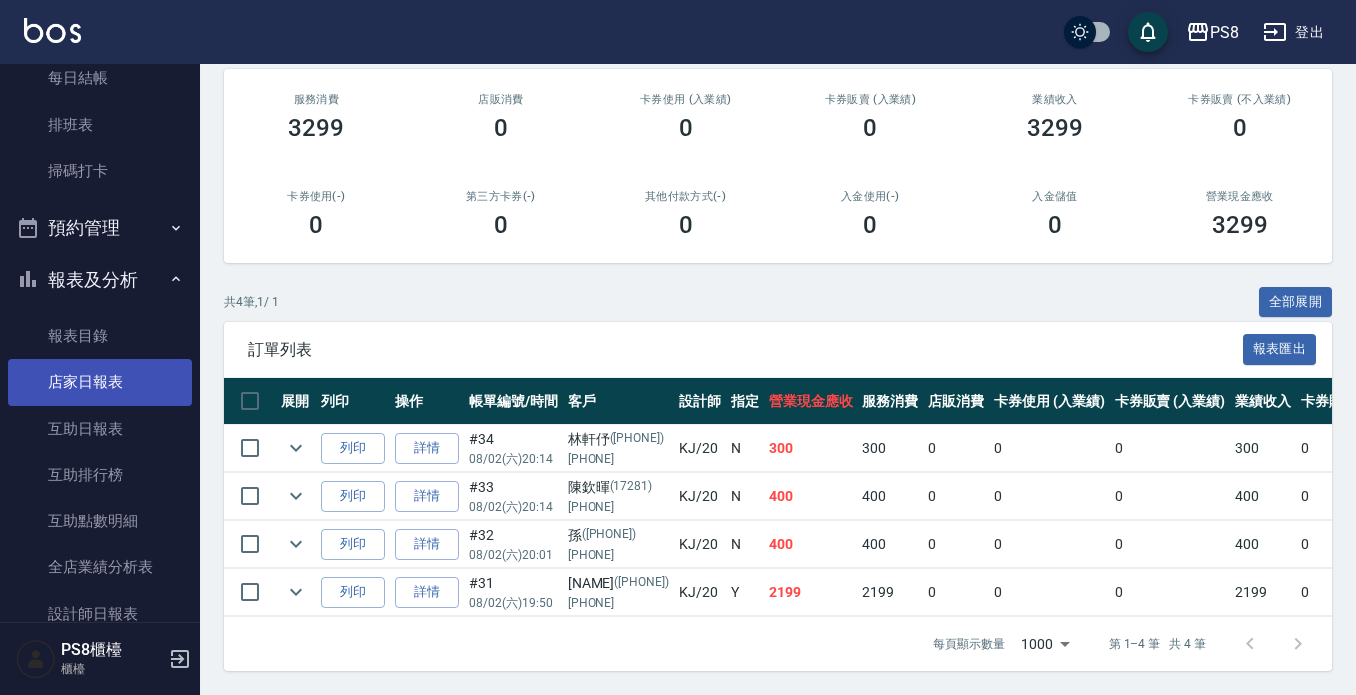 type on "KJ-20" 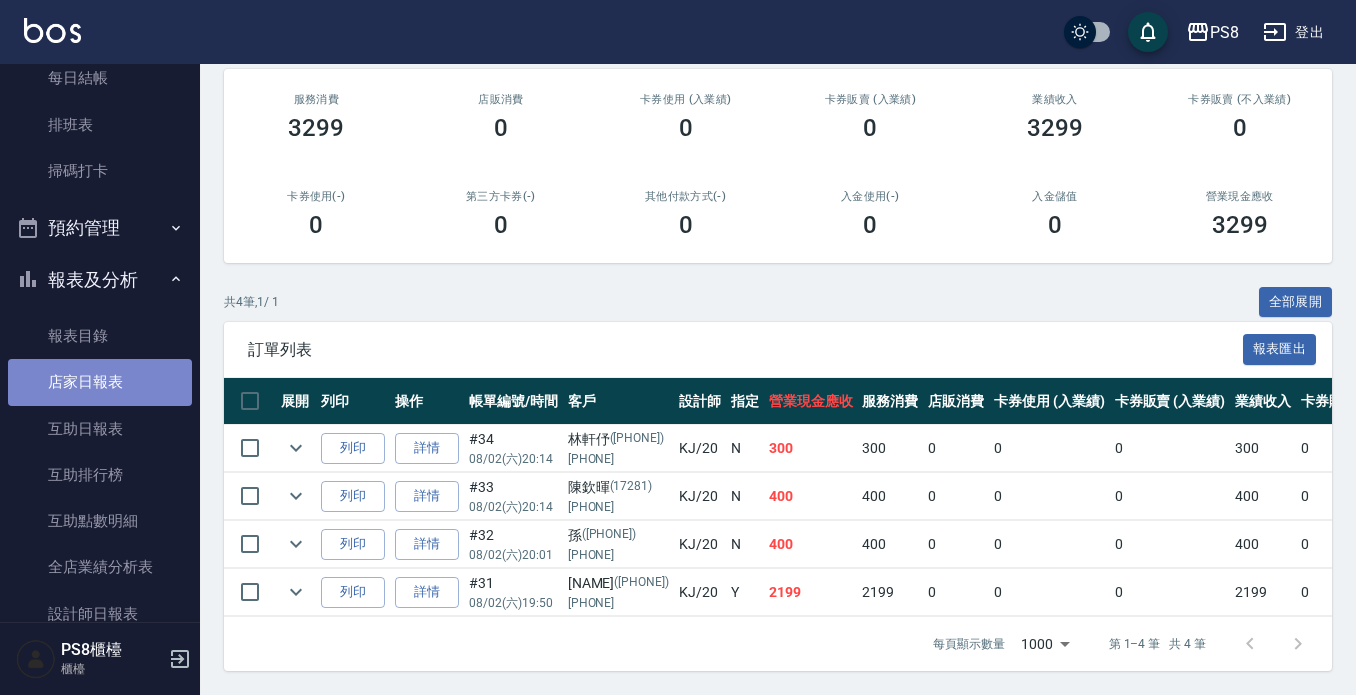 click on "店家日報表" at bounding box center (100, 382) 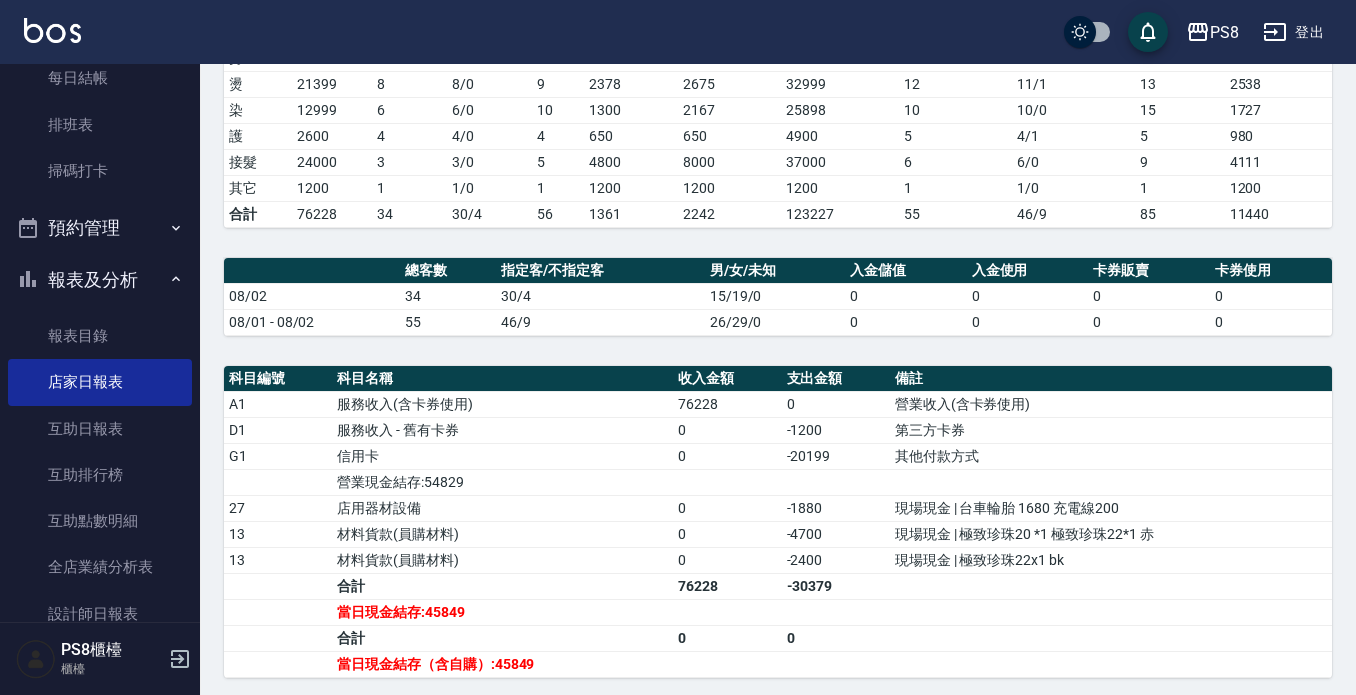 scroll, scrollTop: 500, scrollLeft: 0, axis: vertical 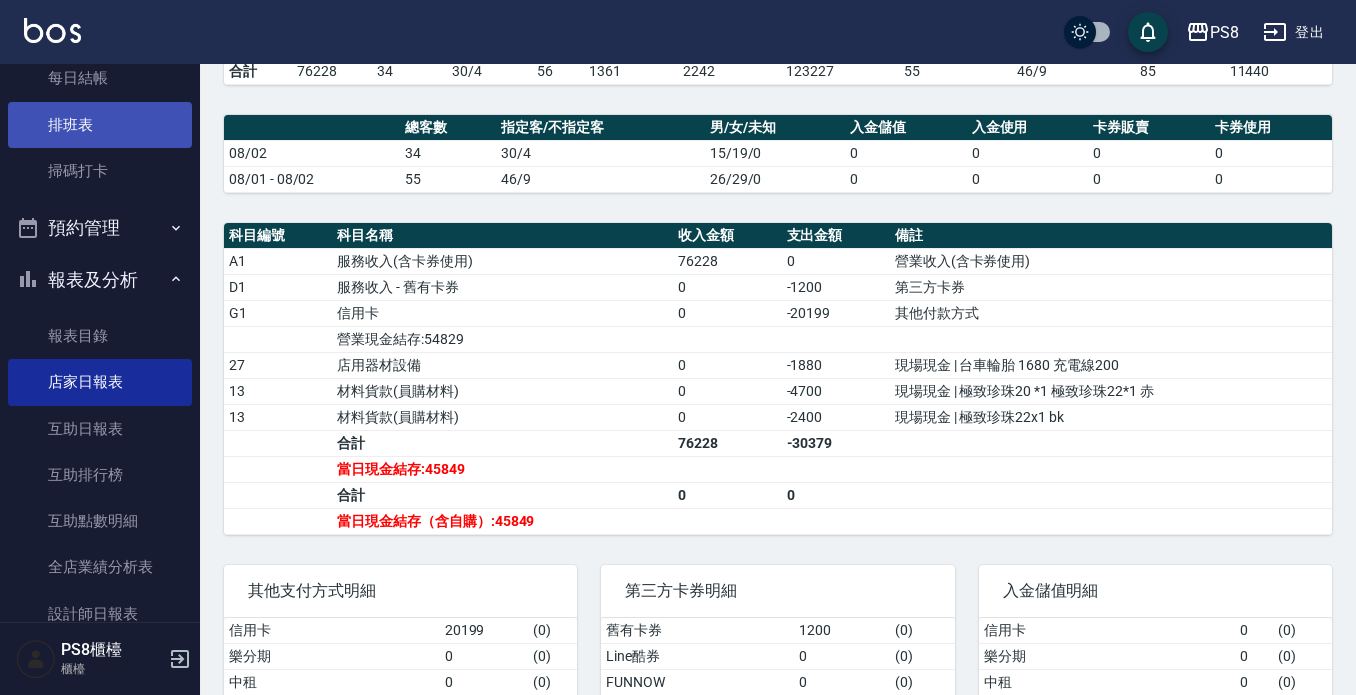 click on "排班表" at bounding box center [100, 125] 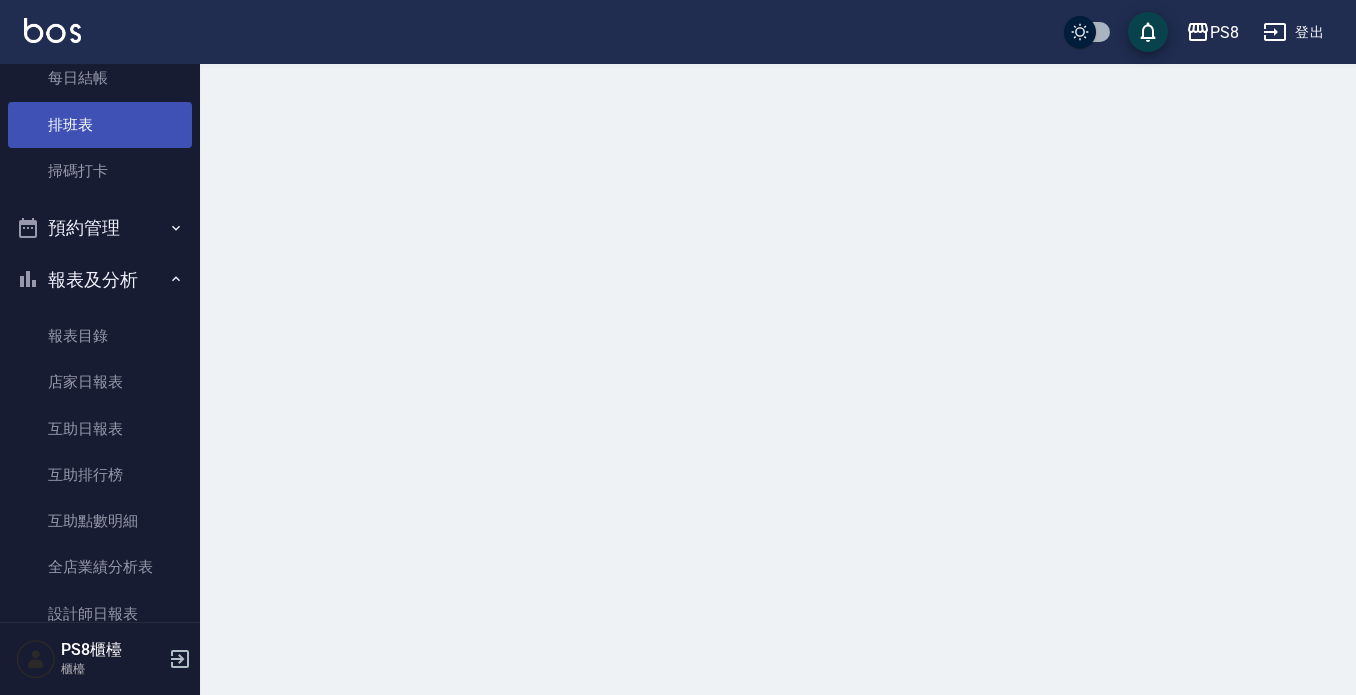 scroll, scrollTop: 0, scrollLeft: 0, axis: both 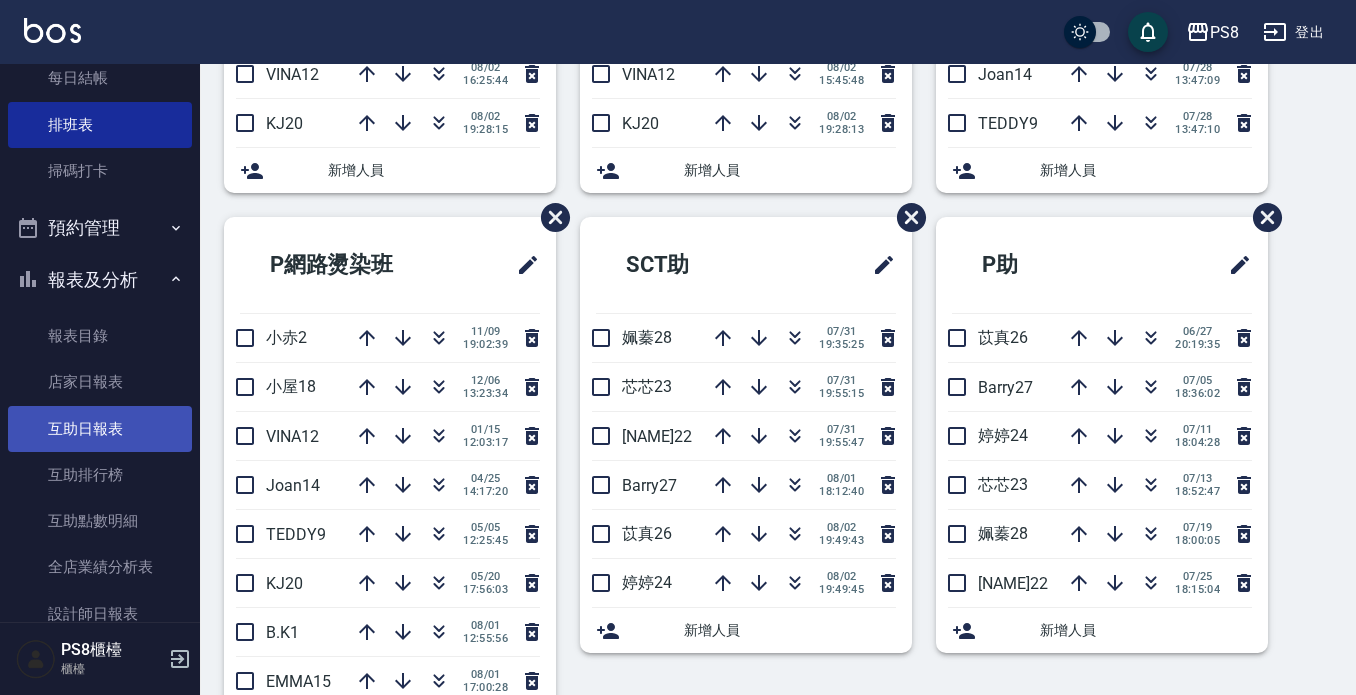 click on "互助日報表" at bounding box center (100, 429) 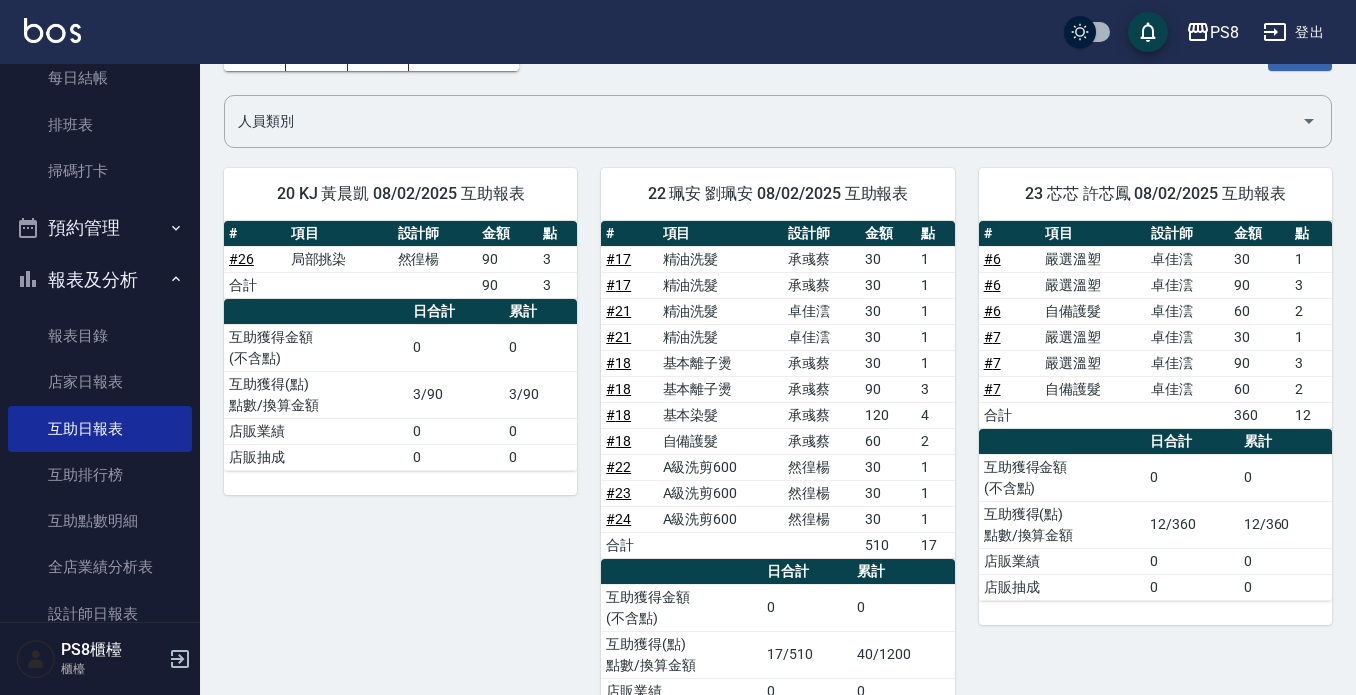 scroll, scrollTop: 0, scrollLeft: 0, axis: both 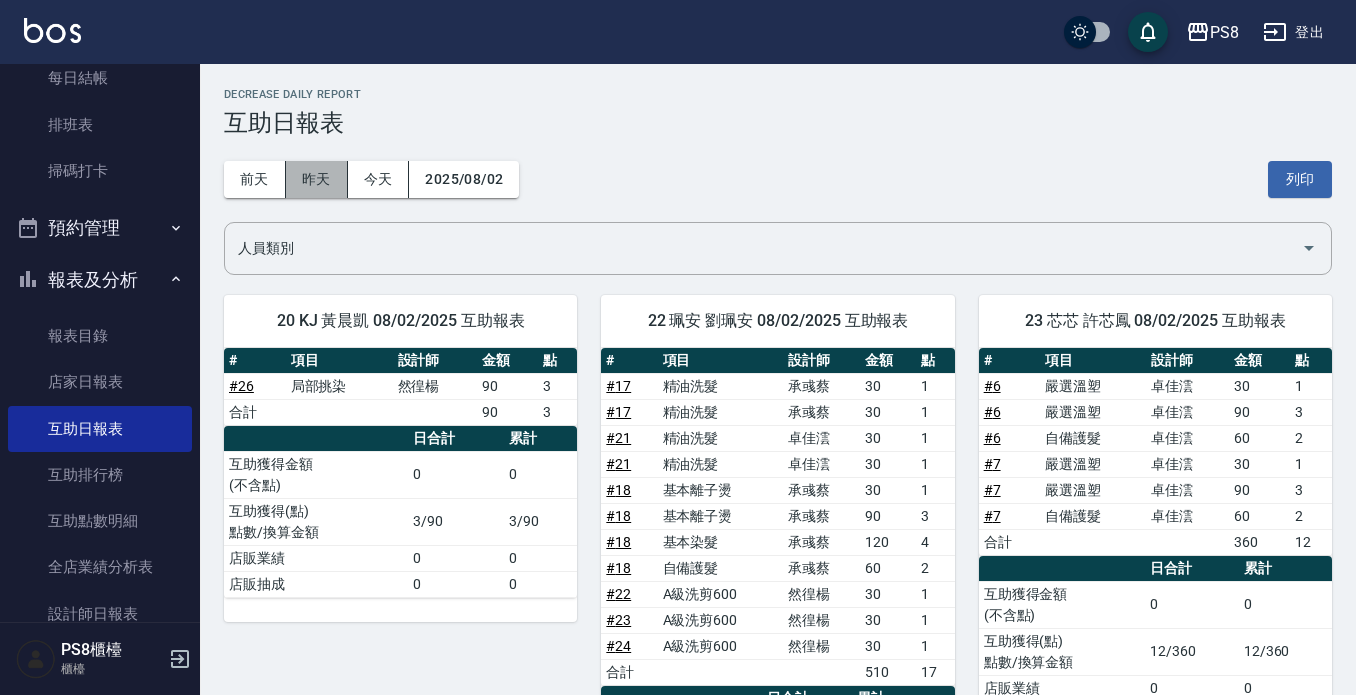 click on "昨天" at bounding box center (317, 179) 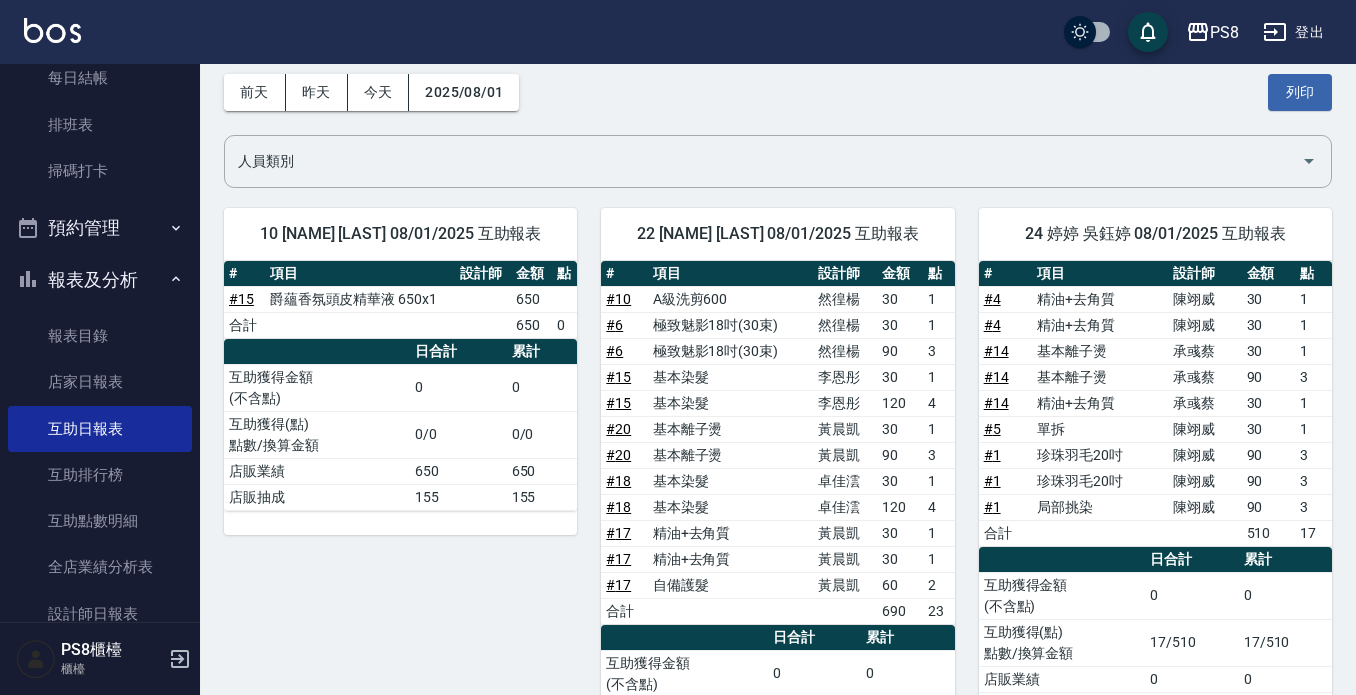 scroll, scrollTop: 0, scrollLeft: 0, axis: both 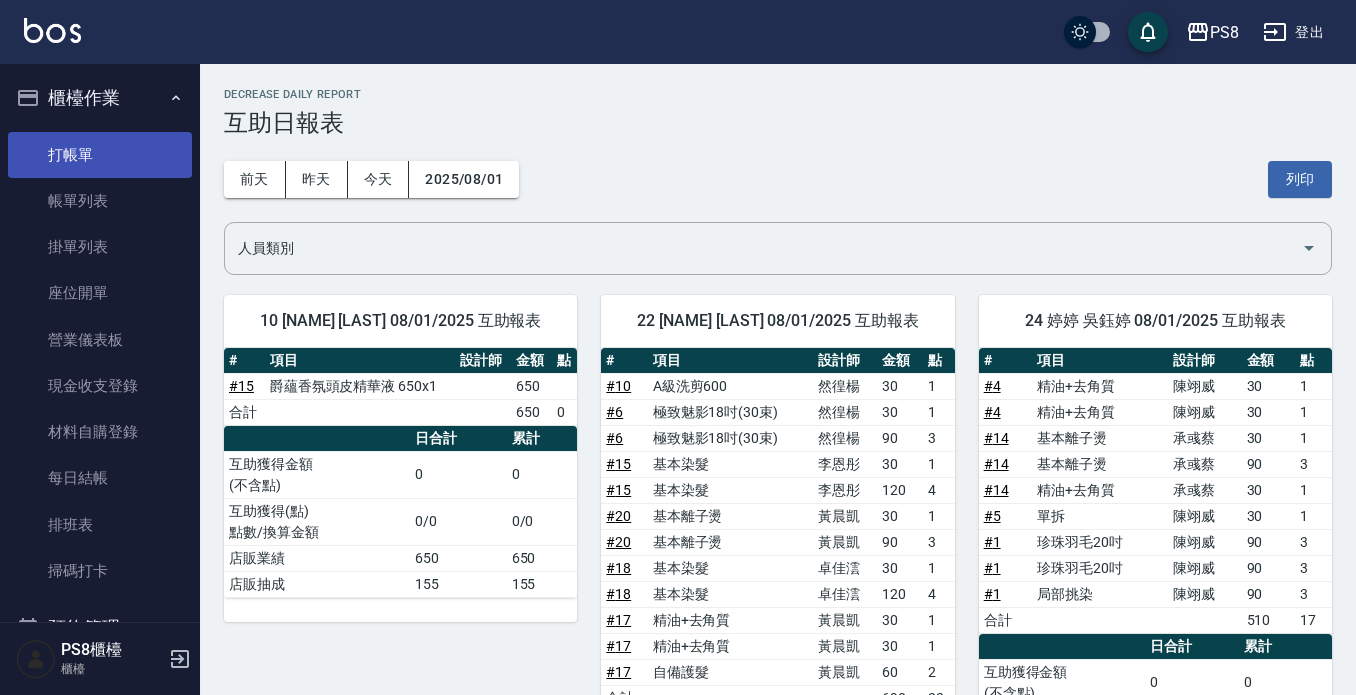 click on "打帳單" at bounding box center (100, 155) 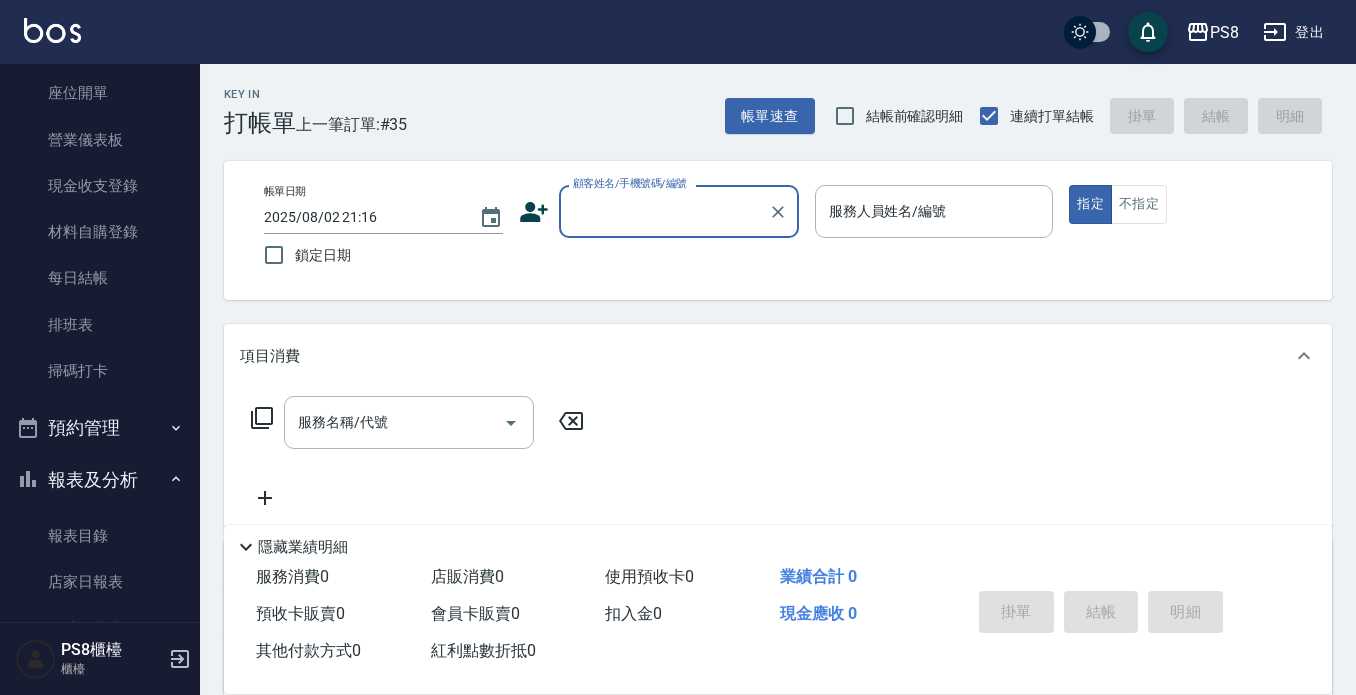 scroll, scrollTop: 400, scrollLeft: 0, axis: vertical 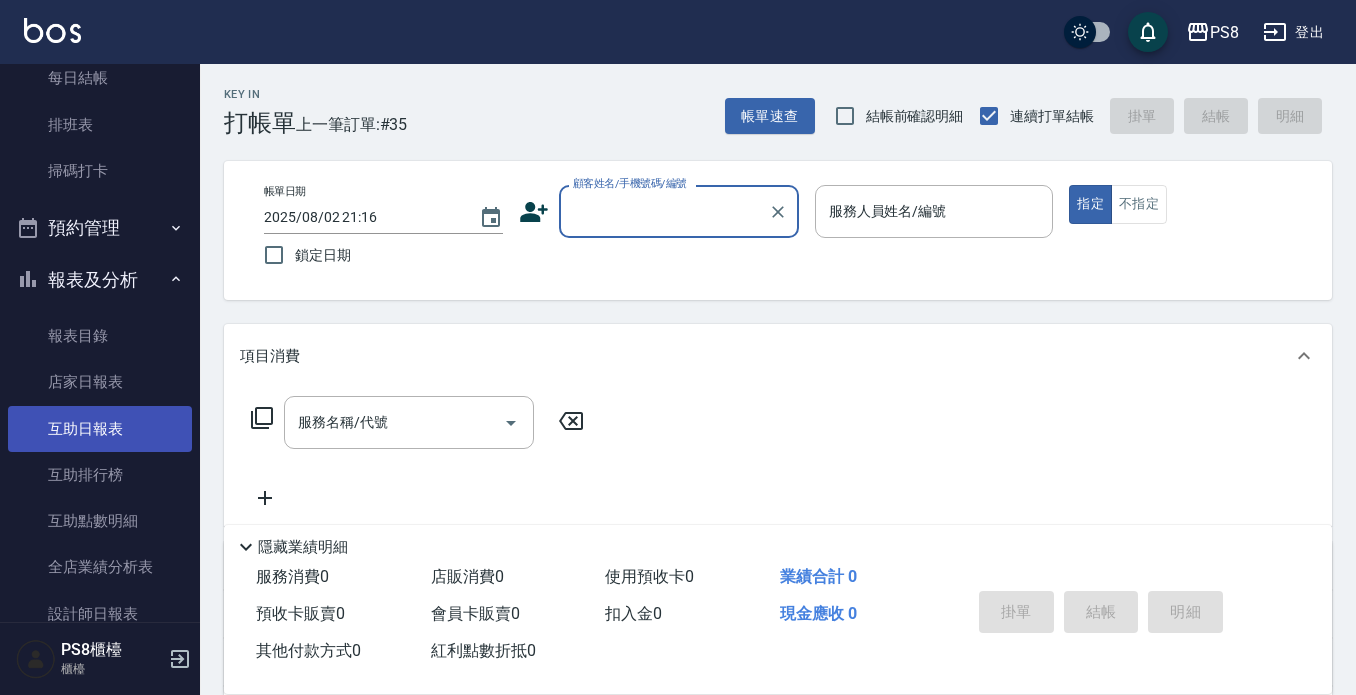 click on "互助日報表" at bounding box center [100, 429] 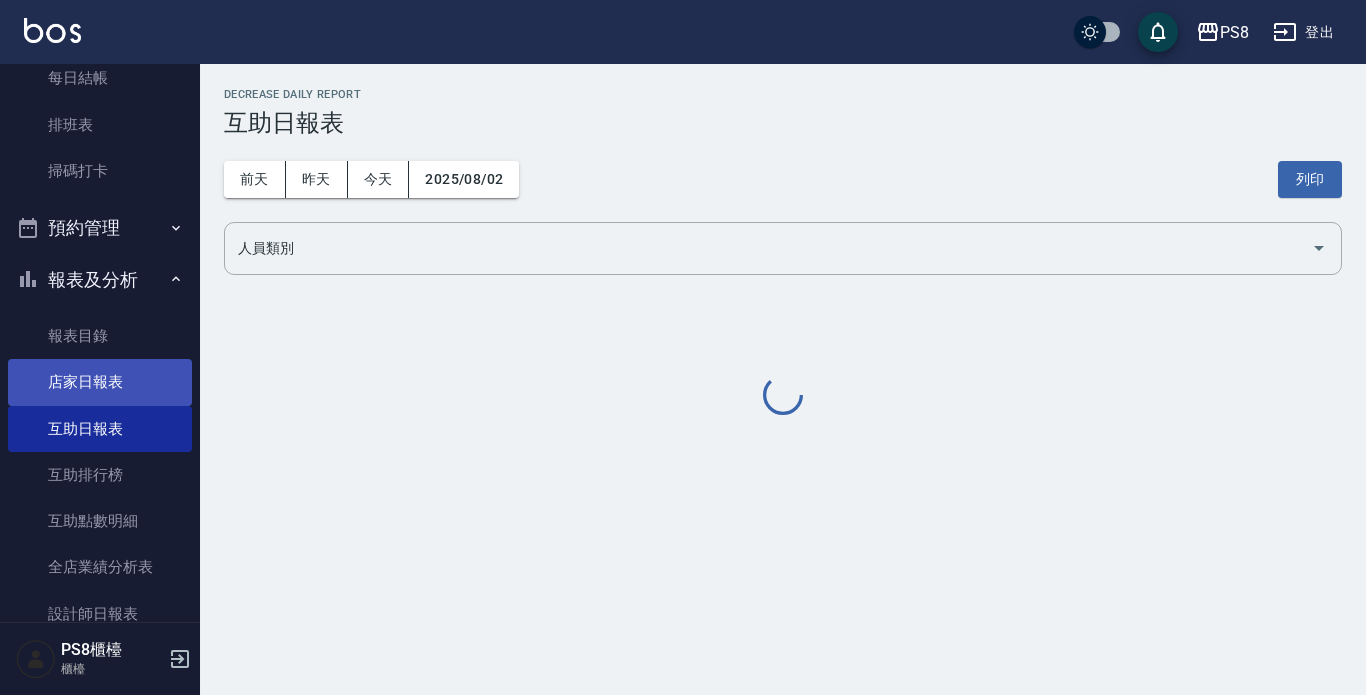 click on "店家日報表" at bounding box center (100, 382) 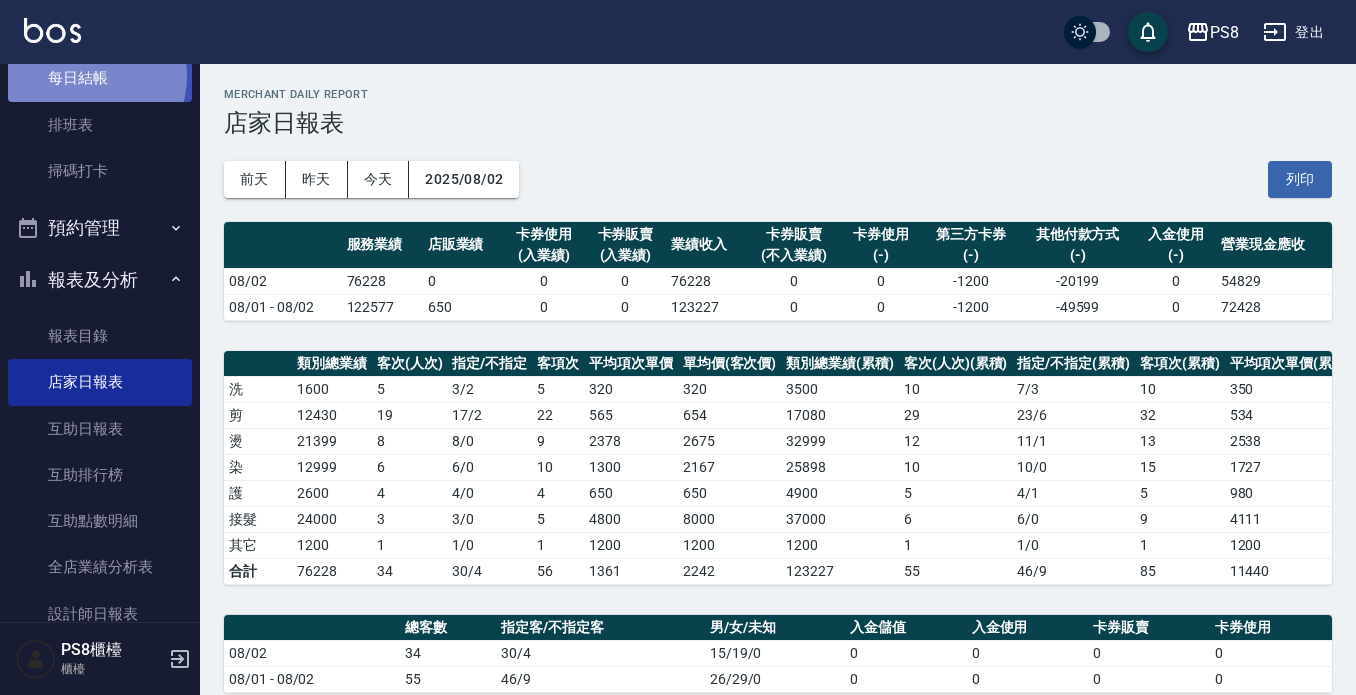 click on "每日結帳" at bounding box center (100, 78) 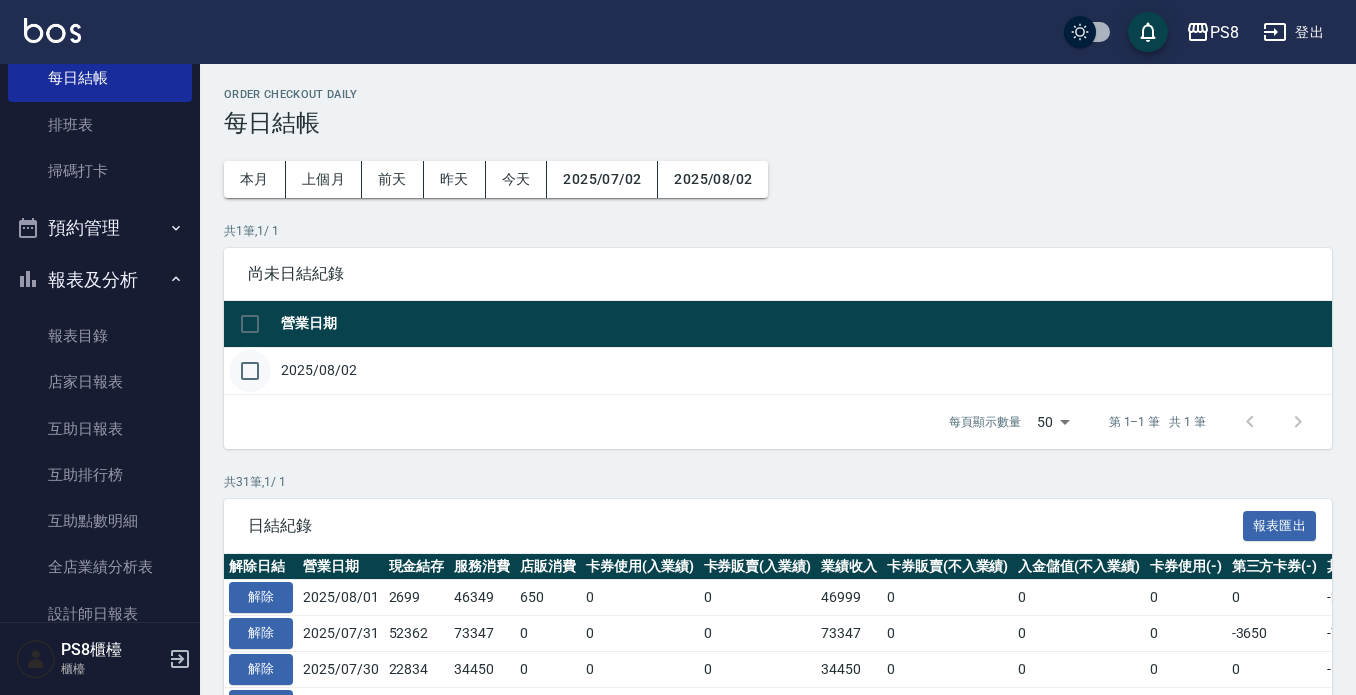 click at bounding box center (250, 371) 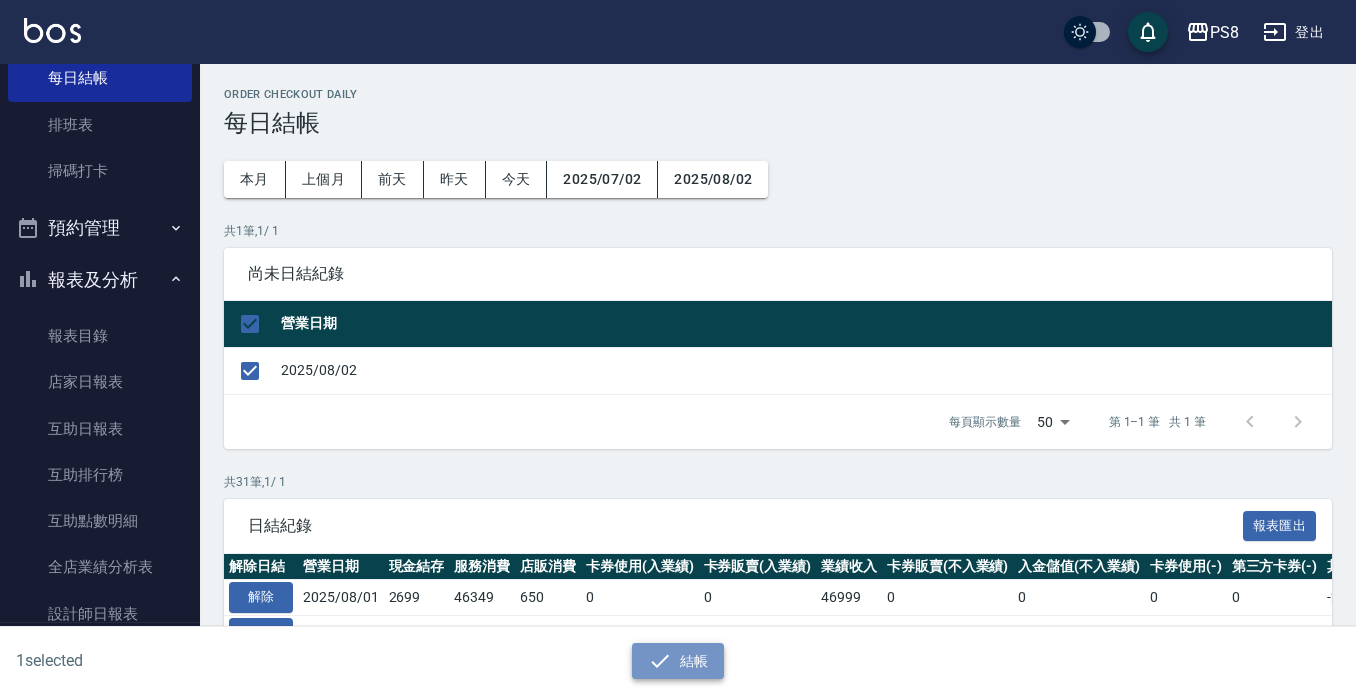 click on "結帳" at bounding box center (678, 661) 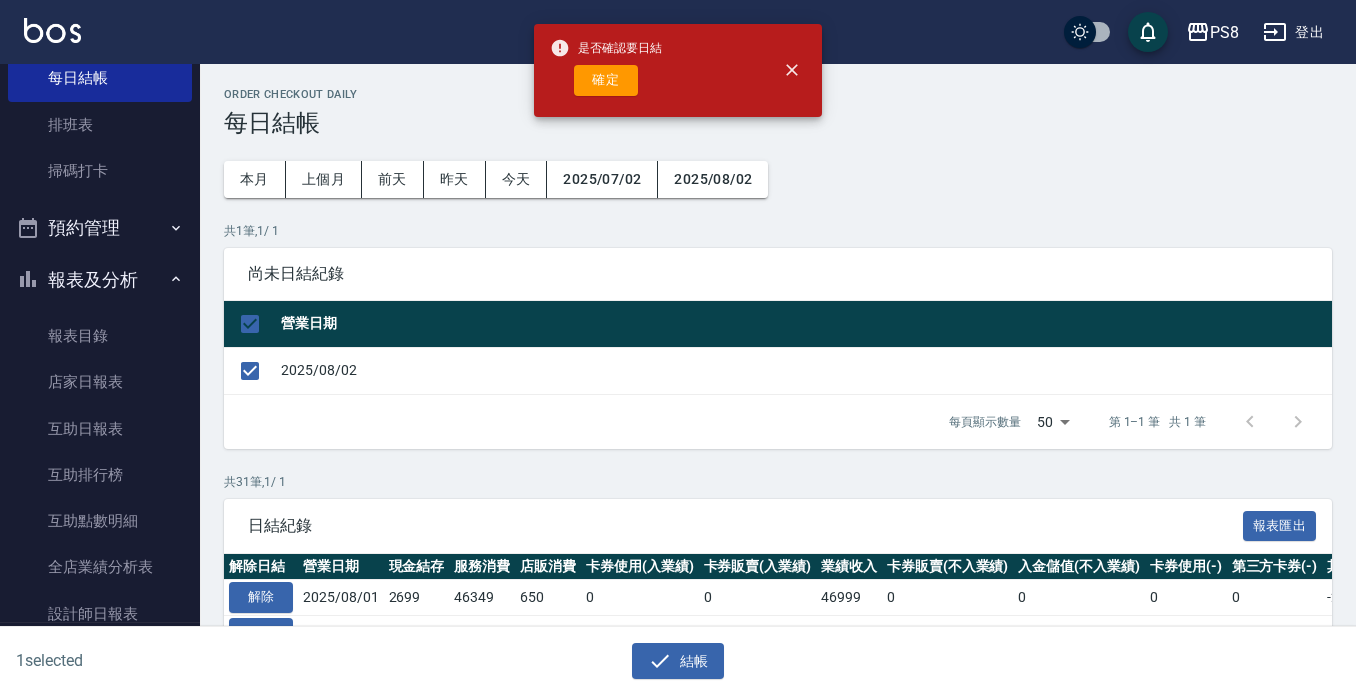 click on "是否確認要日結 確定" at bounding box center (606, 70) 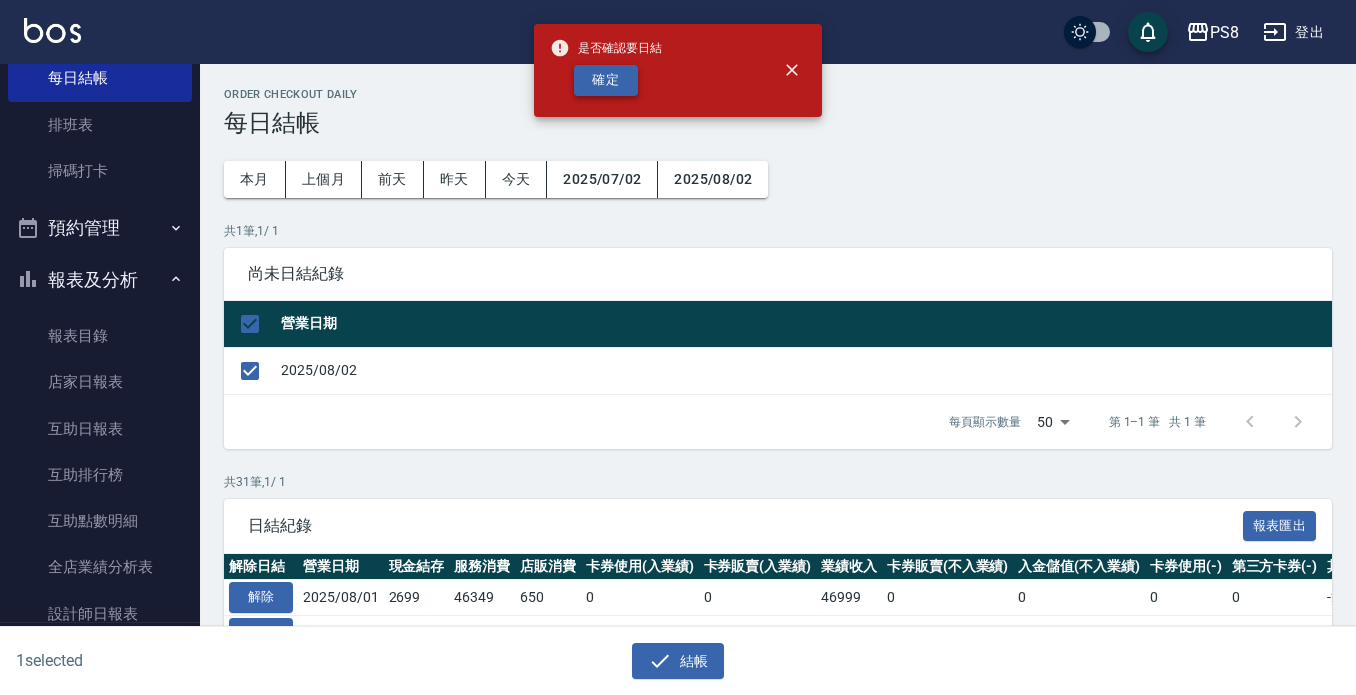 click on "確定" at bounding box center (606, 80) 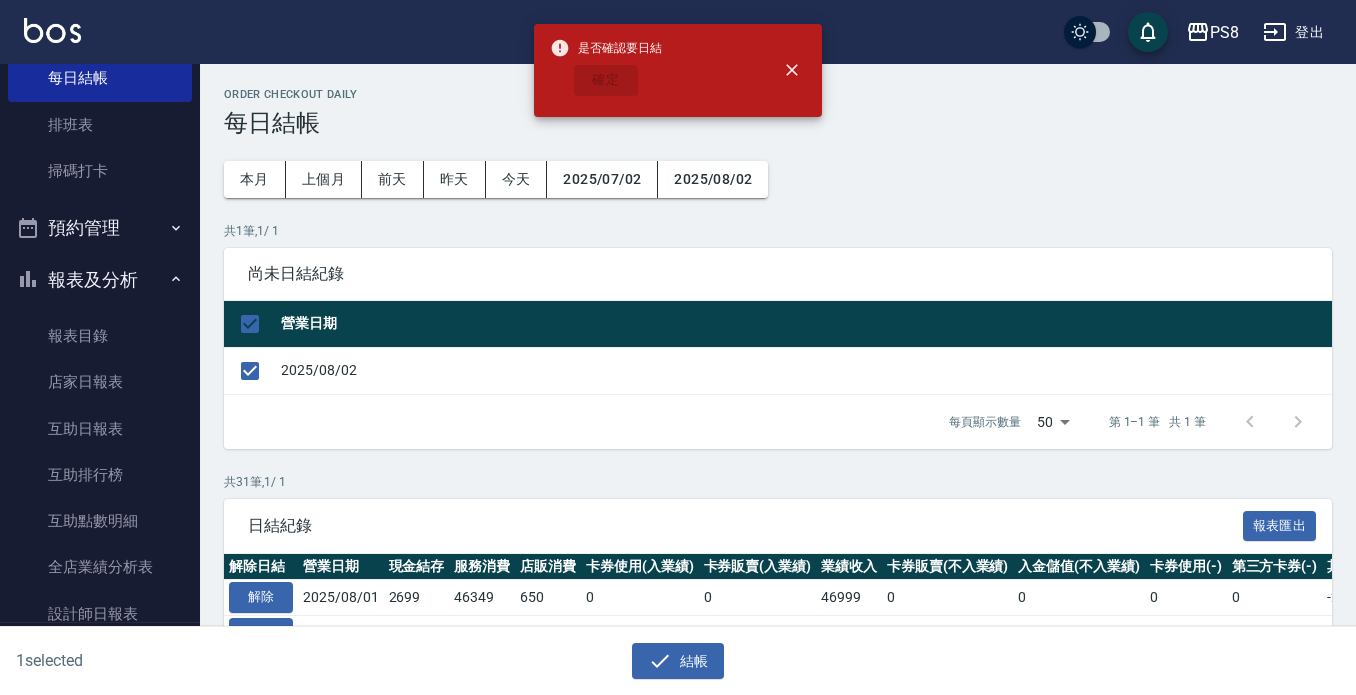 checkbox on "false" 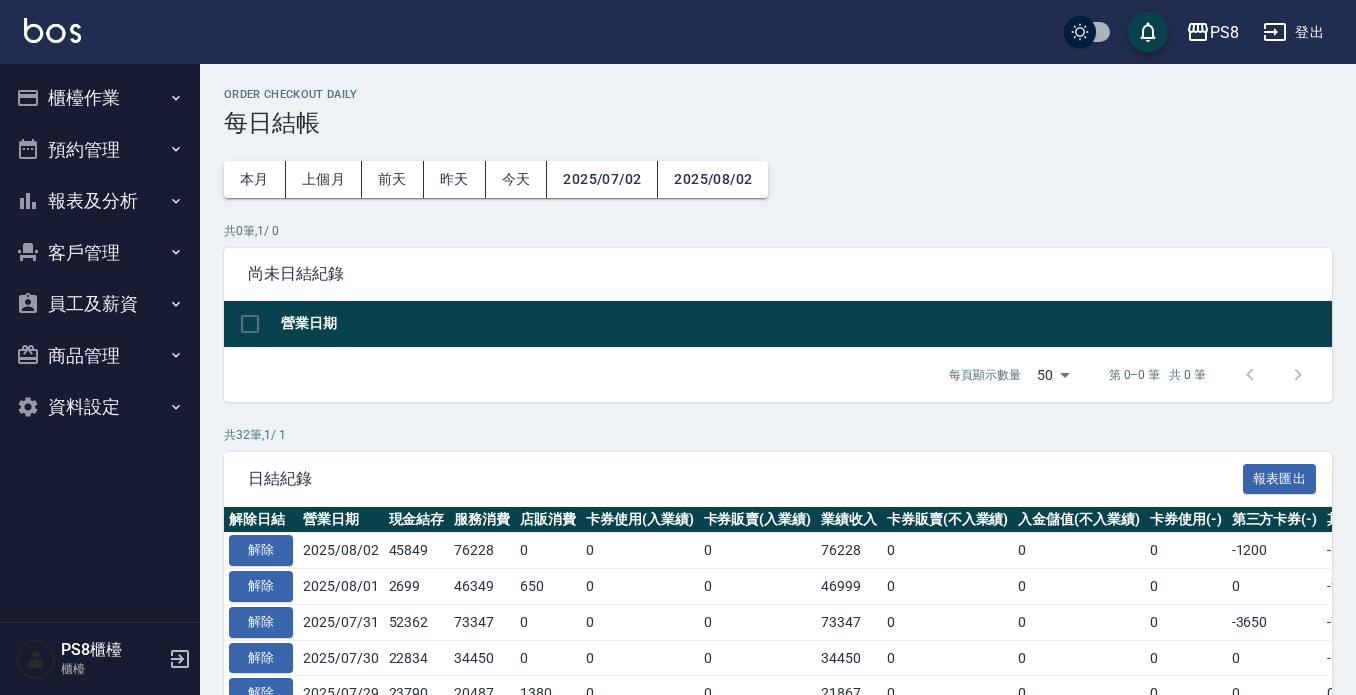 scroll, scrollTop: 0, scrollLeft: 0, axis: both 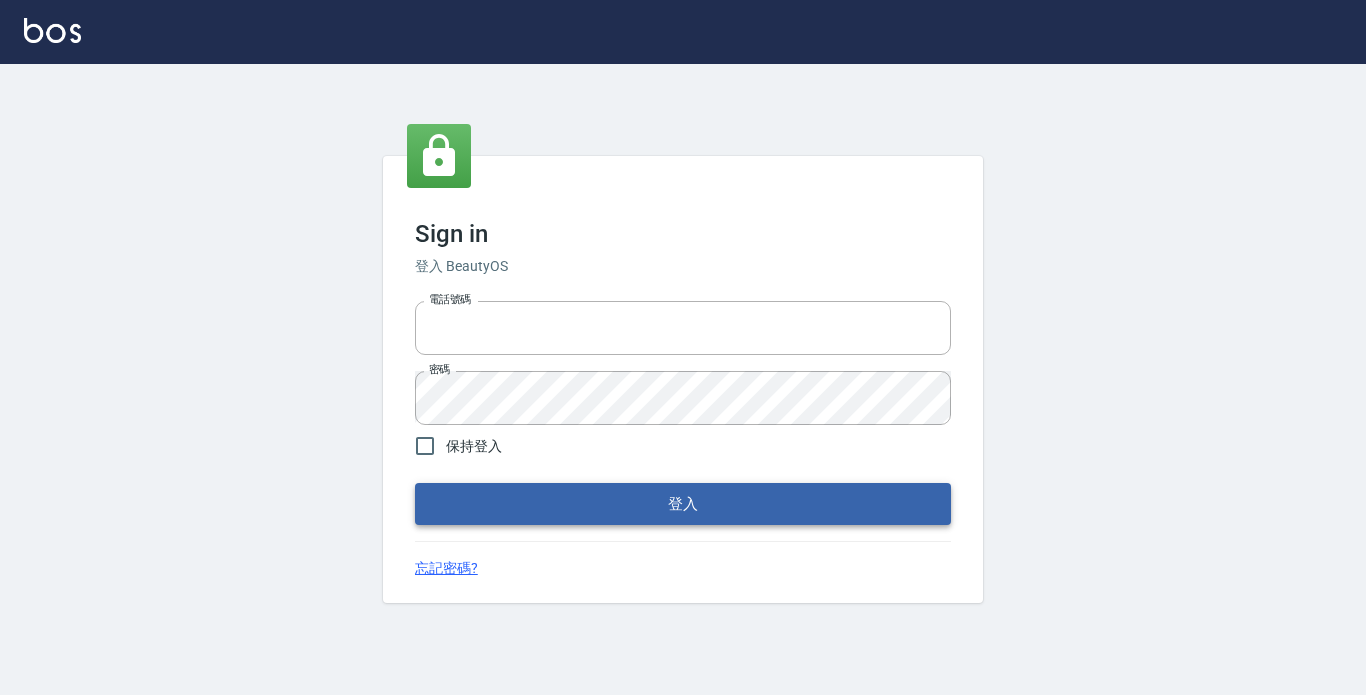 type on "[NUMBER]" 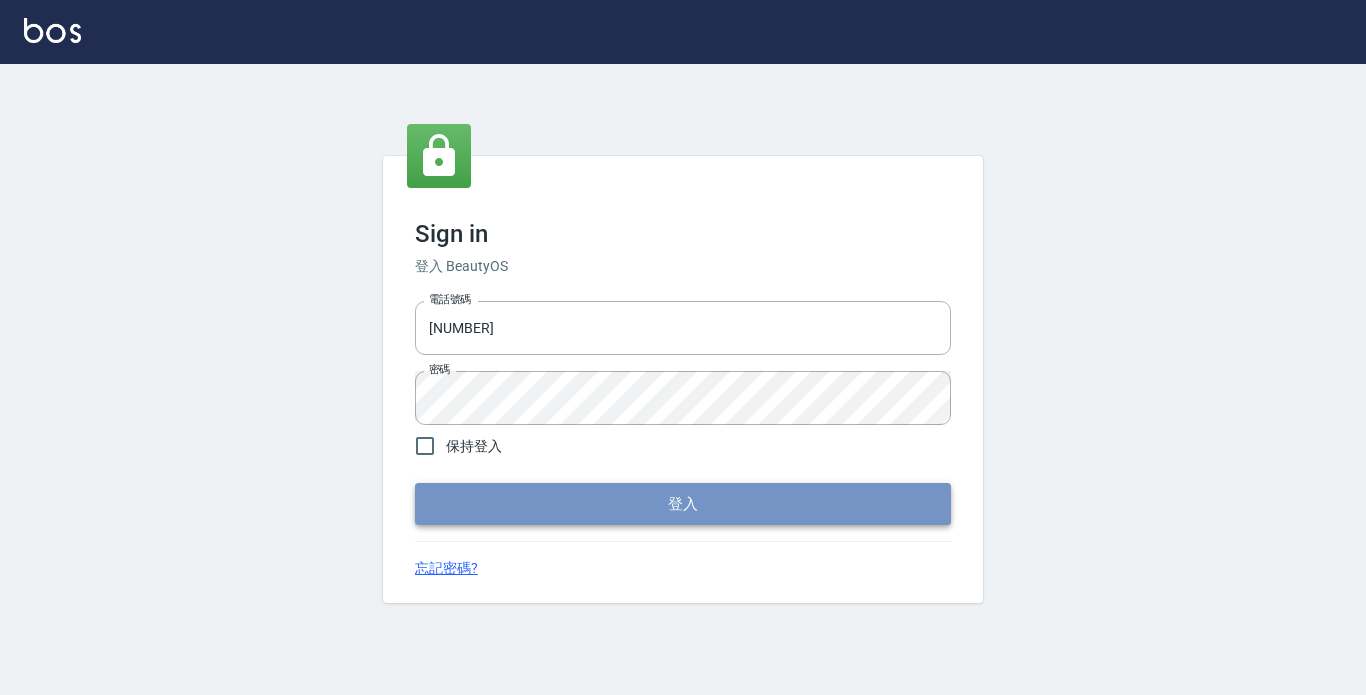 click on "登入" at bounding box center (683, 504) 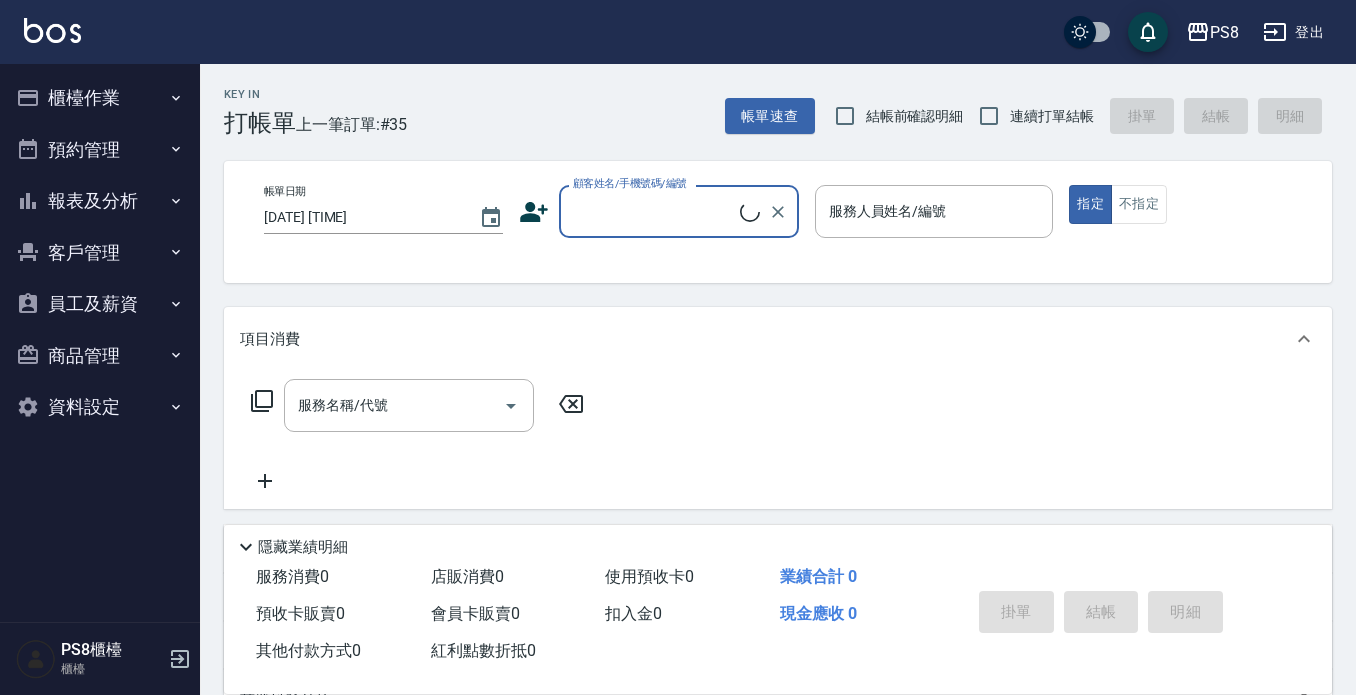 click on "報表及分析" at bounding box center (100, 201) 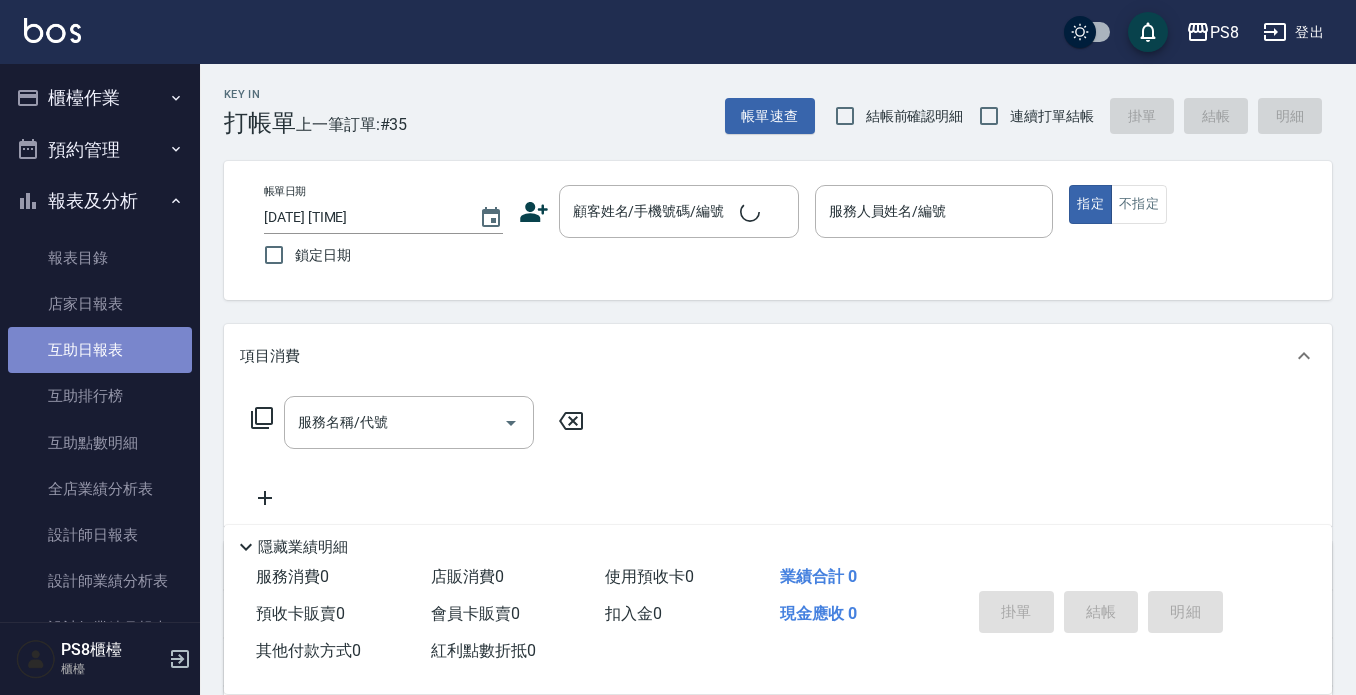 click on "互助日報表" at bounding box center (100, 350) 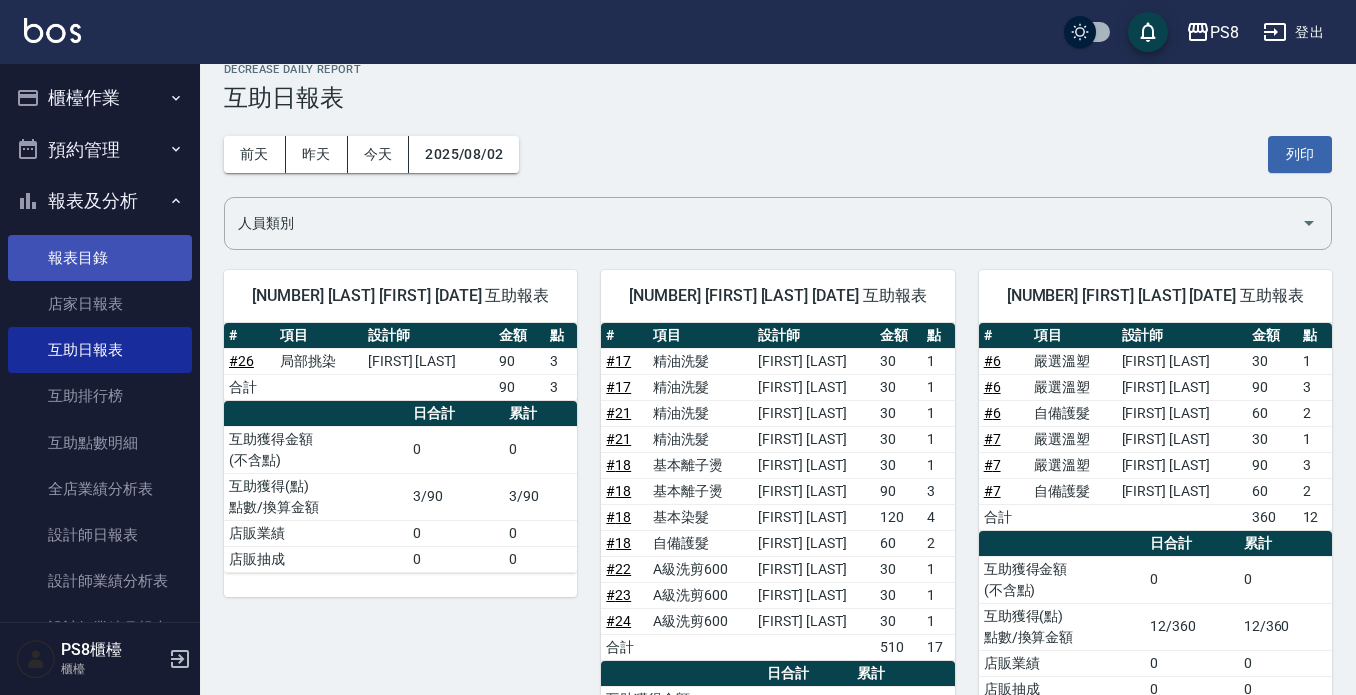 scroll, scrollTop: 0, scrollLeft: 0, axis: both 